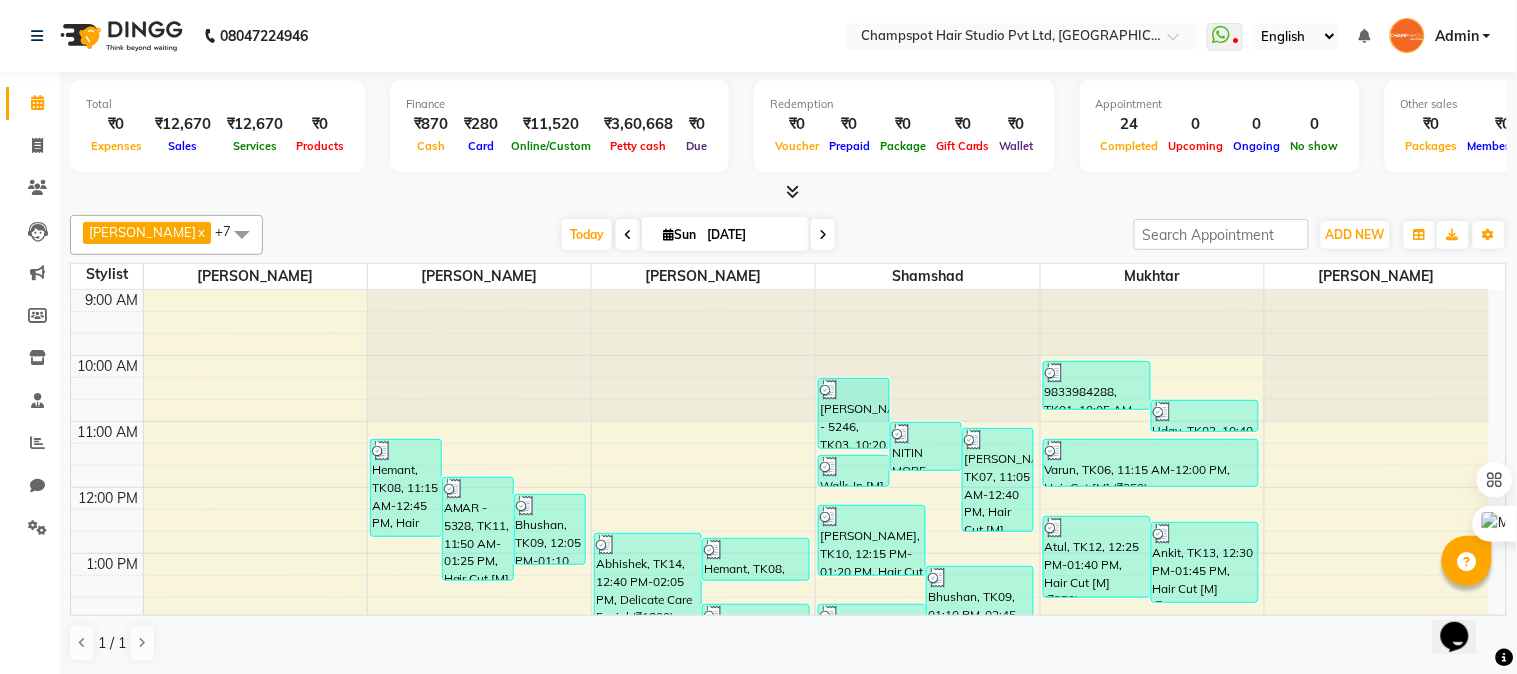 scroll, scrollTop: 0, scrollLeft: 0, axis: both 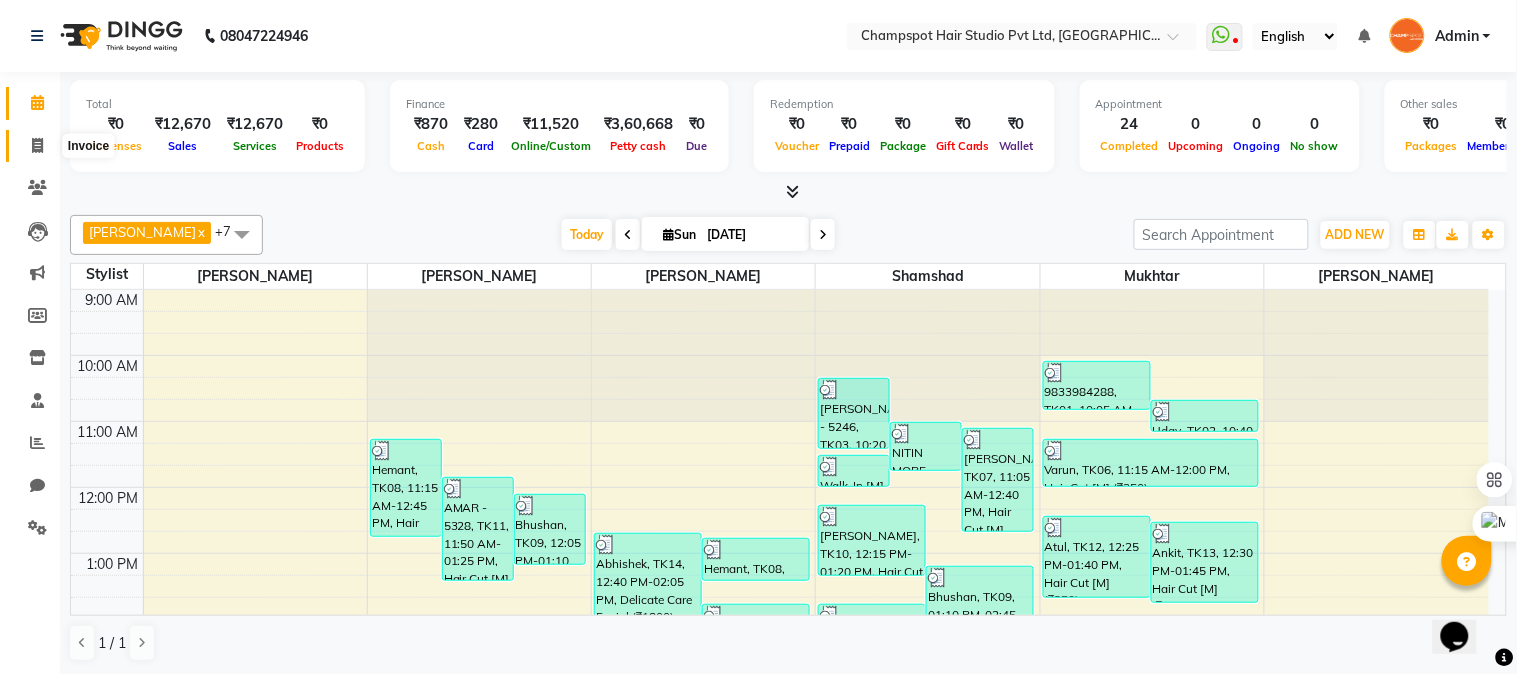 click 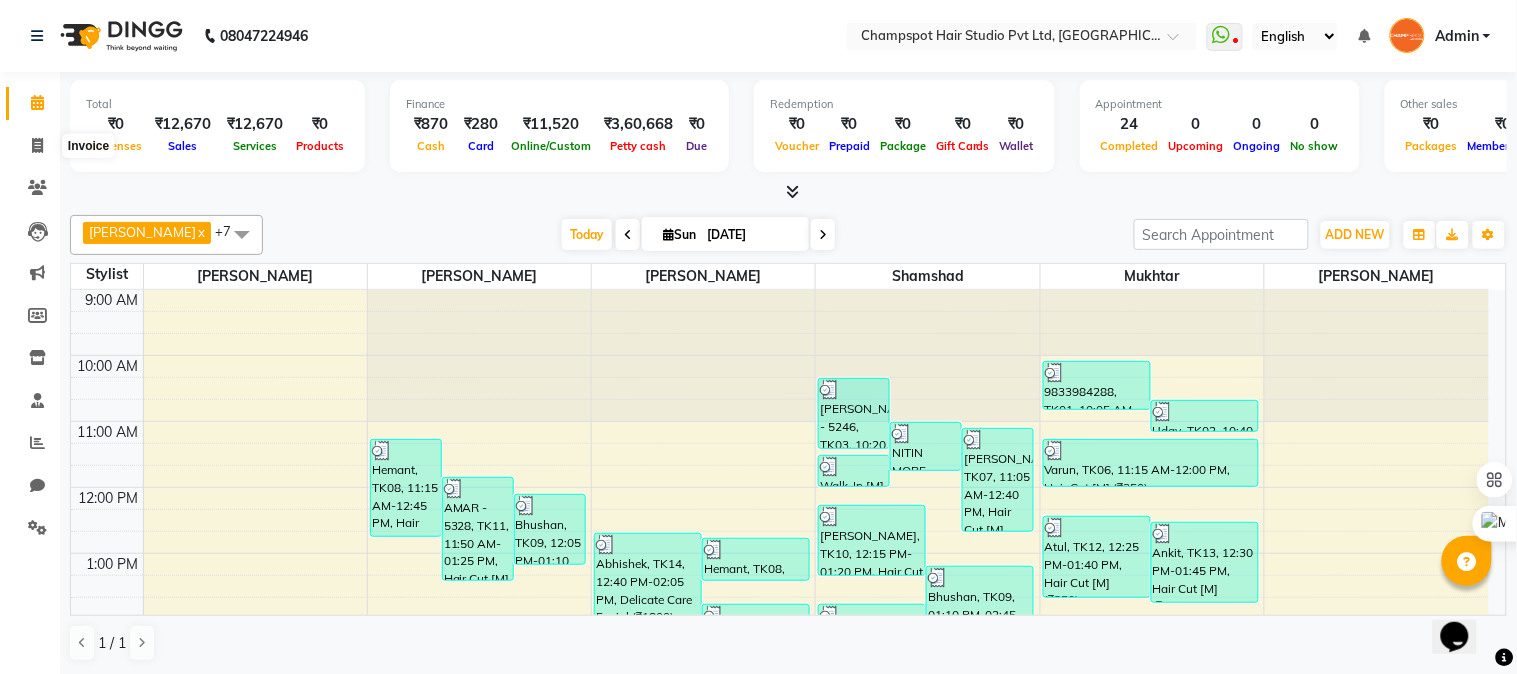 select on "7690" 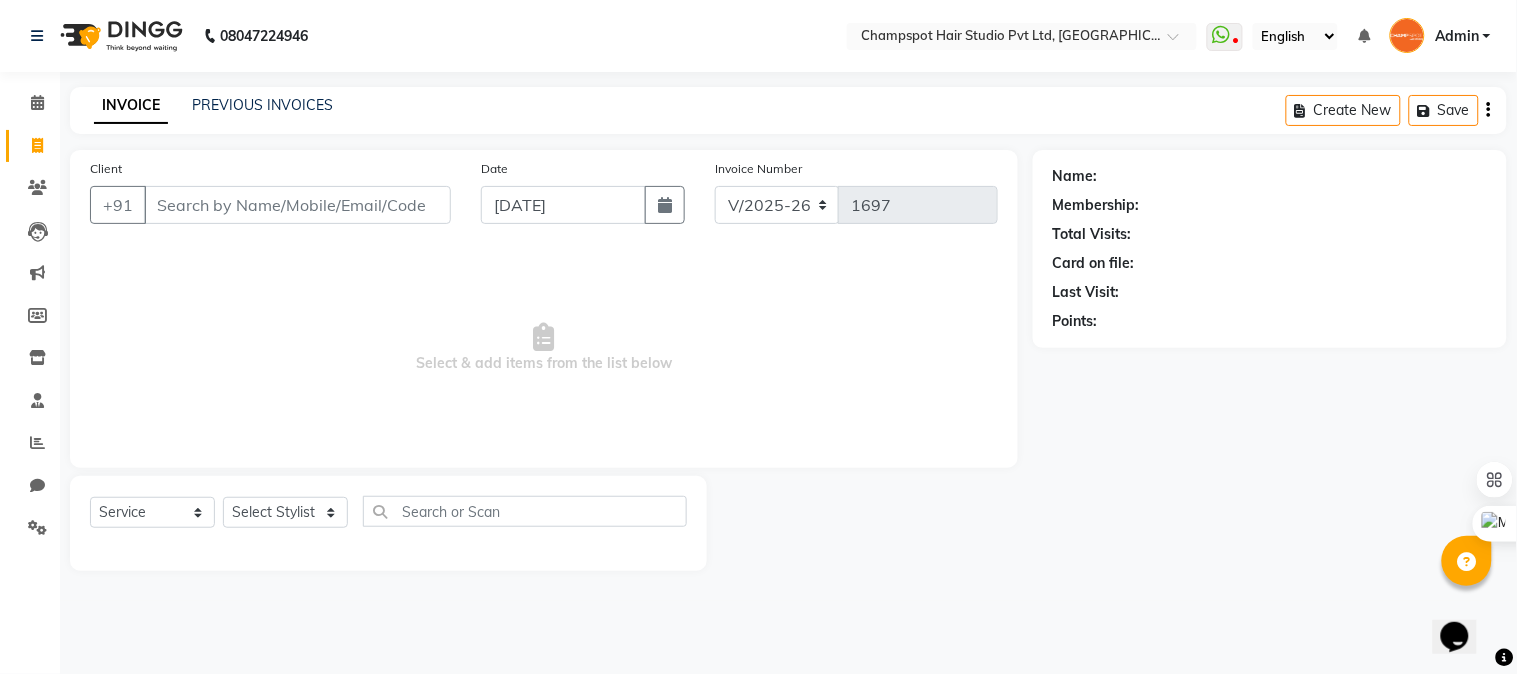 click on "English ENGLISH Español العربية मराठी हिंदी ગુજરાતી தமிழ் 中文" at bounding box center [1295, 36] 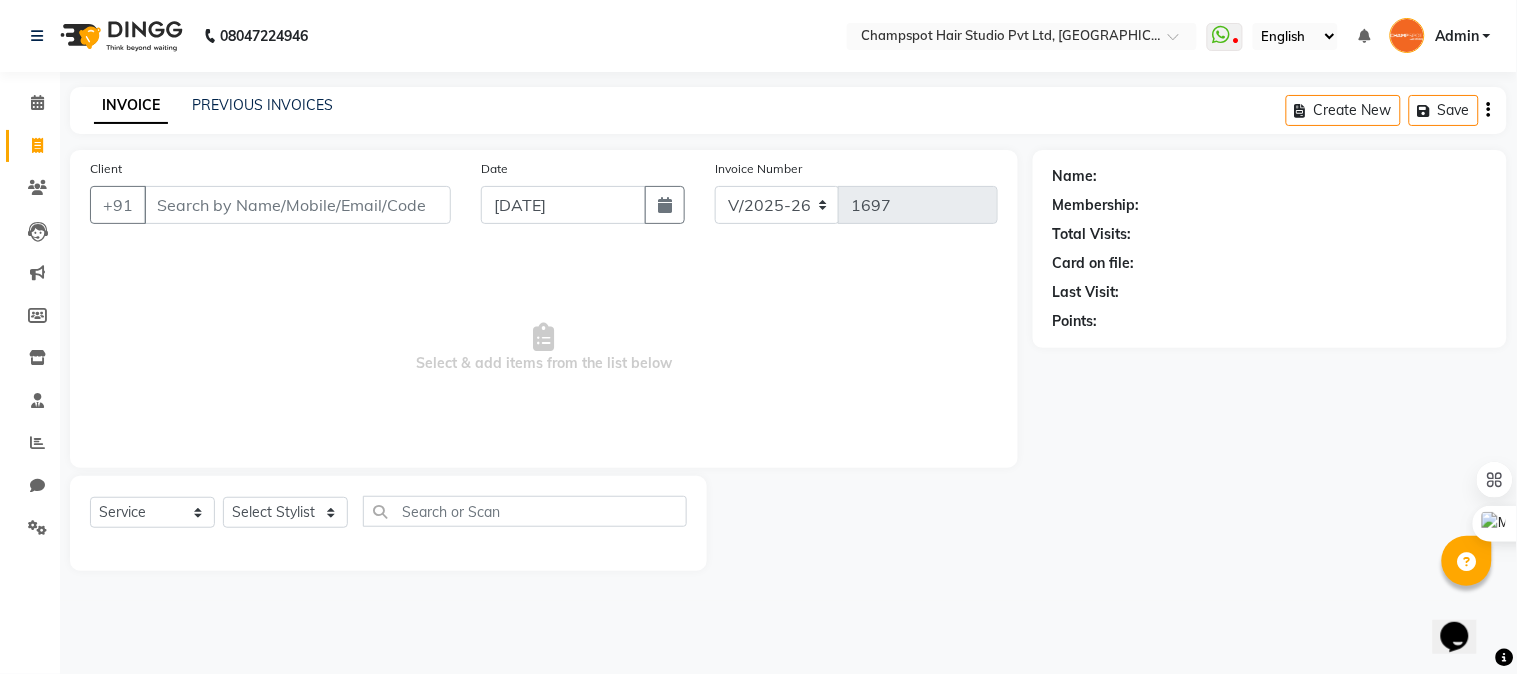 click on "English ENGLISH Español العربية मराठी हिंदी ગુજરાતી தமிழ் 中文" at bounding box center [1295, 36] 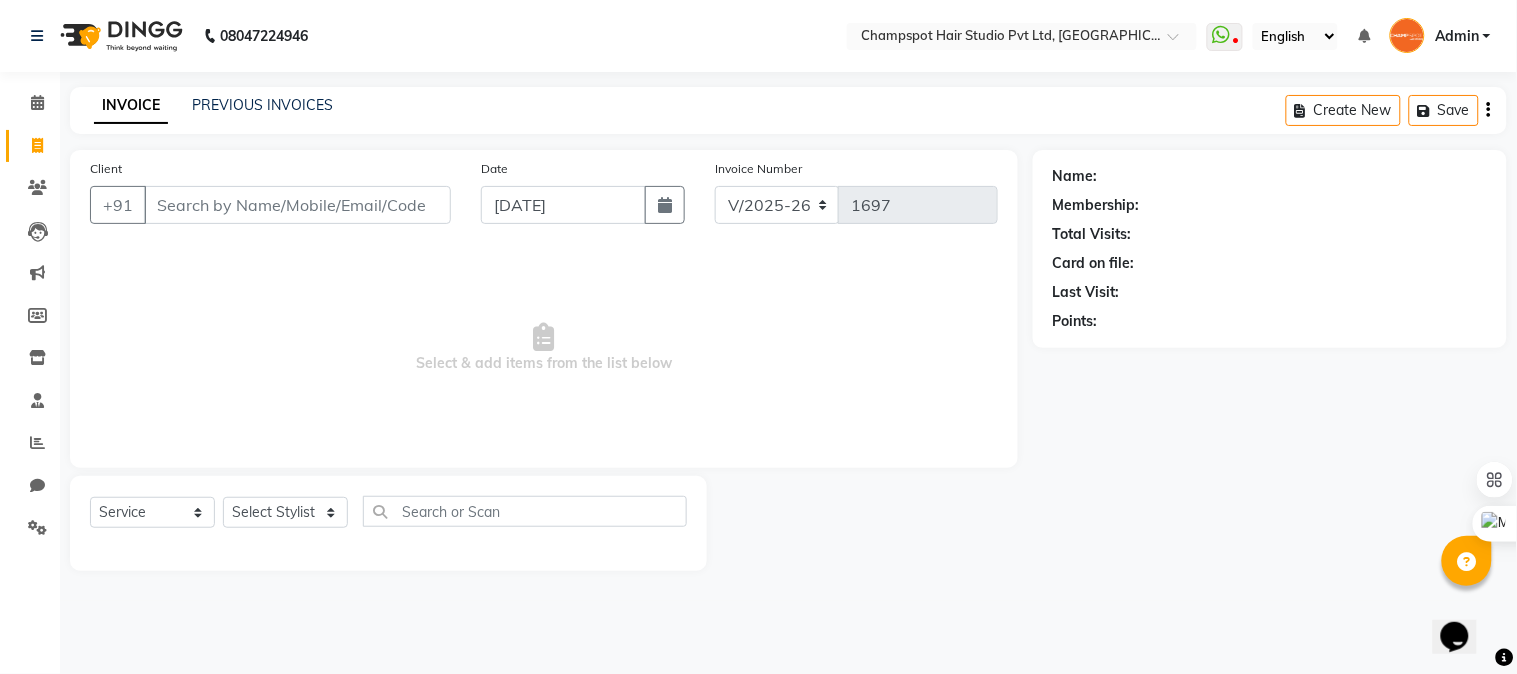 click on "08047224946 Select Location × Champspot Hair Studio Pvt Ltd, Chembur  WhatsApp Status  ✕ Status:  Disconnected Recent Service Activity: 01-01-1970     05:30 AM  08047224946 Whatsapp Settings English ENGLISH Español العربية मराठी हिंदी ગુજરાતી தமிழ் 中文 Notifications nothing to show Admin Manage Profile Change Password Sign out  Version:3.15.4  ☀ CHAMPSPOT HAIR STUDIO PVT LTD, Chembur  Calendar  Invoice  Clients  Leads   Marketing  Members  Inventory  Staff  Reports  Chat  Settings Completed InProgress Upcoming Dropped Tentative Check-In Confirm Bookings Generate Report Segments Page Builder INVOICE PREVIOUS INVOICES Create New   Save  Client +91 Date 13-07-2025 Invoice Number V/2025 V/2025-26 1697  Select & add items from the list below  Select  Service  Product  Membership  Package Voucher Prepaid Gift Card  Select Stylist Admin Ahmad Bhavesh Limbachia Falak Shaikh 	Hemant Limbachia Mamta Divekar Mukhtar Shamshad Name: Membership: Points:" at bounding box center (758, 337) 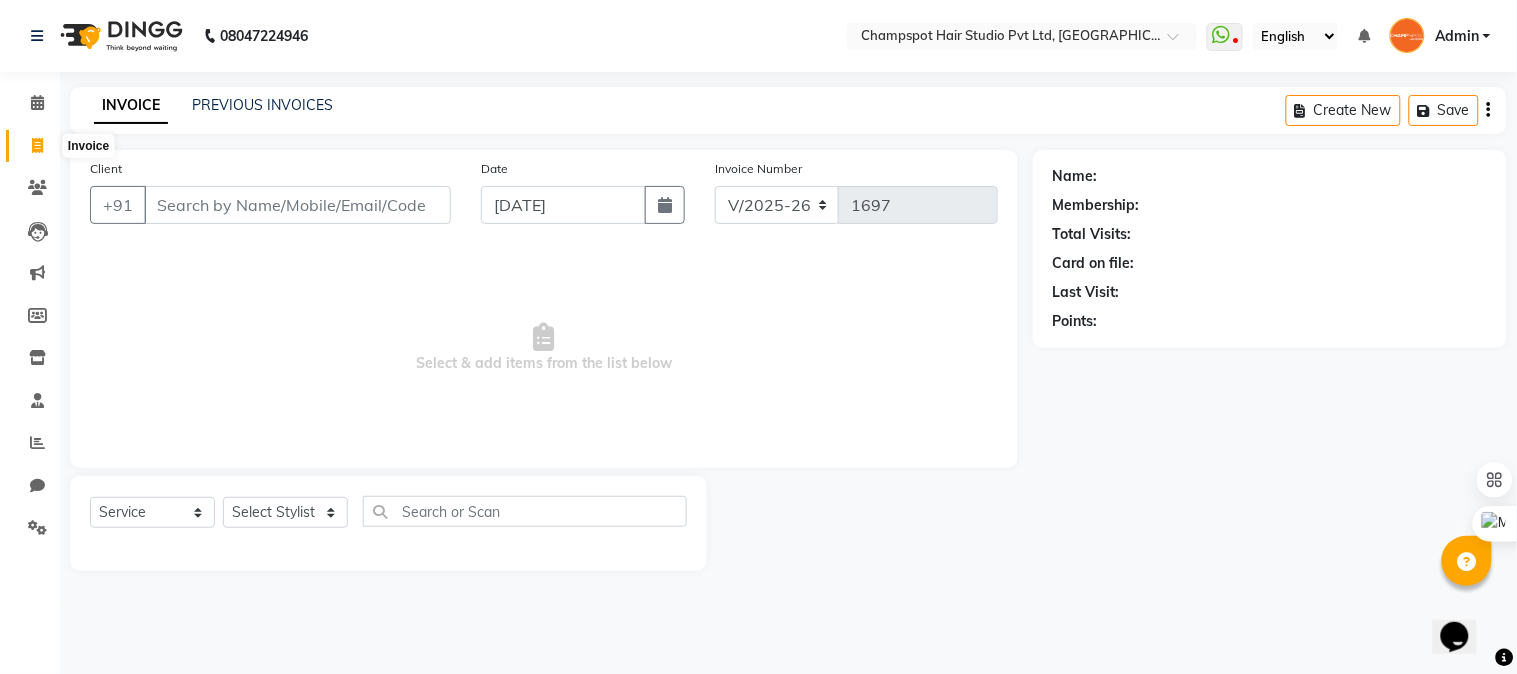 click 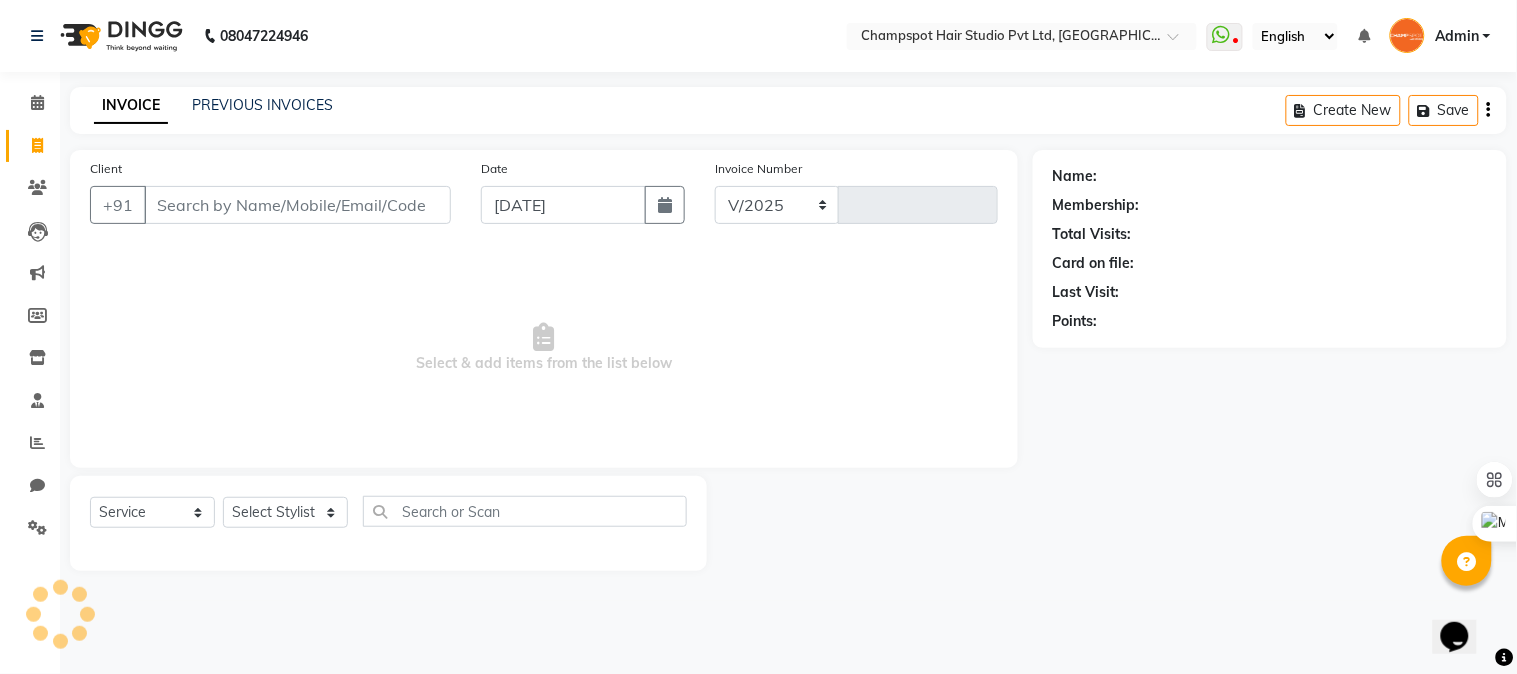 select on "7690" 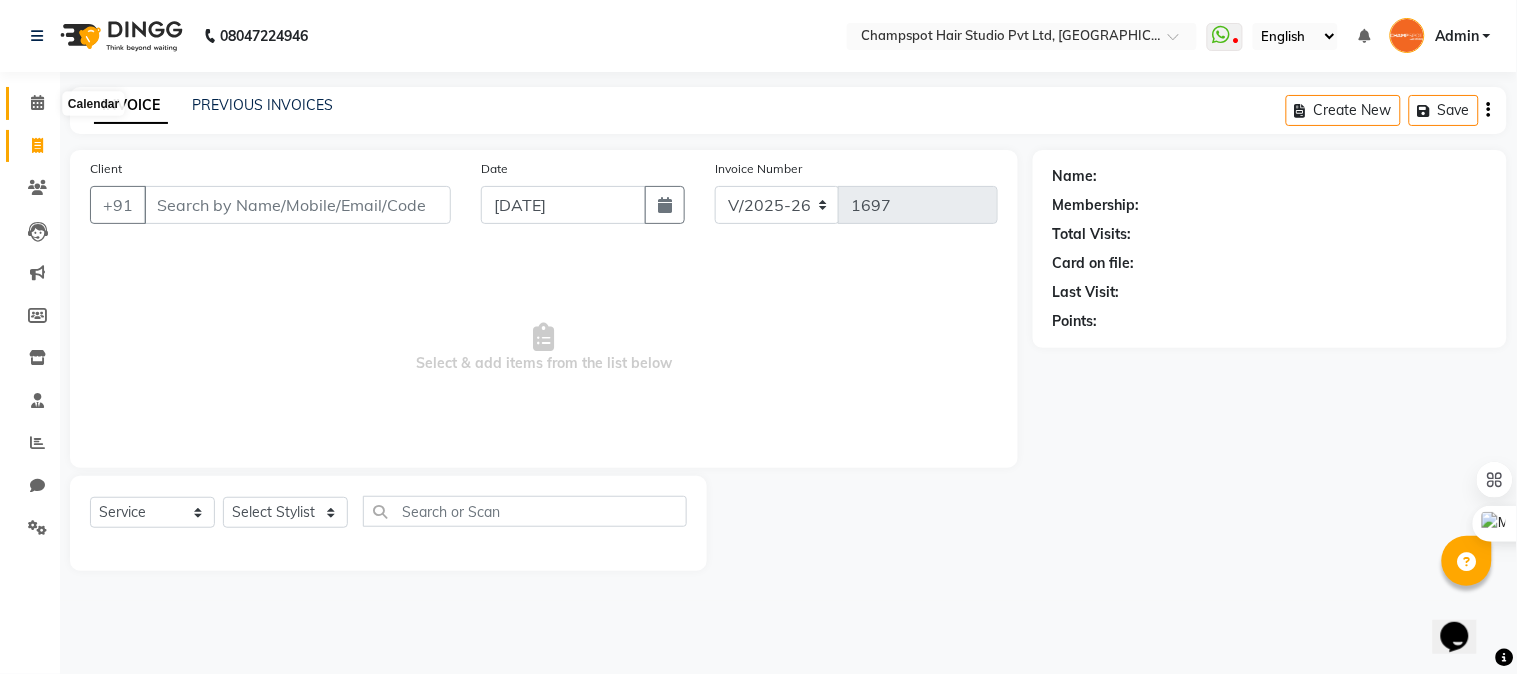 click 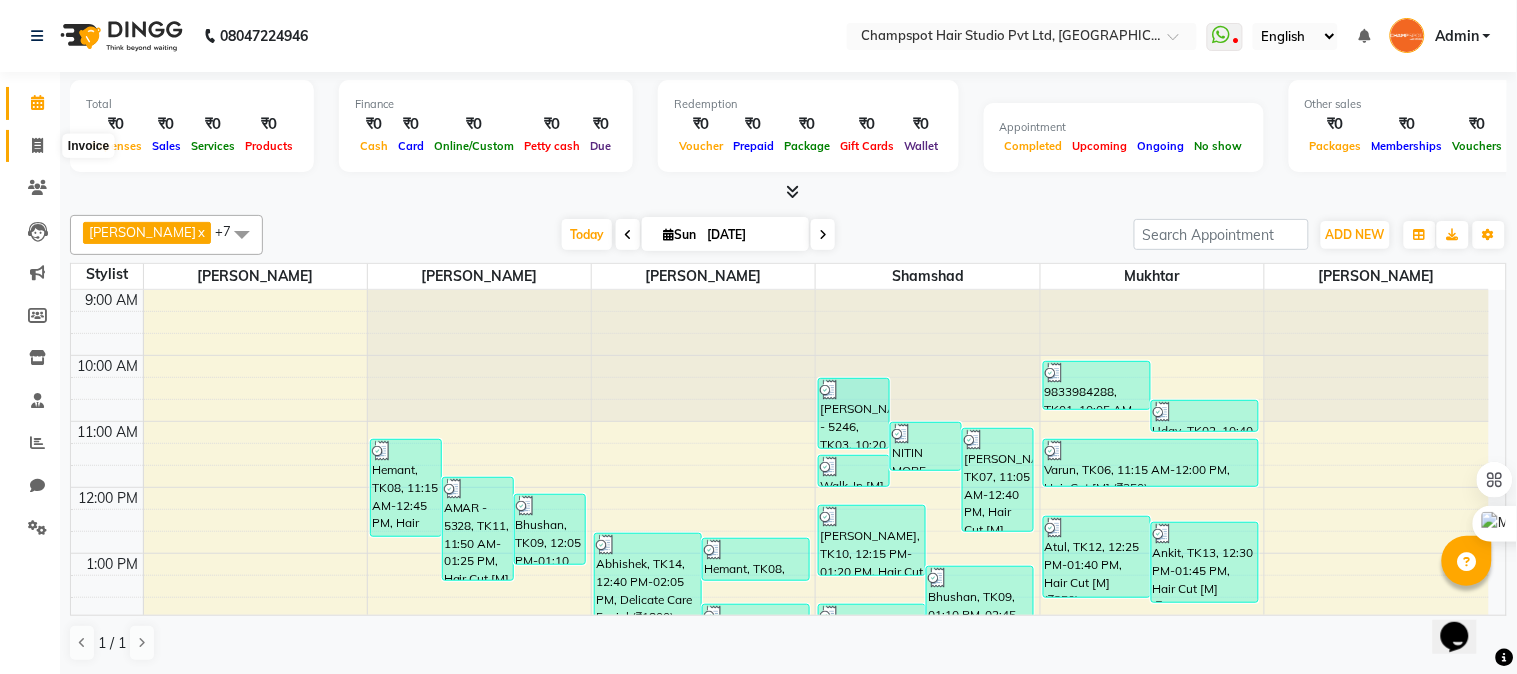 scroll, scrollTop: 0, scrollLeft: 0, axis: both 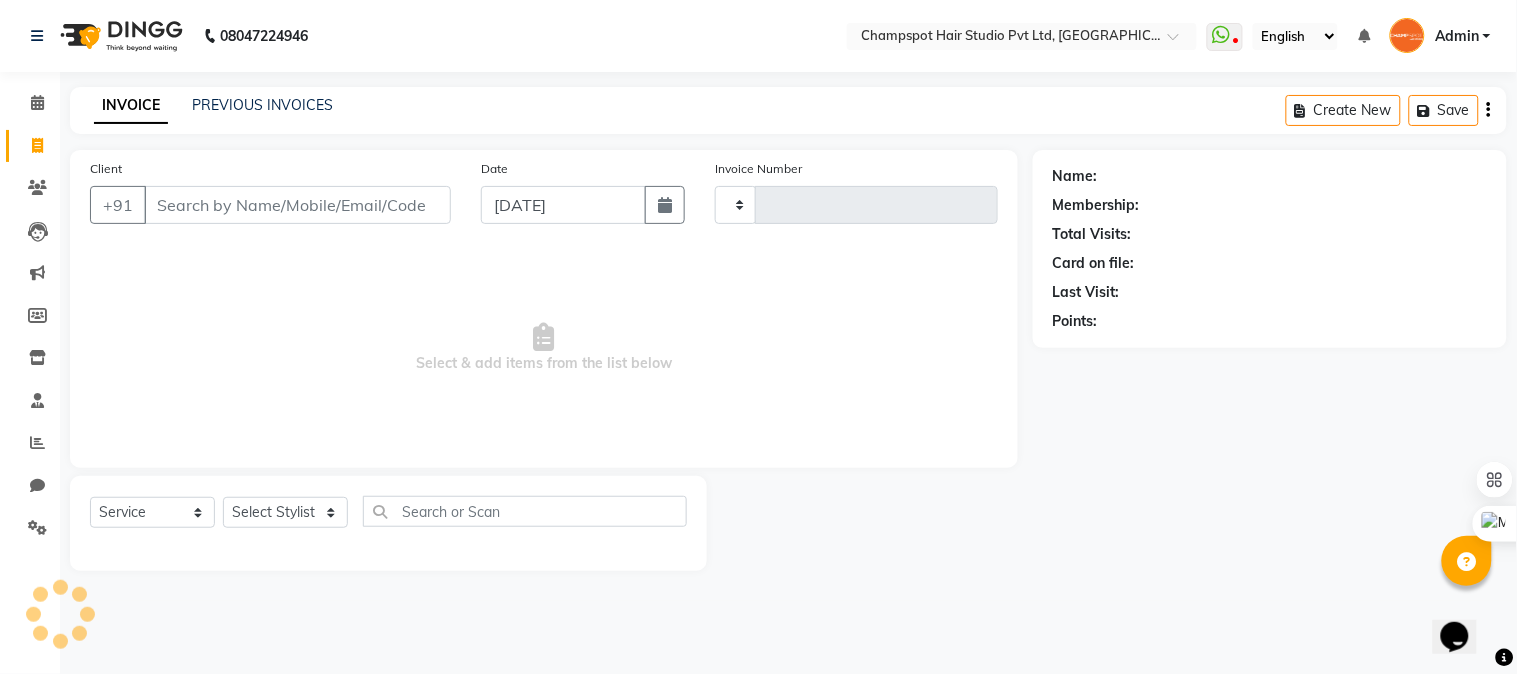 type on "1697" 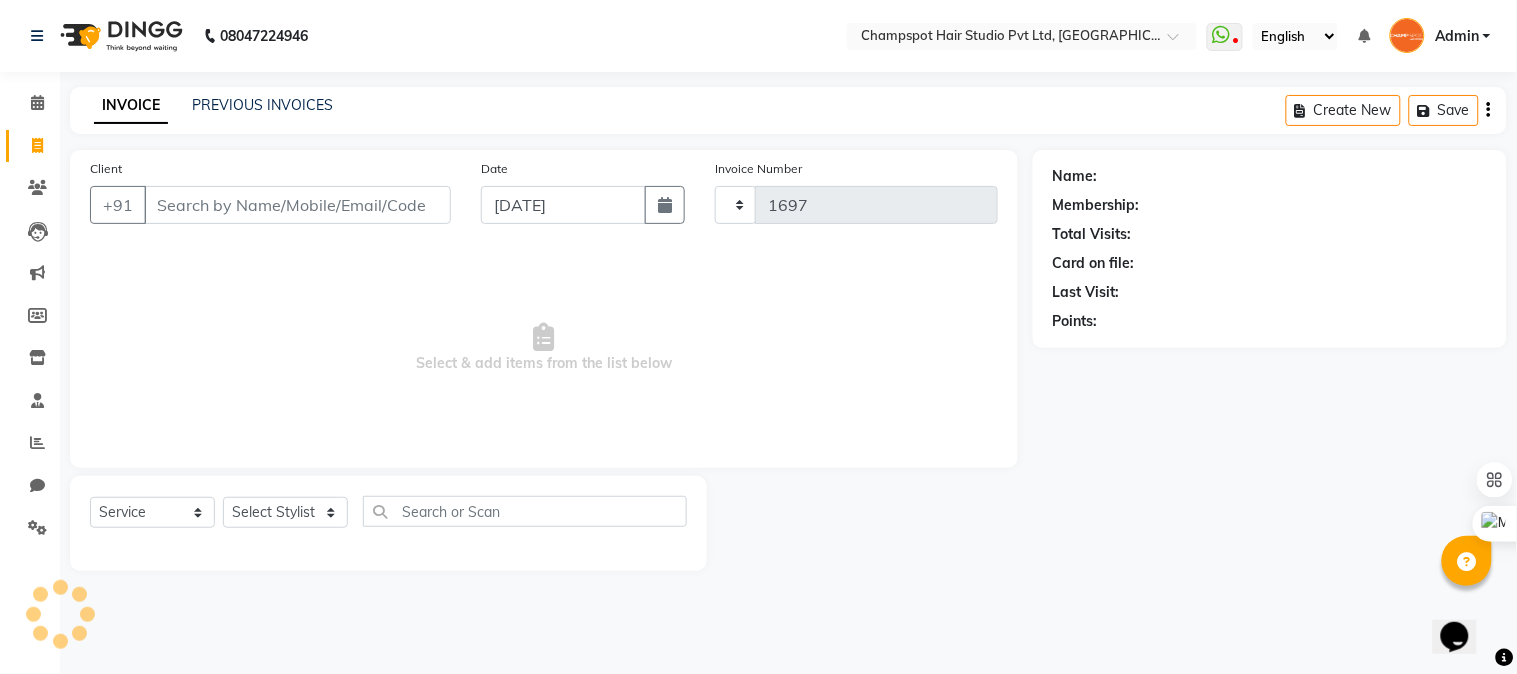 select on "7690" 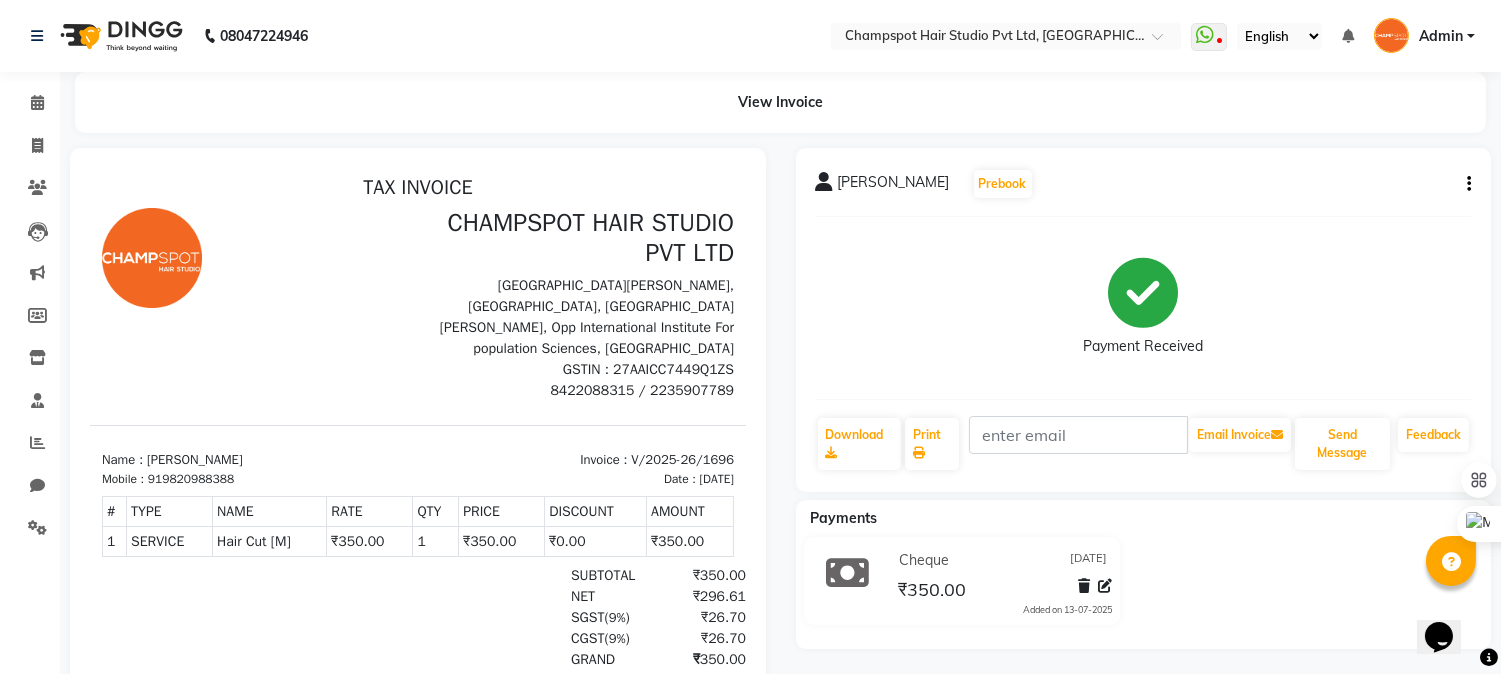 scroll, scrollTop: 0, scrollLeft: 0, axis: both 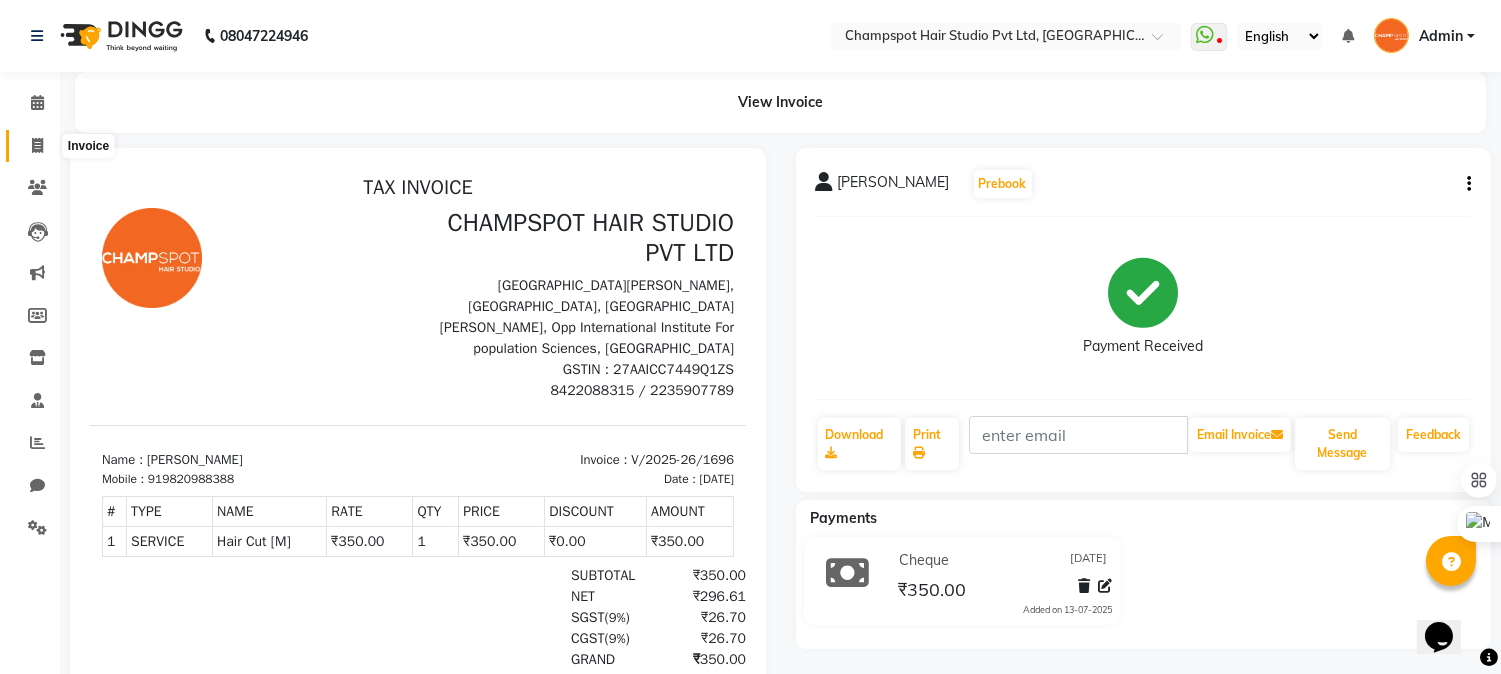 click 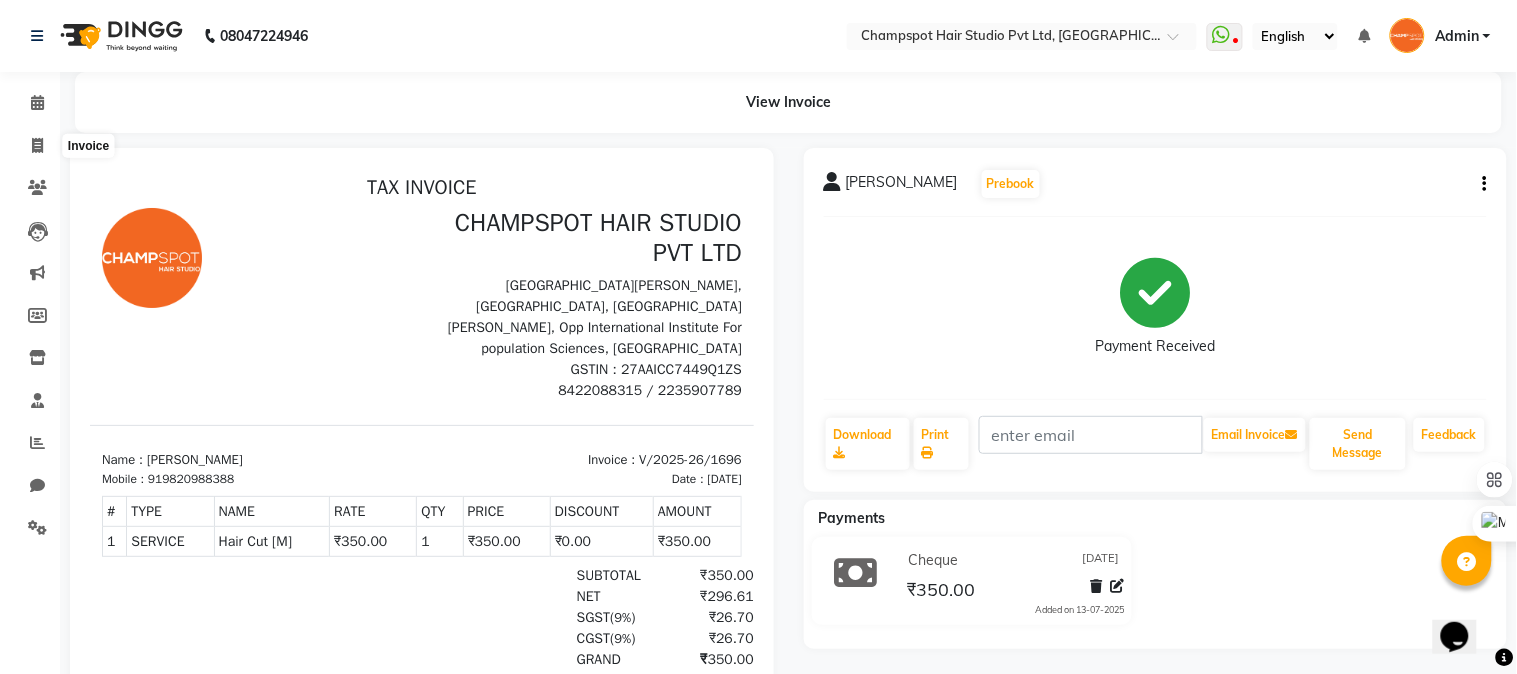 select on "service" 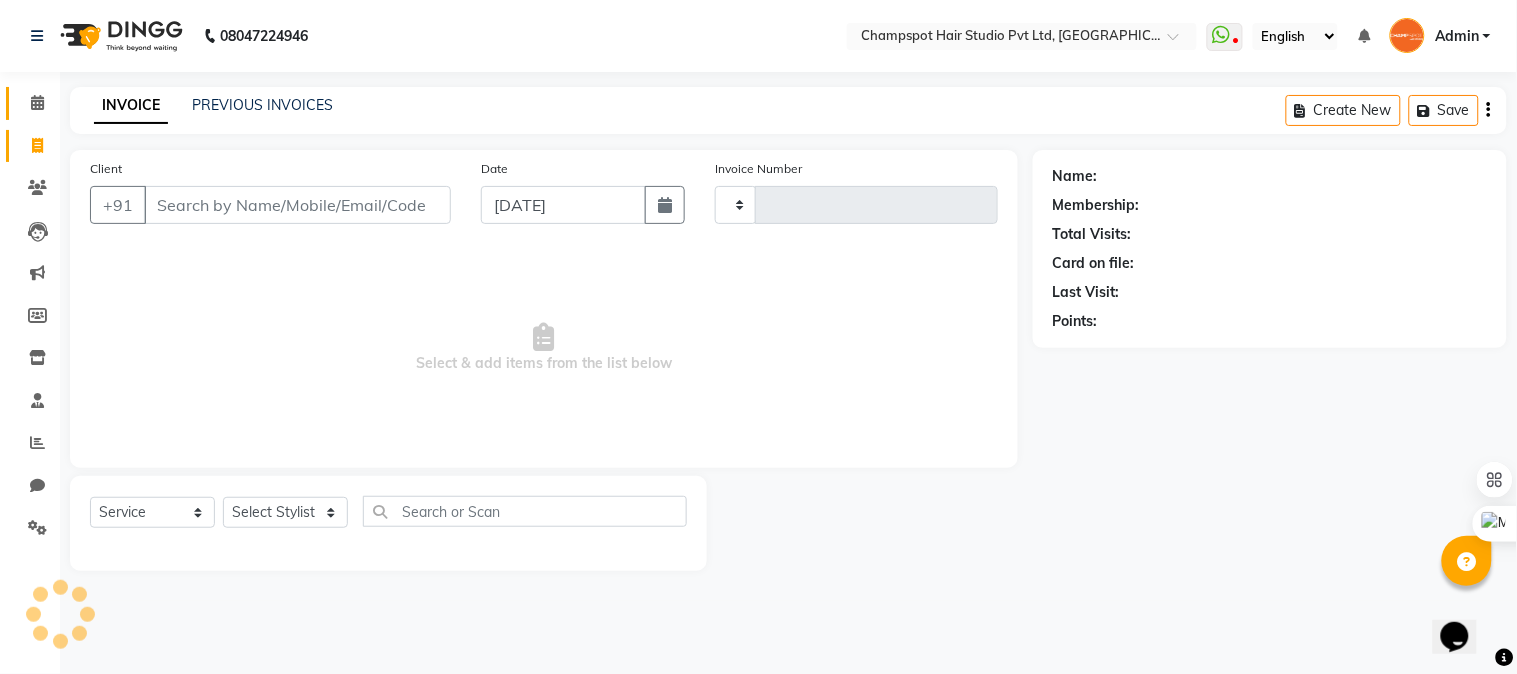 type on "1697" 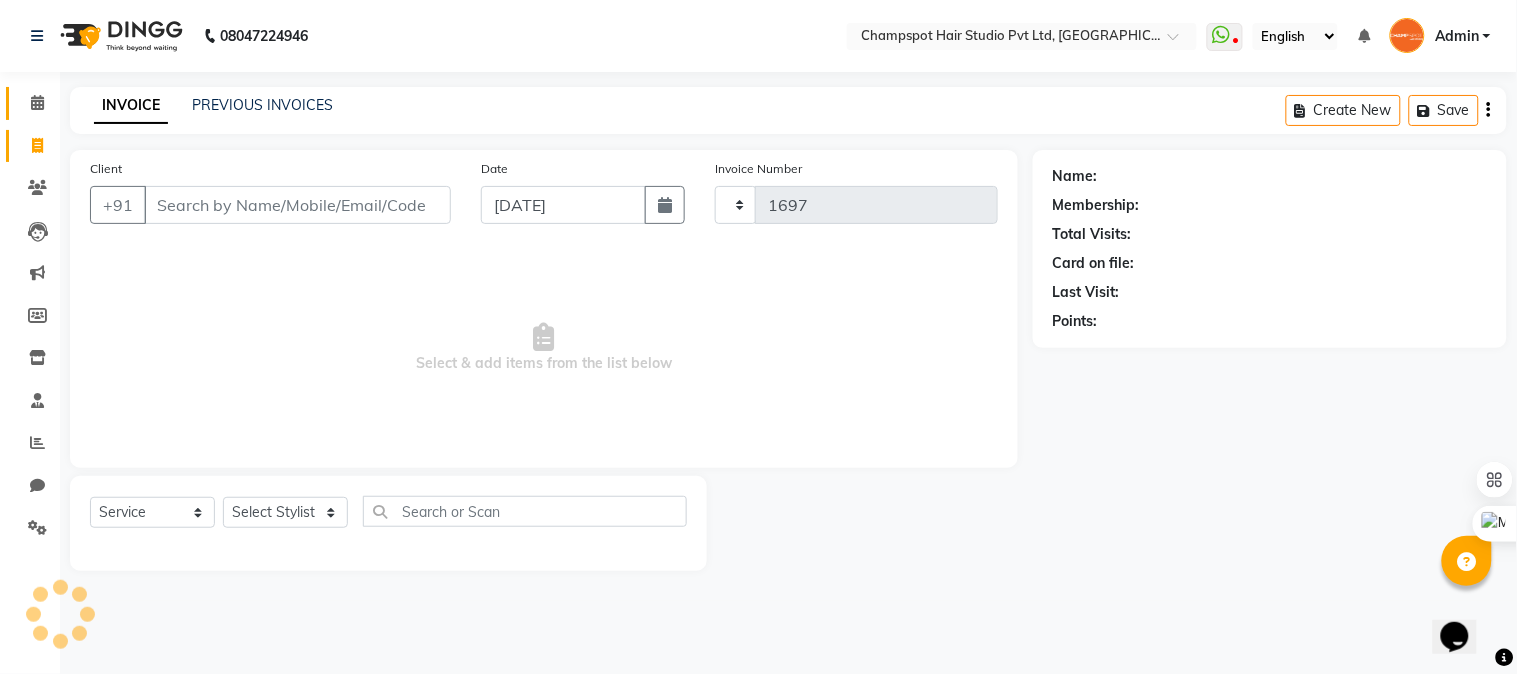 select on "7690" 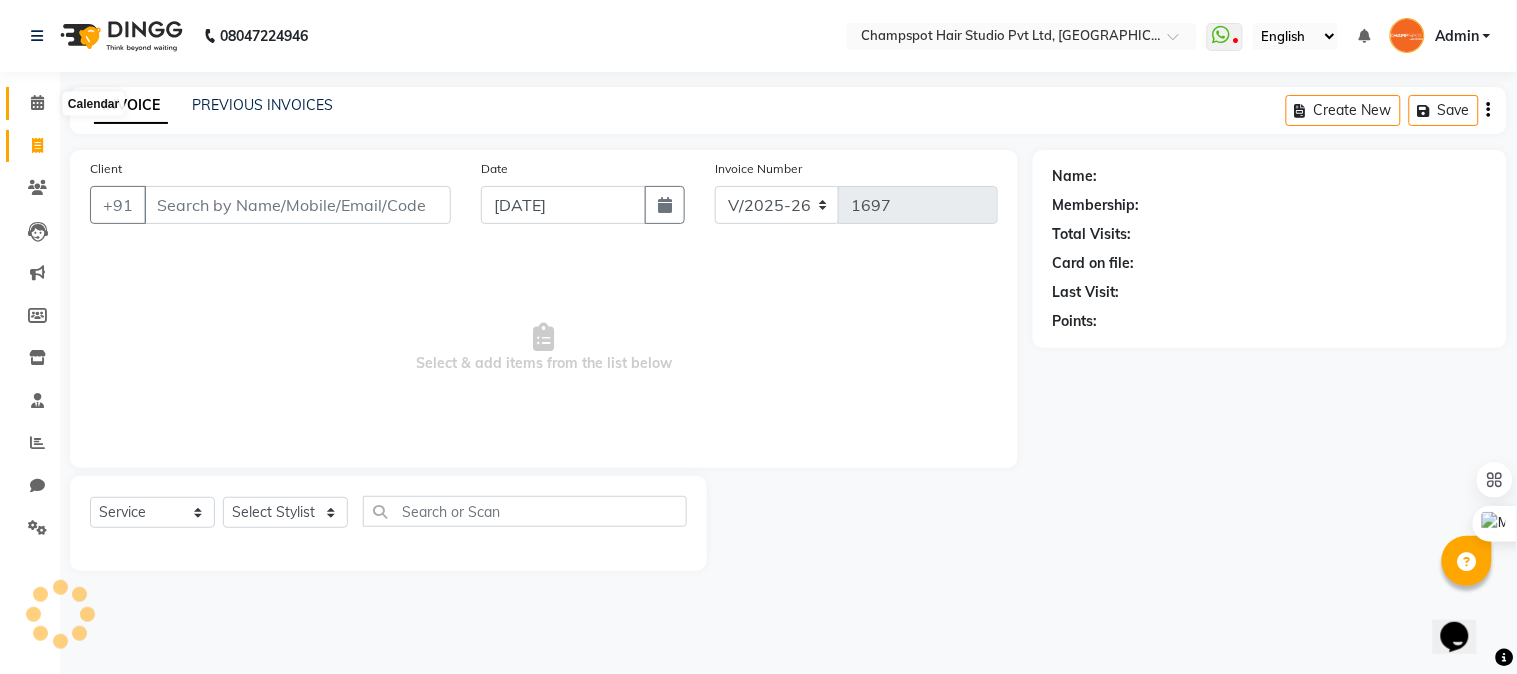 click 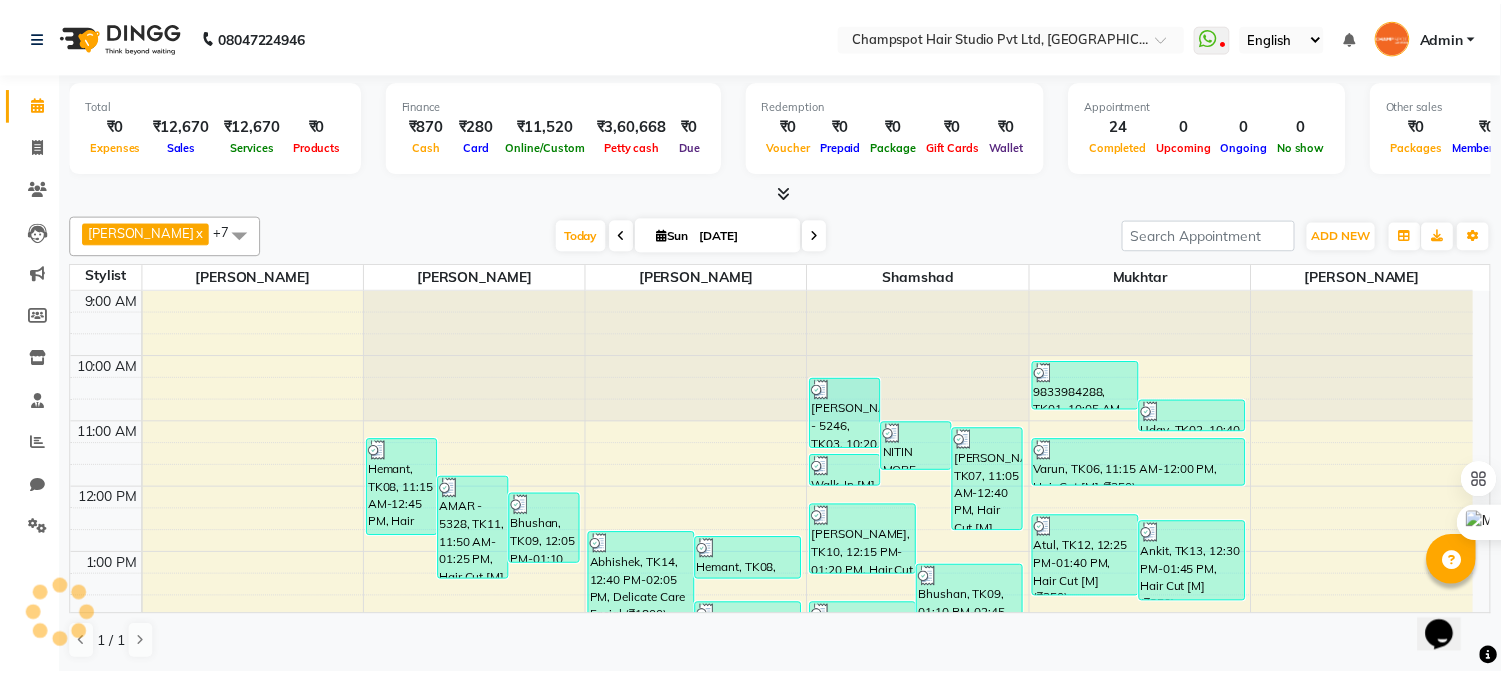 scroll, scrollTop: 0, scrollLeft: 0, axis: both 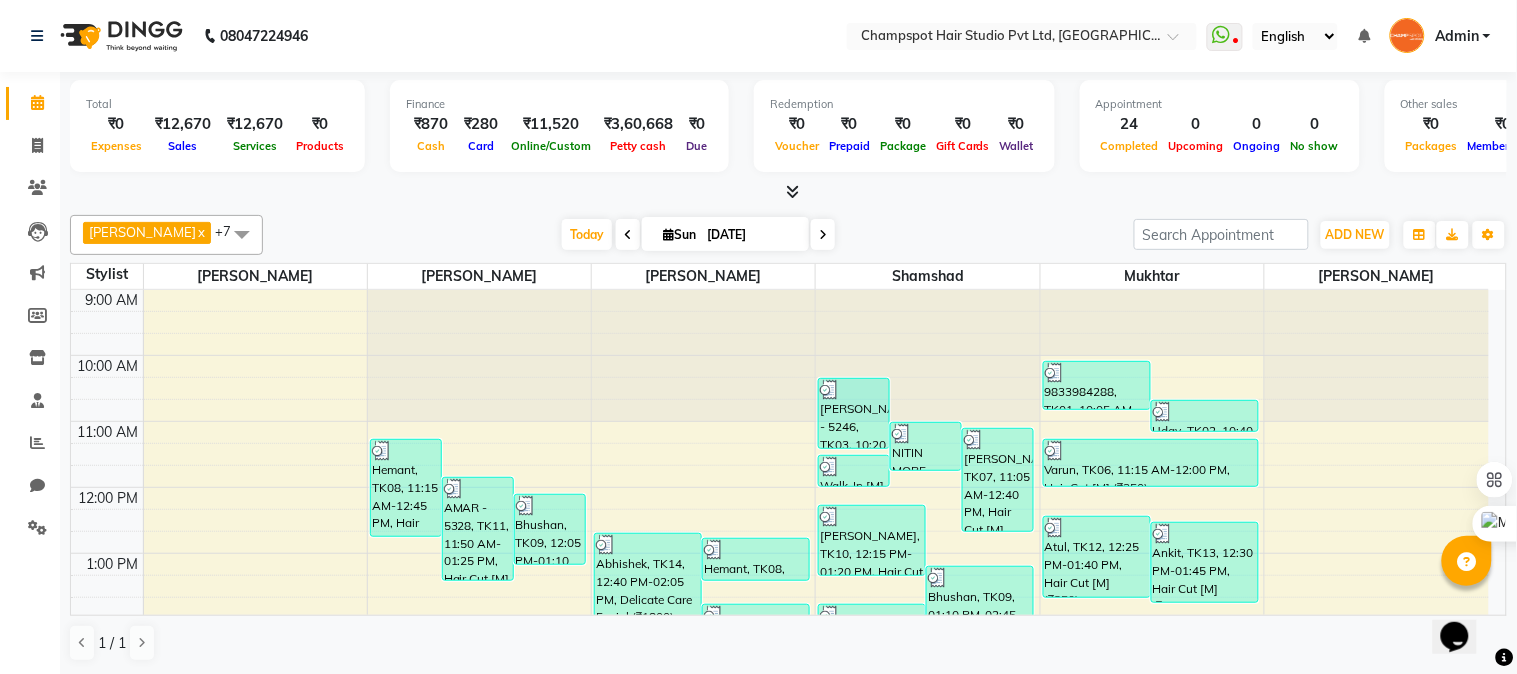 click at bounding box center [792, 191] 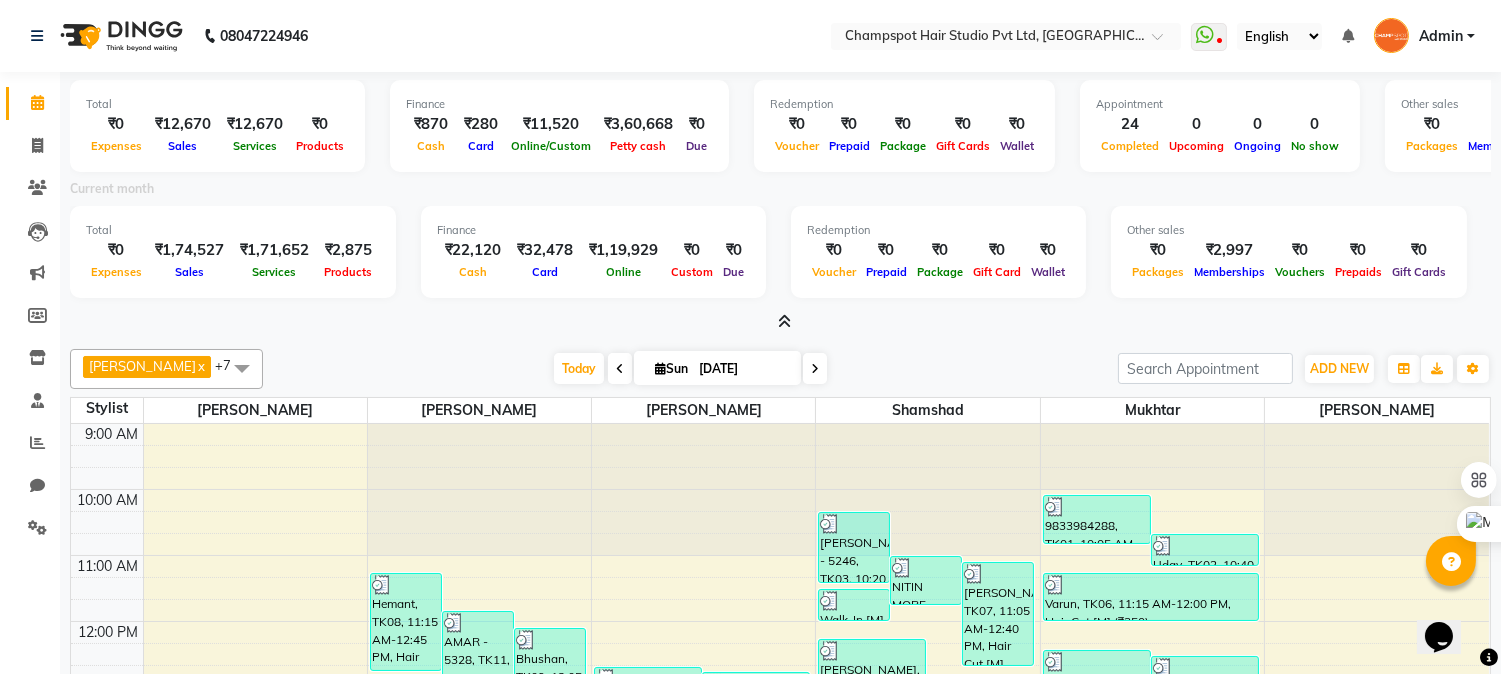 scroll, scrollTop: 134, scrollLeft: 0, axis: vertical 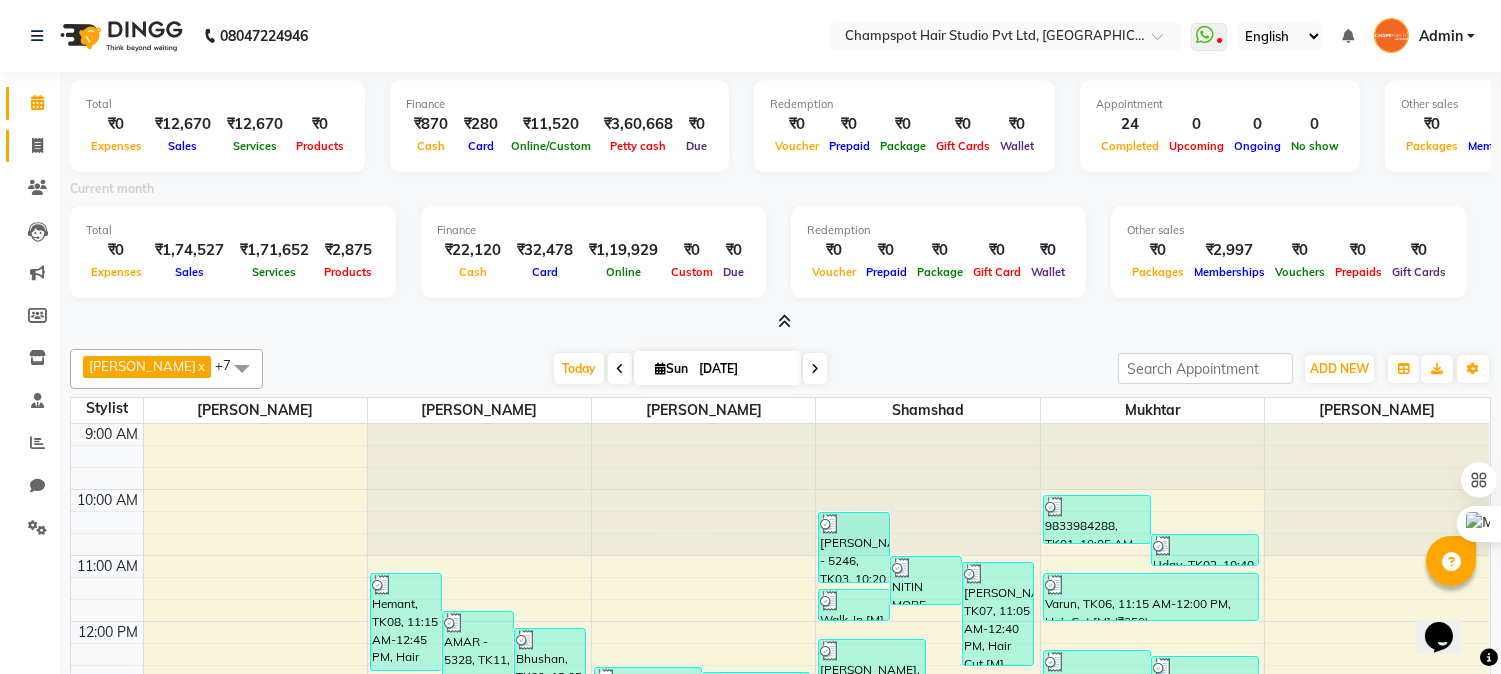 click 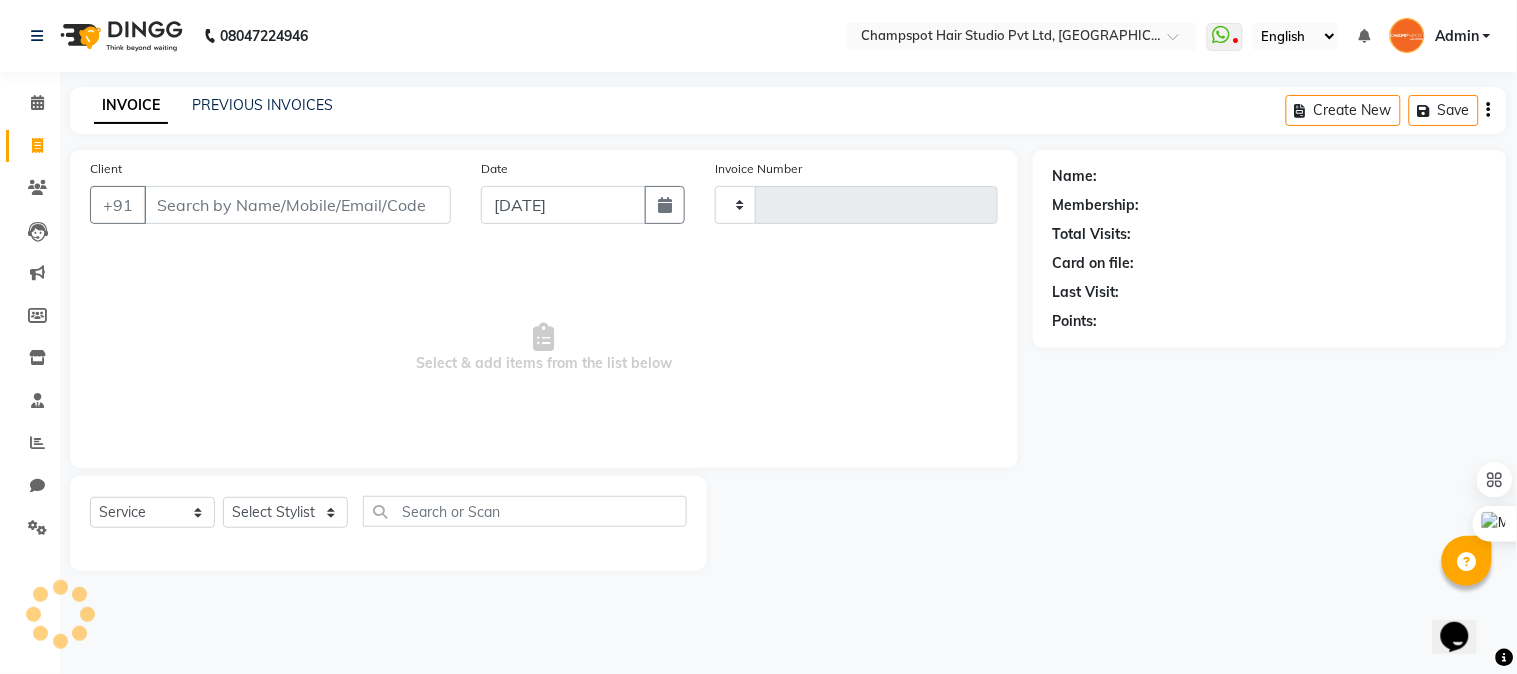 type on "1697" 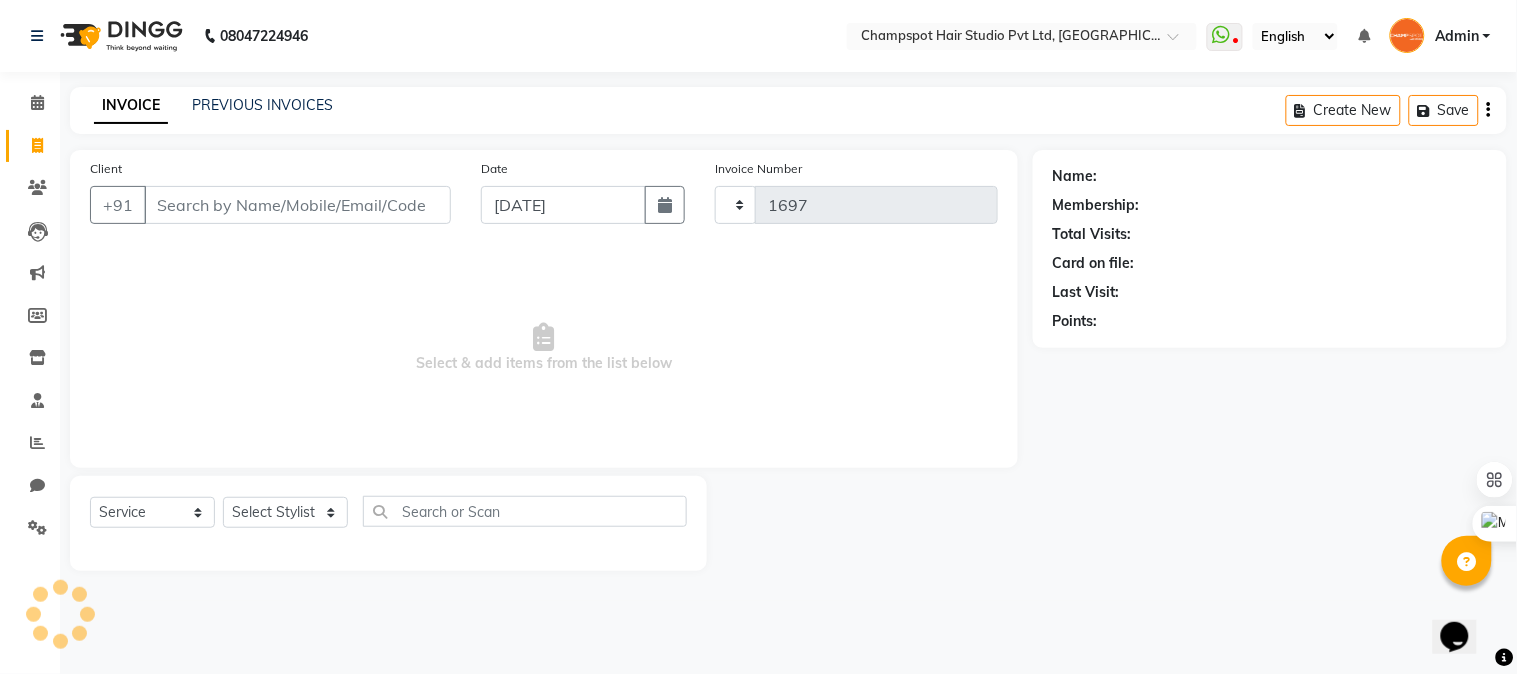 select on "7690" 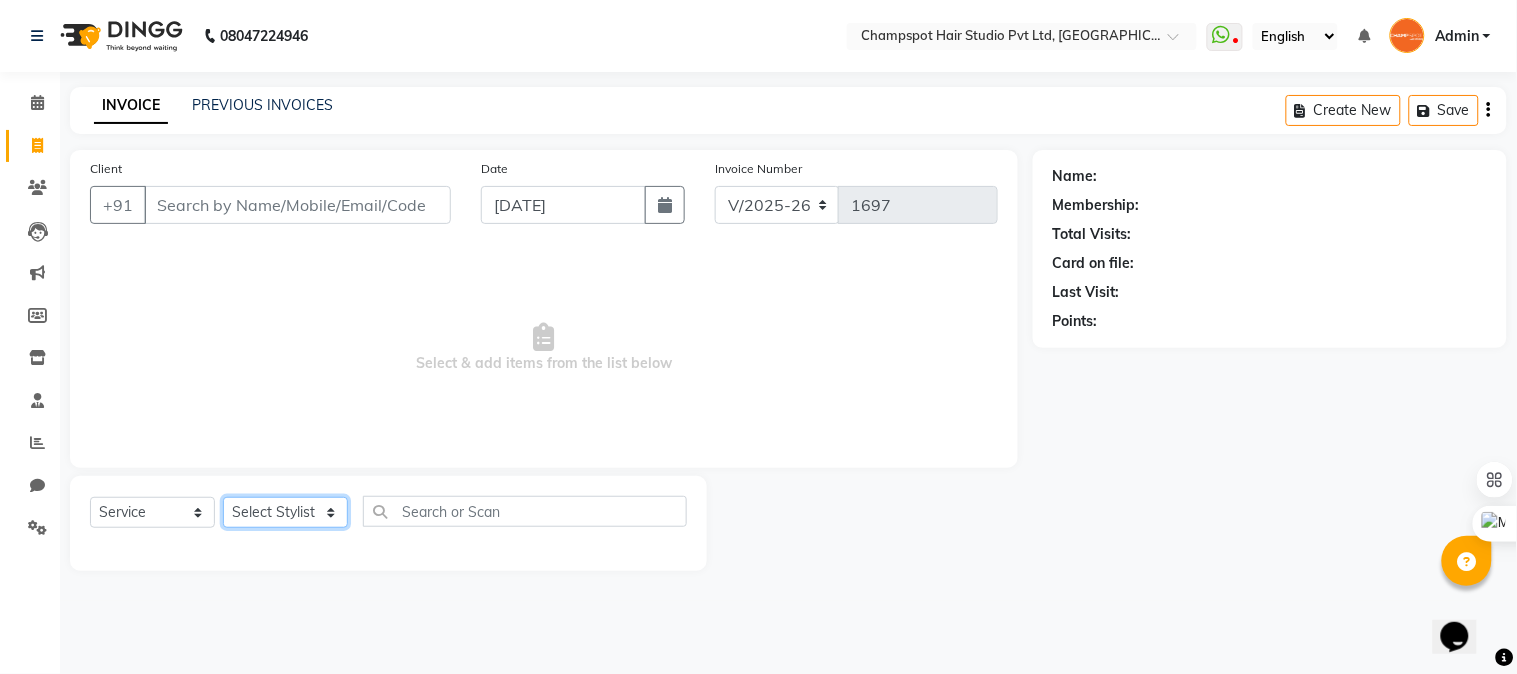 click on "Select Stylist Admin Ahmad Bhavesh Limbachia Falak Shaikh 	Hemant Limbachia Mamta Divekar Mukhtar Shamshad" 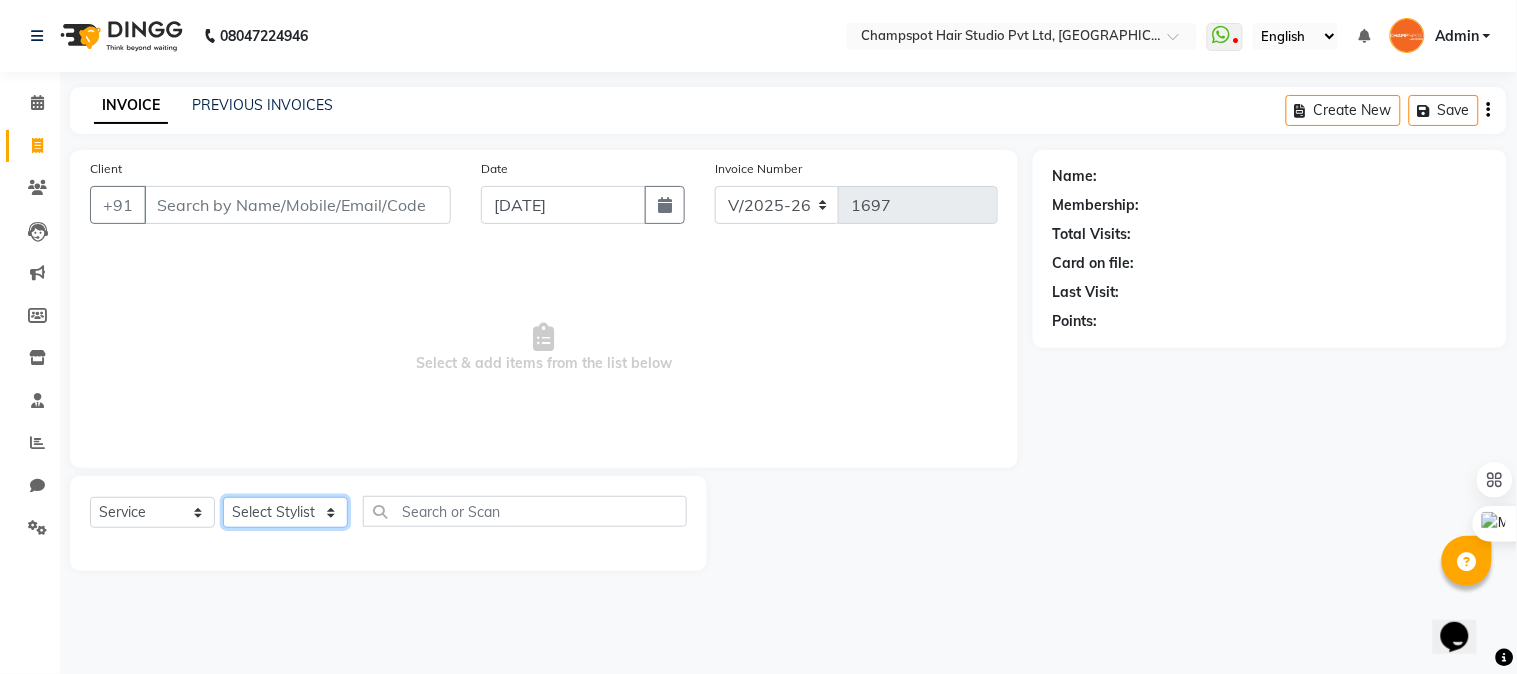 select on "69007" 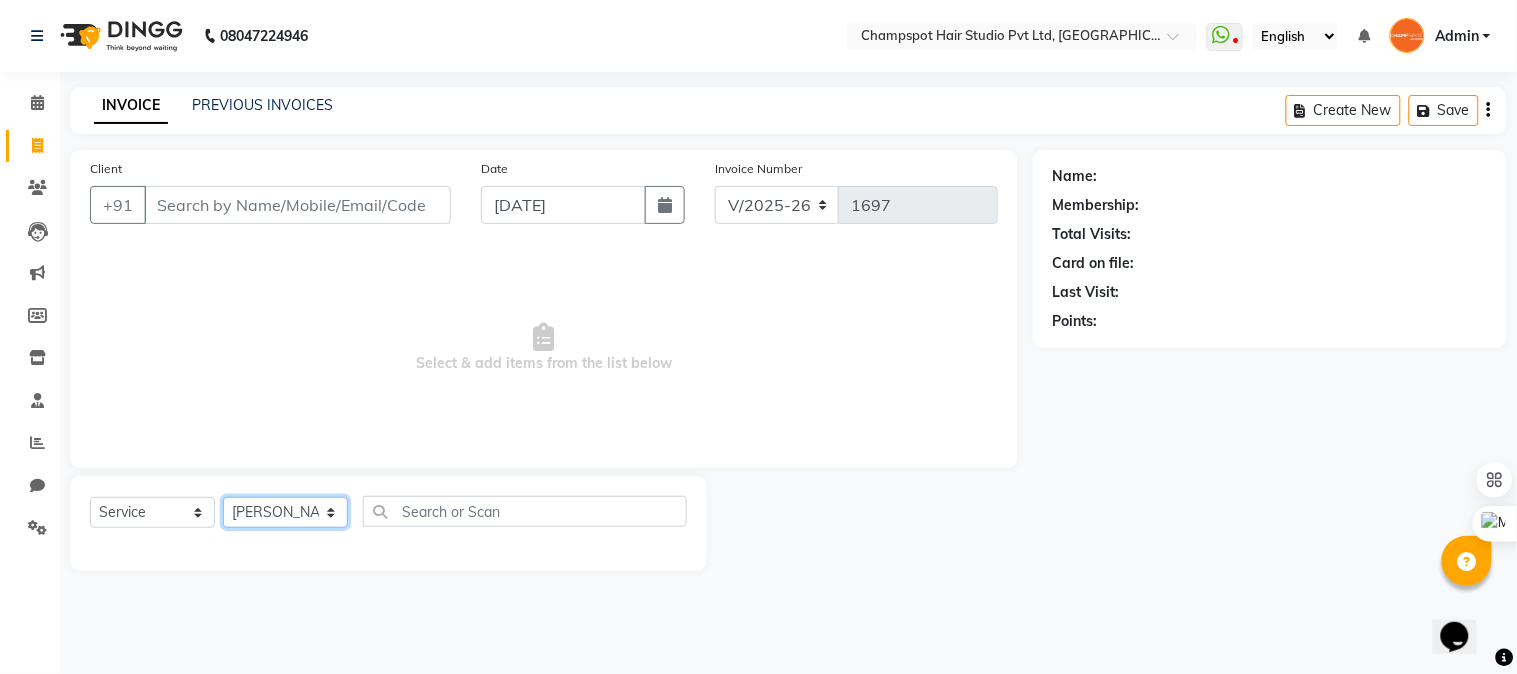 click on "Select Stylist Admin Ahmad Bhavesh Limbachia Falak Shaikh 	Hemant Limbachia Mamta Divekar Mukhtar Shamshad" 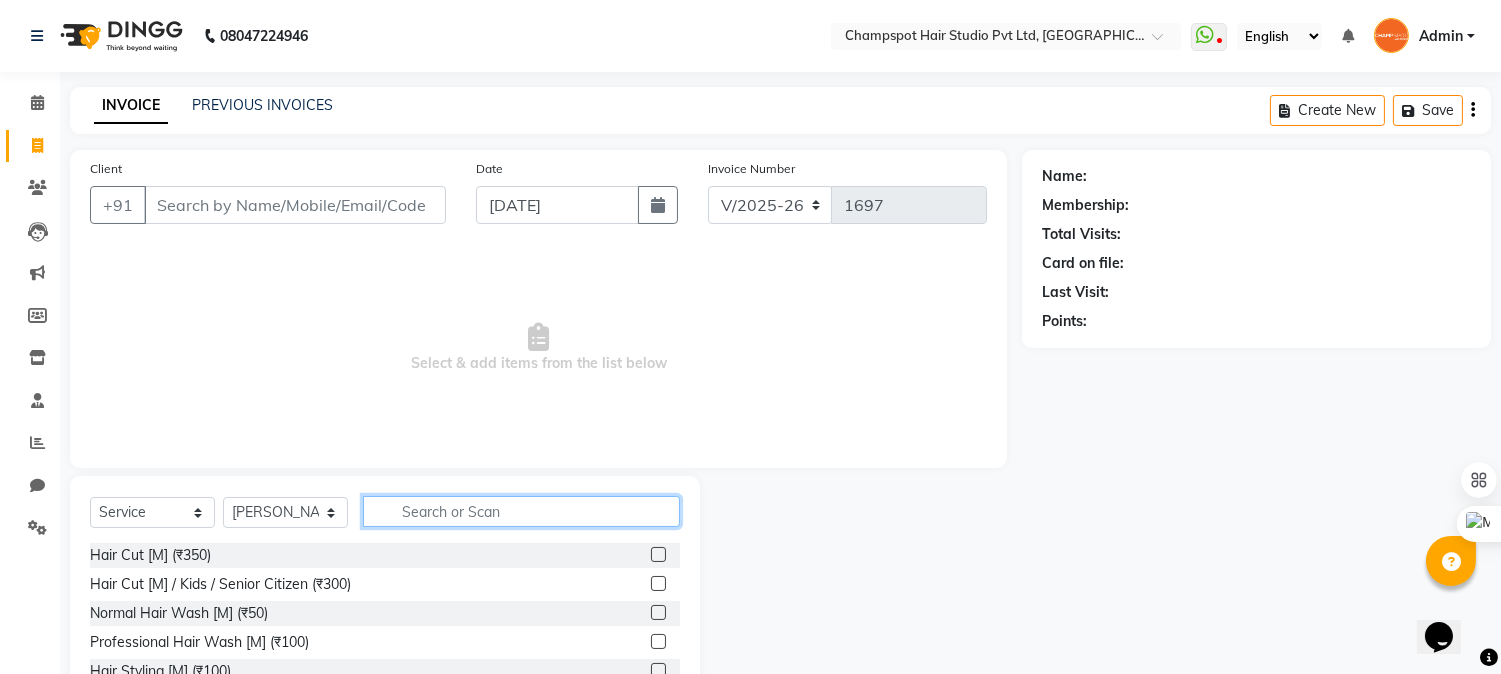click 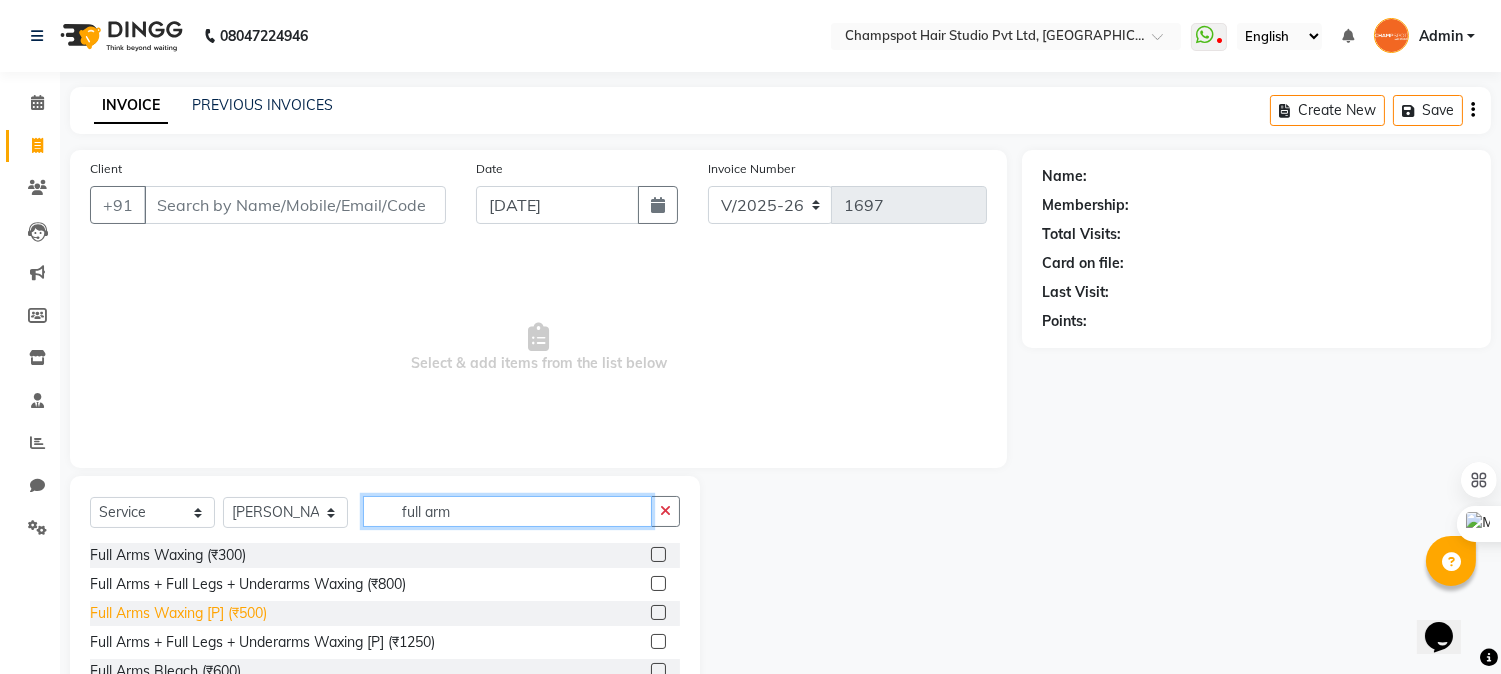 type on "full arm" 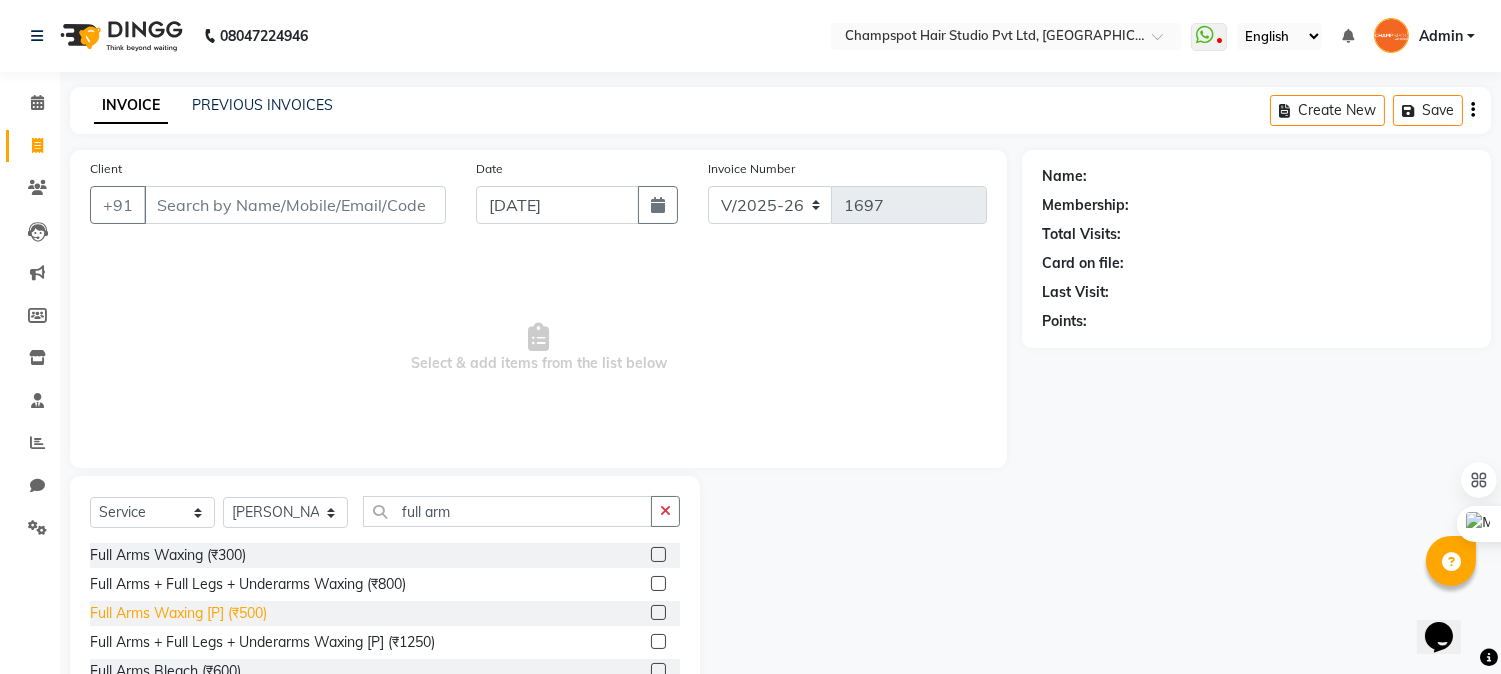 click on "Full Arms Waxing [P] (₹500)" 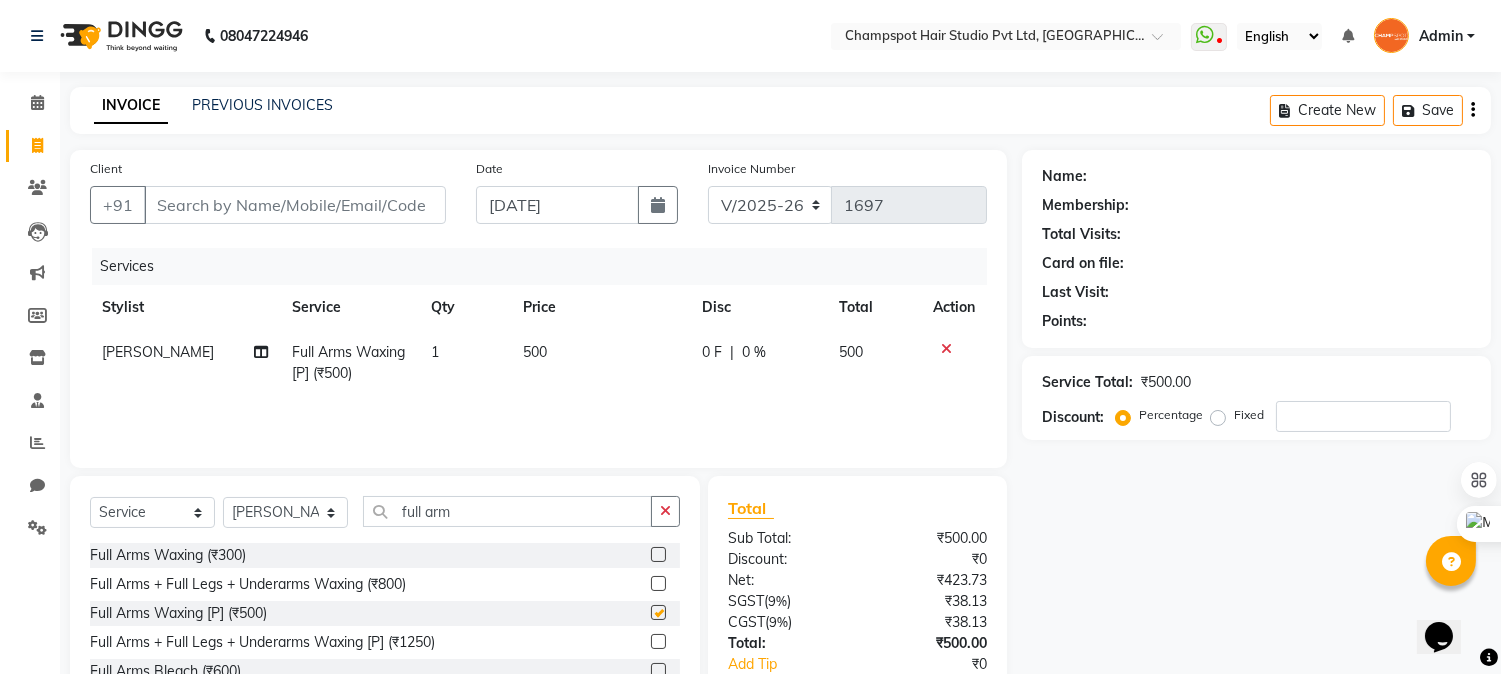 checkbox on "false" 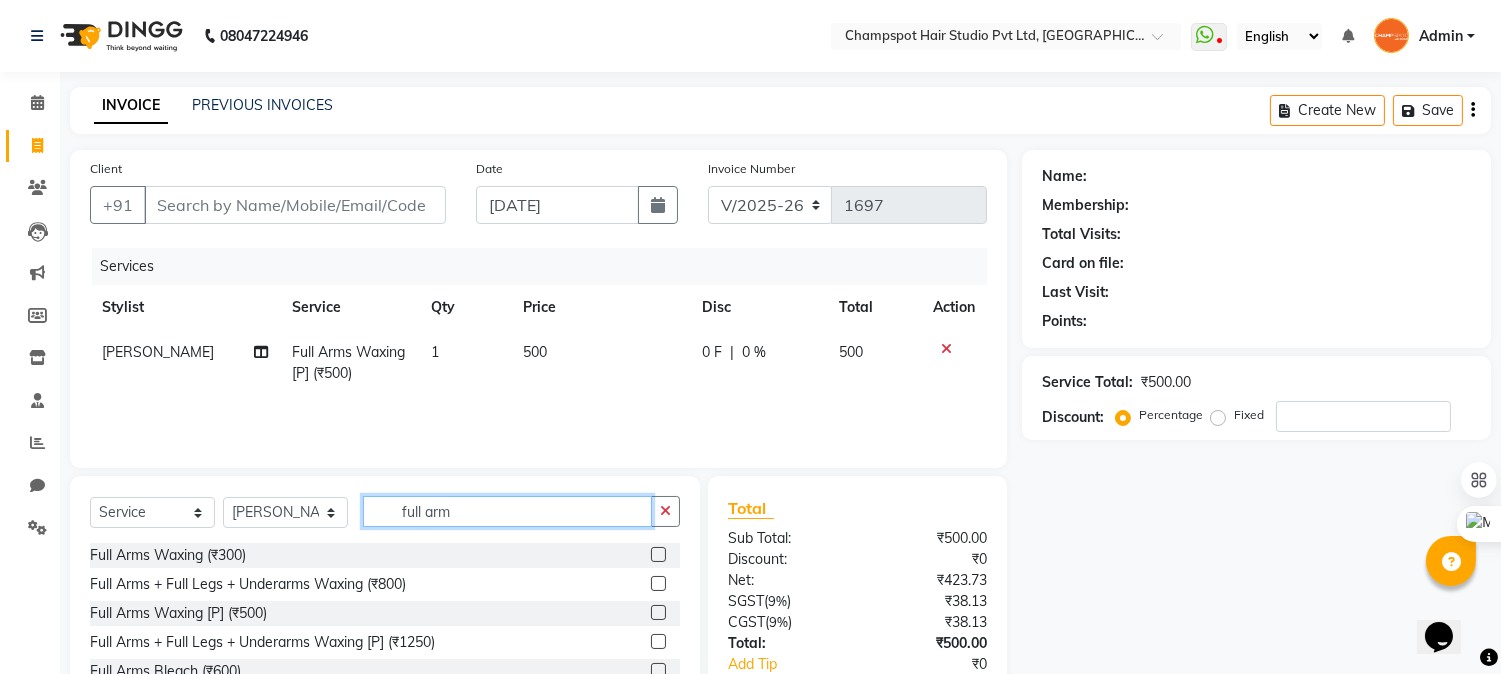 drag, startPoint x: 512, startPoint y: 511, endPoint x: 271, endPoint y: 491, distance: 241.82845 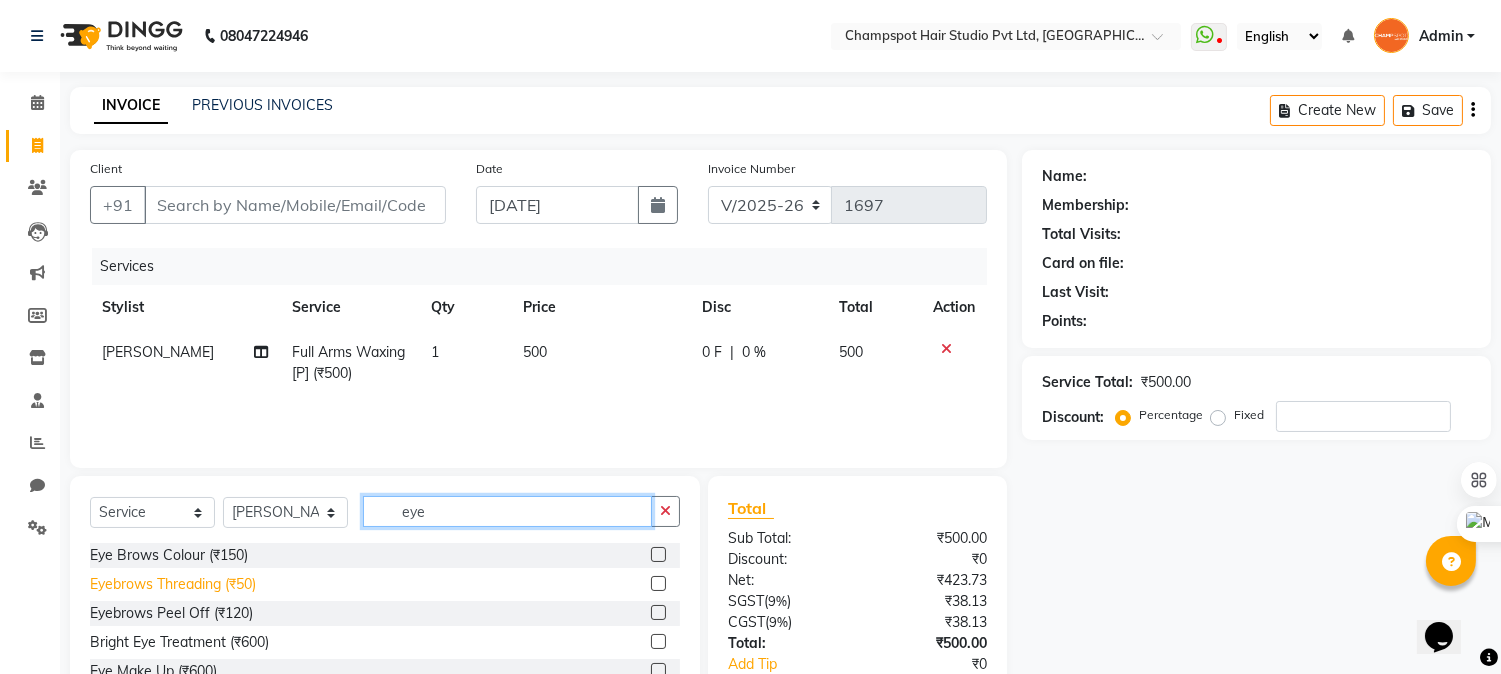 type on "eye" 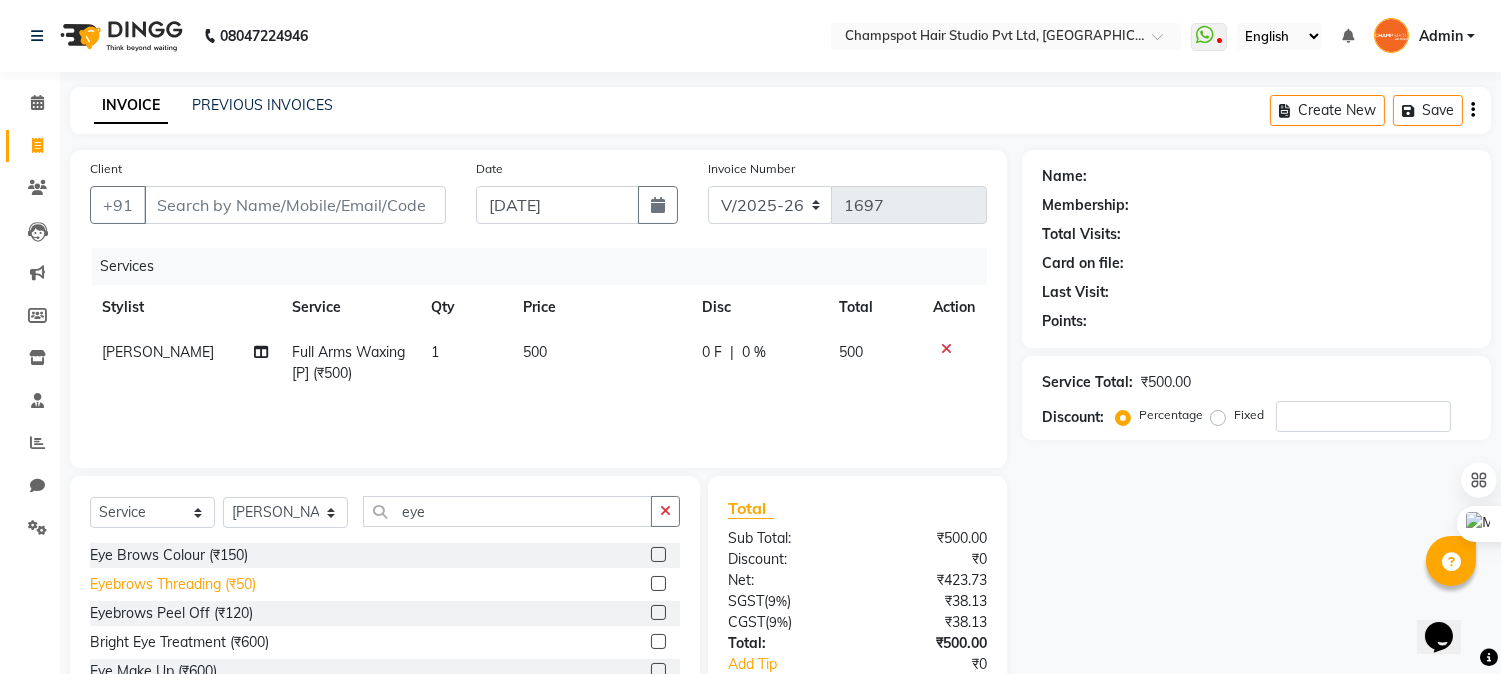 click on "Eyebrows Threading (₹50)" 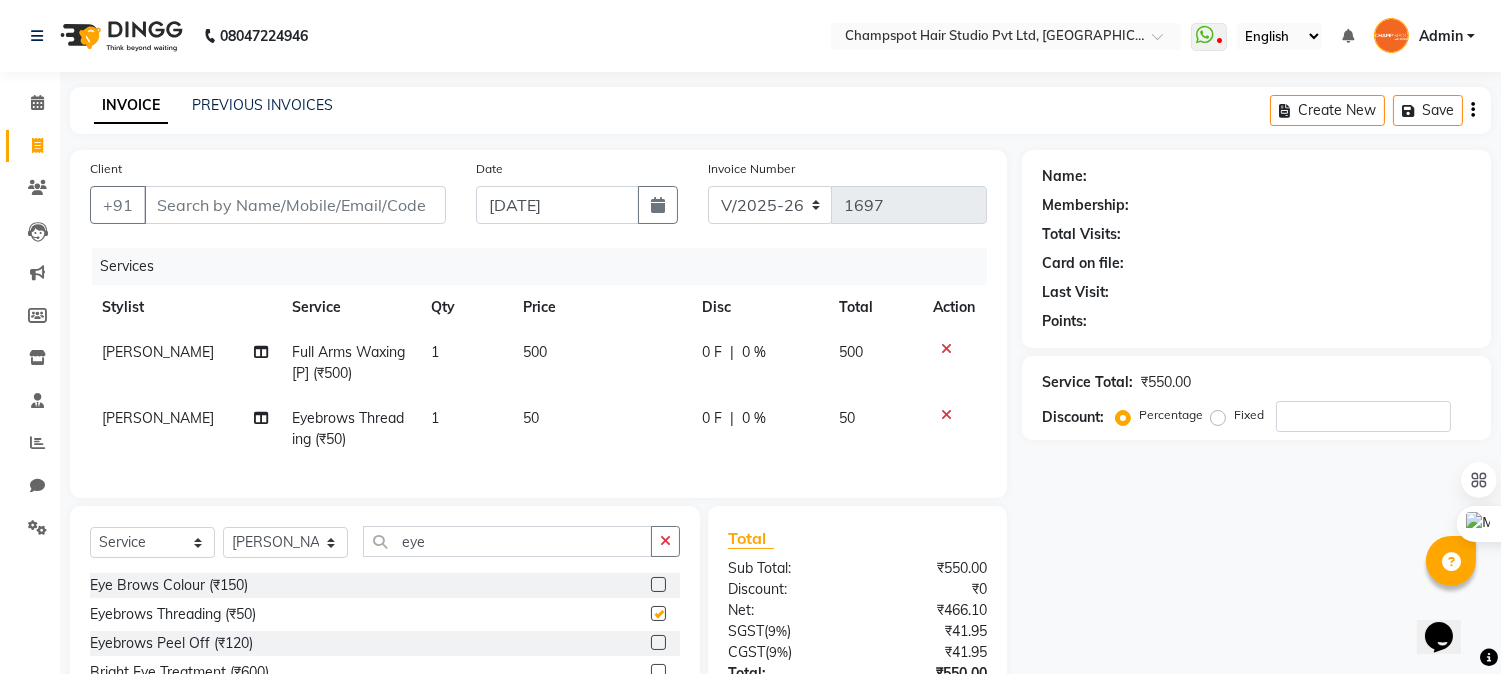 checkbox on "false" 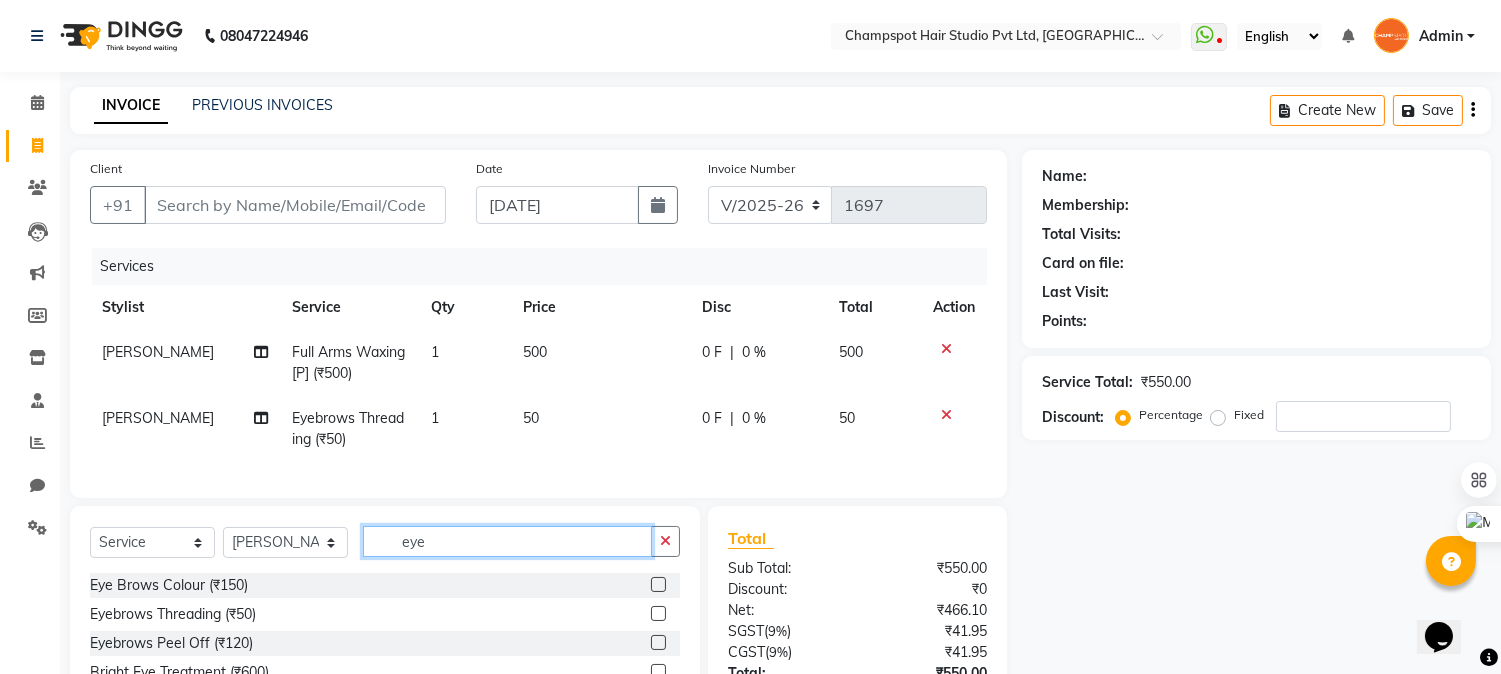 drag, startPoint x: 451, startPoint y: 556, endPoint x: 176, endPoint y: 532, distance: 276.0453 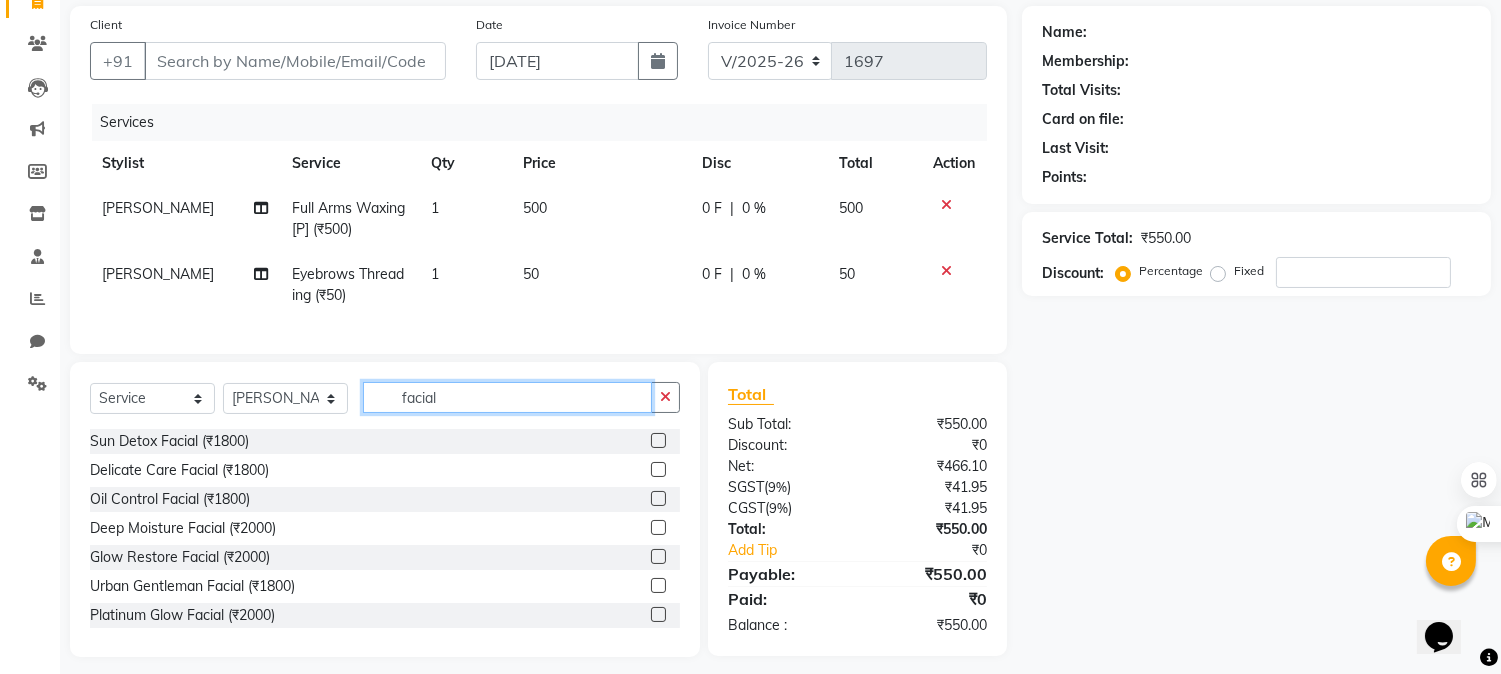 scroll, scrollTop: 173, scrollLeft: 0, axis: vertical 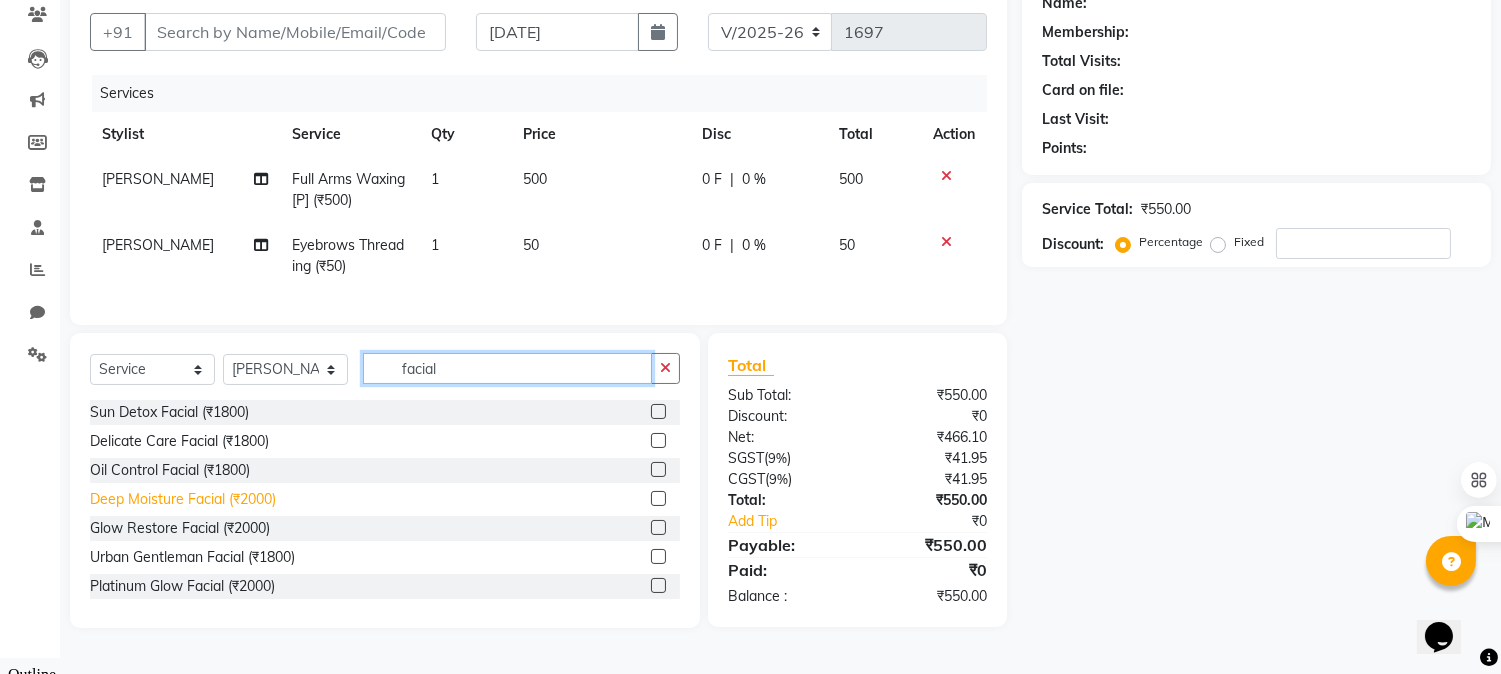 type on "facial" 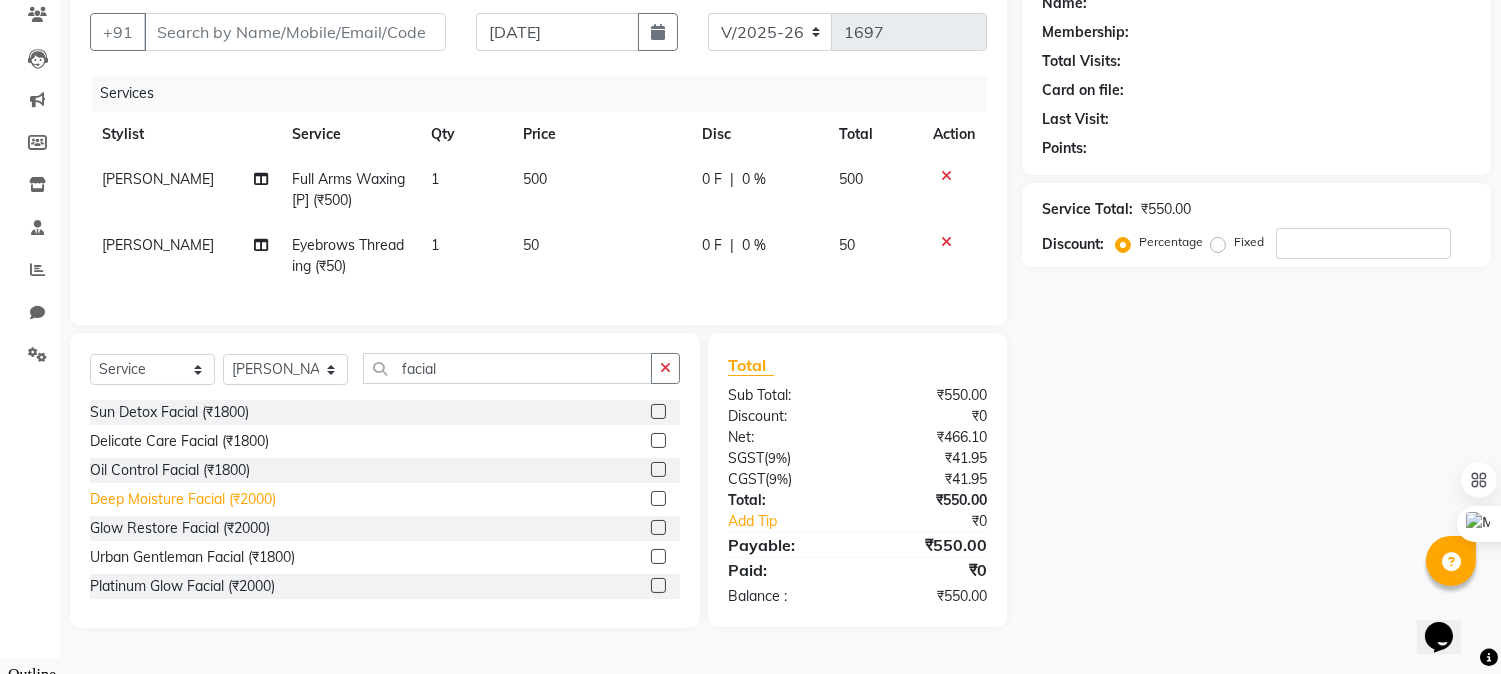 click on "Deep Moisture Facial (₹2000)" 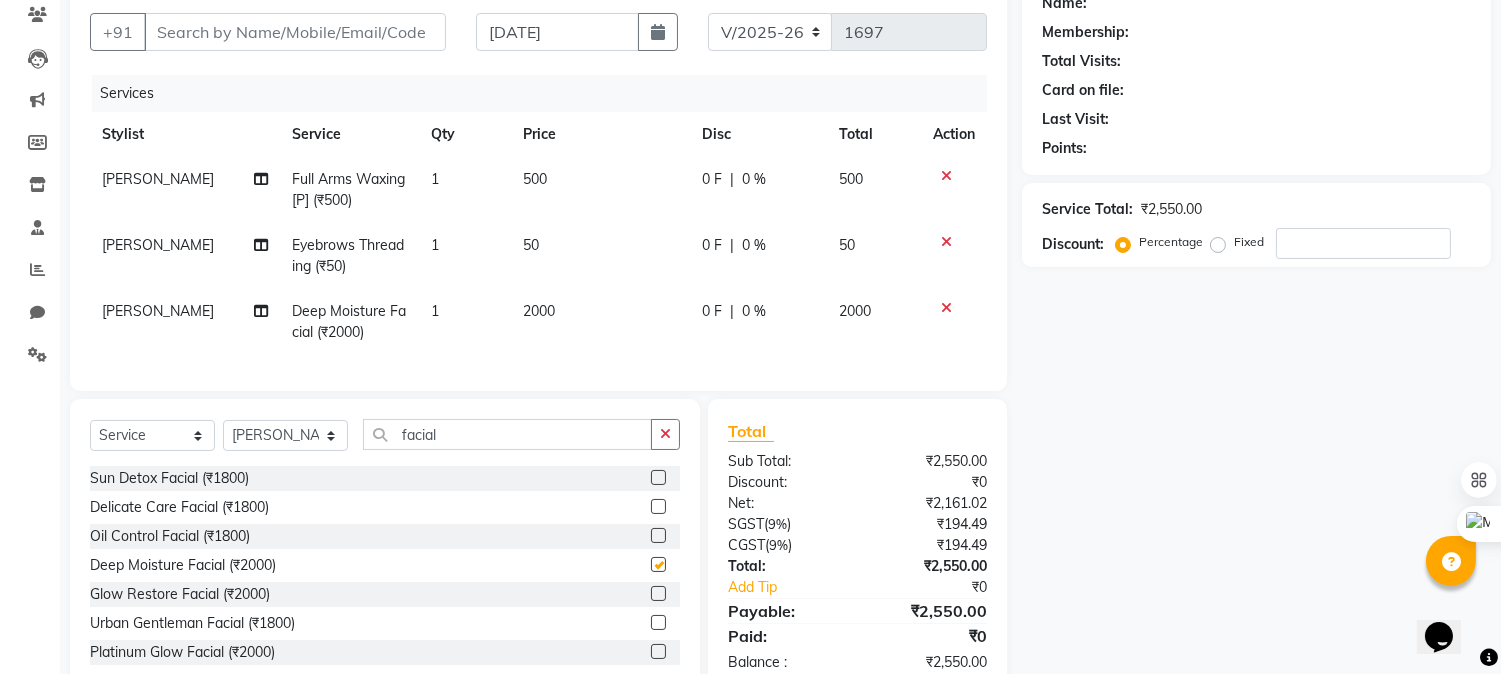 checkbox on "false" 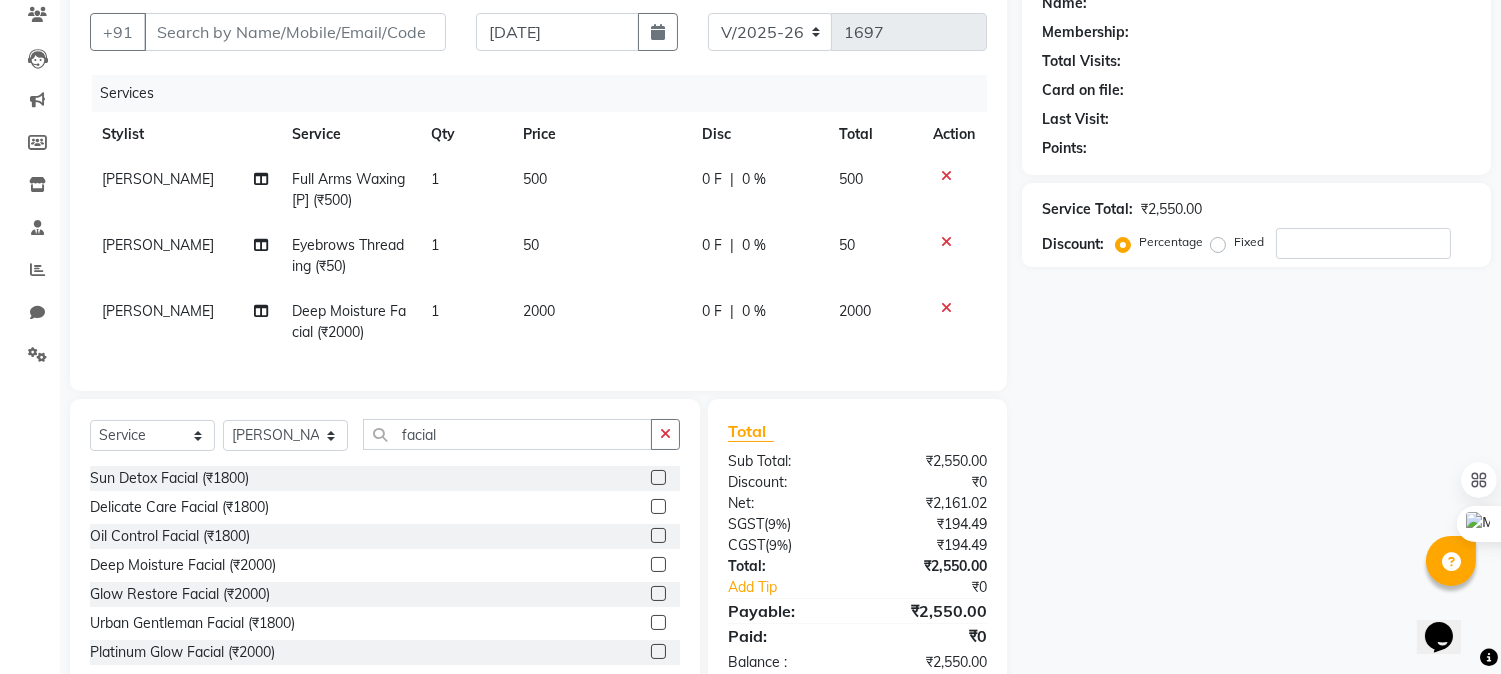 scroll, scrollTop: 240, scrollLeft: 0, axis: vertical 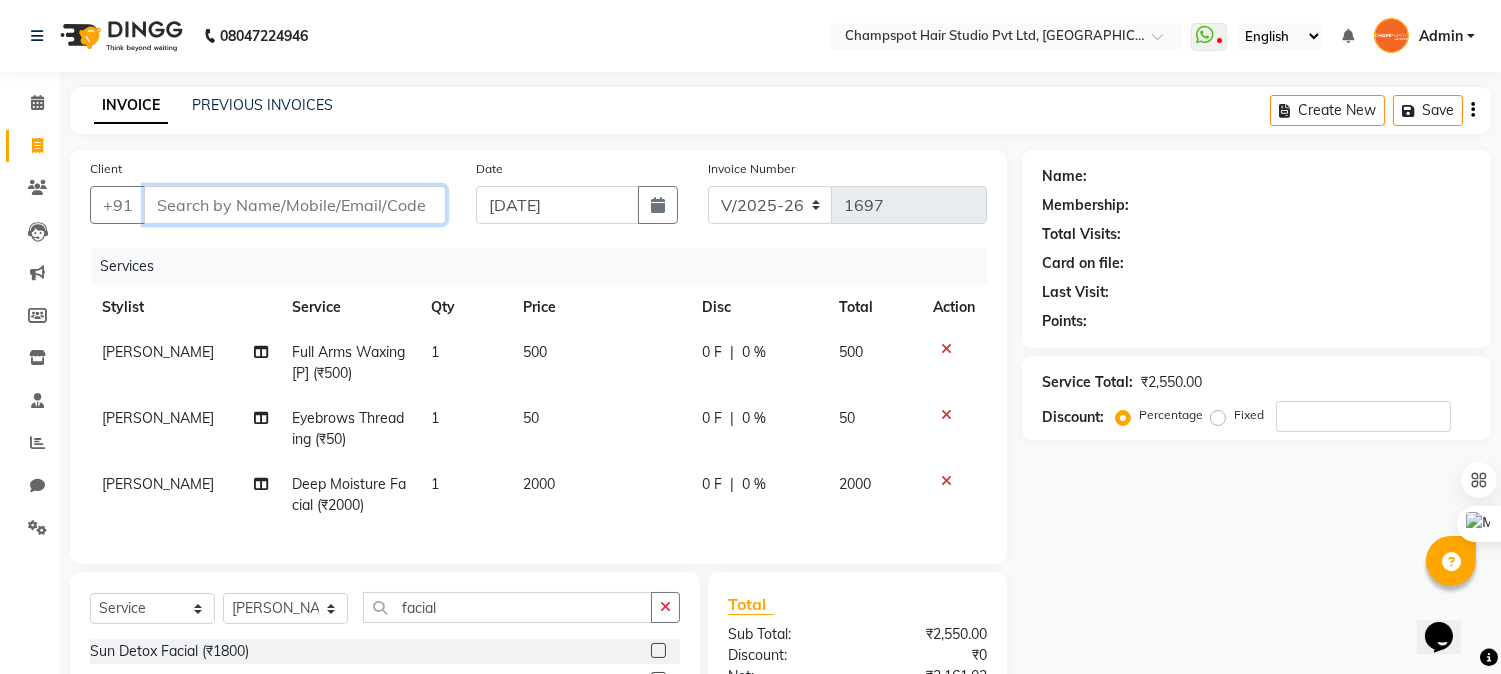 click on "Client" at bounding box center (295, 205) 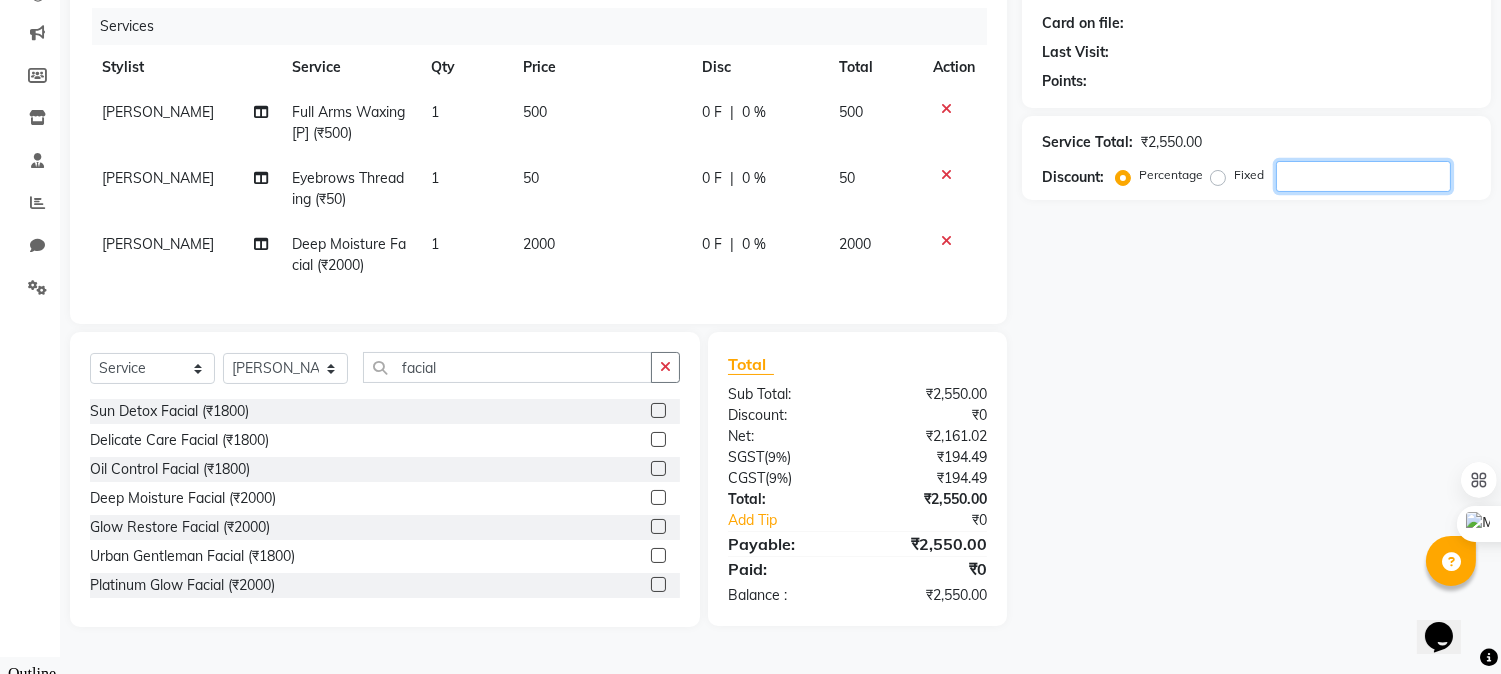 click 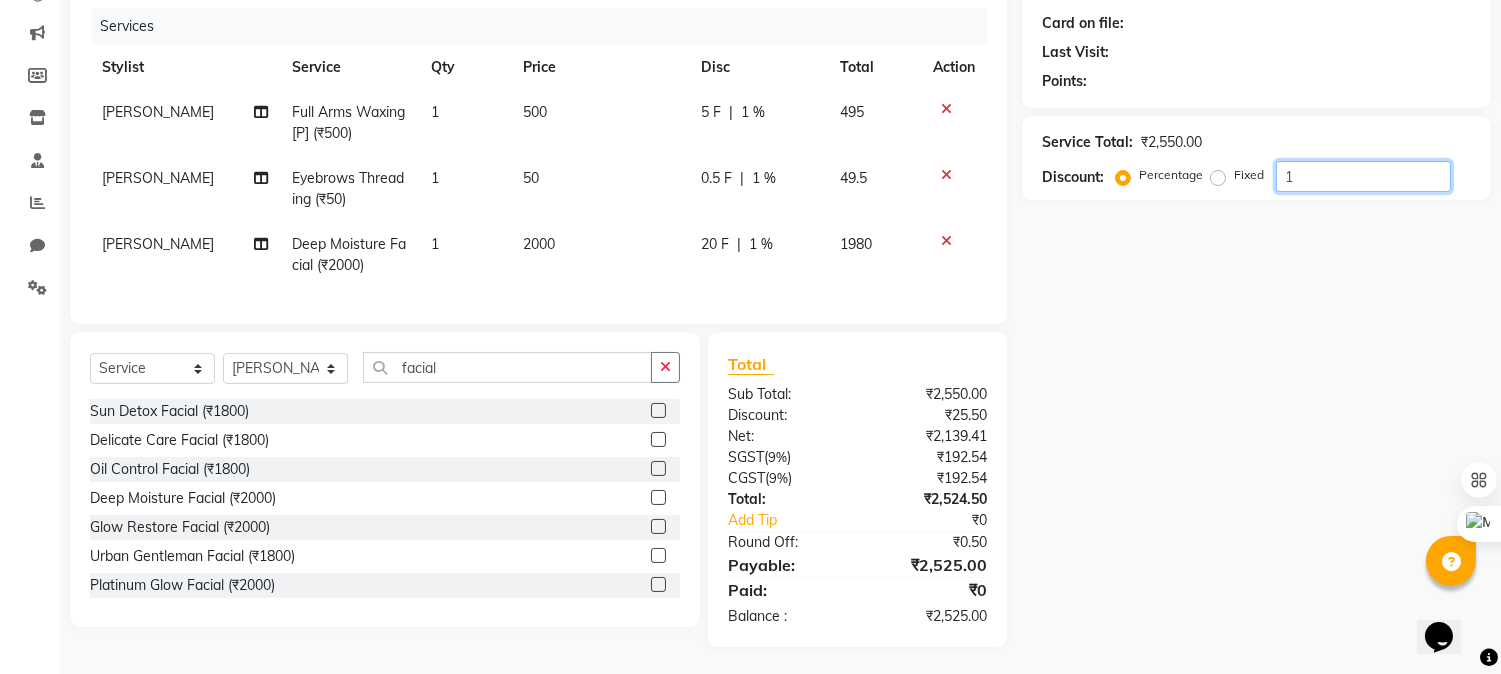 type on "10" 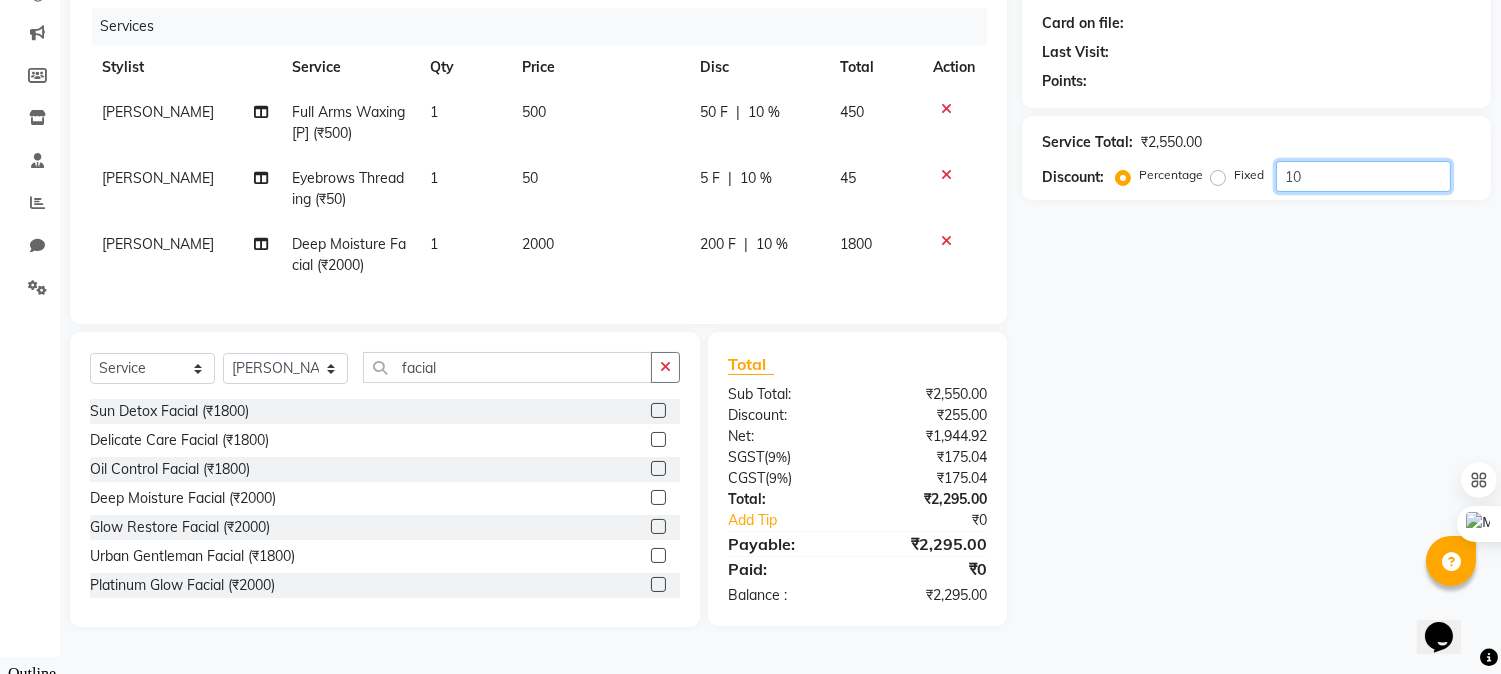 drag, startPoint x: 1317, startPoint y: 177, endPoint x: 1127, endPoint y: 201, distance: 191.5098 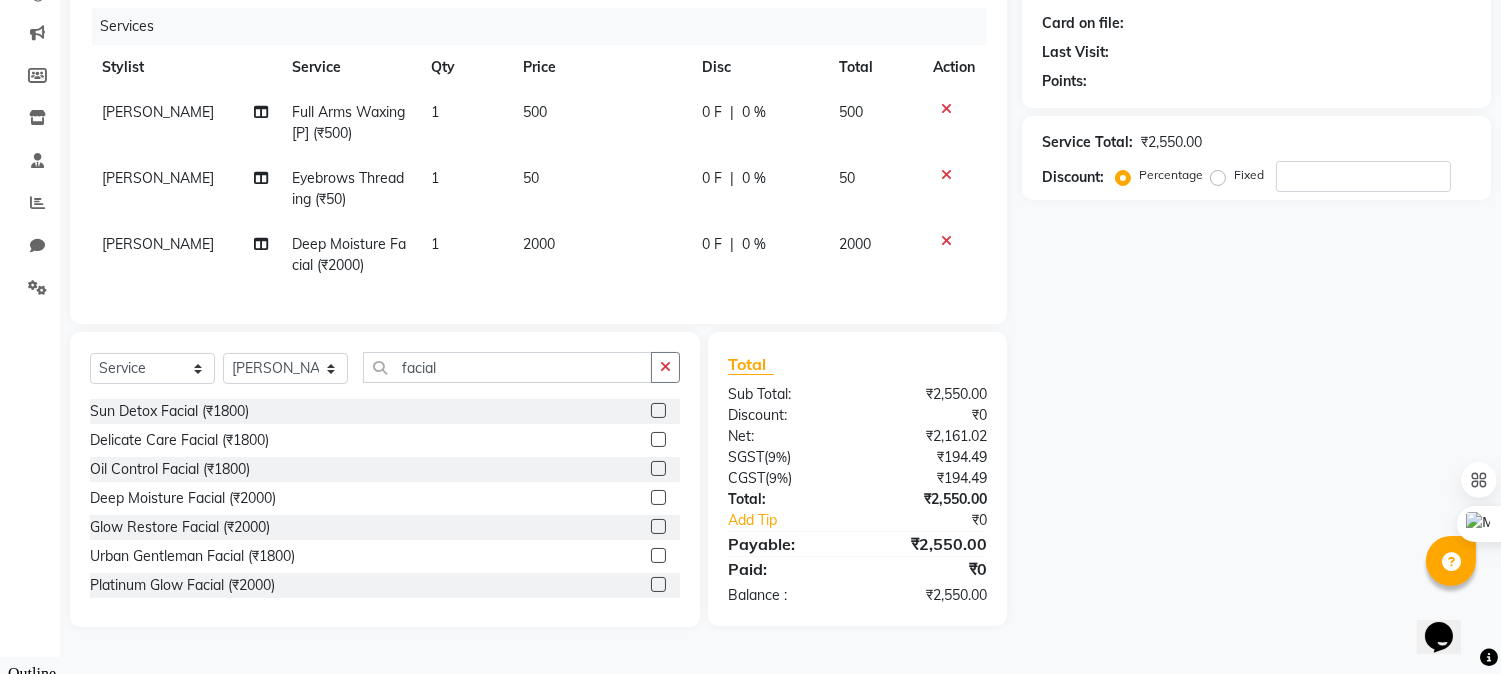 click on "Fixed" 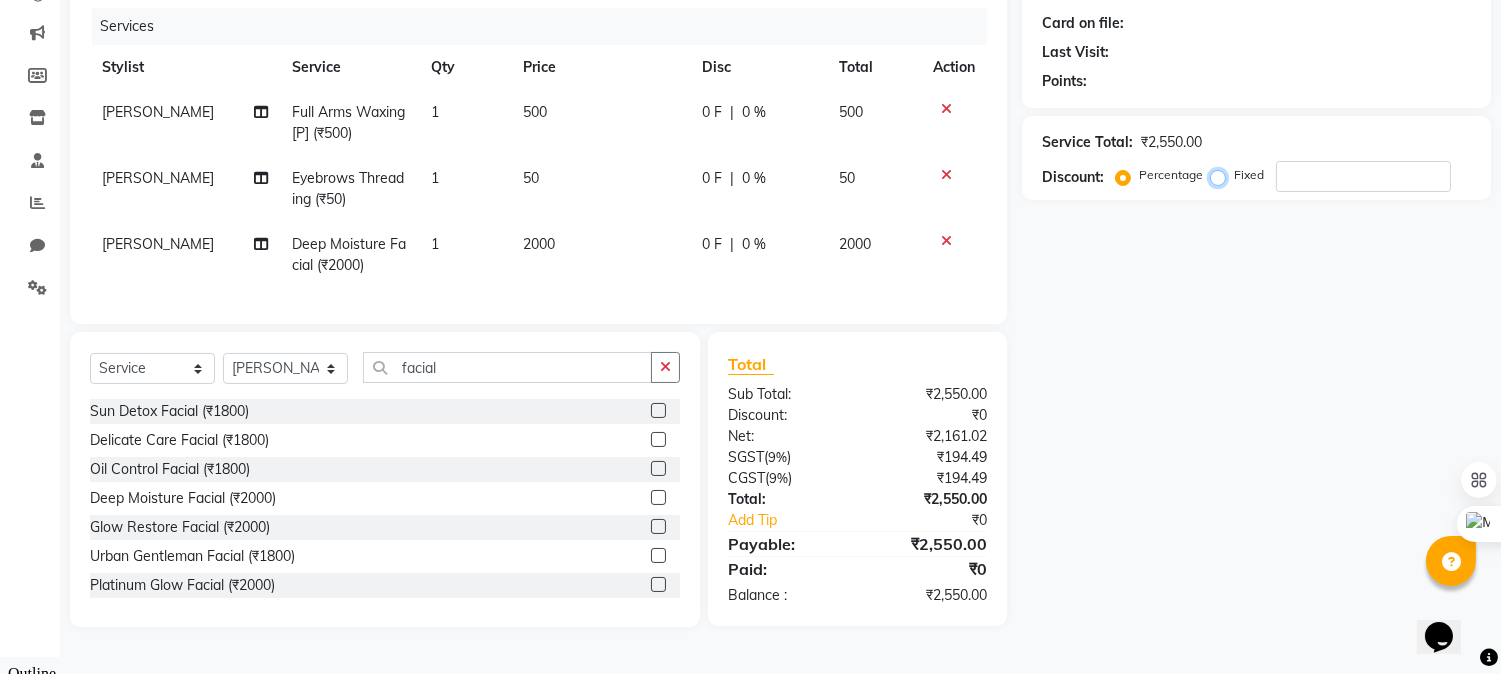 click on "Fixed" at bounding box center [1222, 175] 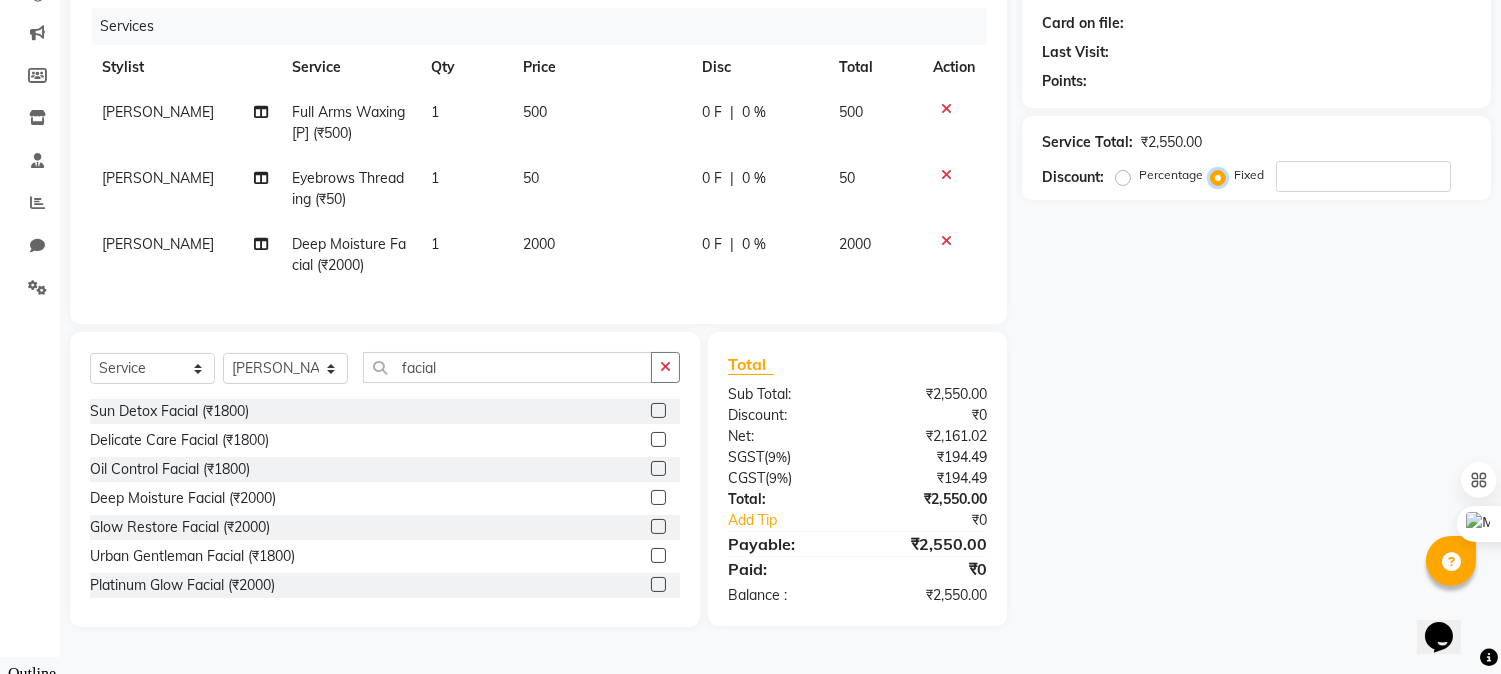 scroll, scrollTop: 0, scrollLeft: 0, axis: both 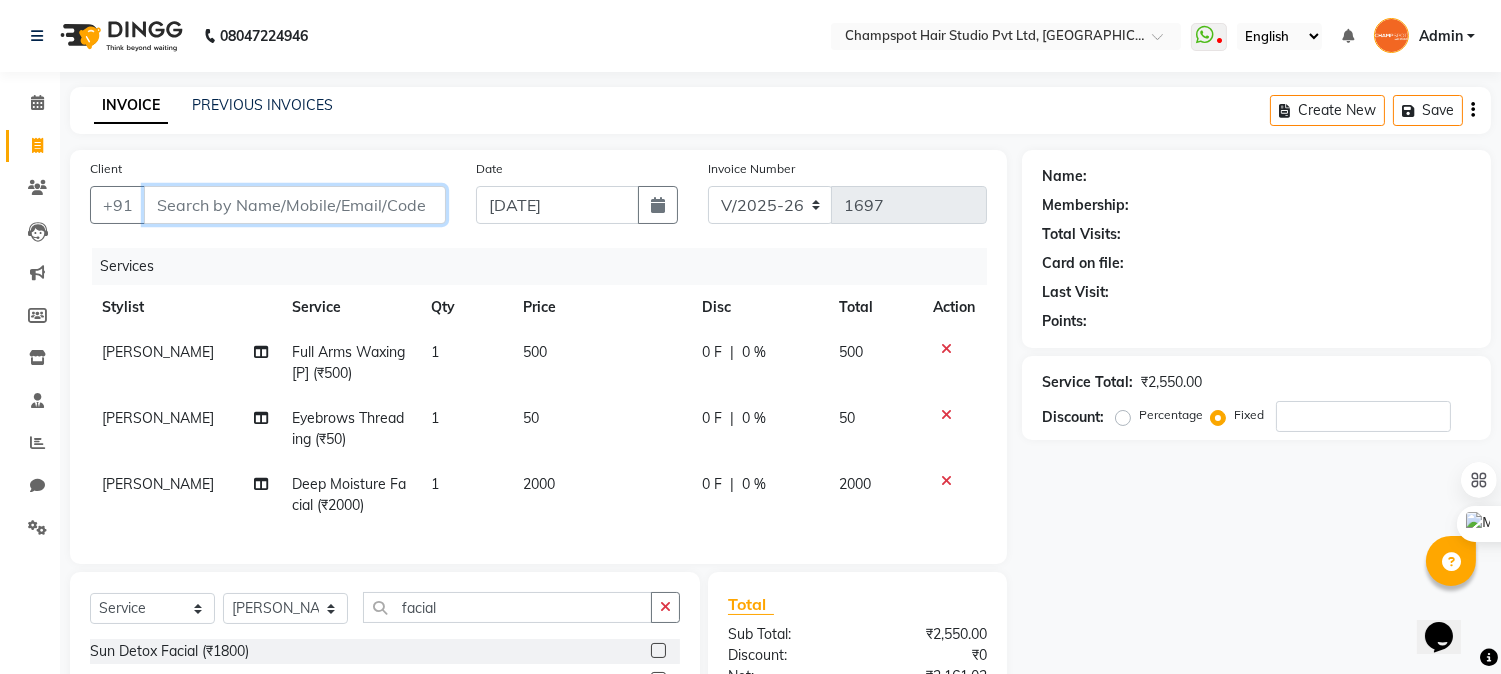click on "Client" at bounding box center (295, 205) 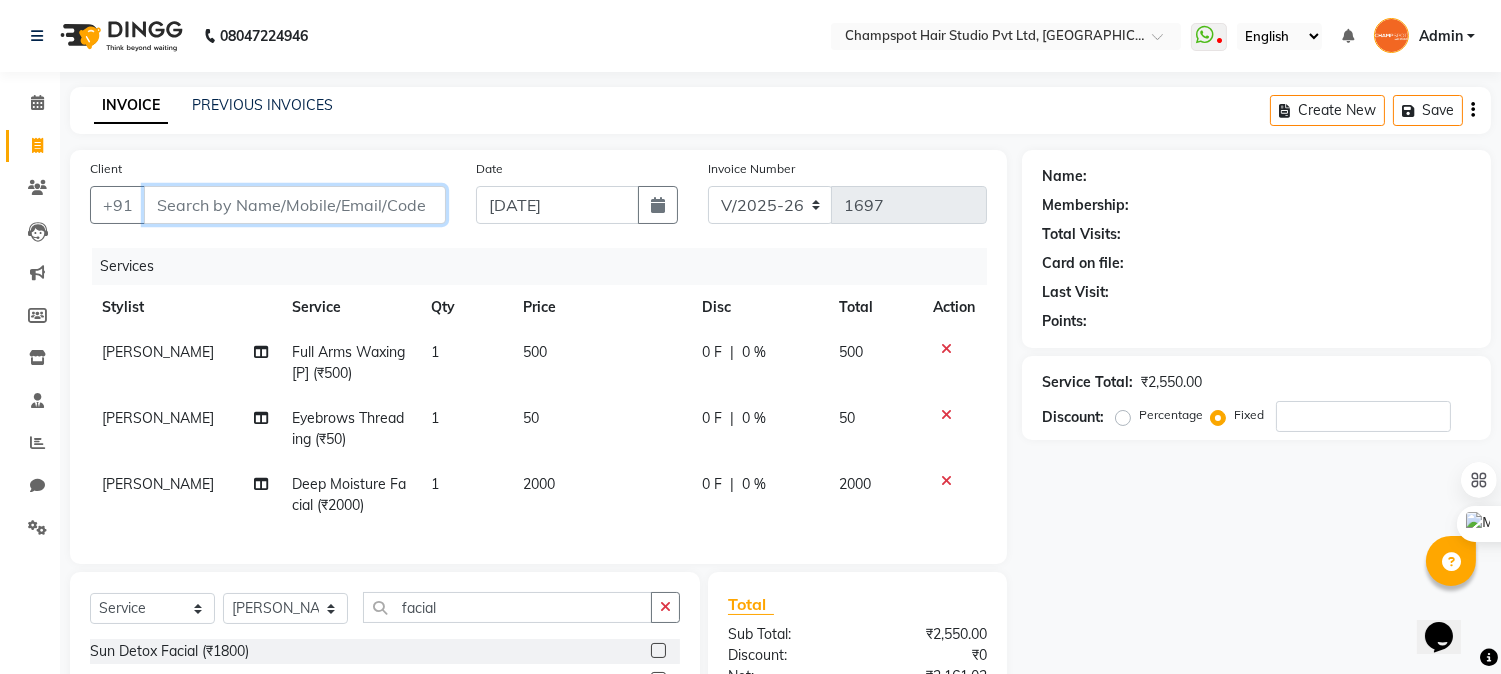 click on "Client" at bounding box center [295, 205] 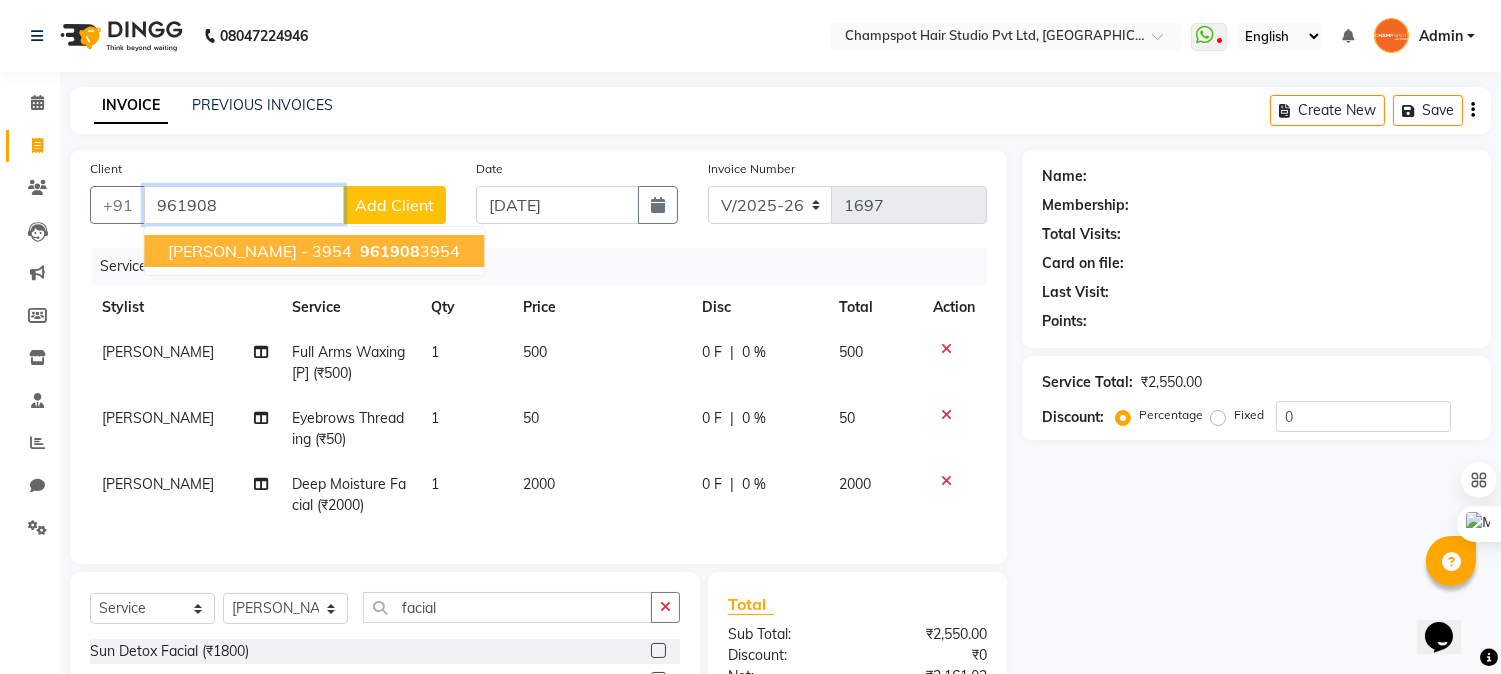 click on "SHRADDHA - 3954" at bounding box center [260, 251] 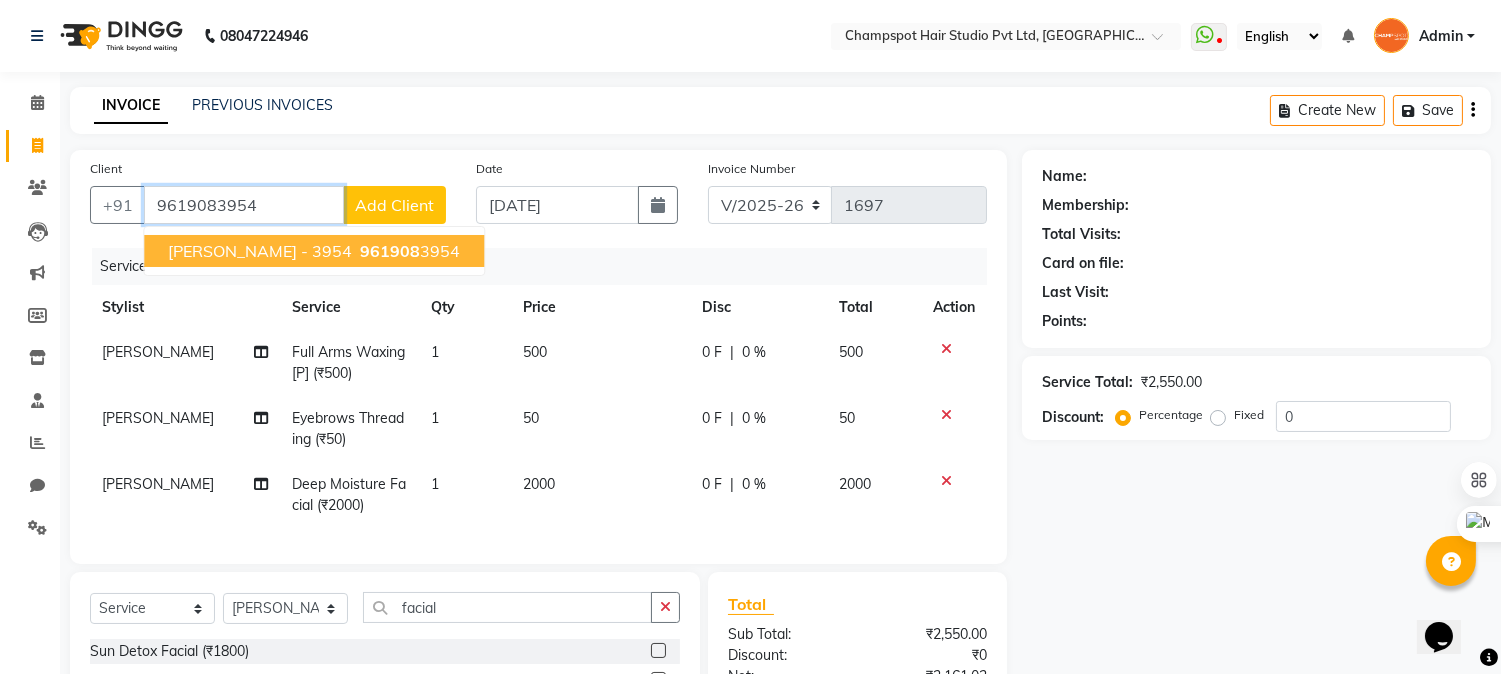 type on "9619083954" 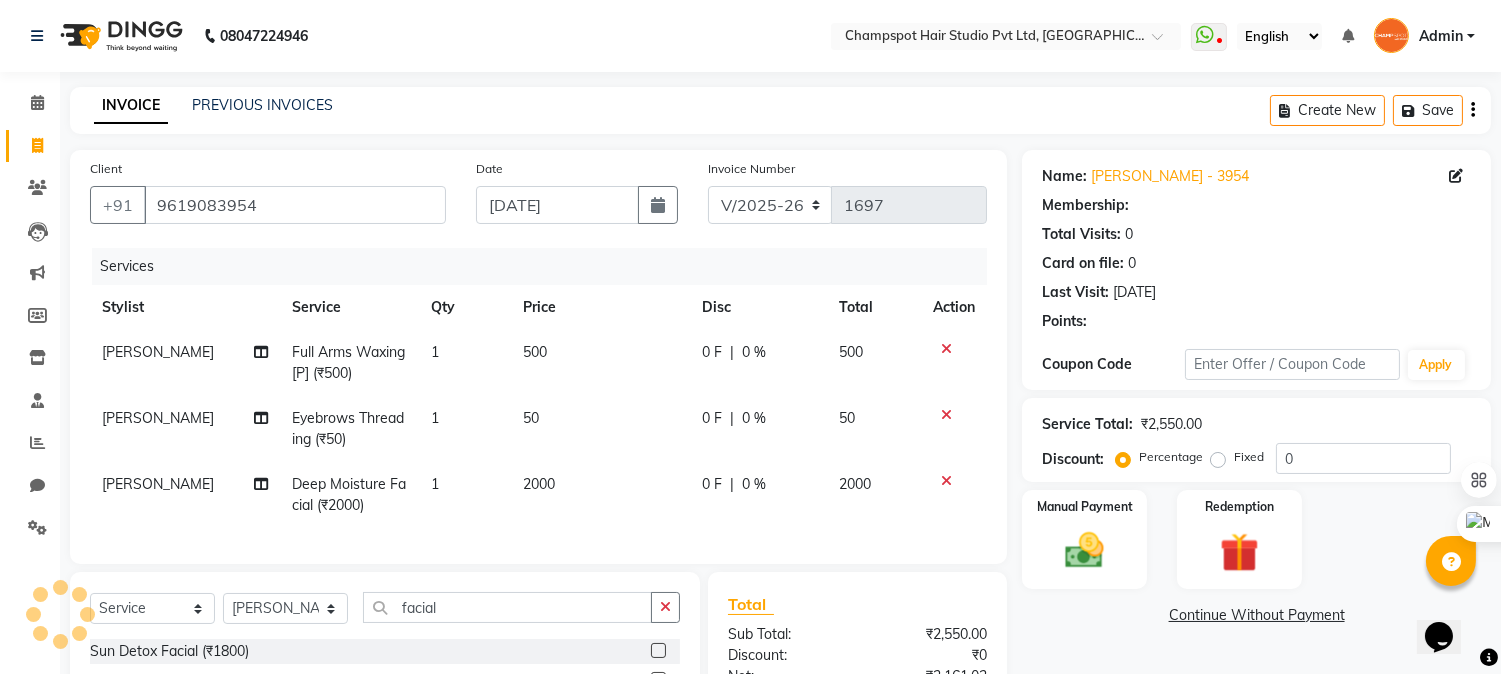 select on "1: Object" 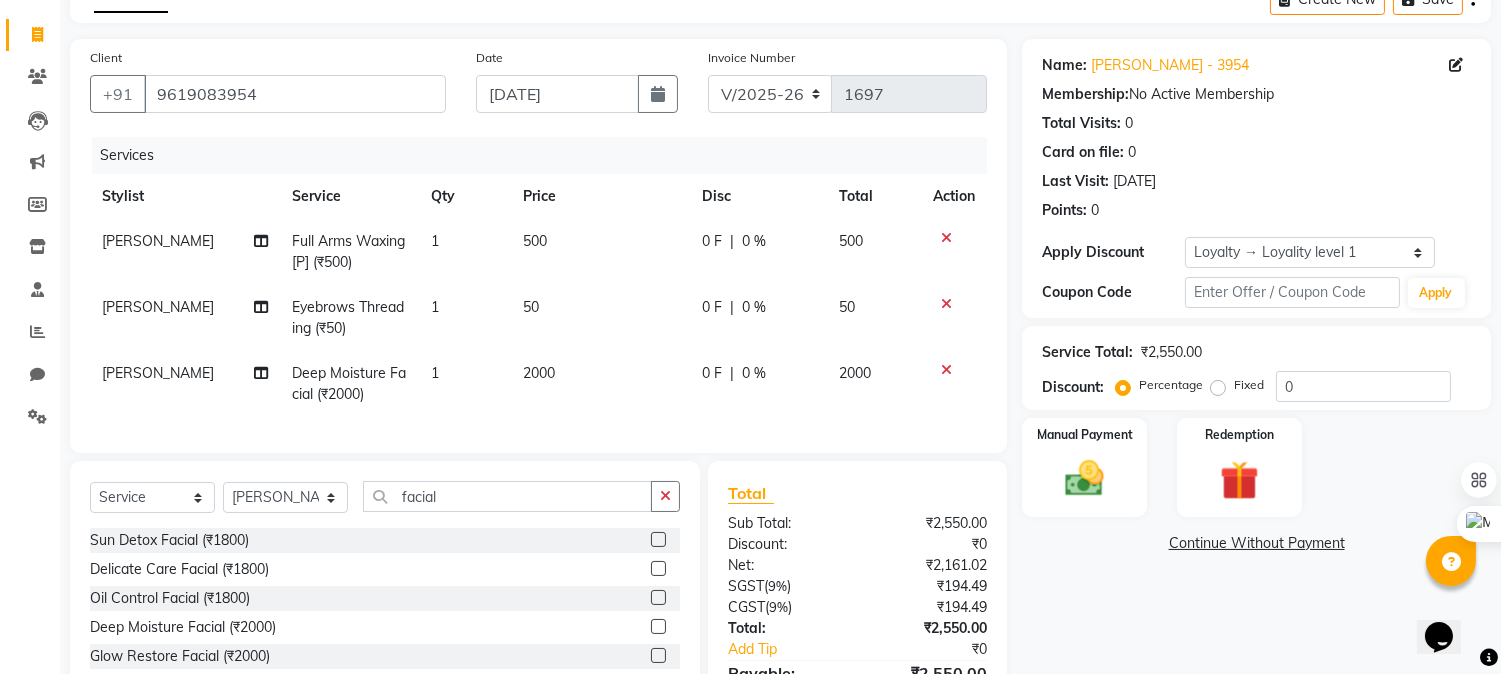 scroll, scrollTop: 240, scrollLeft: 0, axis: vertical 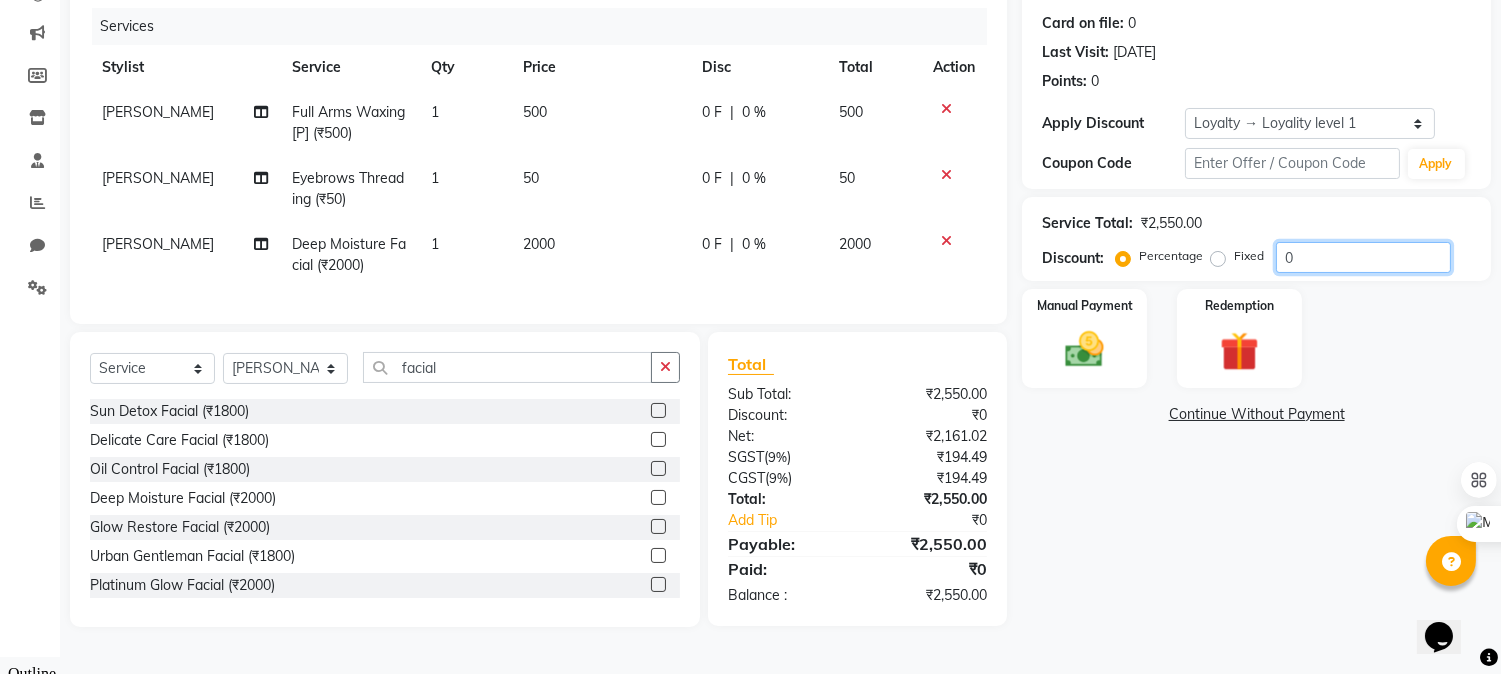 drag, startPoint x: 1344, startPoint y: 265, endPoint x: 1258, endPoint y: 270, distance: 86.145226 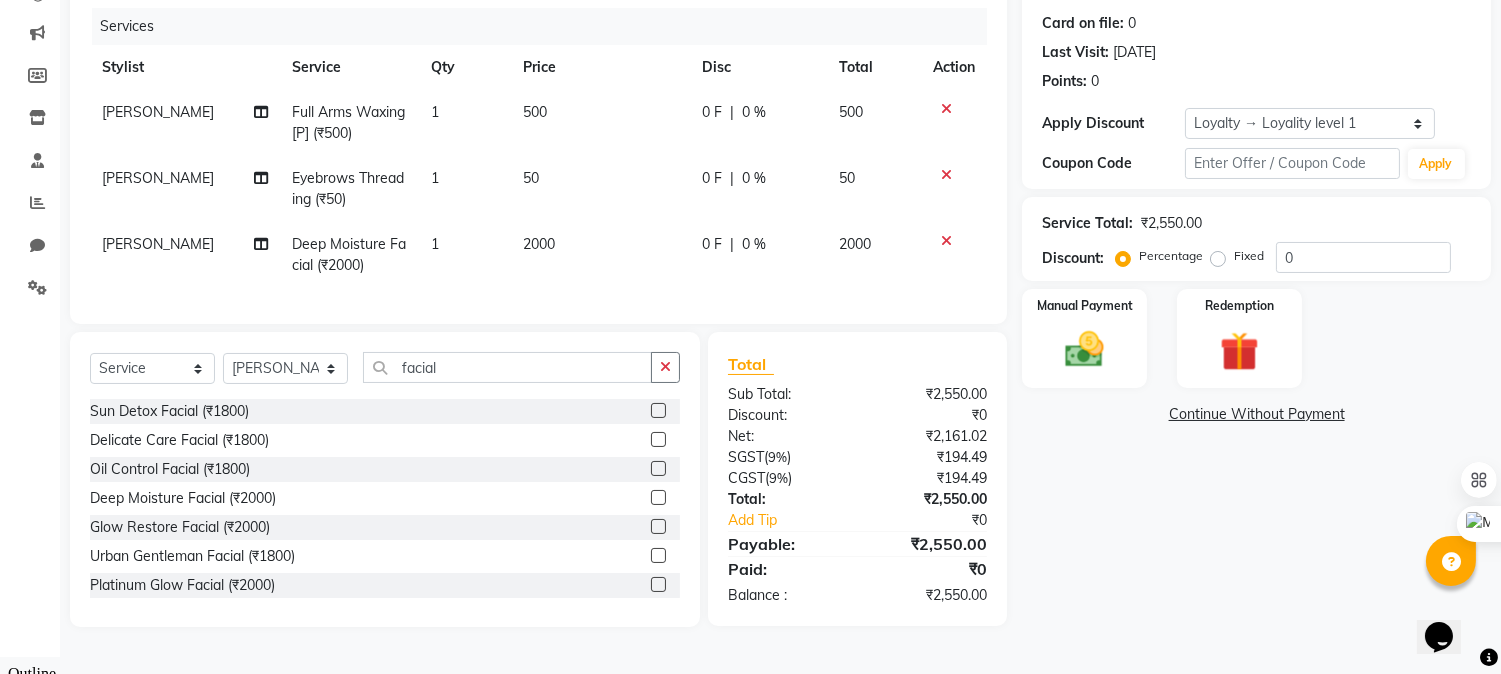 click on "Fixed" 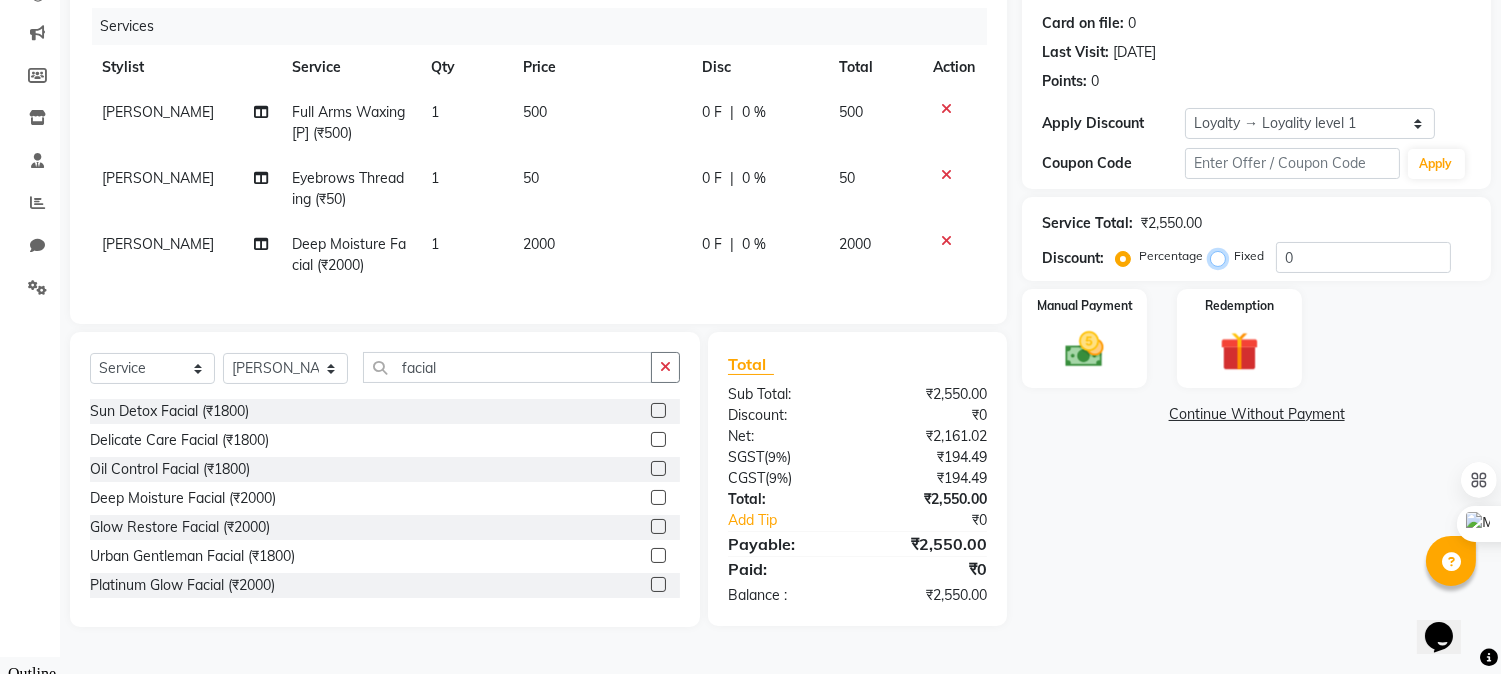 click on "Fixed" at bounding box center [1222, 256] 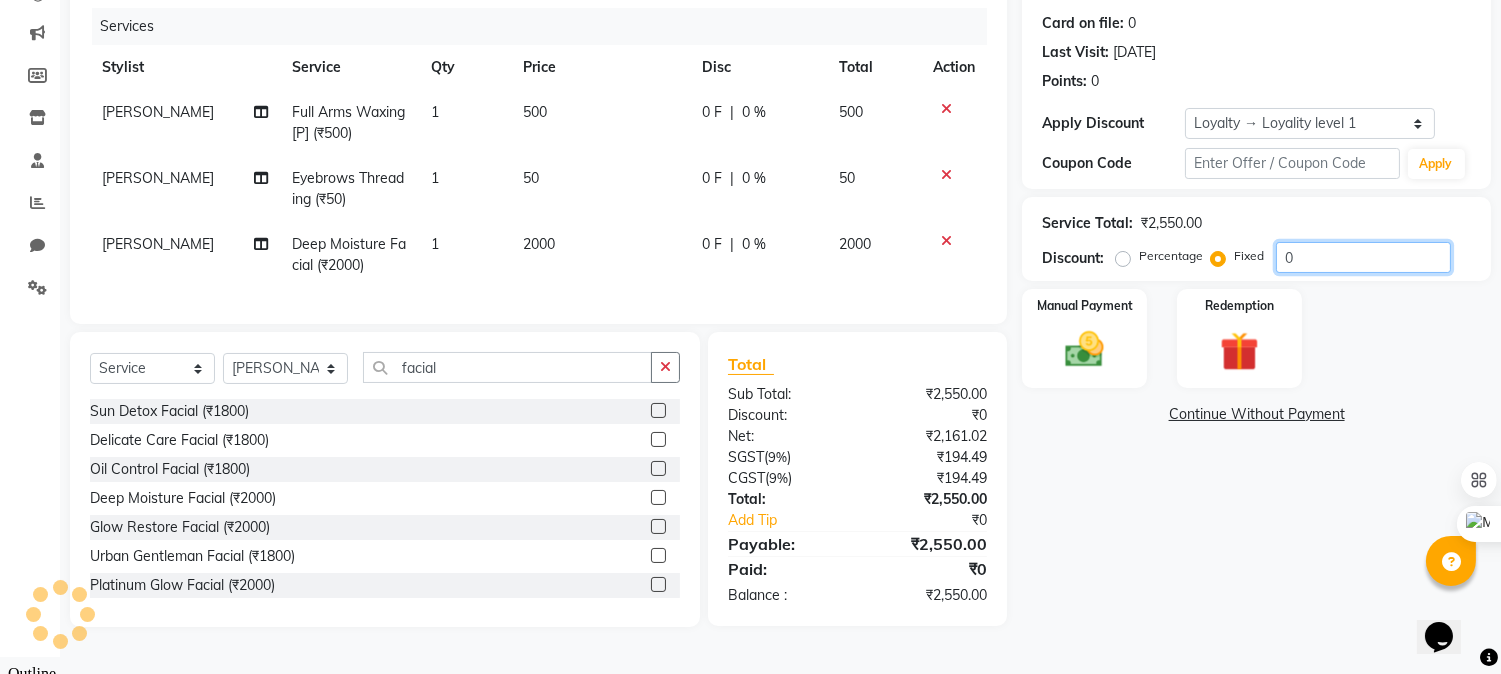 drag, startPoint x: 1293, startPoint y: 258, endPoint x: 1260, endPoint y: 262, distance: 33.24154 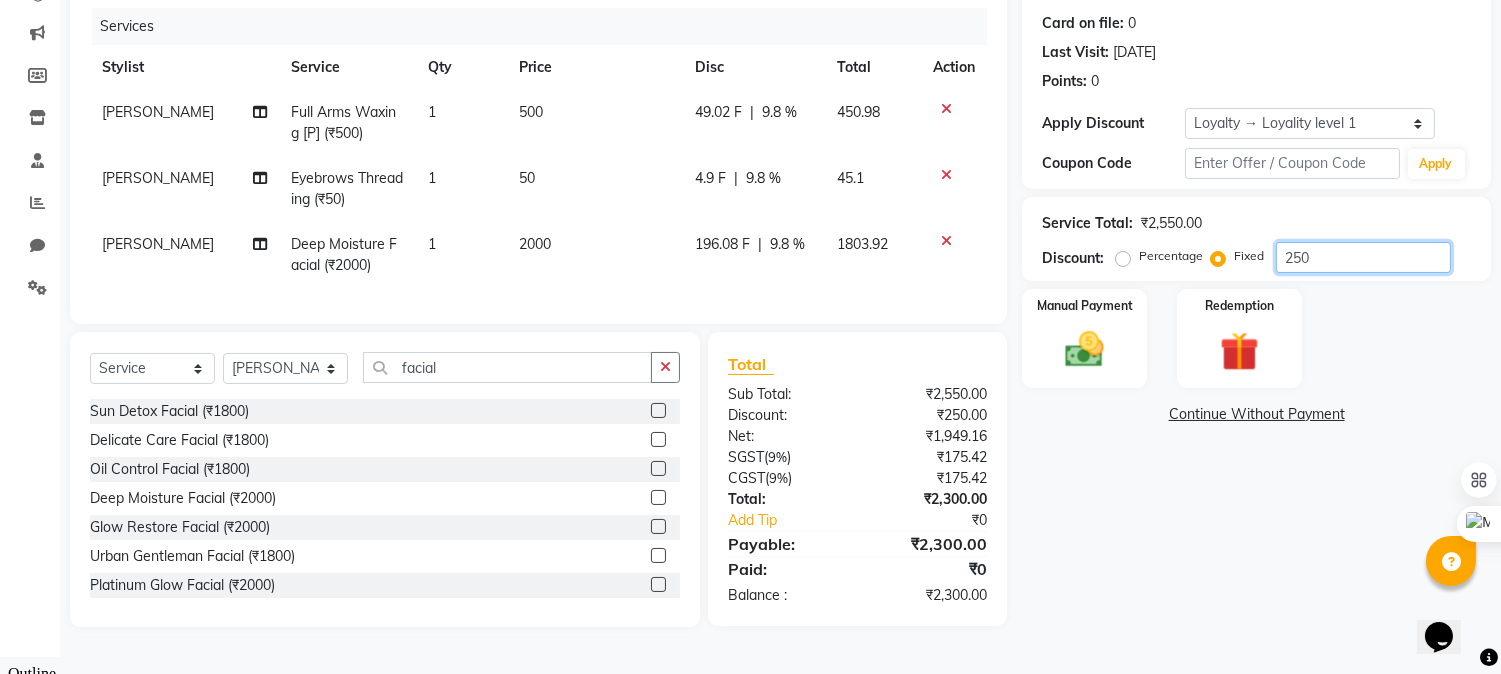 type on "250" 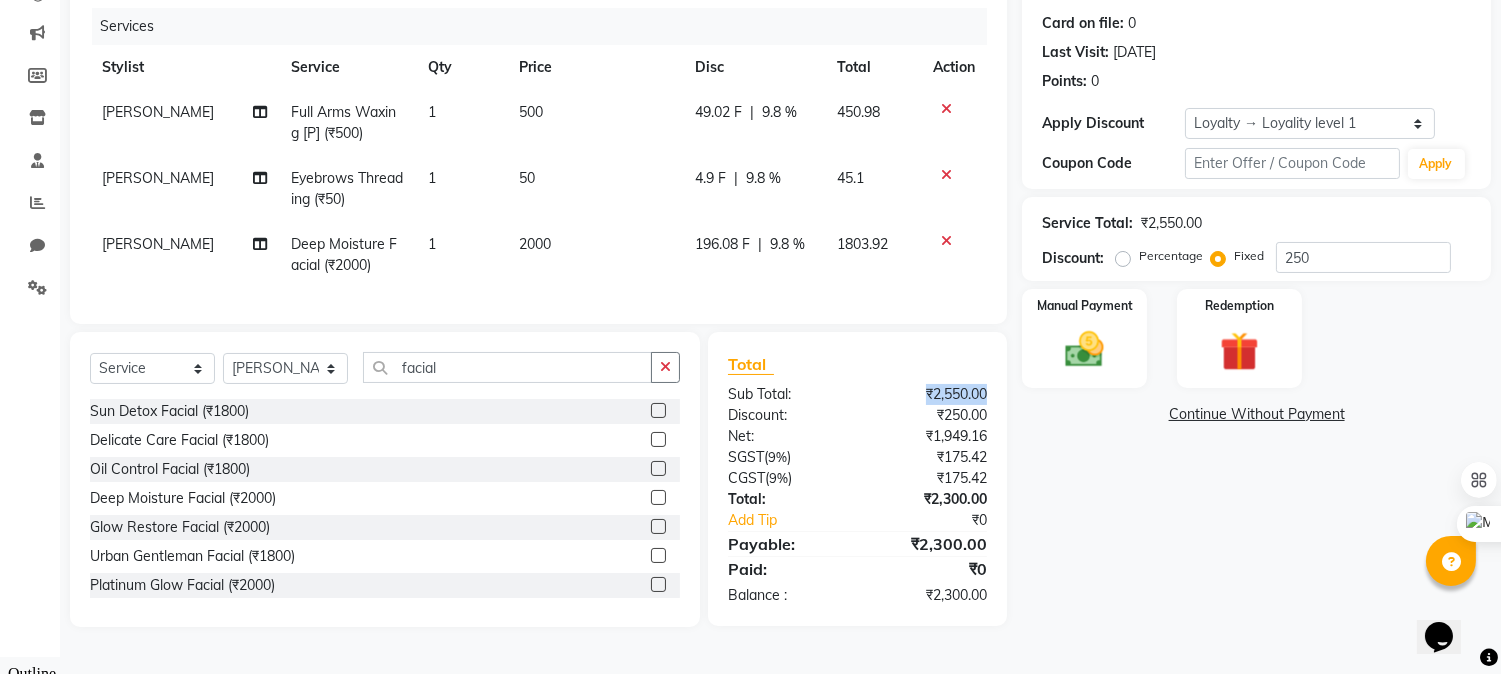 drag, startPoint x: 952, startPoint y: 412, endPoint x: 1014, endPoint y: 413, distance: 62.008064 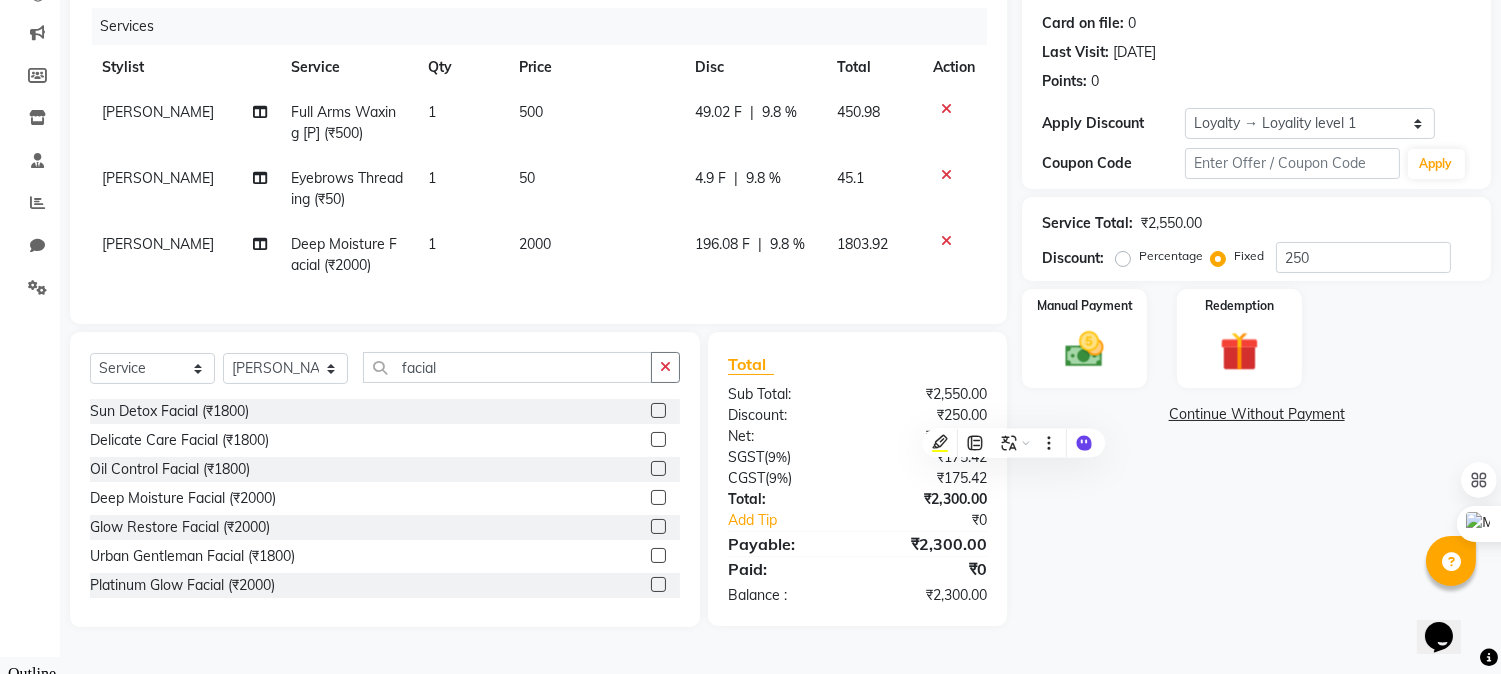 click on "Discount:" 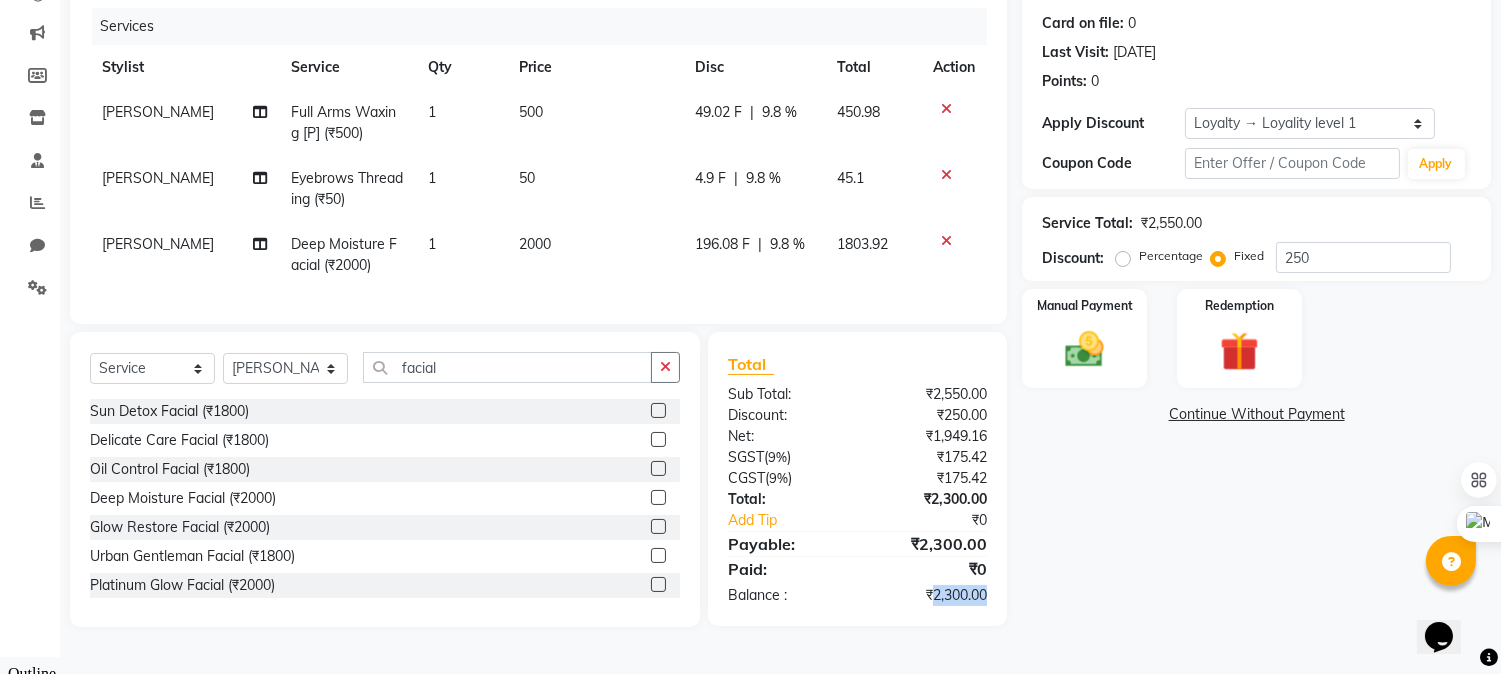 drag, startPoint x: 927, startPoint y: 611, endPoint x: 988, endPoint y: 605, distance: 61.294373 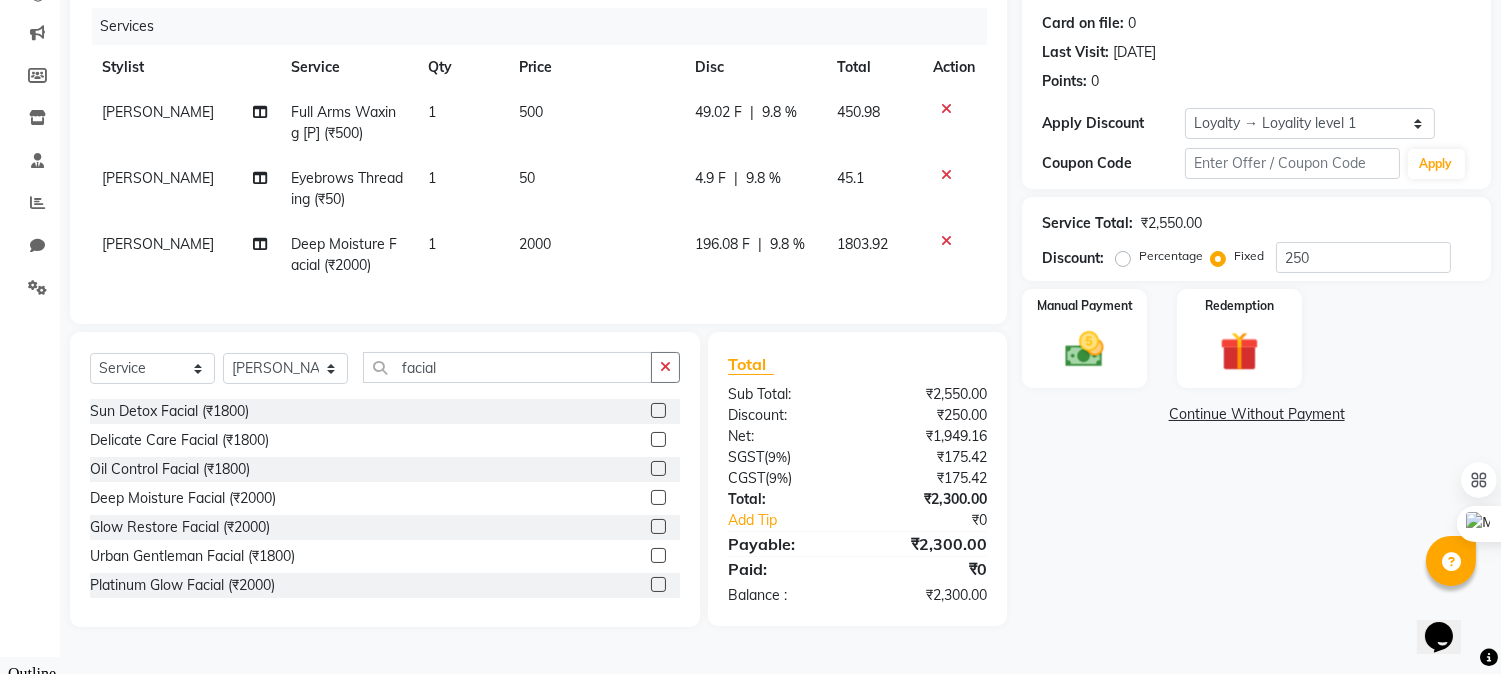 drag, startPoint x: 1208, startPoint y: 534, endPoint x: 1145, endPoint y: 402, distance: 146.26346 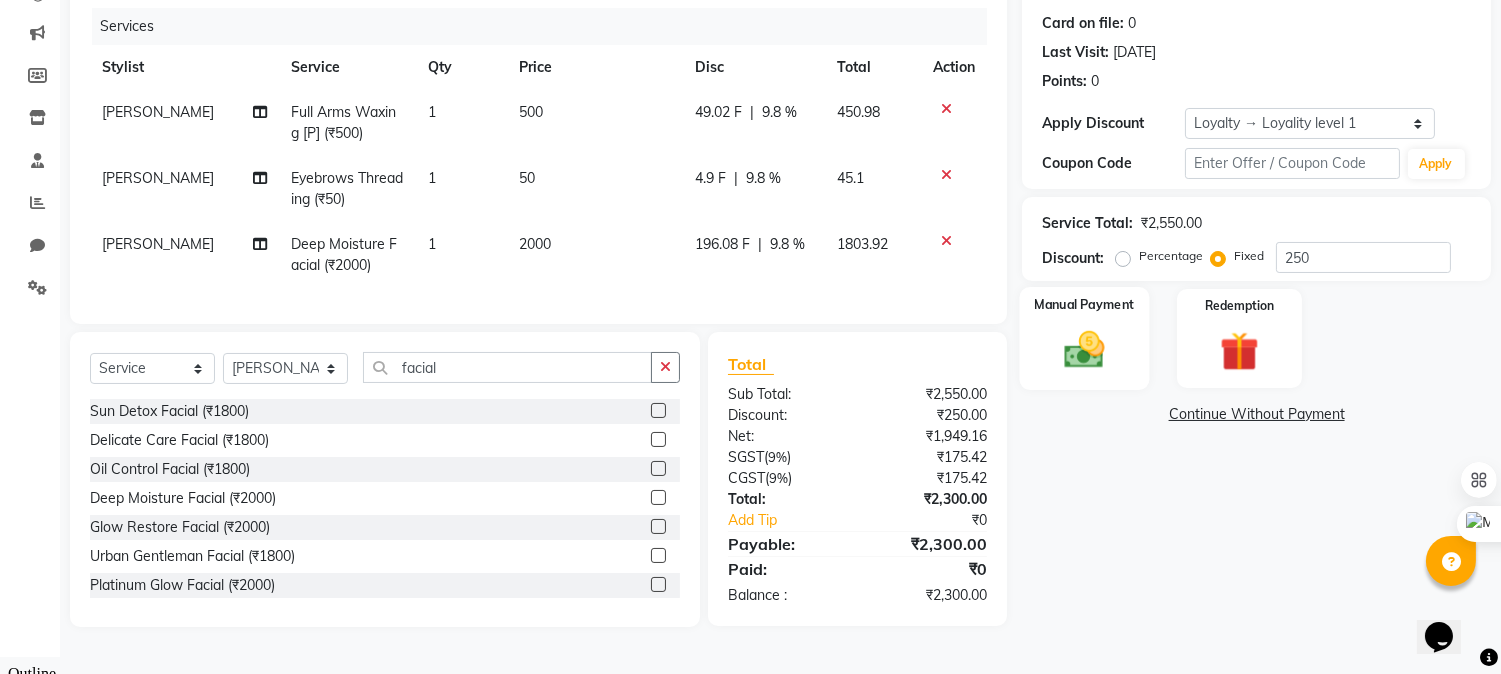 click 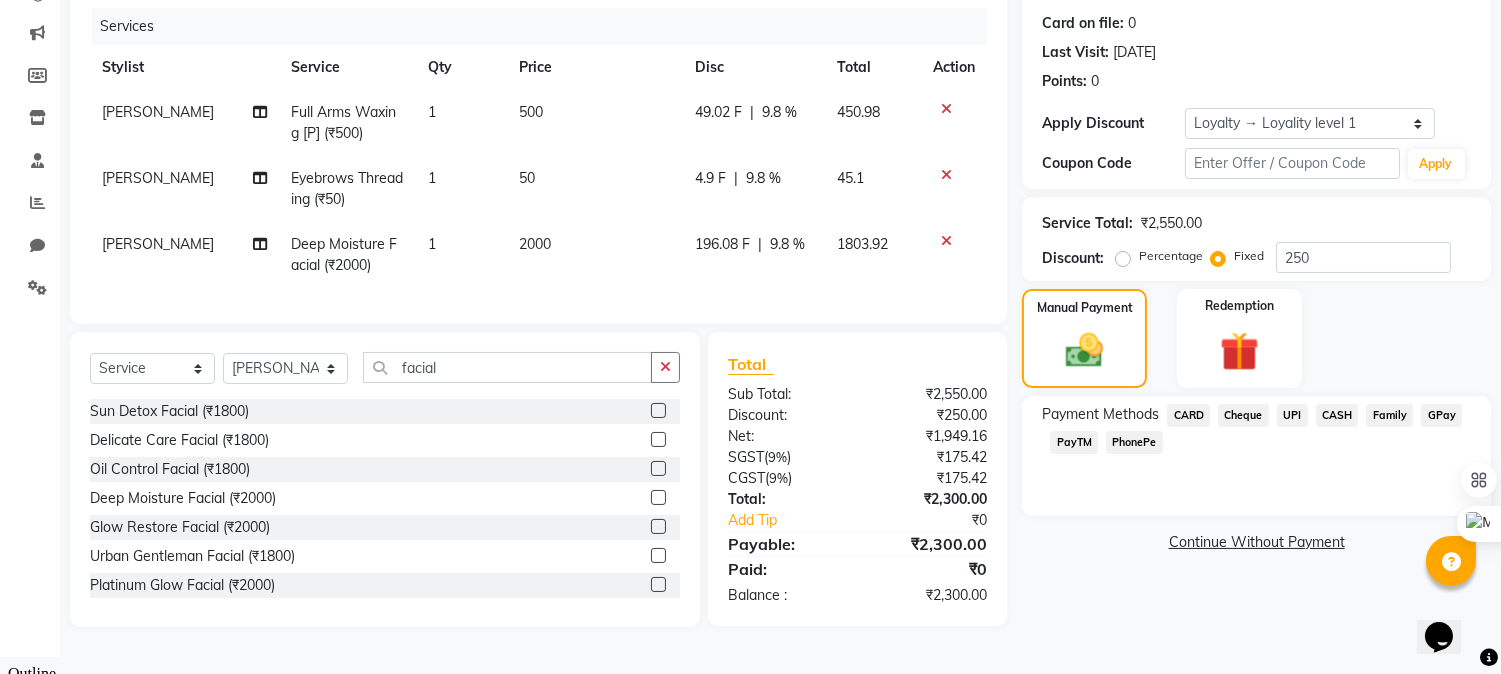 click on "Payment Methods  CARD   Cheque   UPI   CASH   Family   GPay   PayTM   PhonePe" 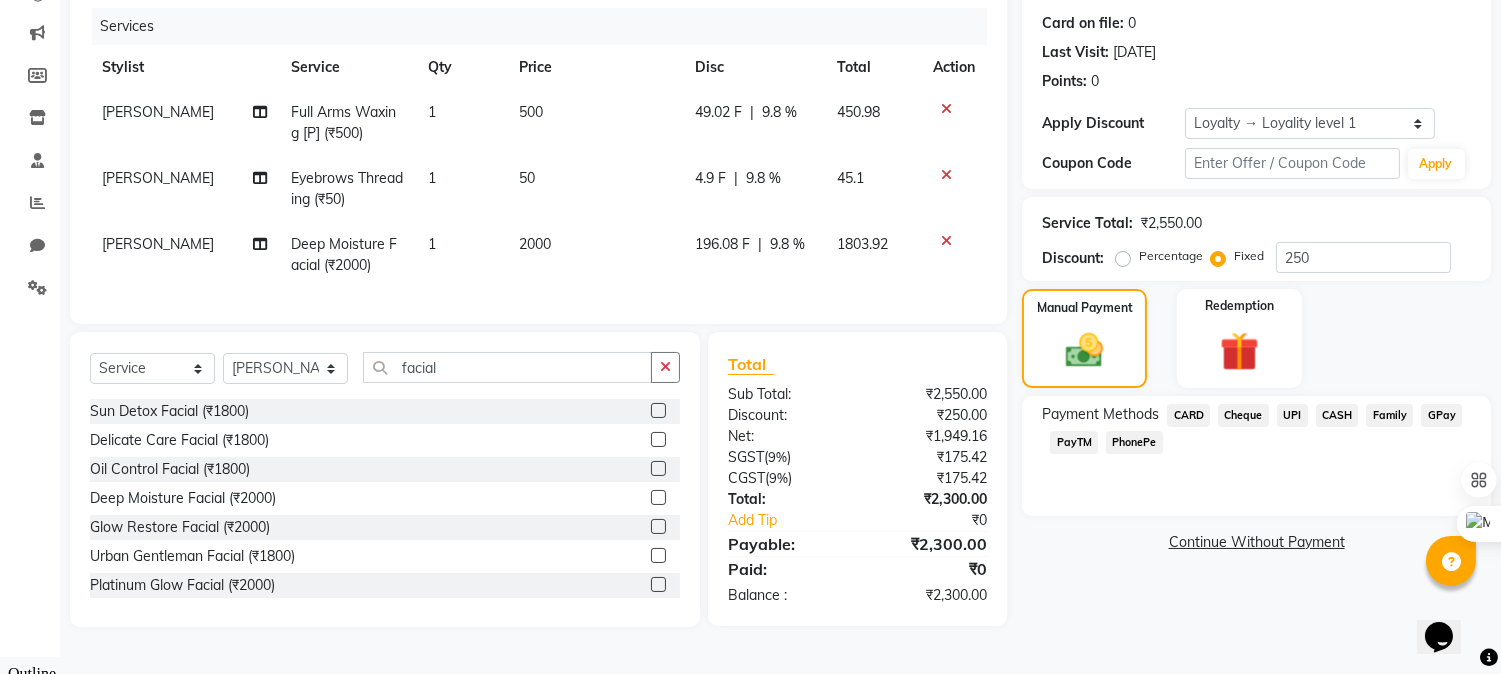 click on "Cheque" 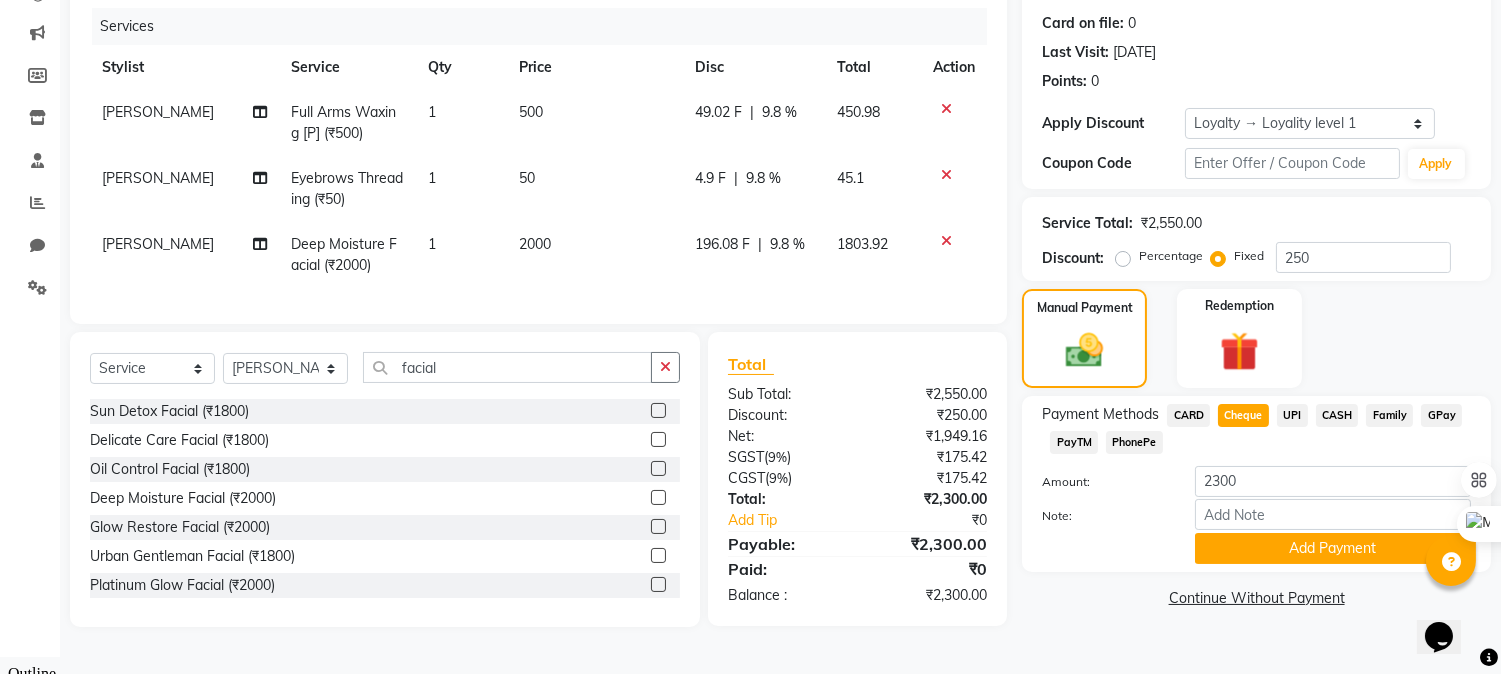 click on "Manual Payment Redemption" 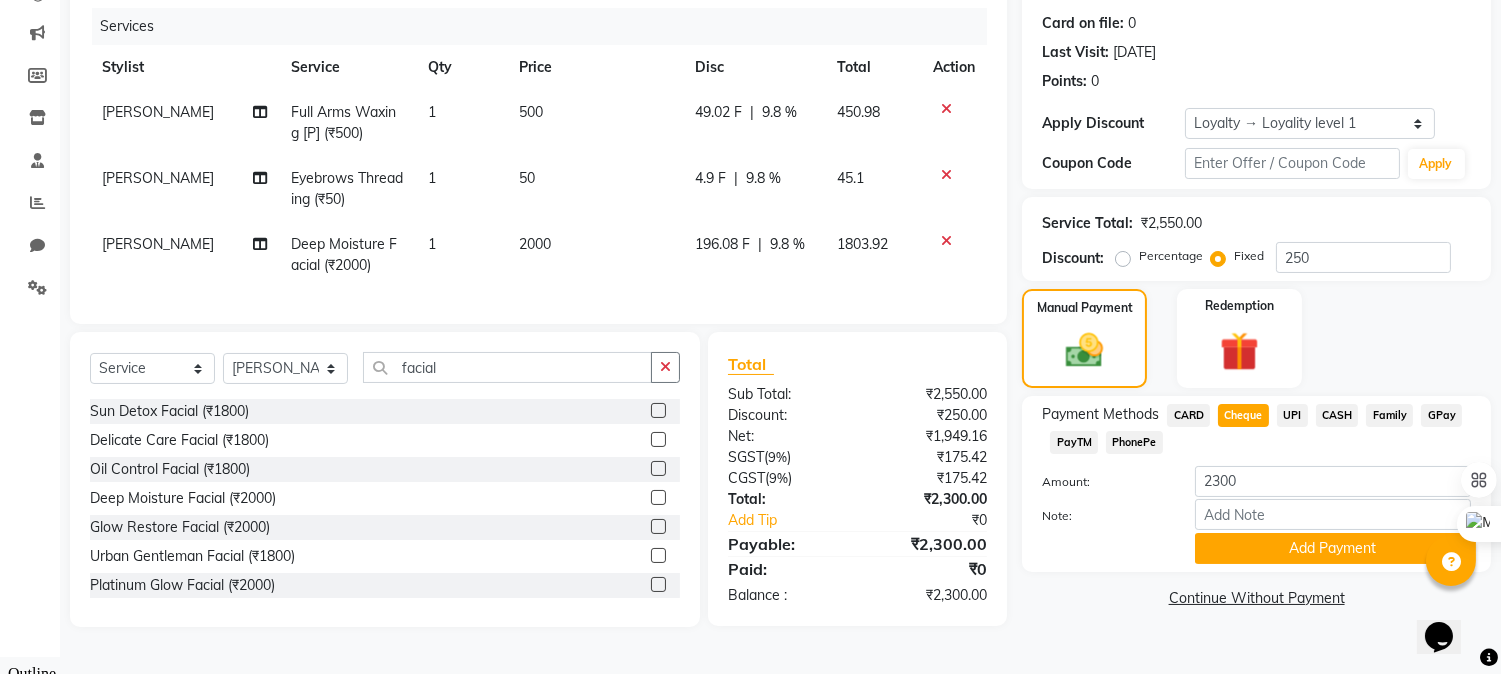click on "Manual Payment Redemption" 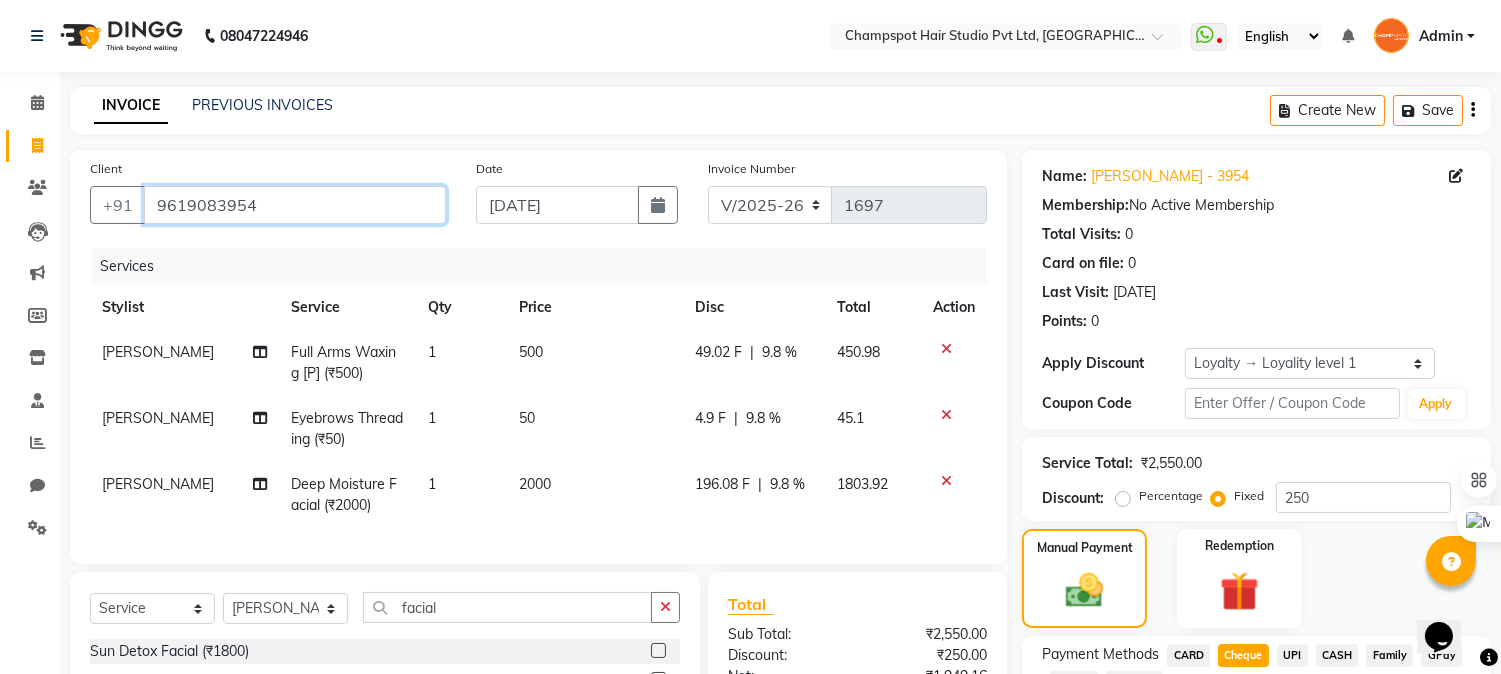 drag, startPoint x: 358, startPoint y: 198, endPoint x: 0, endPoint y: 190, distance: 358.0894 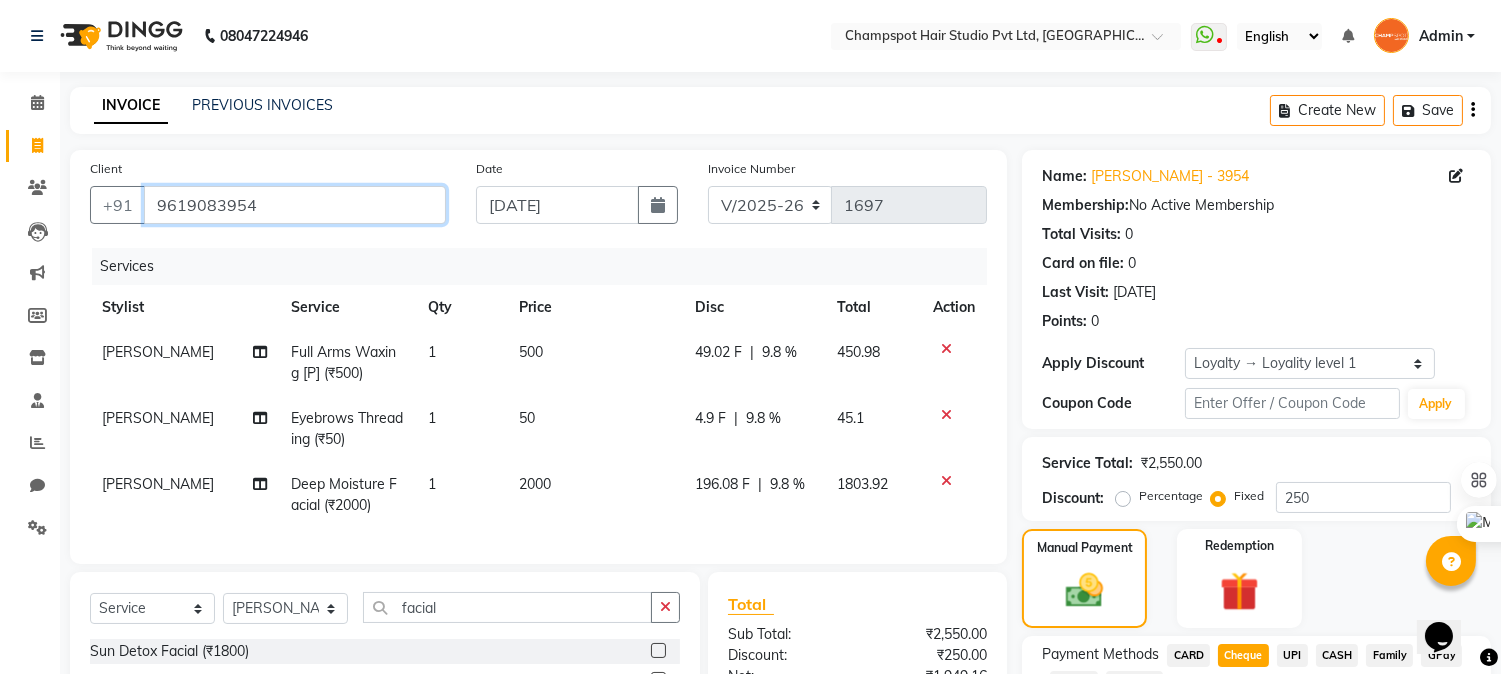 type on "7" 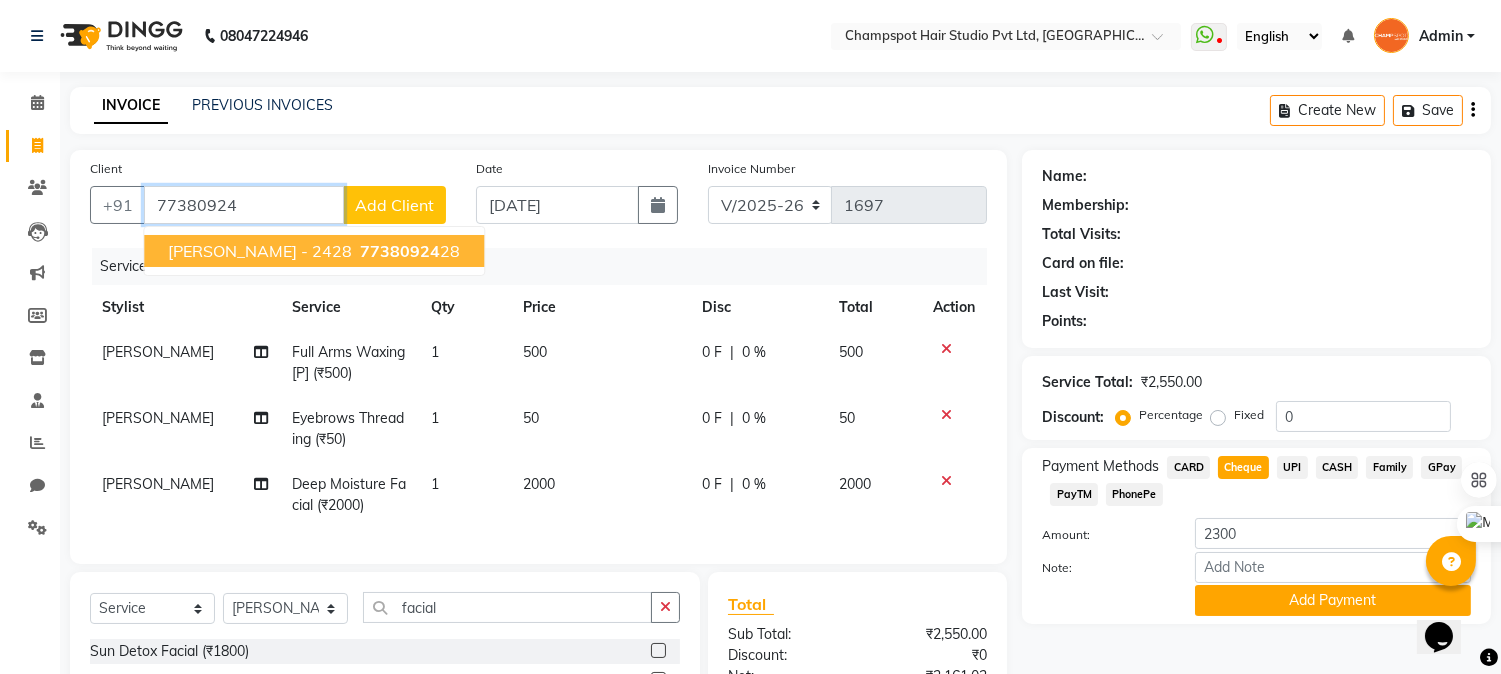 click on "HIMANSHU - 2428" at bounding box center [260, 251] 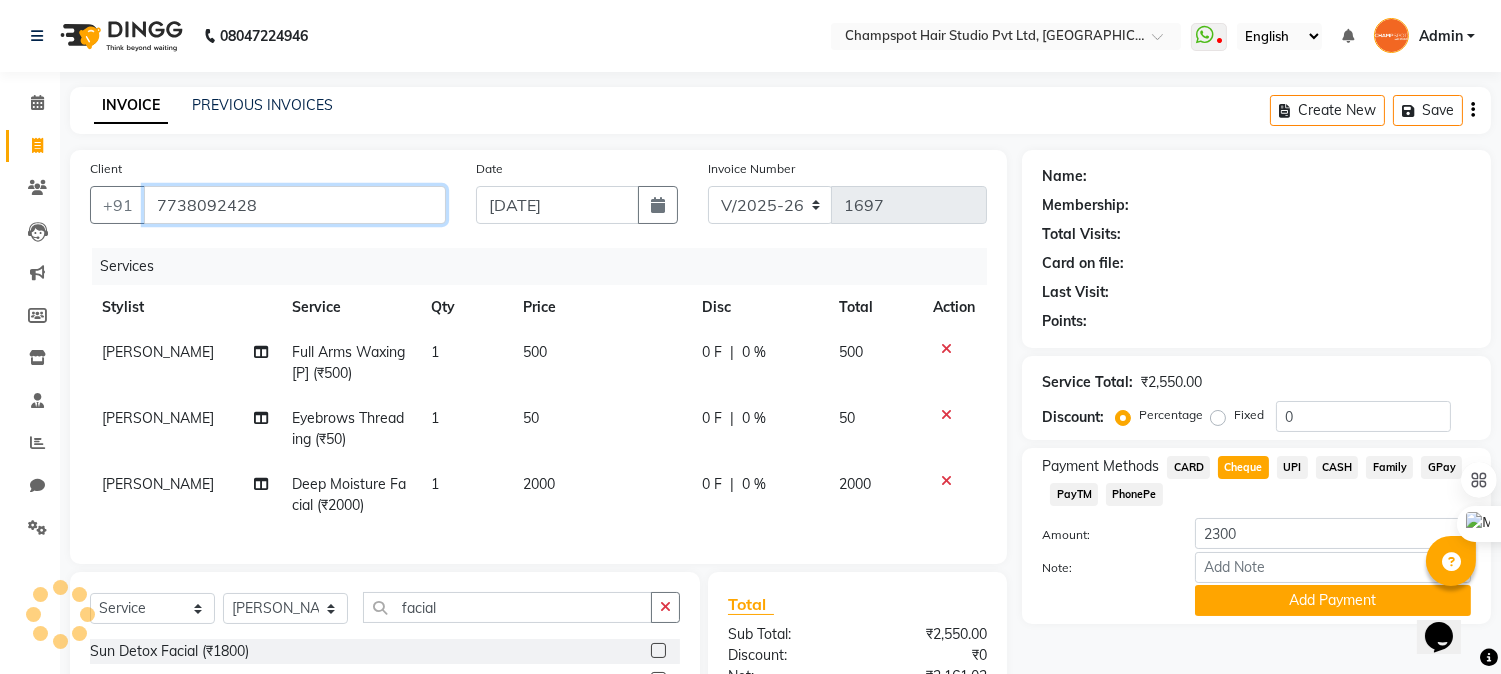 type on "7738092428" 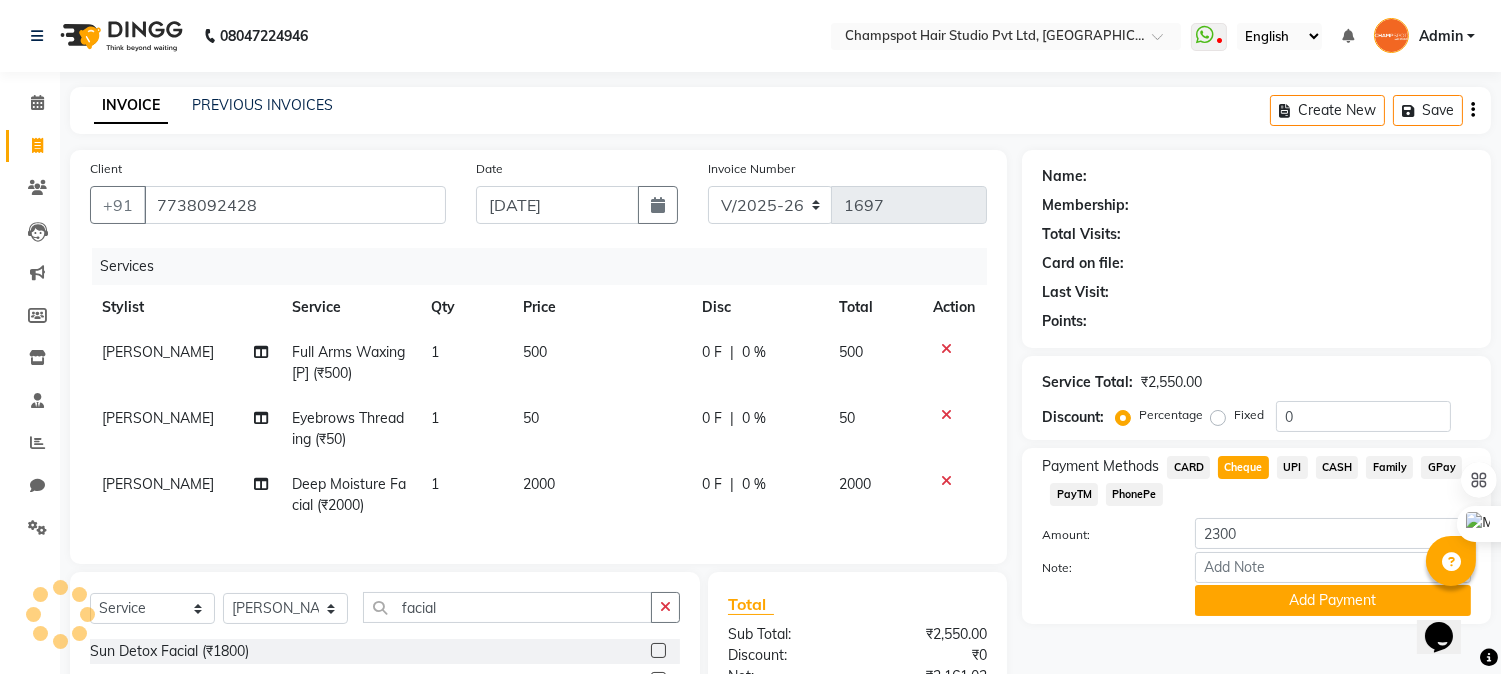 select on "1: Object" 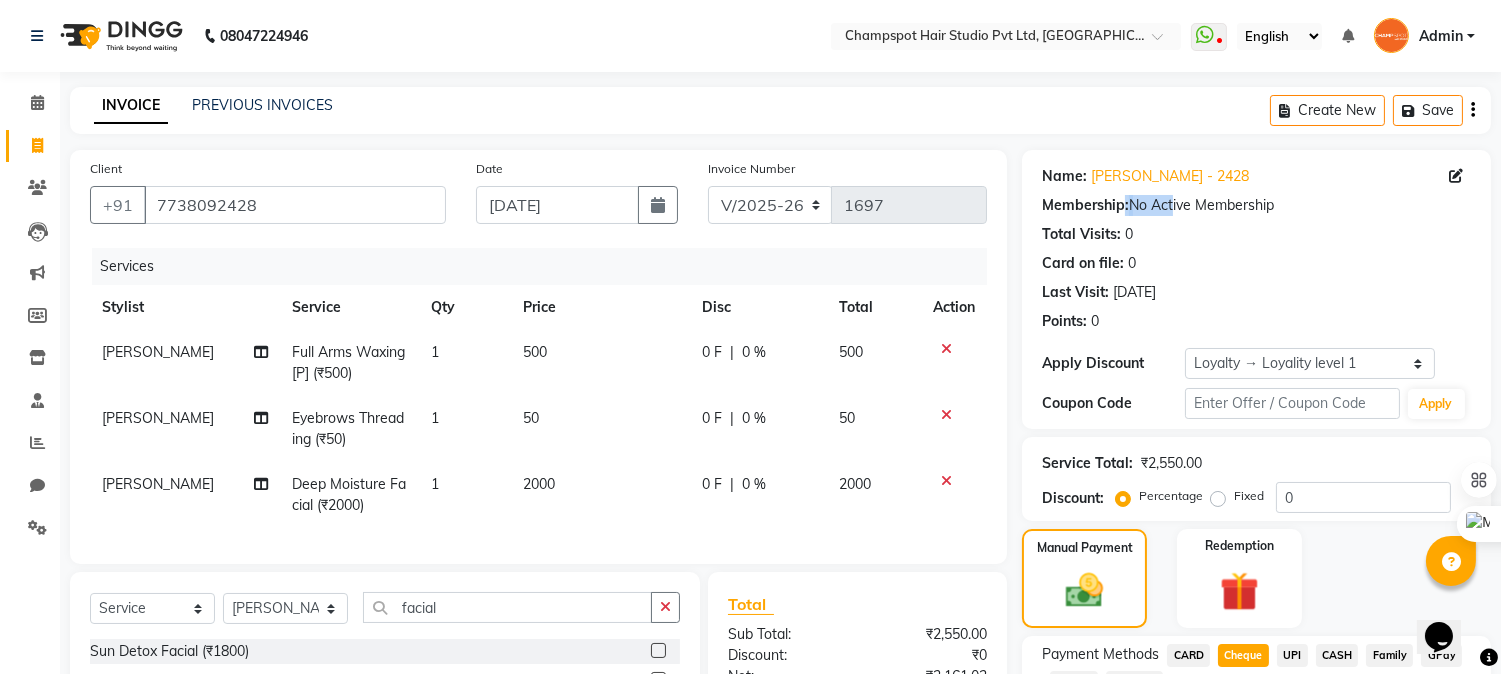 drag, startPoint x: 1121, startPoint y: 207, endPoint x: 1167, endPoint y: 210, distance: 46.09772 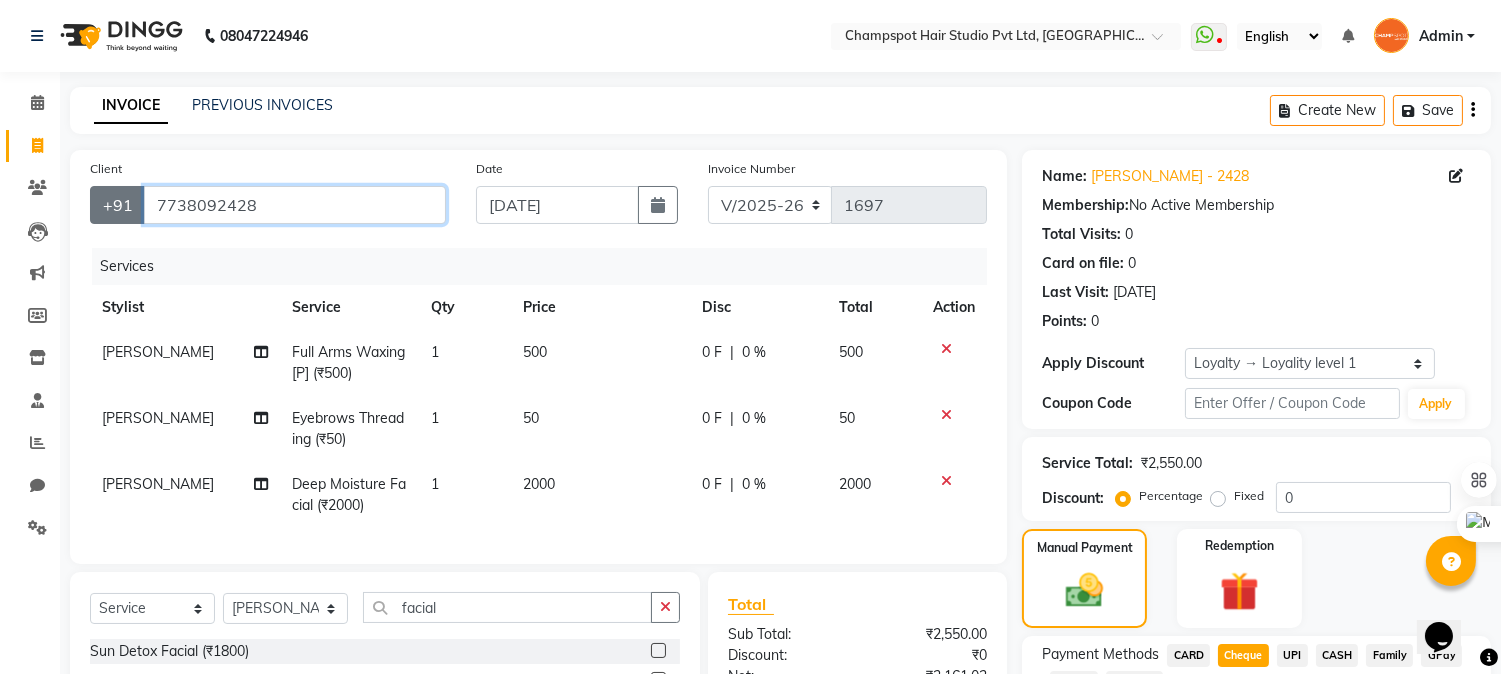 drag, startPoint x: 274, startPoint y: 212, endPoint x: 91, endPoint y: 202, distance: 183.27303 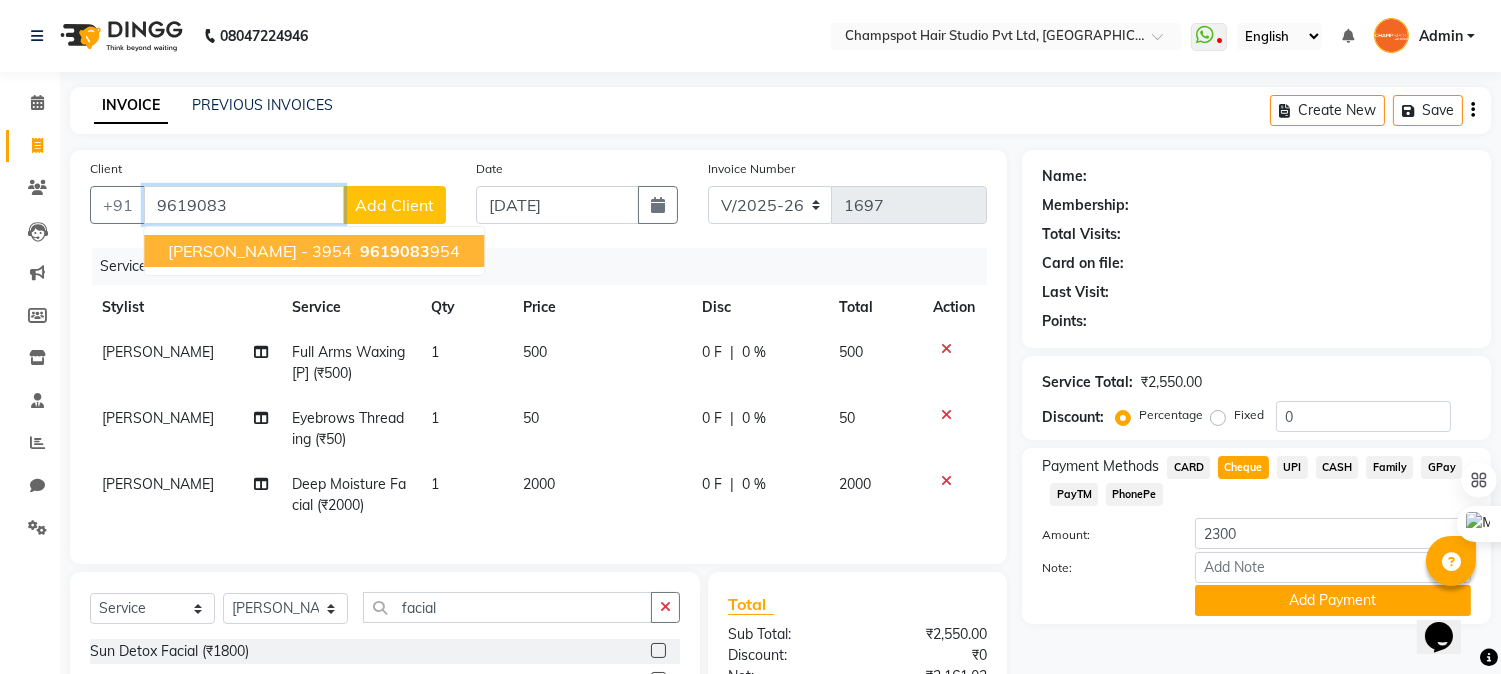 click on "SHRADDHA - 3954" at bounding box center [260, 251] 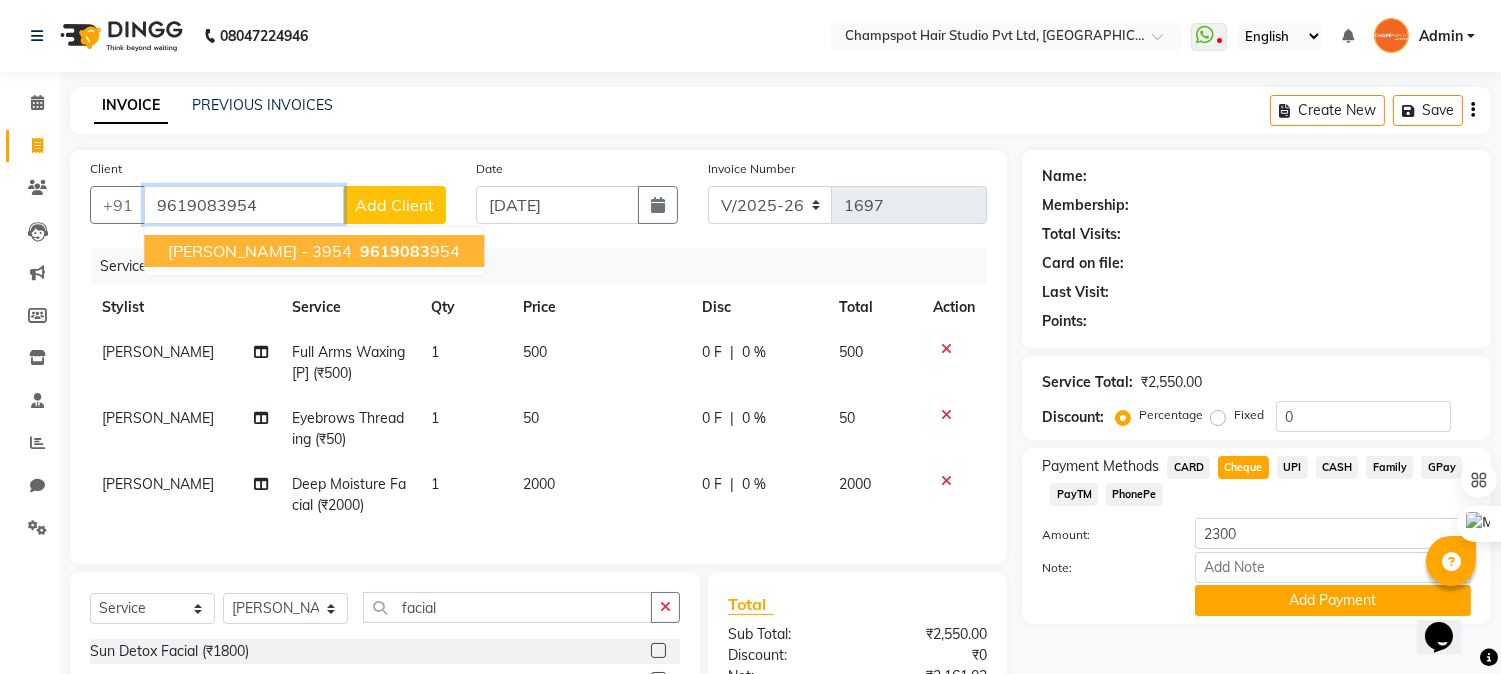 type on "9619083954" 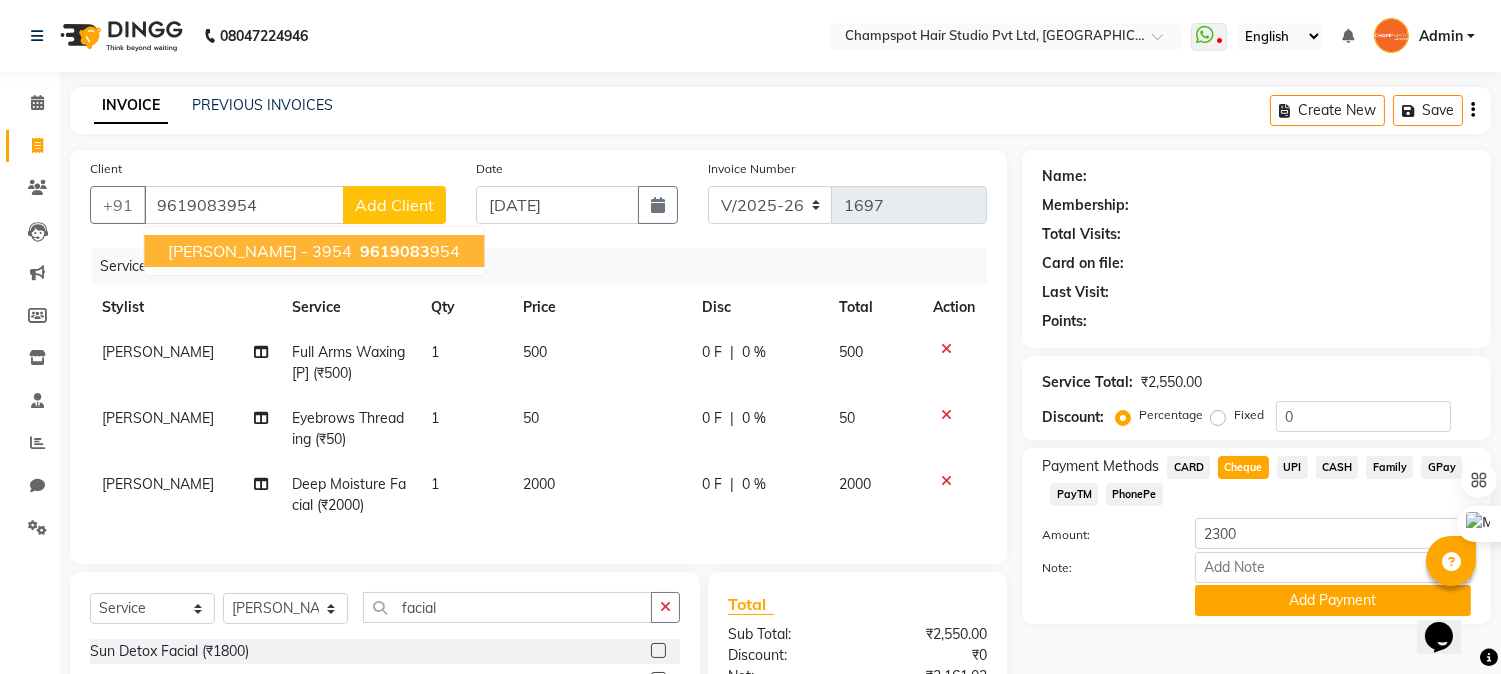 select on "1: Object" 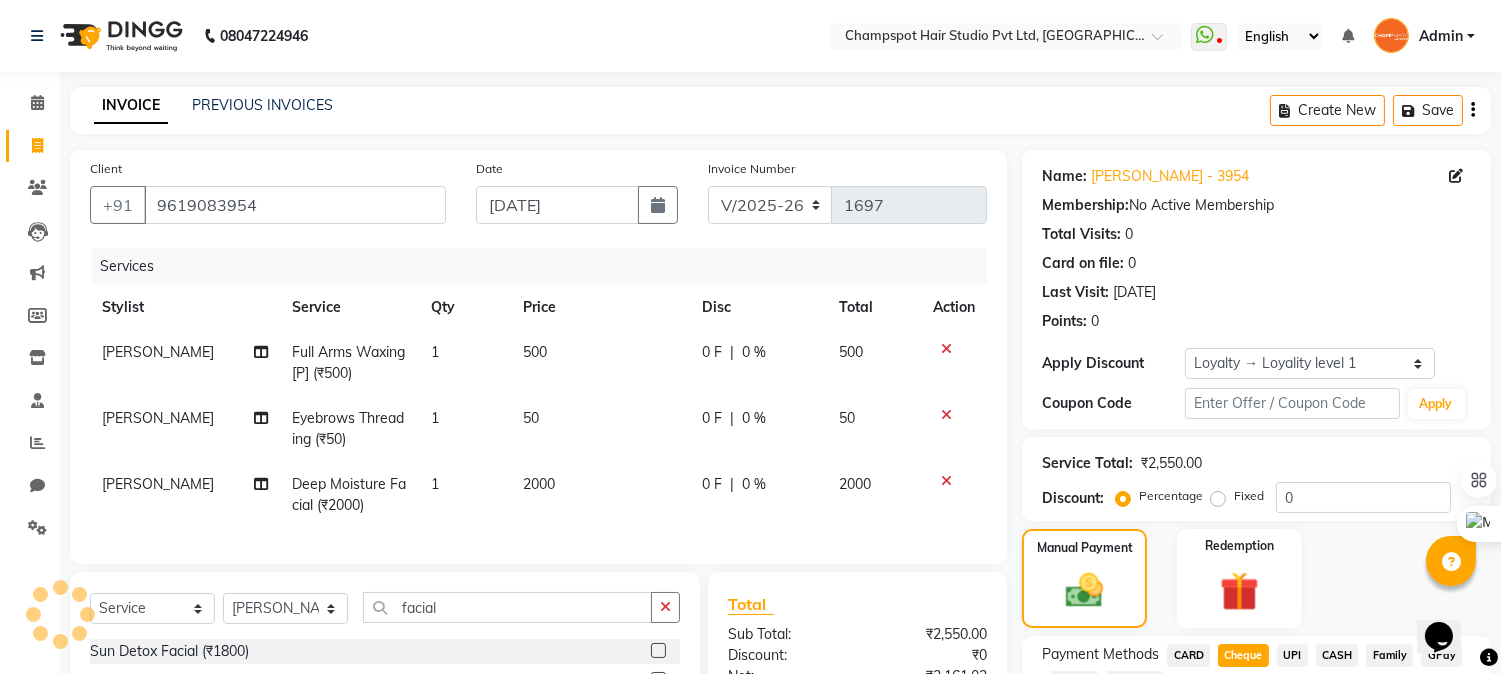 scroll, scrollTop: 240, scrollLeft: 0, axis: vertical 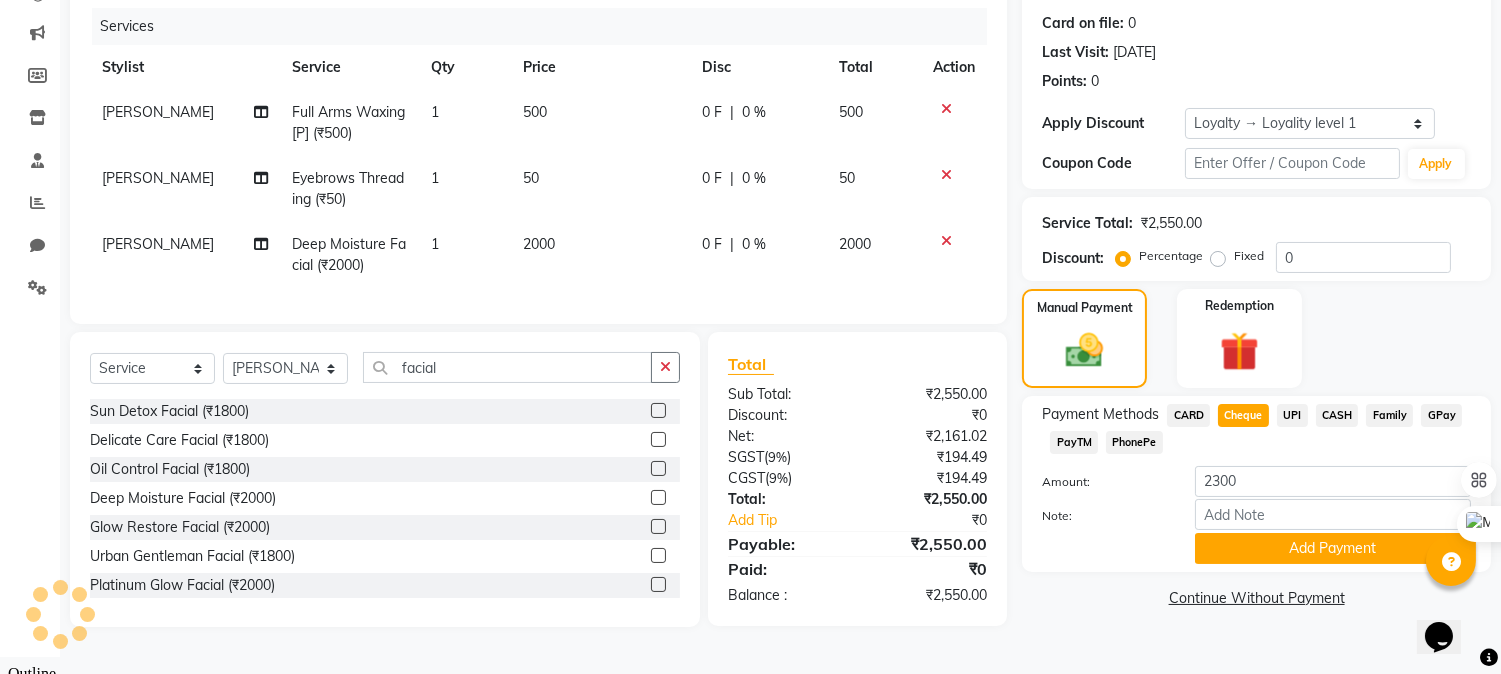 click on "Fixed" 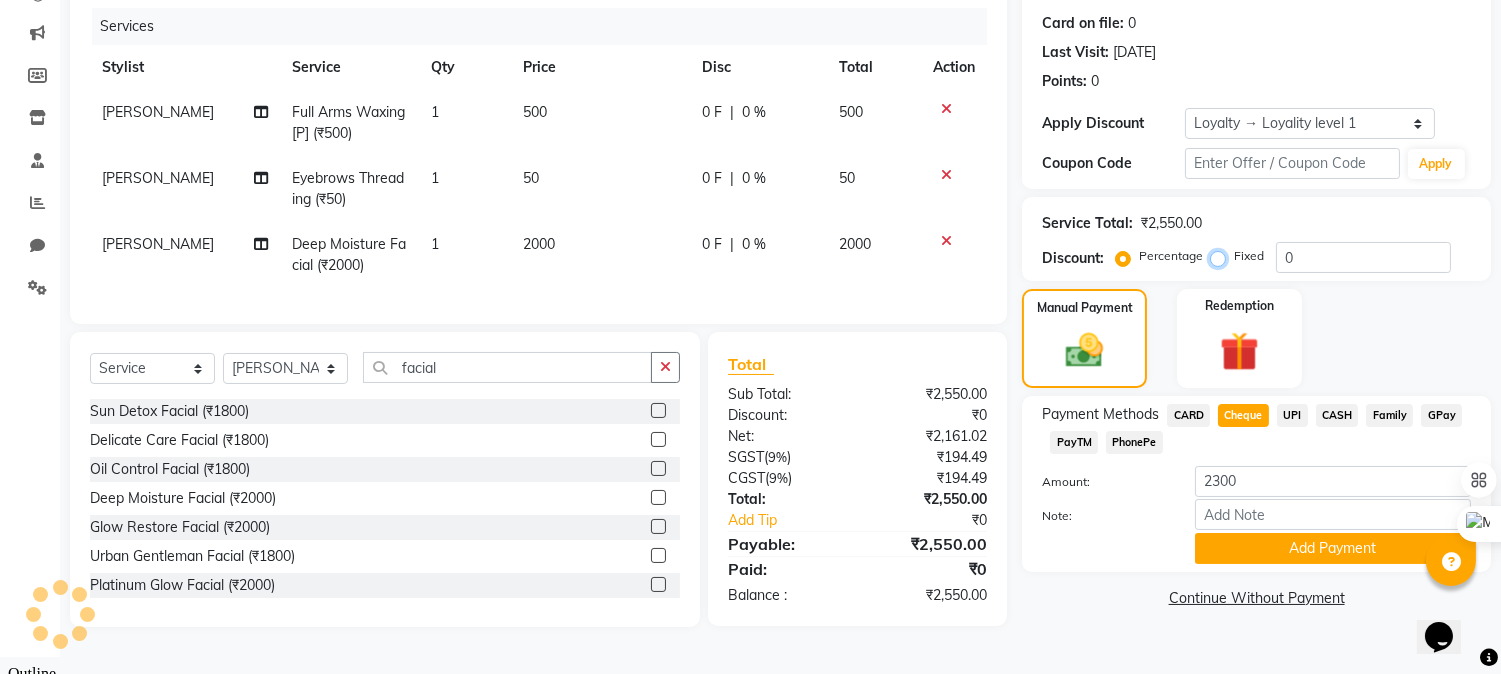 click on "Fixed" at bounding box center (1222, 256) 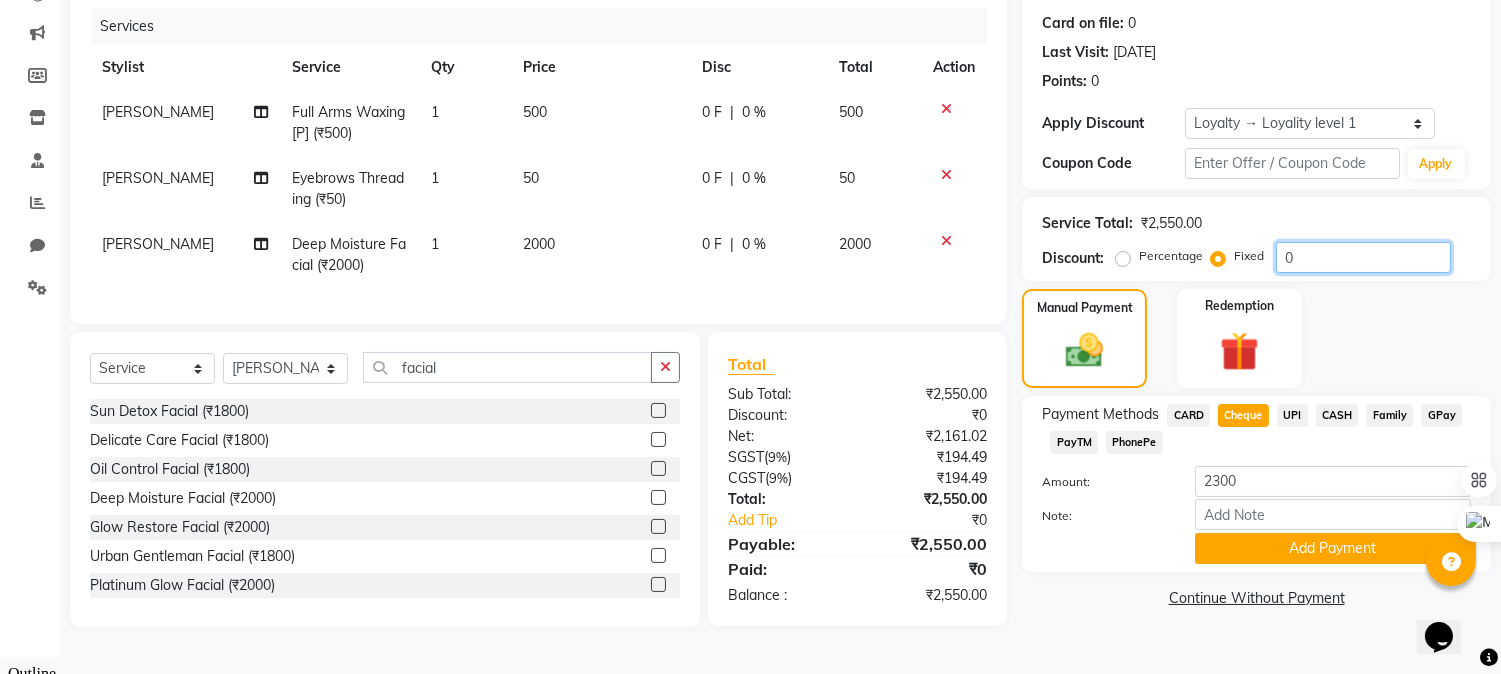 drag, startPoint x: 1308, startPoint y: 256, endPoint x: 1206, endPoint y: 267, distance: 102.59142 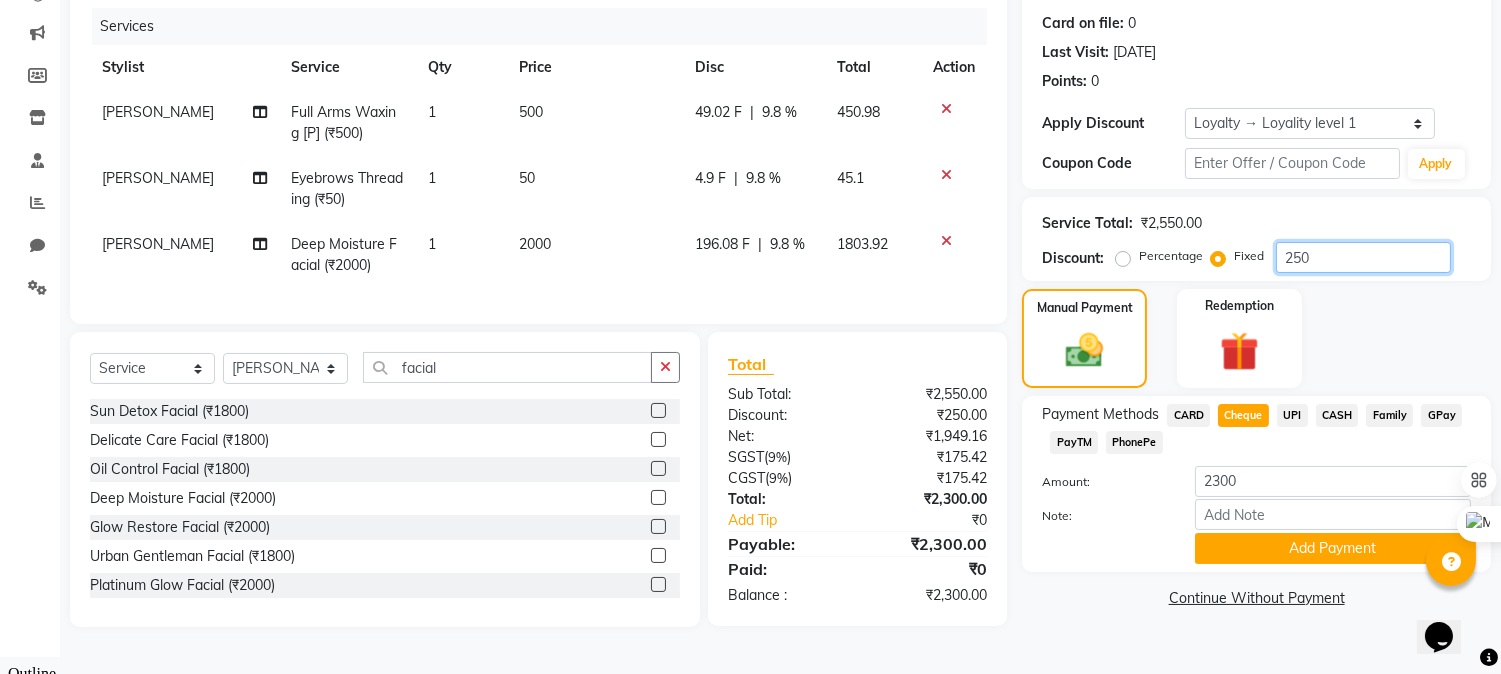 type on "250" 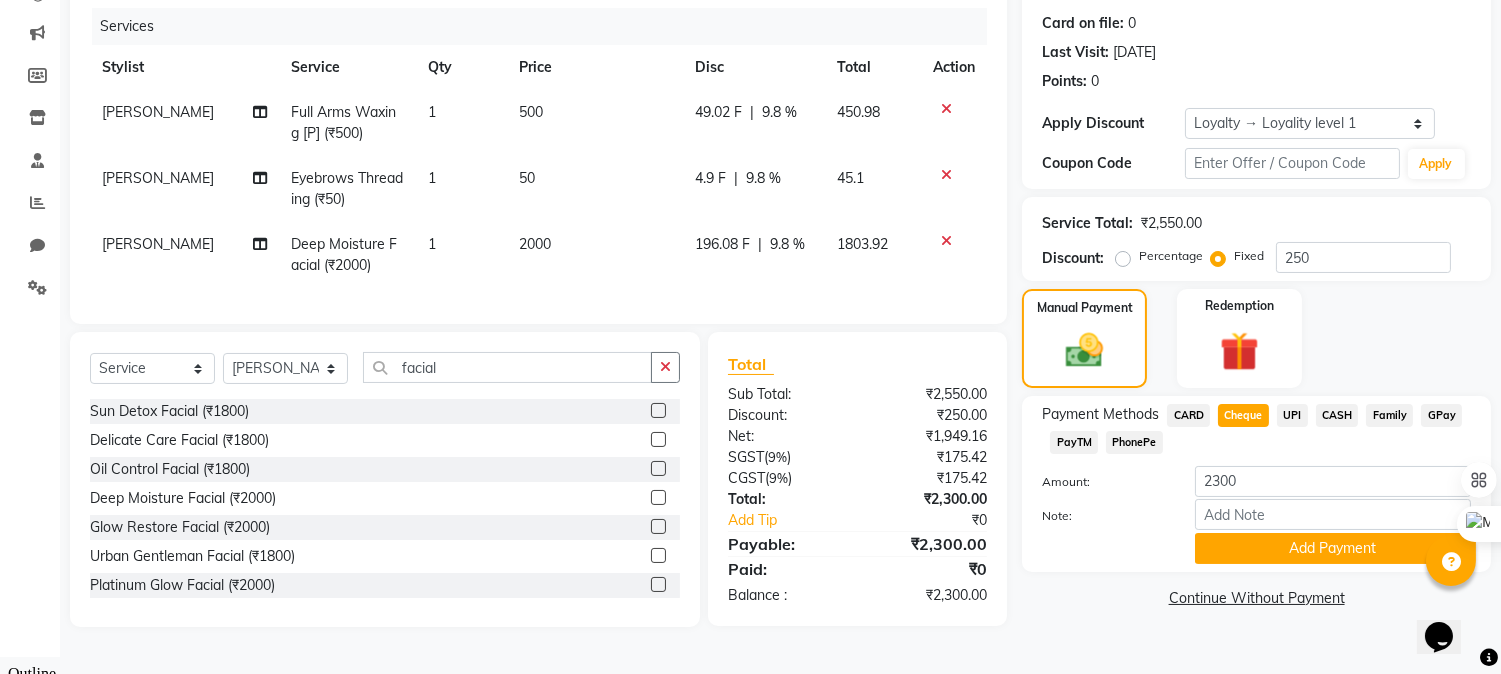 click on "Service Total:  ₹2,550.00  Discount:  Percentage   Fixed  250" 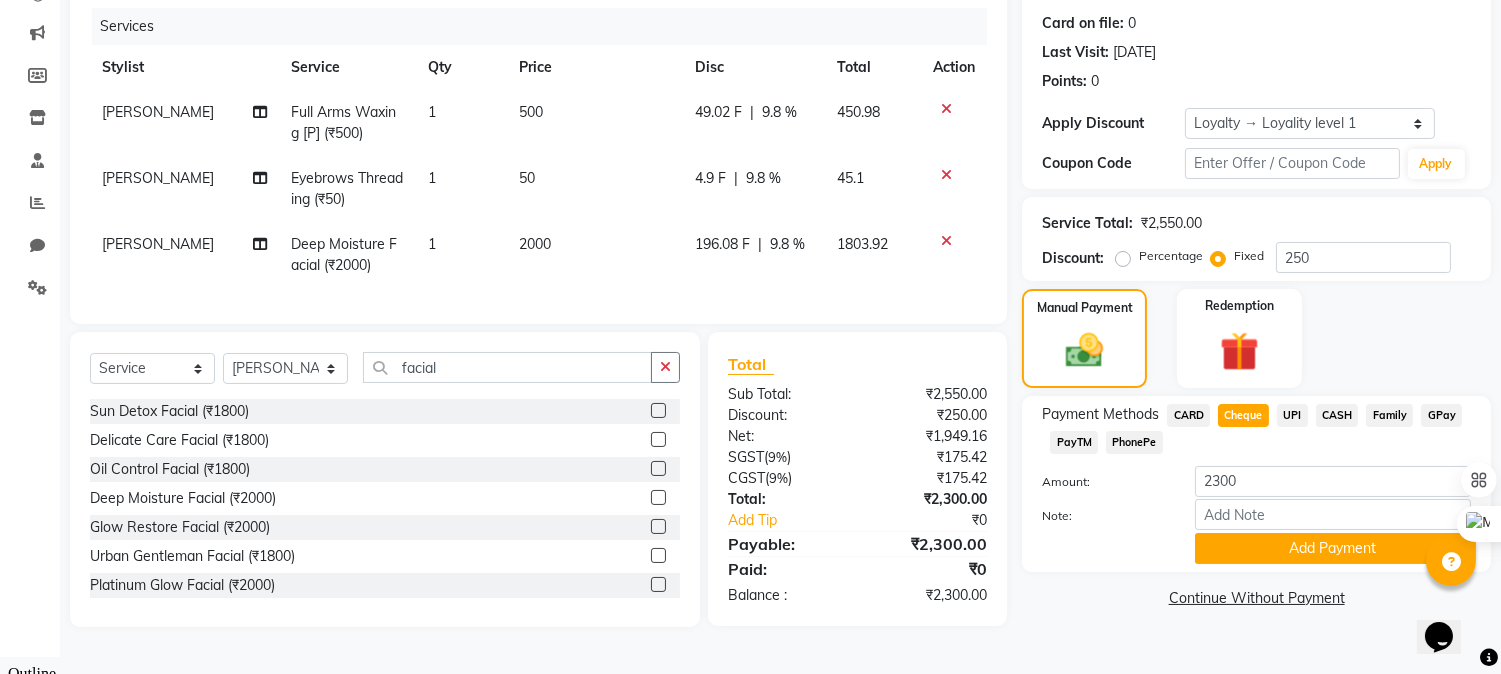 click on "CARD" 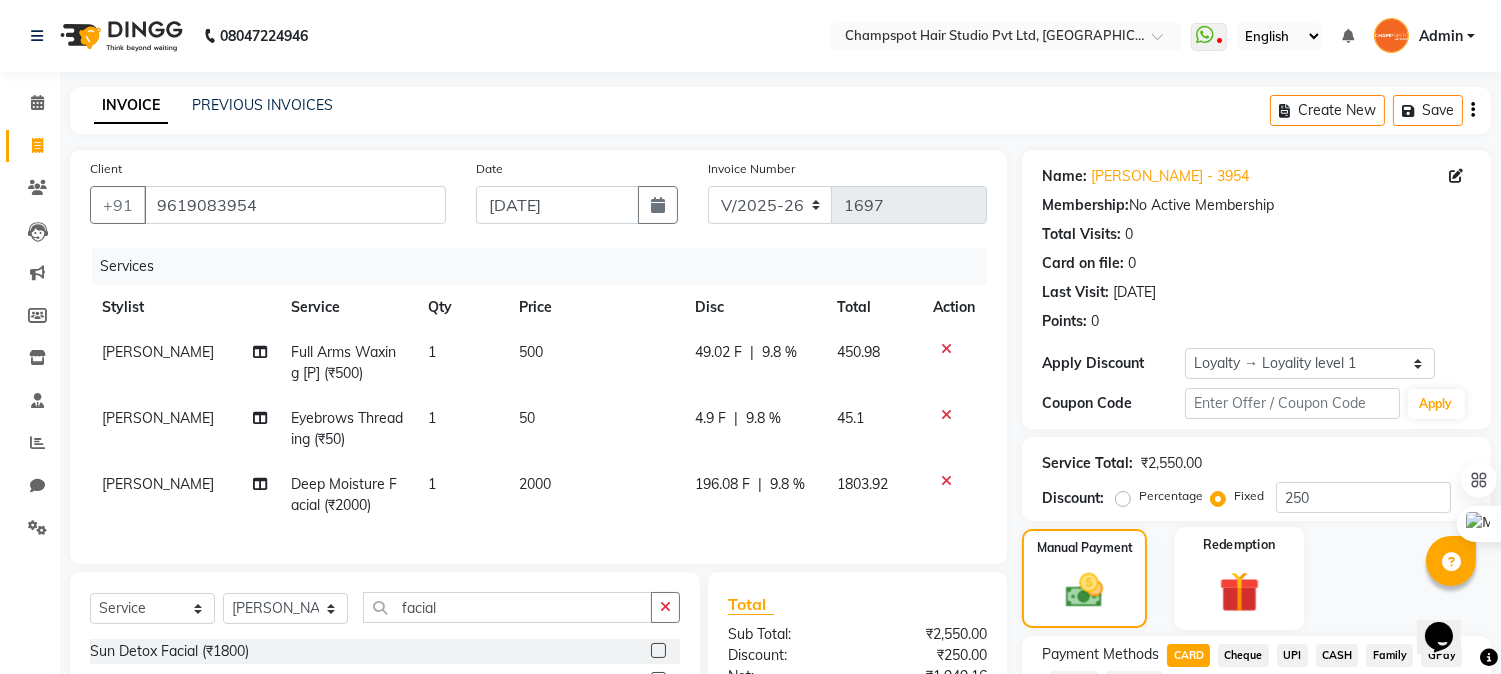 scroll, scrollTop: 240, scrollLeft: 0, axis: vertical 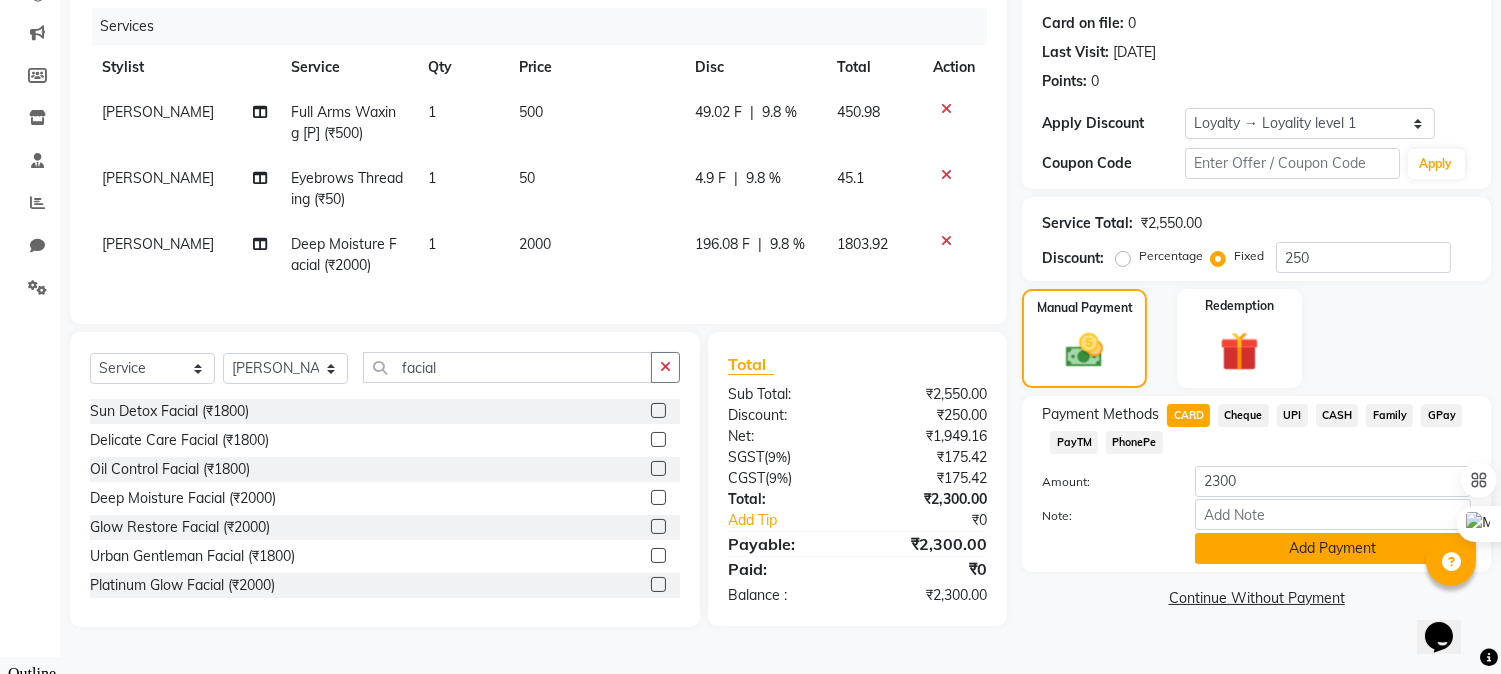 click on "Add Payment" 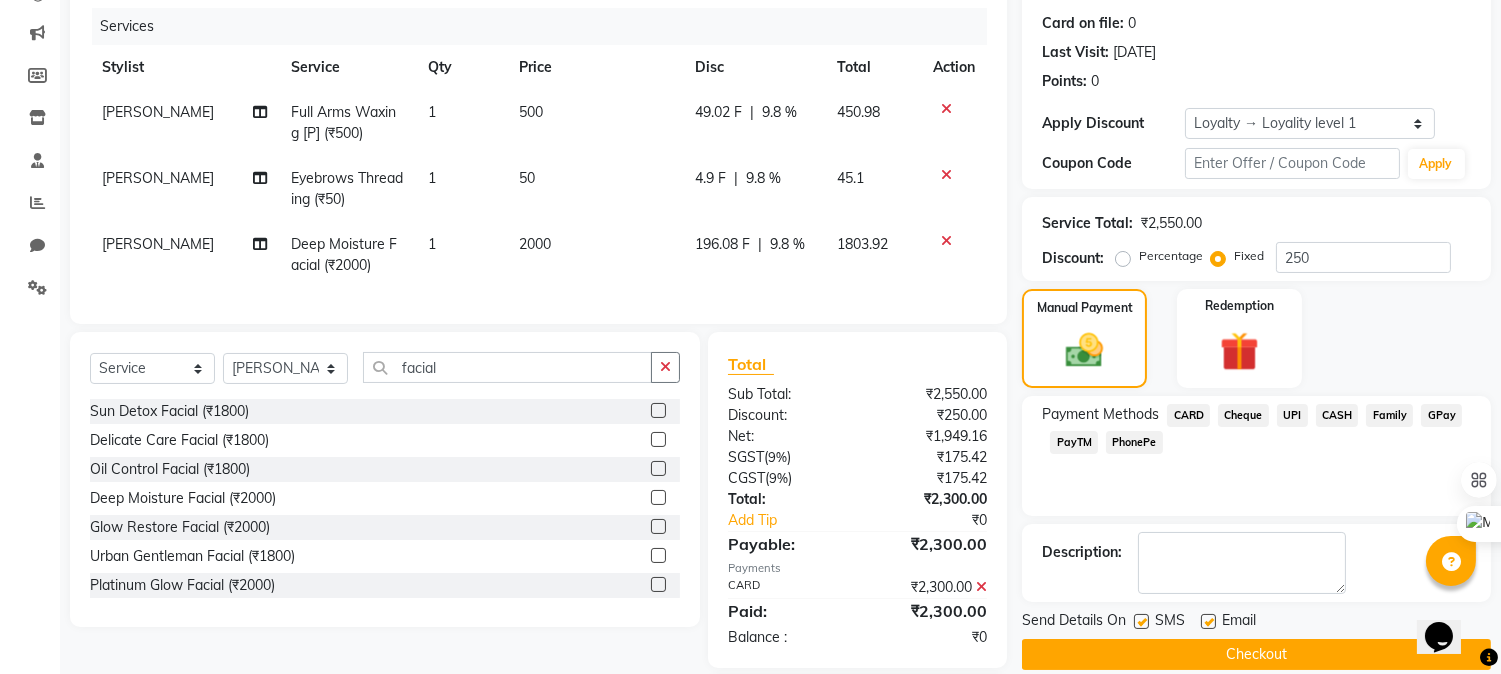 scroll, scrollTop: 378, scrollLeft: 0, axis: vertical 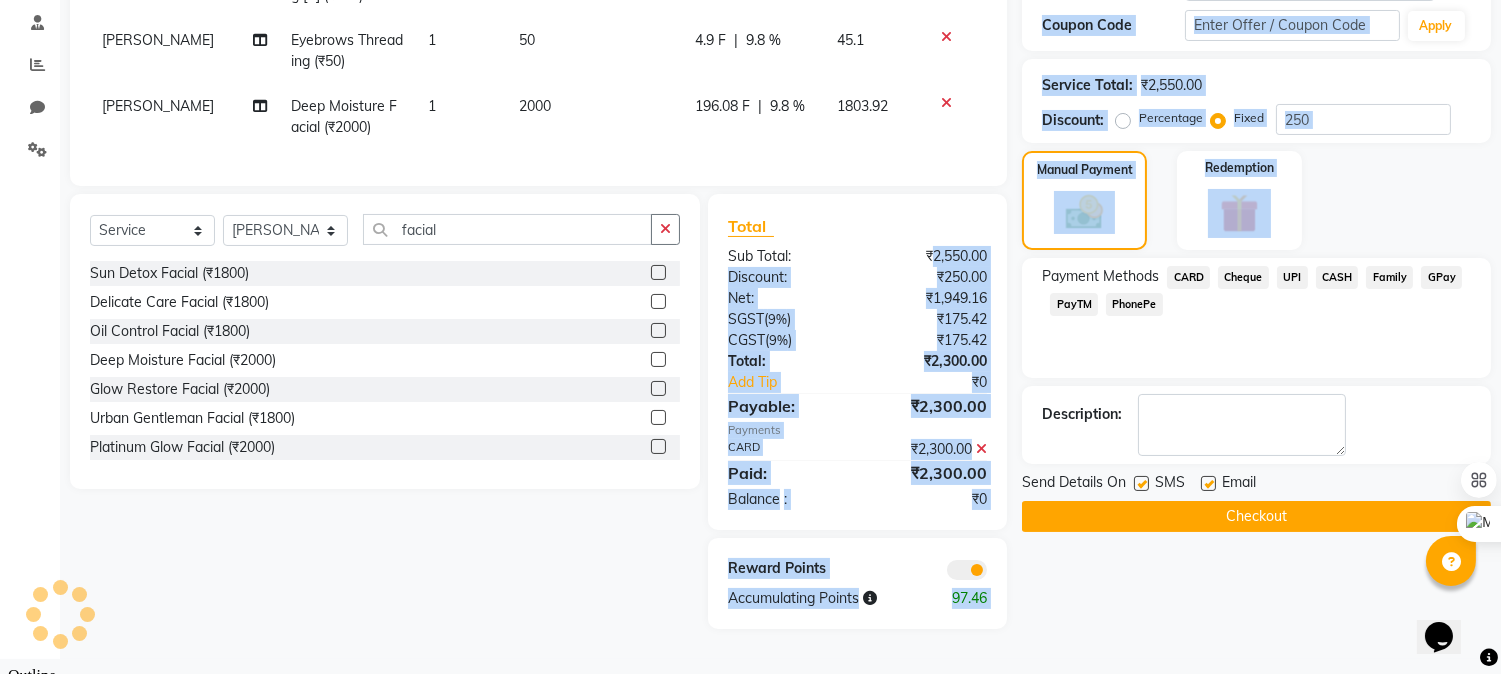 drag, startPoint x: 930, startPoint y: 268, endPoint x: 1034, endPoint y: 264, distance: 104.0769 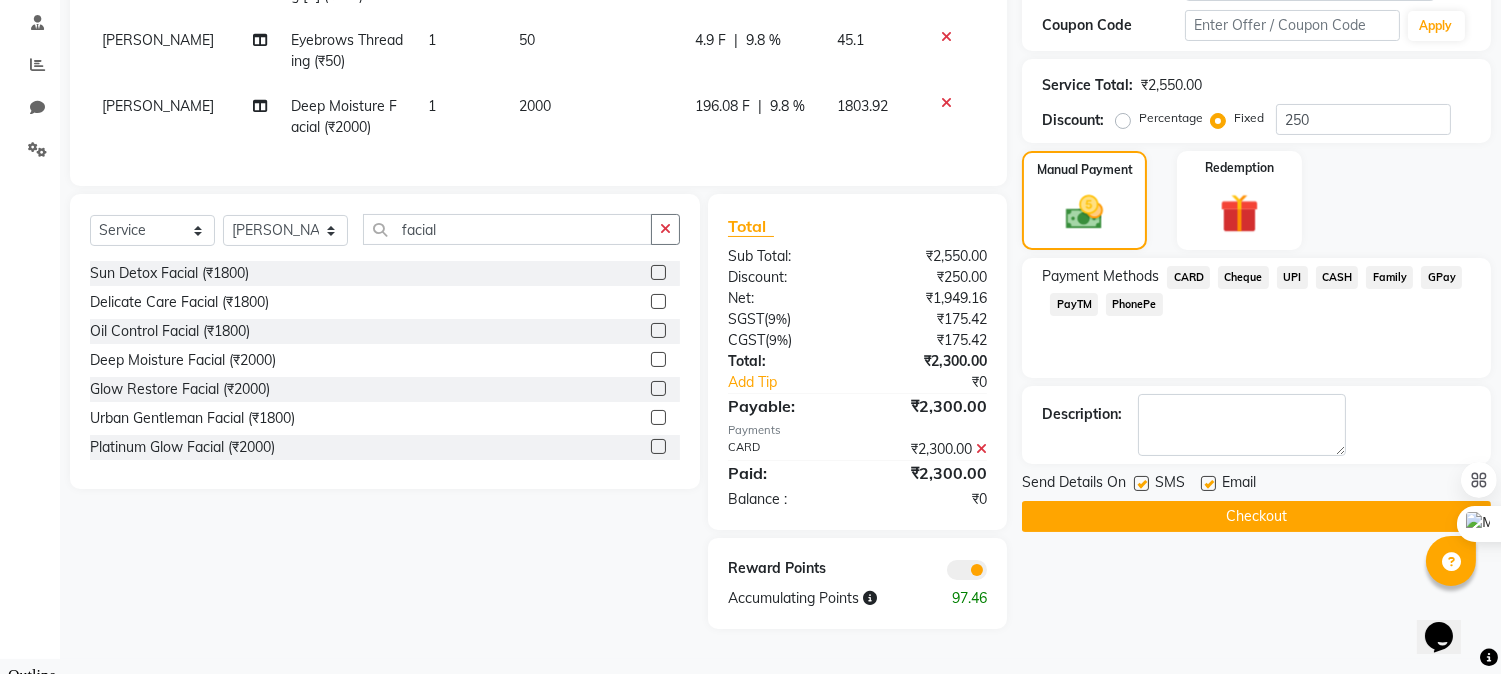 click on "Total" 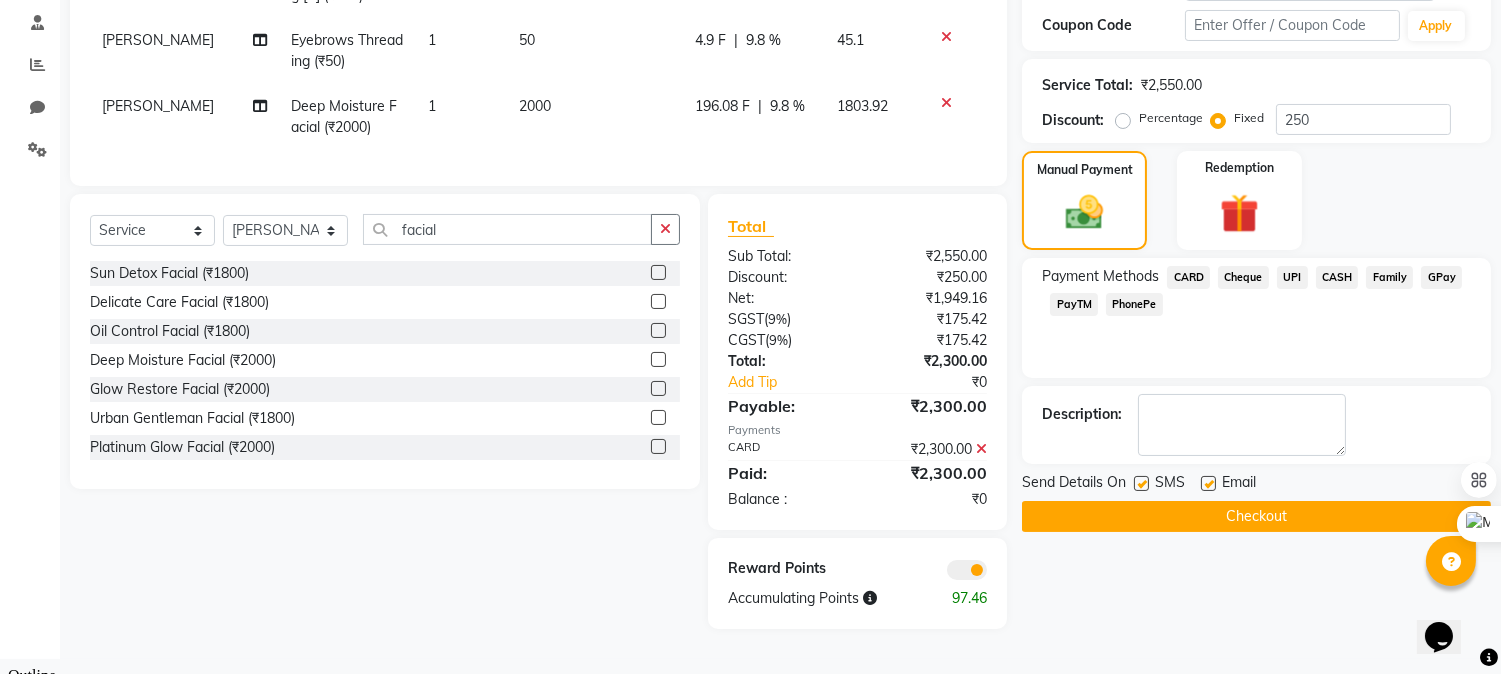 click on "Checkout" 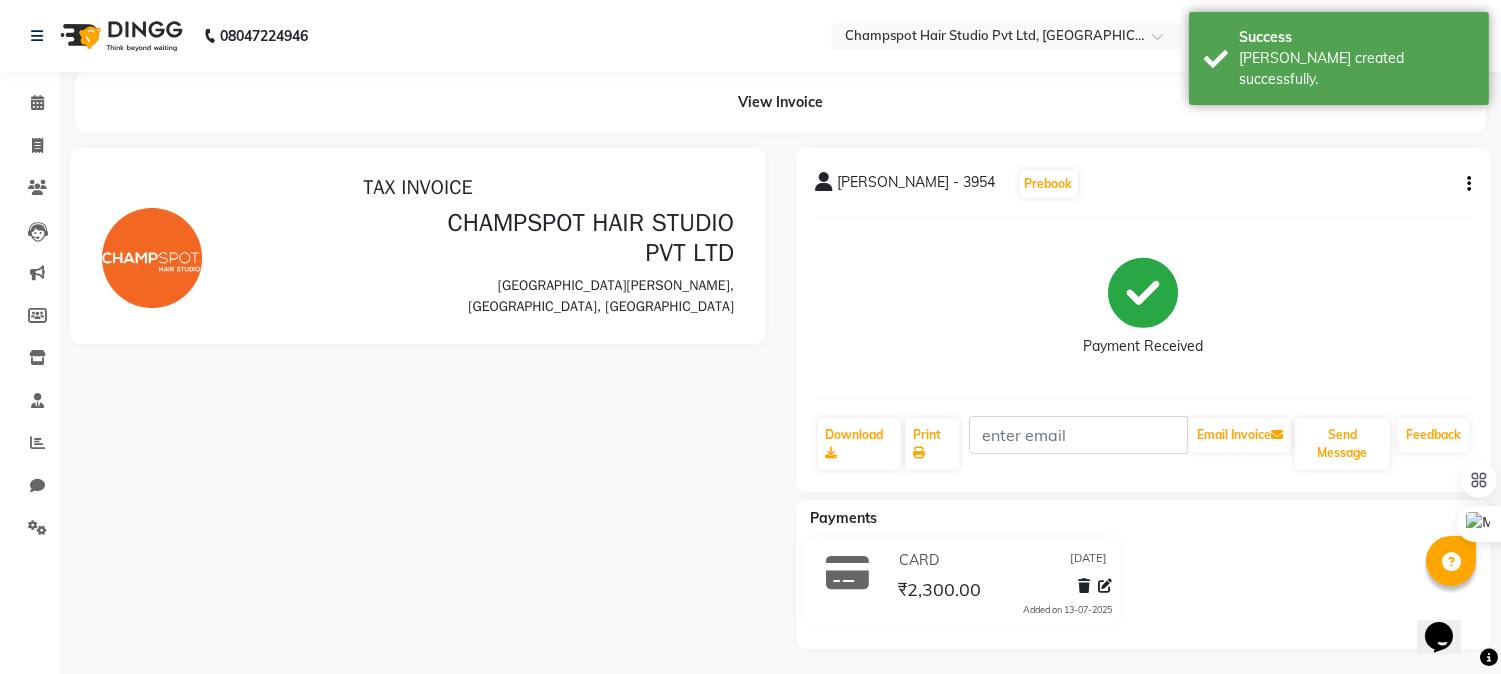 scroll, scrollTop: 0, scrollLeft: 0, axis: both 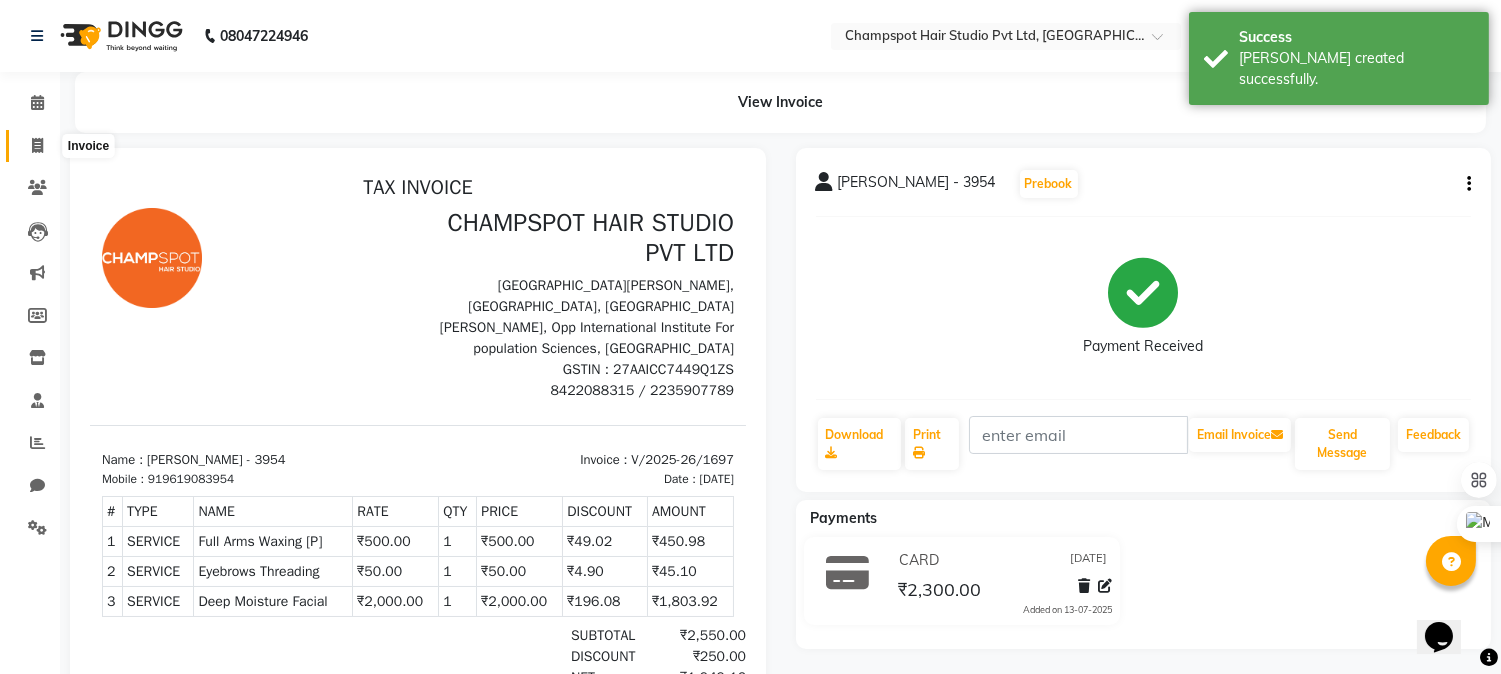 click 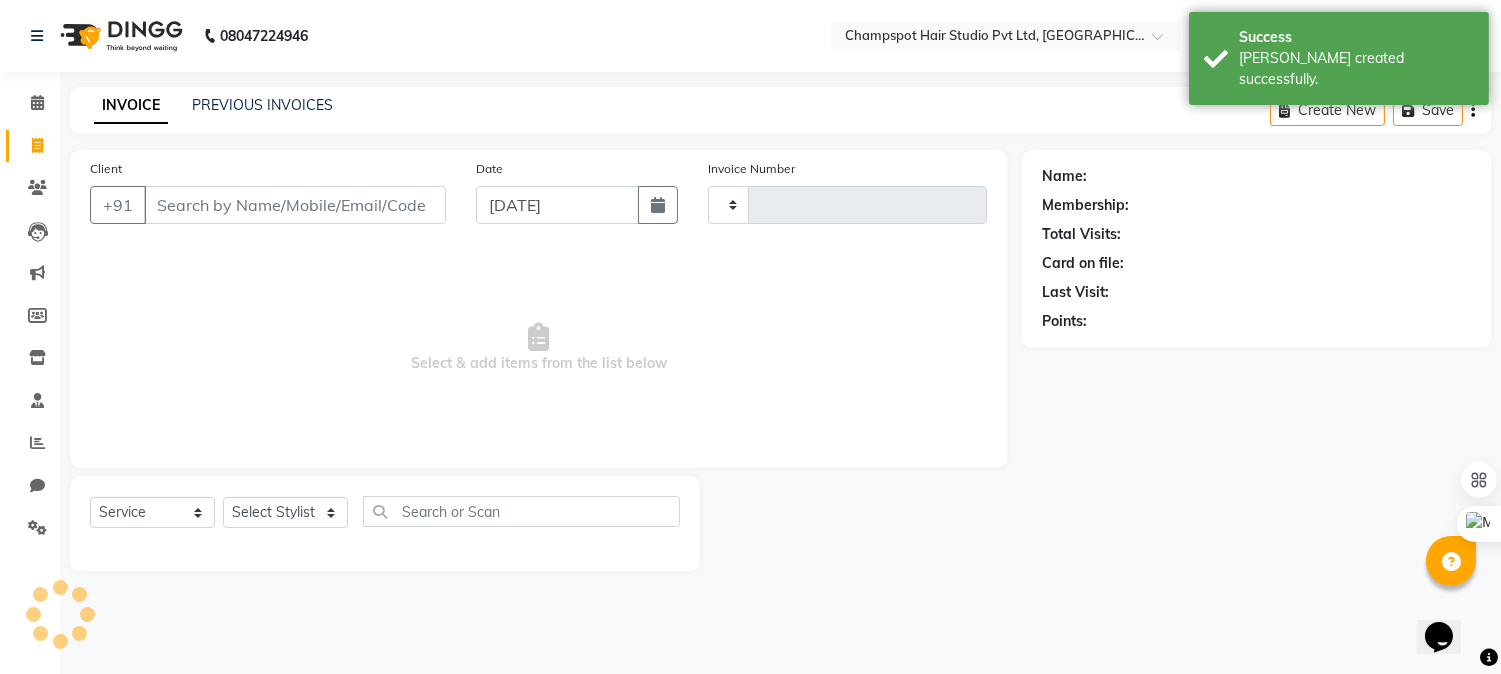 type on "1698" 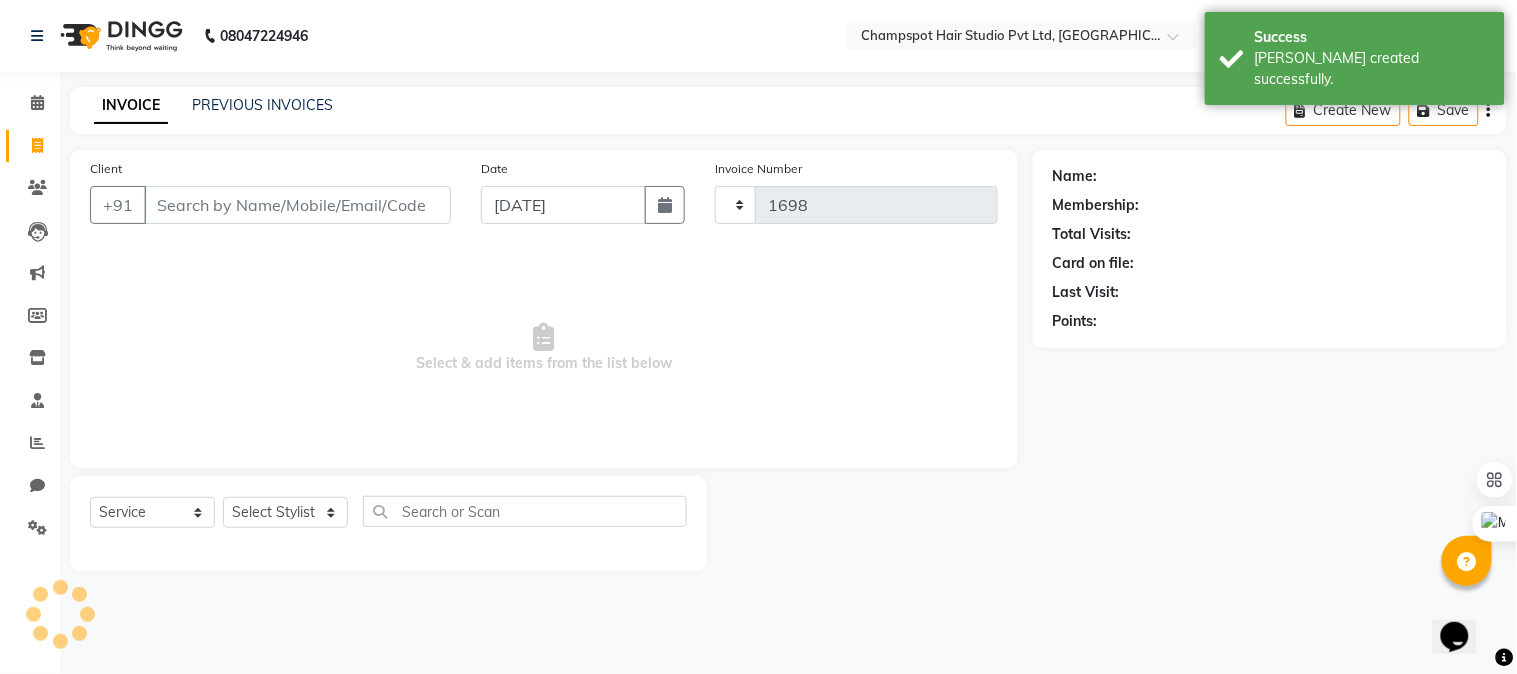 select on "7690" 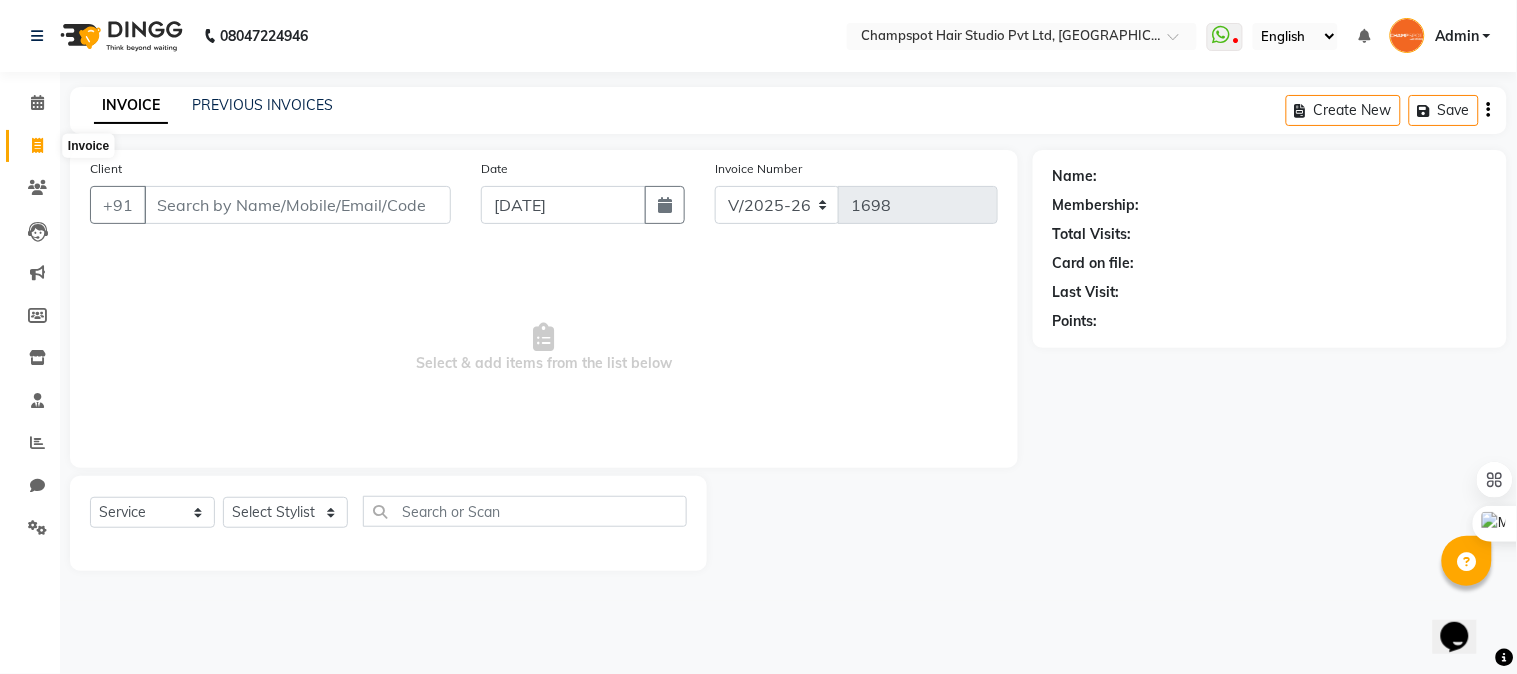 click 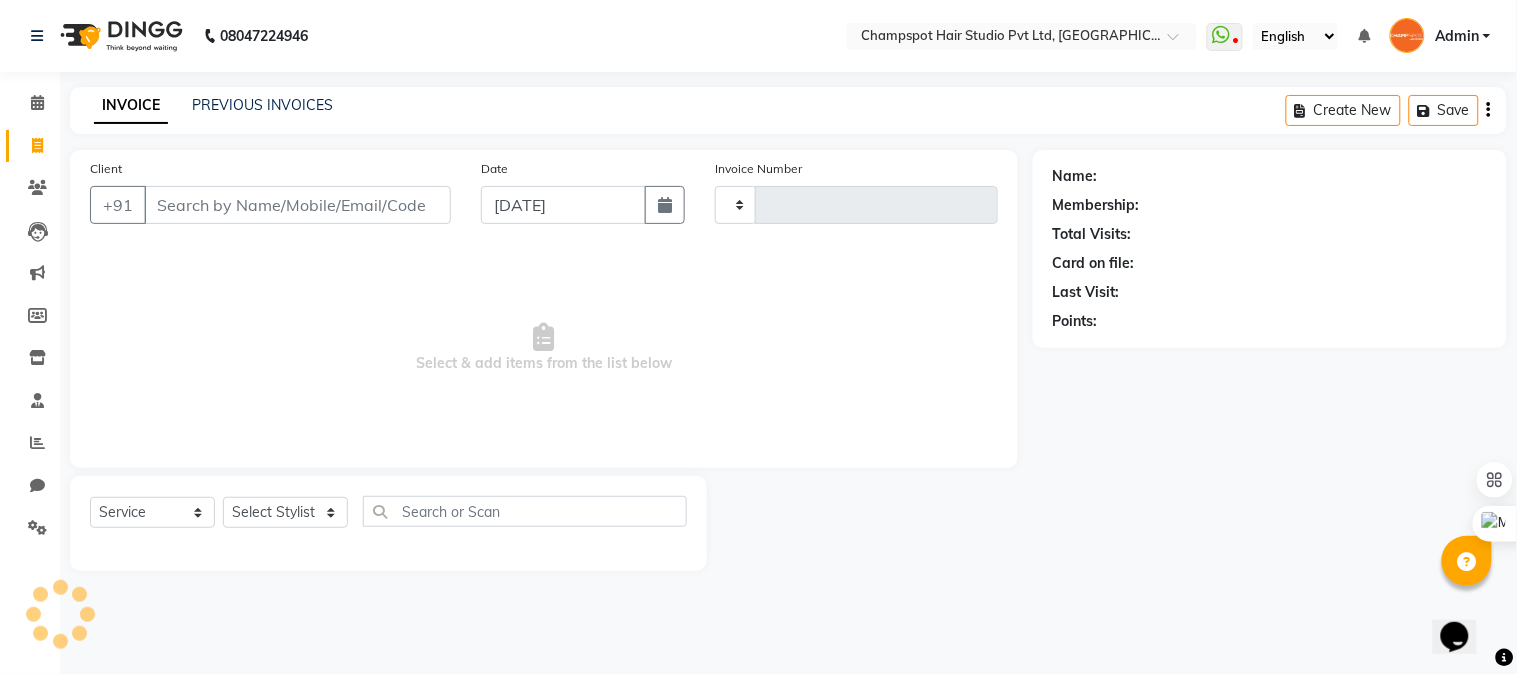 type on "1698" 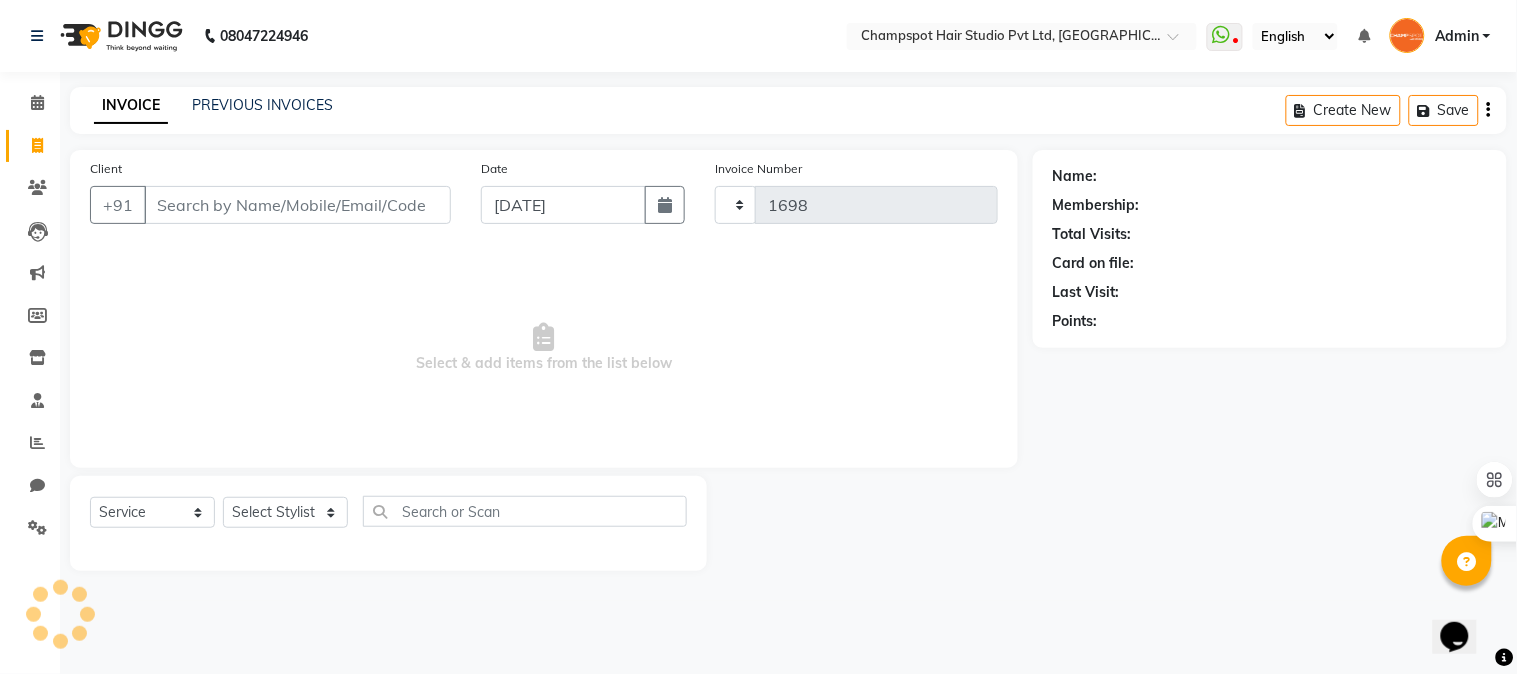 select on "7690" 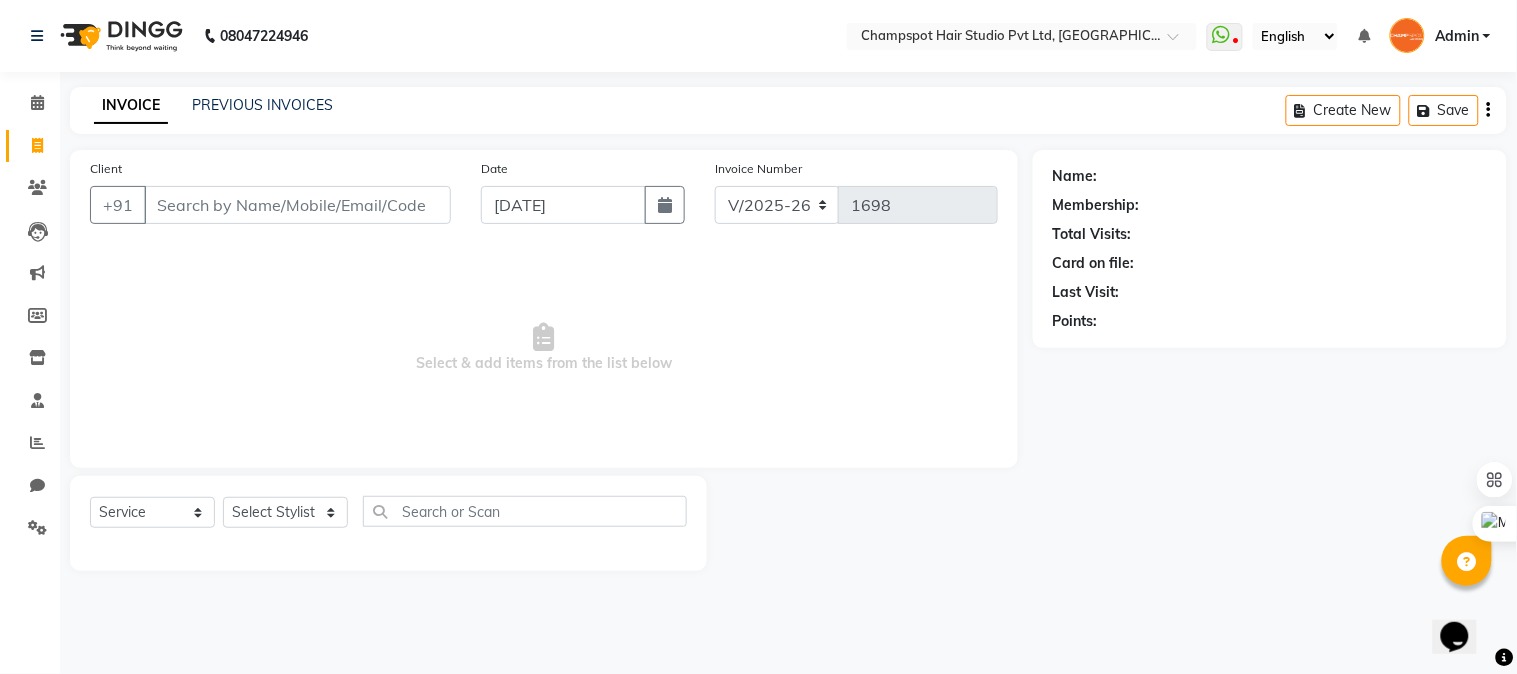 click on "Client" at bounding box center [297, 205] 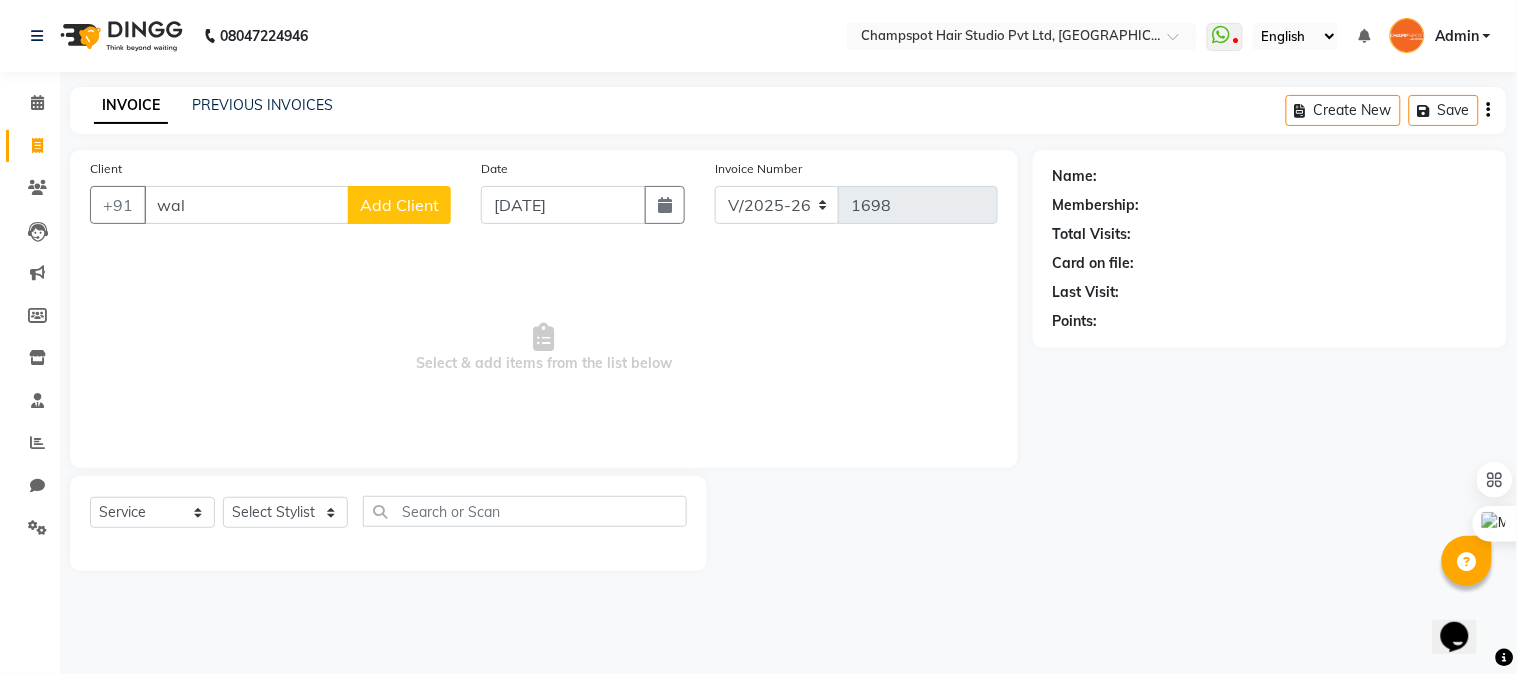 type on "walk" 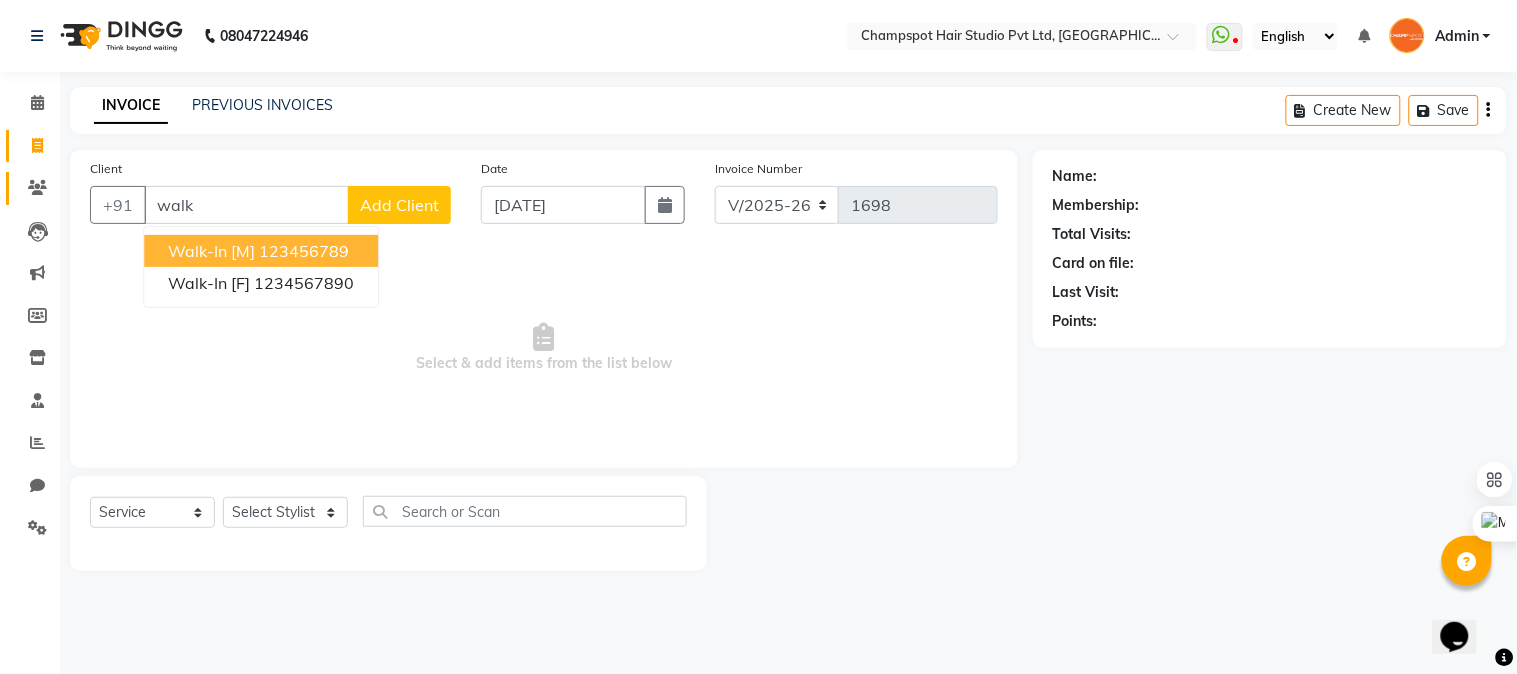 drag, startPoint x: 245, startPoint y: 204, endPoint x: 17, endPoint y: 198, distance: 228.07893 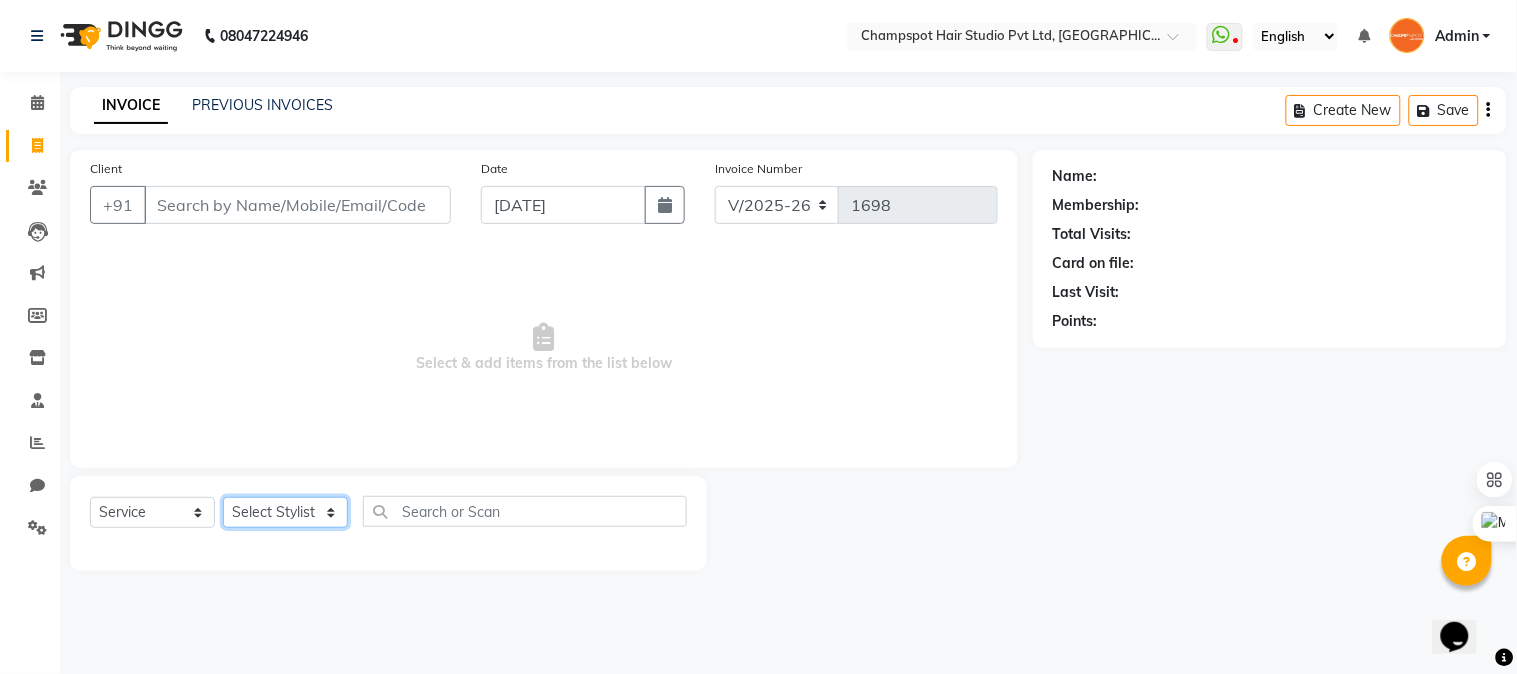 click on "Select Stylist Admin Ahmad Bhavesh Limbachia Falak Shaikh 	Hemant Limbachia Mamta Divekar Mukhtar Shamshad" 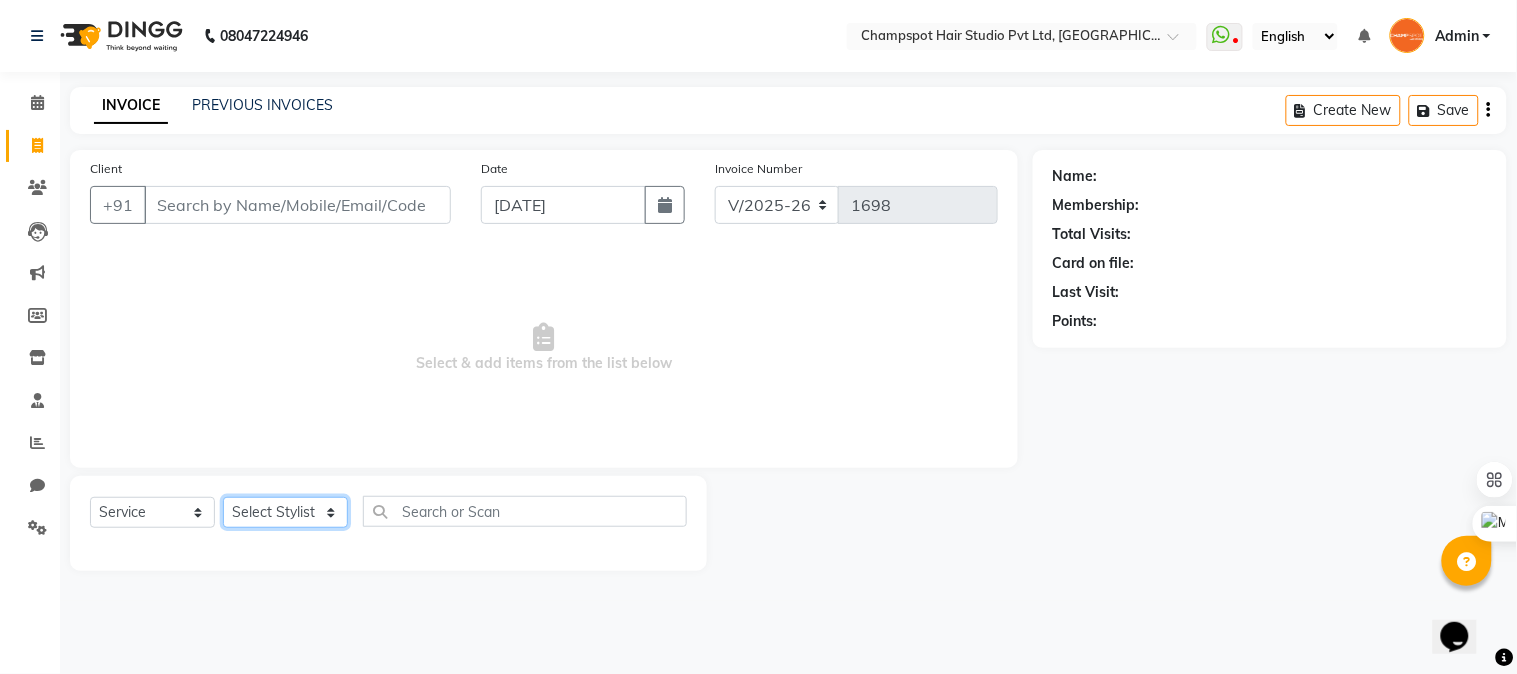 select on "69009" 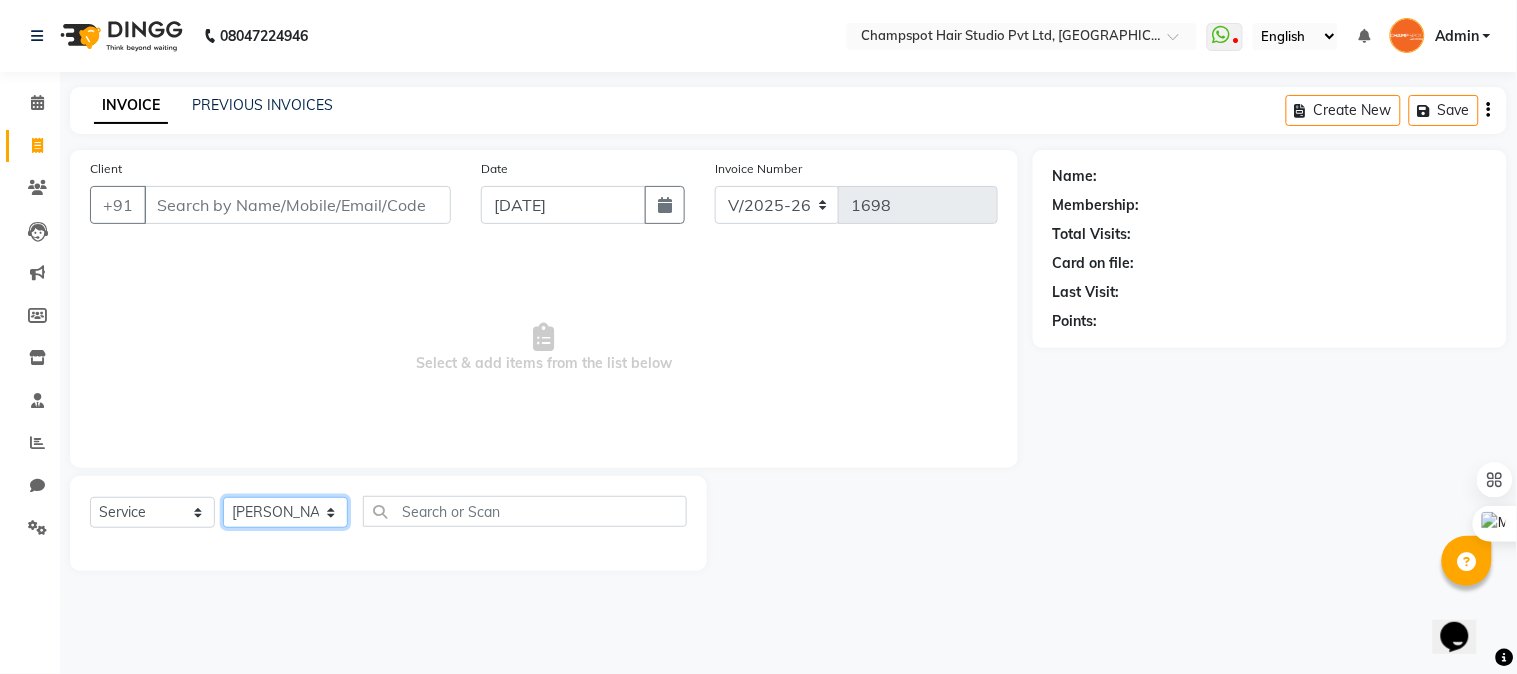 click on "Select Stylist Admin Ahmad Bhavesh Limbachia Falak Shaikh 	Hemant Limbachia Mamta Divekar Mukhtar Shamshad" 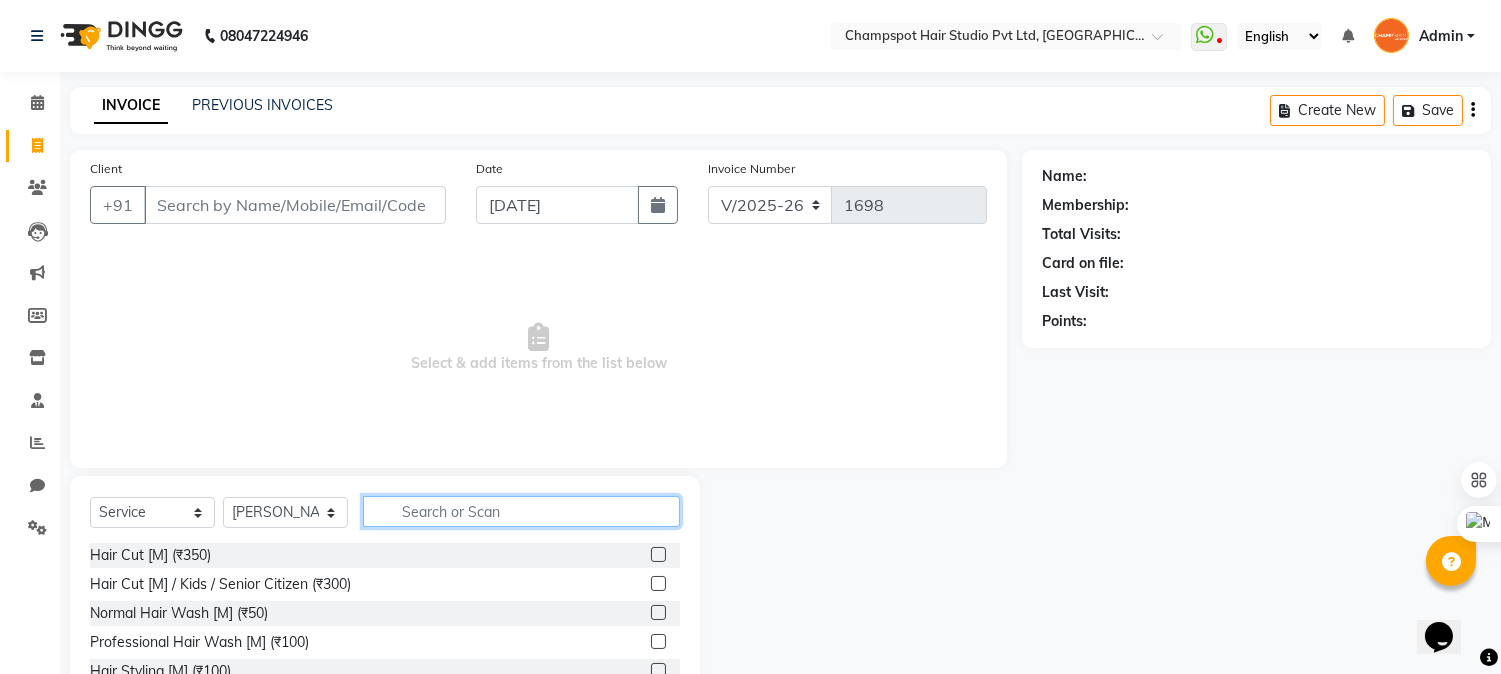 click 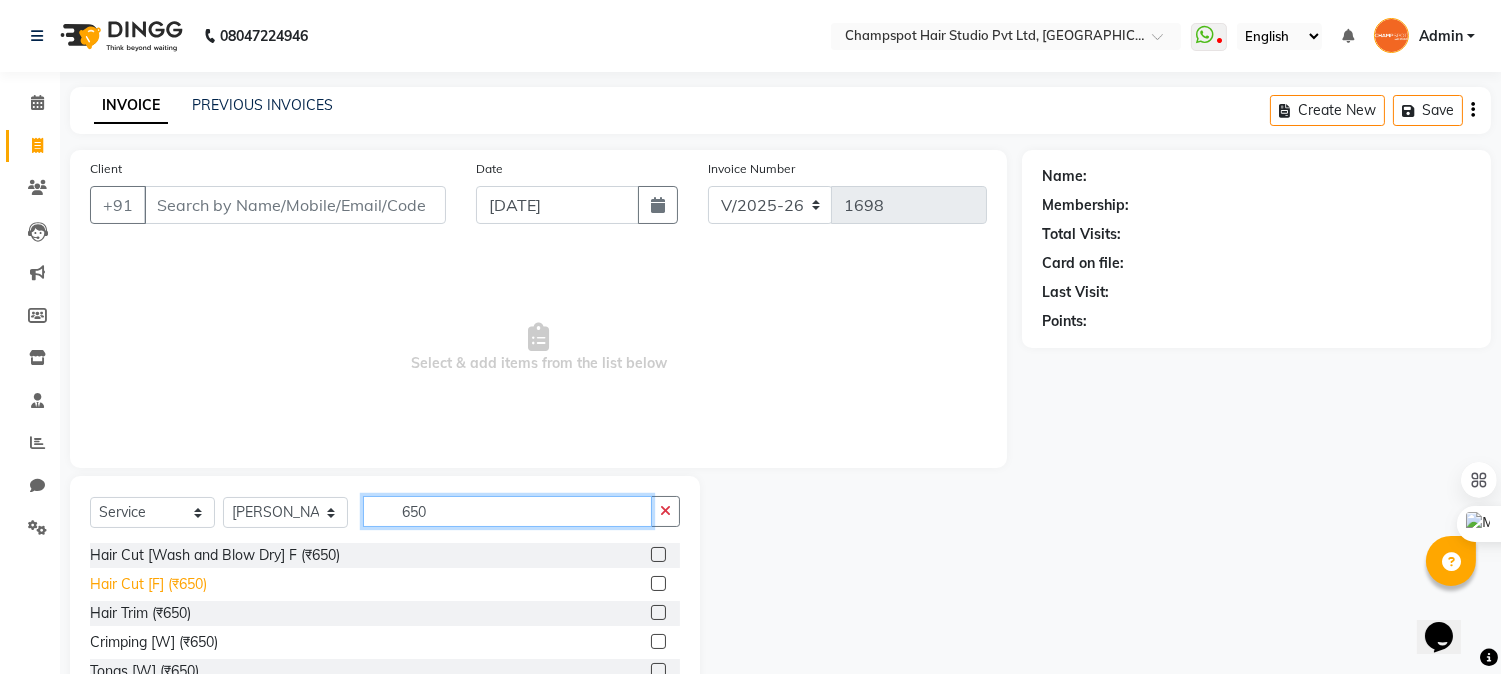 type on "650" 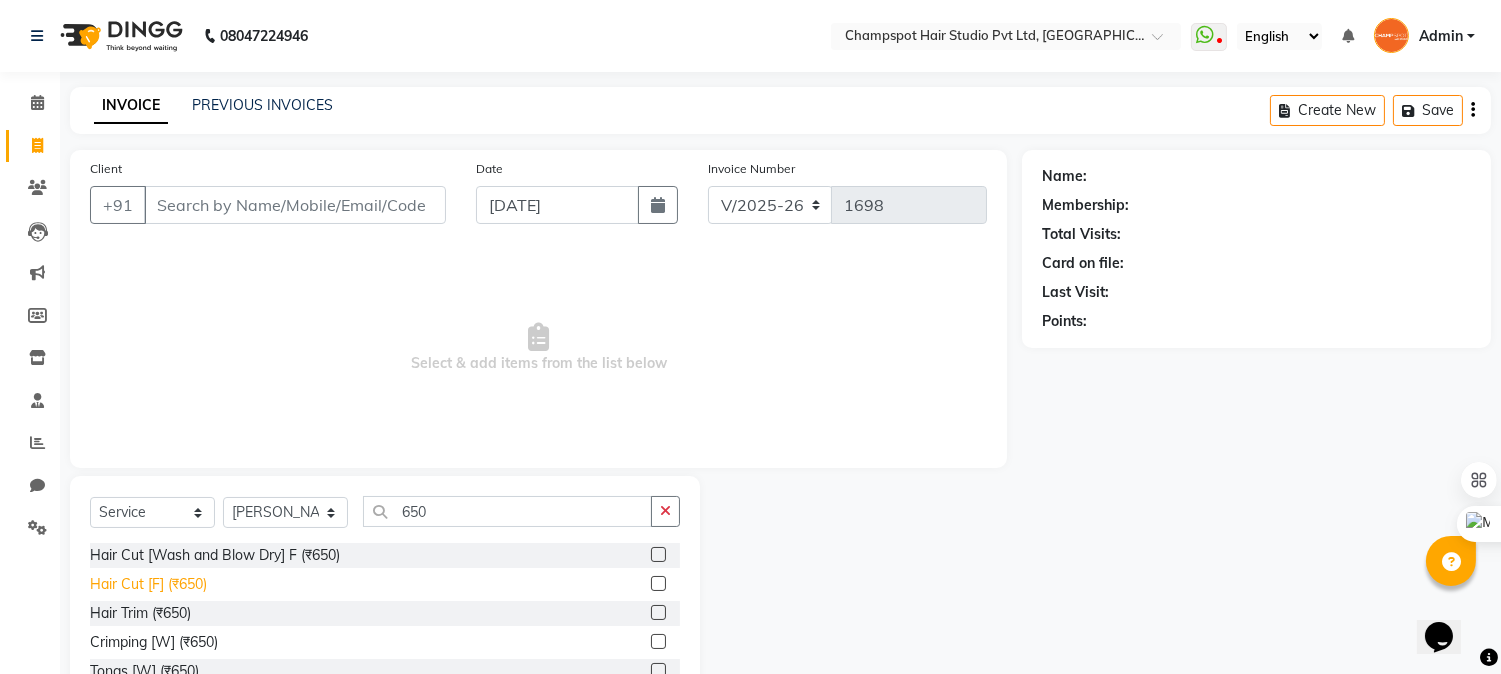 click on "Hair Cut [F] (₹650)" 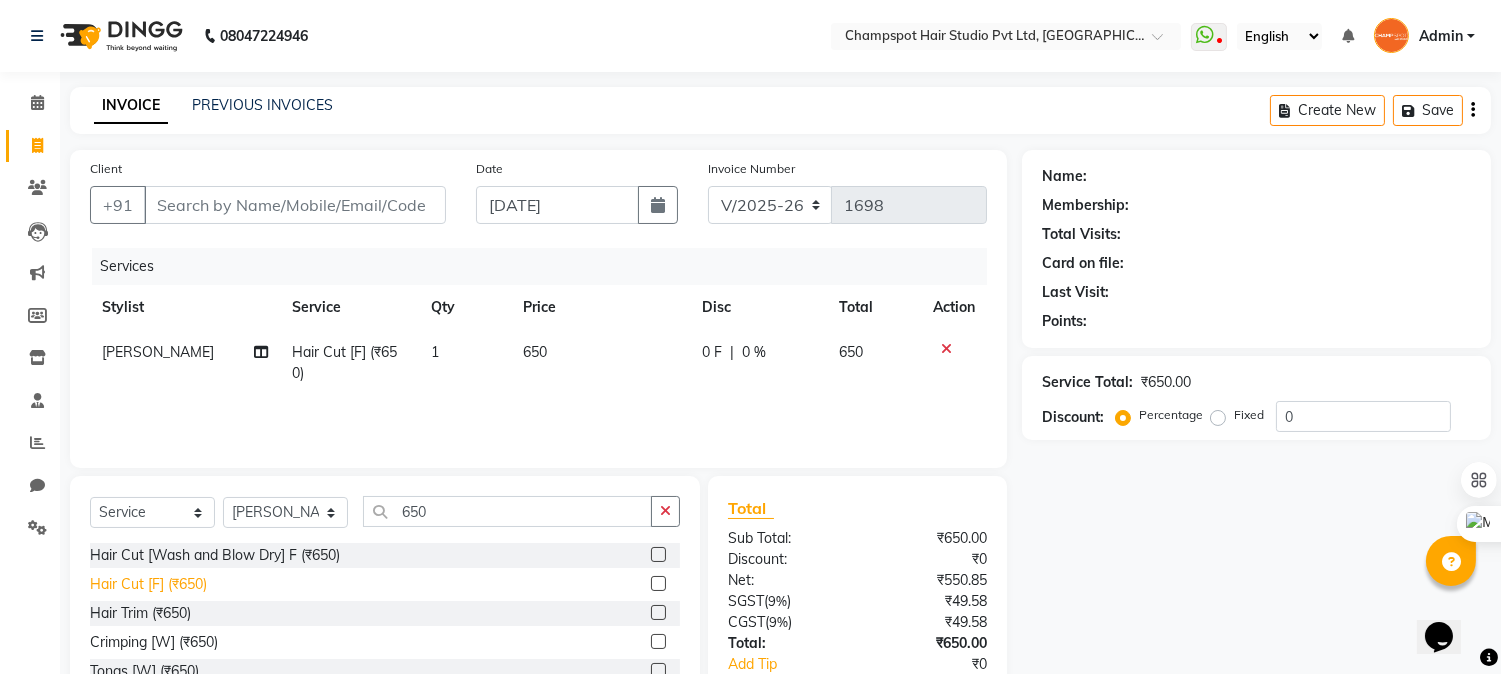 click on "Hair Cut [F] (₹650)" 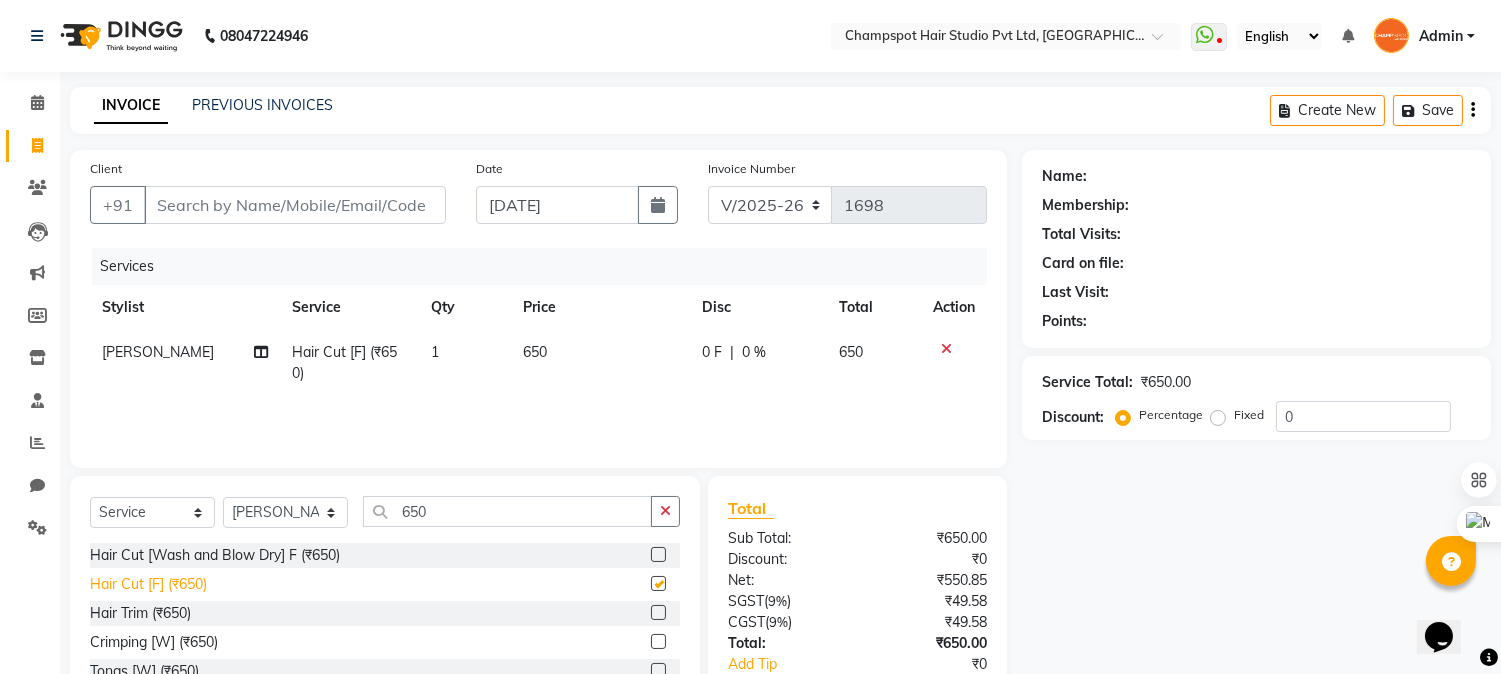checkbox on "false" 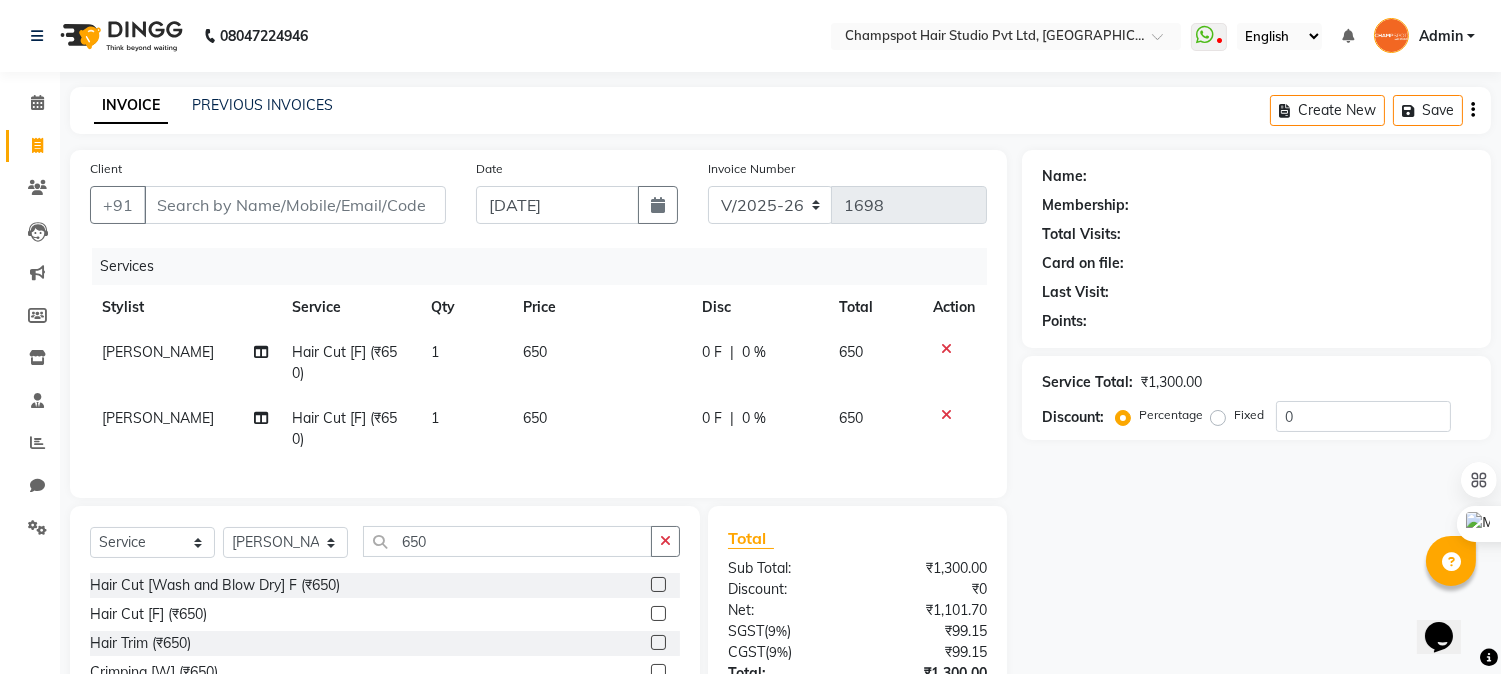 click on "0 %" 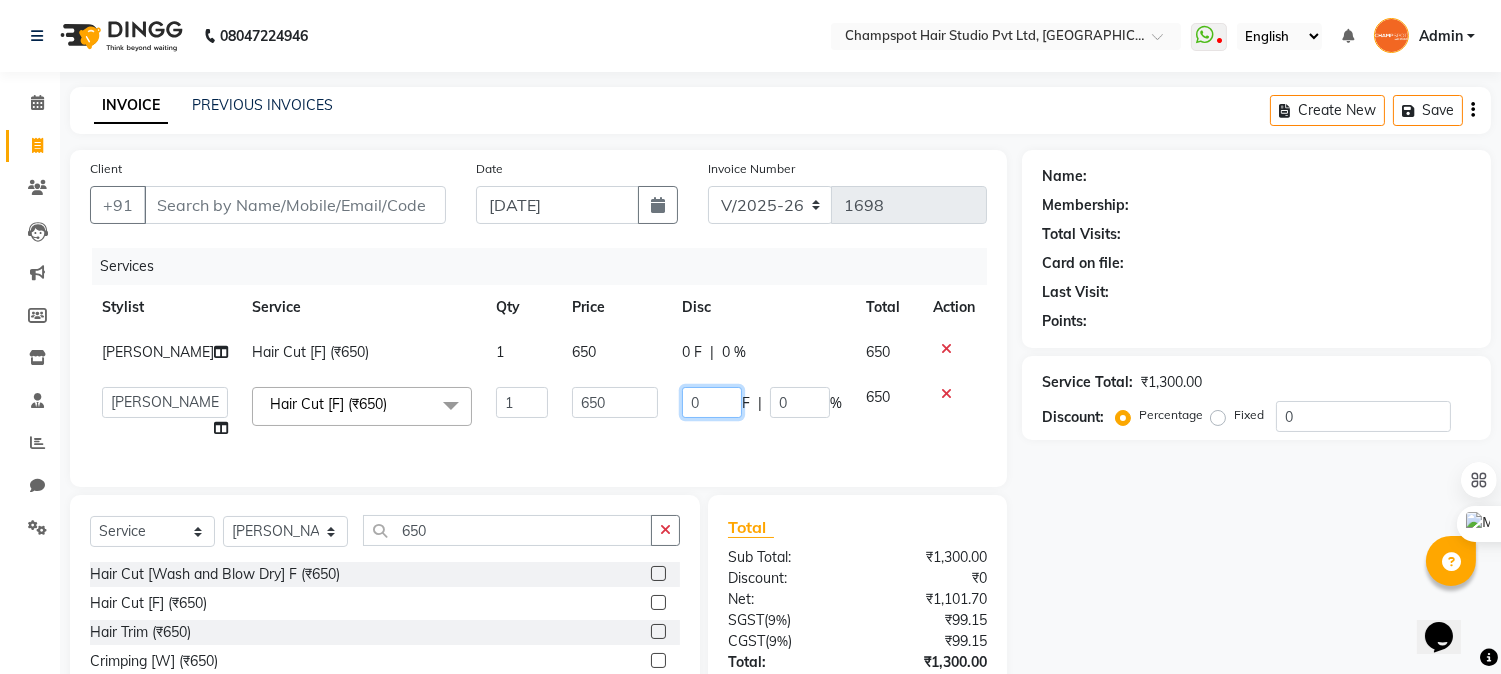 drag, startPoint x: 705, startPoint y: 393, endPoint x: 604, endPoint y: 395, distance: 101.0198 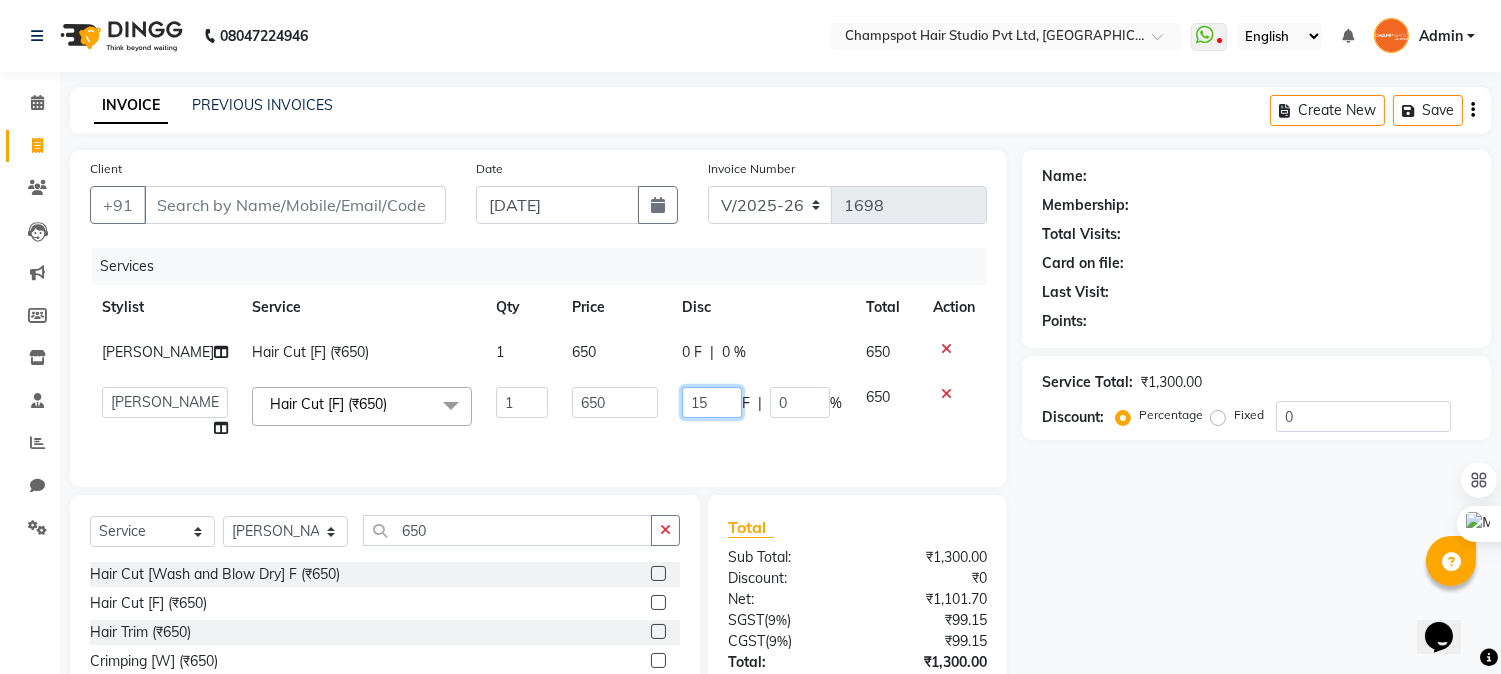 type on "150" 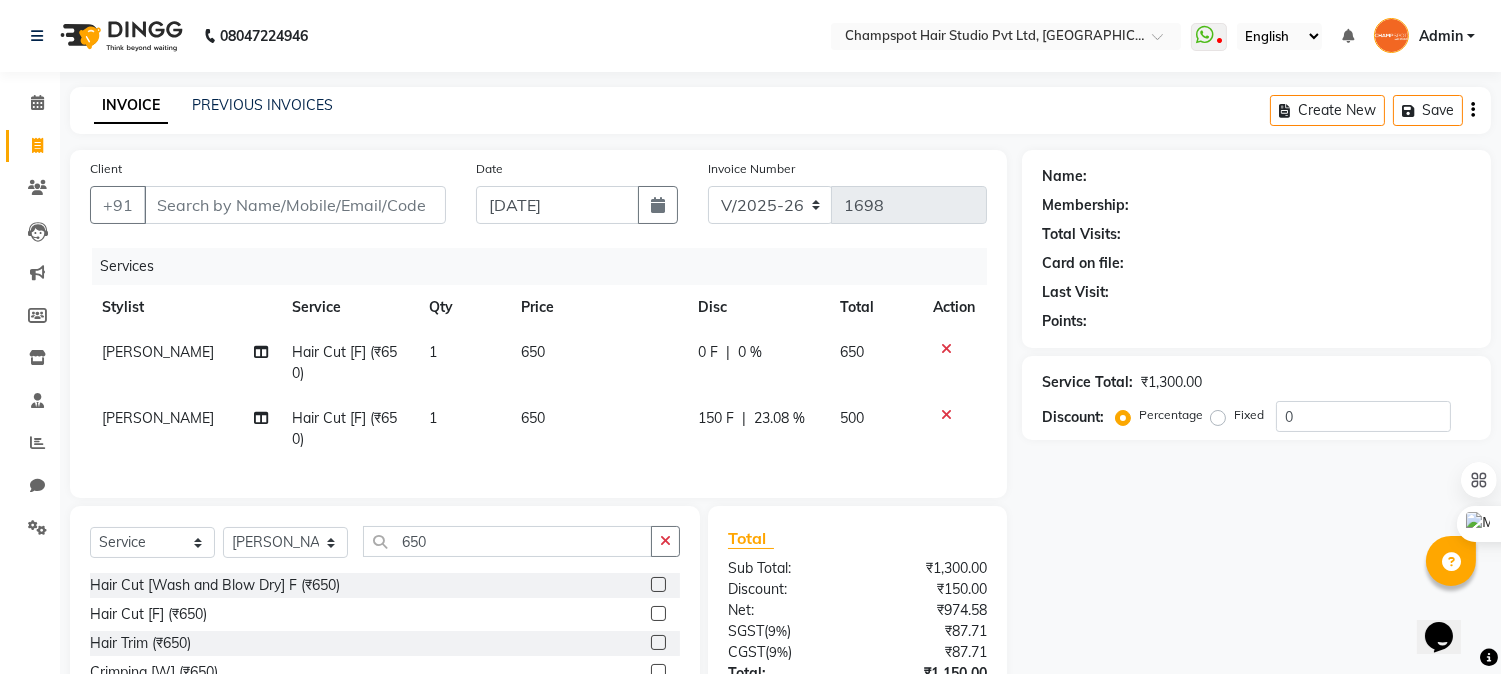 click on "Name: Membership: Total Visits: Card on file: Last Visit:  Points:  Service Total:  ₹1,300.00  Discount:  Percentage   Fixed  0" 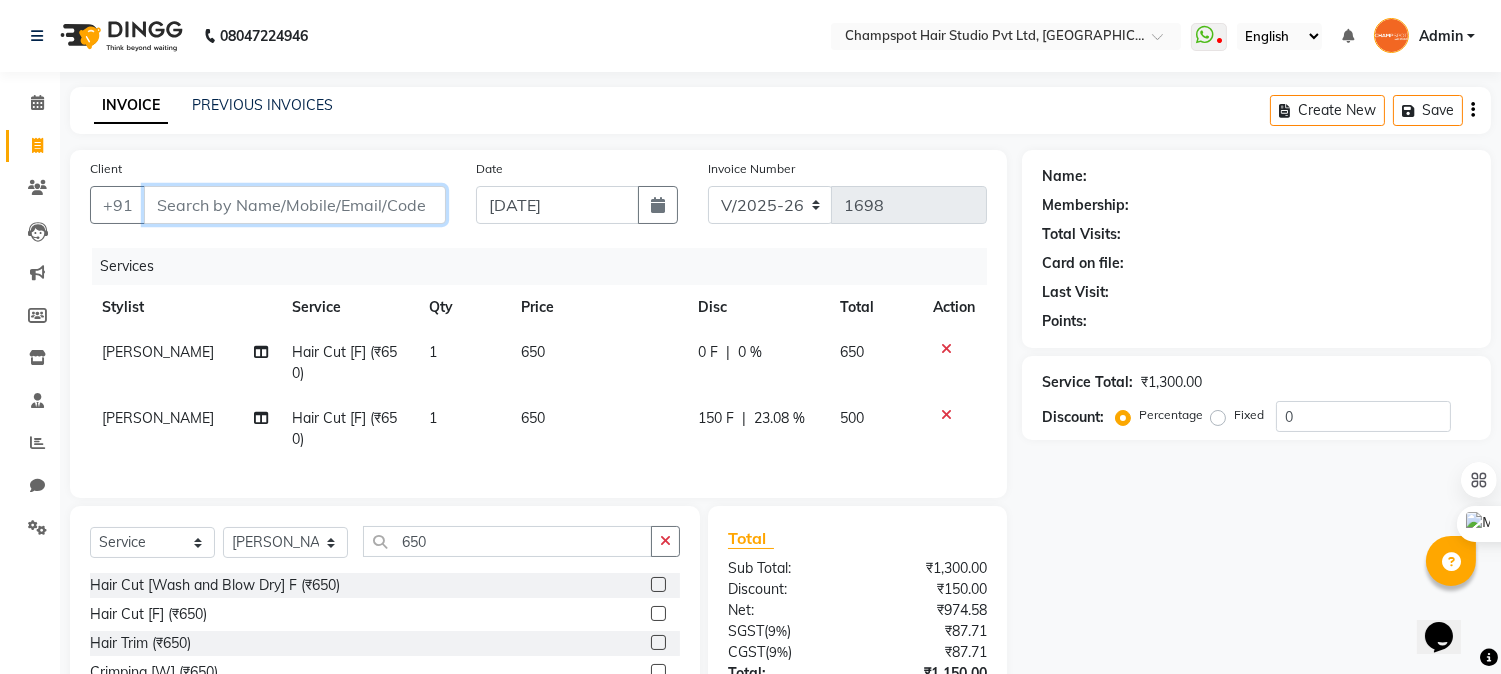 click on "Client" at bounding box center [295, 205] 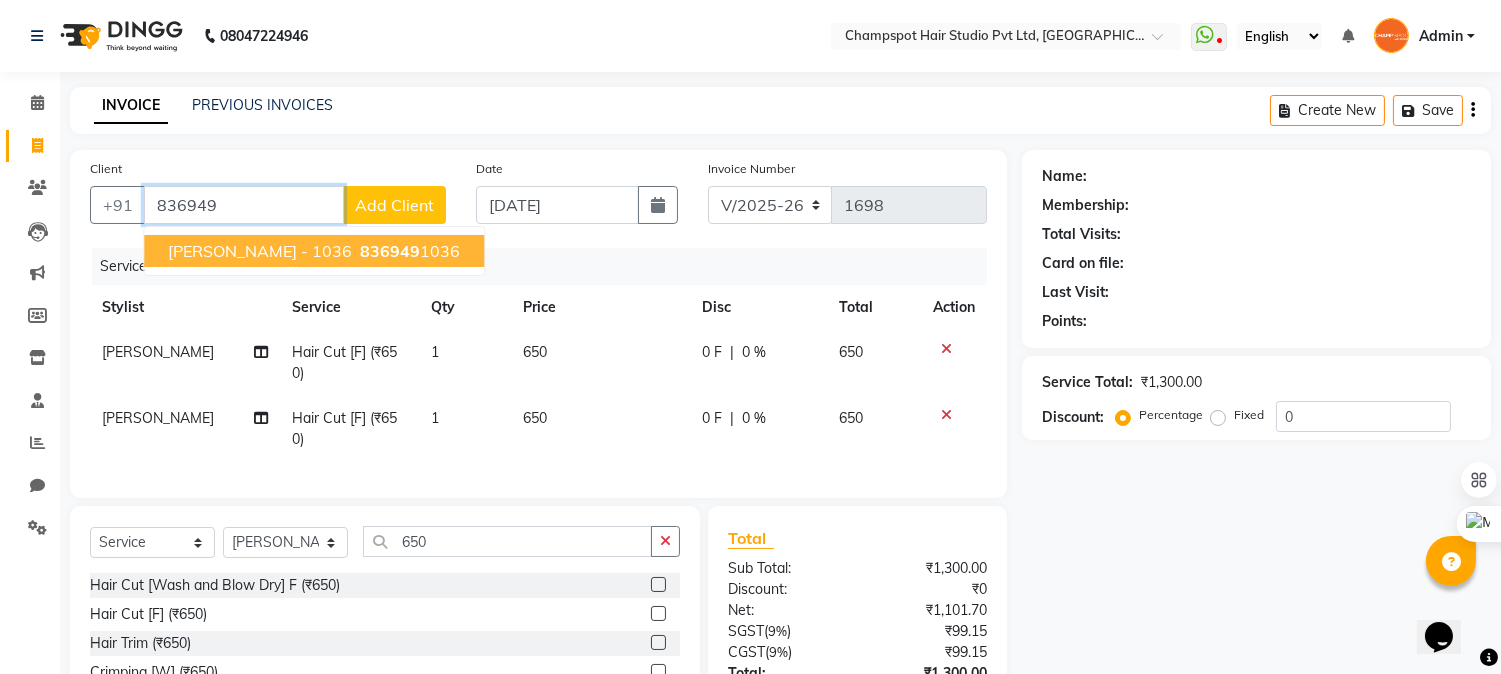 click on "836949" at bounding box center (390, 251) 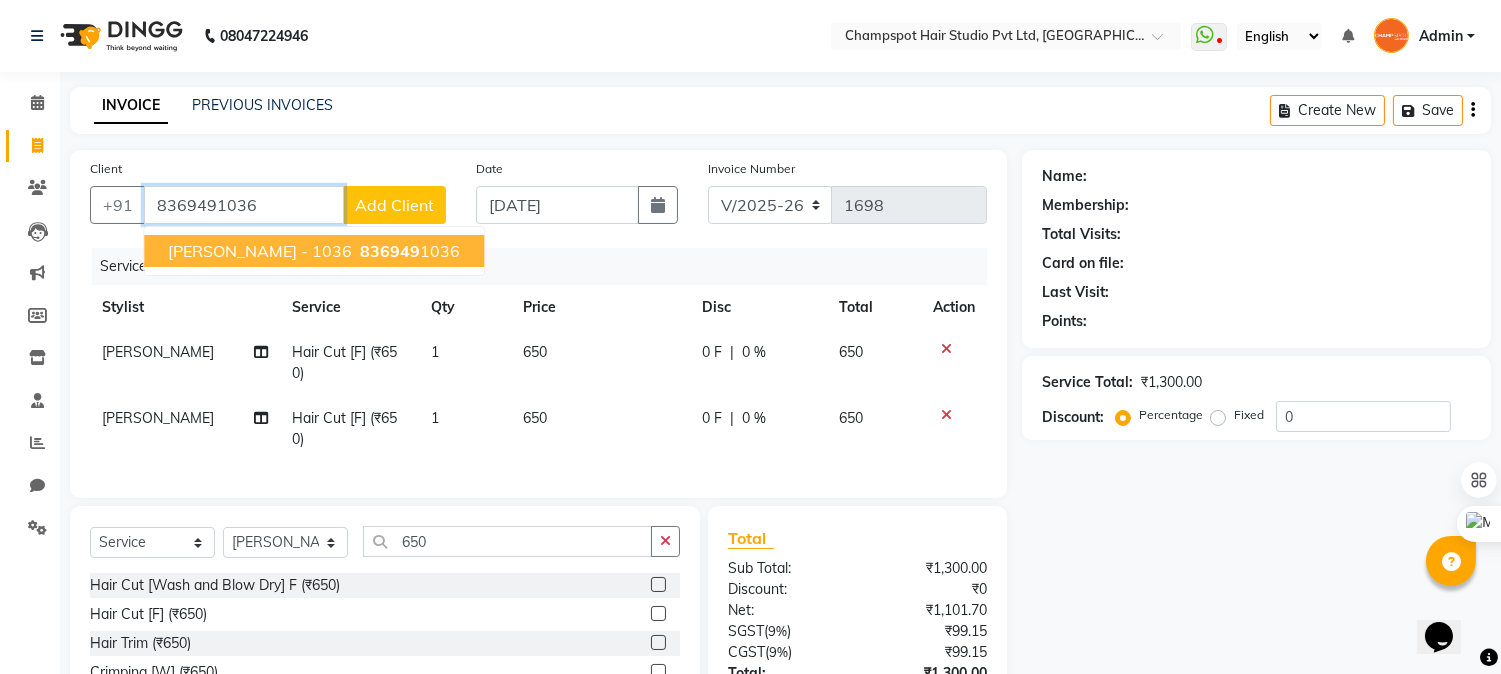 type on "8369491036" 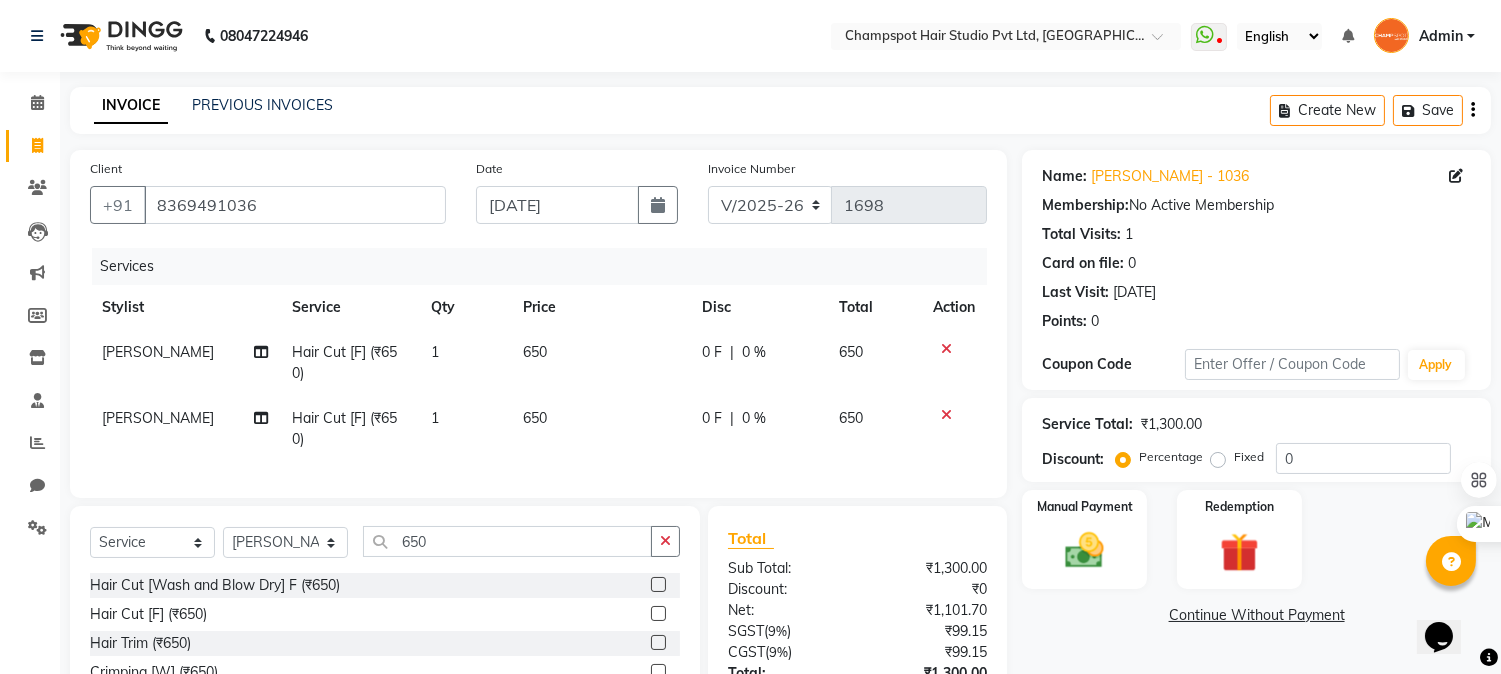 click on "|" 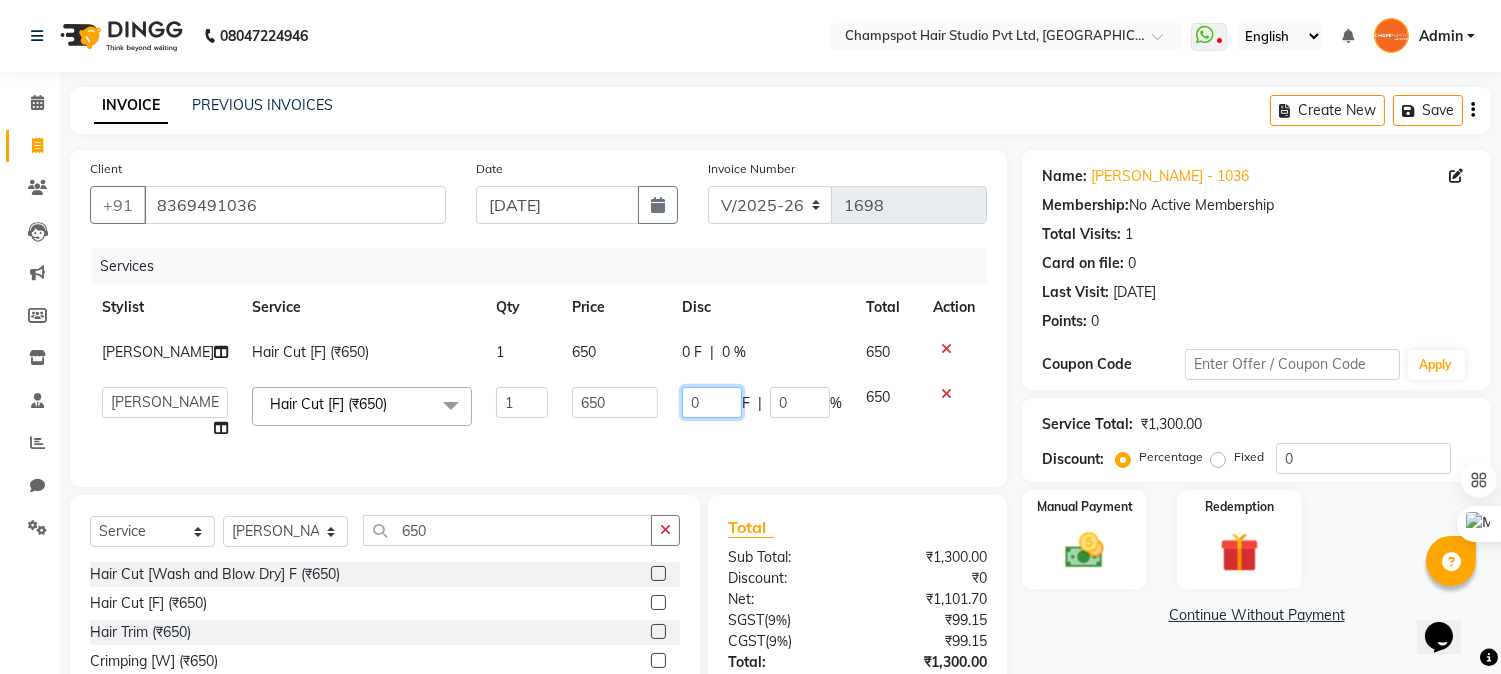drag, startPoint x: 711, startPoint y: 402, endPoint x: 591, endPoint y: 394, distance: 120.26637 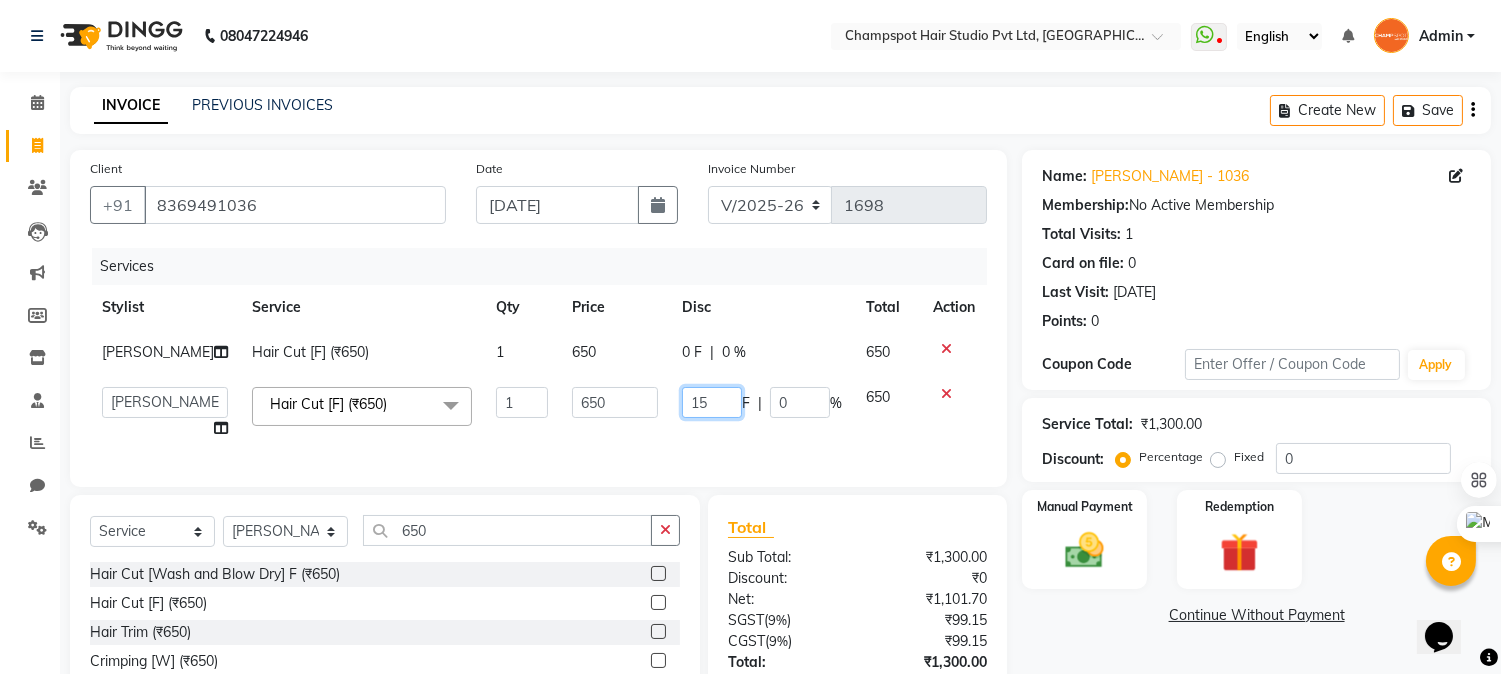 type on "150" 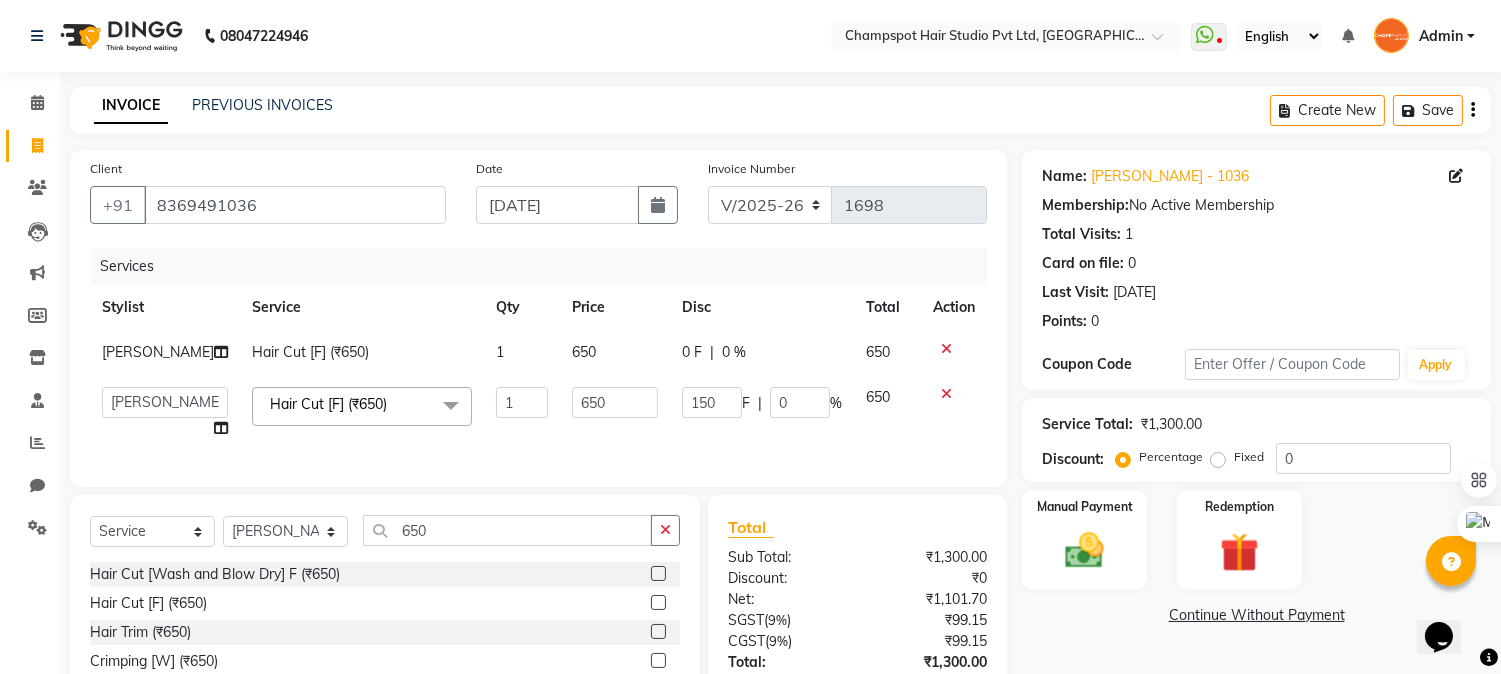 click on "INVOICE PREVIOUS INVOICES Create New   Save" 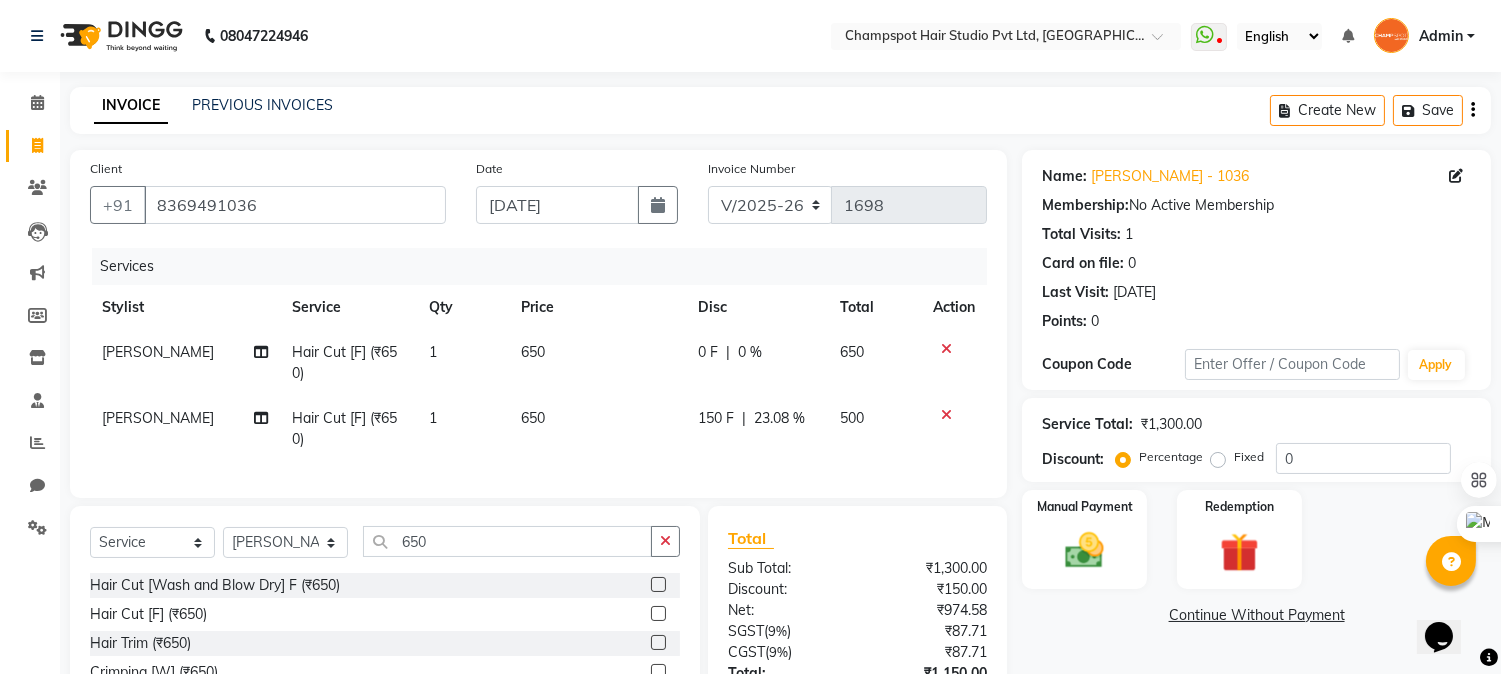 scroll, scrollTop: 173, scrollLeft: 0, axis: vertical 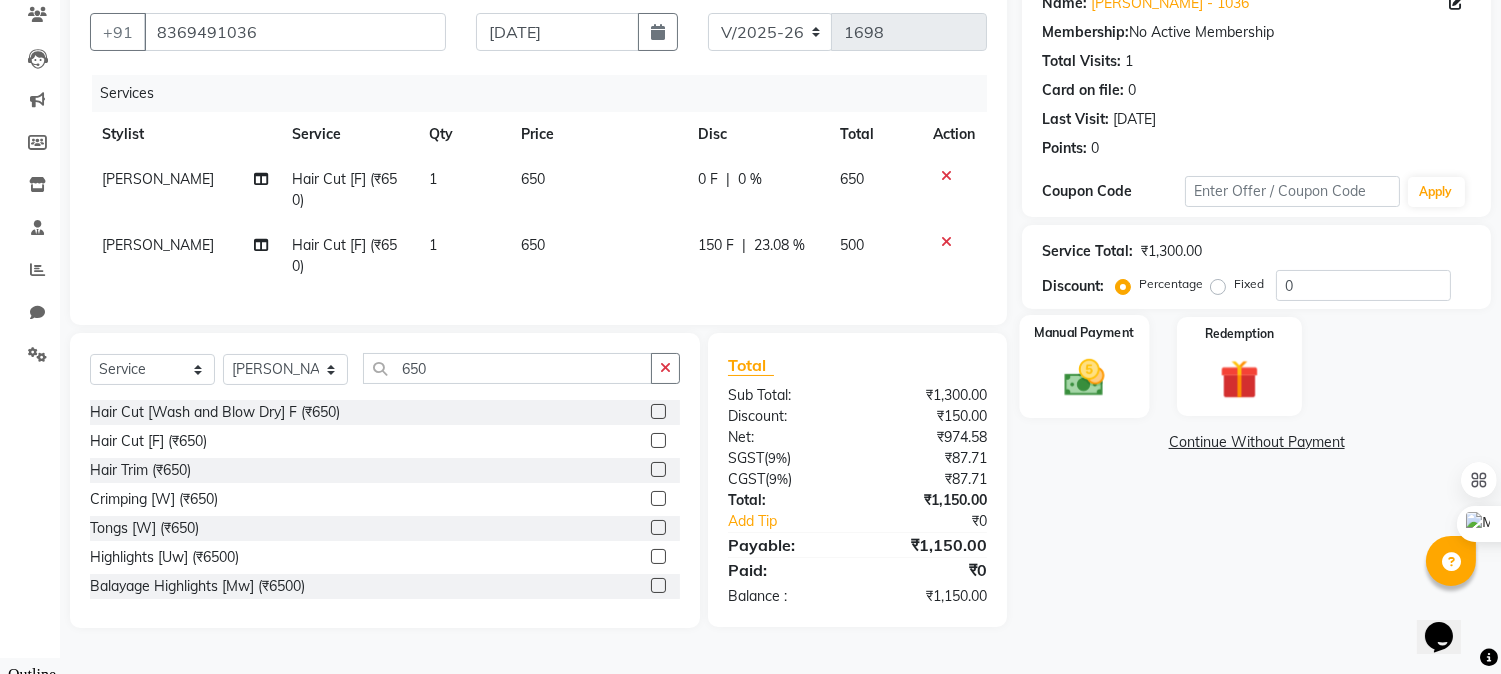 click 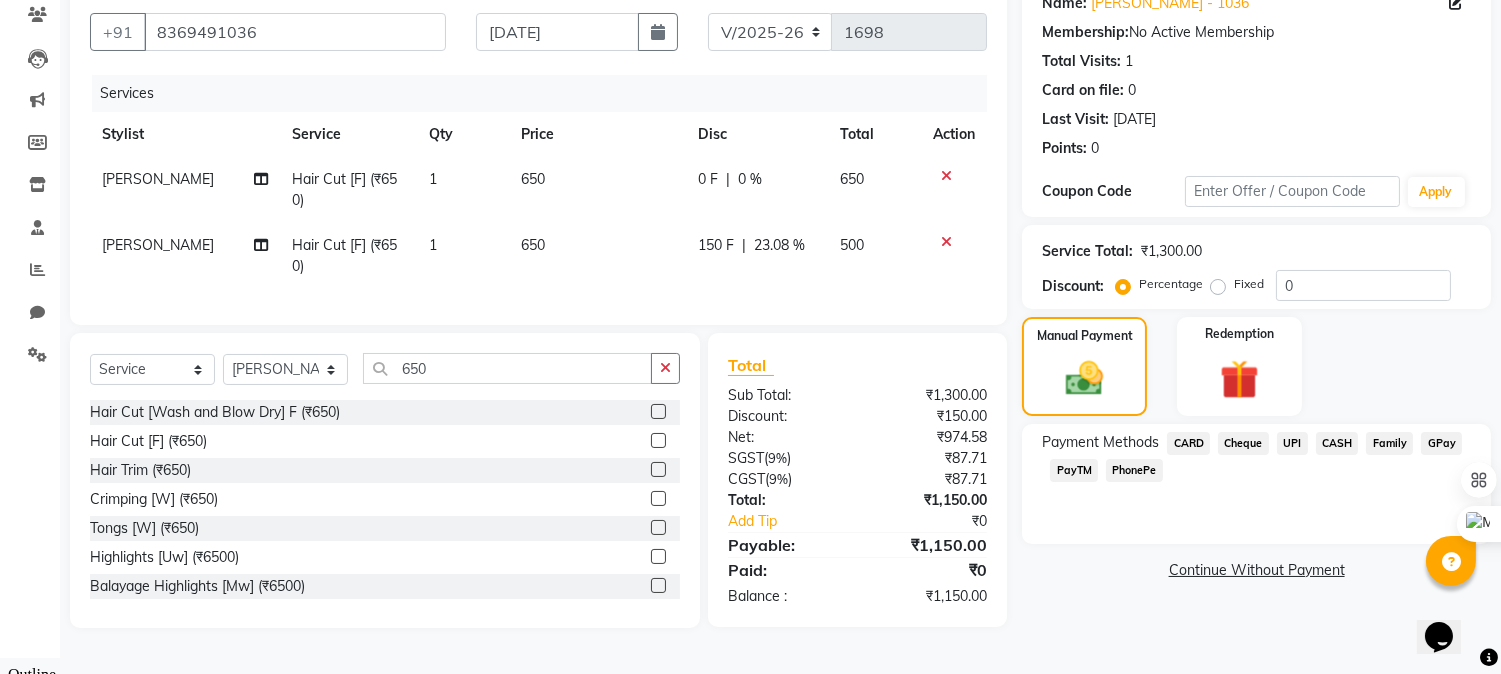 click on "Cheque" 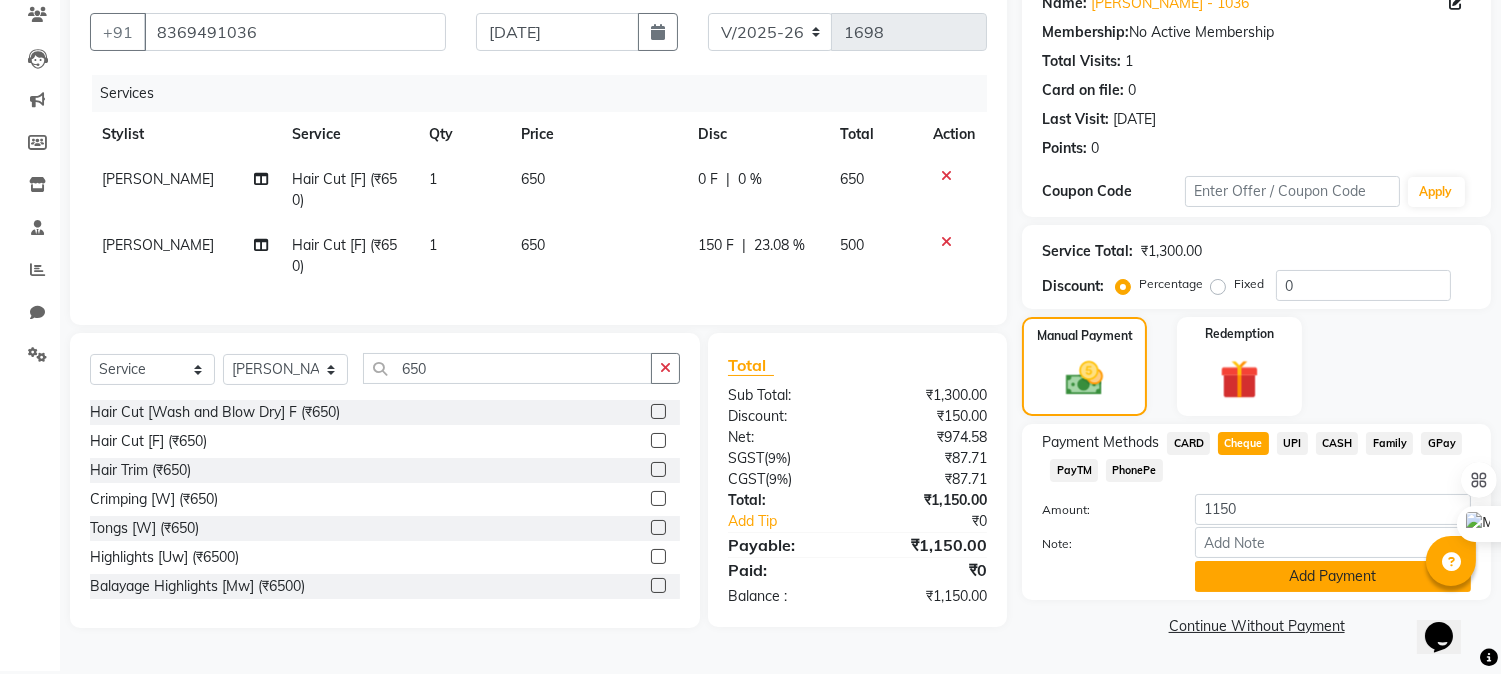 click on "Add Payment" 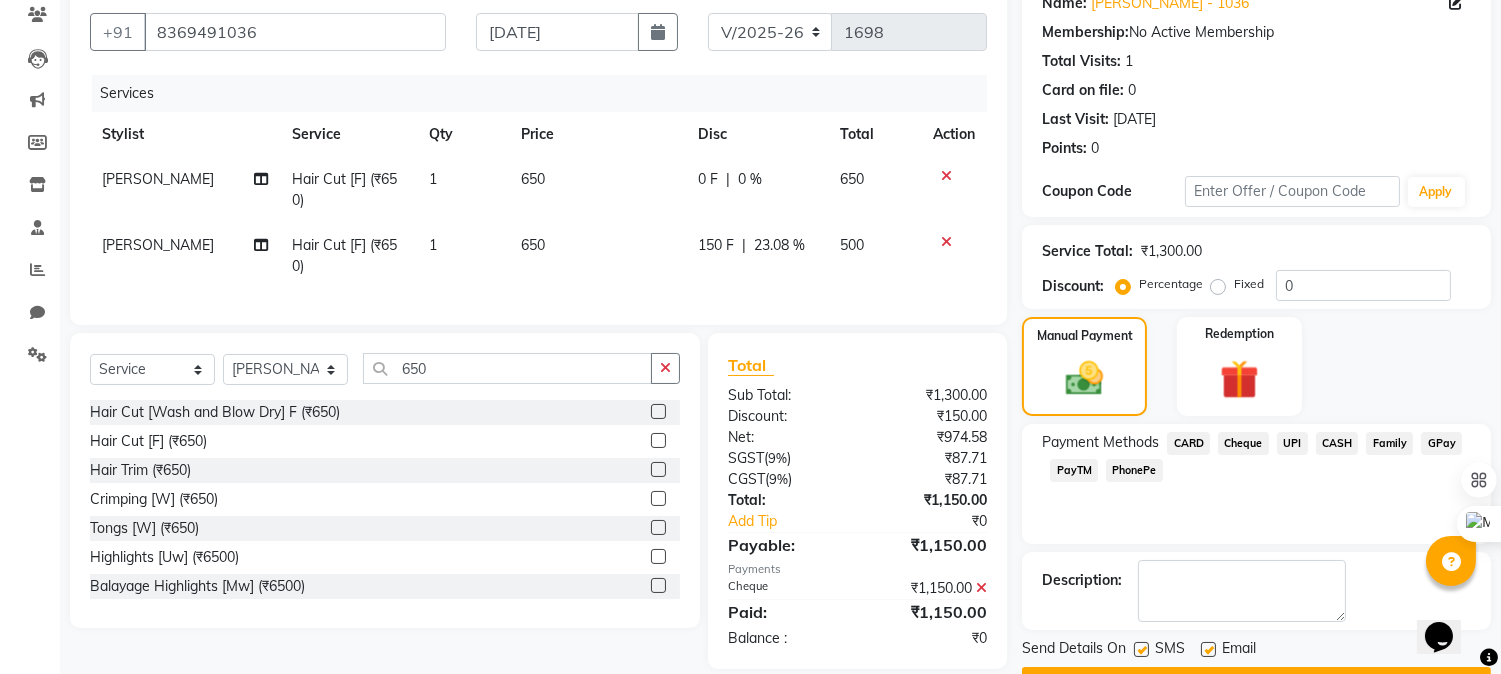 scroll, scrollTop: 225, scrollLeft: 0, axis: vertical 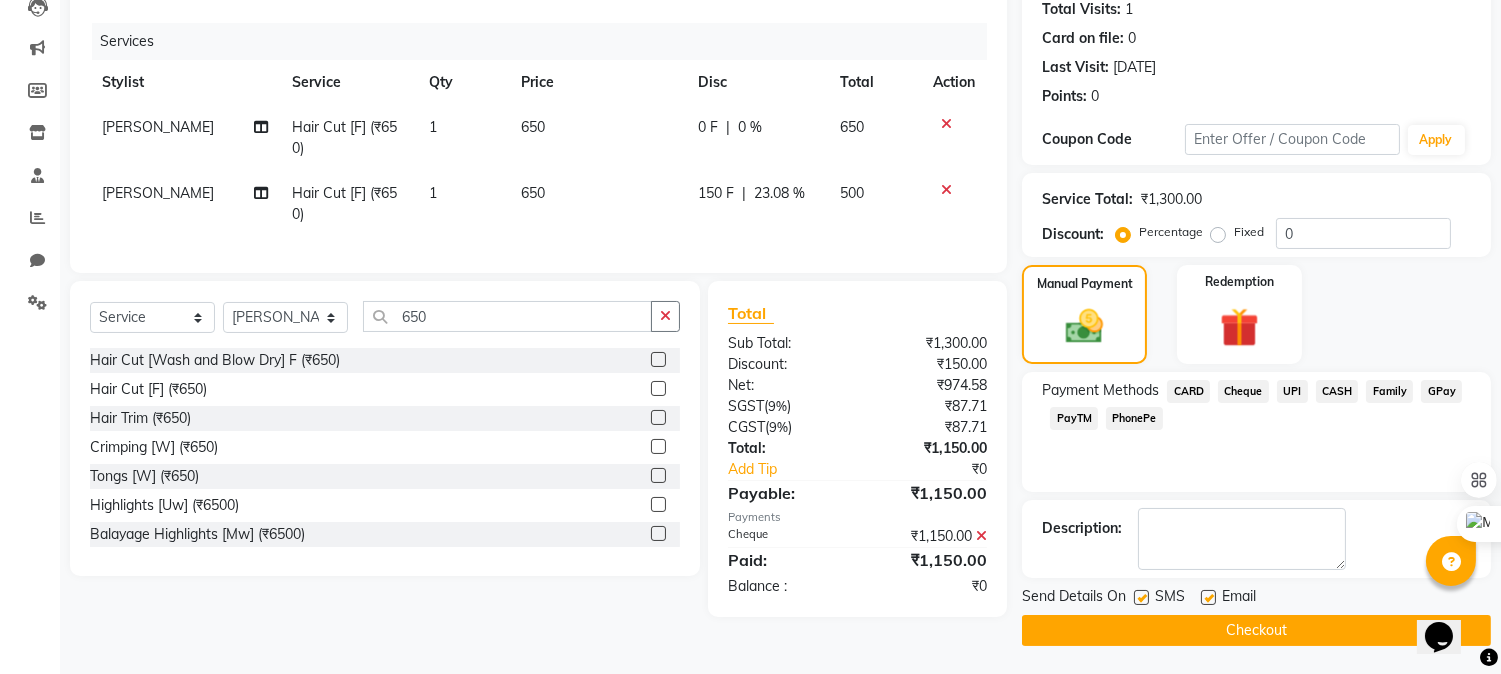 click on "Checkout" 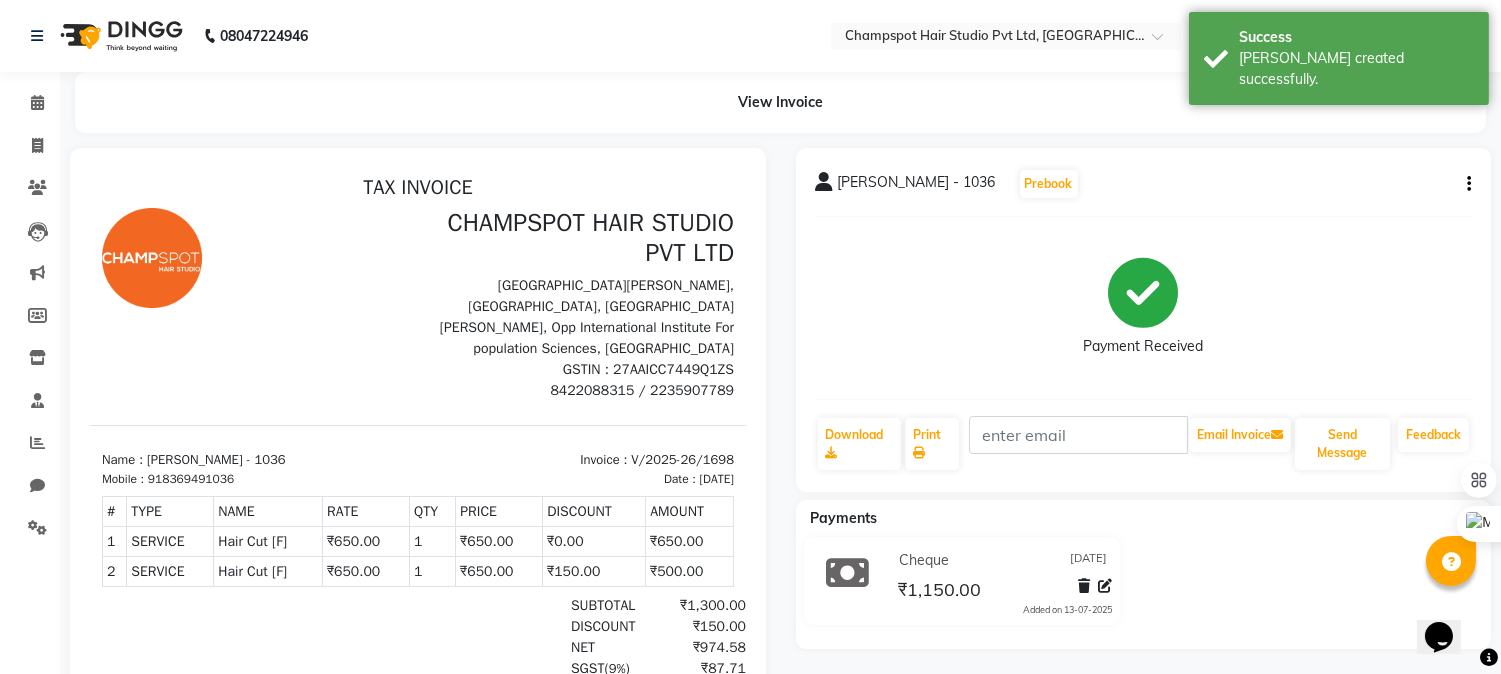 scroll, scrollTop: 0, scrollLeft: 0, axis: both 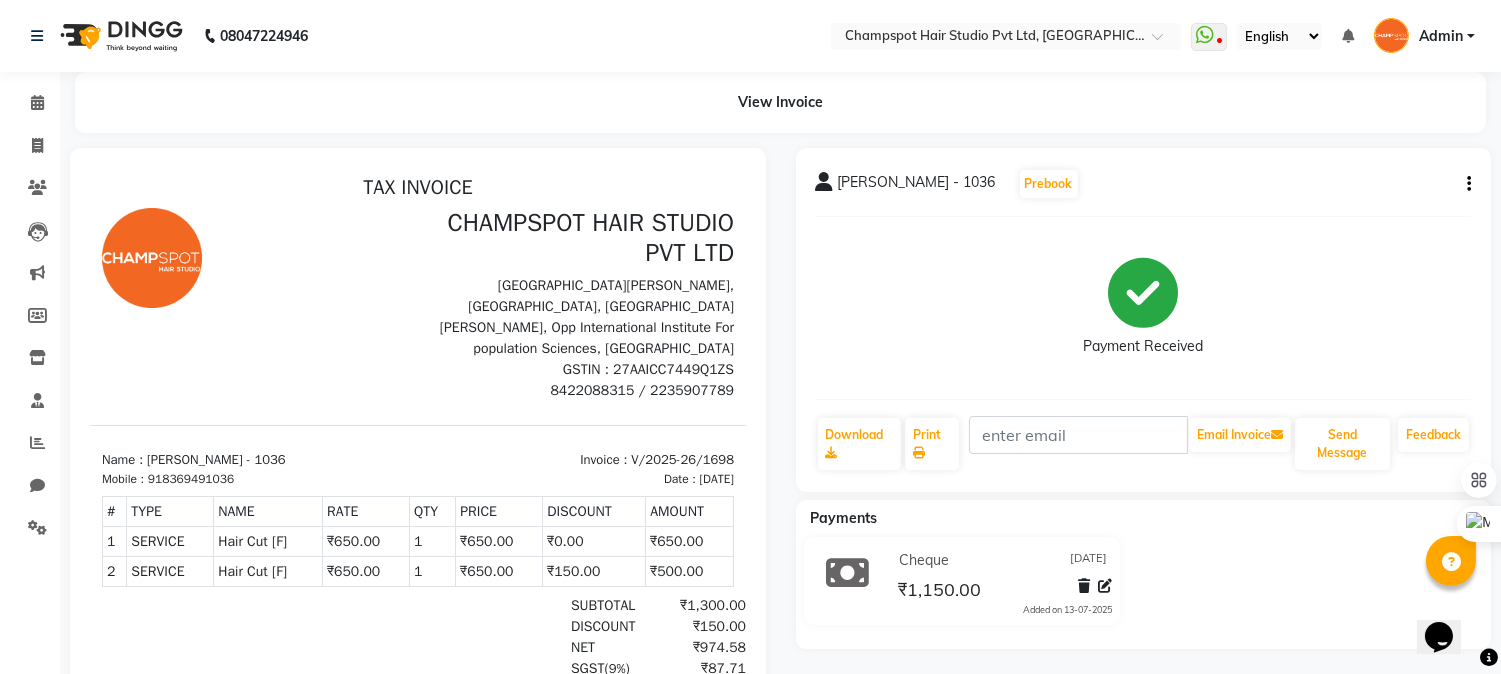 drag, startPoint x: 716, startPoint y: 197, endPoint x: 812, endPoint y: 324, distance: 159.20113 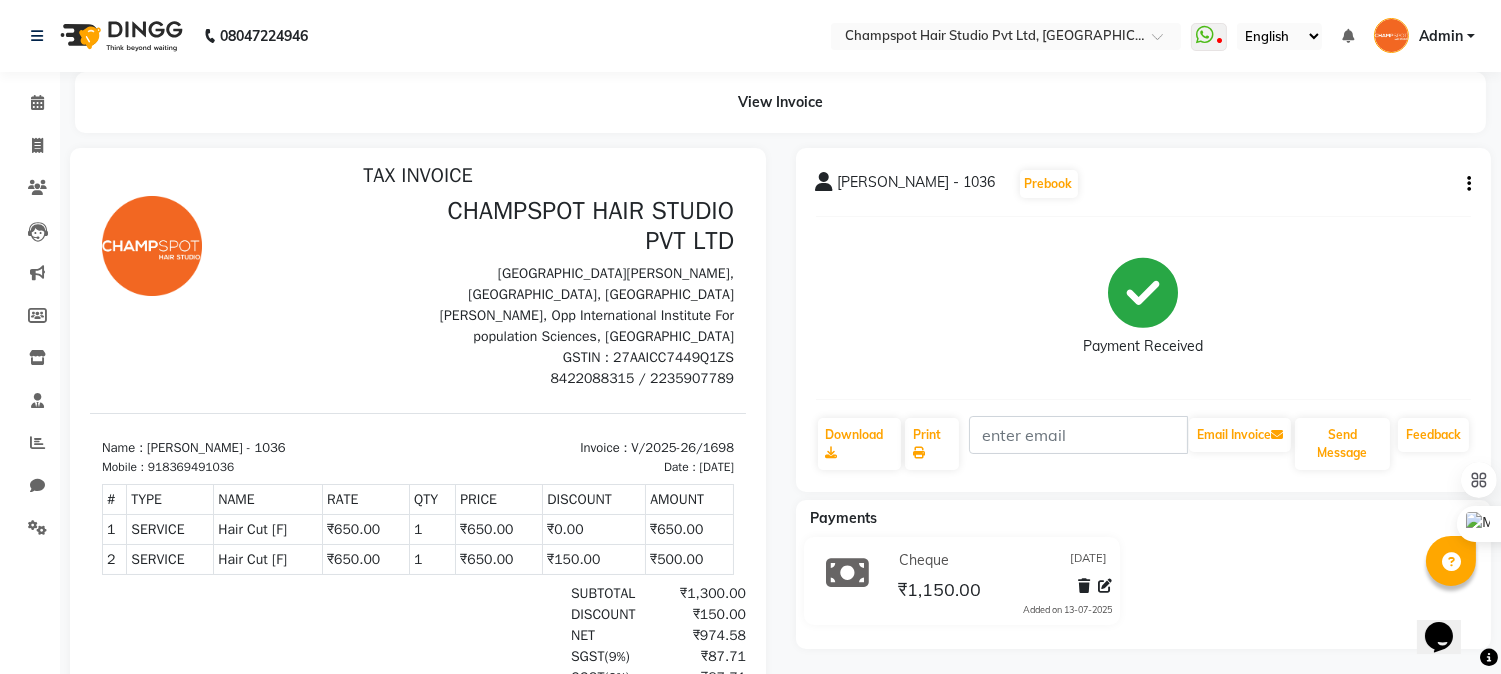 scroll, scrollTop: 15, scrollLeft: 0, axis: vertical 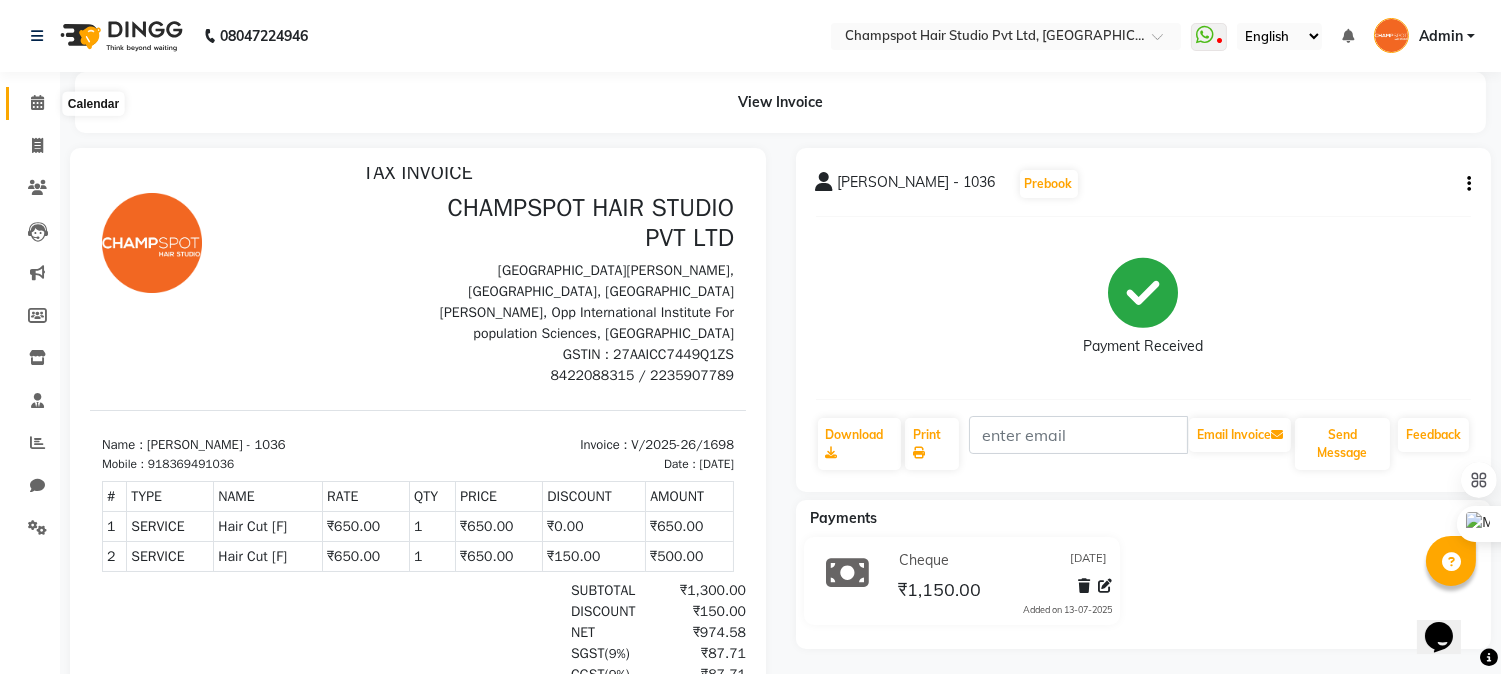 click 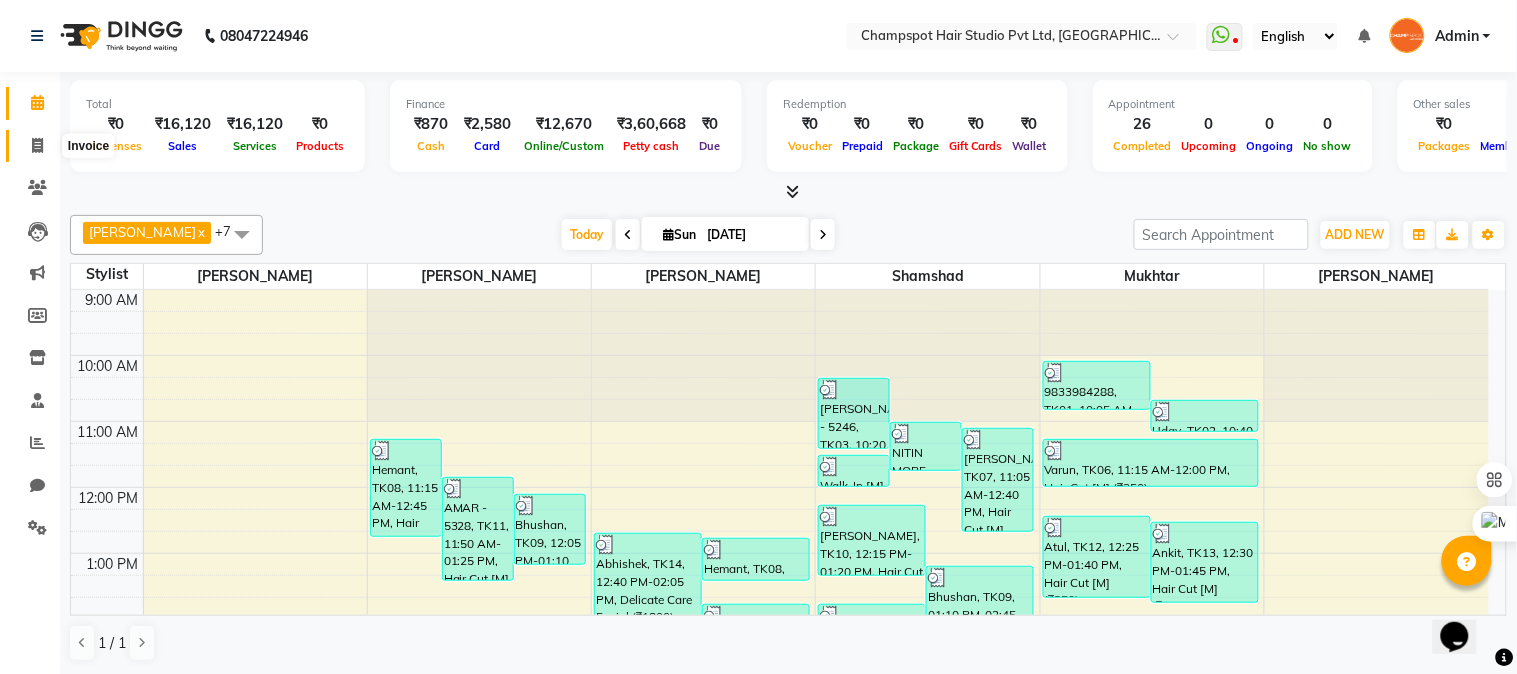 click 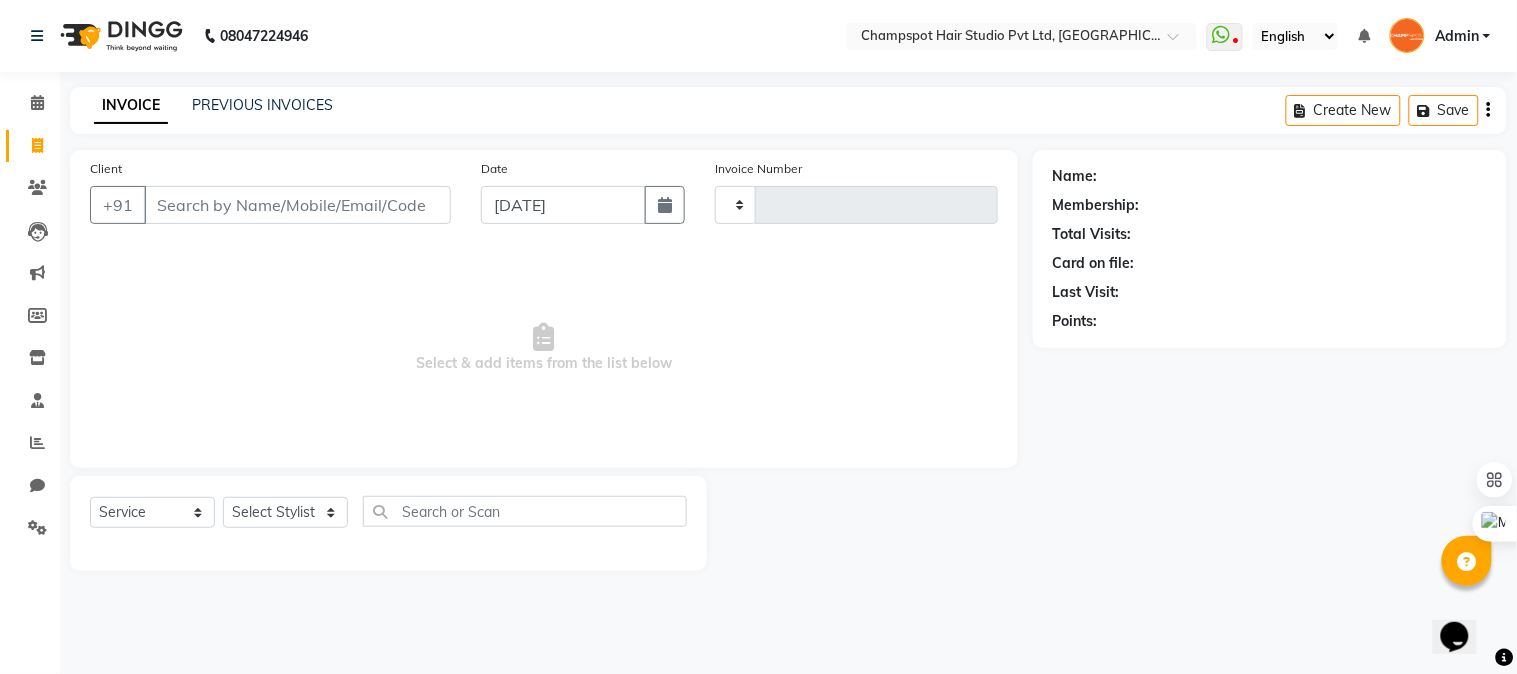type on "1699" 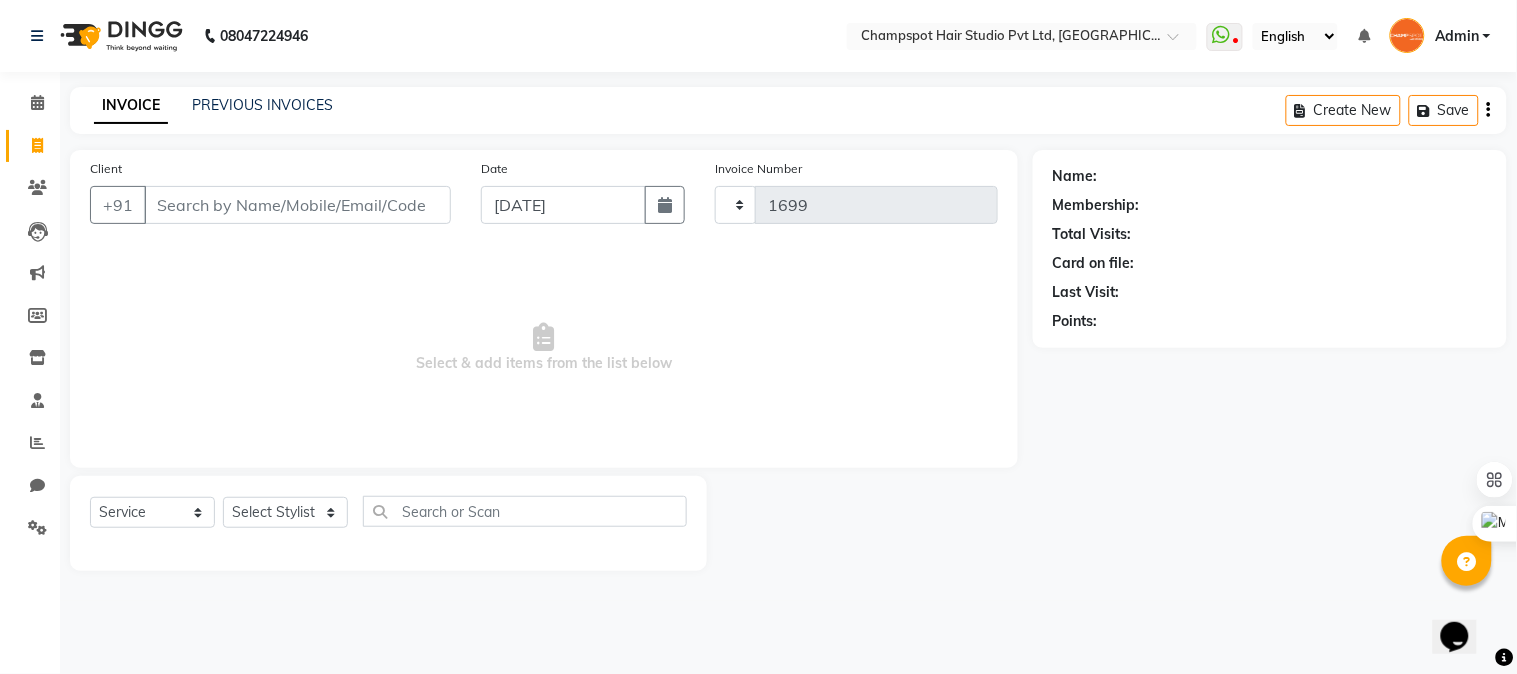 select on "7690" 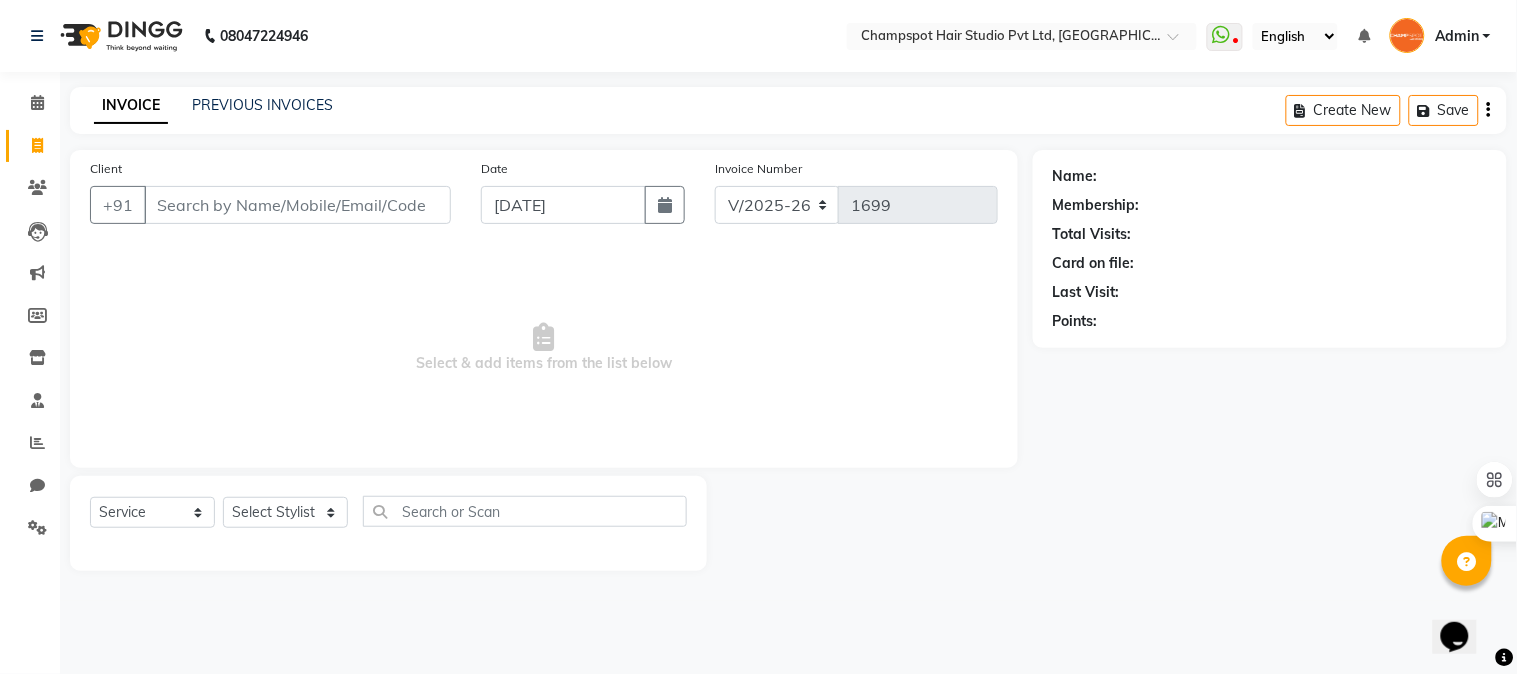 click on "PREVIOUS INVOICES" 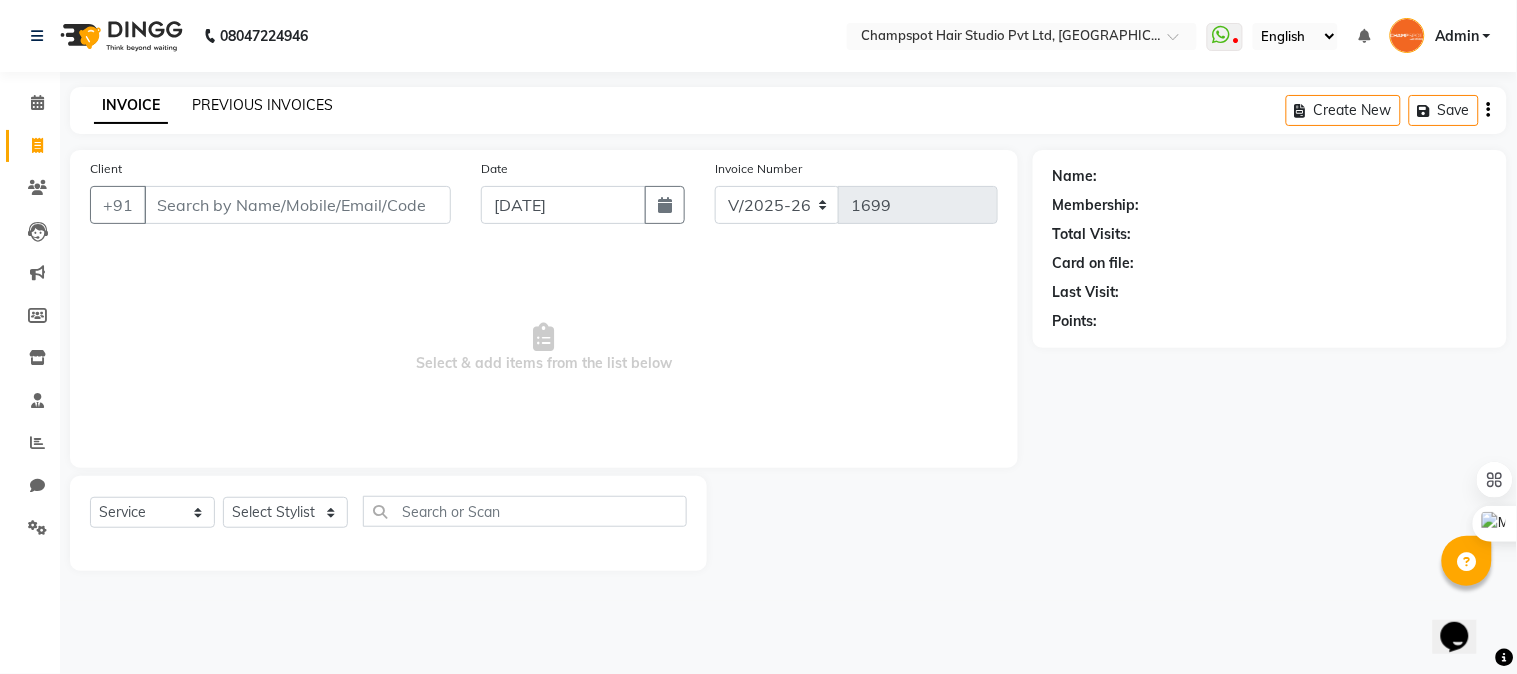 click on "PREVIOUS INVOICES" 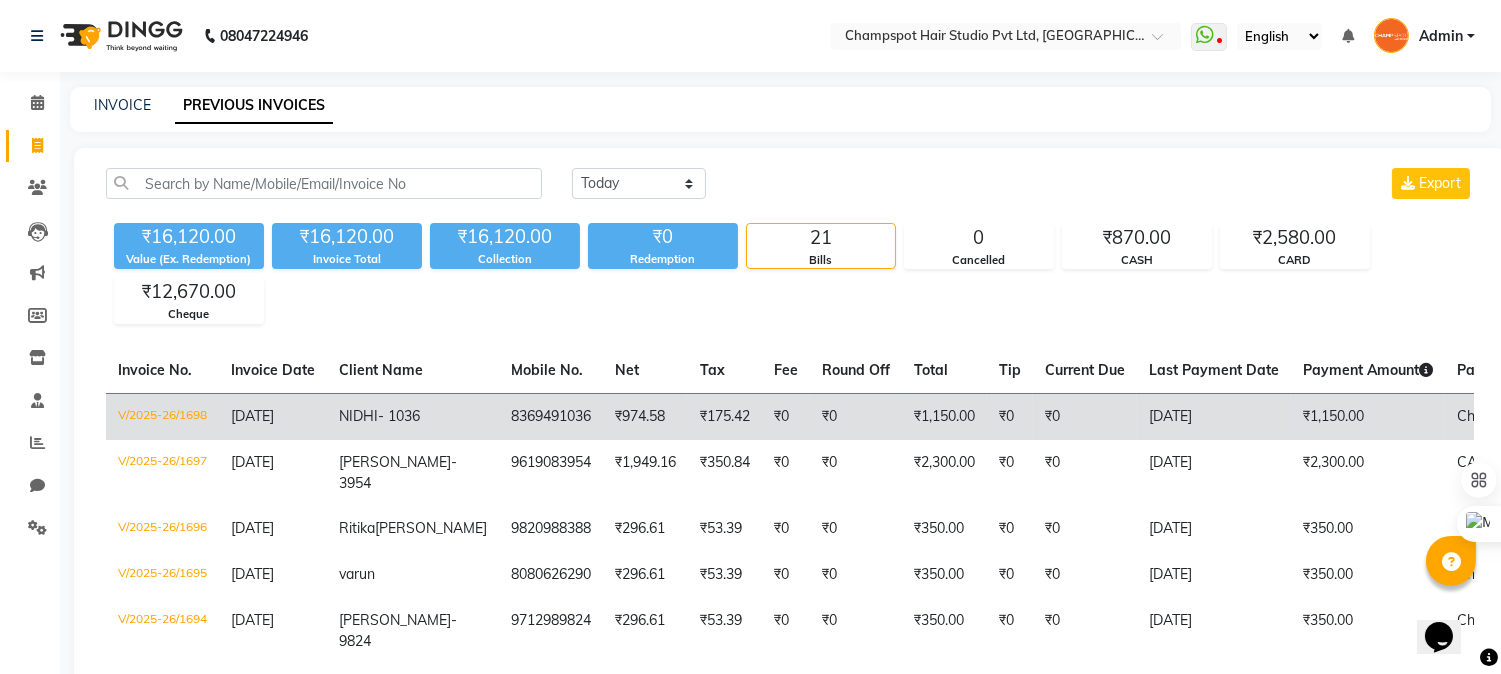 click on "NIDHI  - 1036" 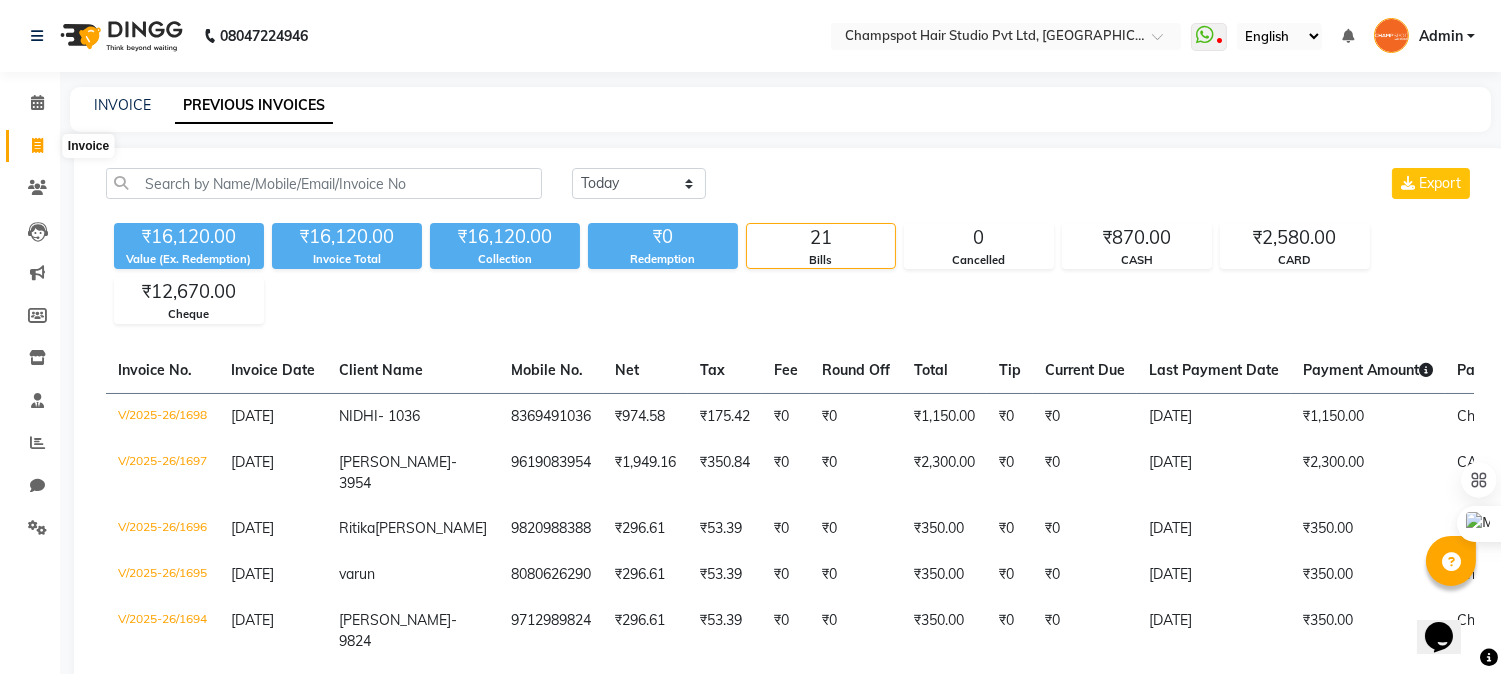 click 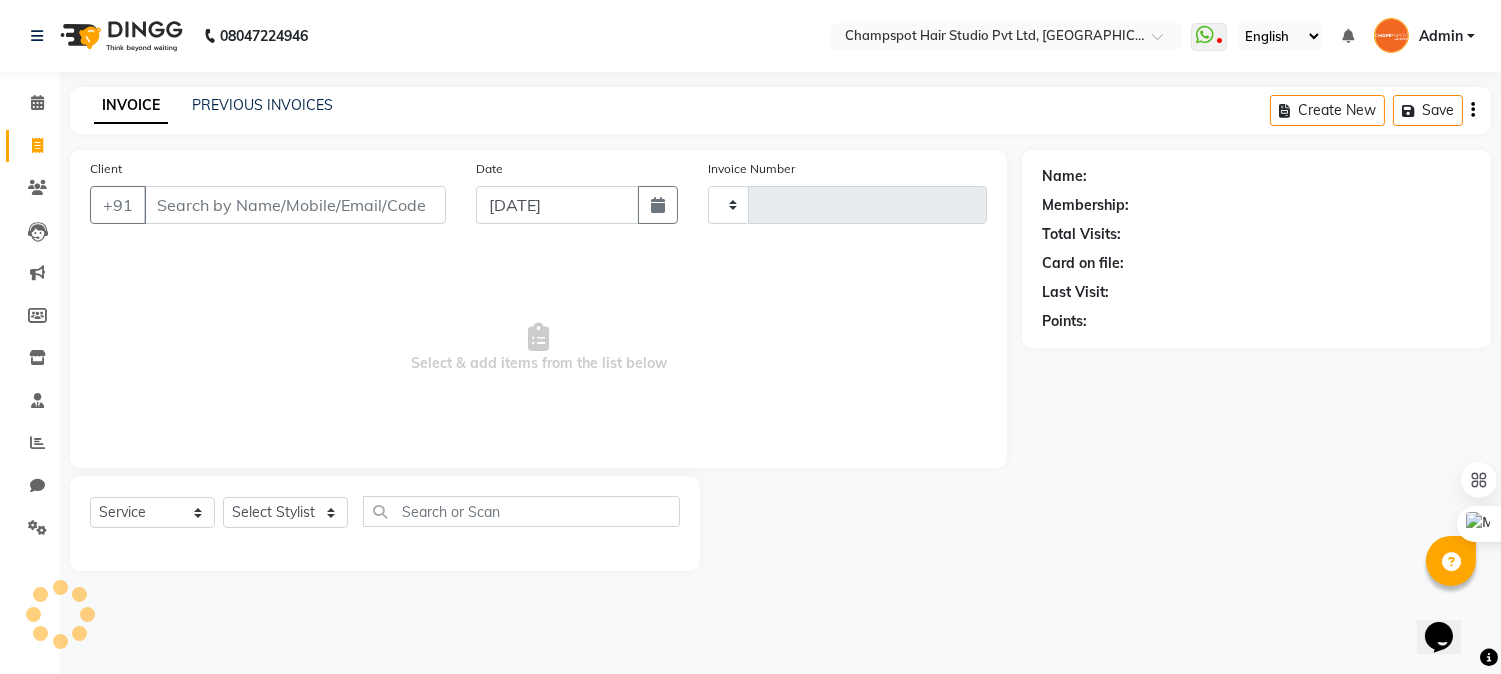 type on "1699" 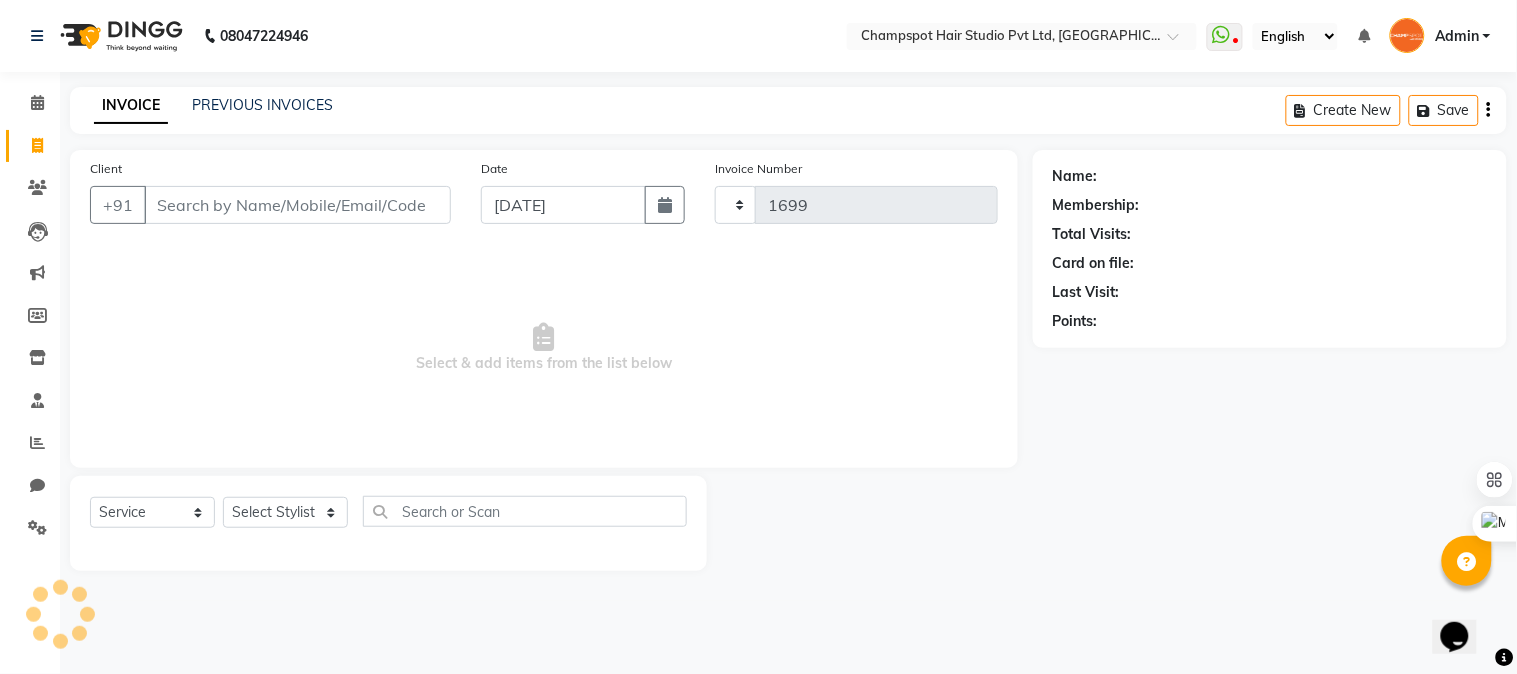 select on "7690" 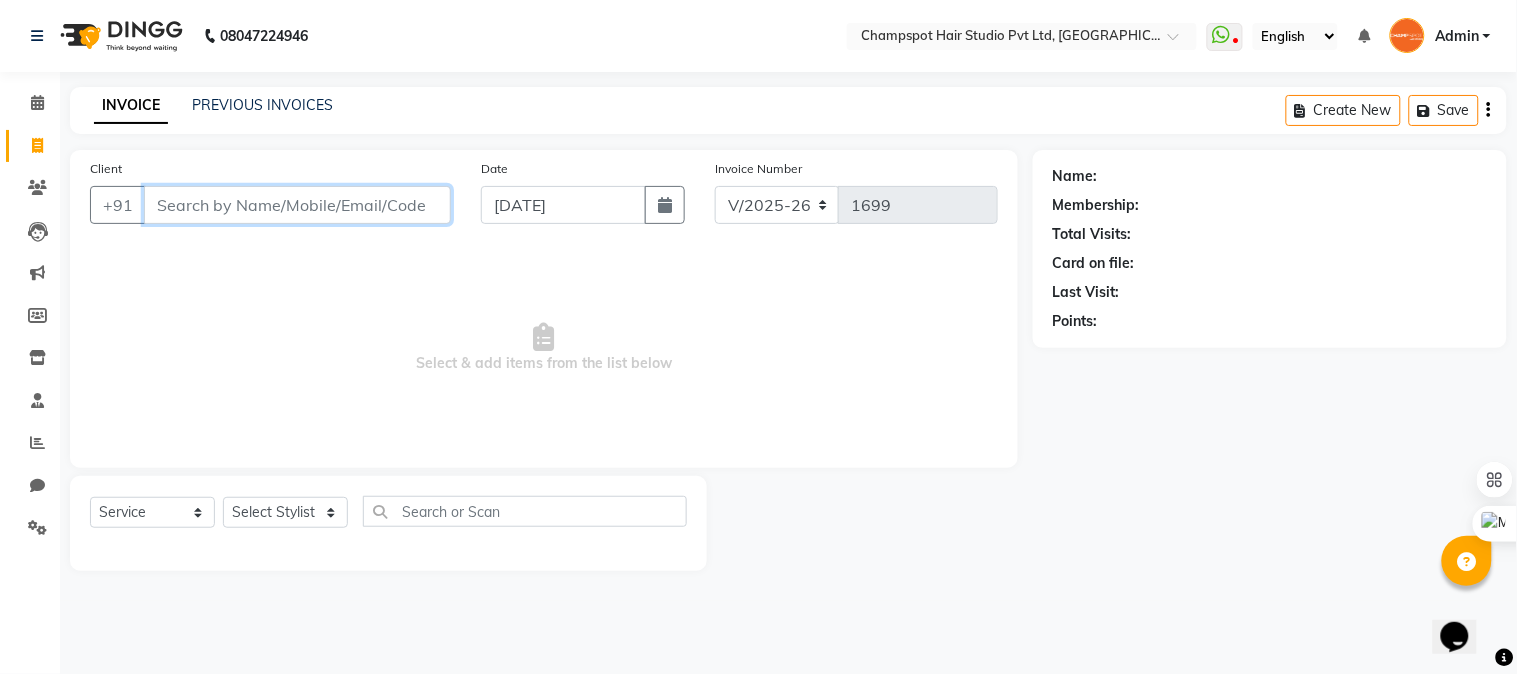 click on "Client" at bounding box center (297, 205) 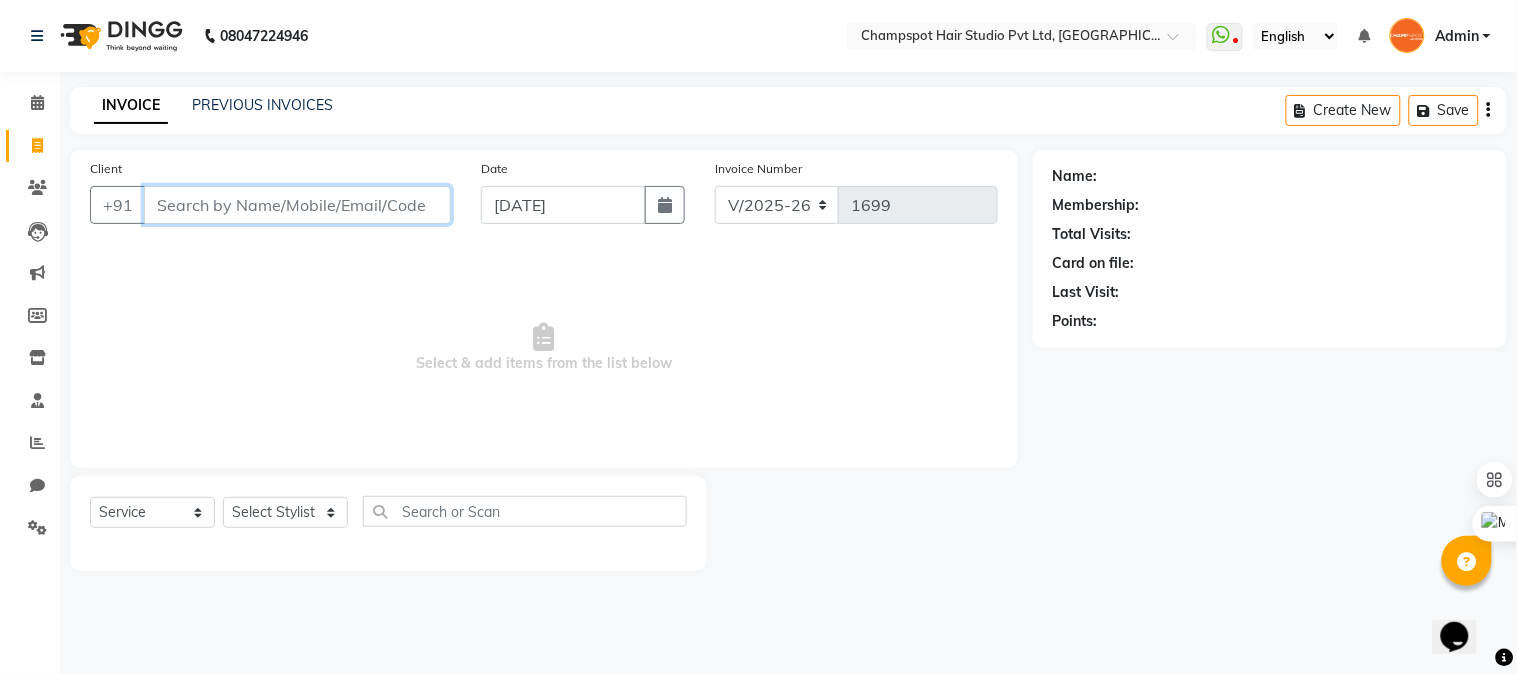 click on "Client" at bounding box center [297, 205] 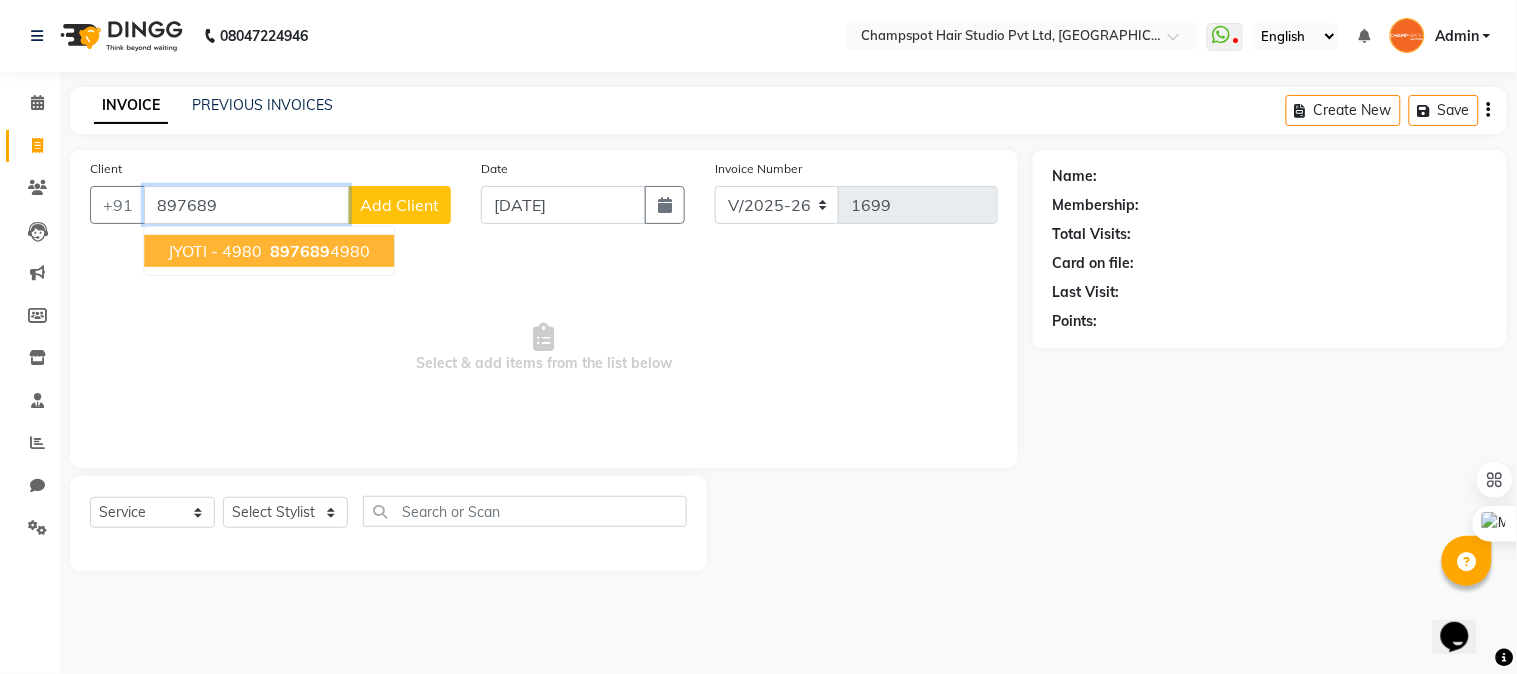 click on "JYOTI - 4980" at bounding box center [215, 251] 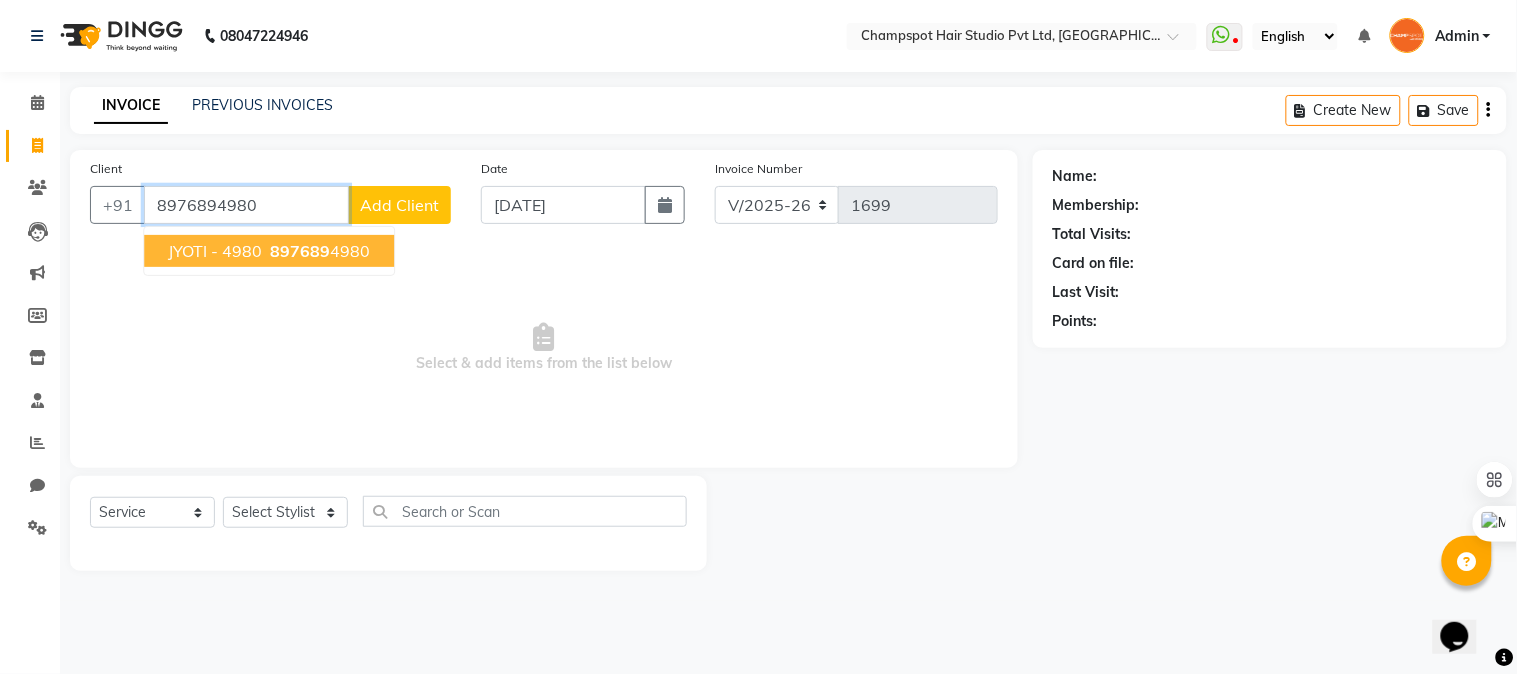 type on "8976894980" 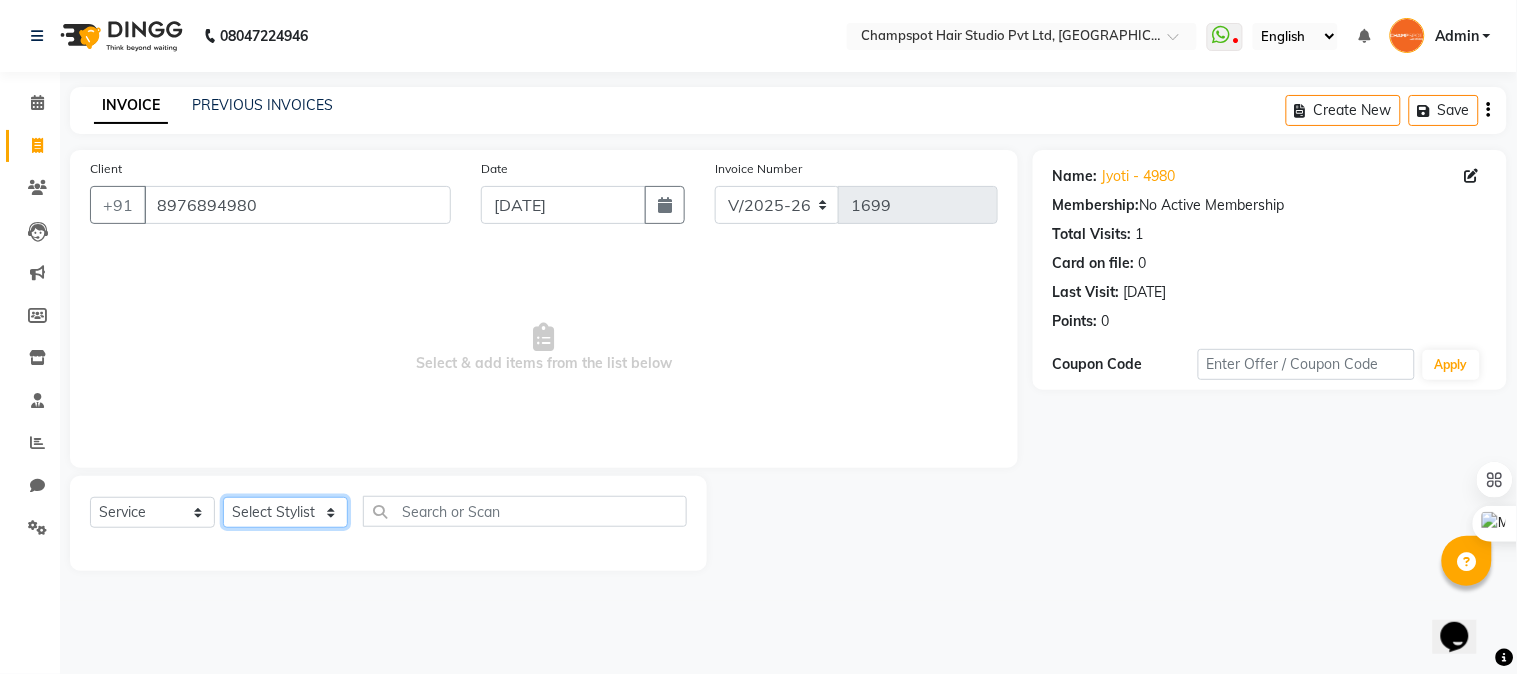 click on "Select Stylist Admin Ahmad Bhavesh Limbachia Falak Shaikh 	Hemant Limbachia Mamta Divekar Mukhtar Shamshad" 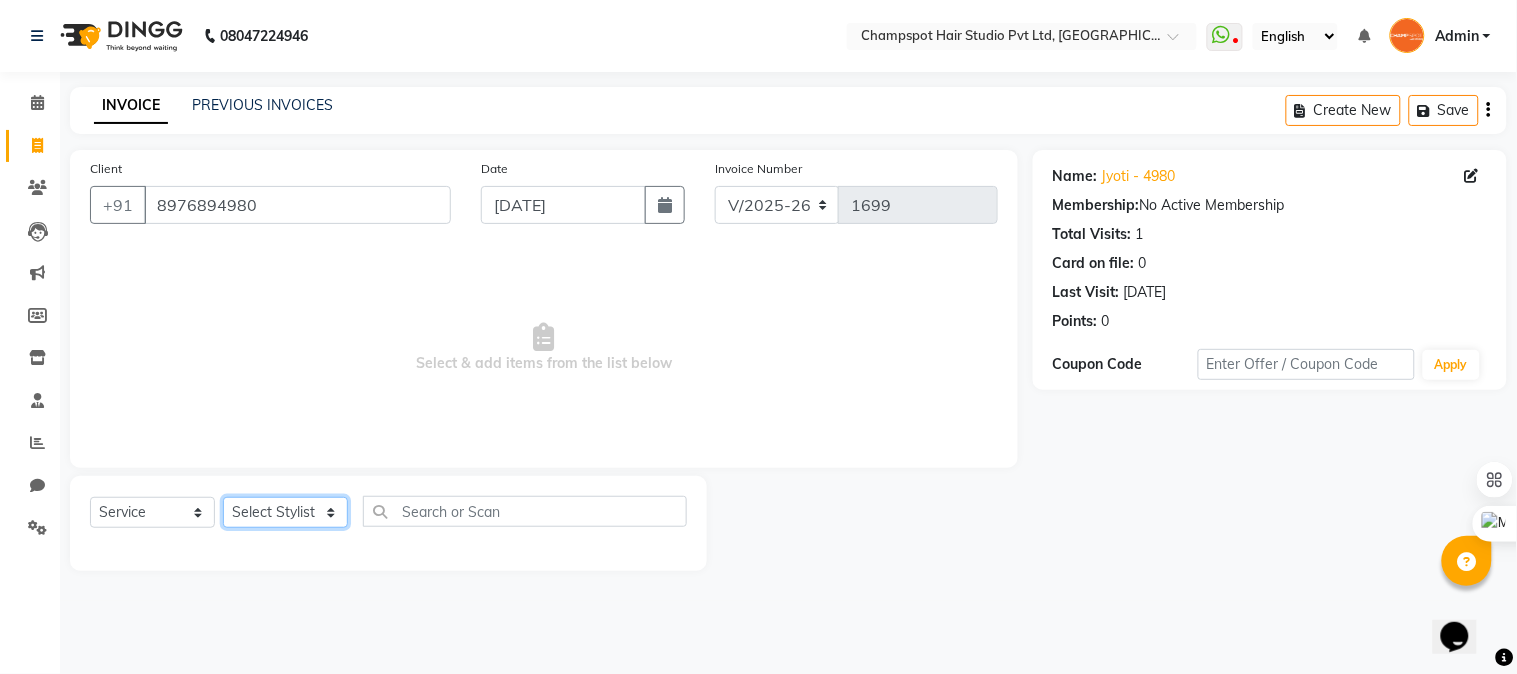 select on "69009" 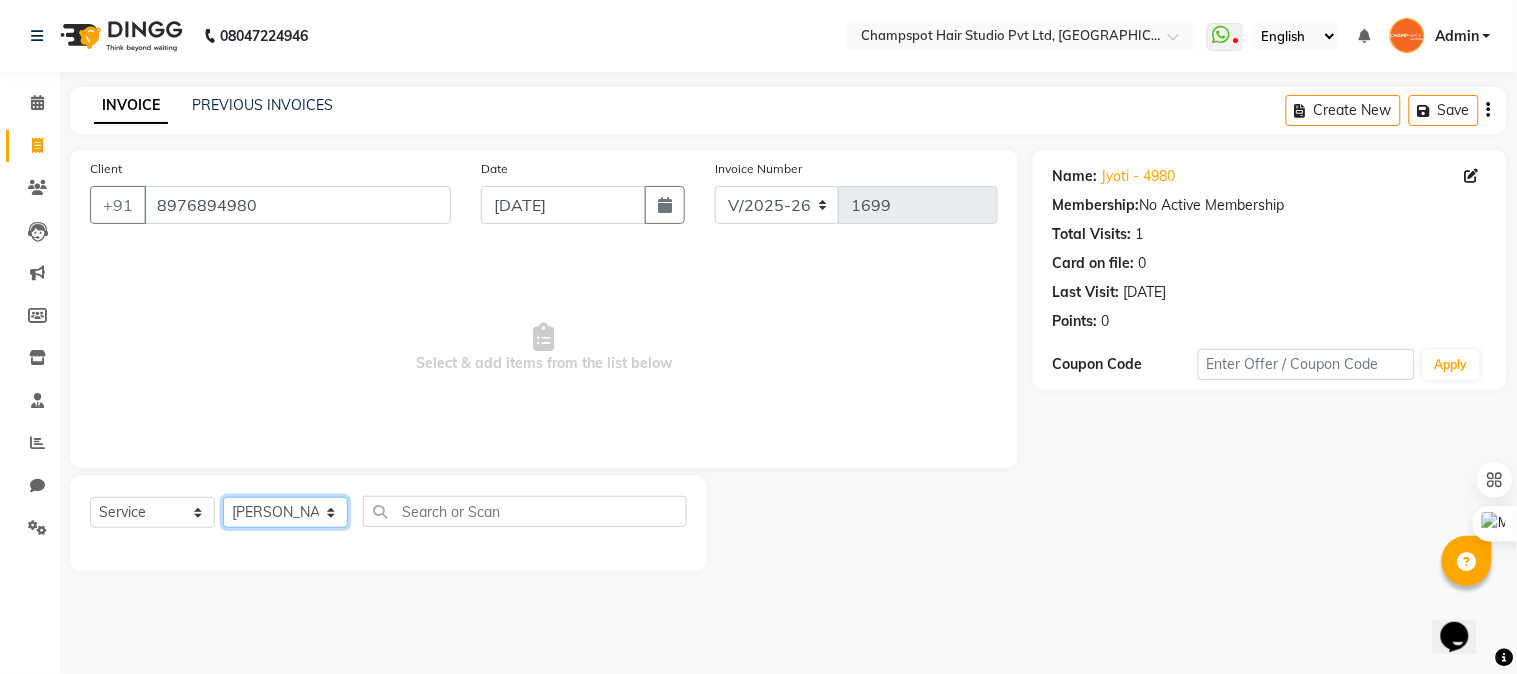 click on "Select Stylist Admin Ahmad Bhavesh Limbachia Falak Shaikh 	Hemant Limbachia Mamta Divekar Mukhtar Shamshad" 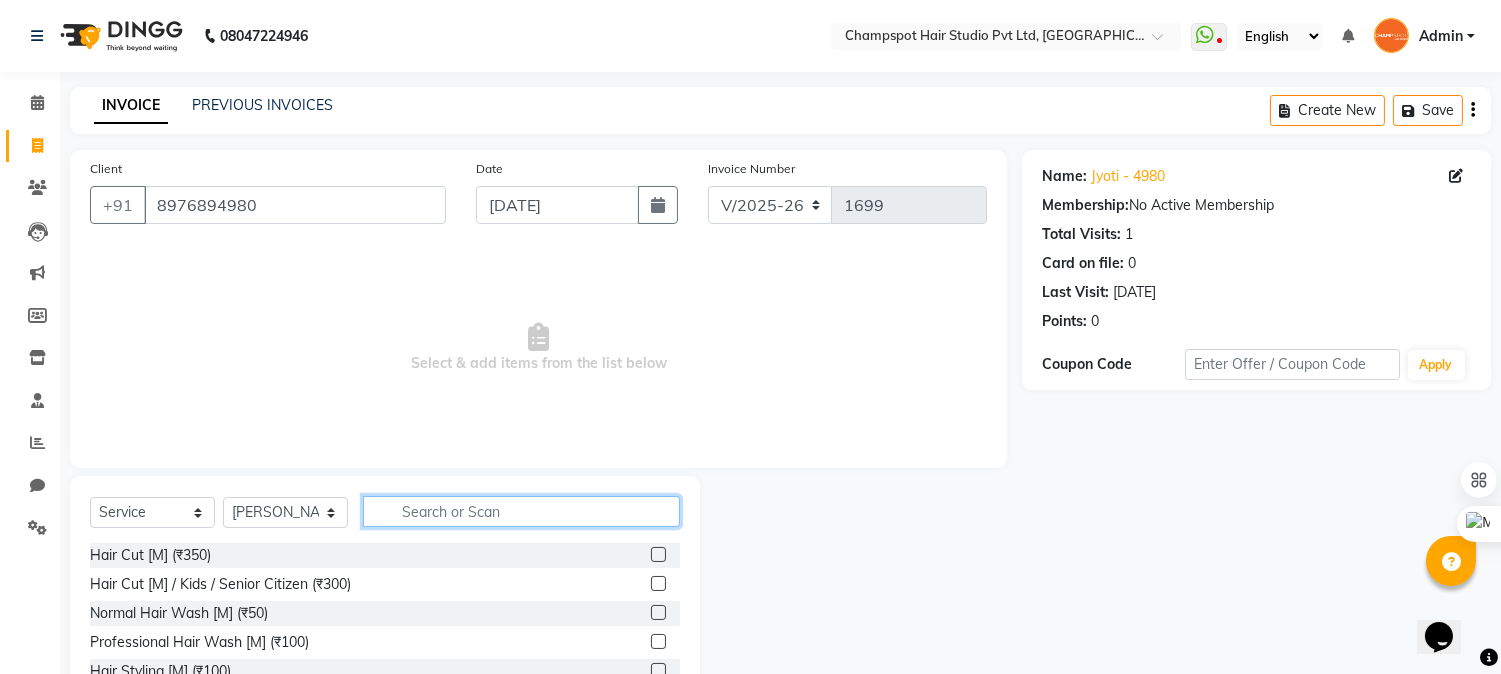 click 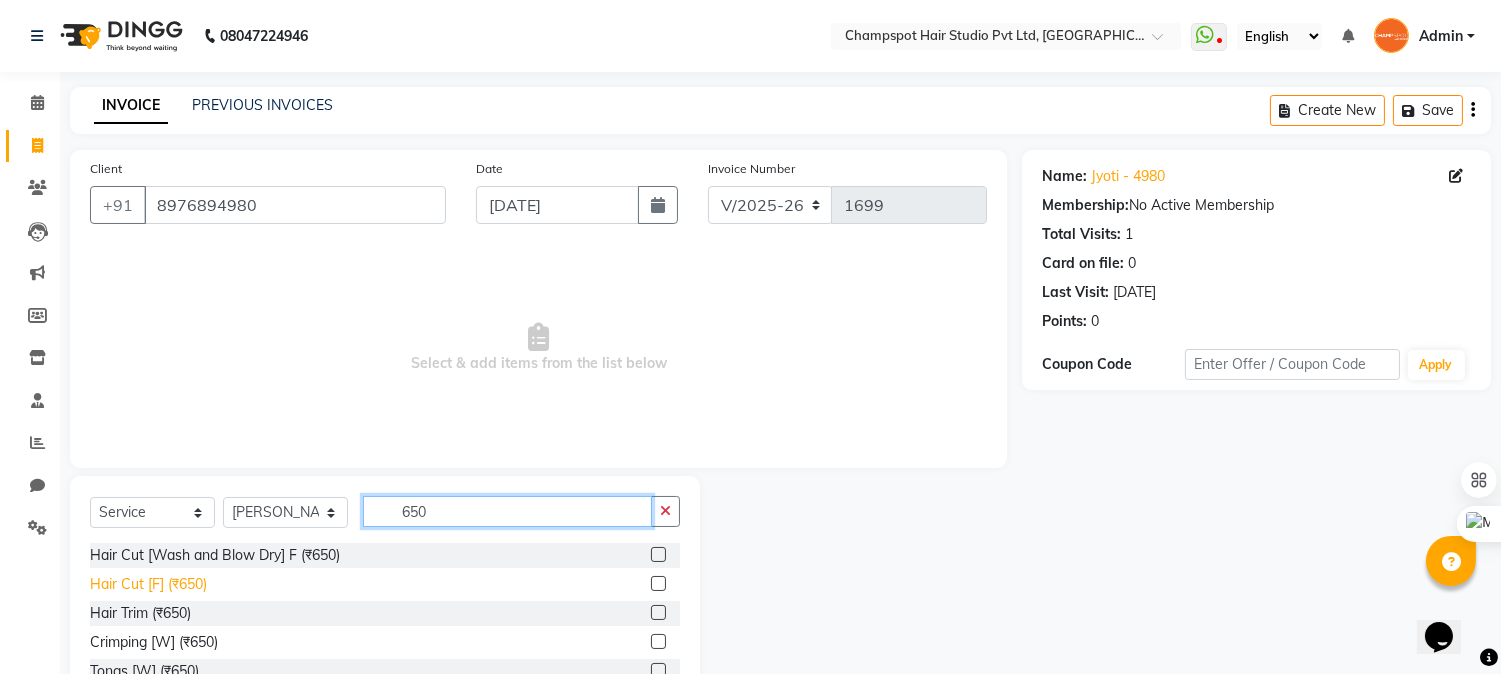 type on "650" 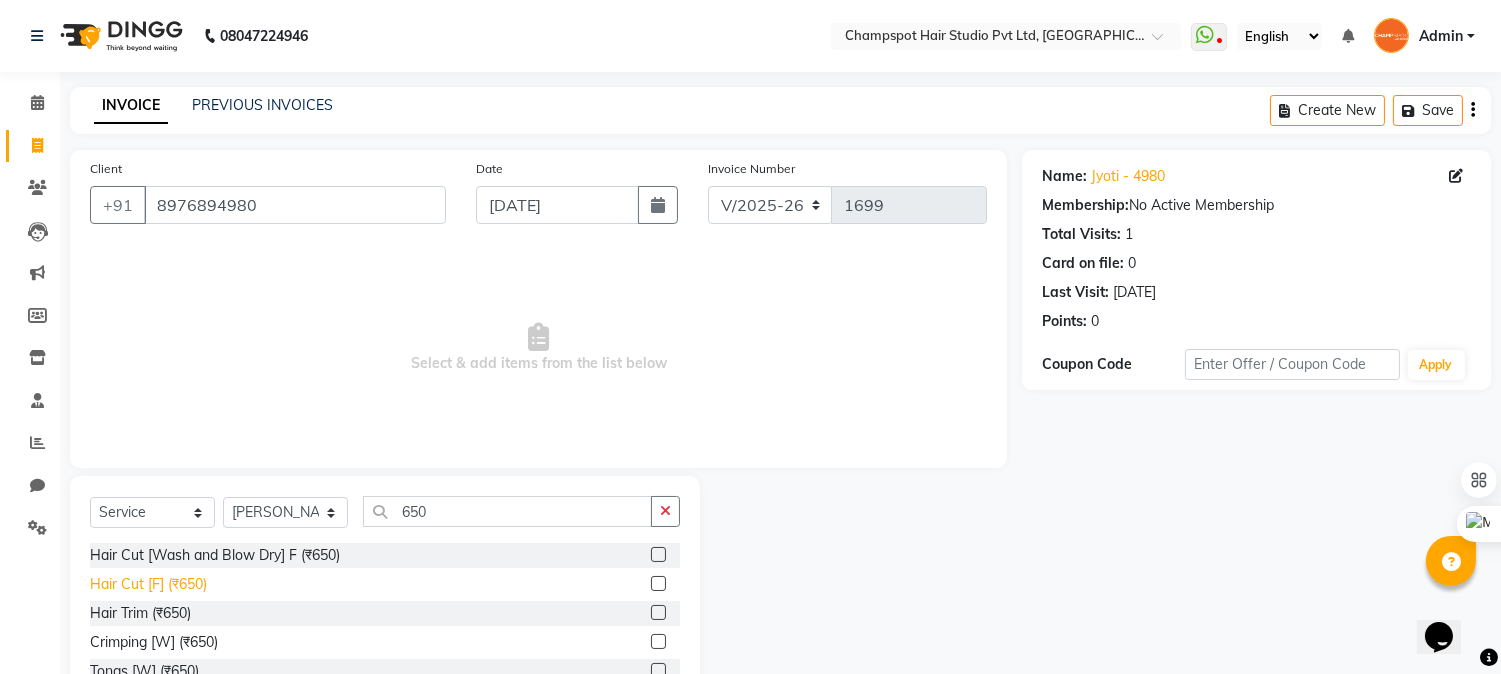 click on "Hair Cut [F] (₹650)" 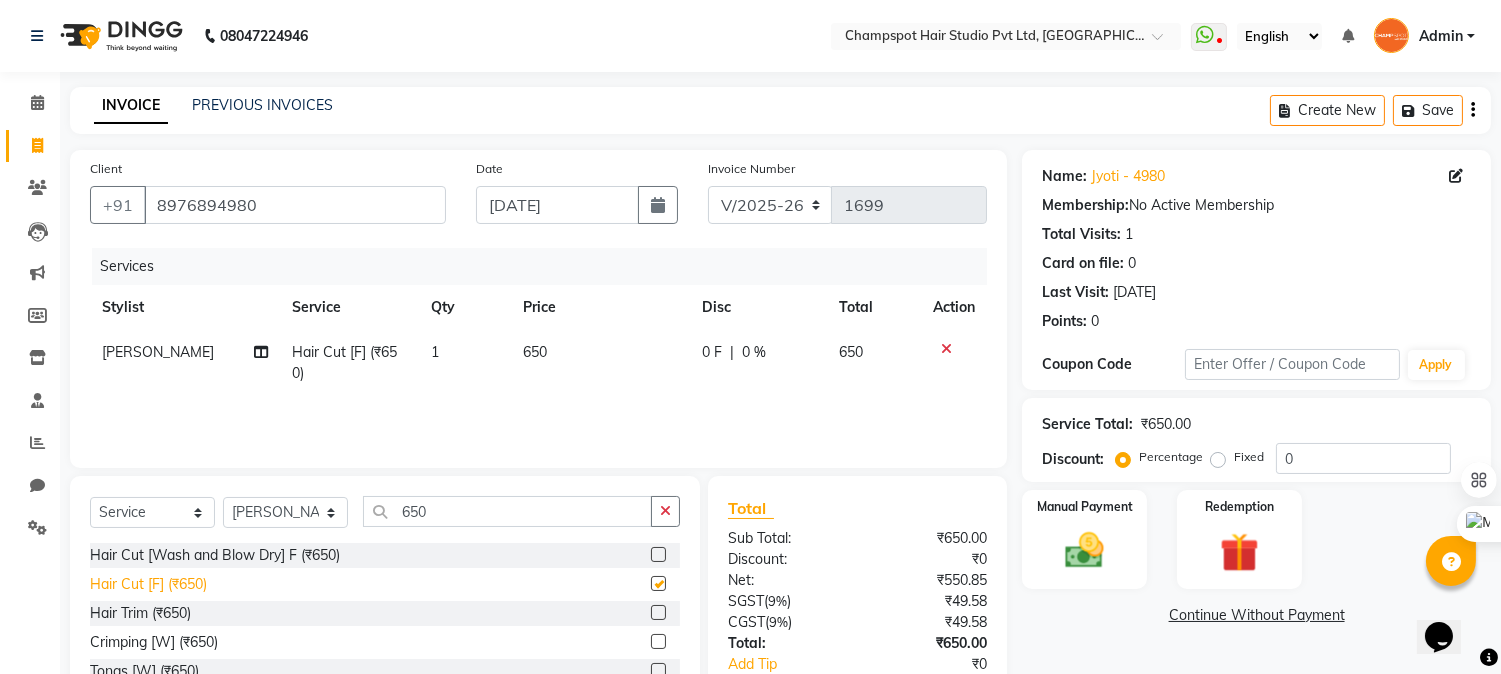 checkbox on "false" 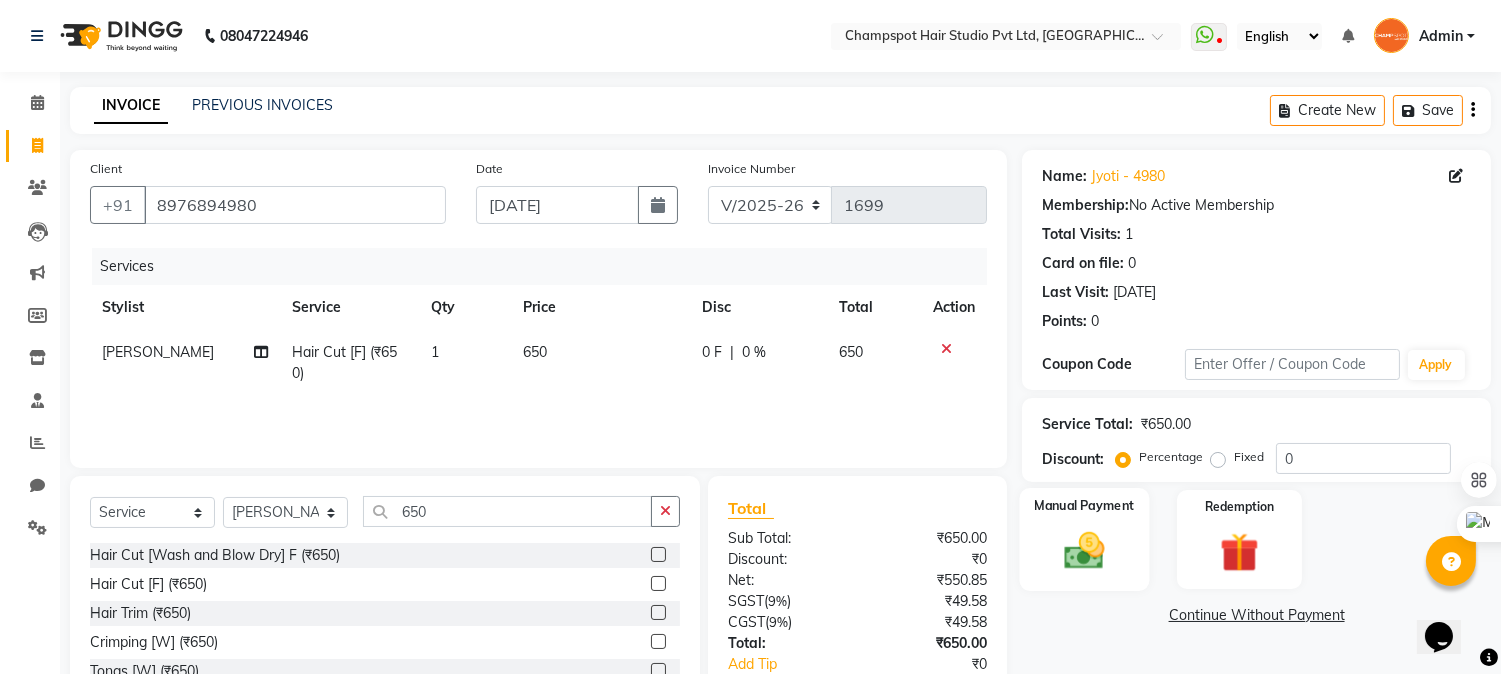 scroll, scrollTop: 126, scrollLeft: 0, axis: vertical 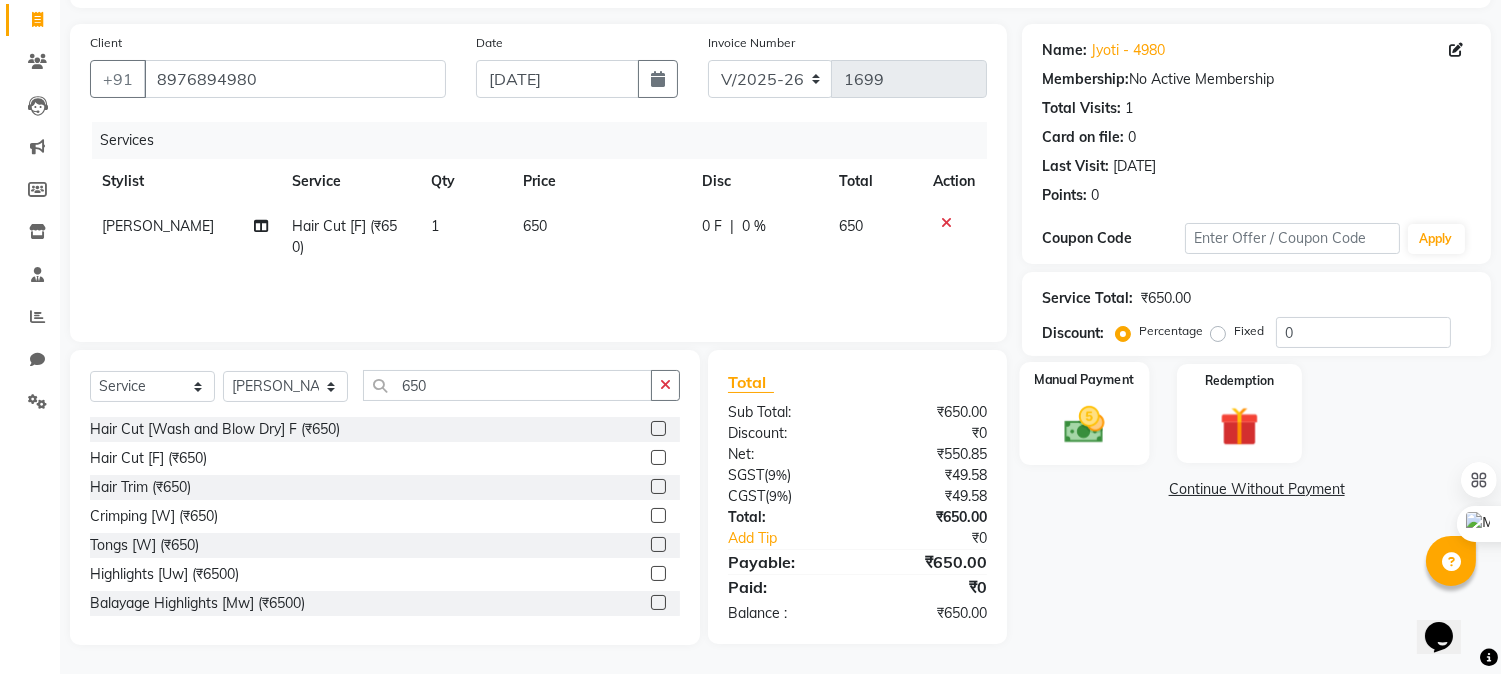 click 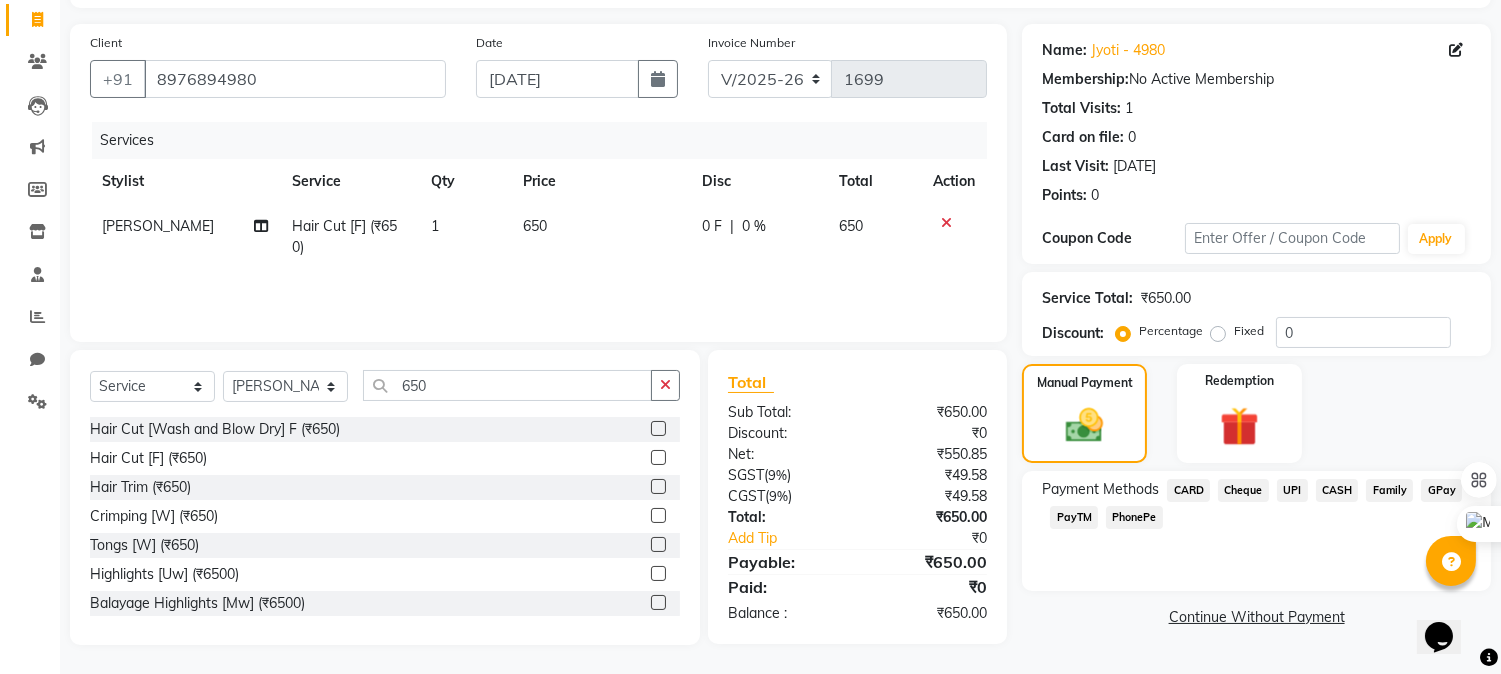 click on "CASH" 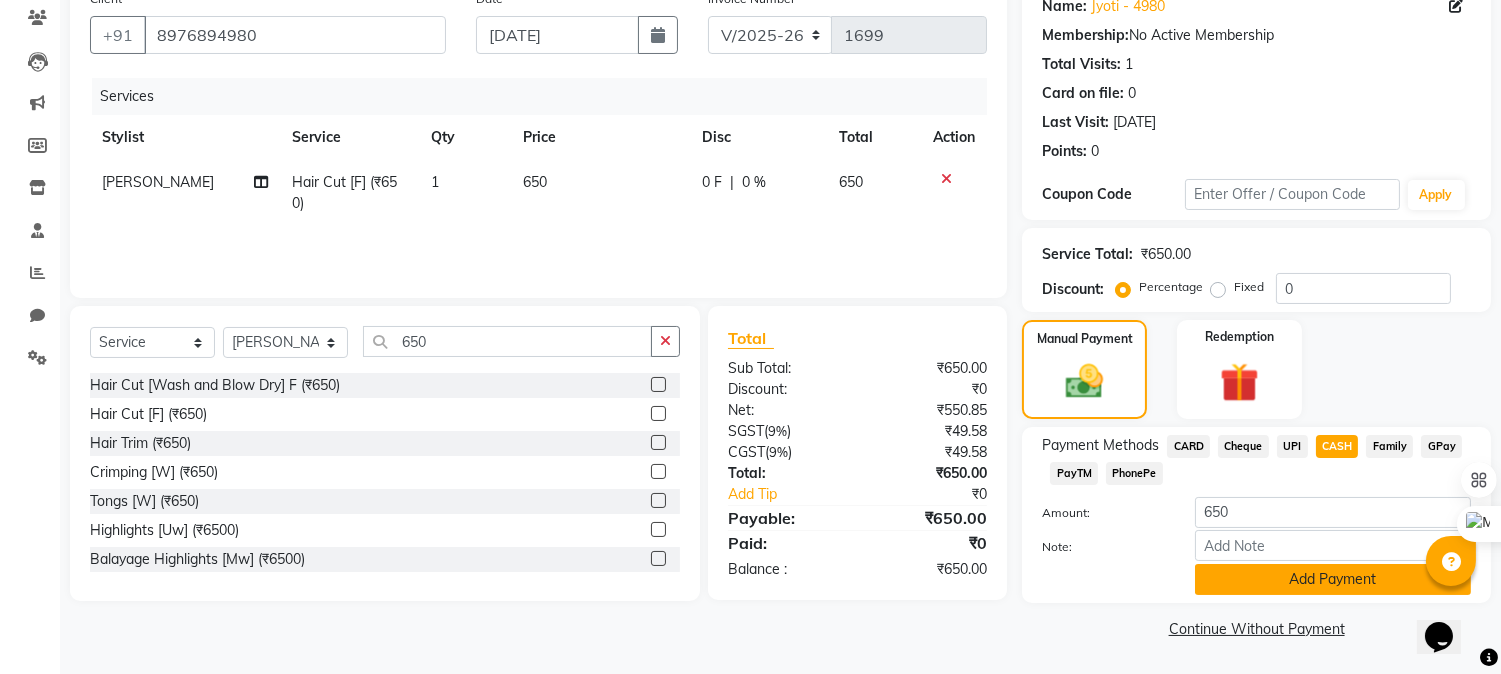 click on "Add Payment" 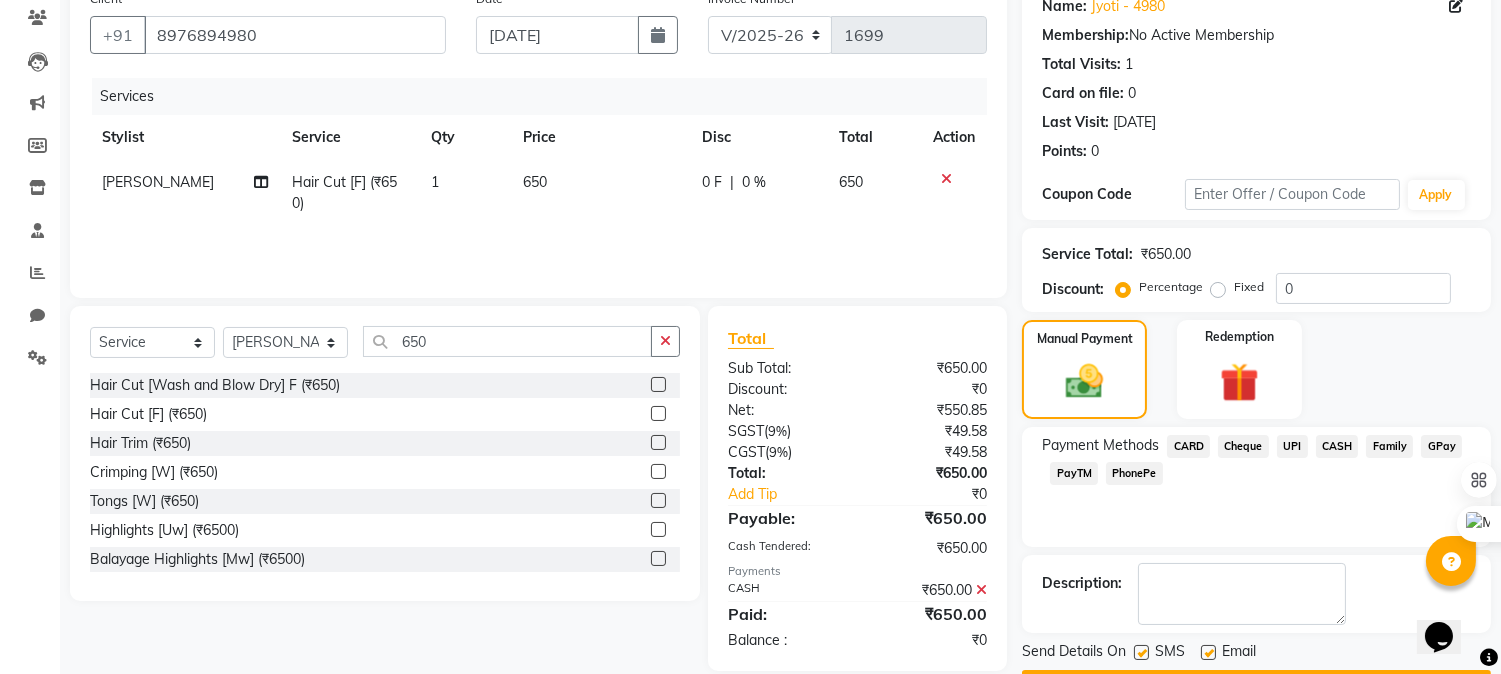 scroll, scrollTop: 225, scrollLeft: 0, axis: vertical 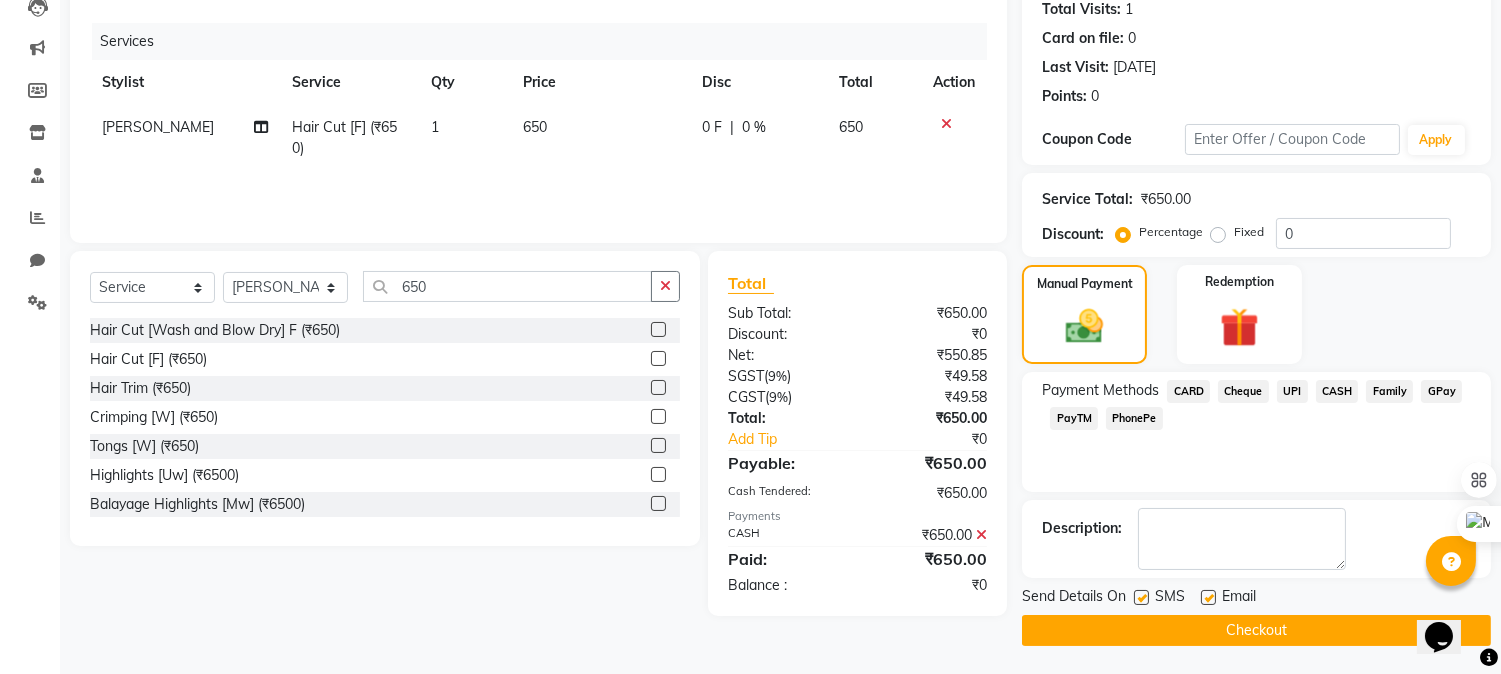 click on "Checkout" 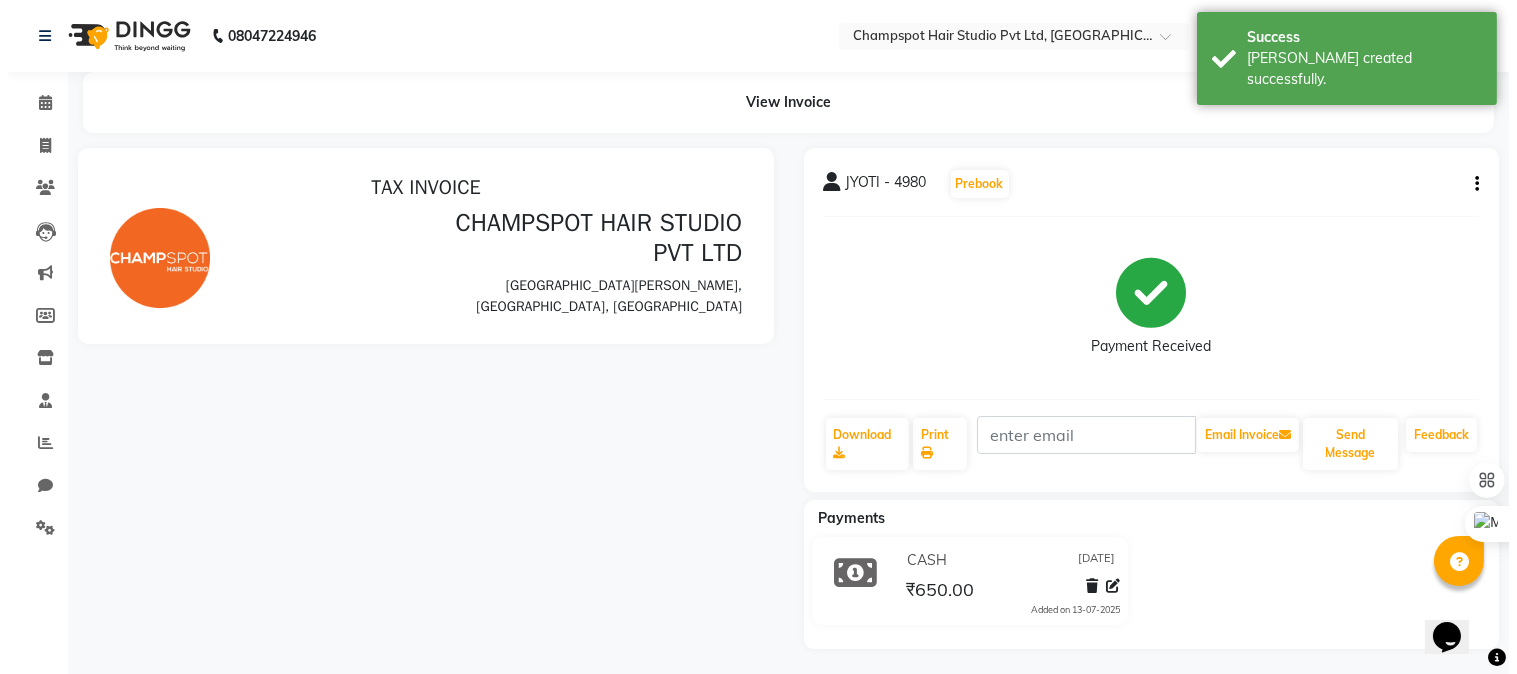 scroll, scrollTop: 0, scrollLeft: 0, axis: both 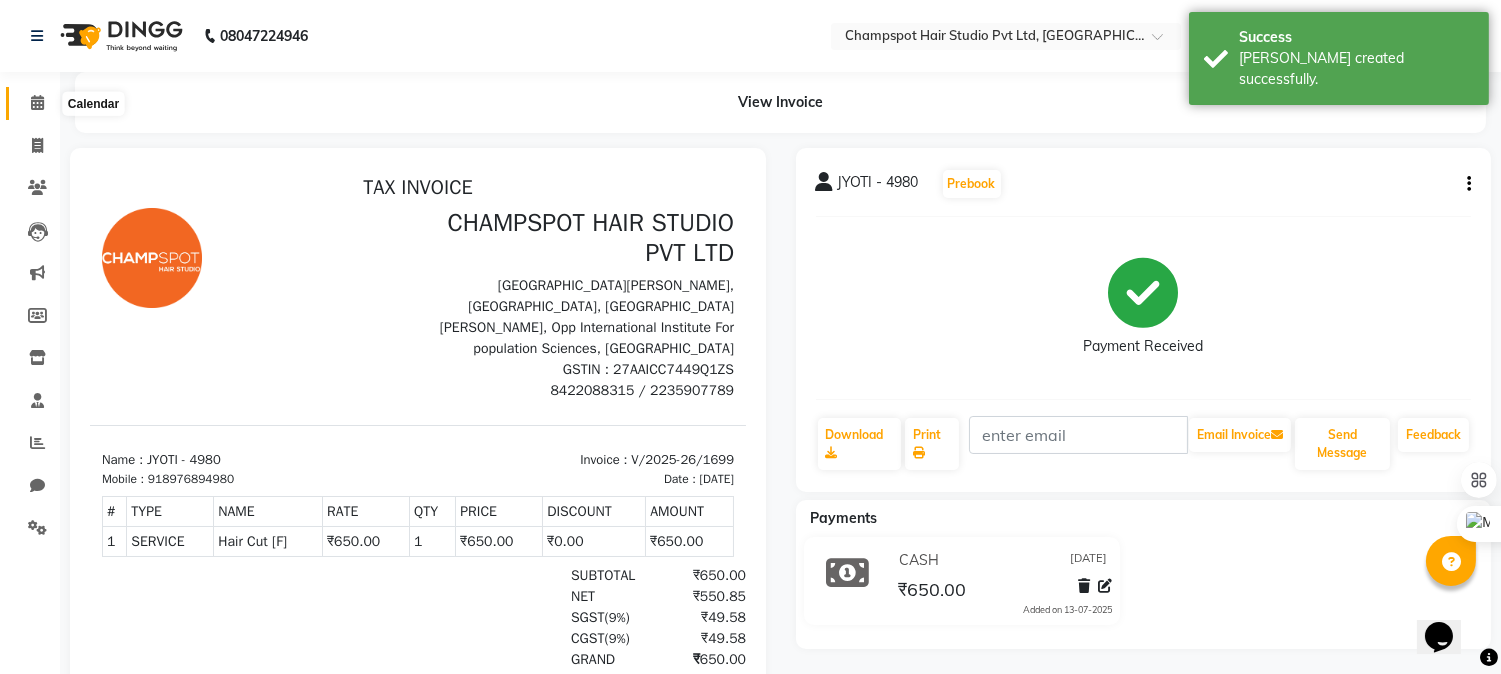 click 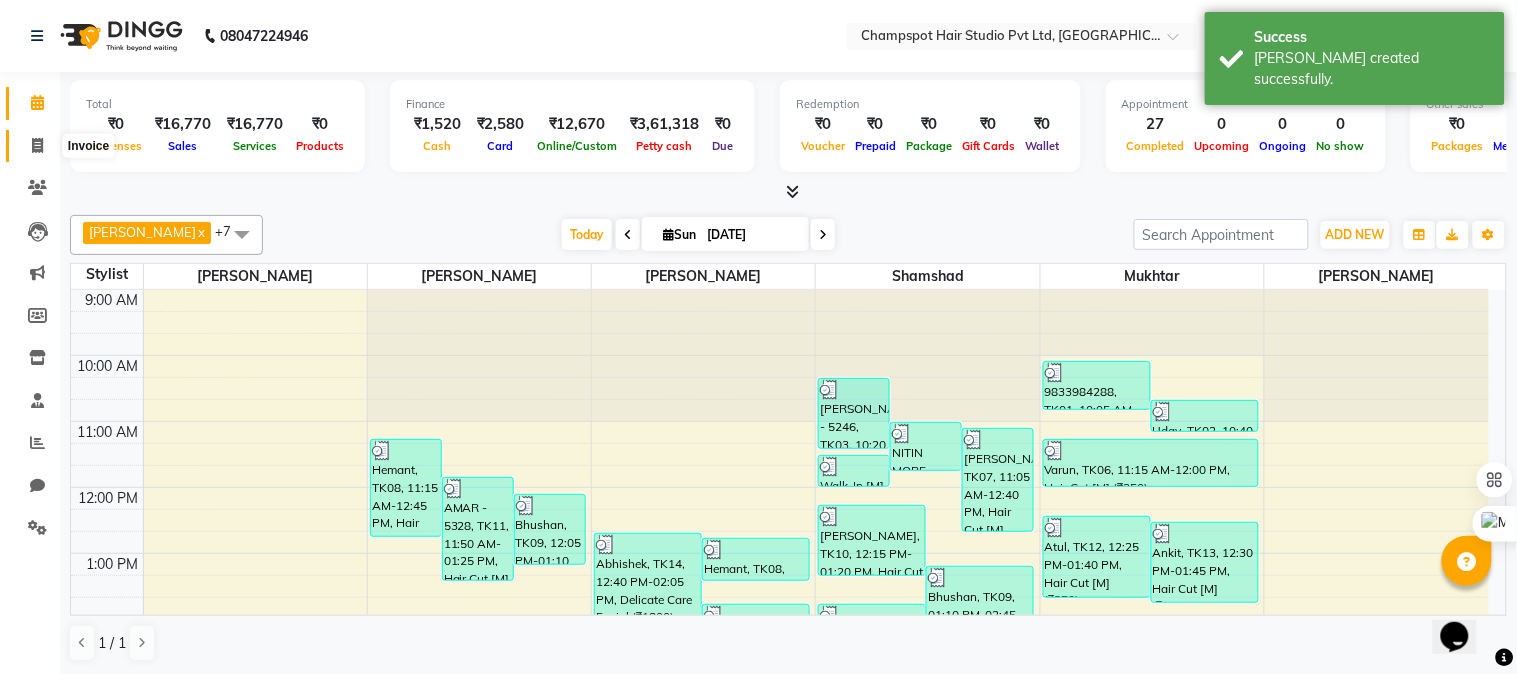 click 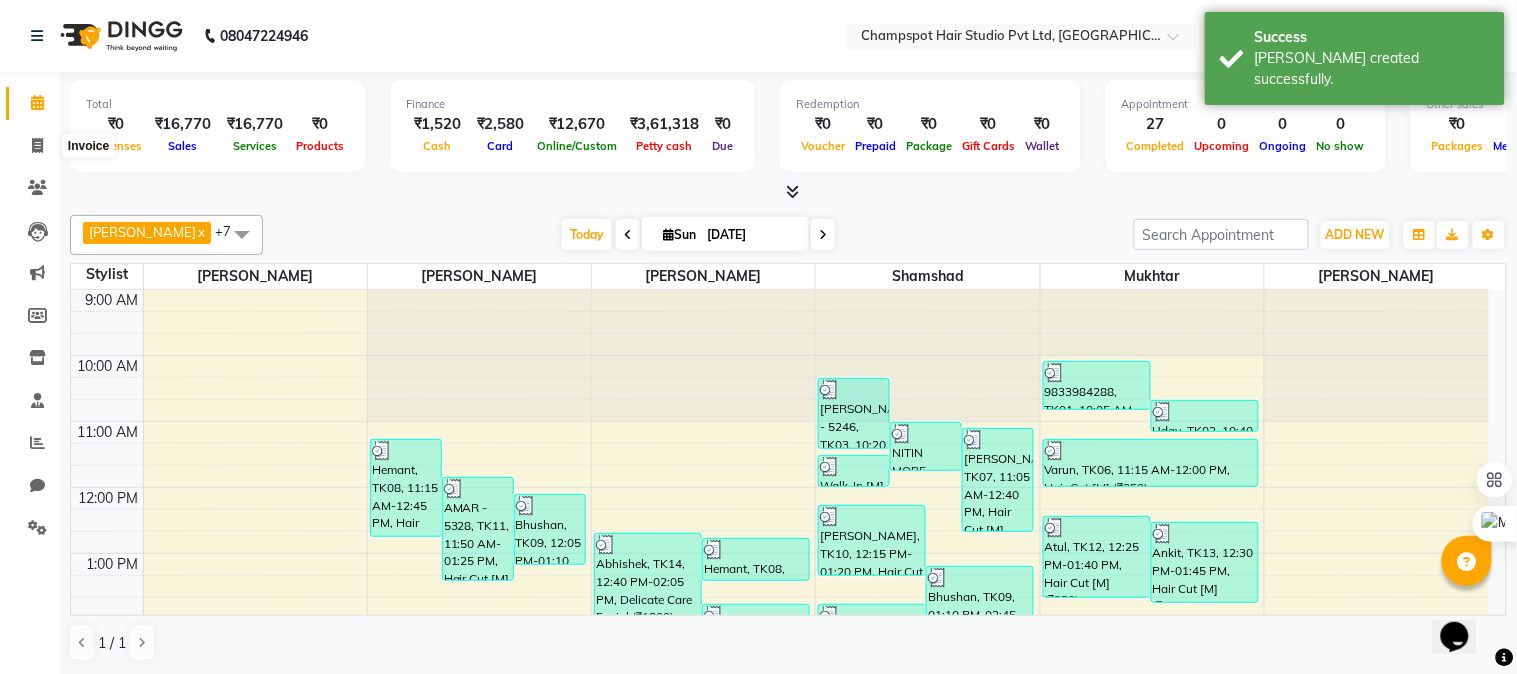 select on "7690" 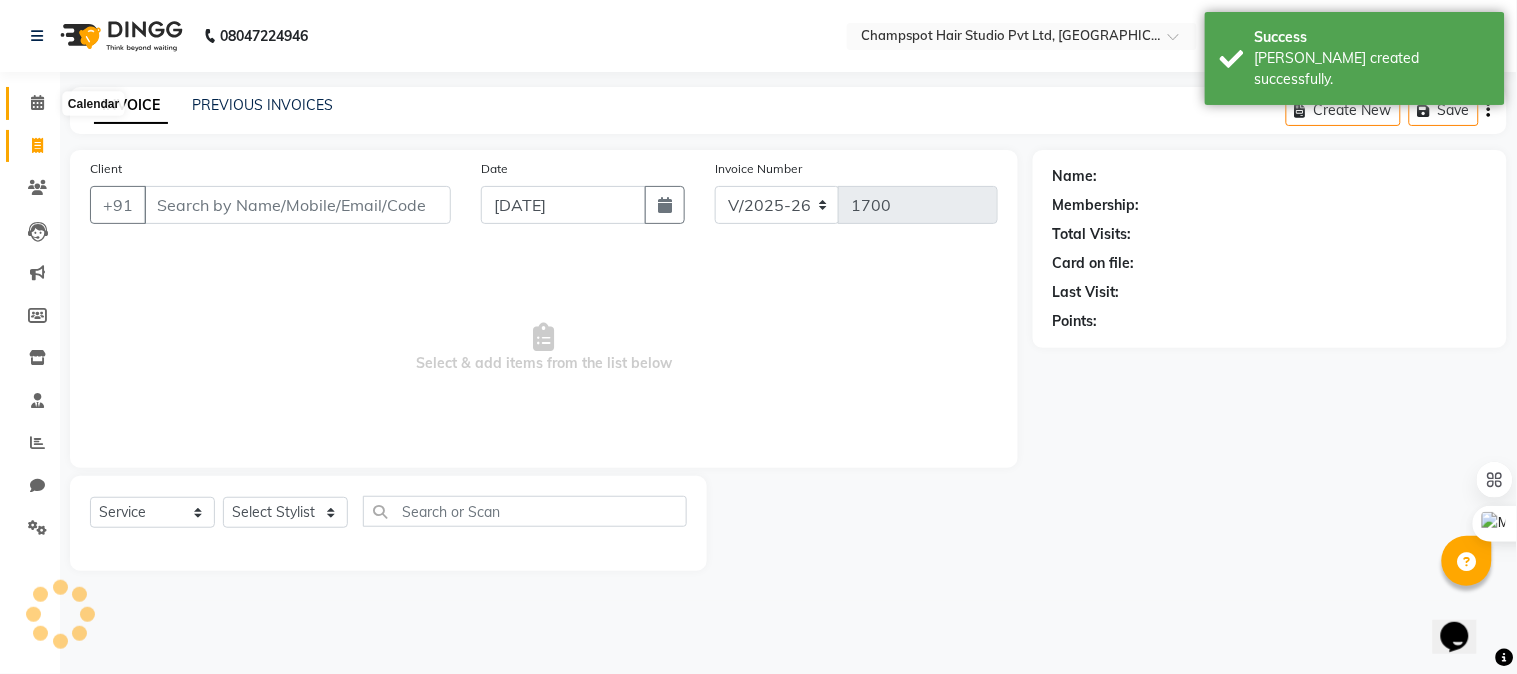 click 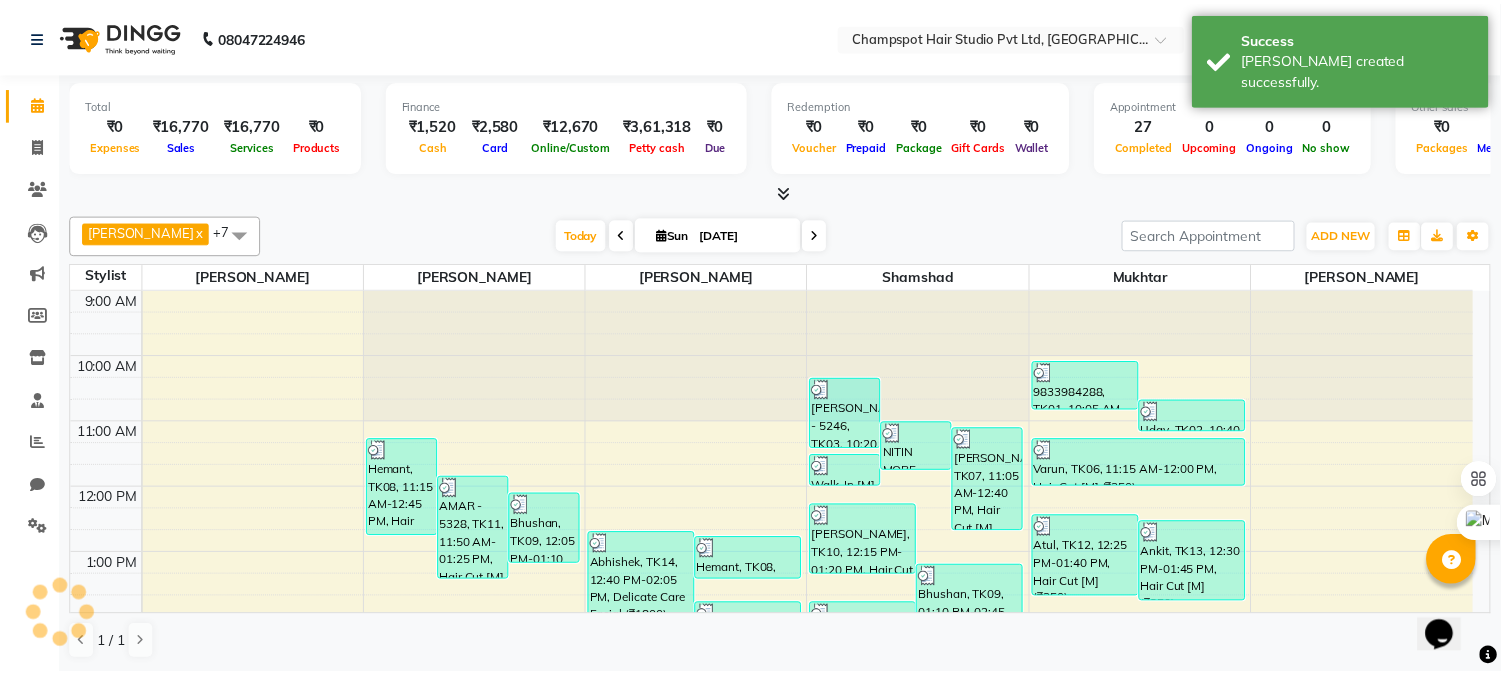 scroll, scrollTop: 0, scrollLeft: 0, axis: both 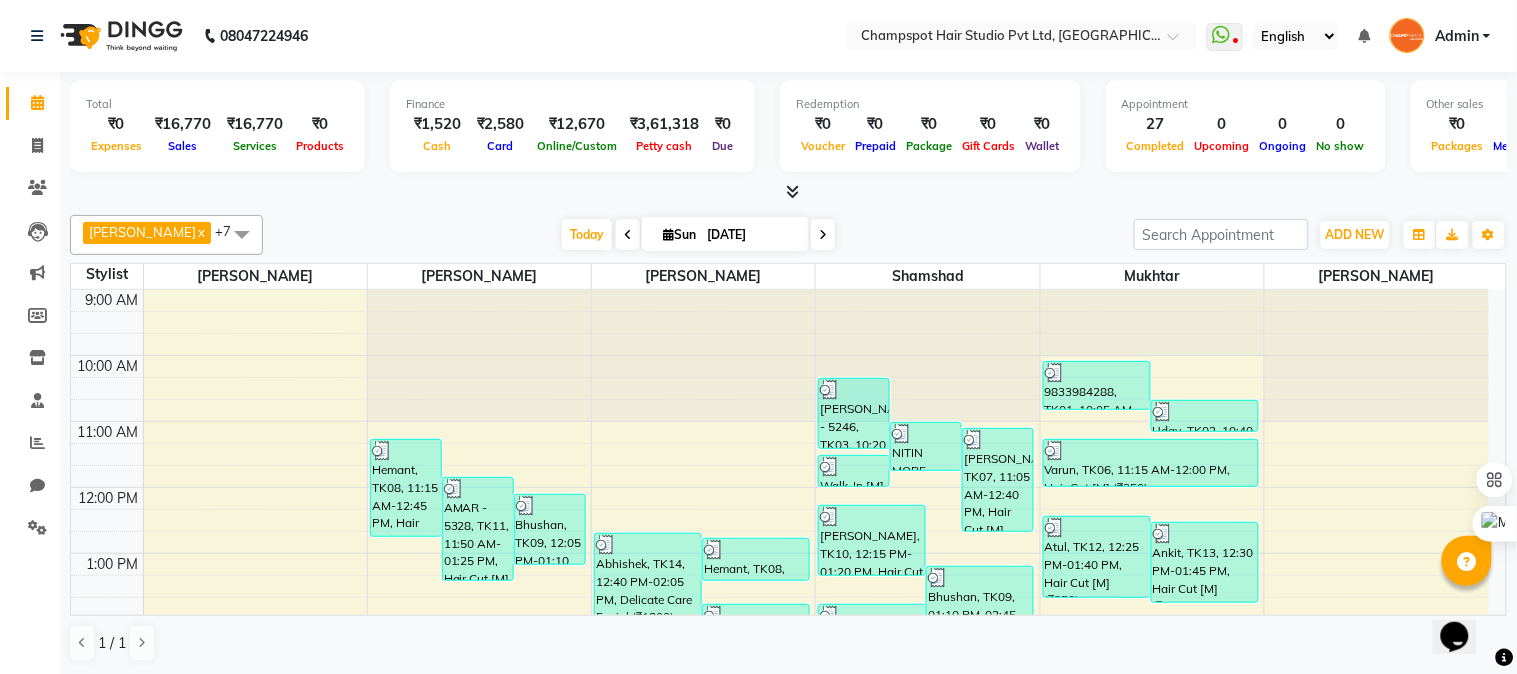 click at bounding box center [788, 192] 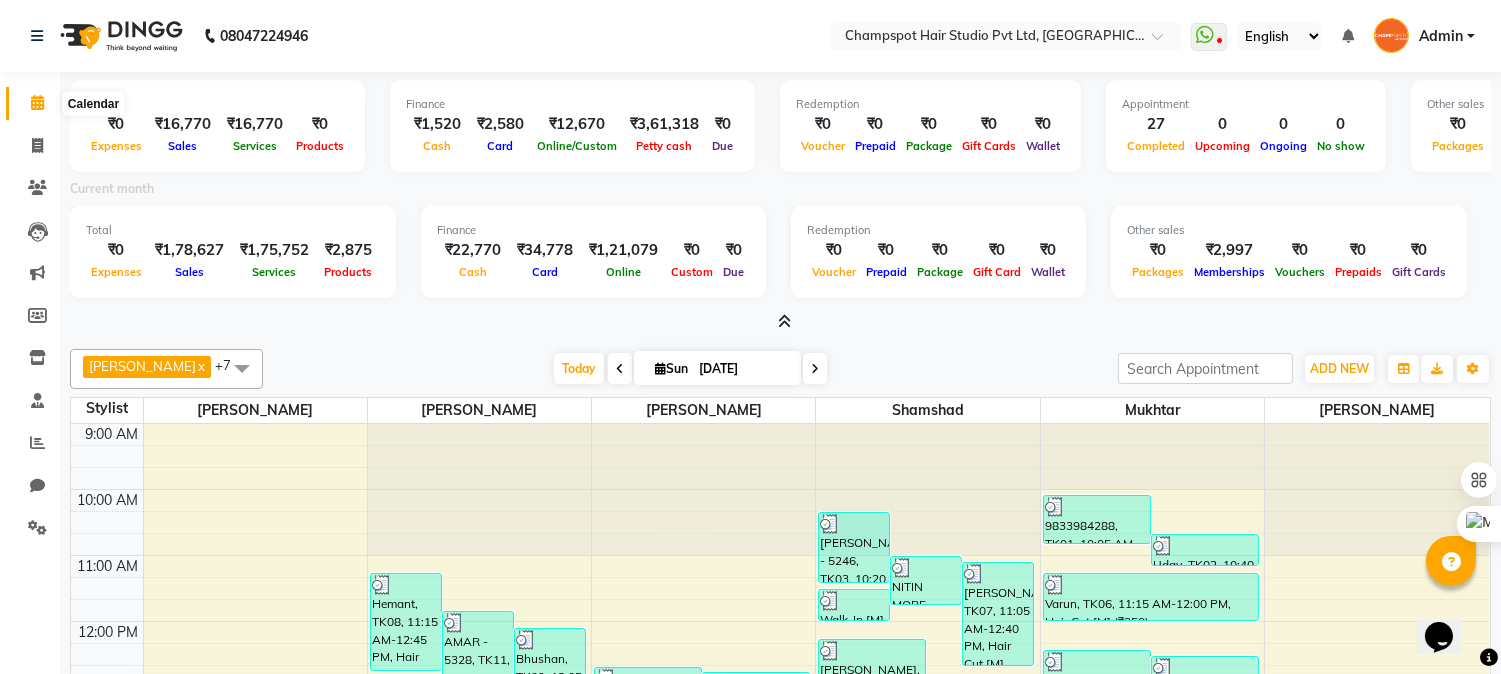 click 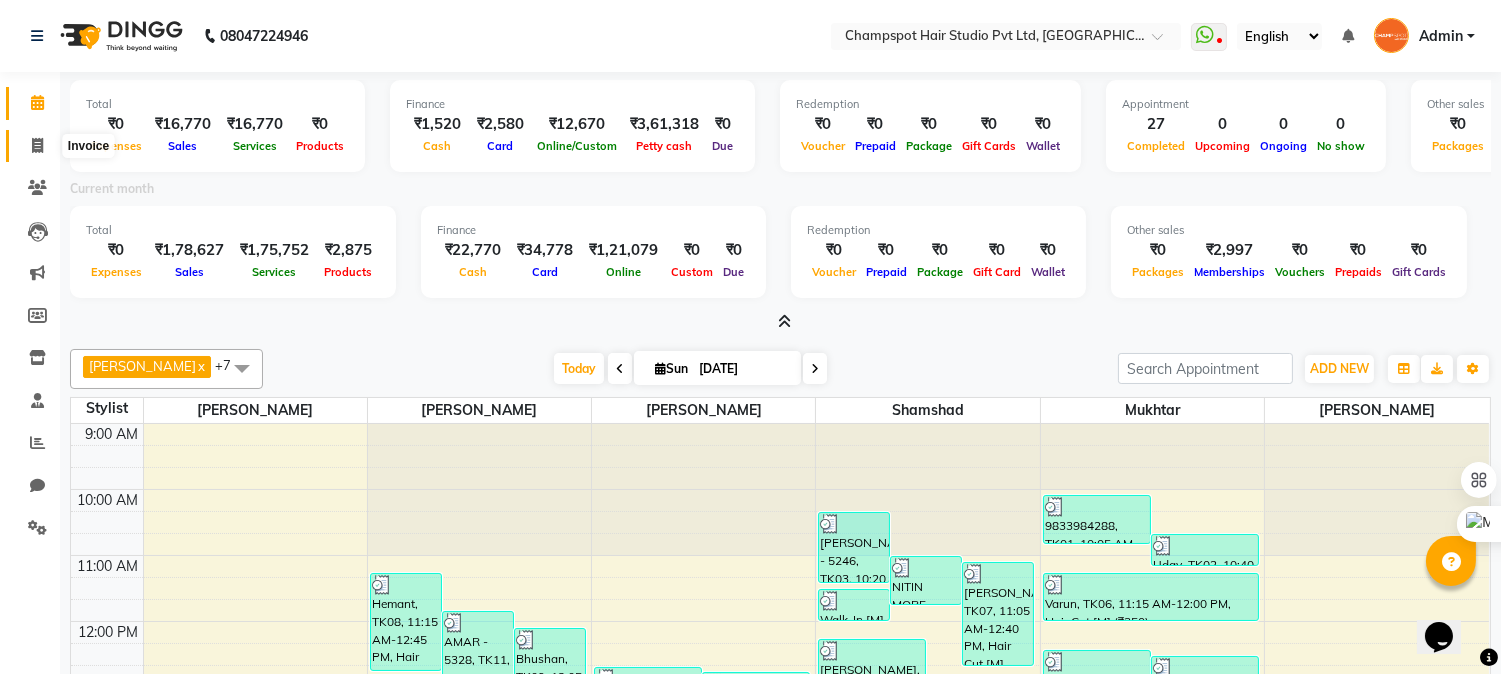 click 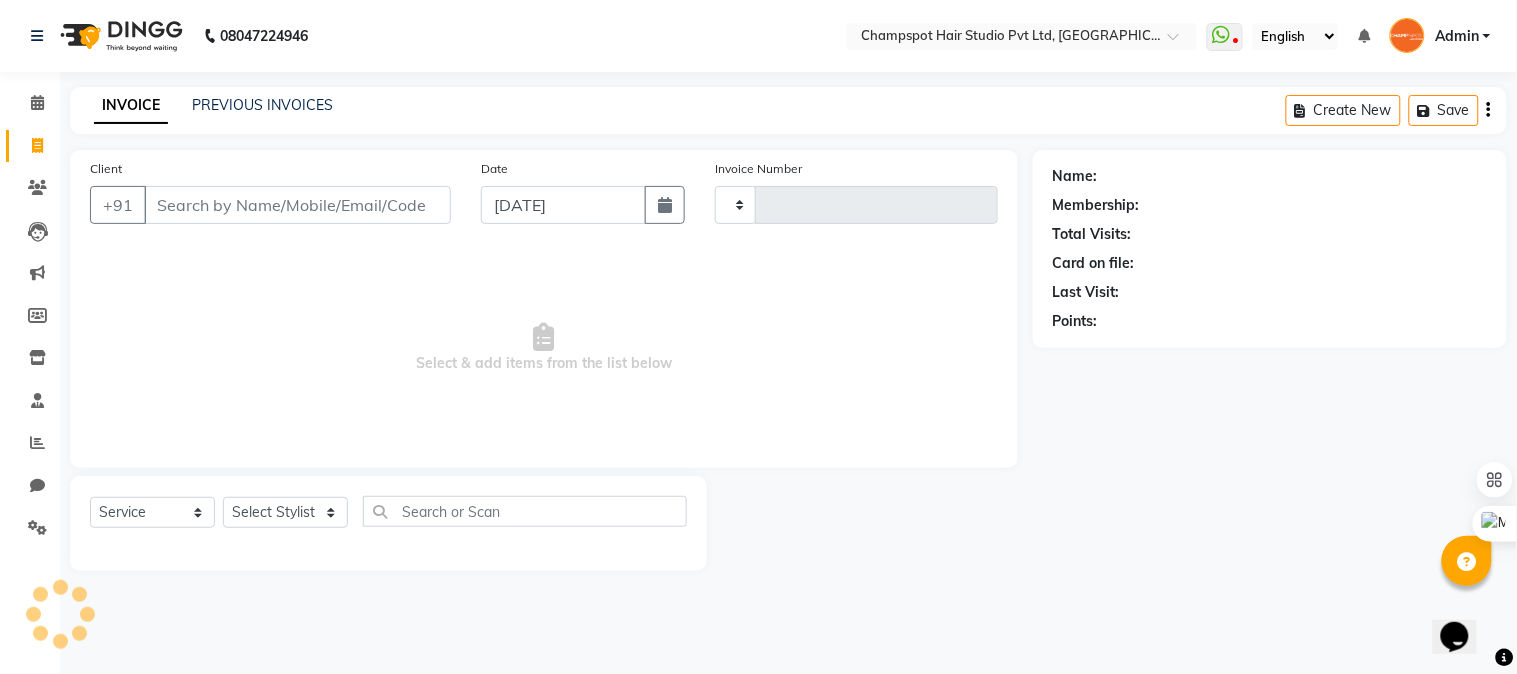 type on "1700" 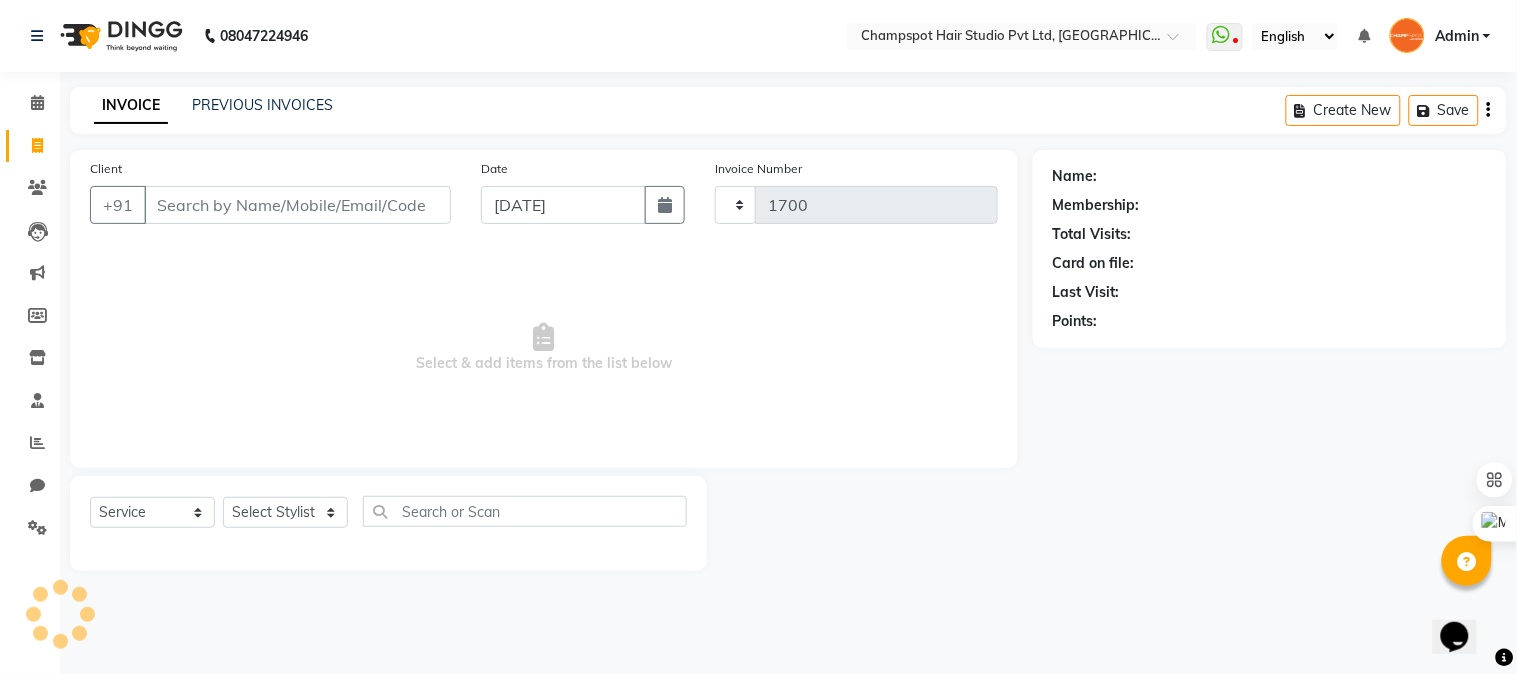 select on "7690" 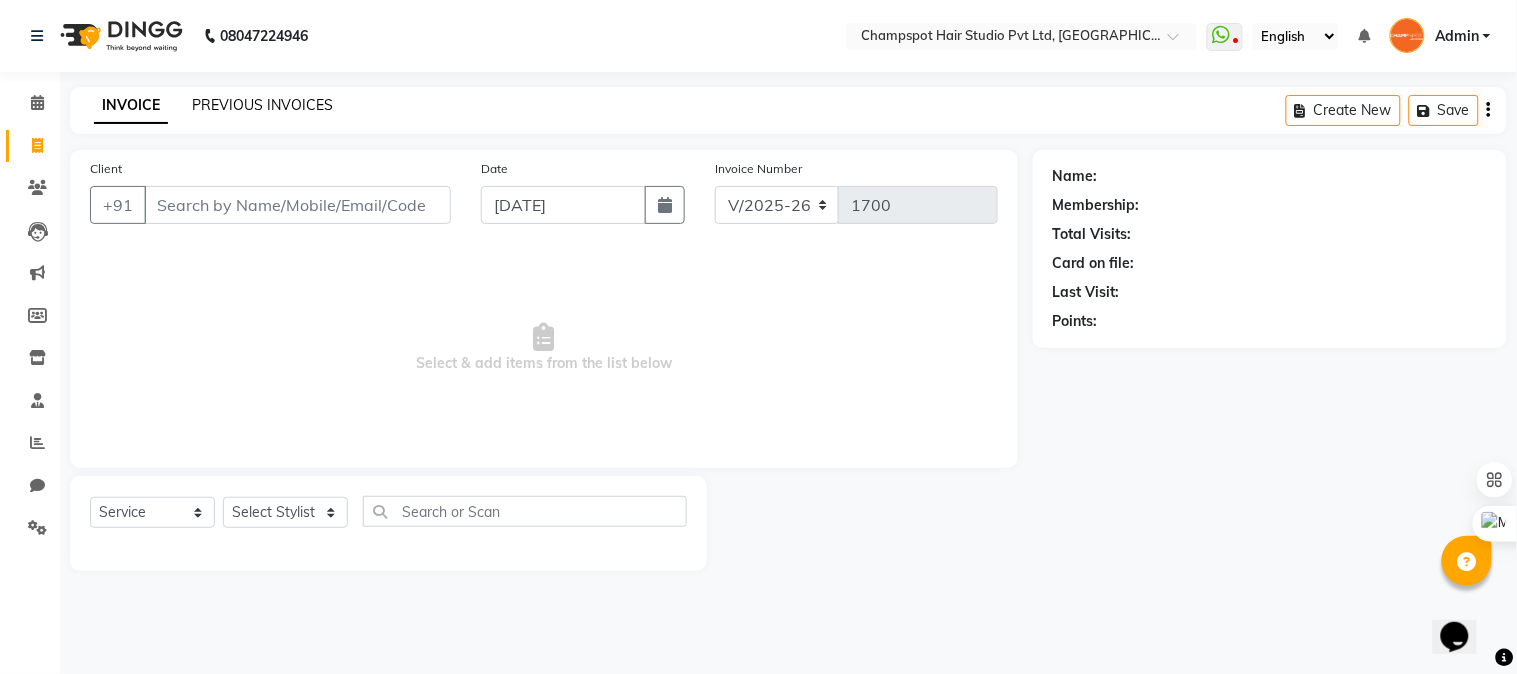 click on "PREVIOUS INVOICES" 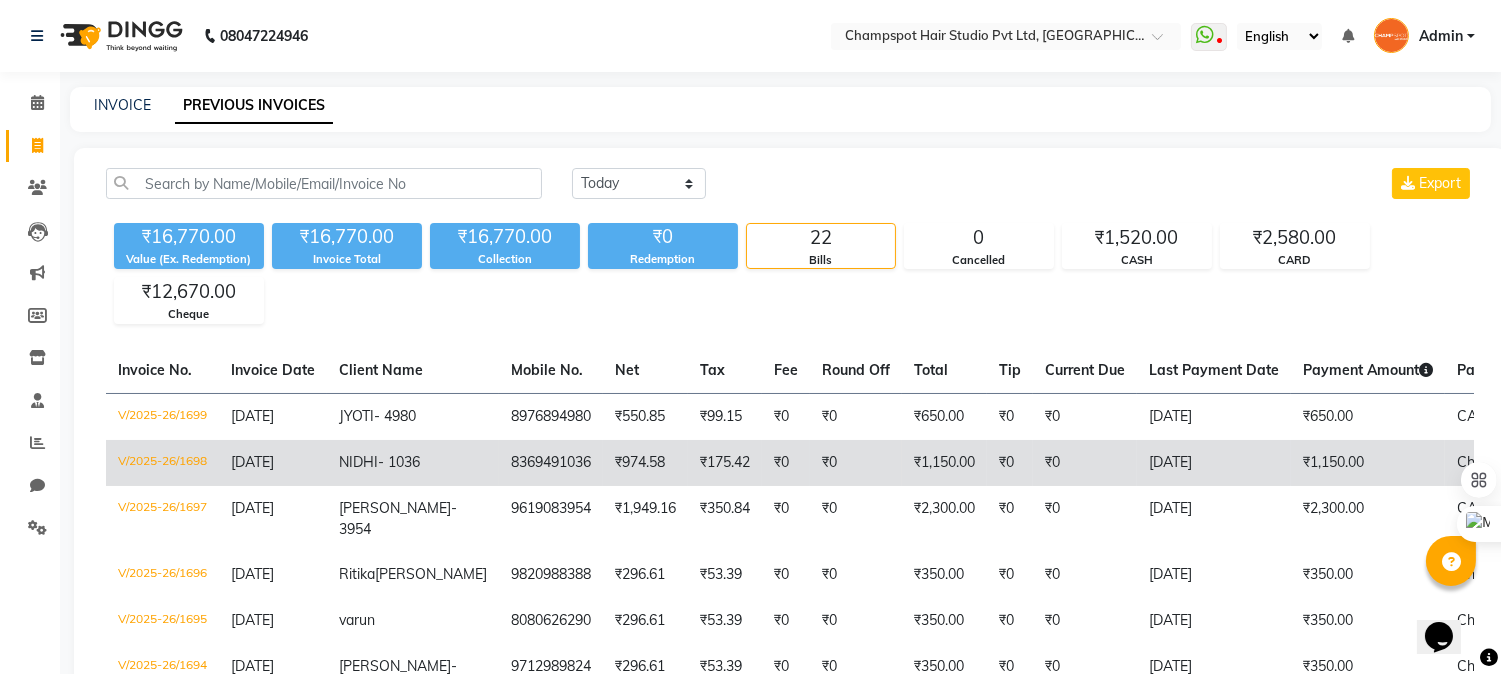 click on "8369491036" 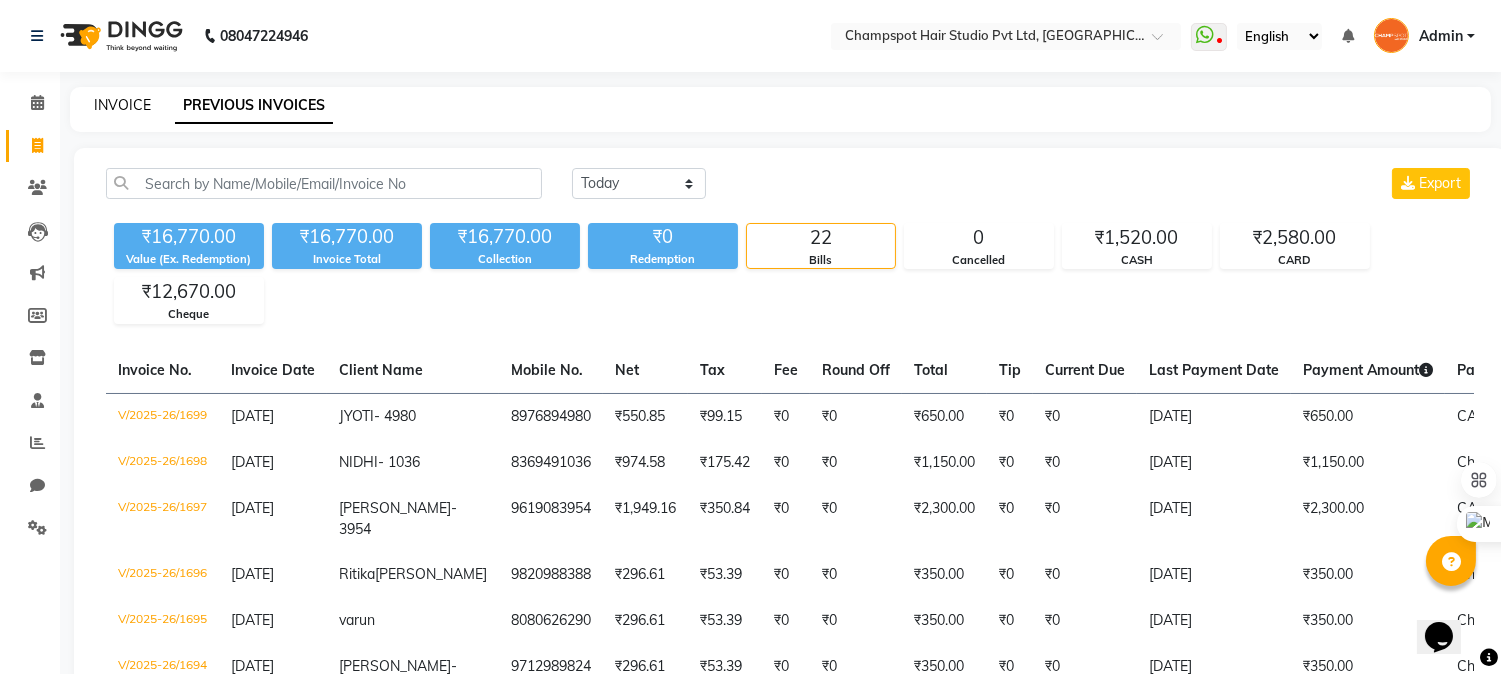 click on "INVOICE" 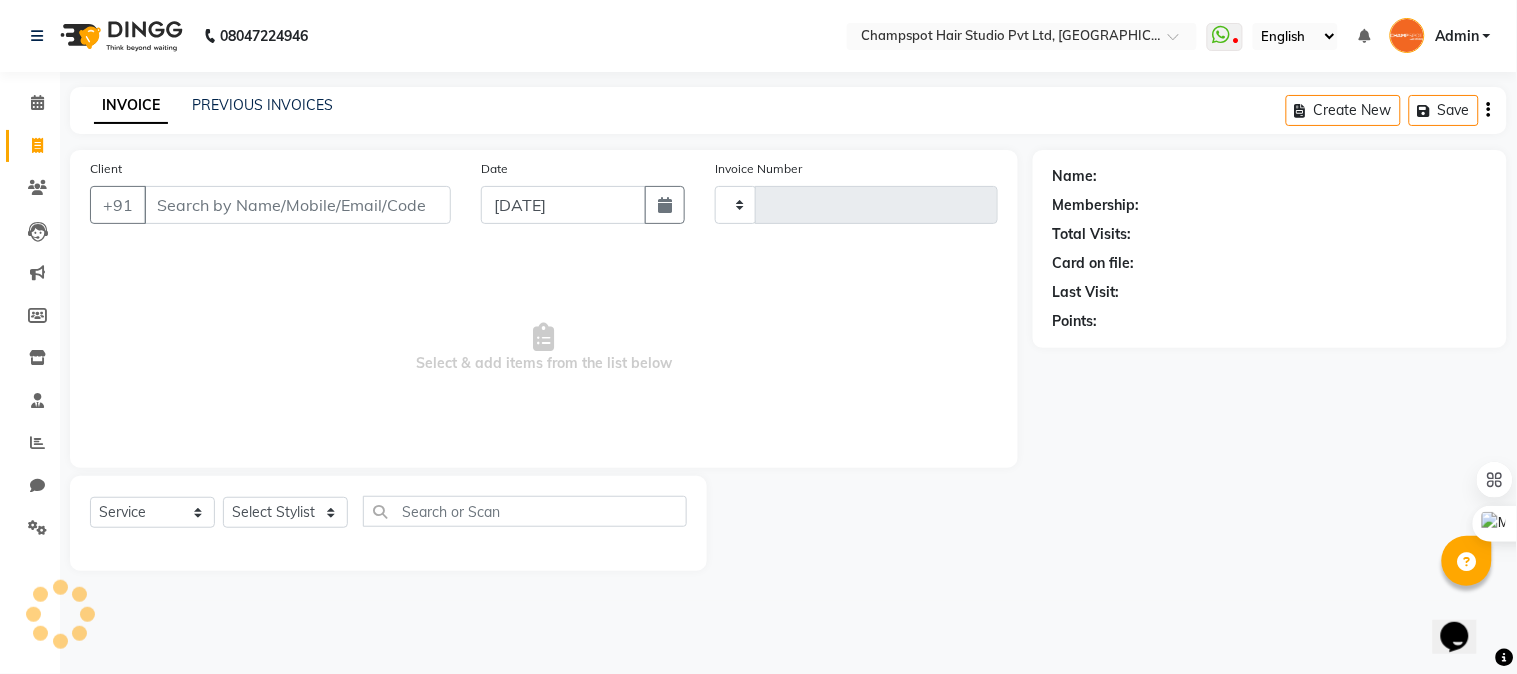 type on "1701" 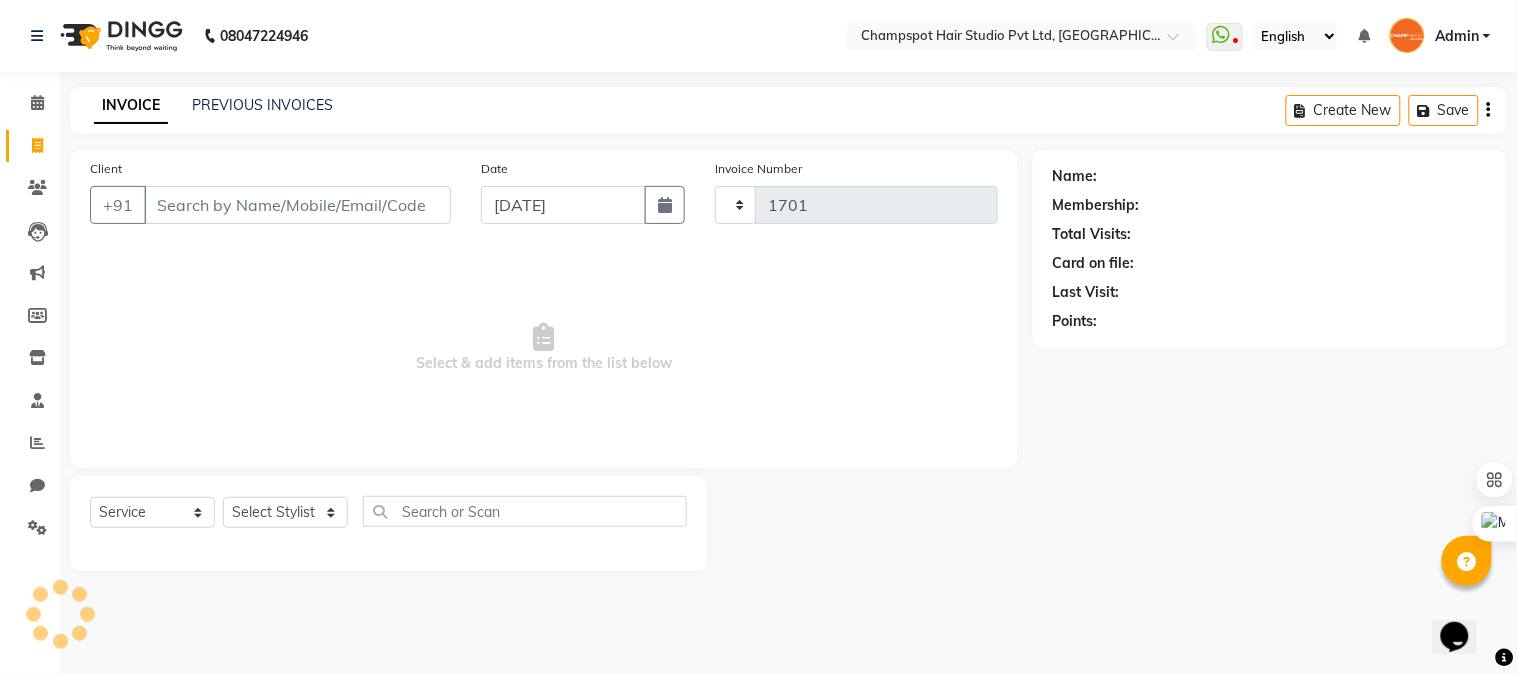 select on "7690" 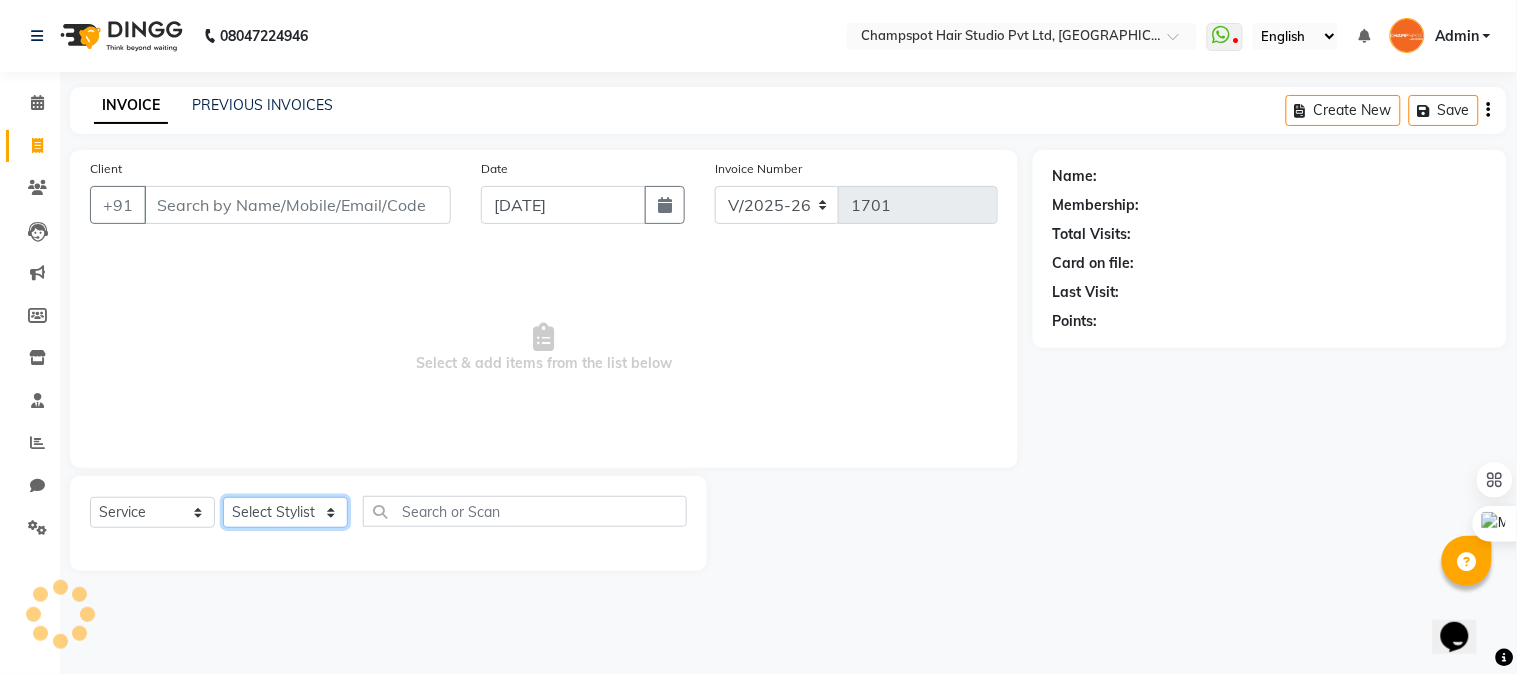 click on "Select Stylist" 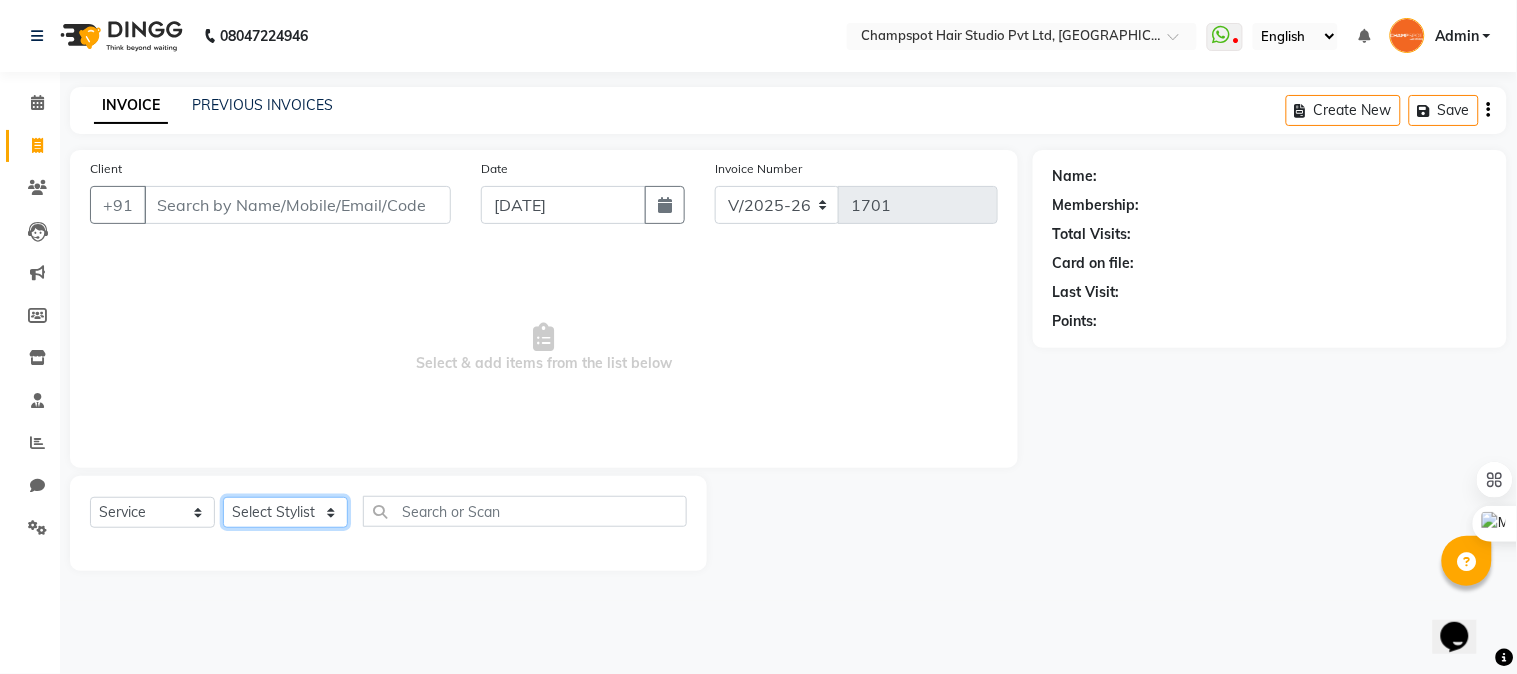 select on "69007" 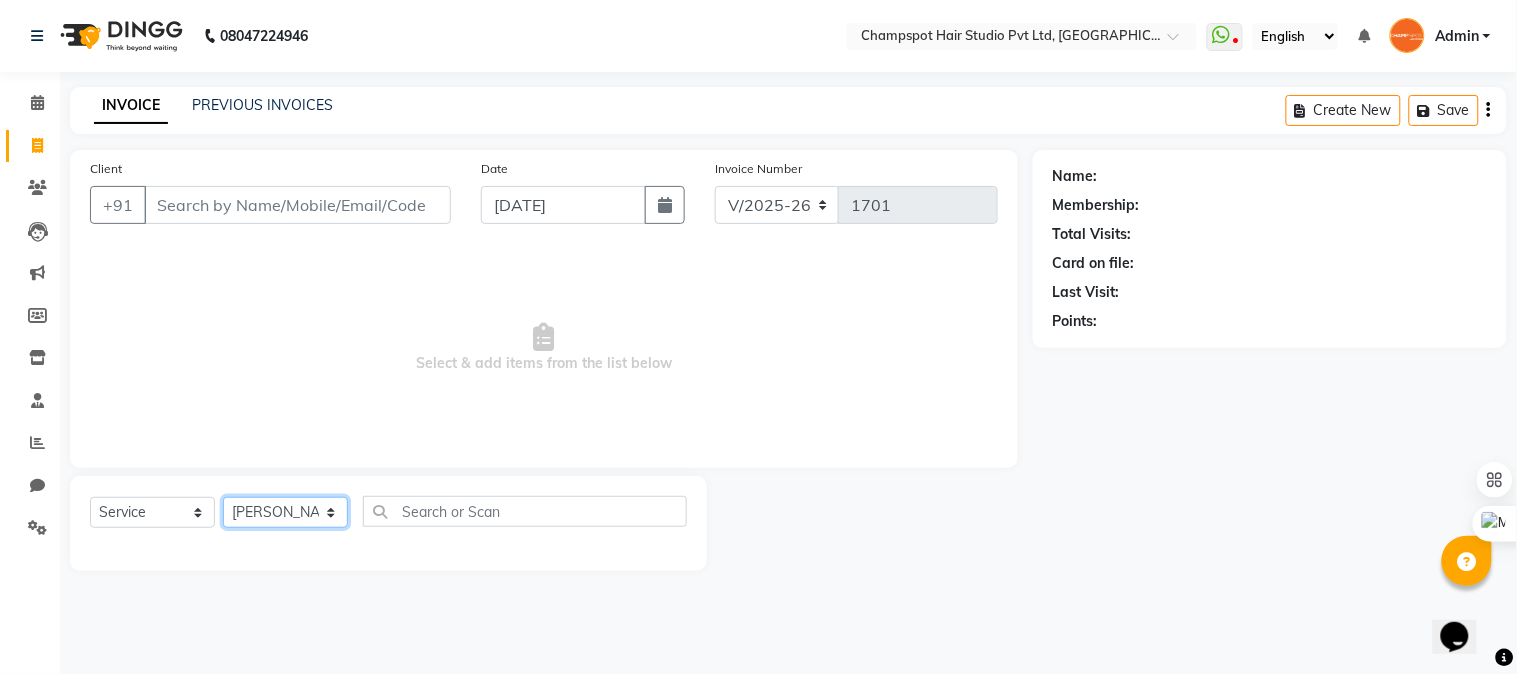 click on "Select Stylist Admin Ahmad Bhavesh Limbachia Falak Shaikh 	Hemant Limbachia Mamta Divekar Mukhtar Shamshad" 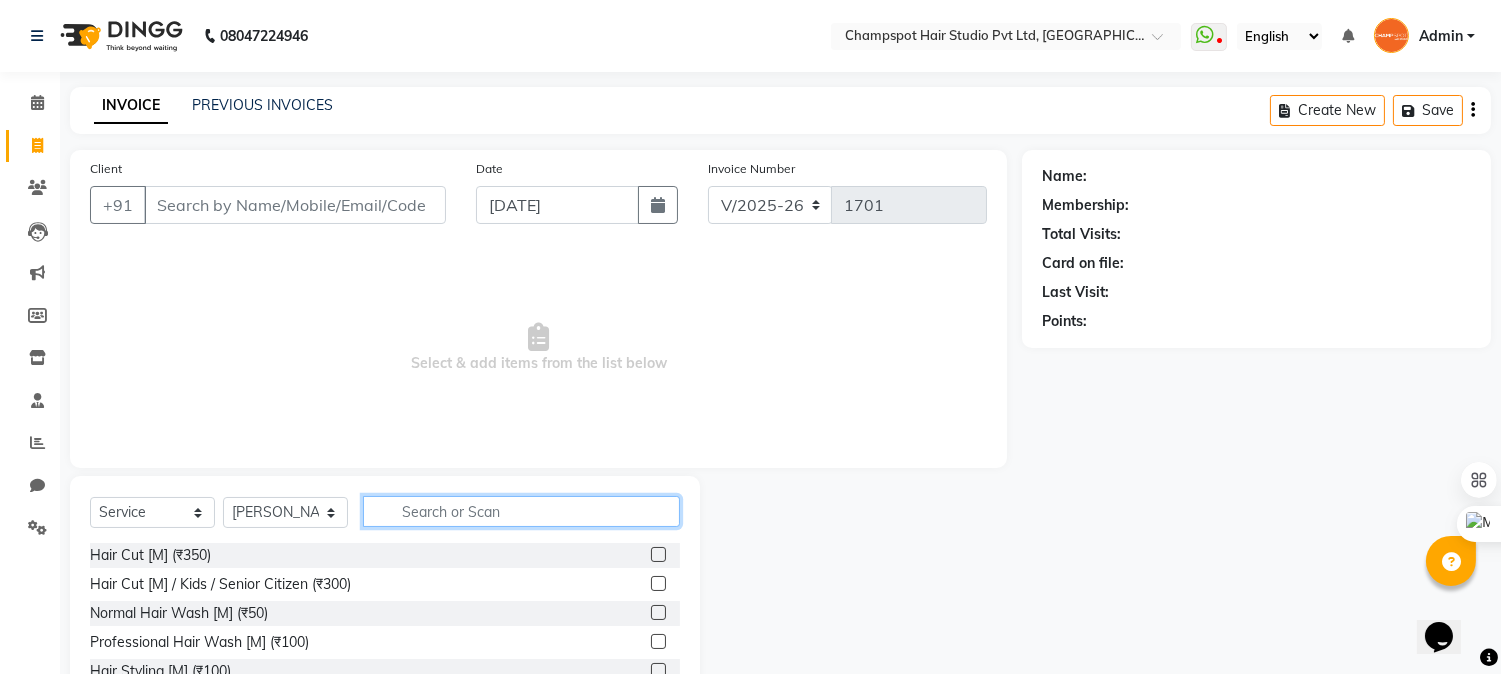 click 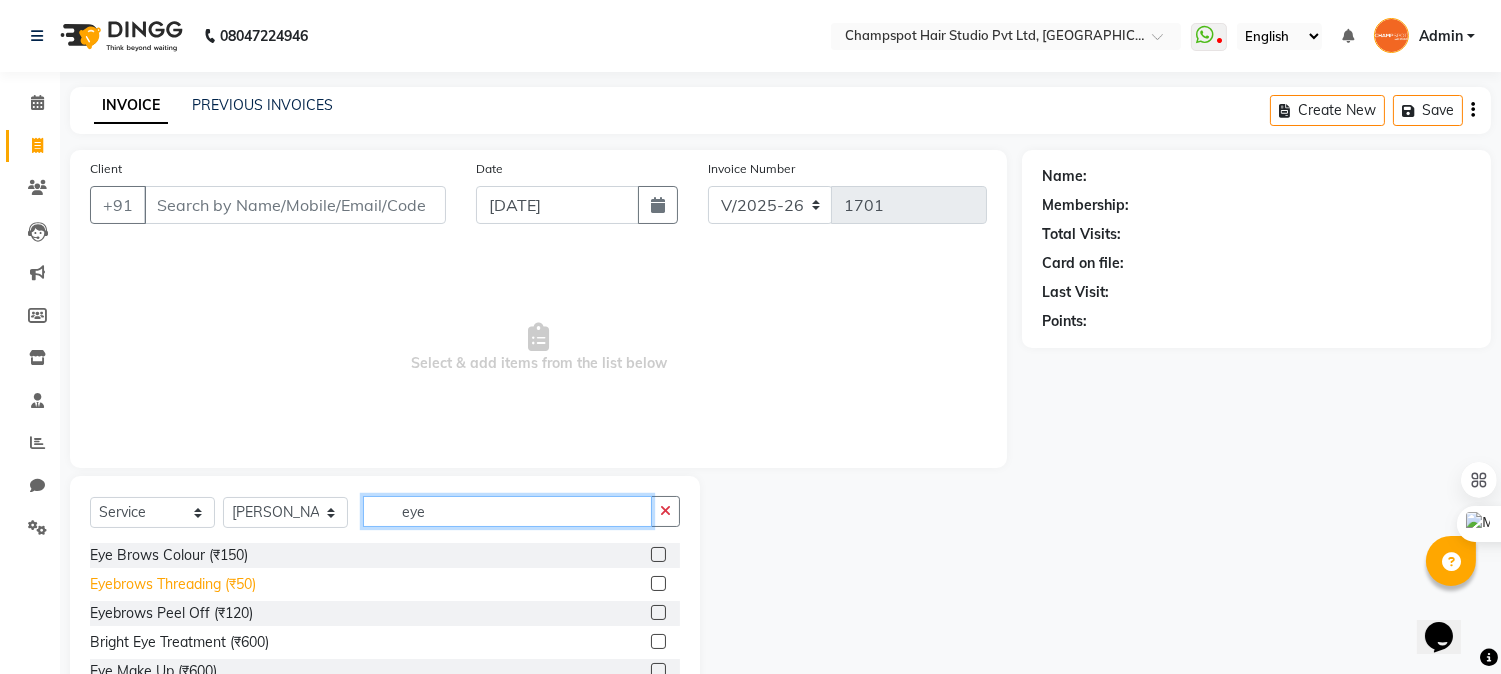 type on "eye" 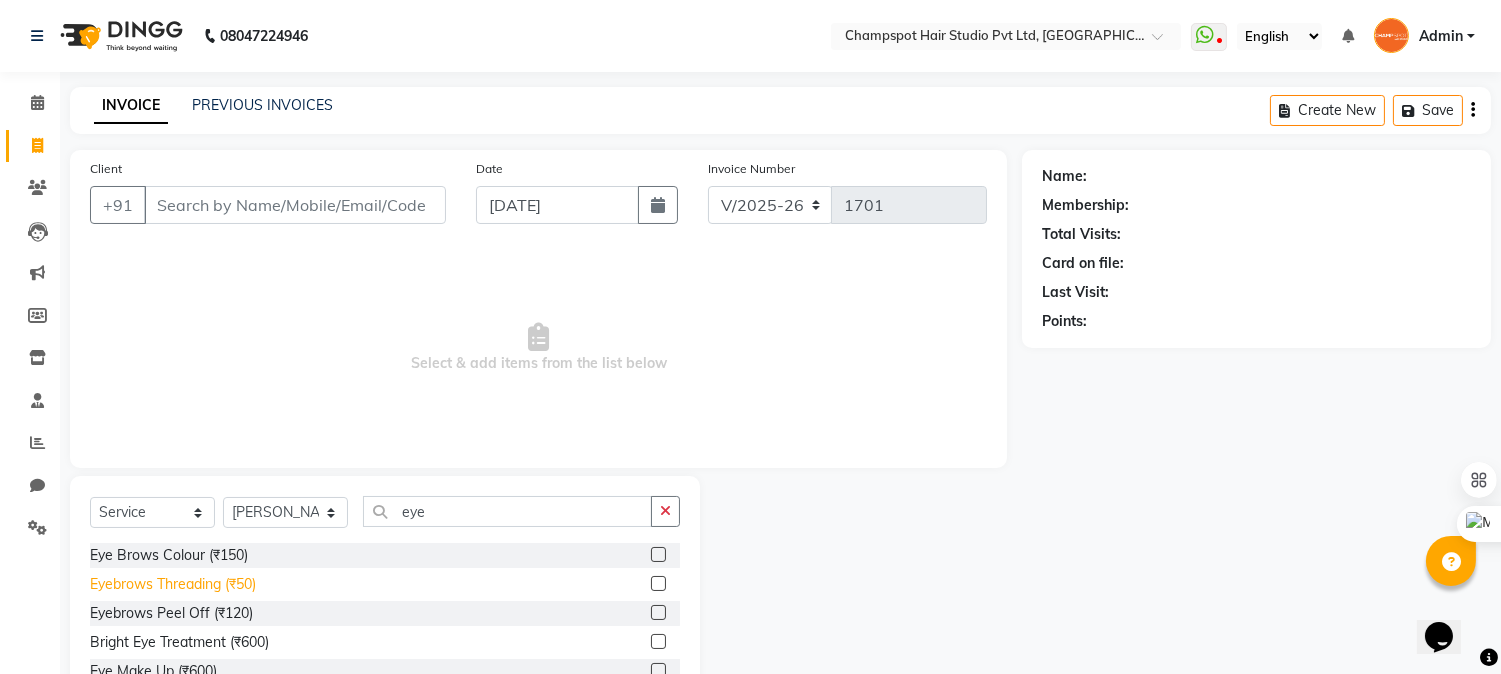 click on "Eyebrows Threading (₹50)" 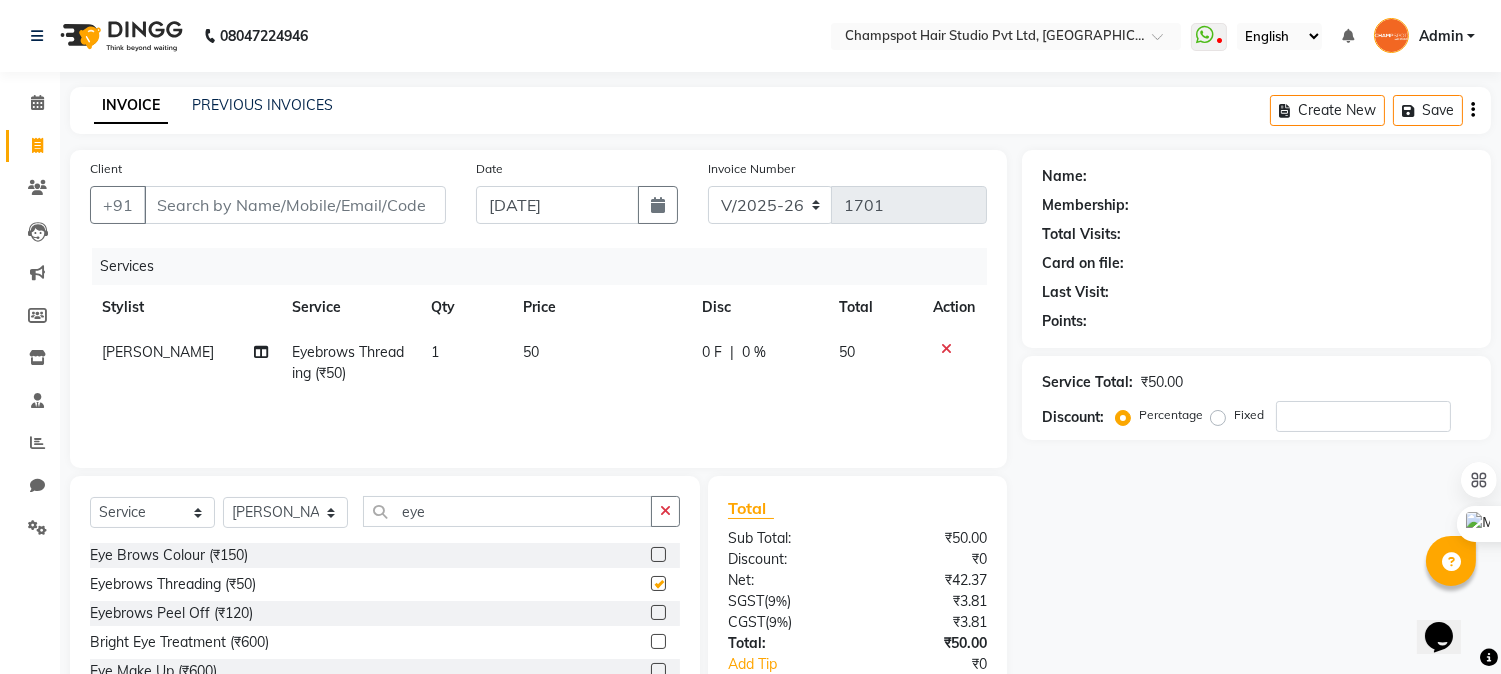 checkbox on "false" 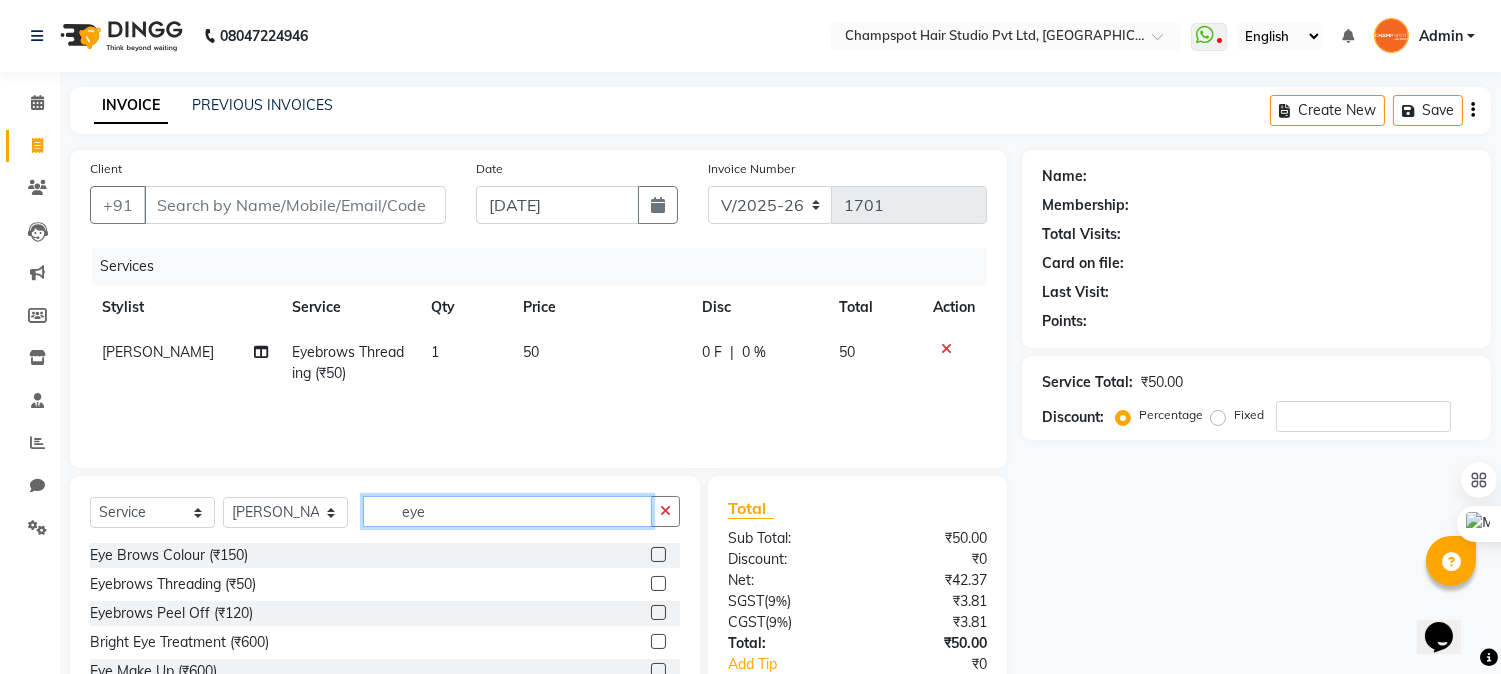 drag, startPoint x: 448, startPoint y: 520, endPoint x: 354, endPoint y: 543, distance: 96.77293 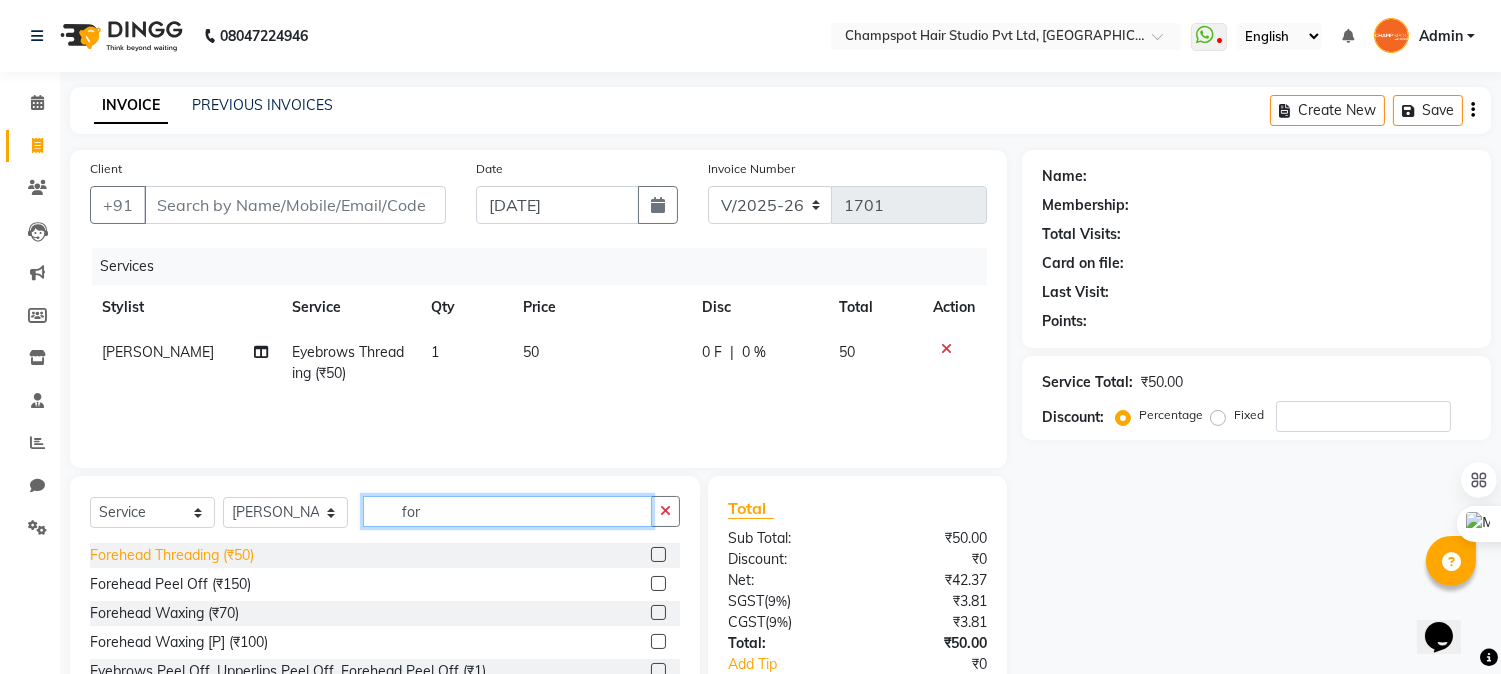 type on "for" 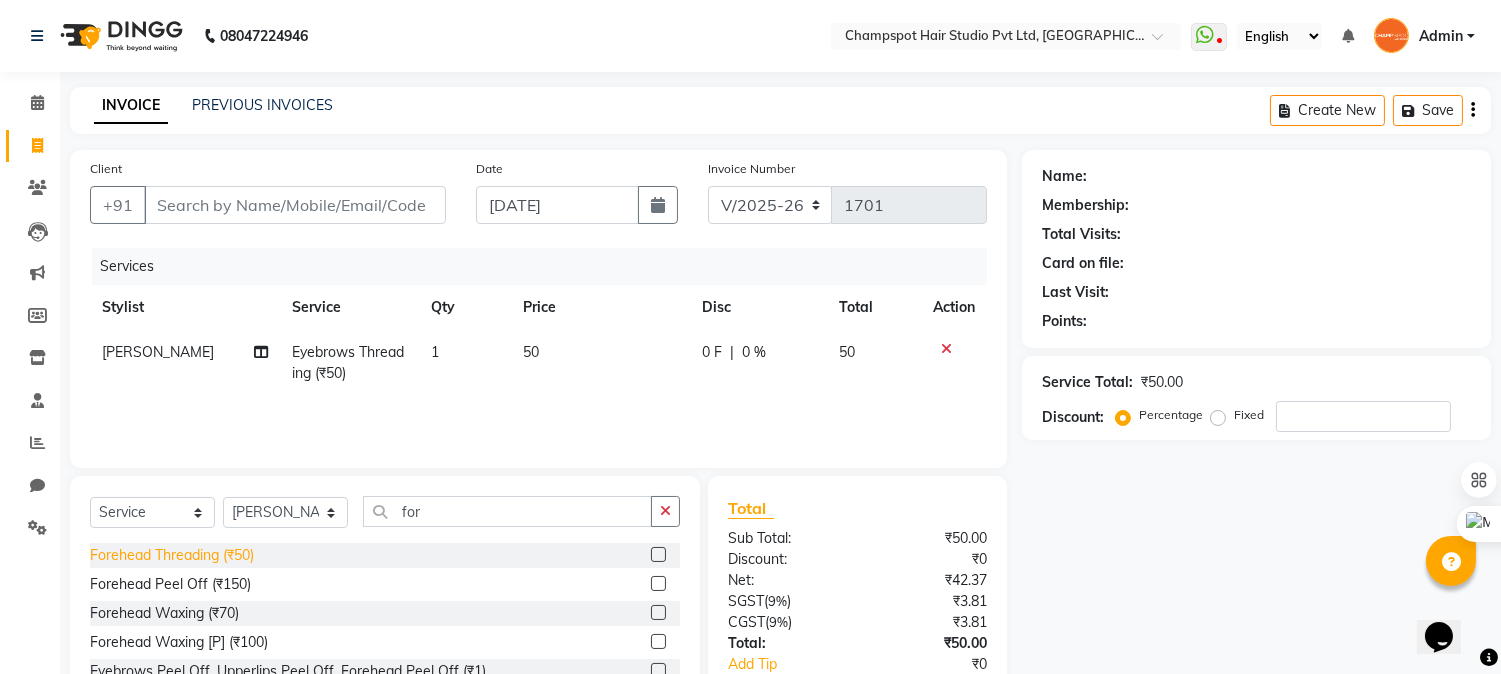 click on "Forehead Threading (₹50)" 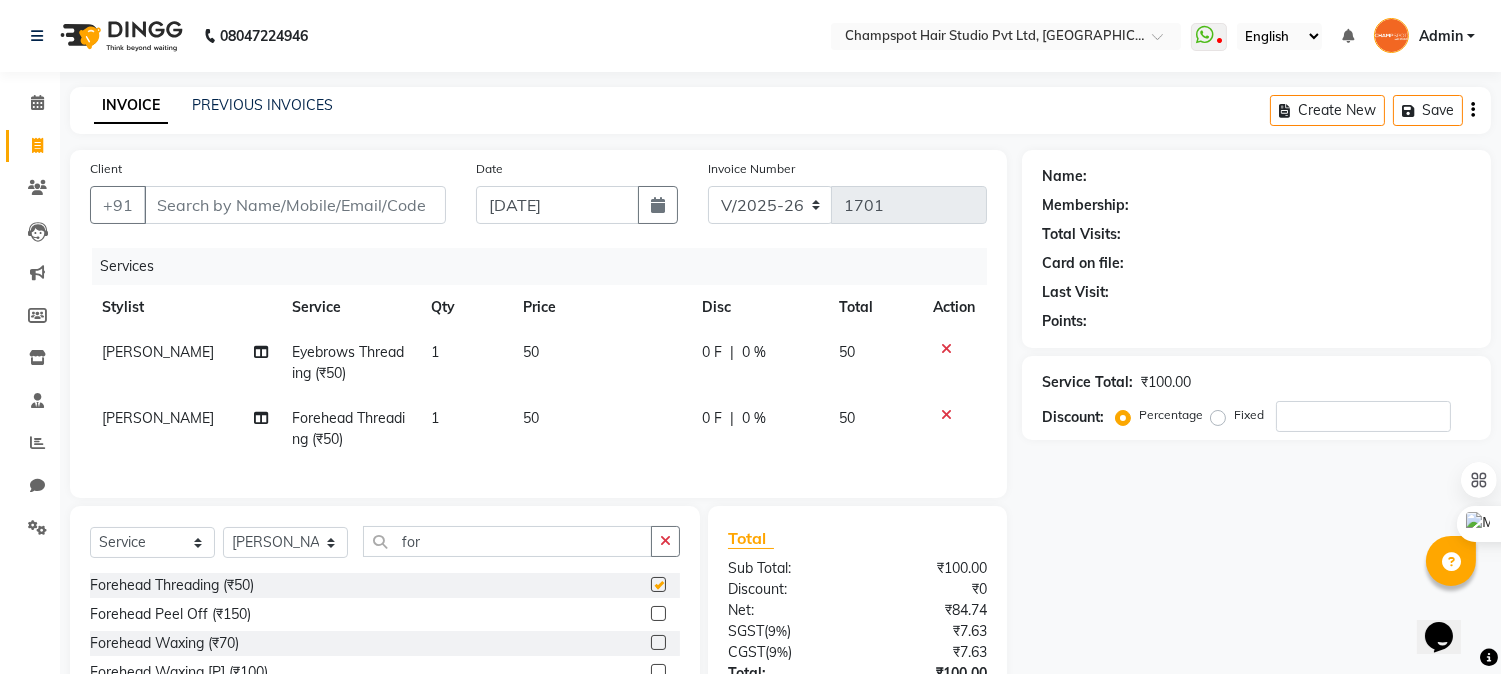 checkbox on "false" 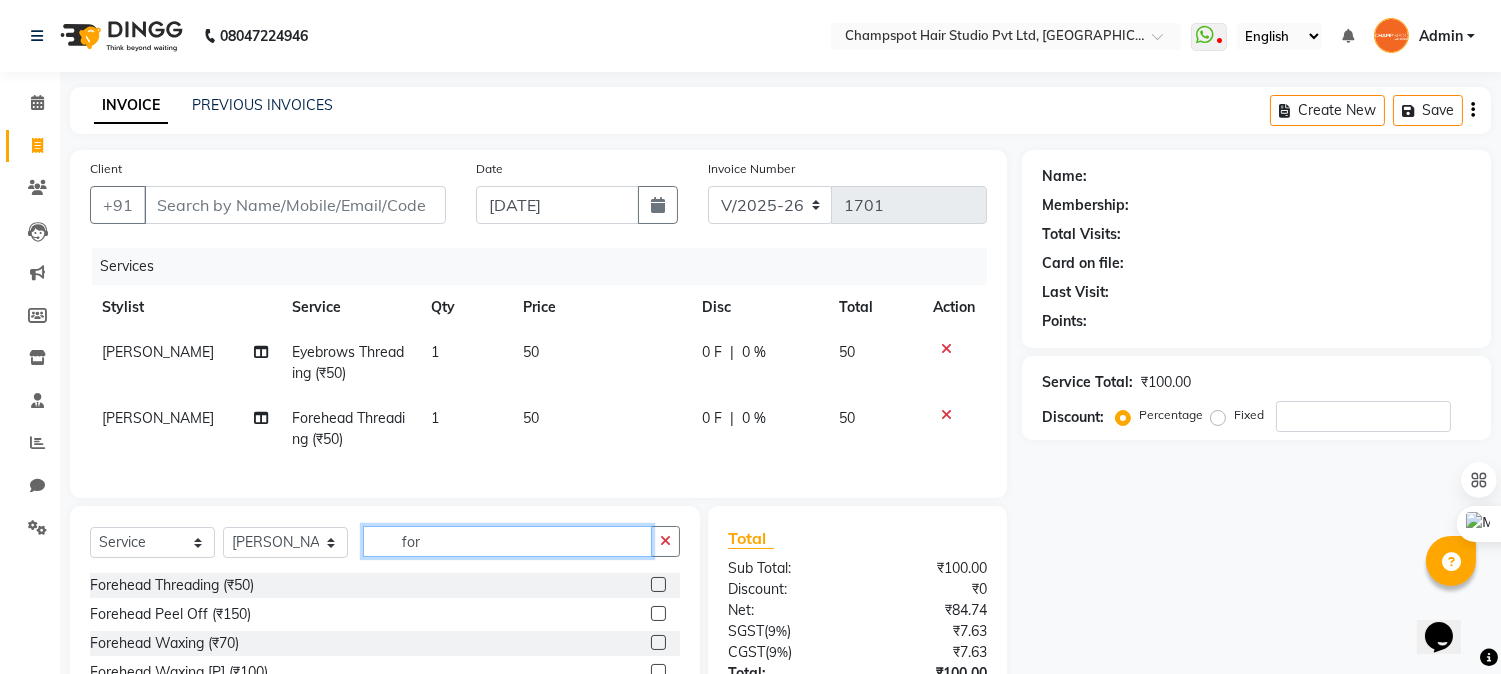 drag, startPoint x: 468, startPoint y: 551, endPoint x: 344, endPoint y: 566, distance: 124.90396 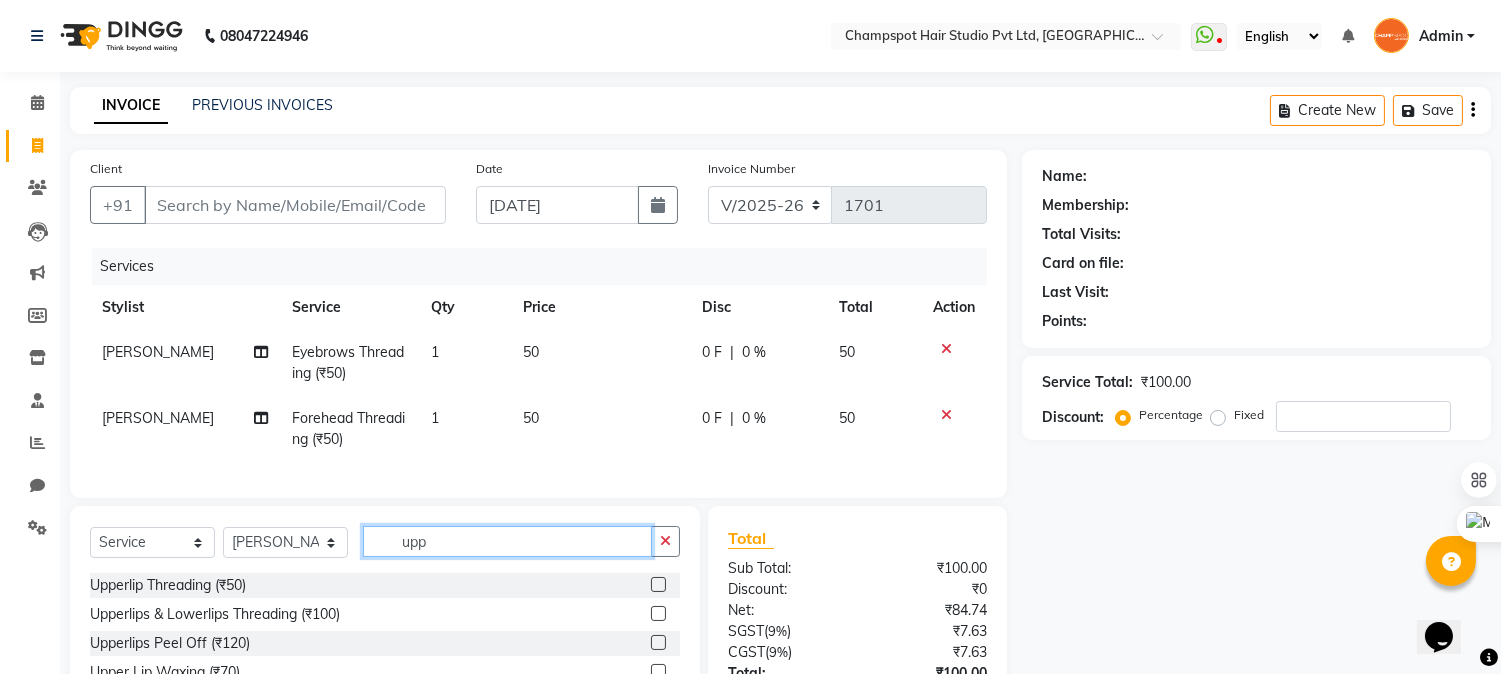 scroll, scrollTop: 111, scrollLeft: 0, axis: vertical 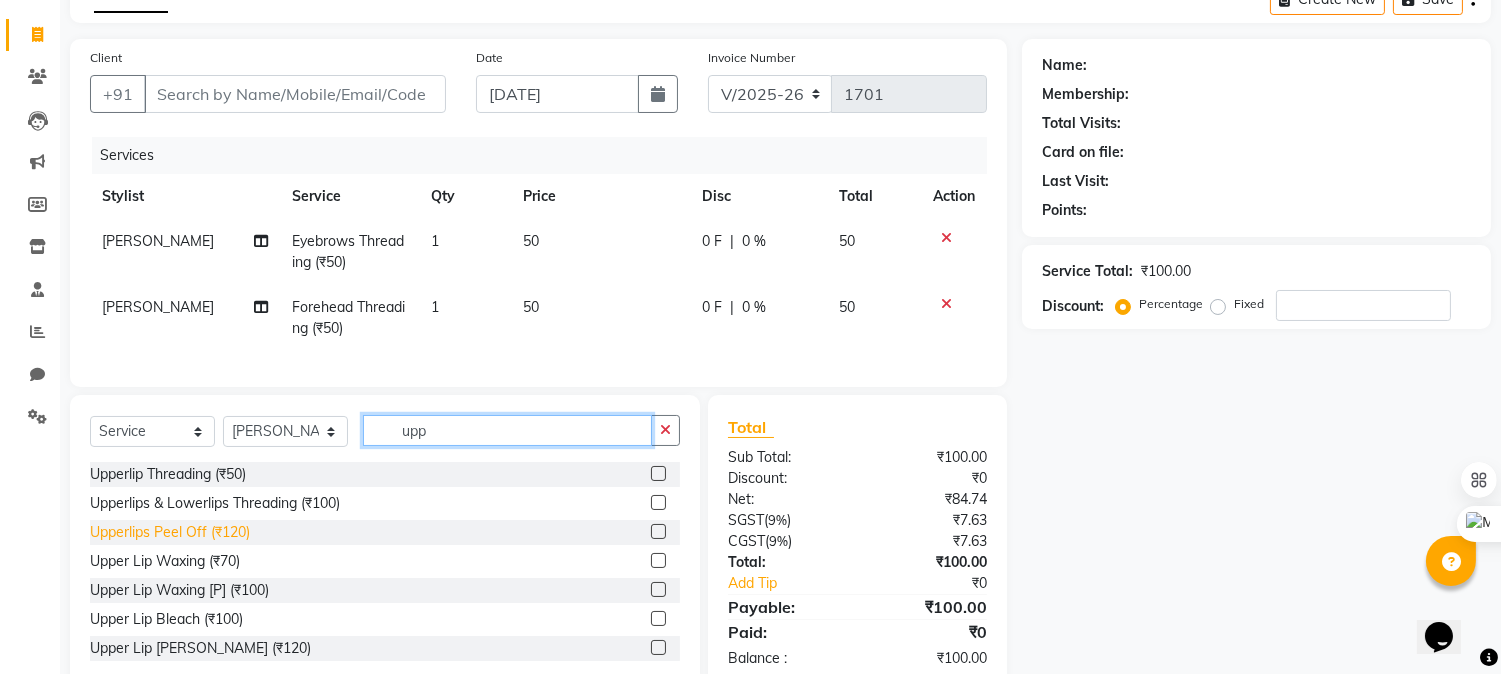 type on "upp" 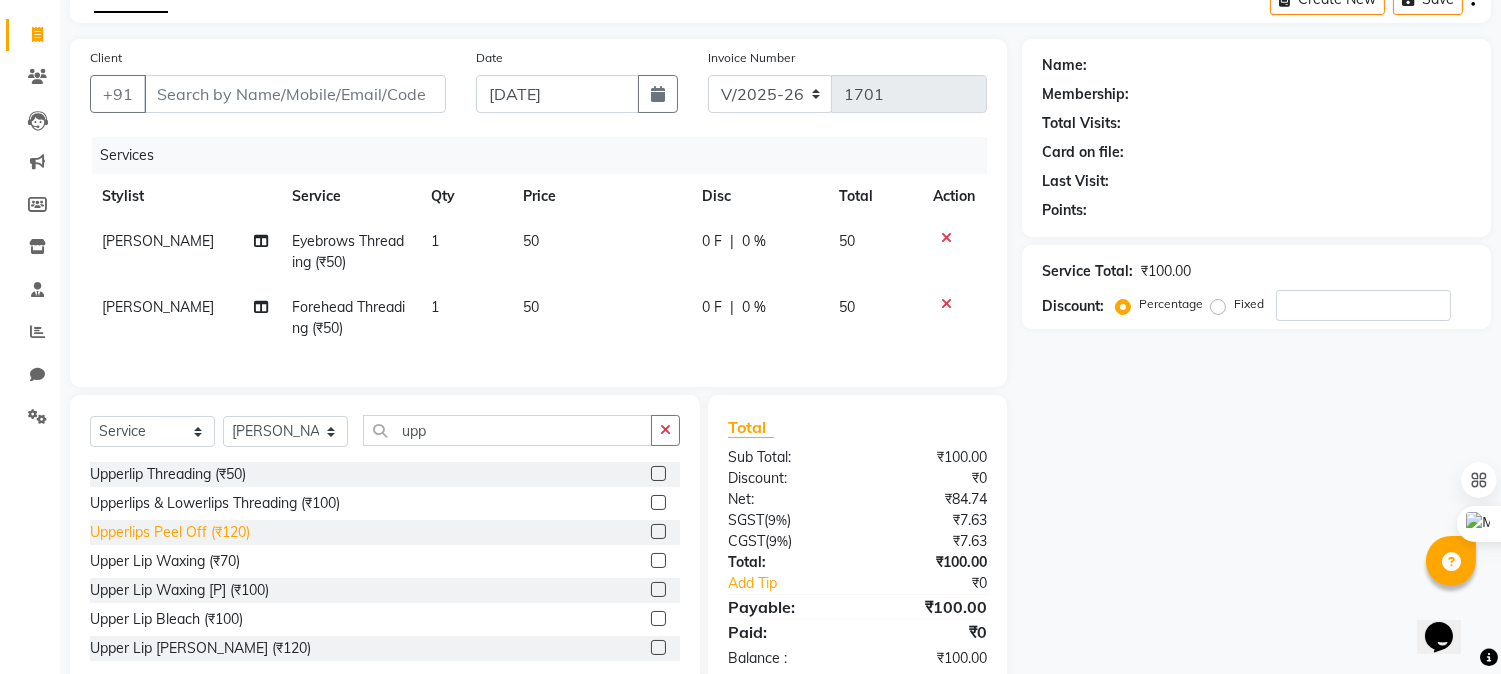 click on "Upperlips Peel Off (₹120)" 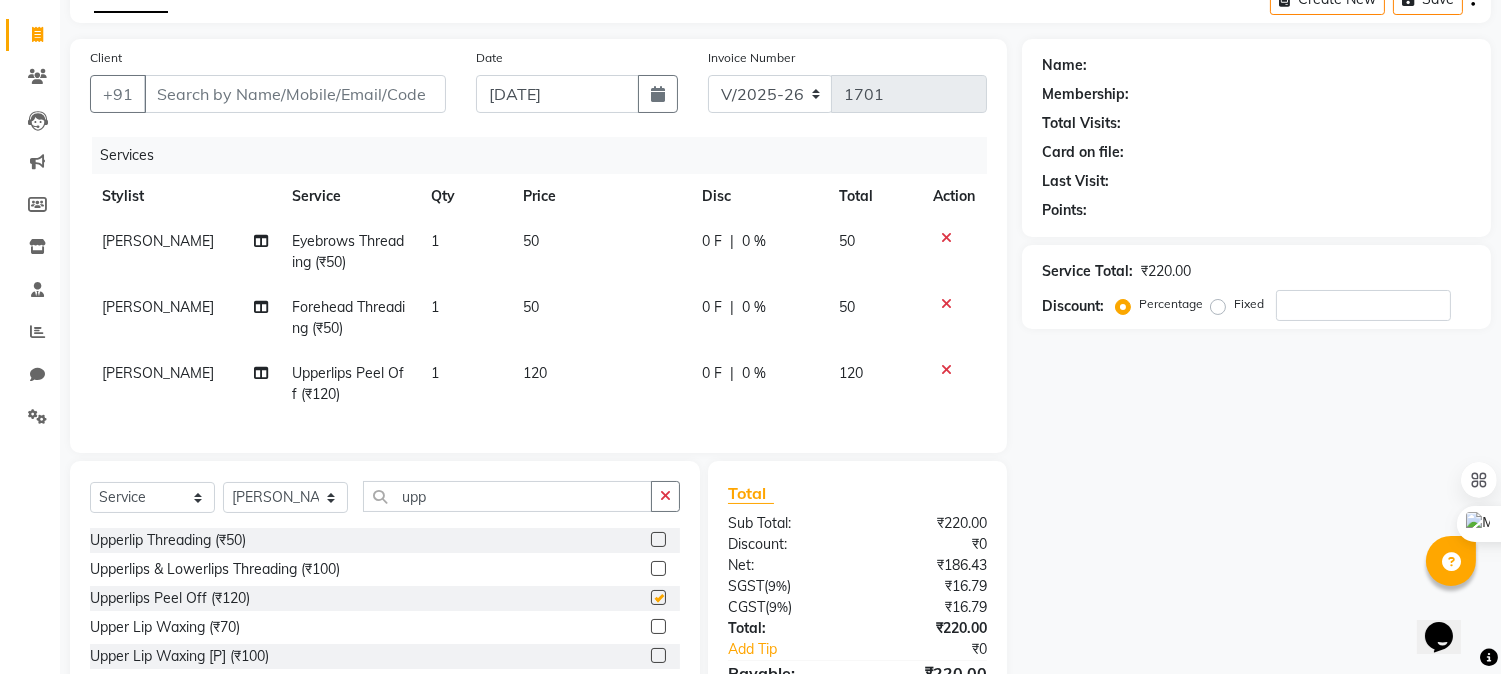 checkbox on "false" 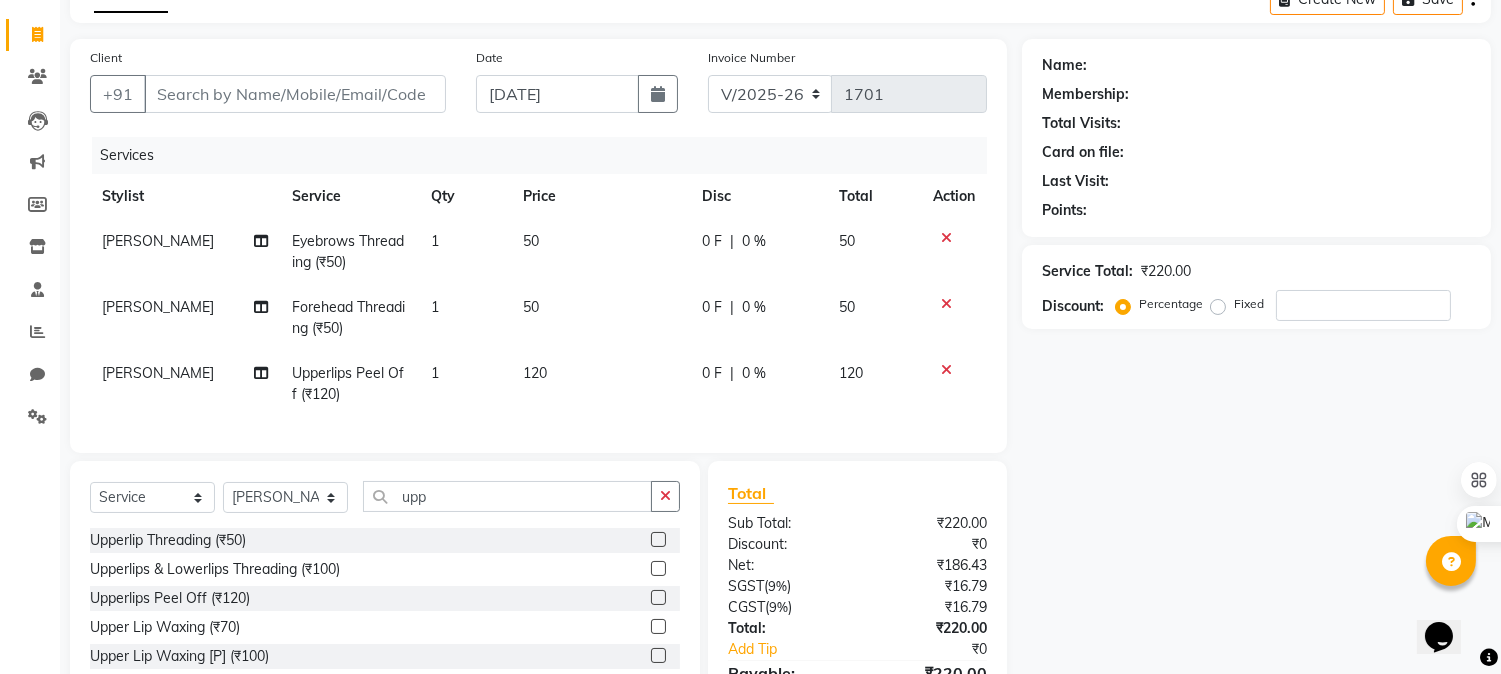 click on "Client +91" 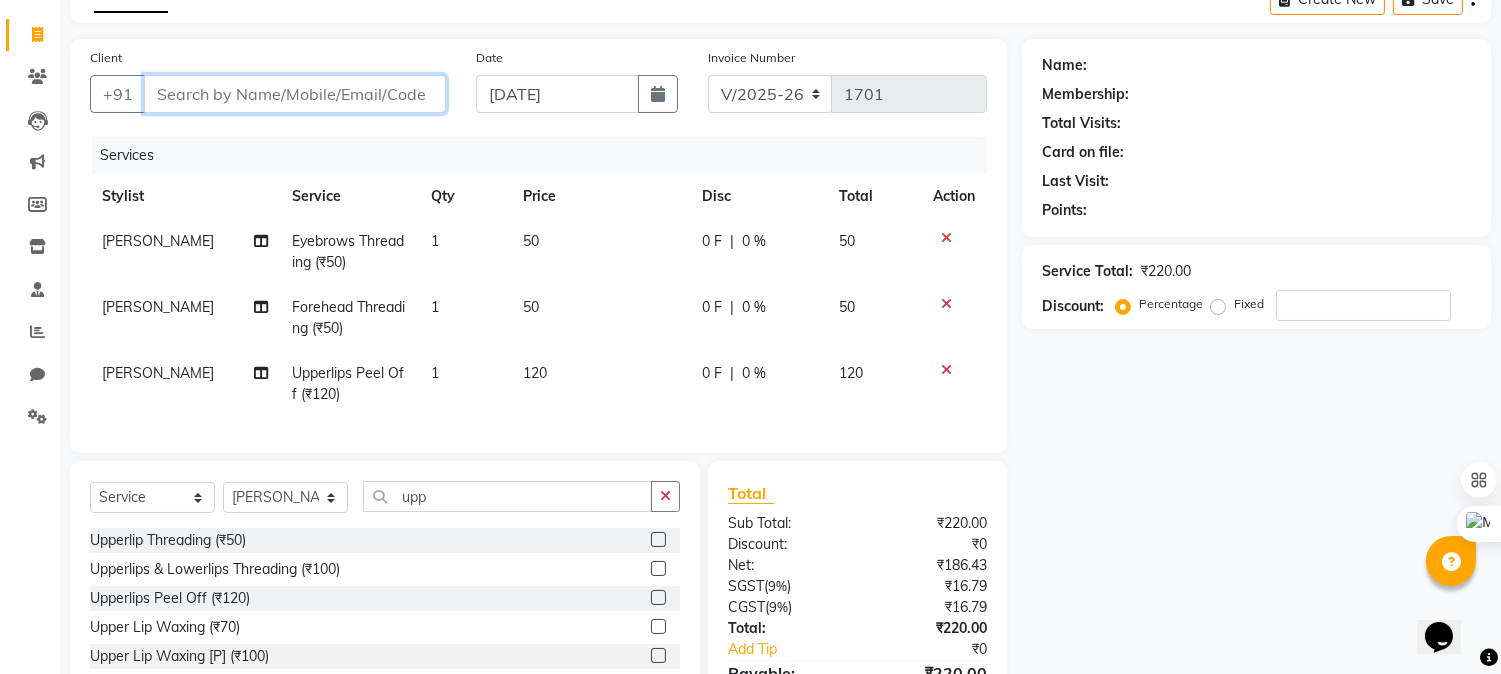 click on "Client" at bounding box center [295, 94] 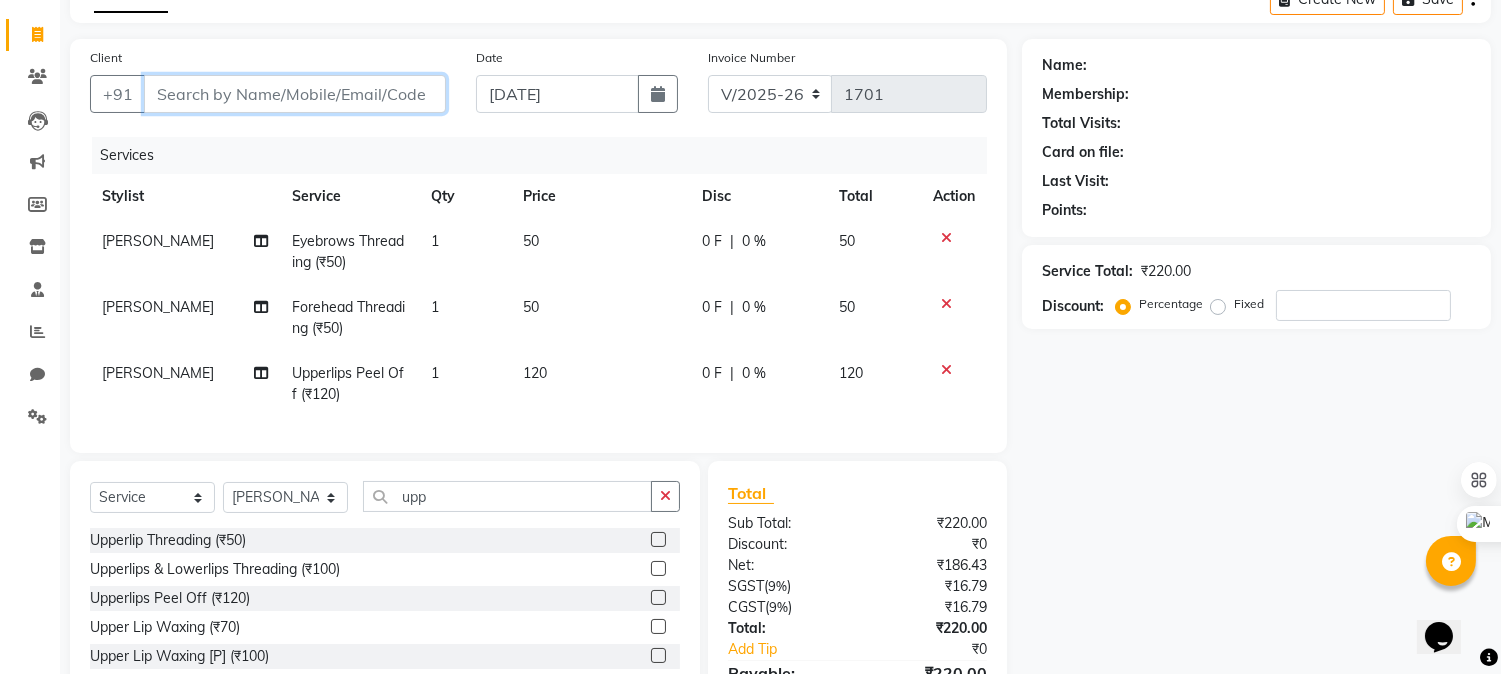 type on "9" 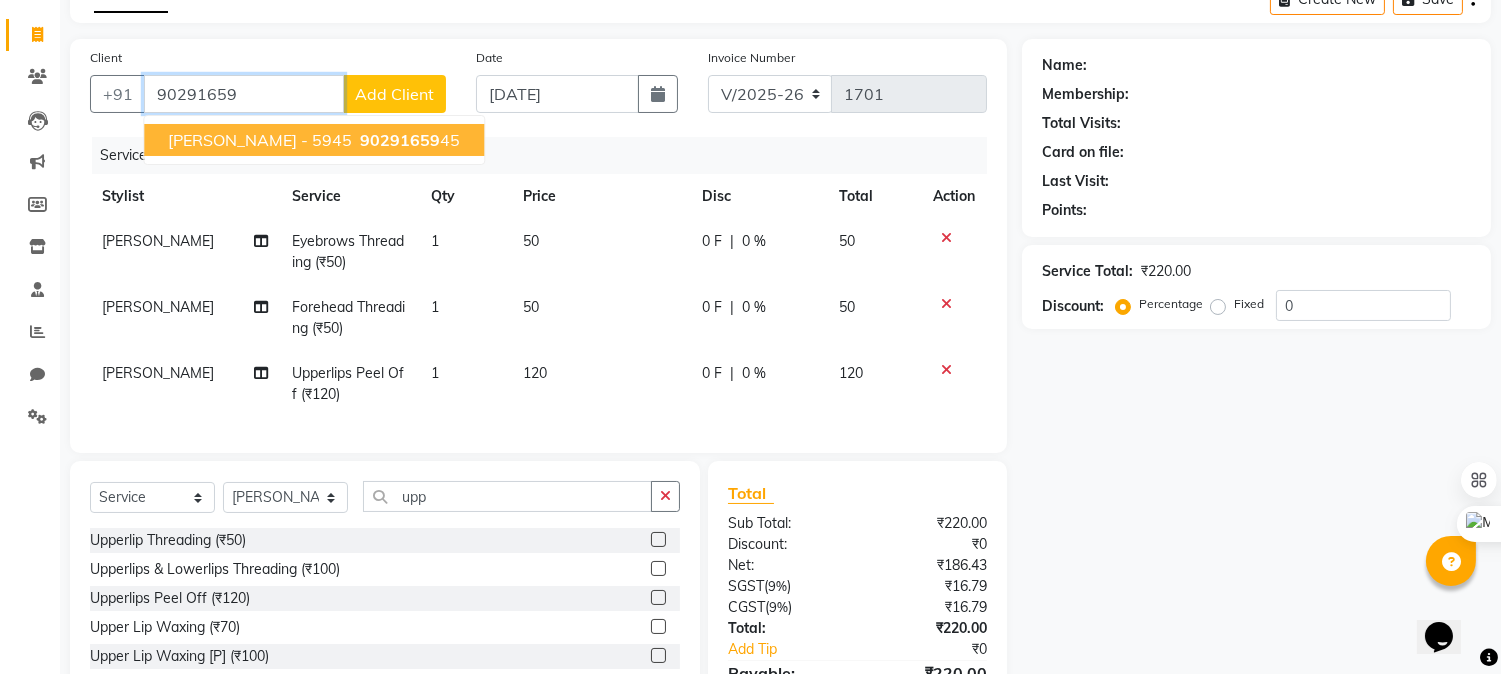 click on "ANJALI KALE - 5945" at bounding box center [260, 140] 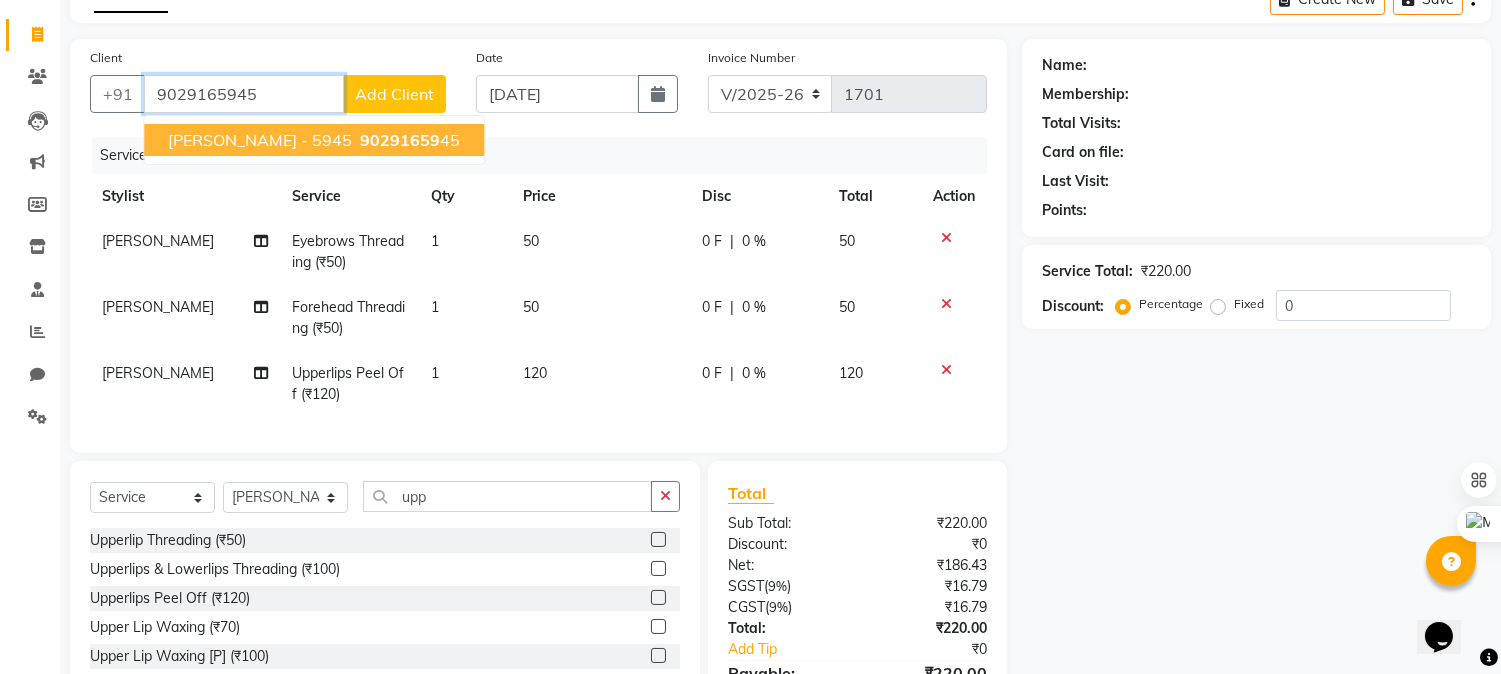type on "9029165945" 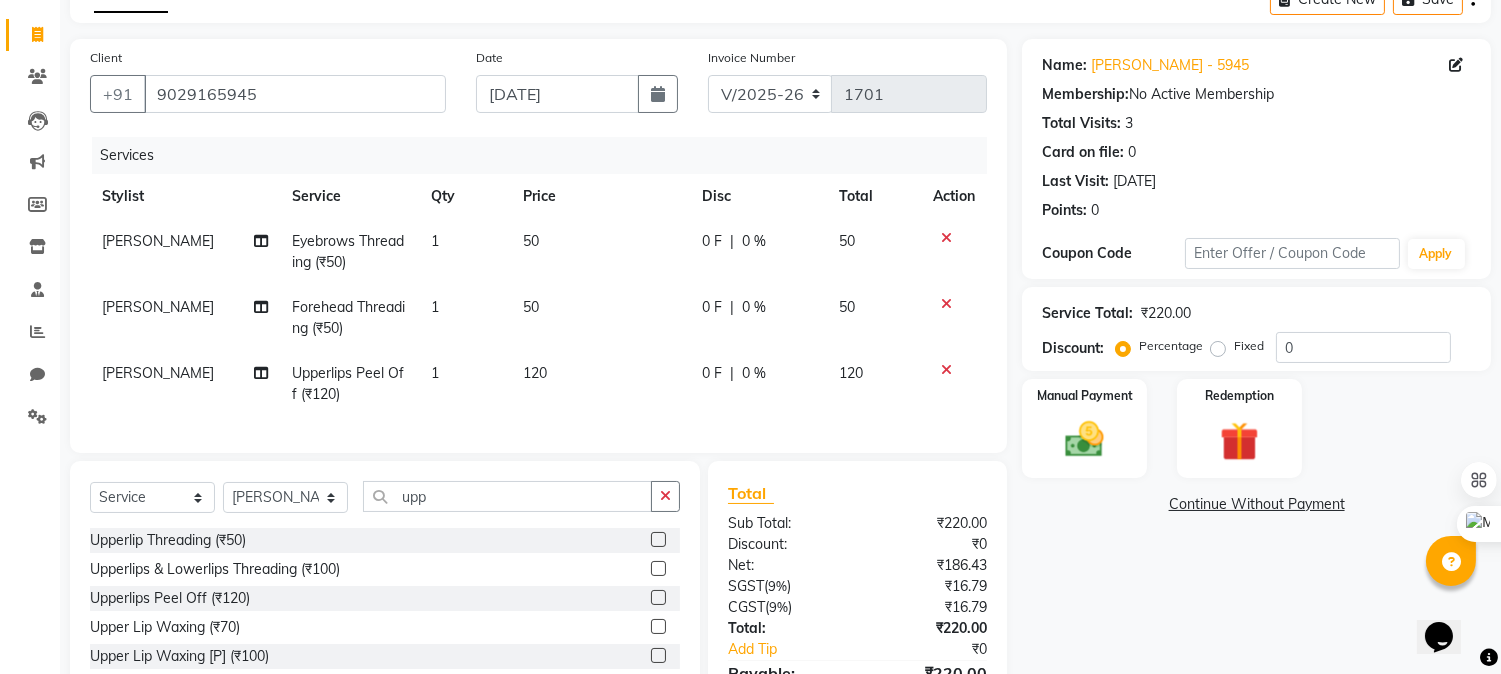 scroll, scrollTop: 240, scrollLeft: 0, axis: vertical 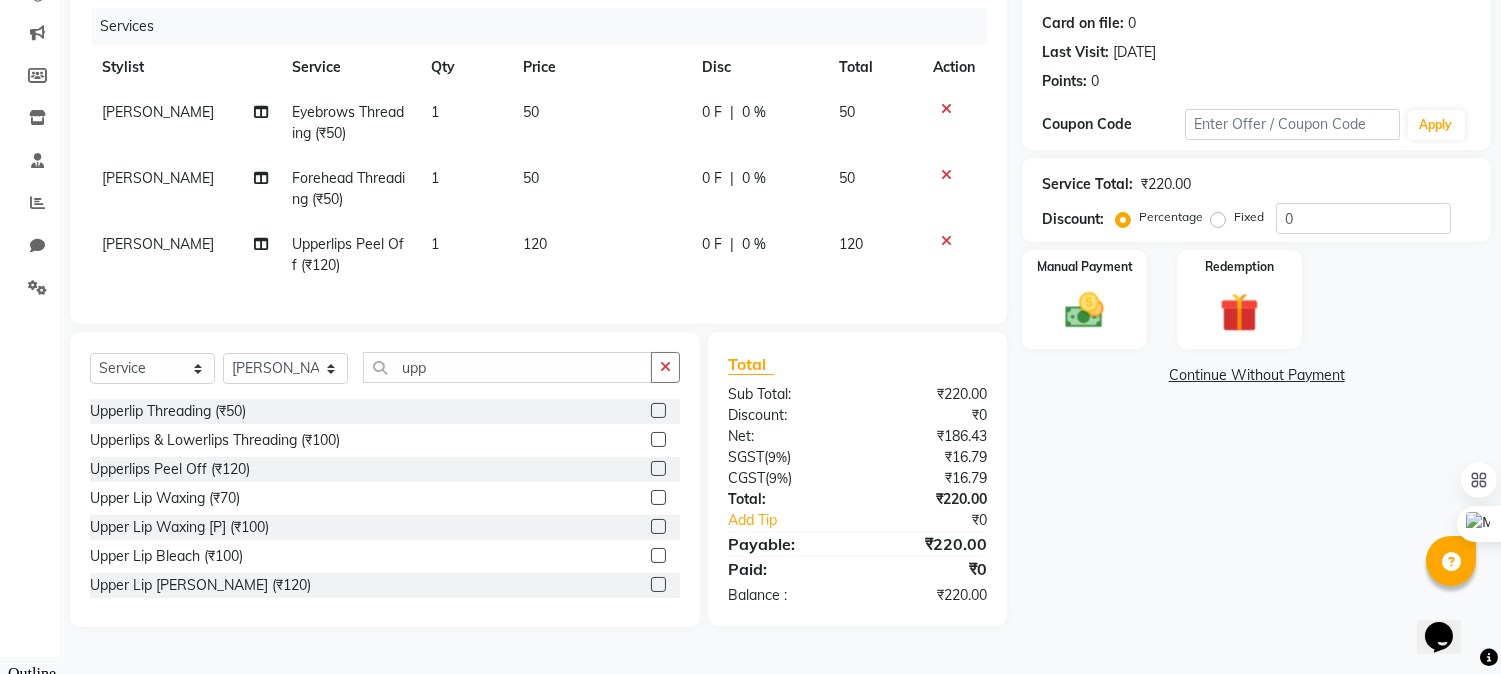 click on "₹220.00" 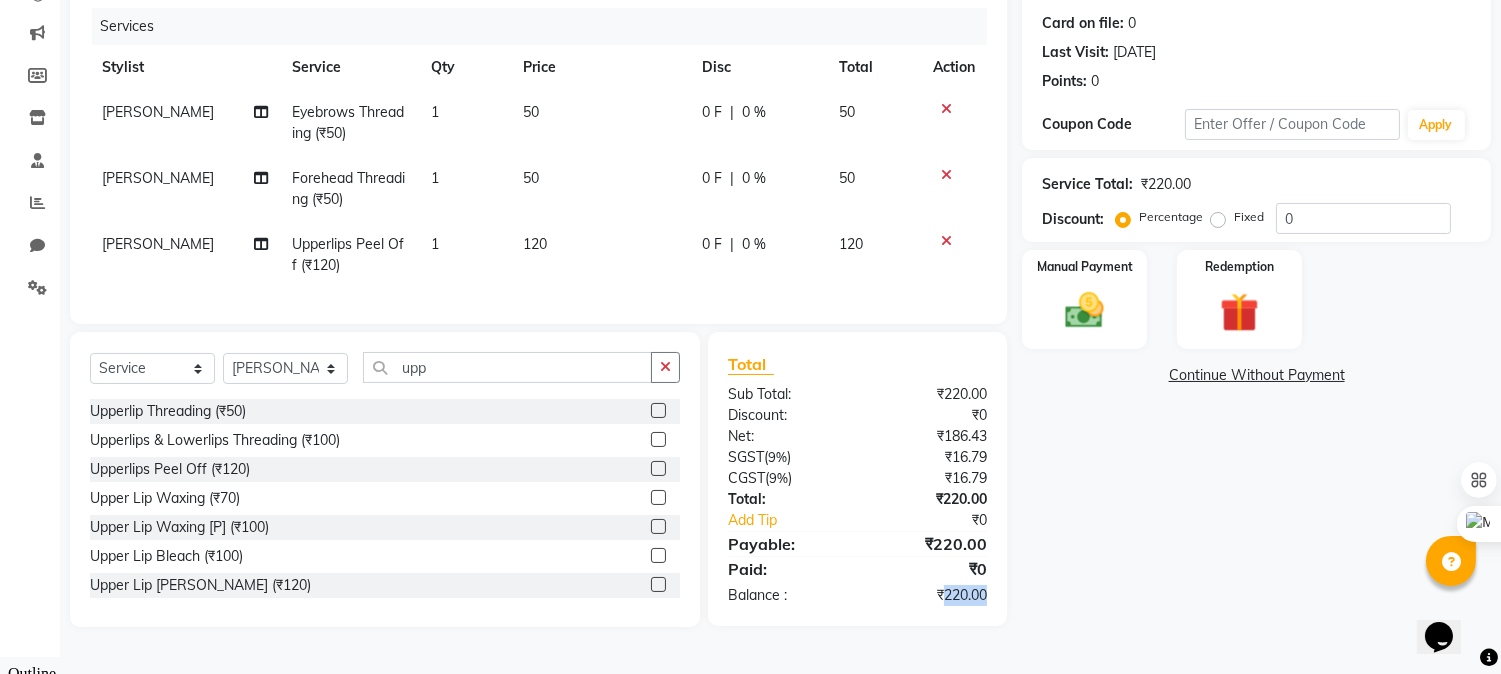 click on "₹220.00" 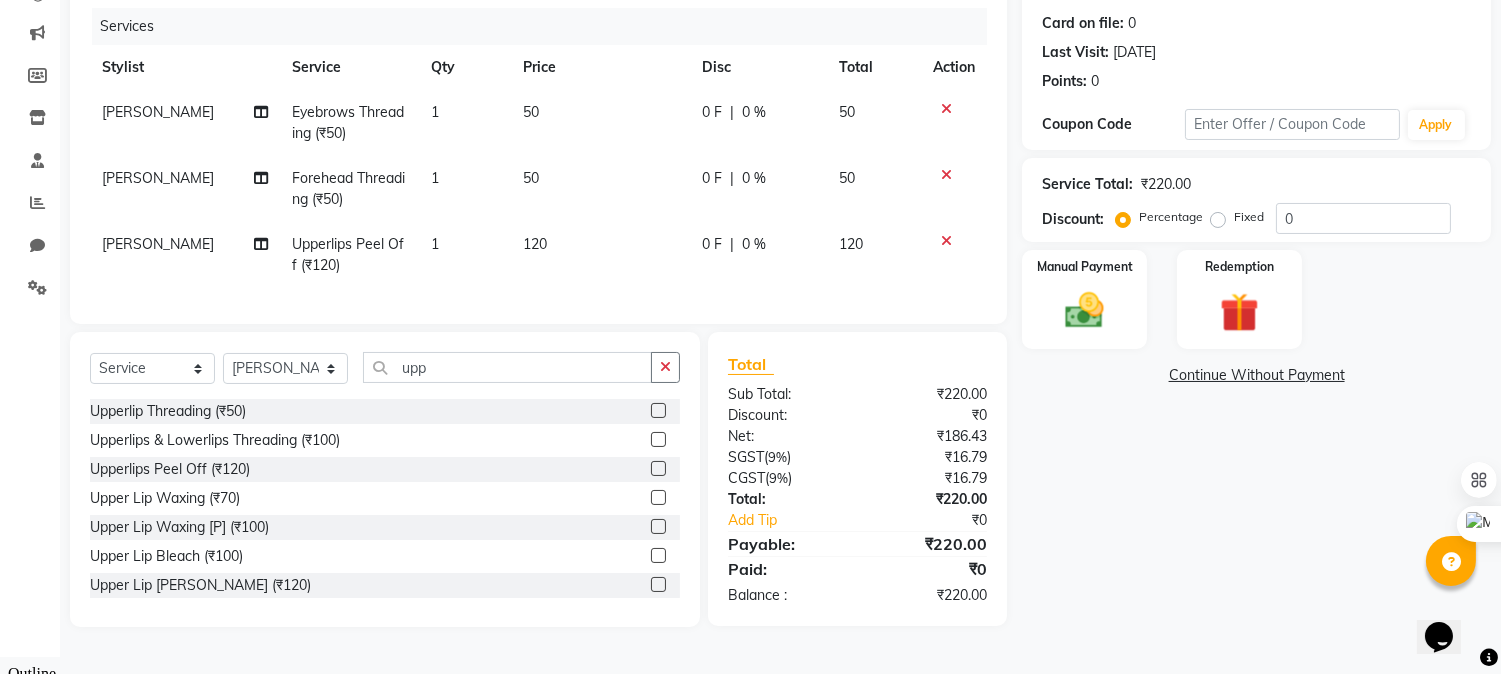 click on "Name: Anjali Kale - 5945 Membership:  No Active Membership  Total Visits:  3 Card on file:  0 Last Visit:   04-04-2025 Points:   0  Coupon Code Apply Service Total:  ₹220.00  Discount:  Percentage   Fixed  0 Manual Payment Redemption  Continue Without Payment" 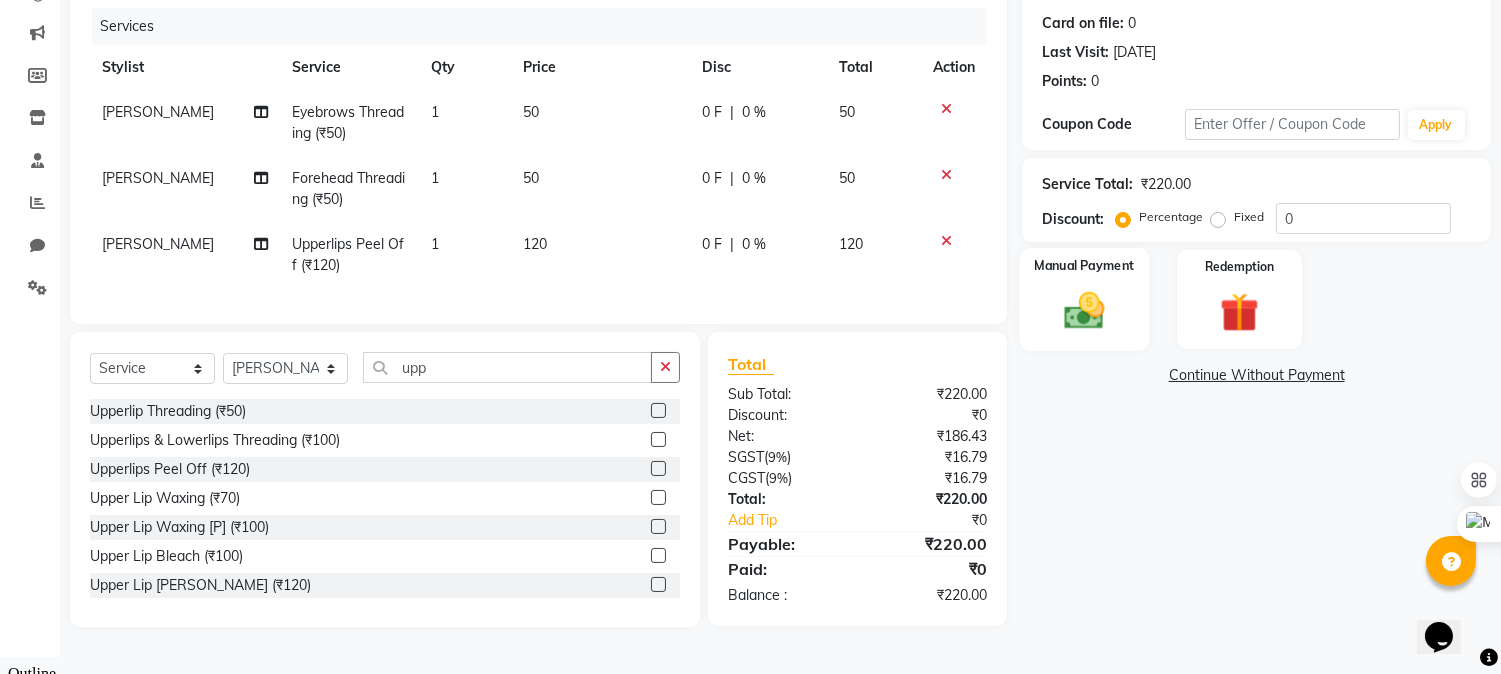 click 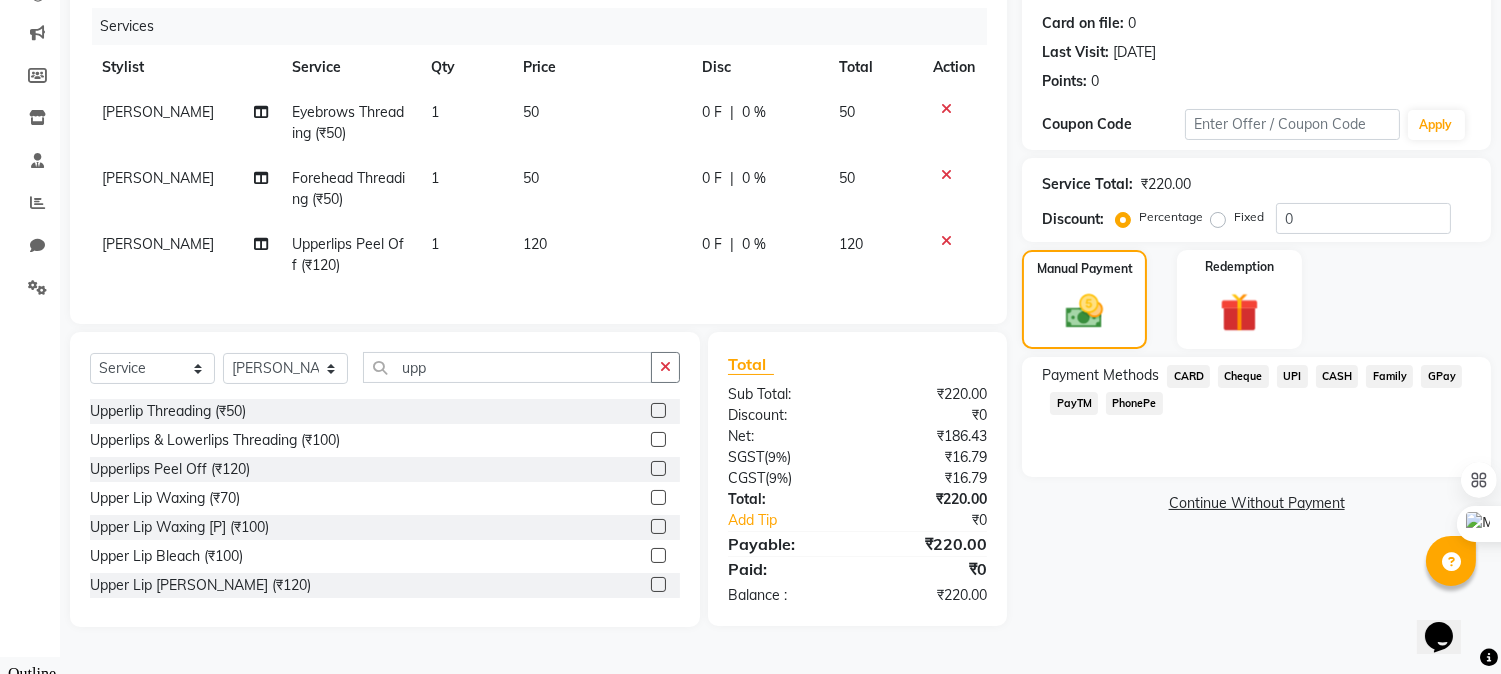 click on "Cheque" 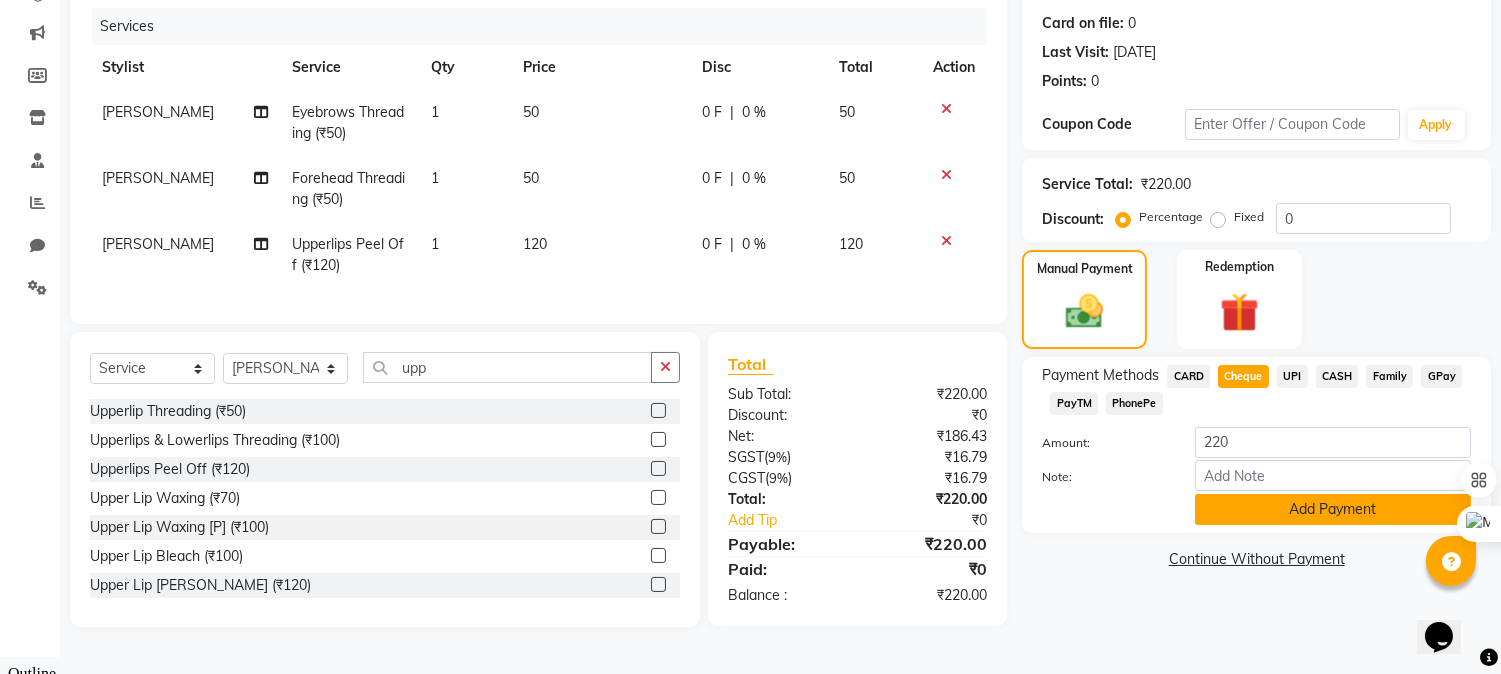 click on "Add Payment" 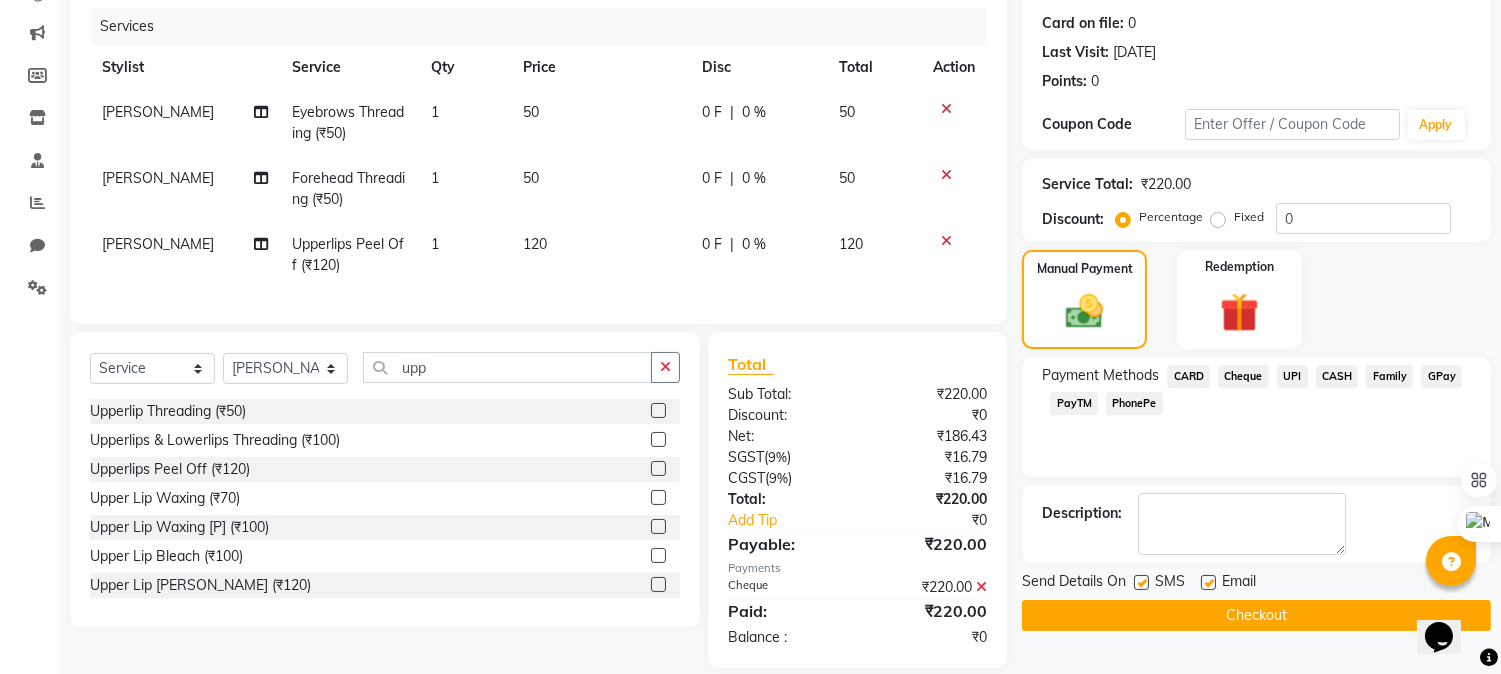 scroll, scrollTop: 280, scrollLeft: 0, axis: vertical 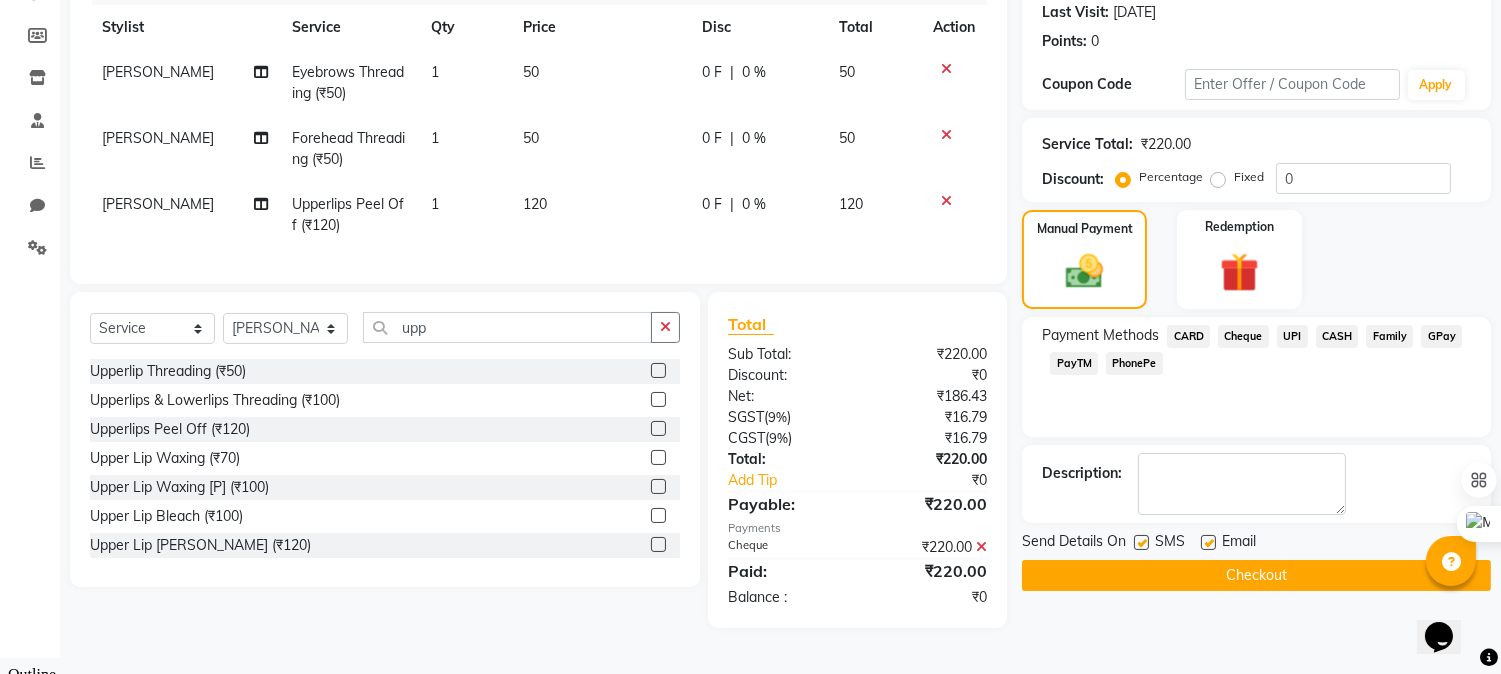 click on "Checkout" 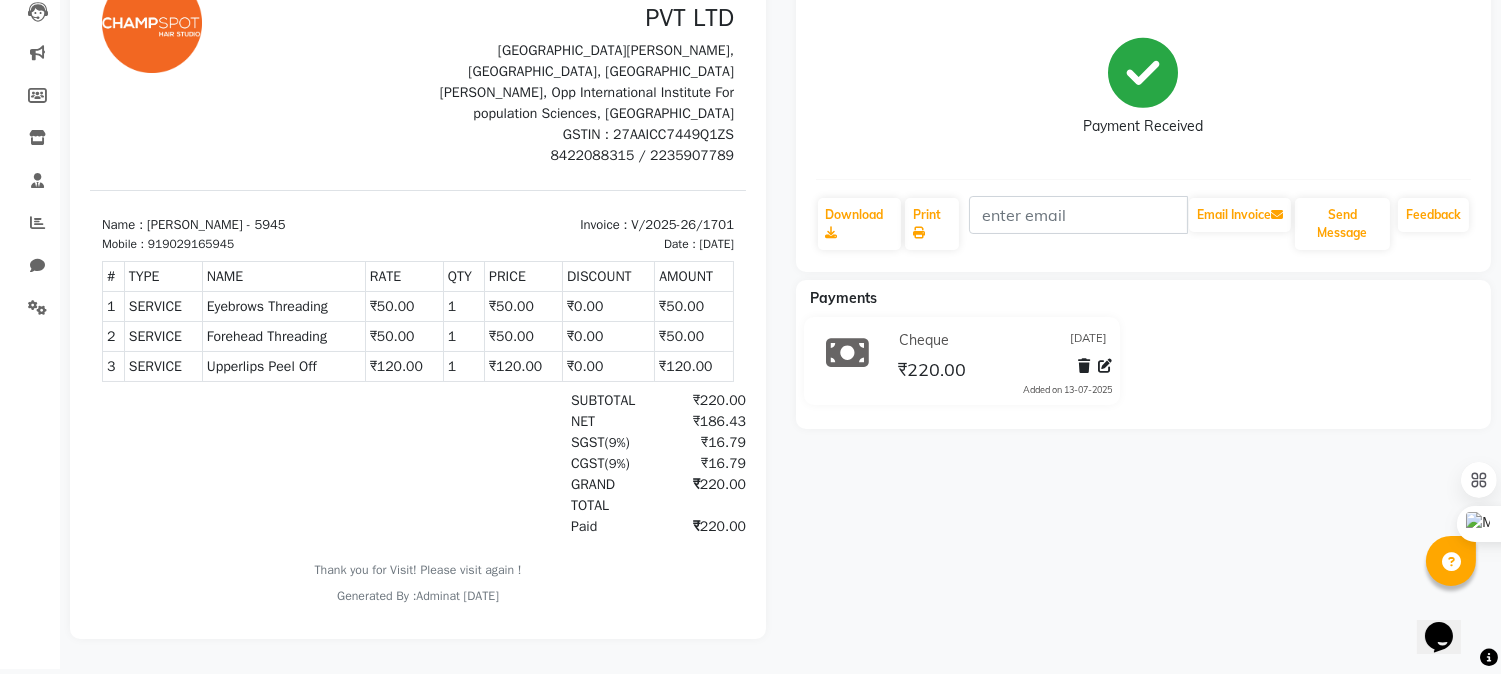 scroll, scrollTop: 231, scrollLeft: 0, axis: vertical 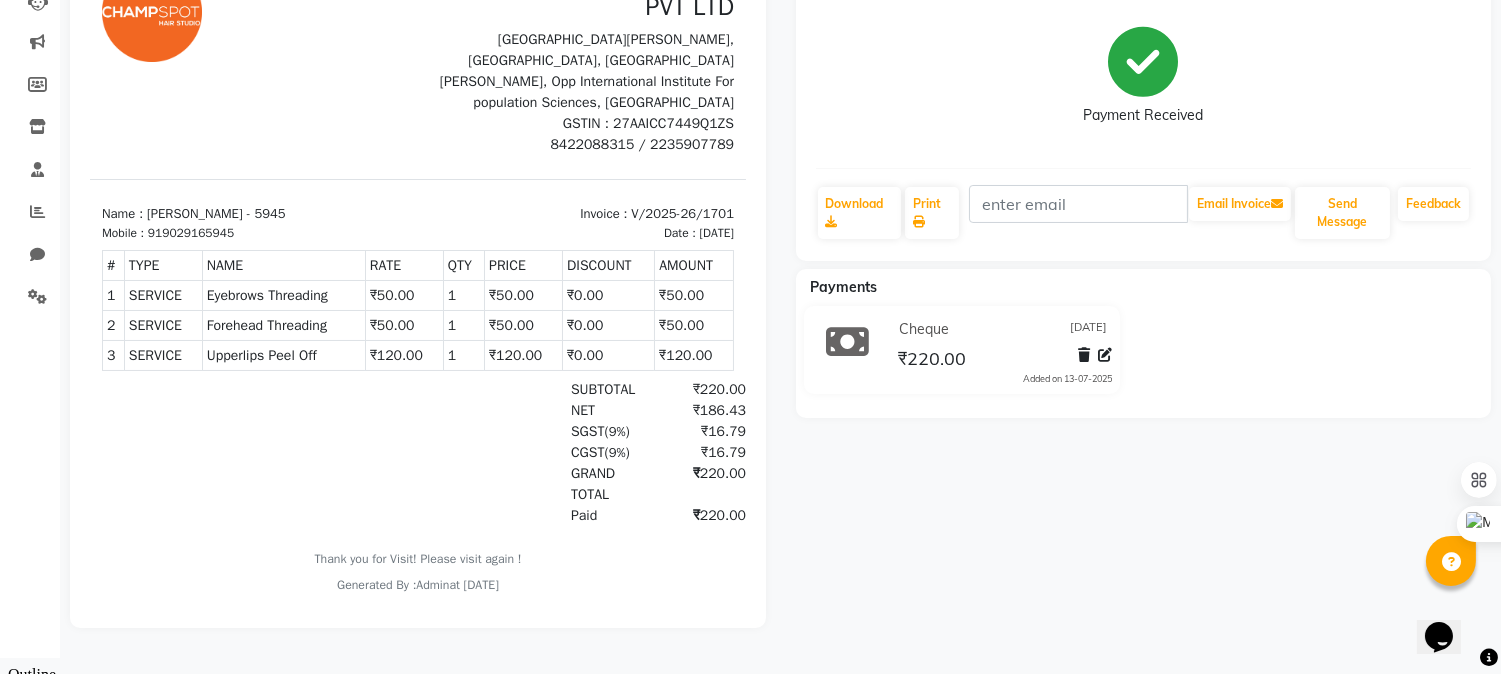 click on "₹220.00" at bounding box center [699, 515] 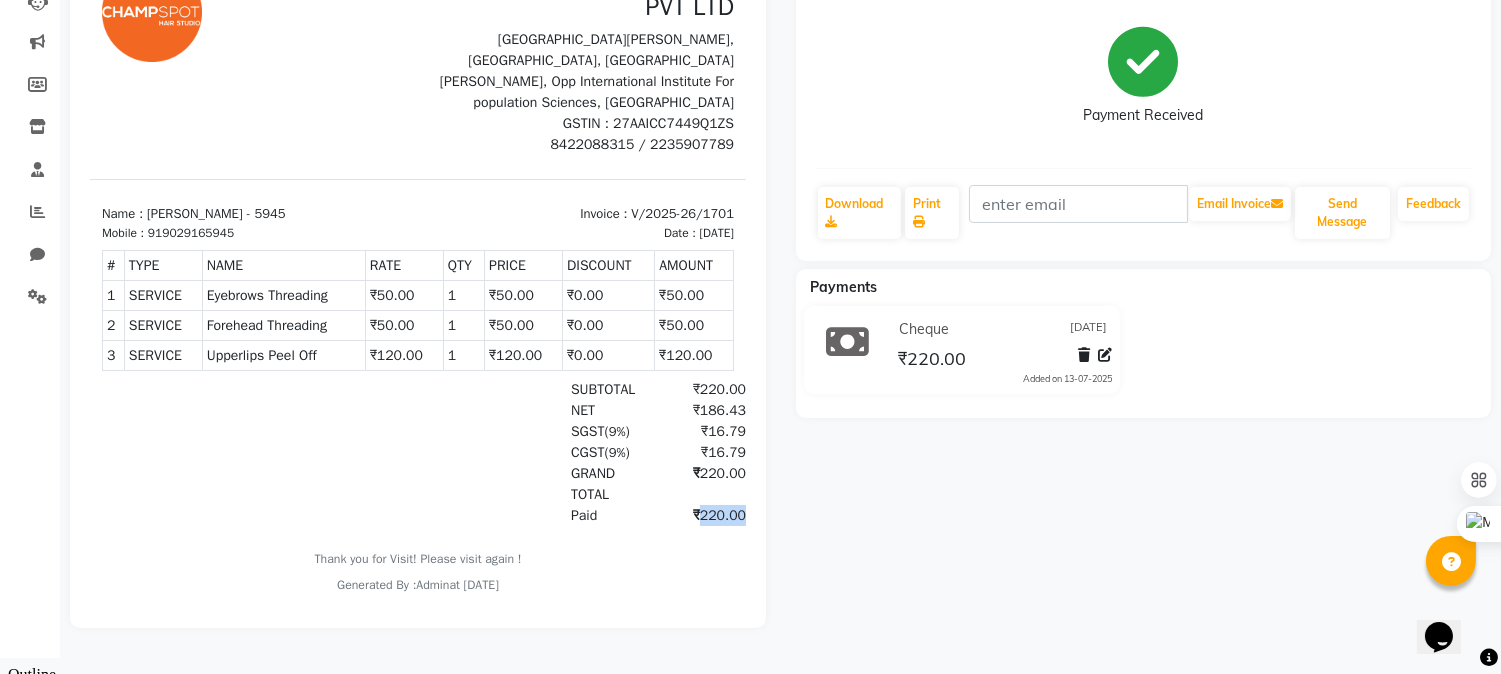 click on "₹220.00" at bounding box center [699, 515] 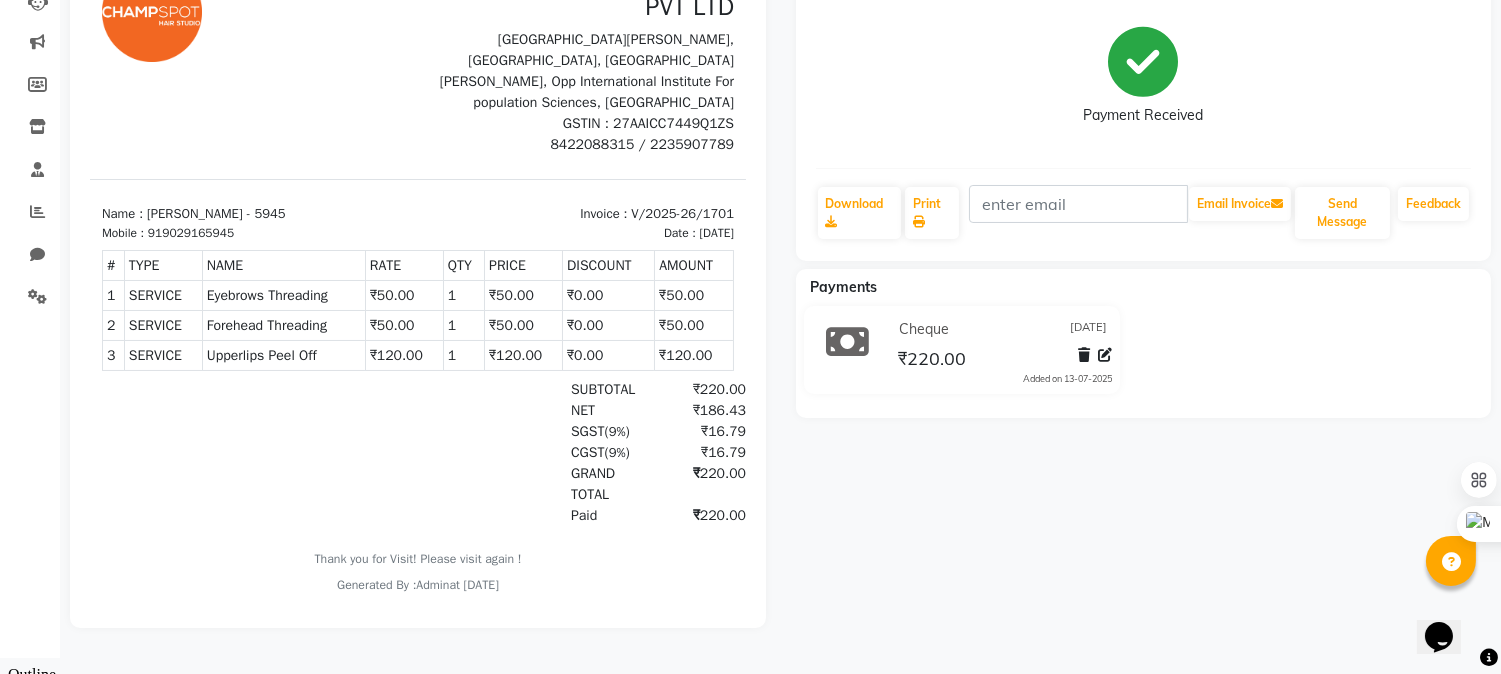 click on "GRAND TOTAL" at bounding box center (606, 484) 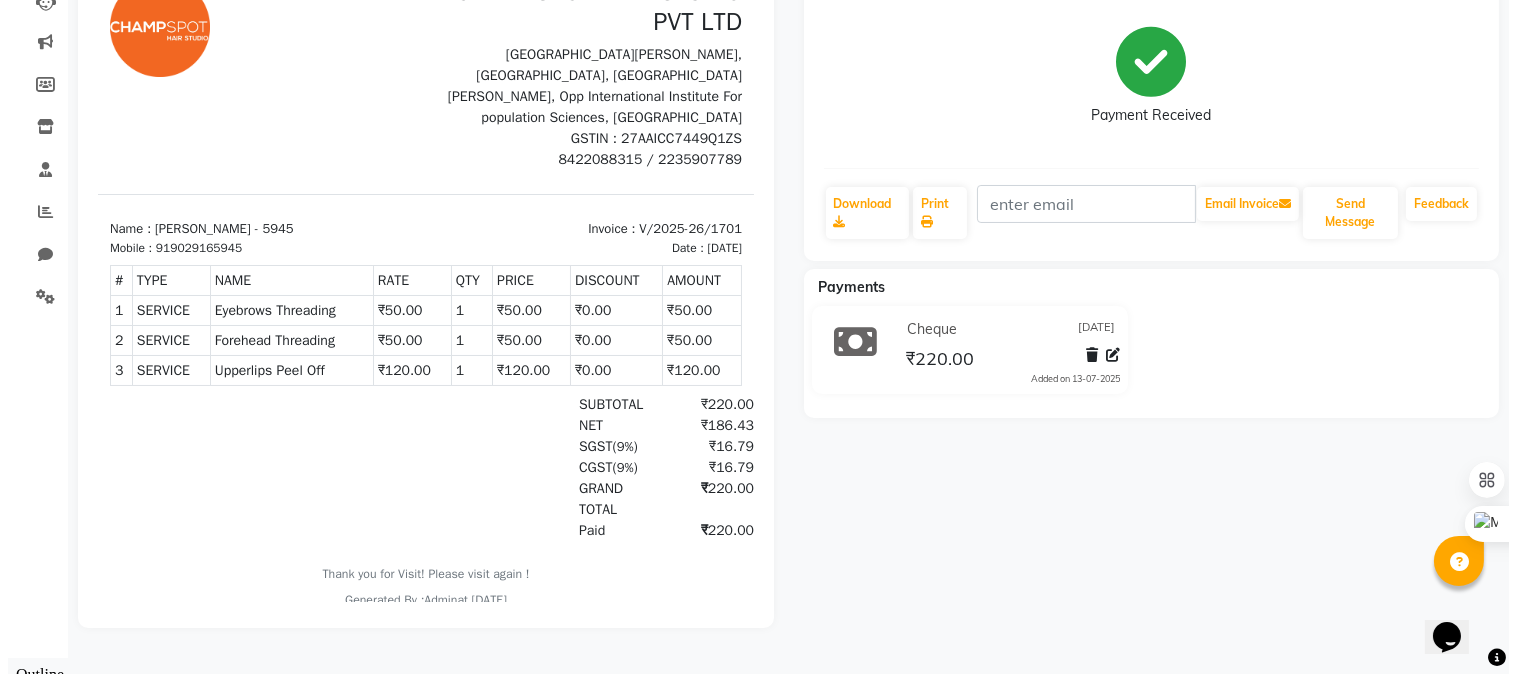 scroll, scrollTop: 0, scrollLeft: 0, axis: both 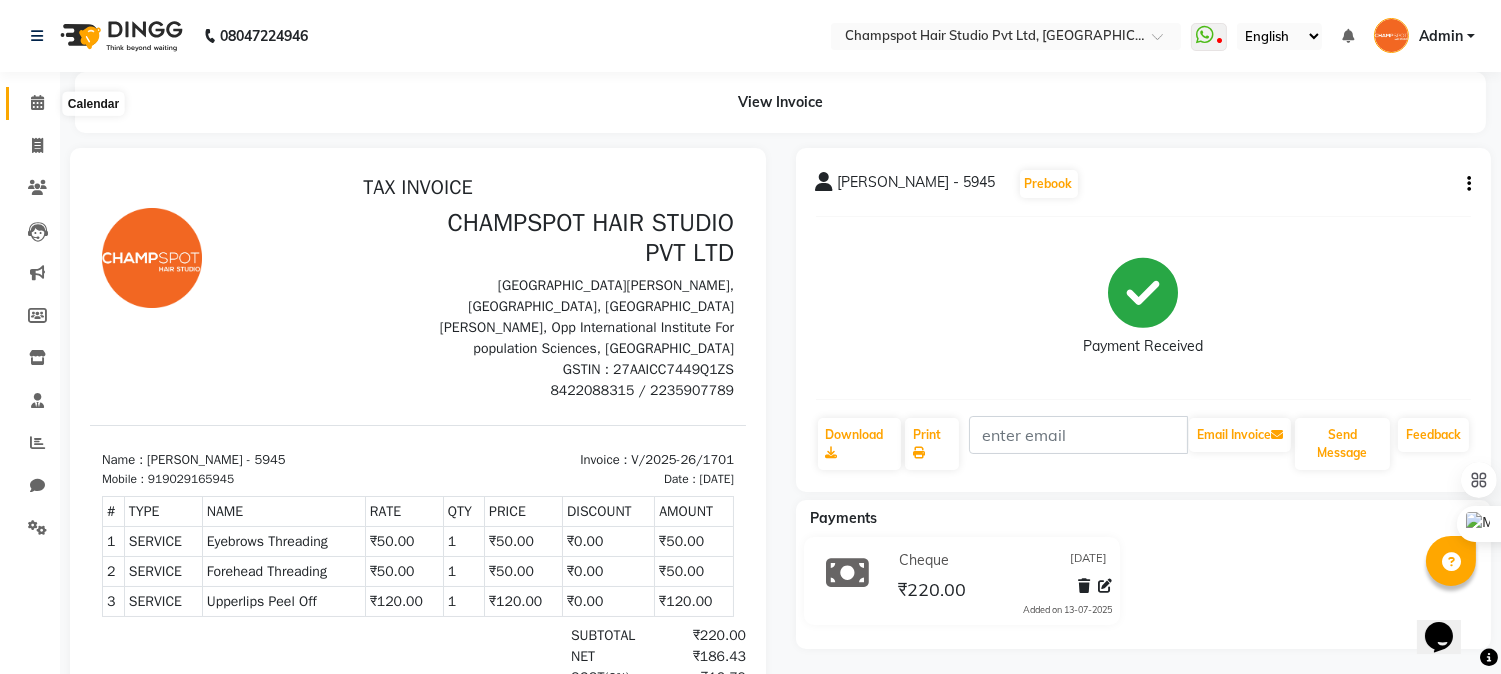 click 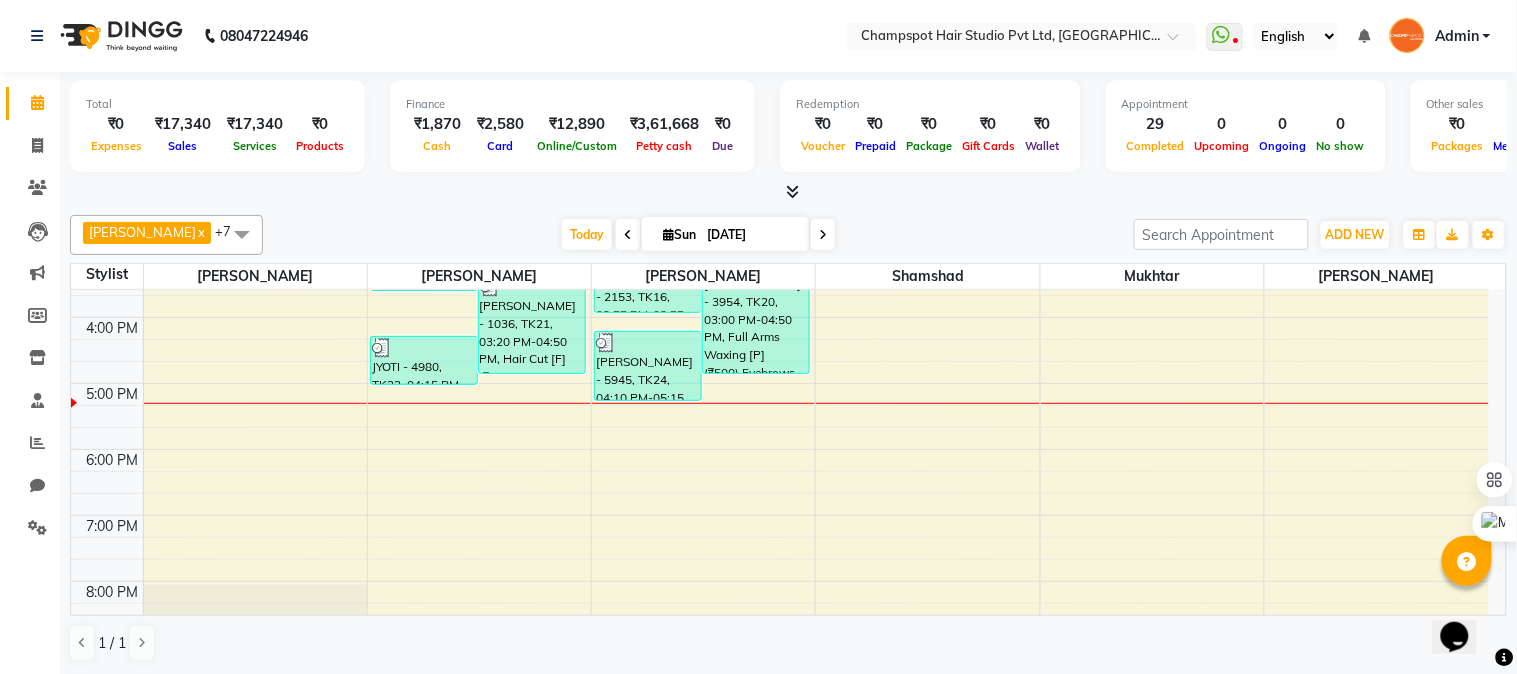 scroll, scrollTop: 203, scrollLeft: 0, axis: vertical 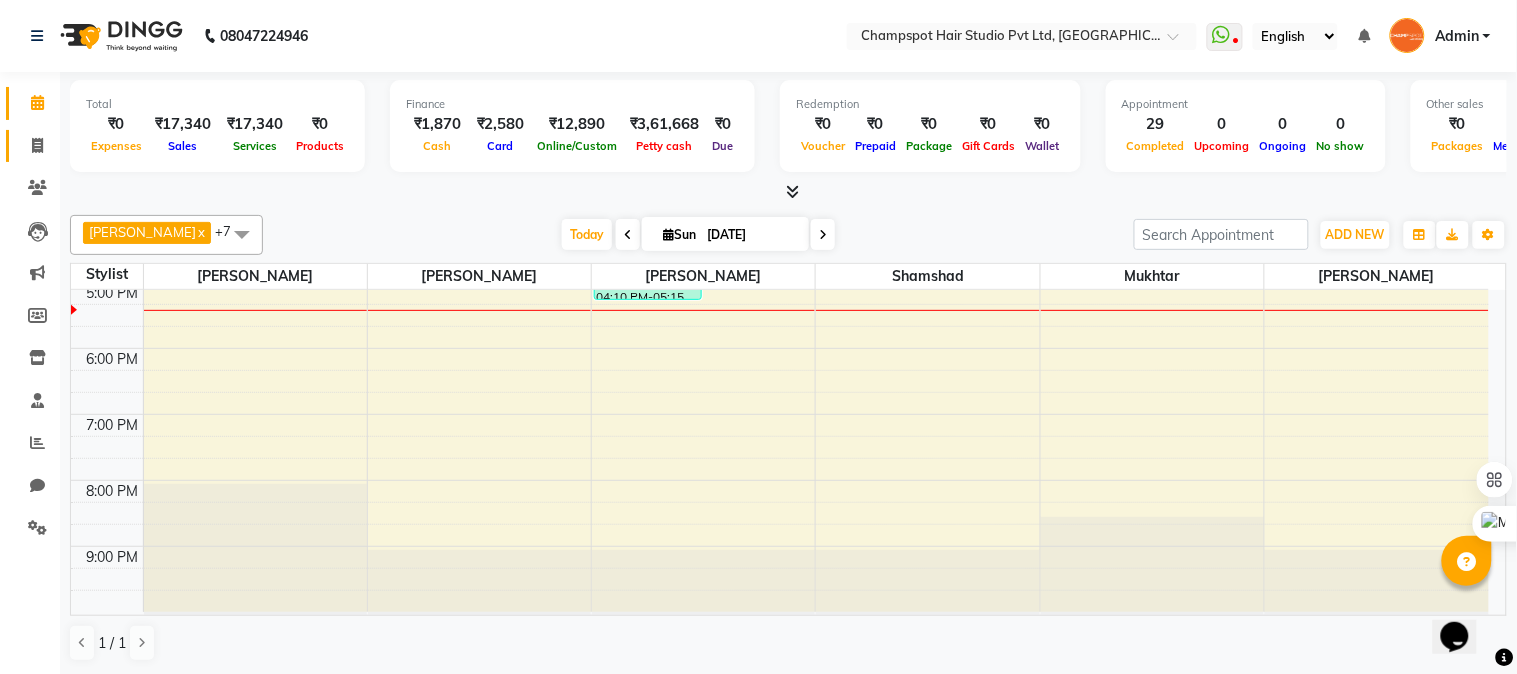 click 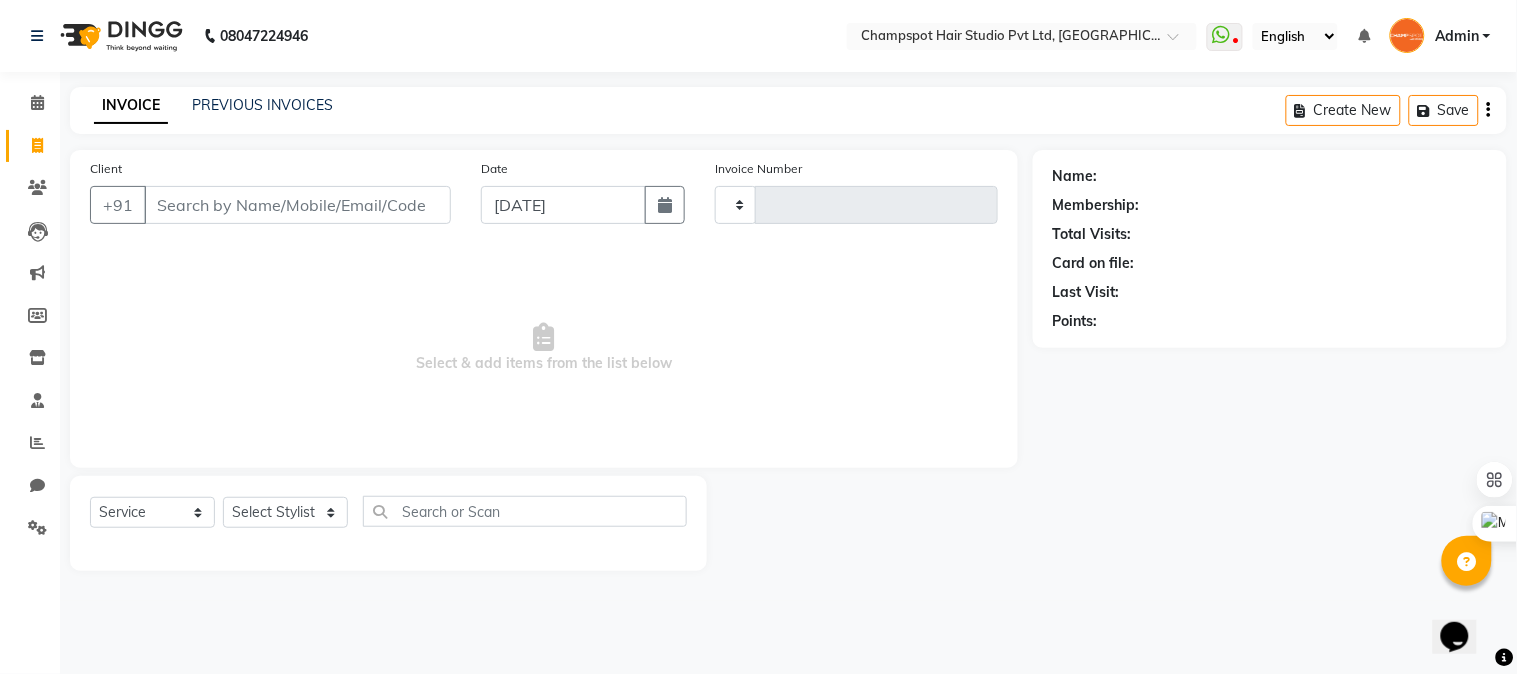 click on "Client" at bounding box center (297, 205) 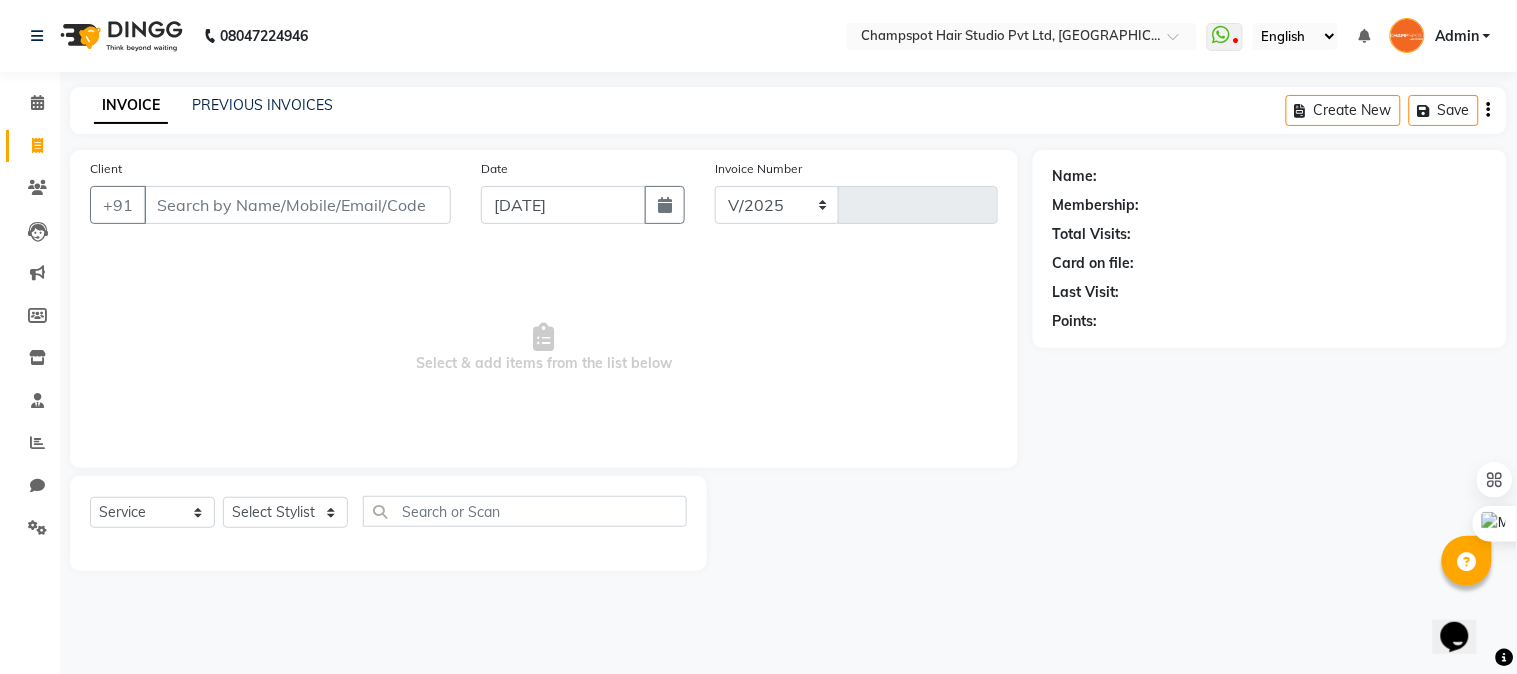 select on "7690" 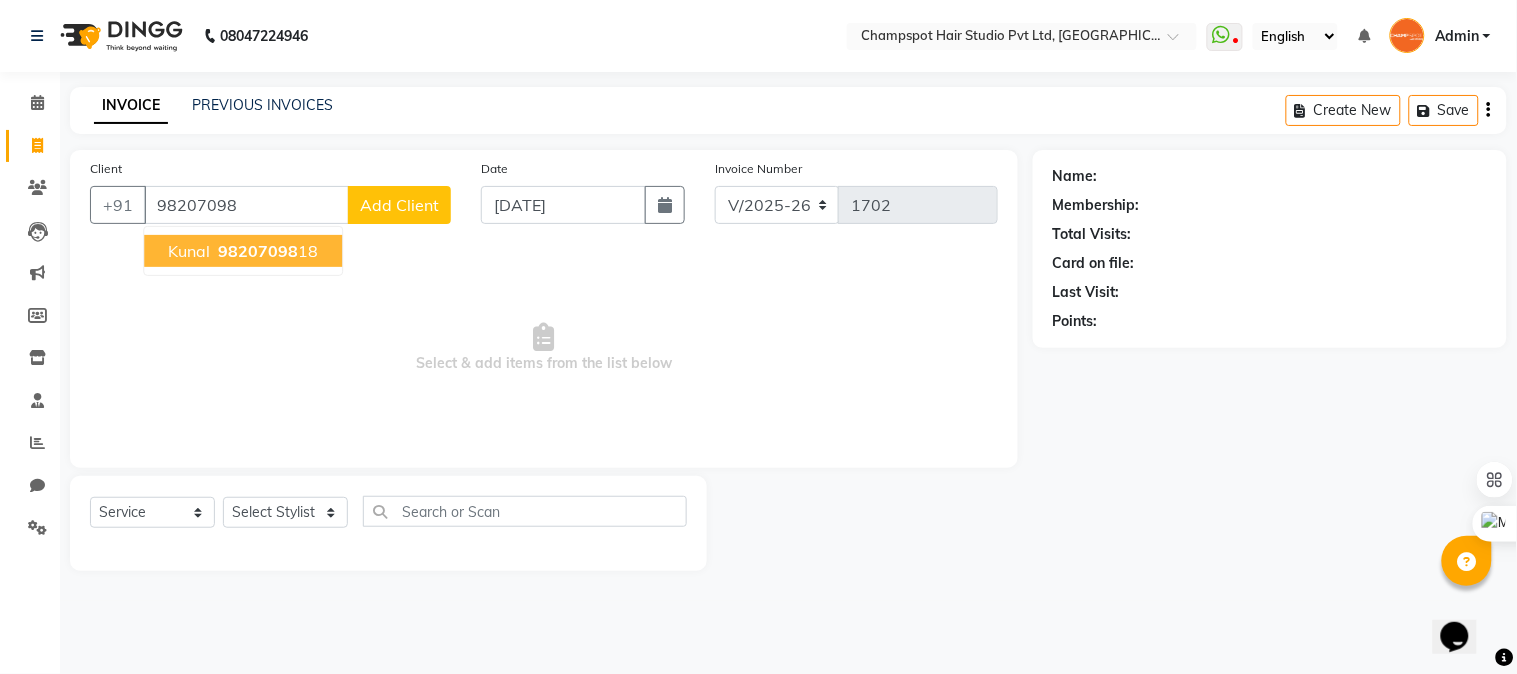 click on "98207098 18" at bounding box center [266, 251] 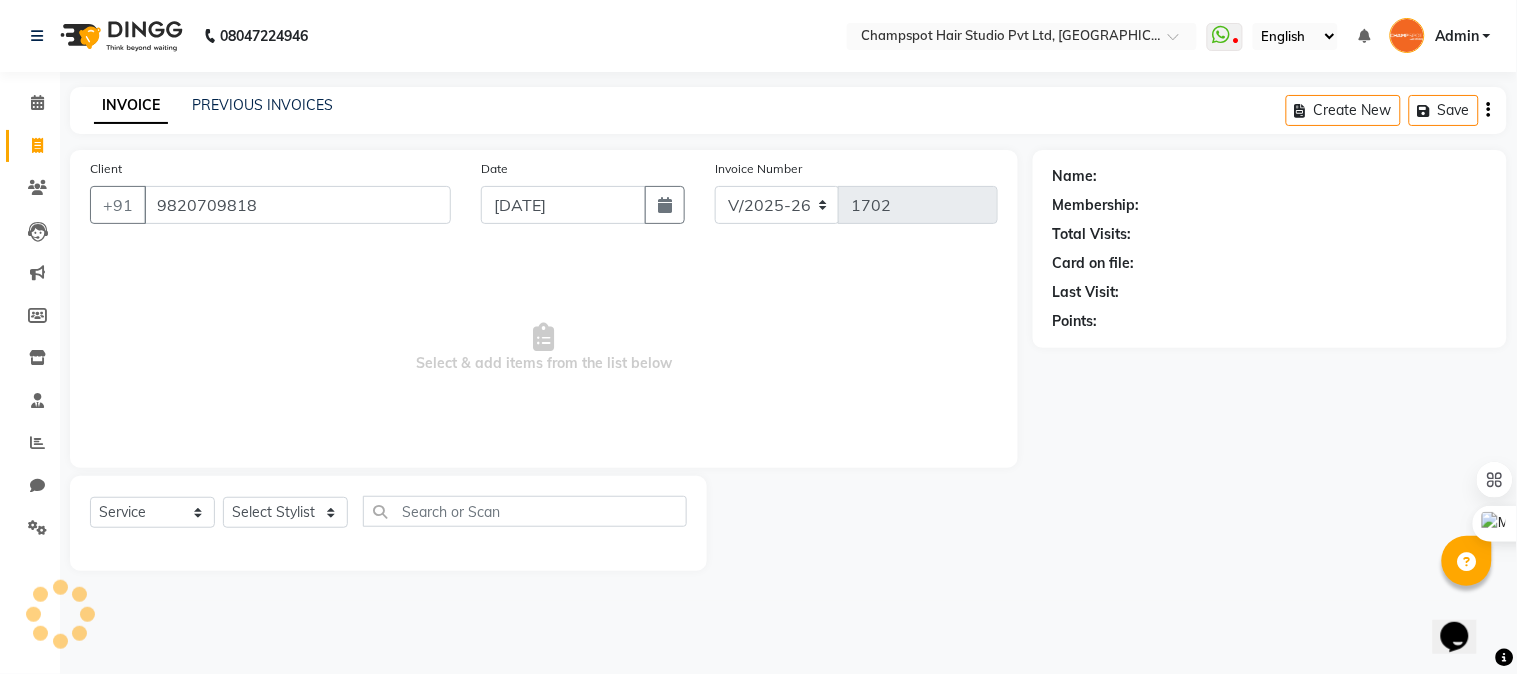 type on "9820709818" 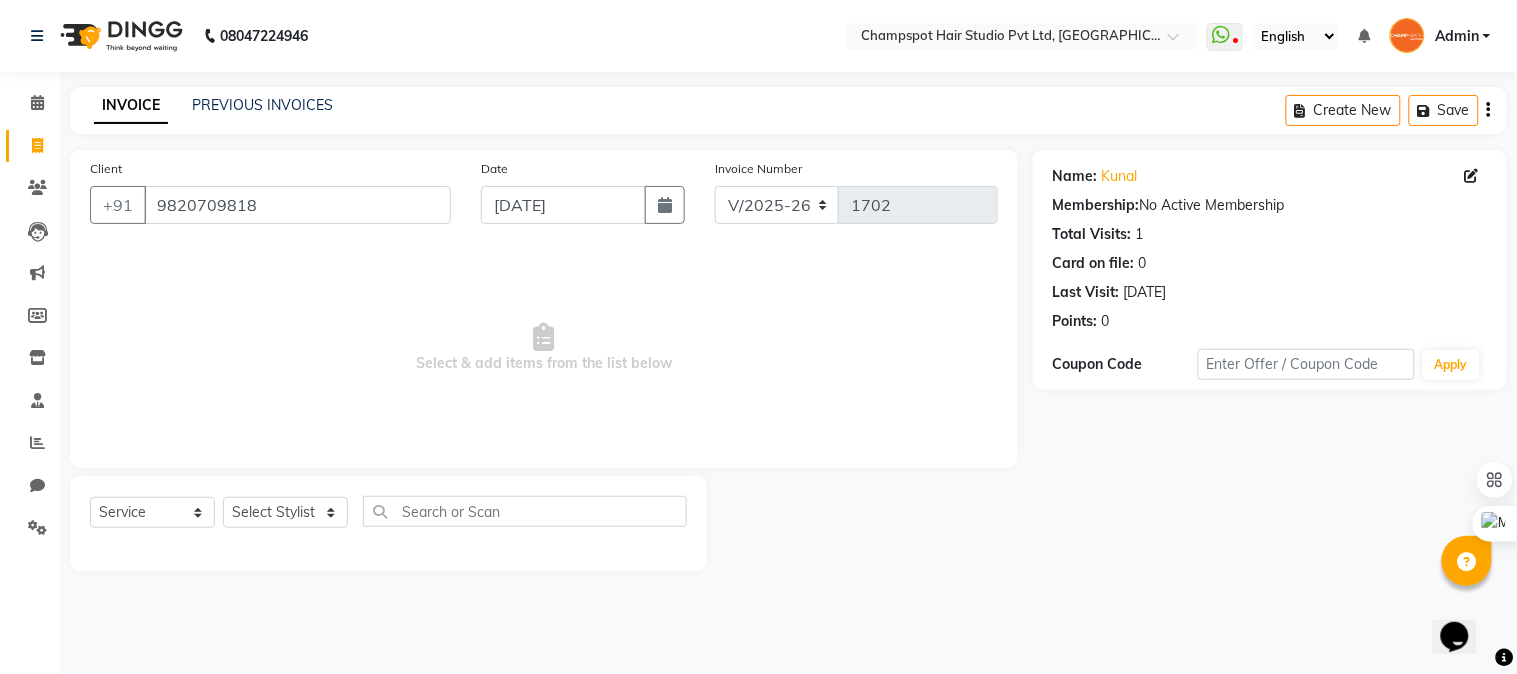 click on "Select & add items from the list below" at bounding box center (544, 348) 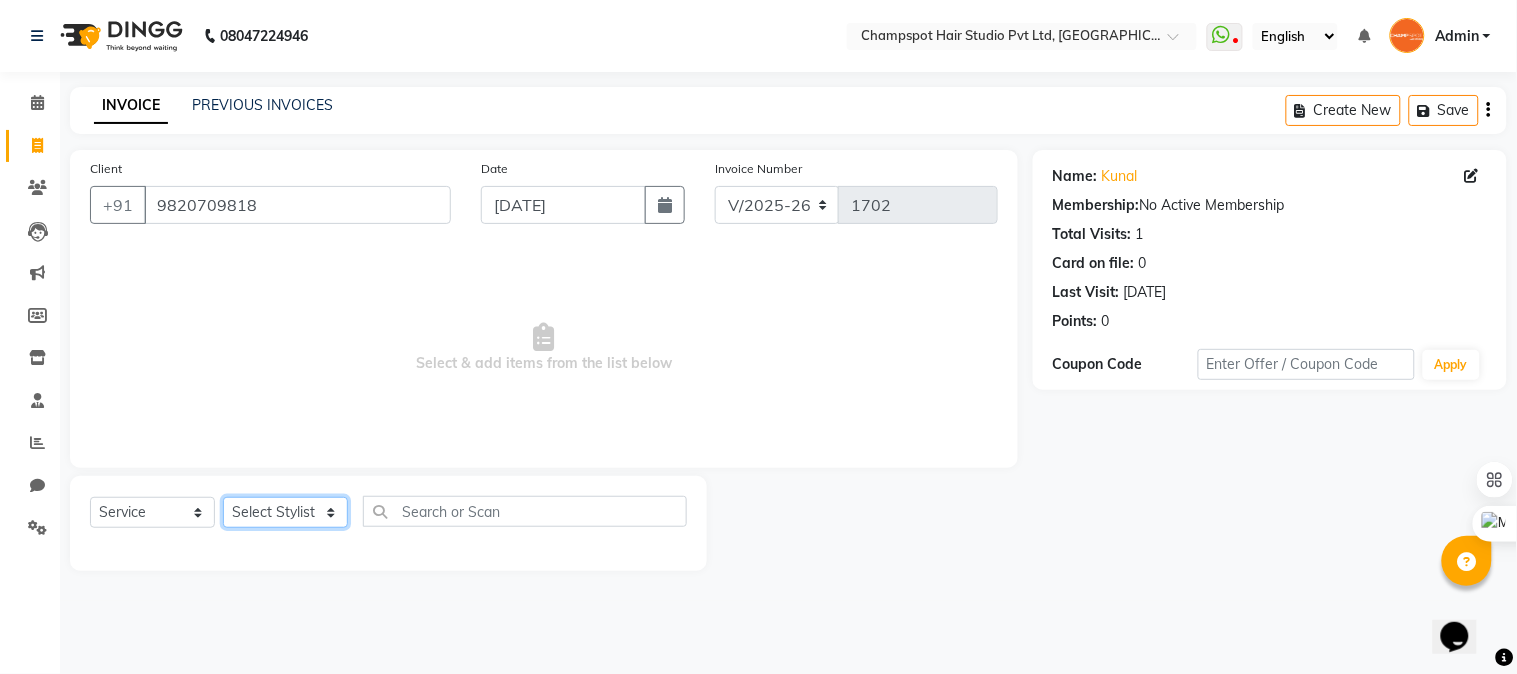 click on "Select Stylist Admin Ahmad Bhavesh Limbachia Falak Shaikh 	Hemant Limbachia Mamta Divekar Mukhtar Shamshad" 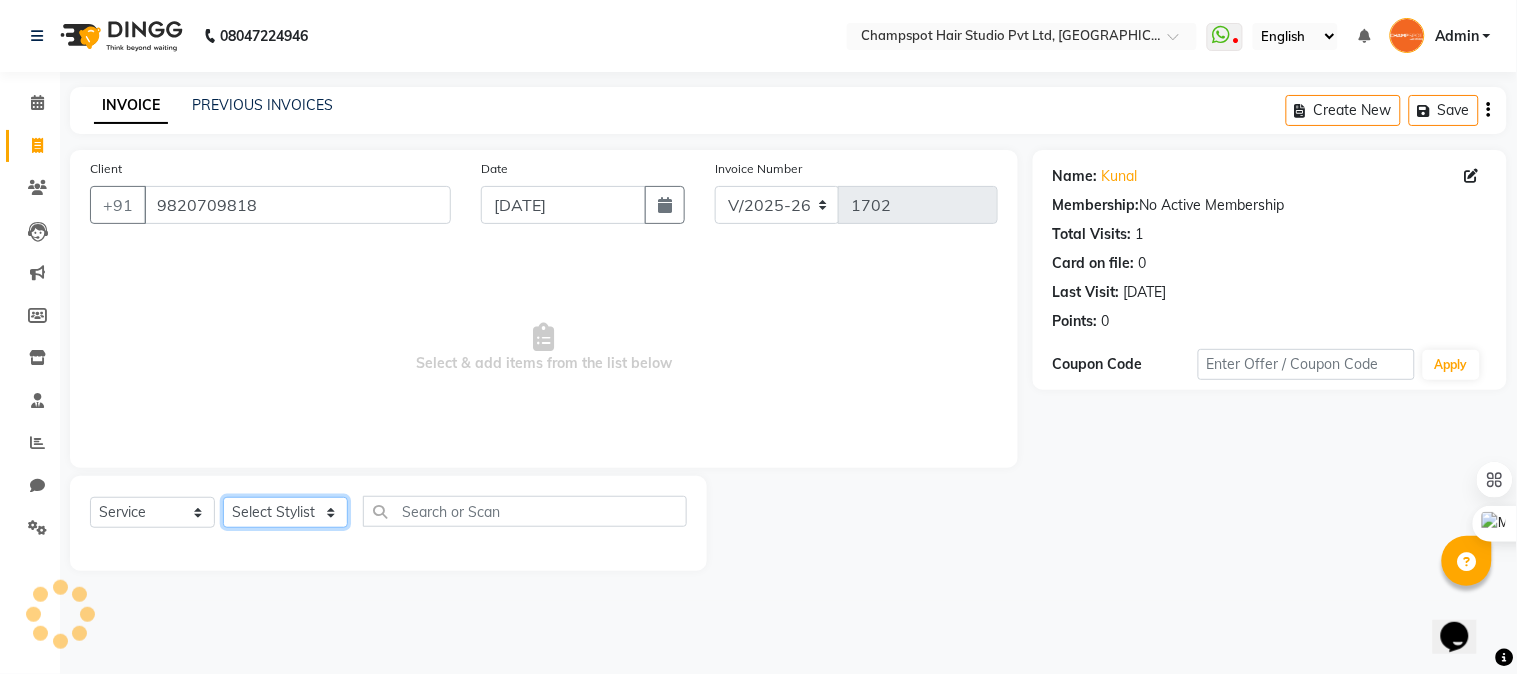 select on "69008" 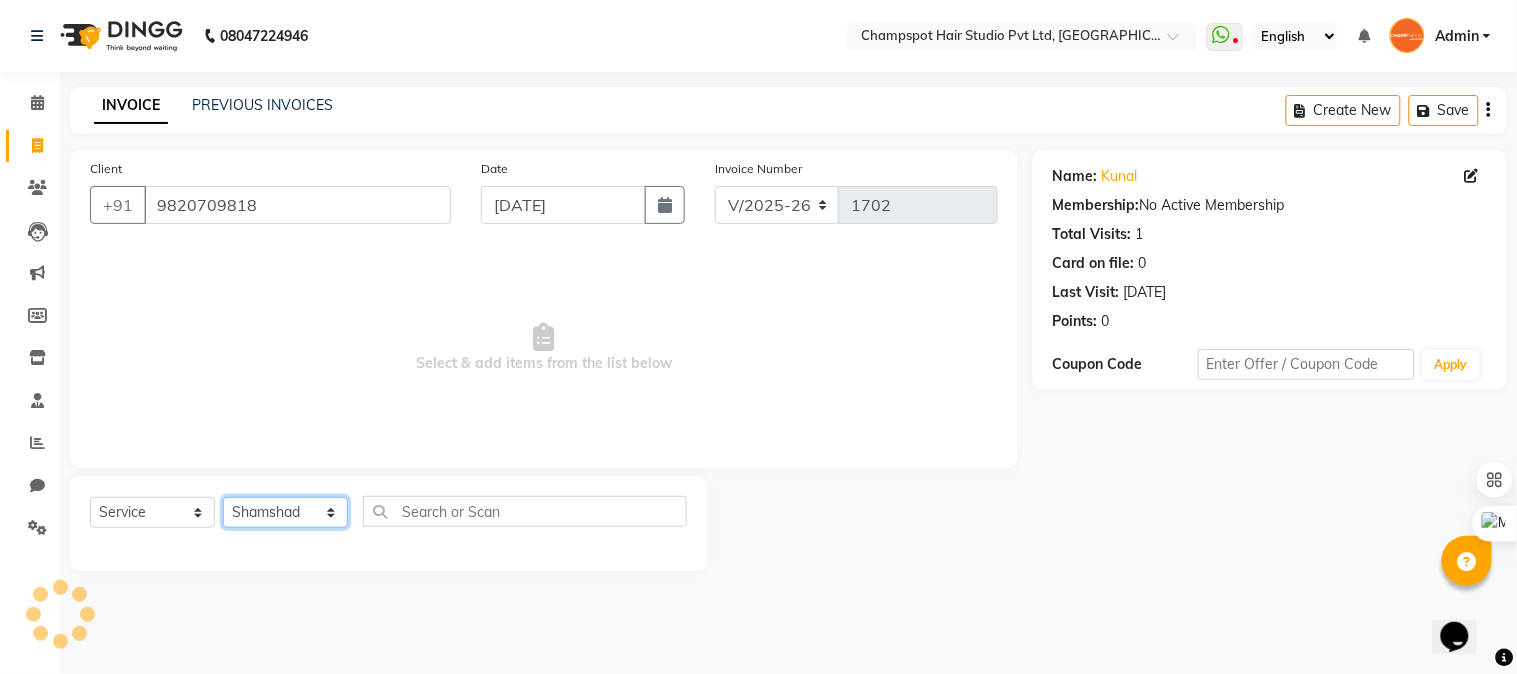 click on "Select Stylist Admin Ahmad Bhavesh Limbachia Falak Shaikh 	Hemant Limbachia Mamta Divekar Mukhtar Shamshad" 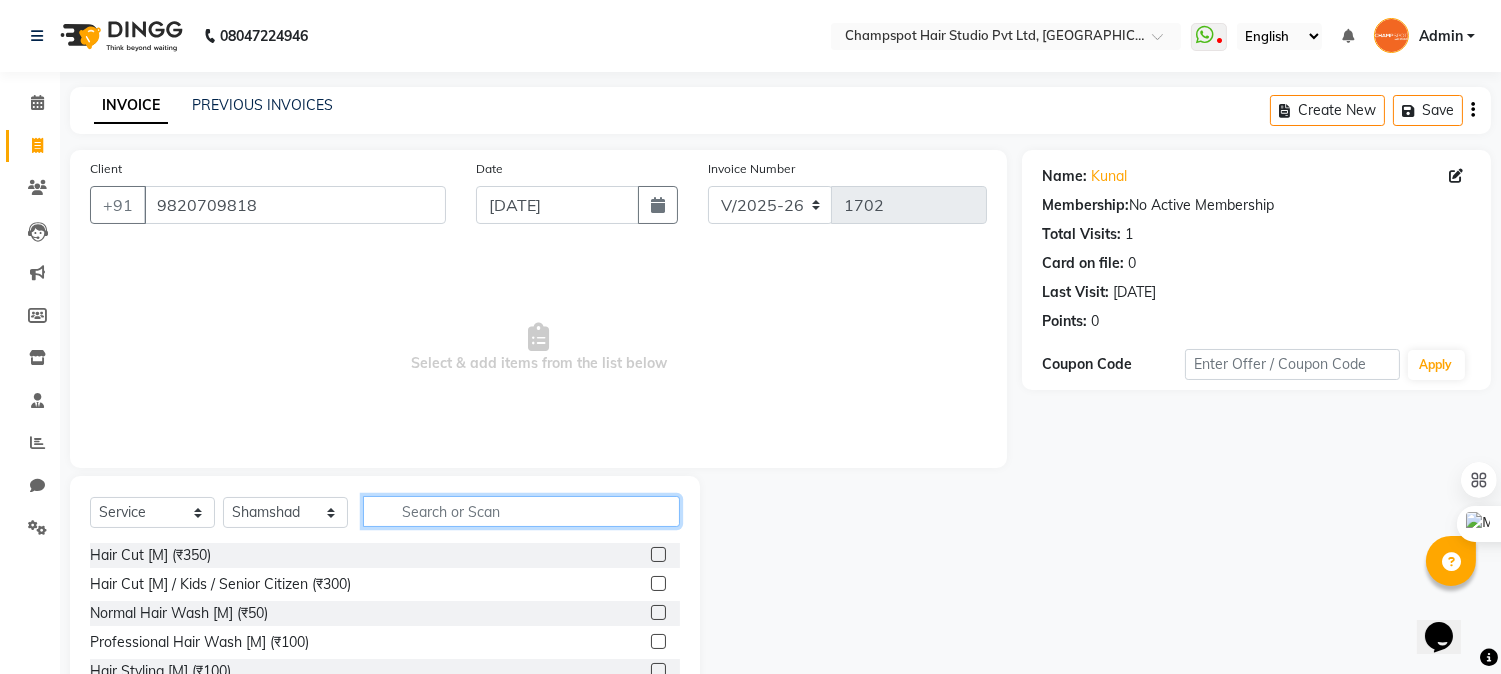 click 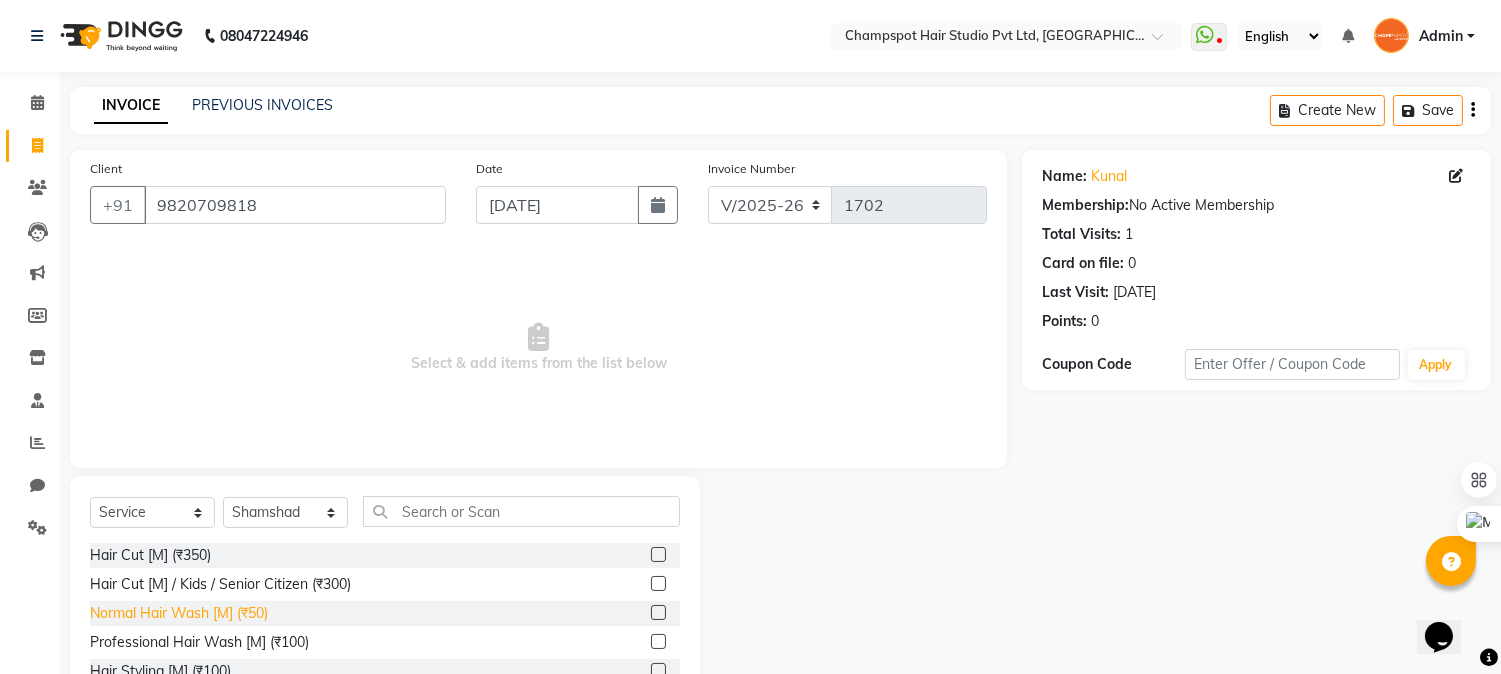 click on "Normal Hair Wash [M] (₹50)" 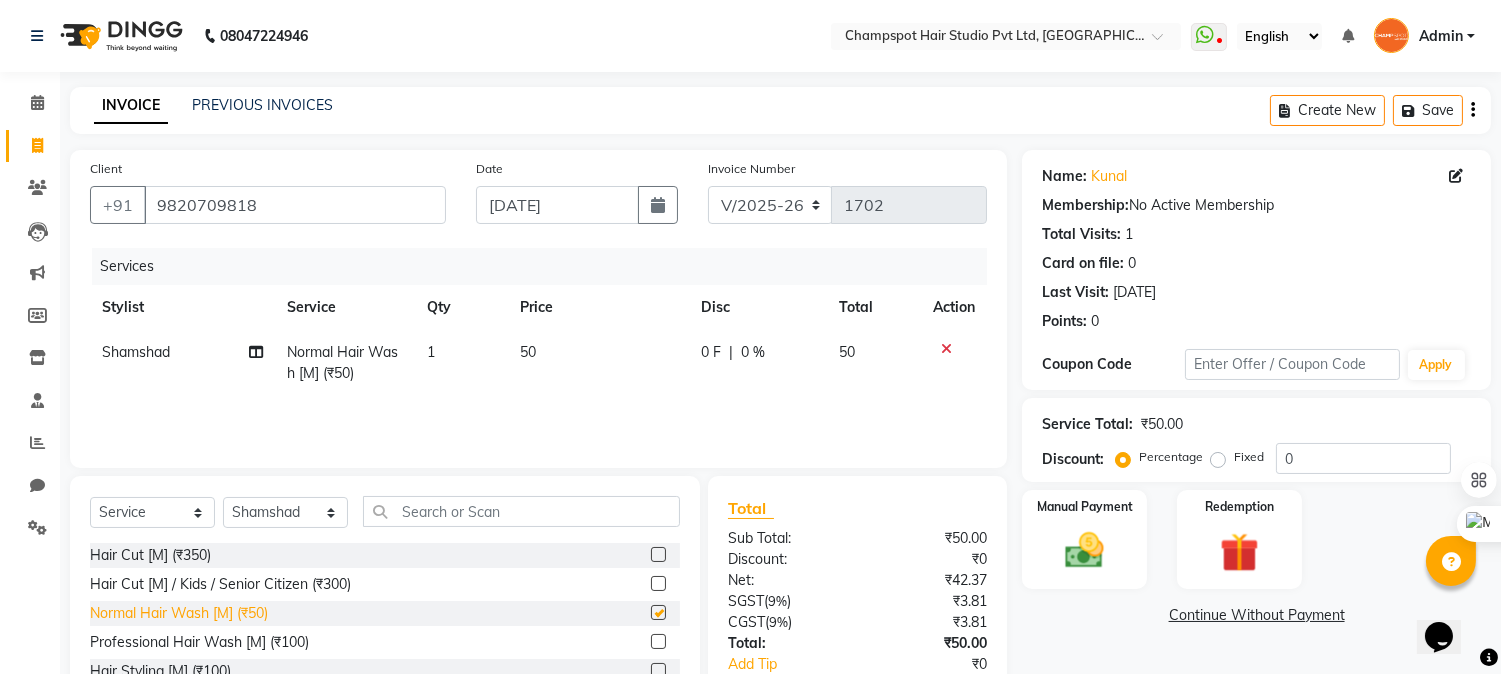 checkbox on "false" 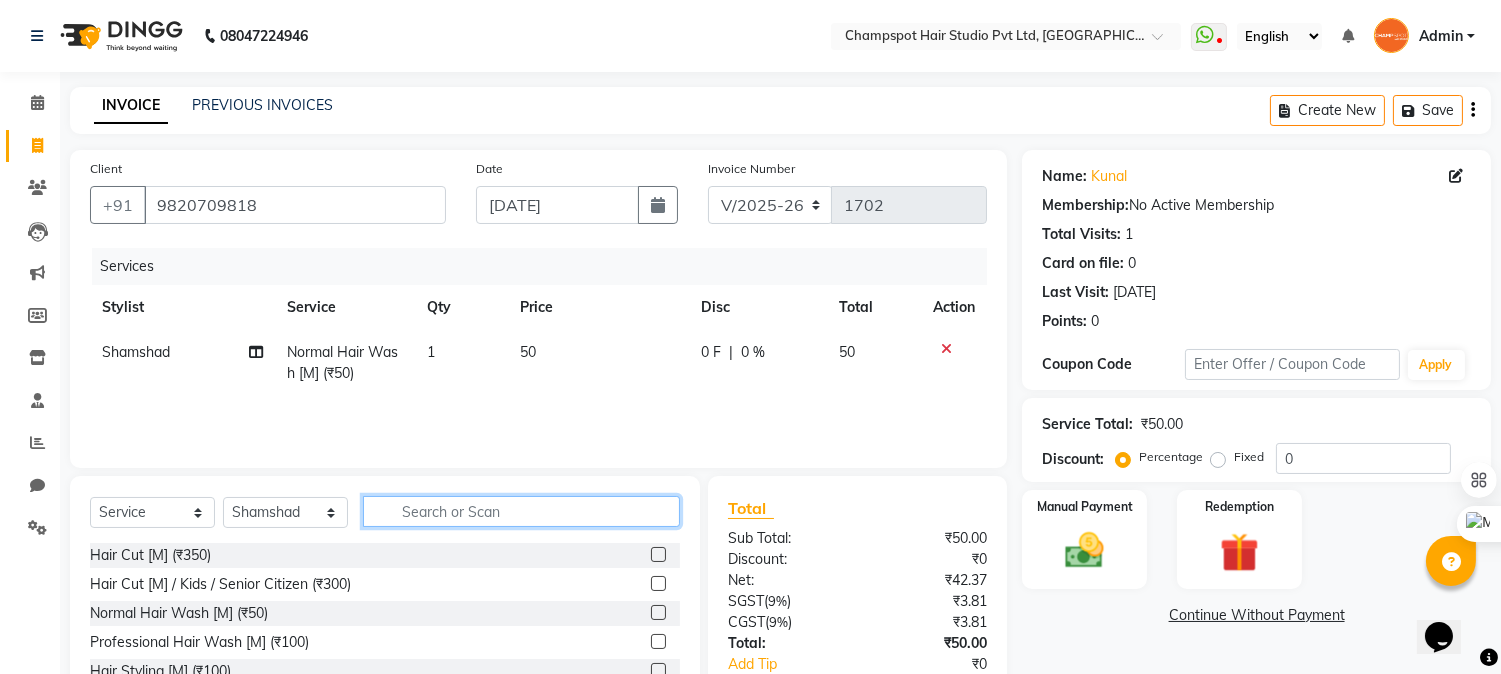 click 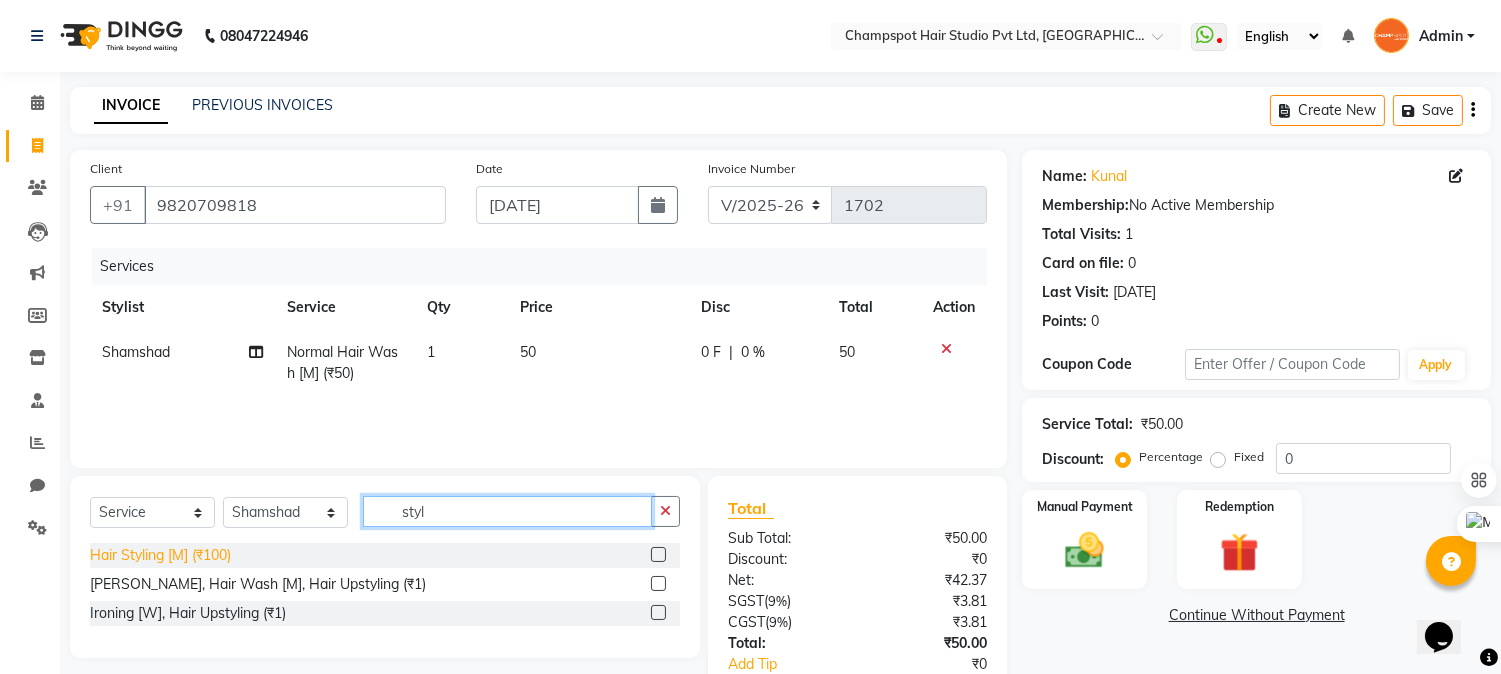 type on "styl" 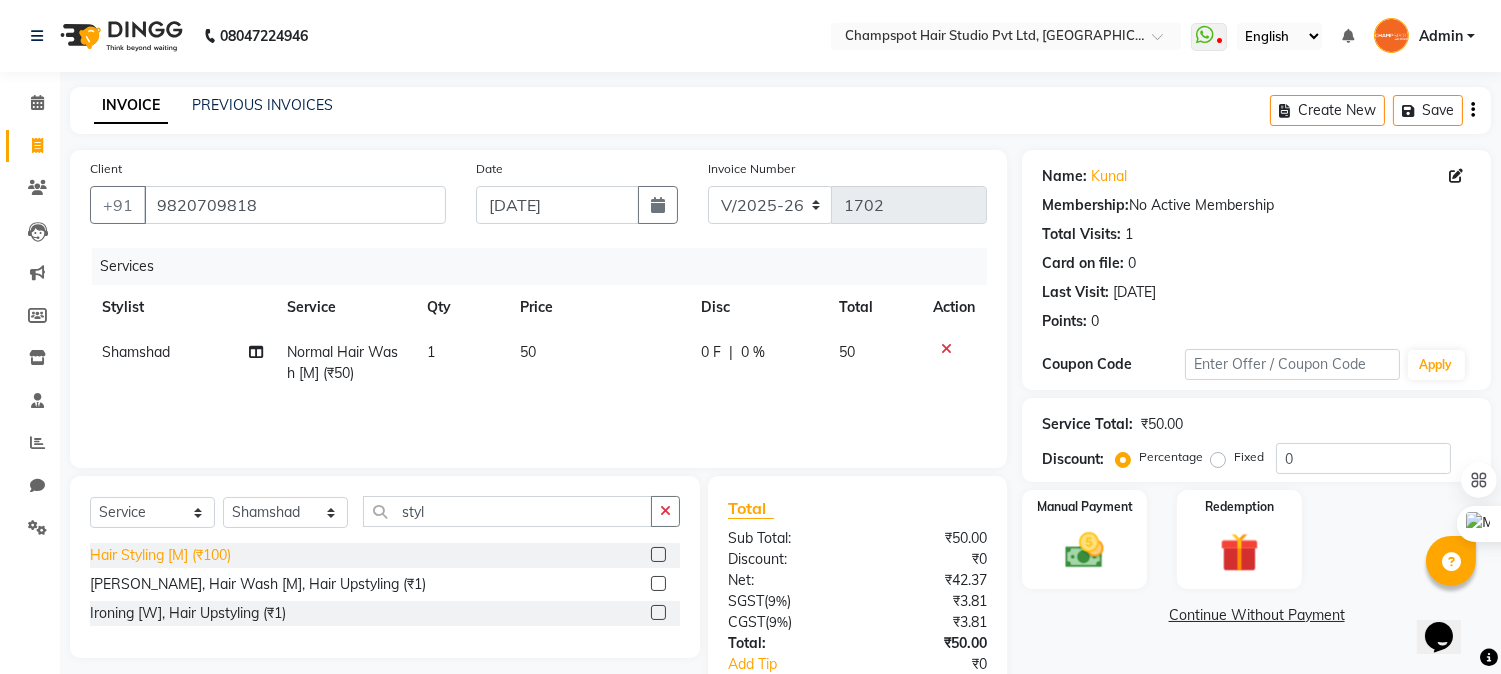 click on "Hair Styling [M] (₹100)" 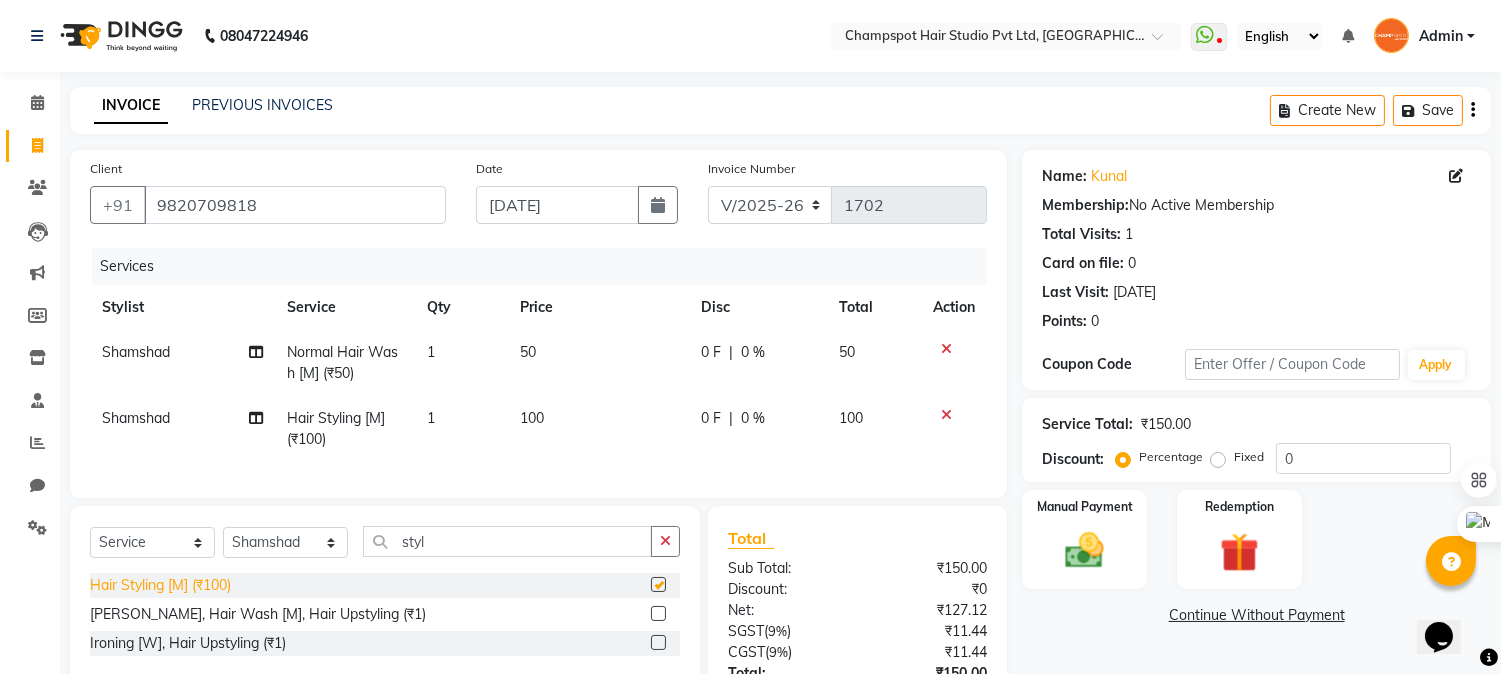 checkbox on "false" 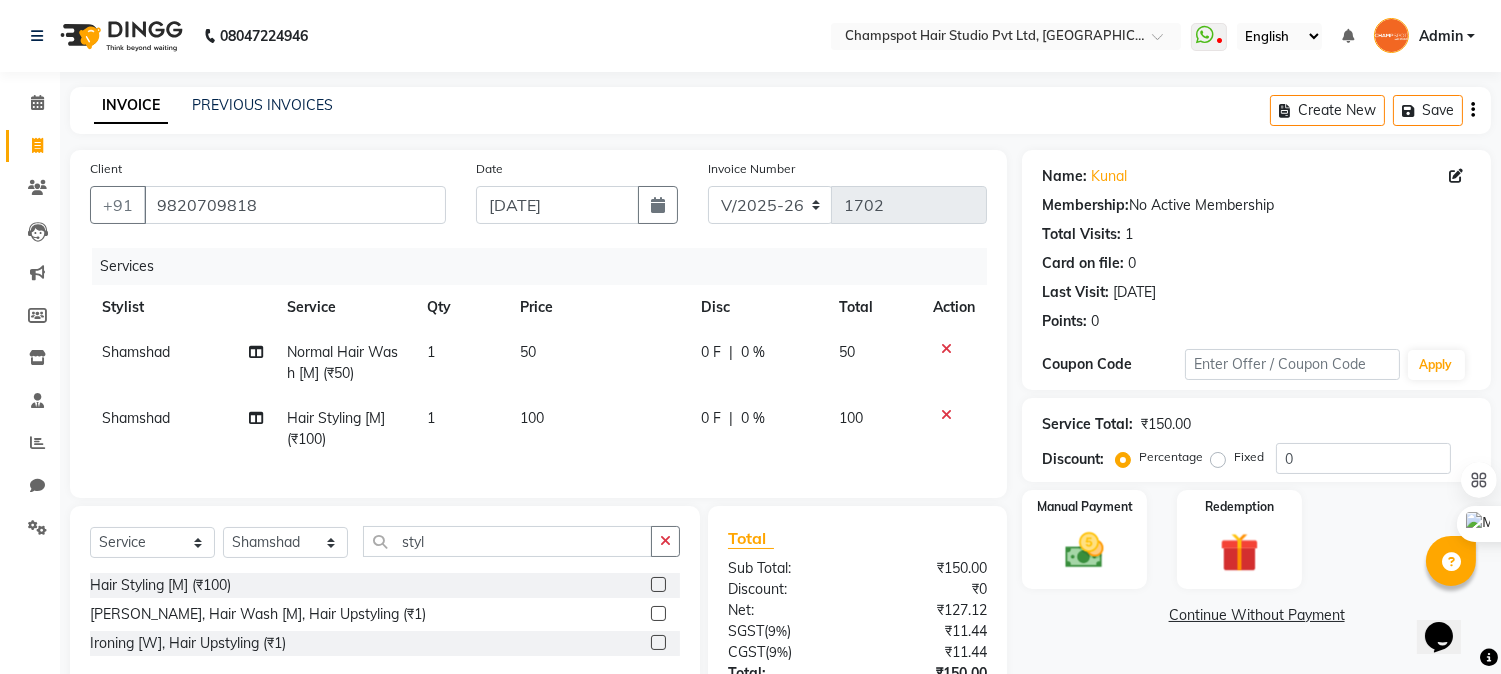 click 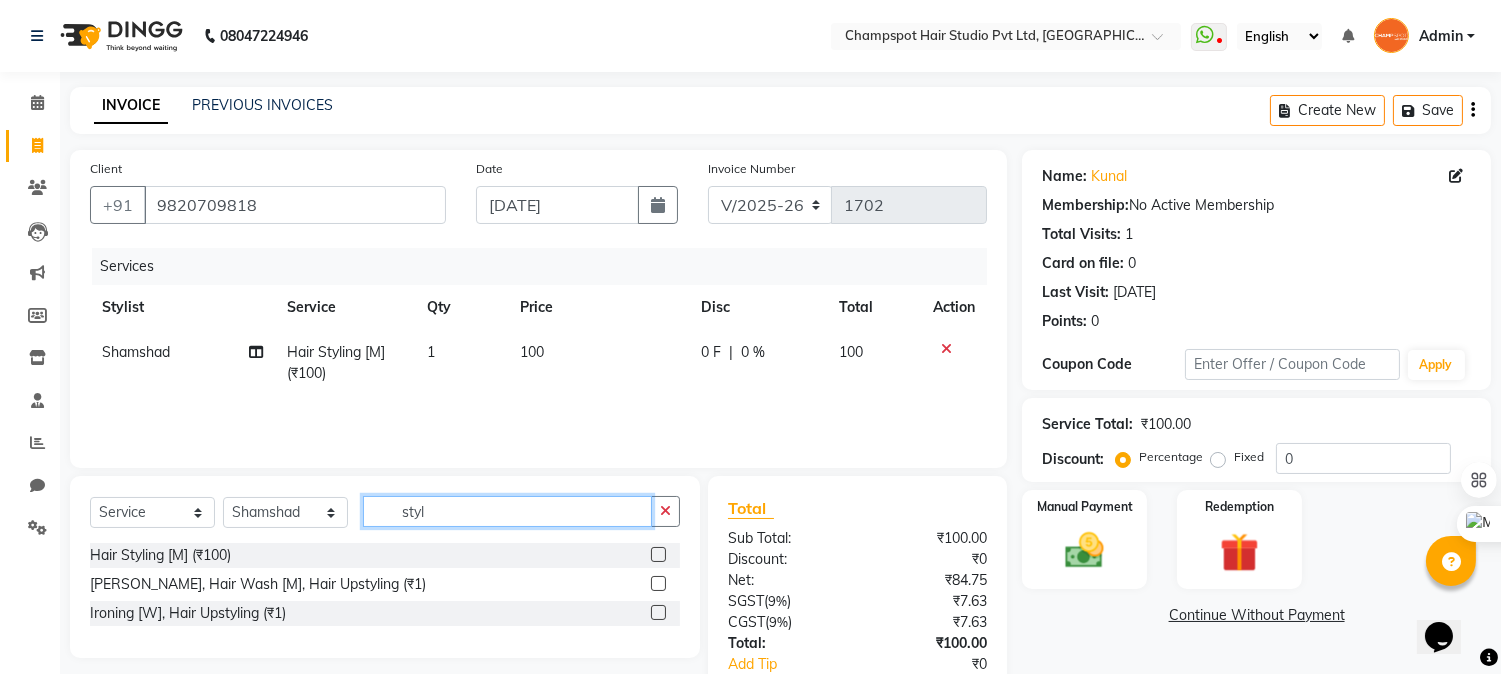 drag, startPoint x: 450, startPoint y: 508, endPoint x: 333, endPoint y: 503, distance: 117.10679 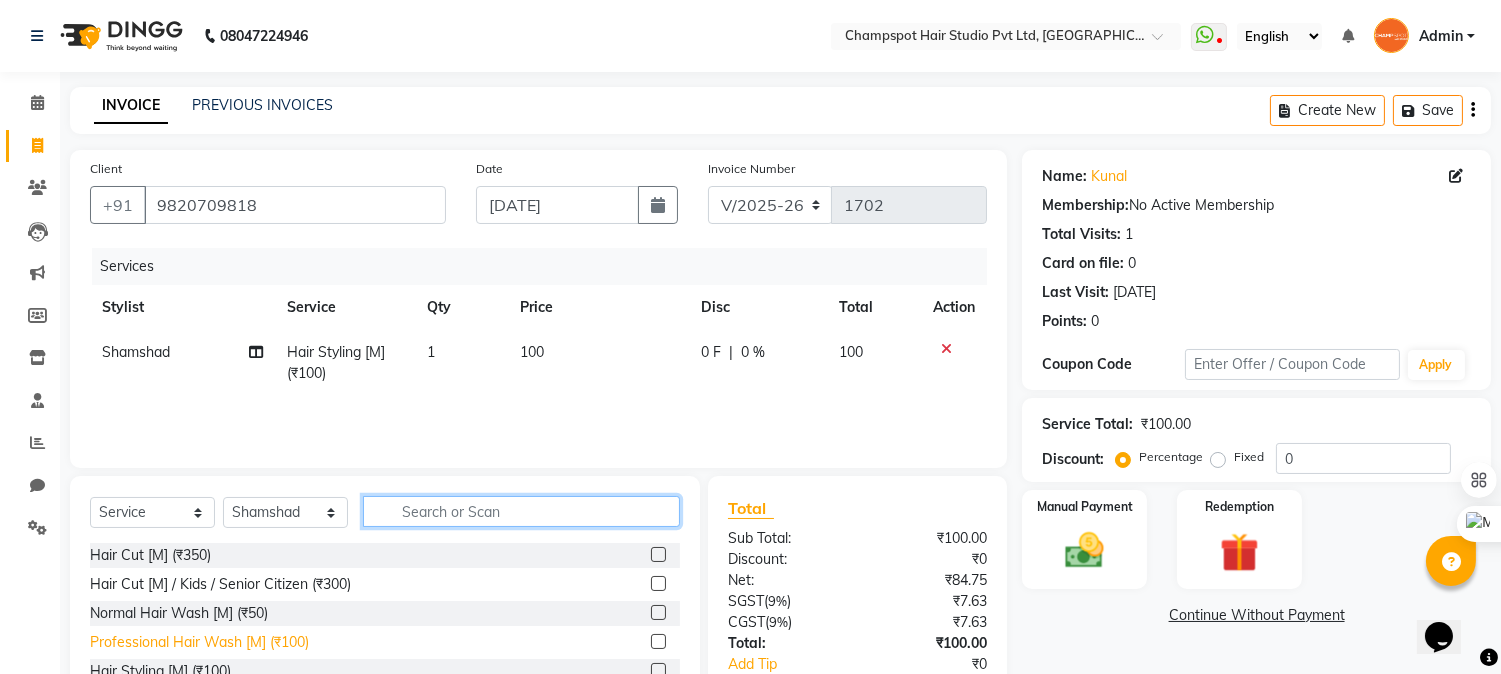 type 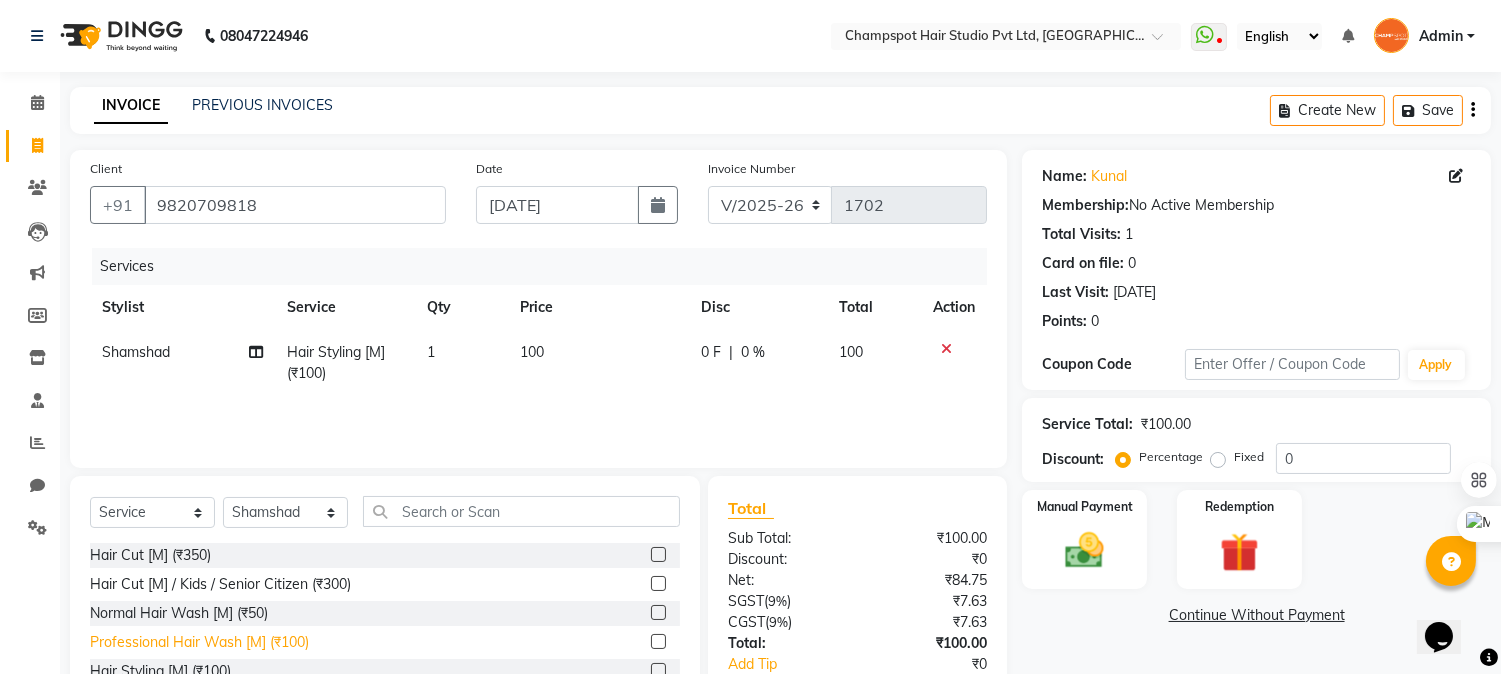 click on "Professional Hair Wash [M] (₹100)" 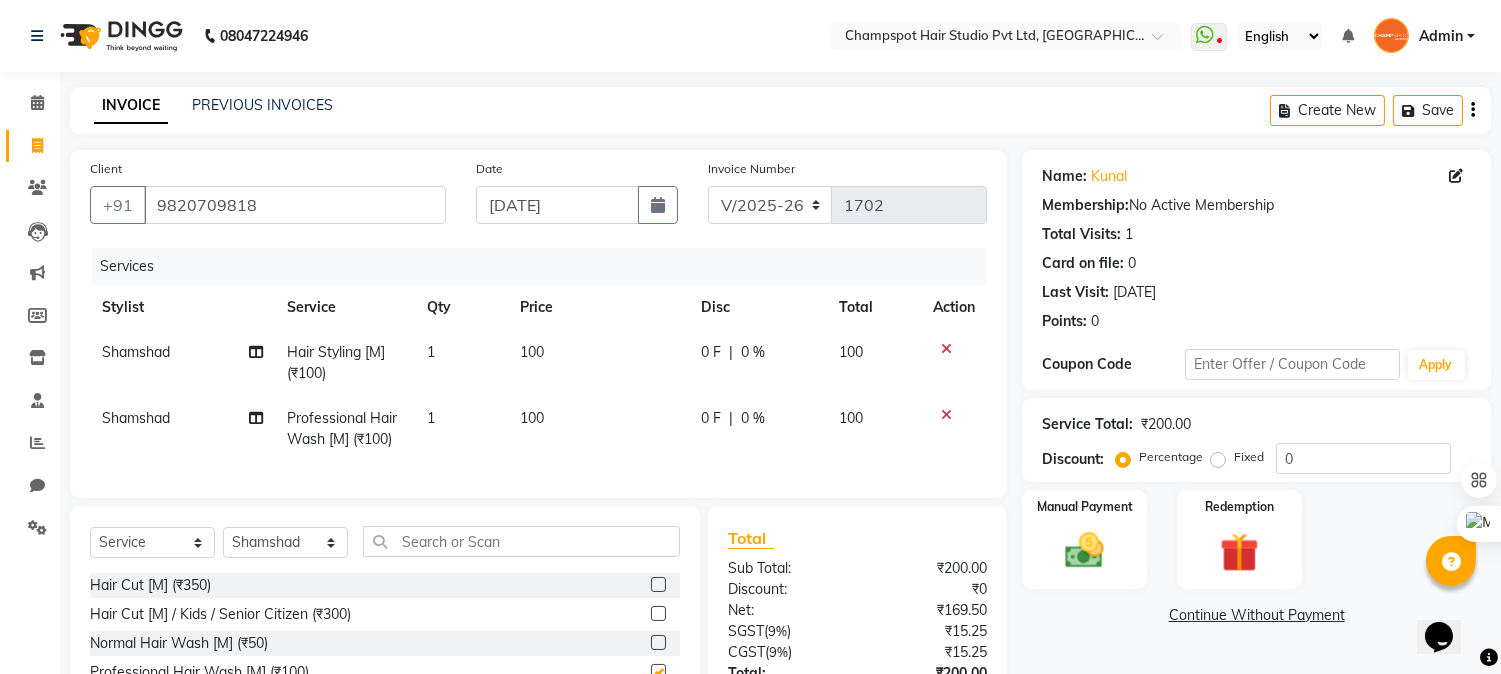 checkbox on "false" 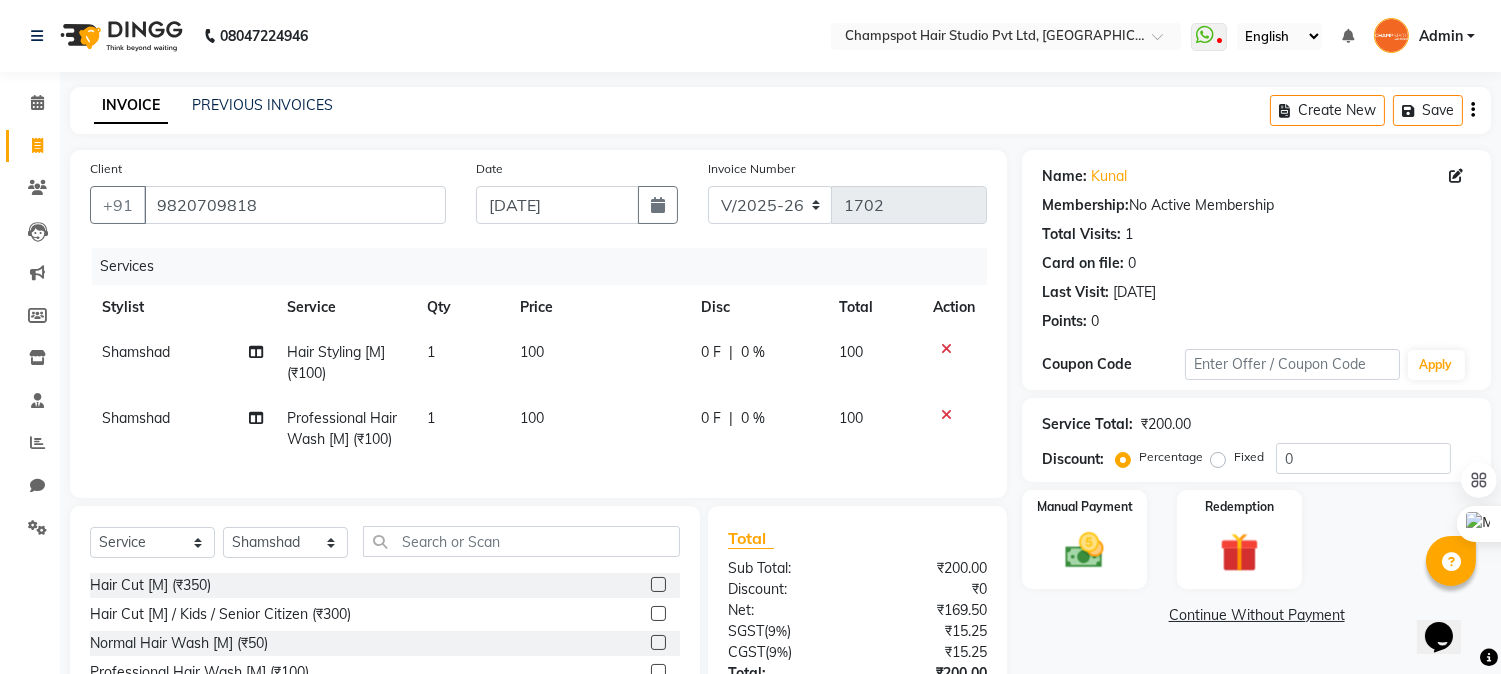 scroll, scrollTop: 173, scrollLeft: 0, axis: vertical 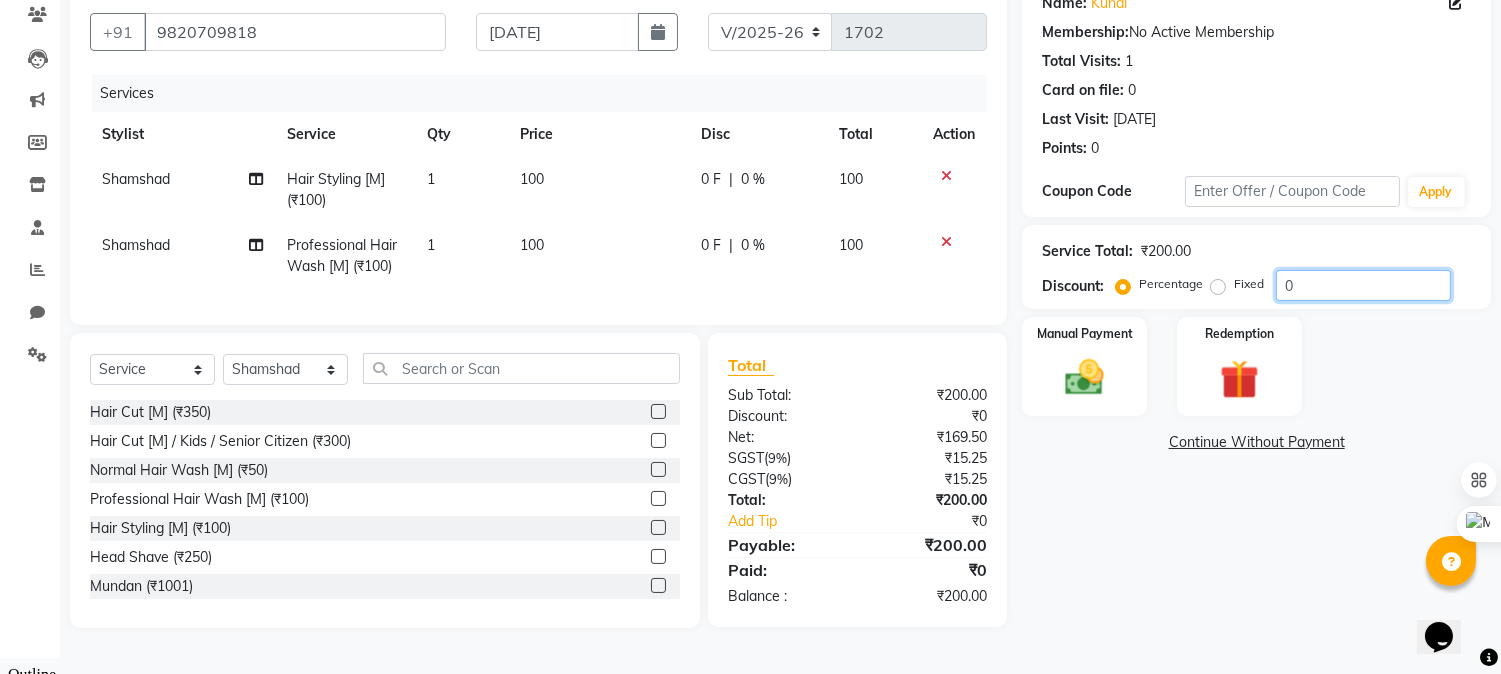 click on "0" 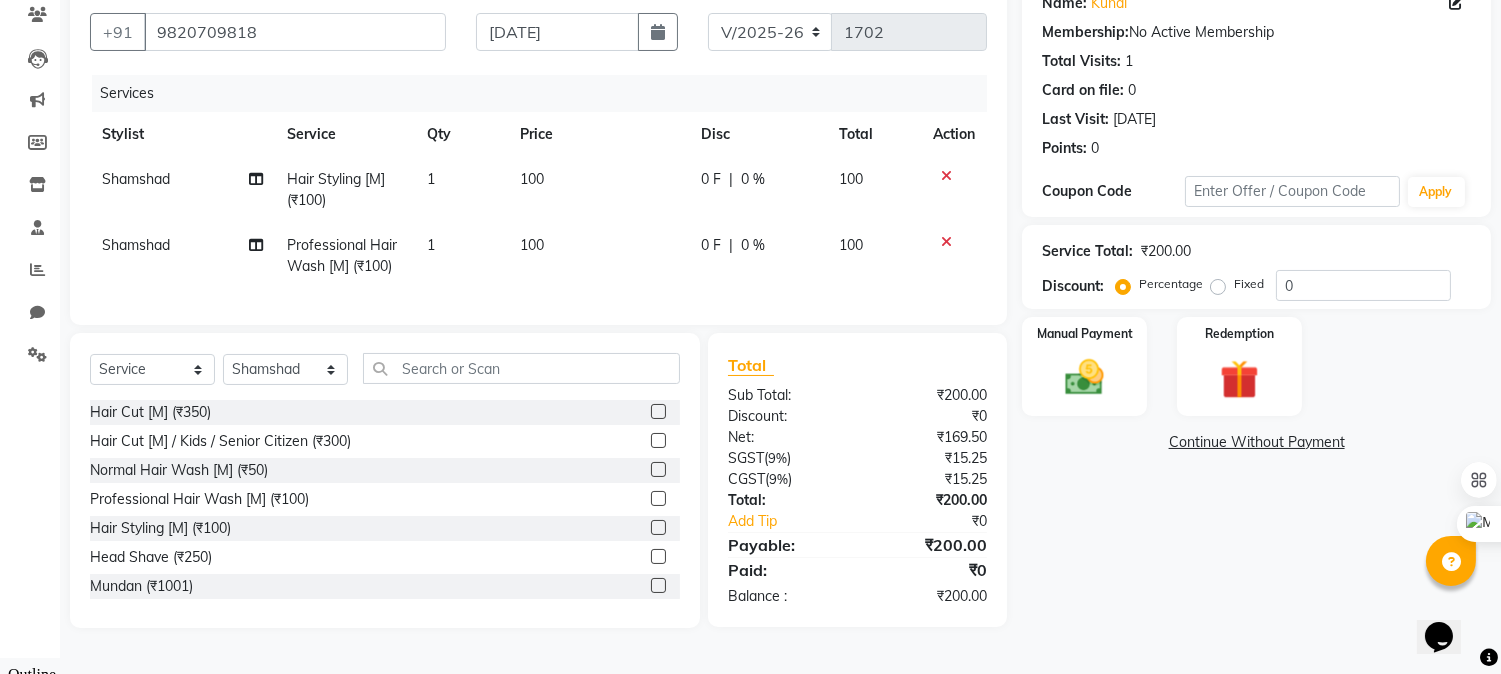 click on "Fixed" 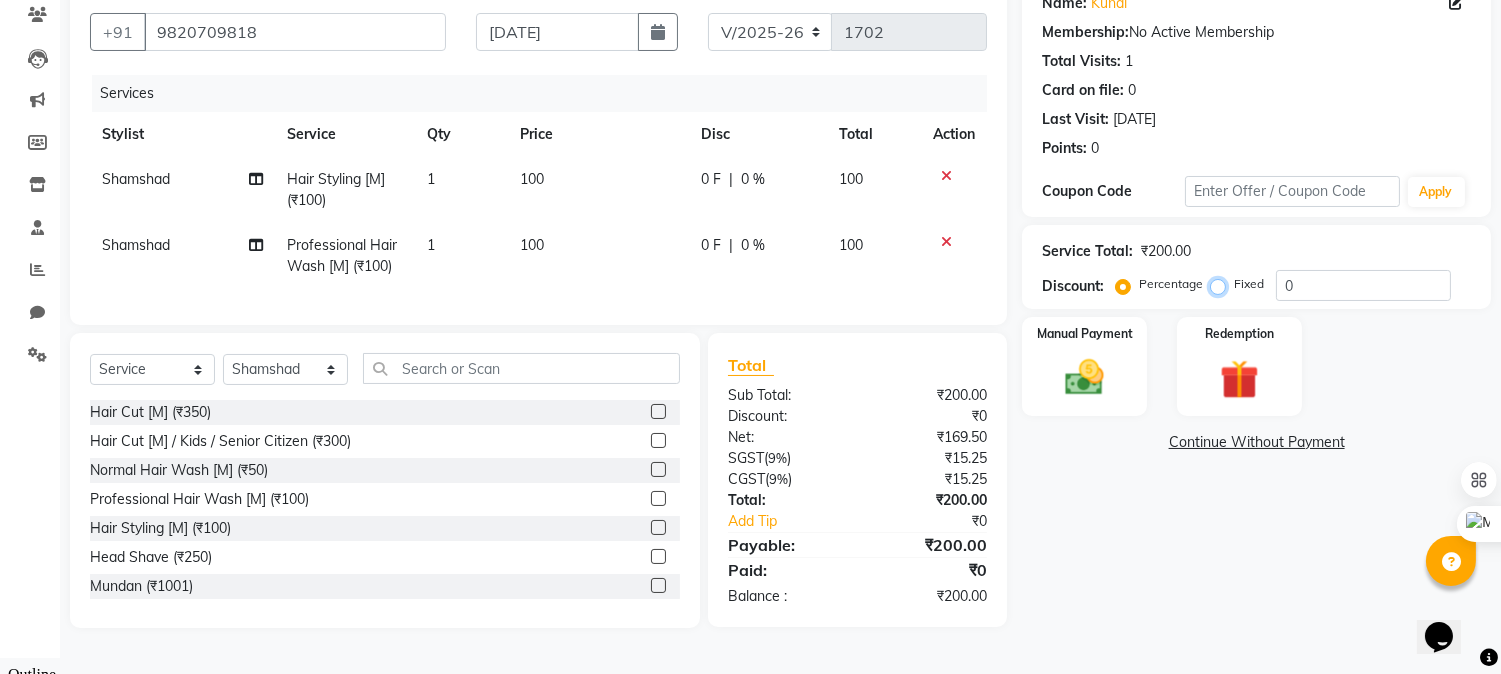 click on "Fixed" at bounding box center (1222, 284) 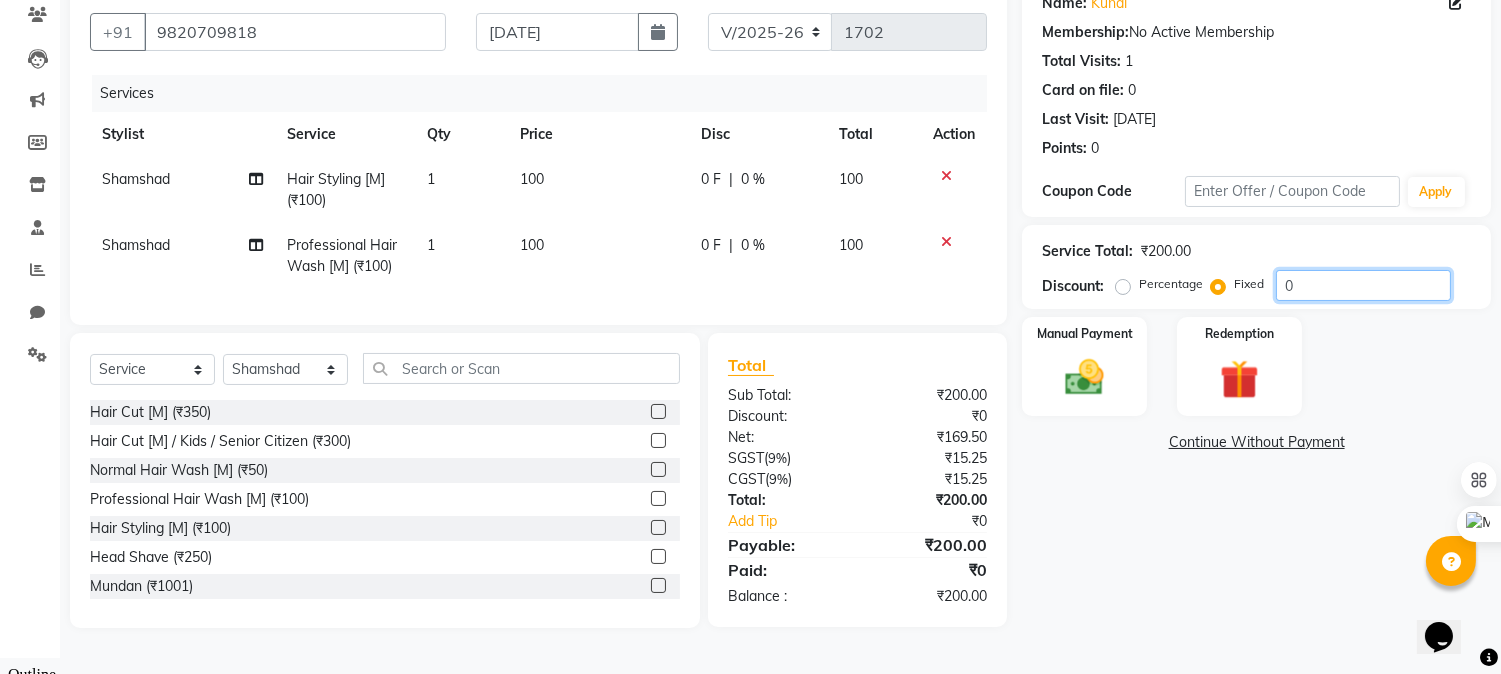 drag, startPoint x: 1345, startPoint y: 284, endPoint x: 1148, endPoint y: 276, distance: 197.16237 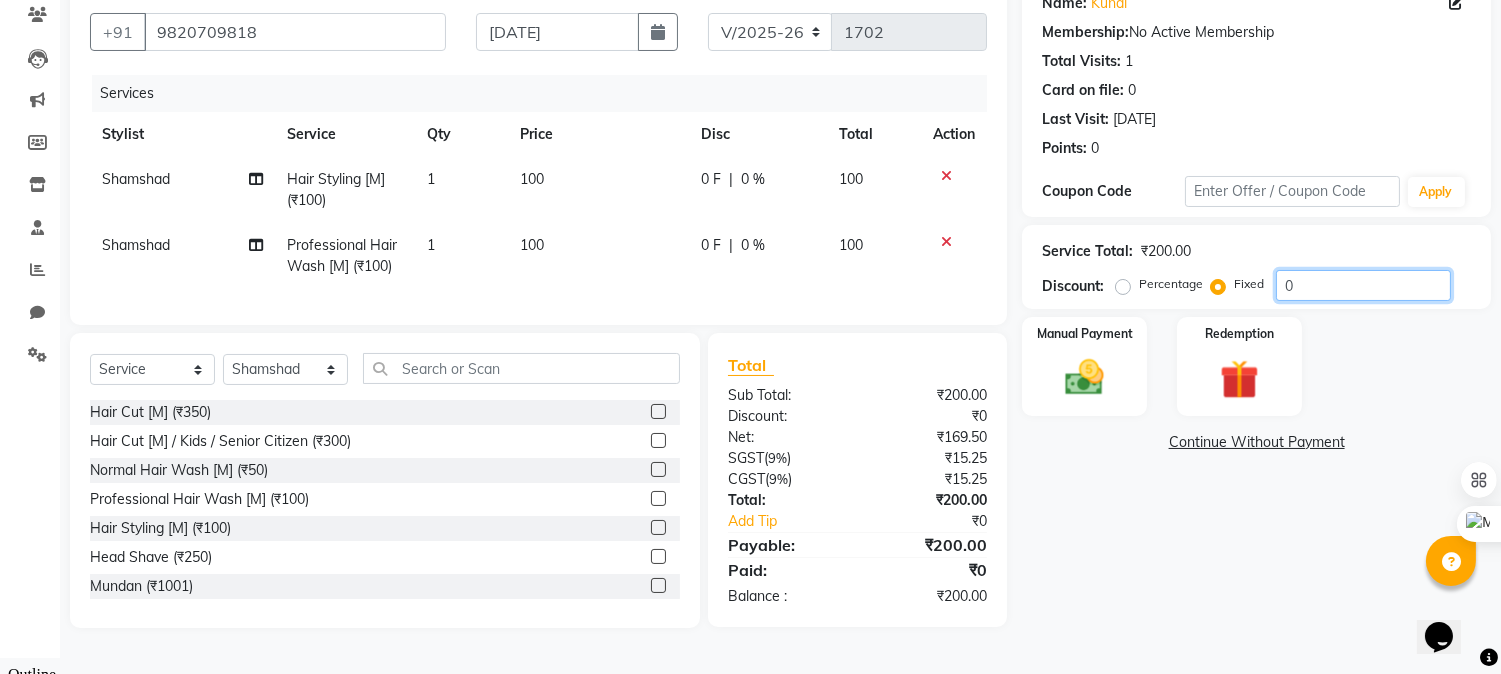click on "Percentage   Fixed  0" 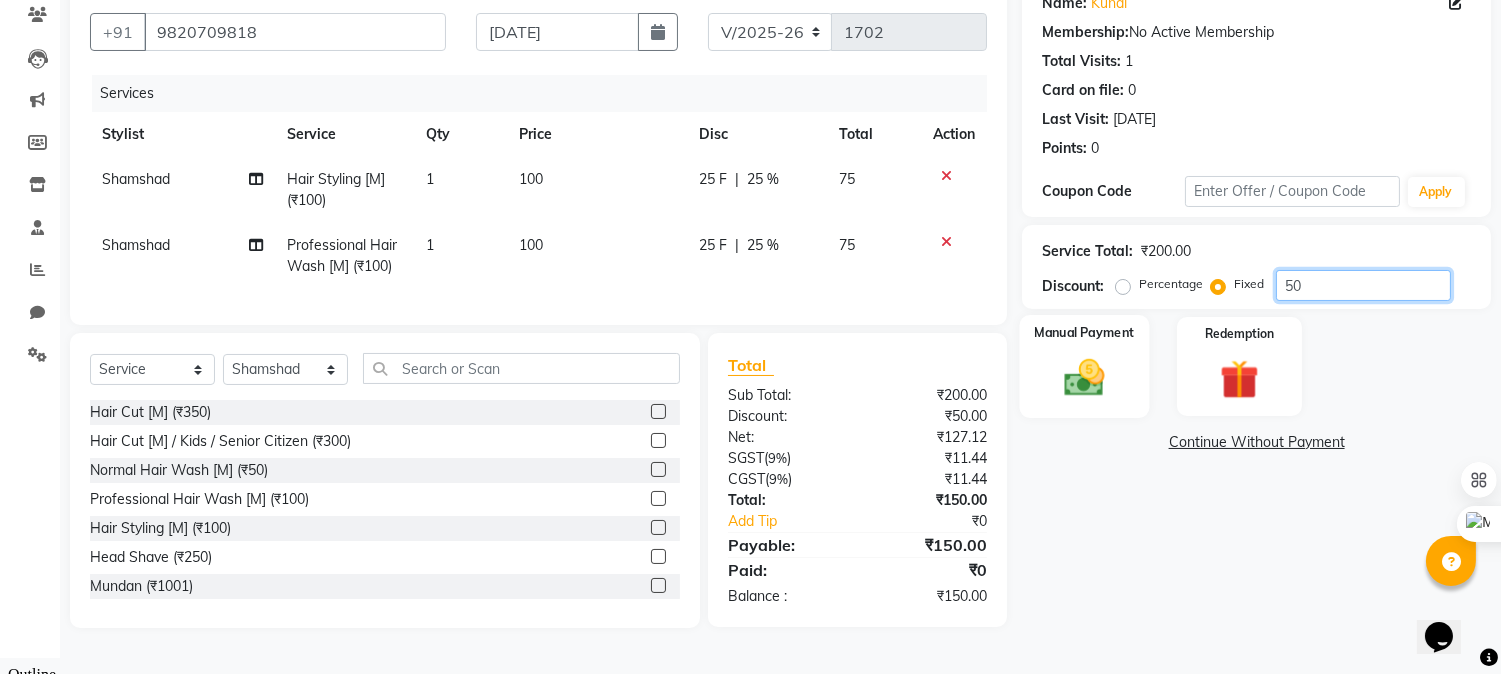 type on "50" 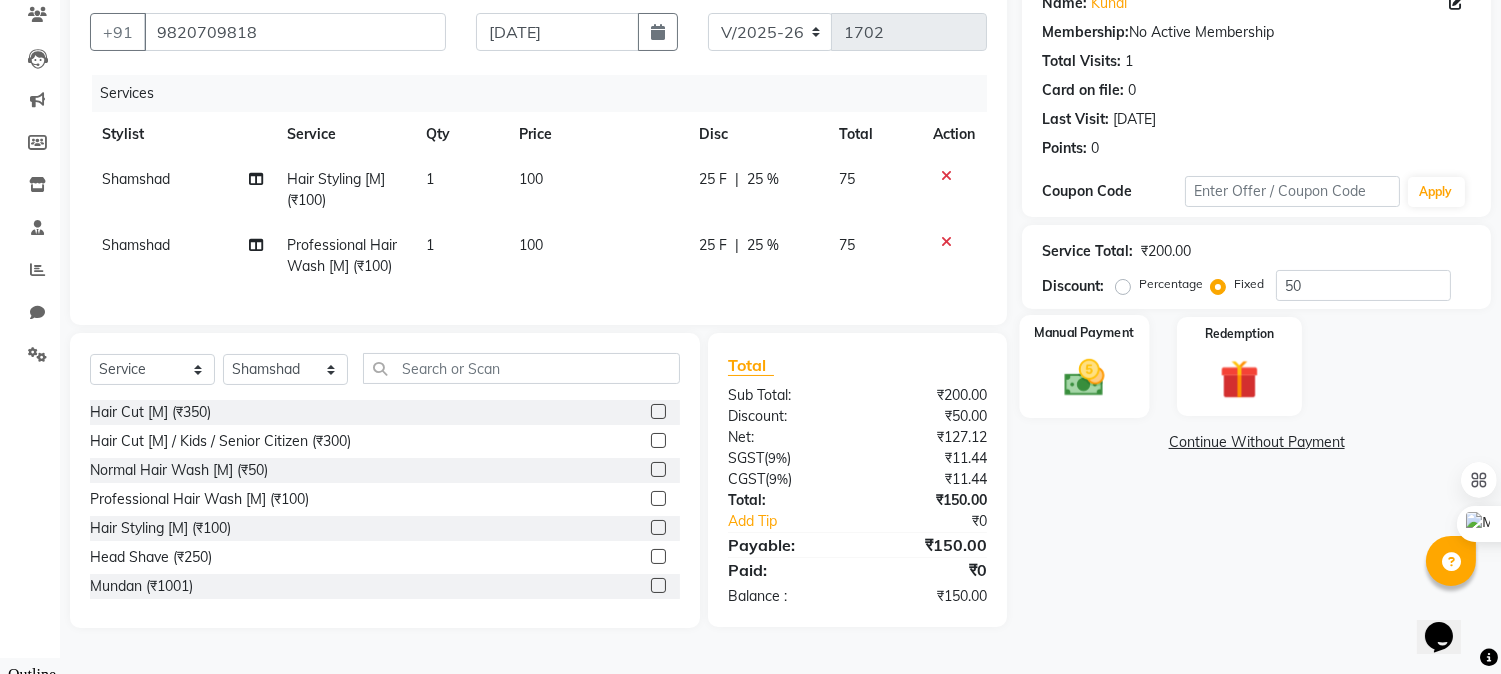 click 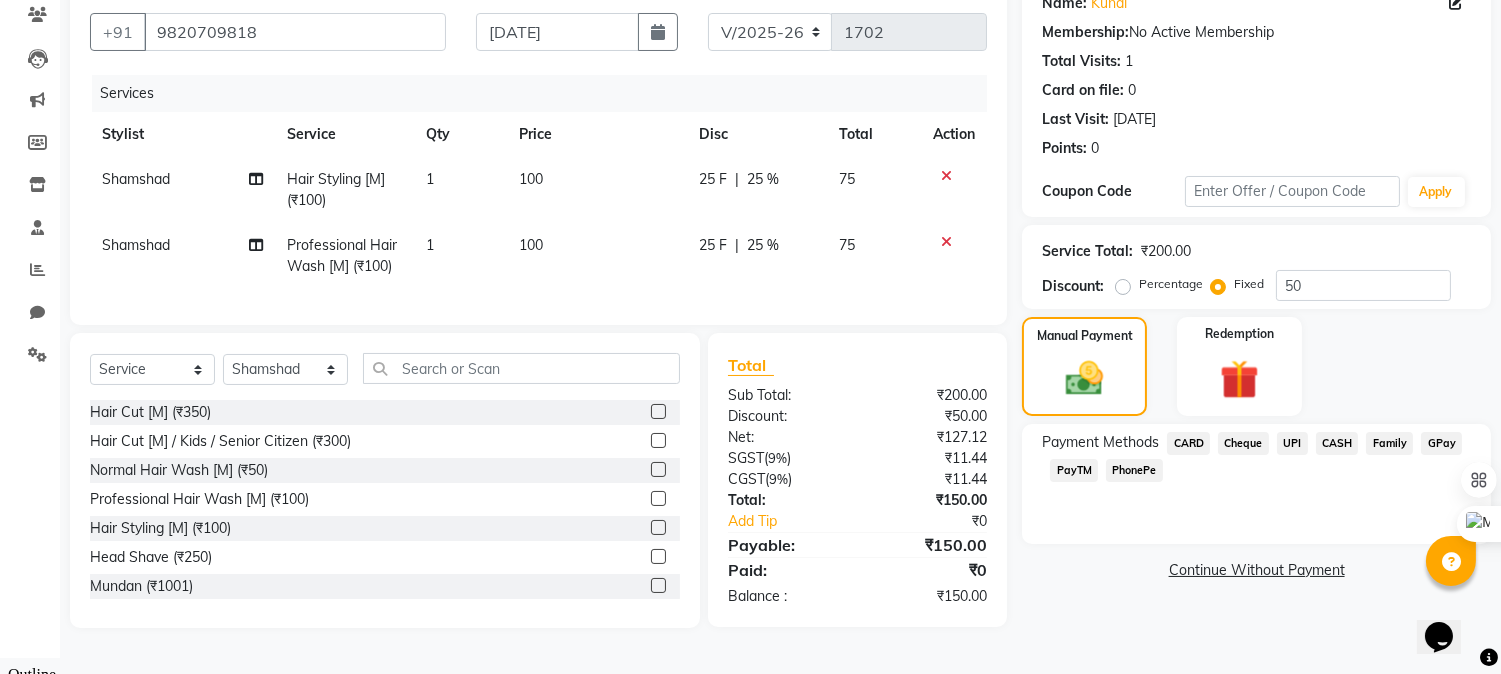 click on "Cheque" 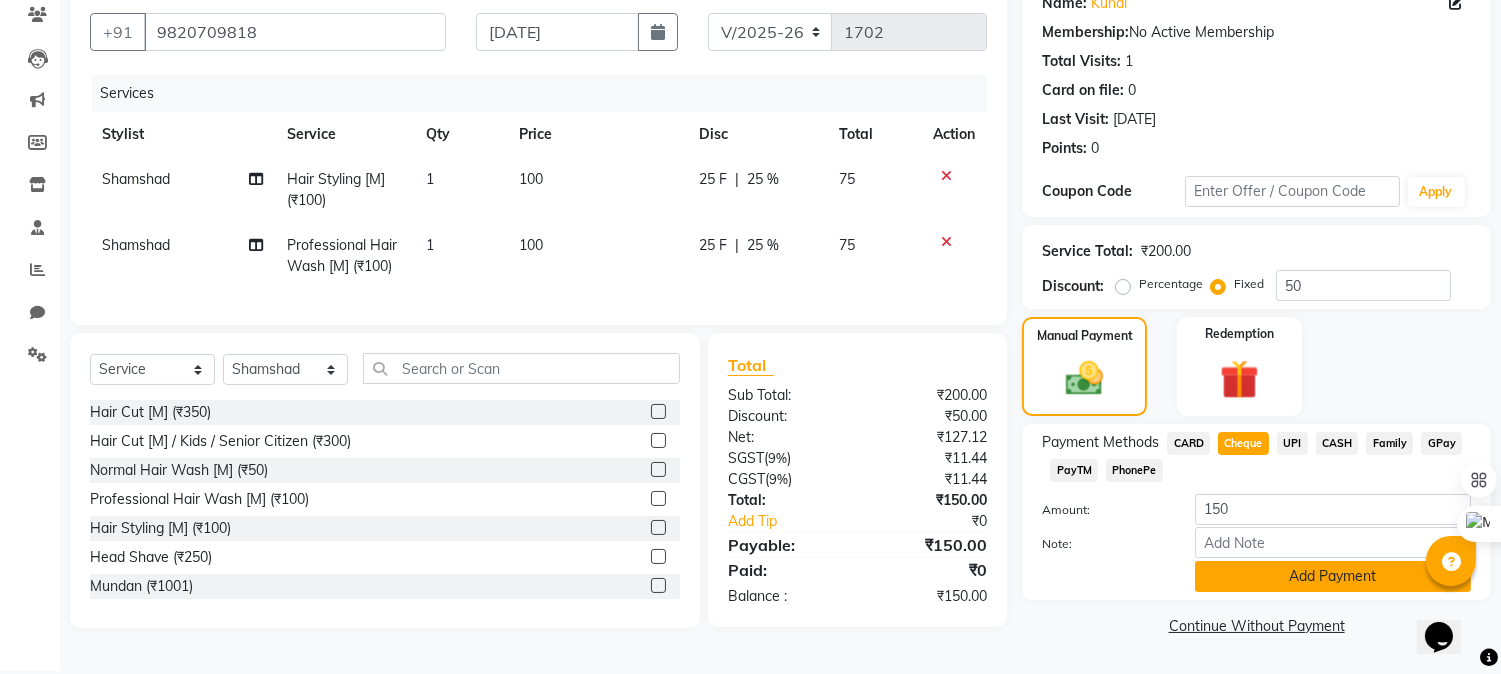 click on "Add Payment" 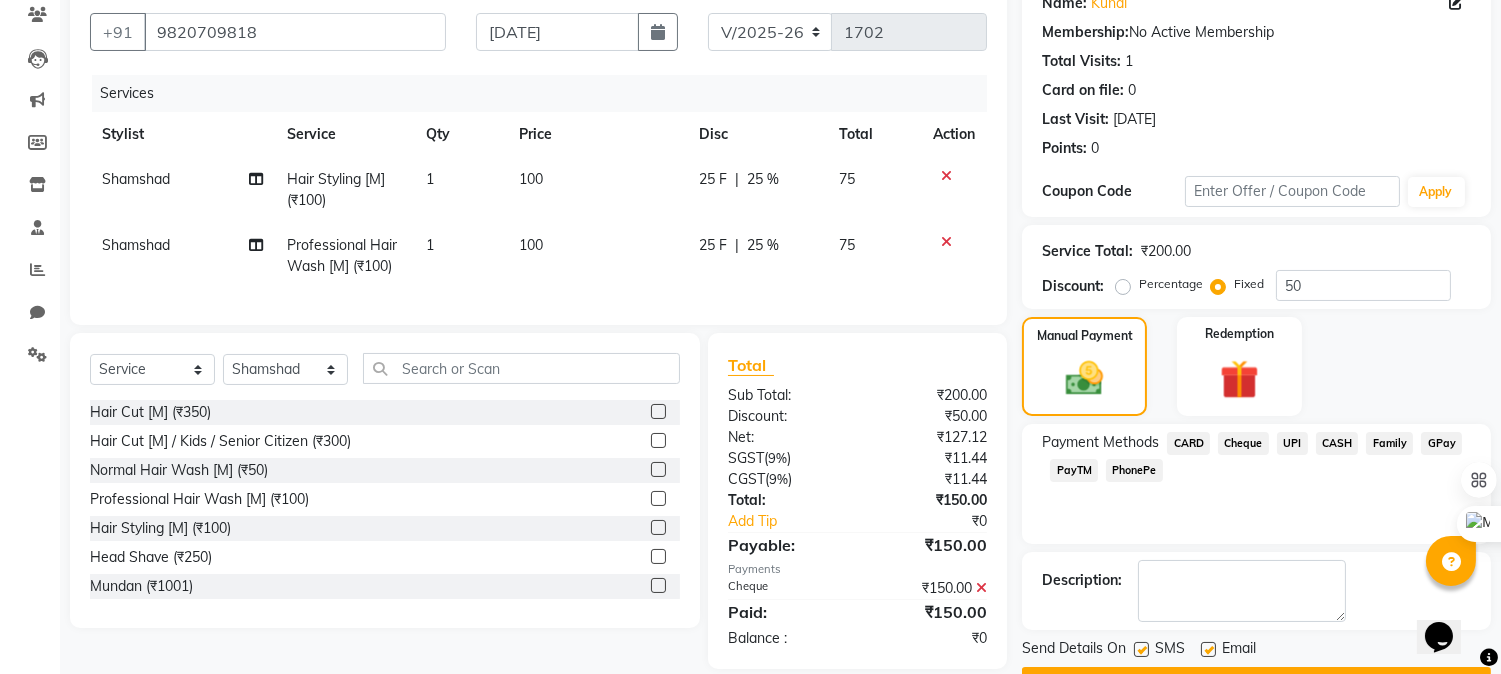 scroll, scrollTop: 225, scrollLeft: 0, axis: vertical 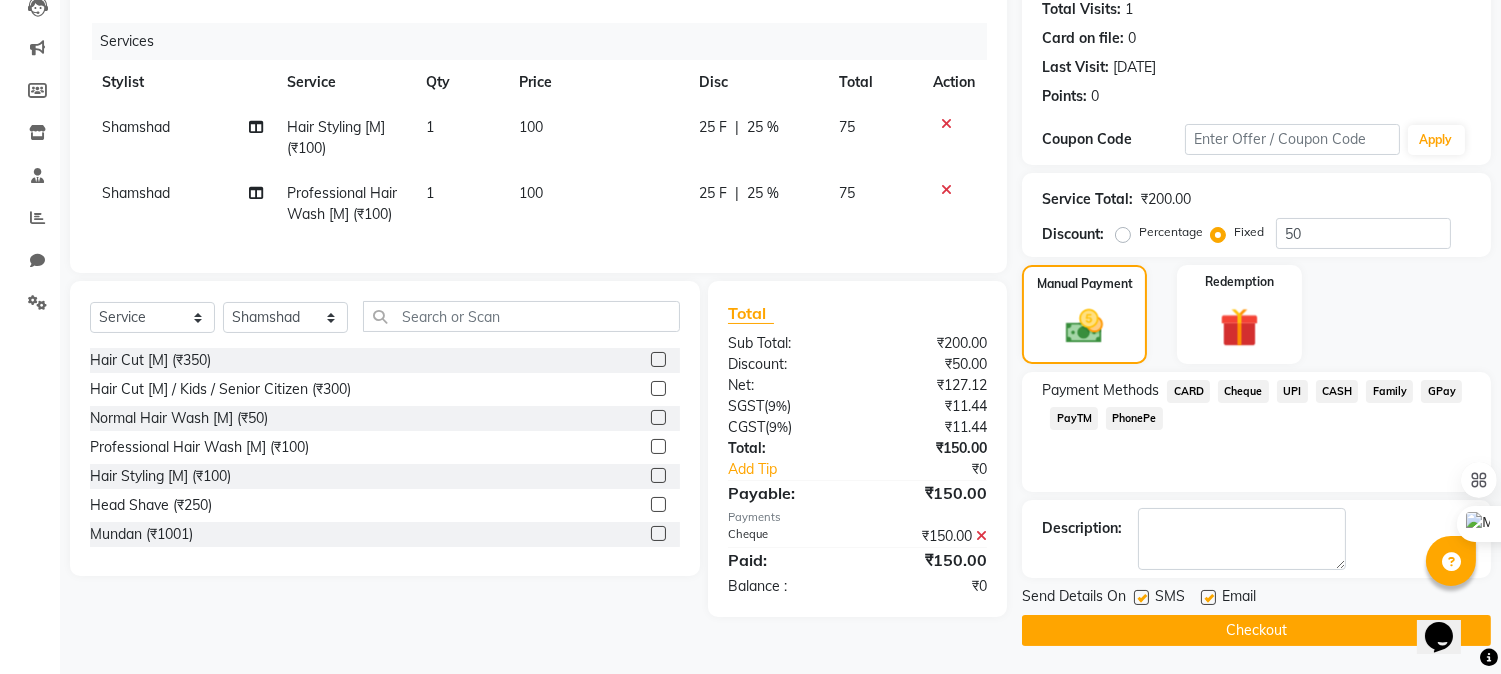 click on "Checkout" 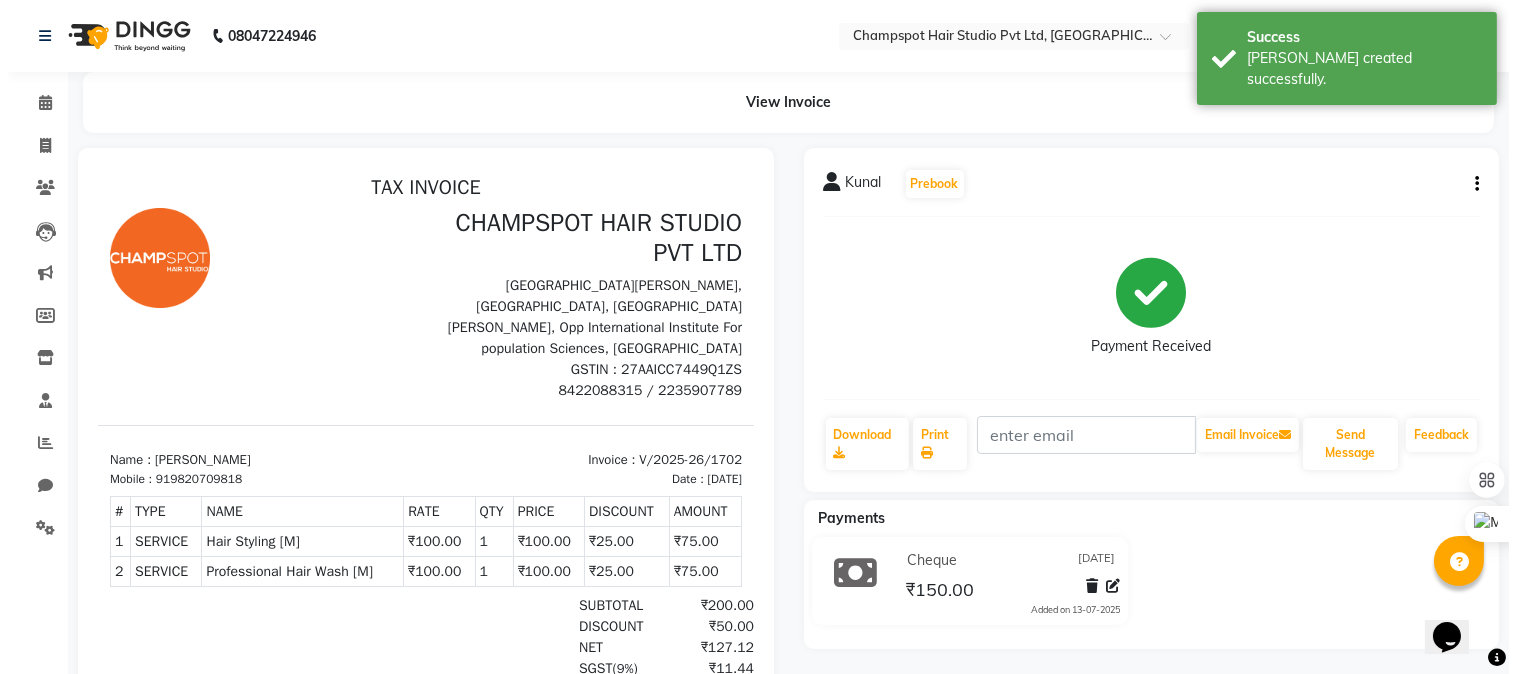scroll, scrollTop: 0, scrollLeft: 0, axis: both 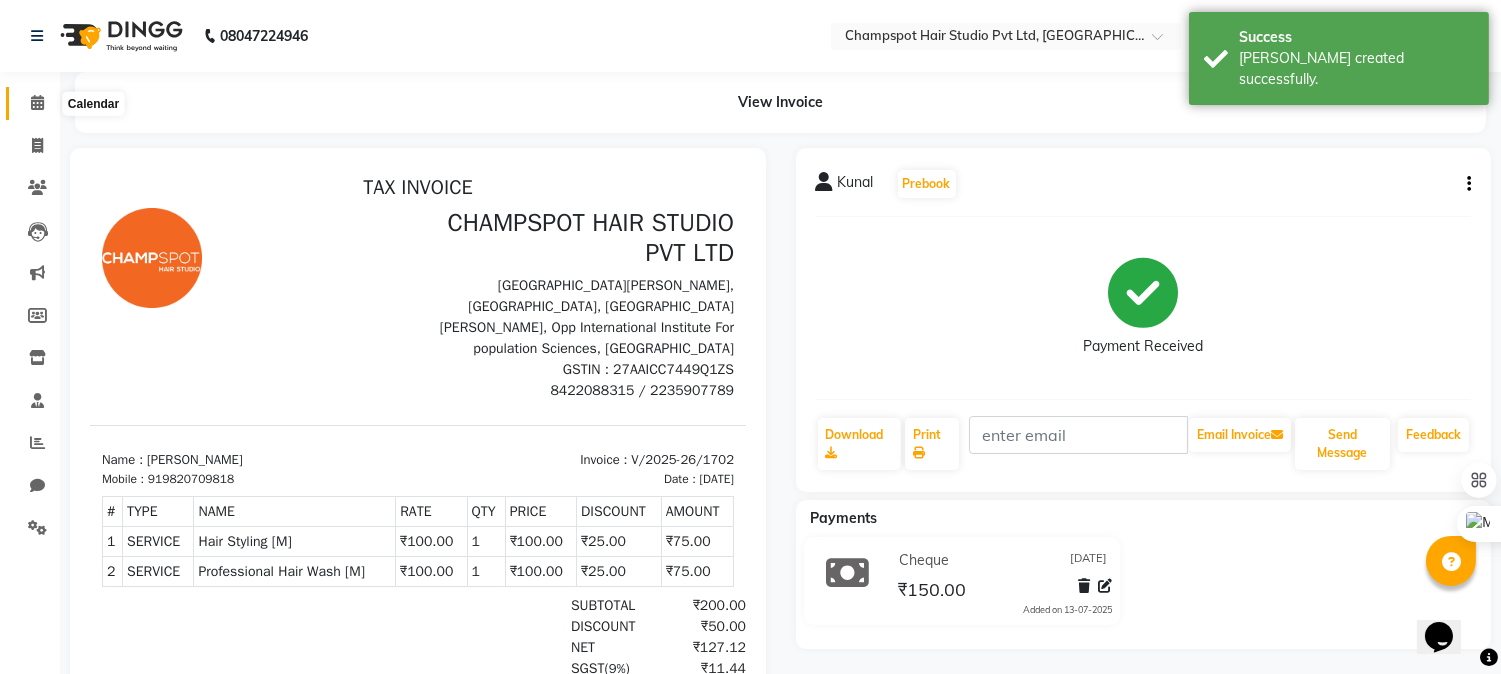 click 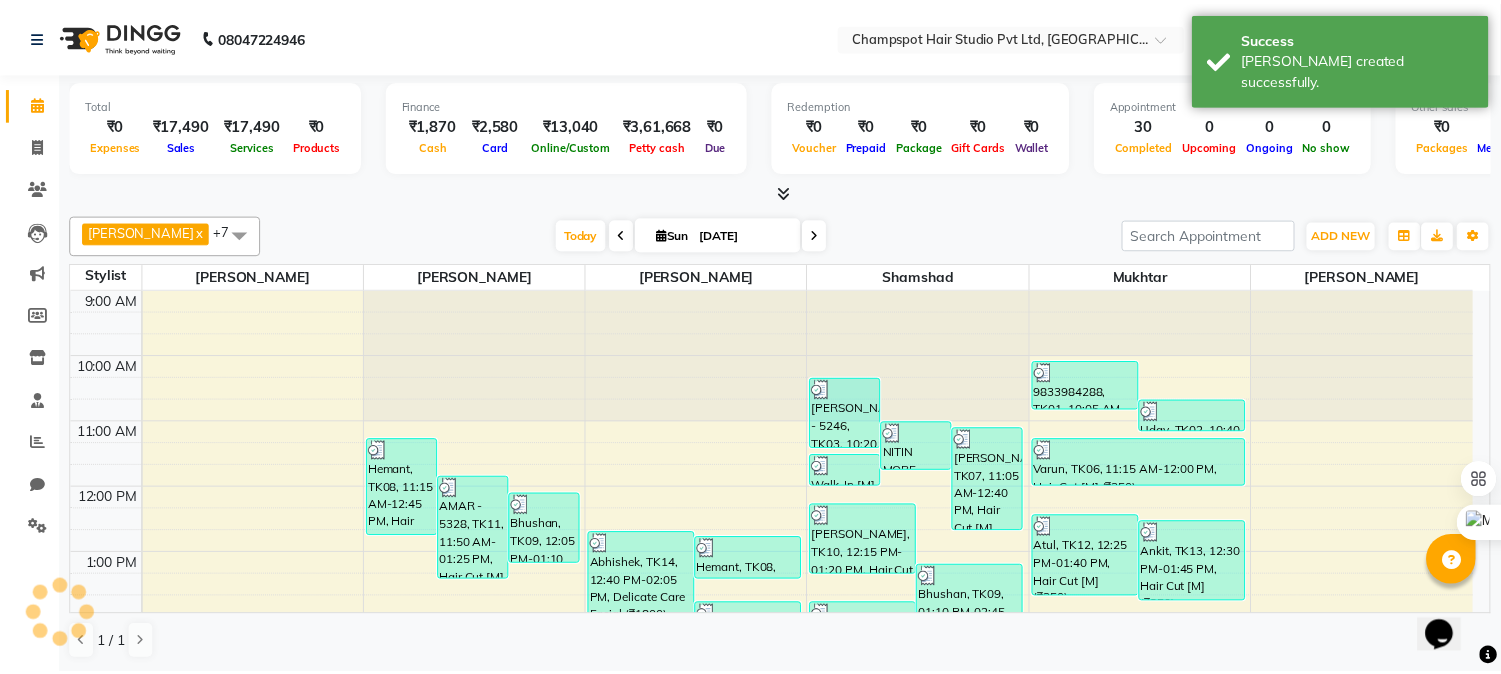 scroll, scrollTop: 497, scrollLeft: 0, axis: vertical 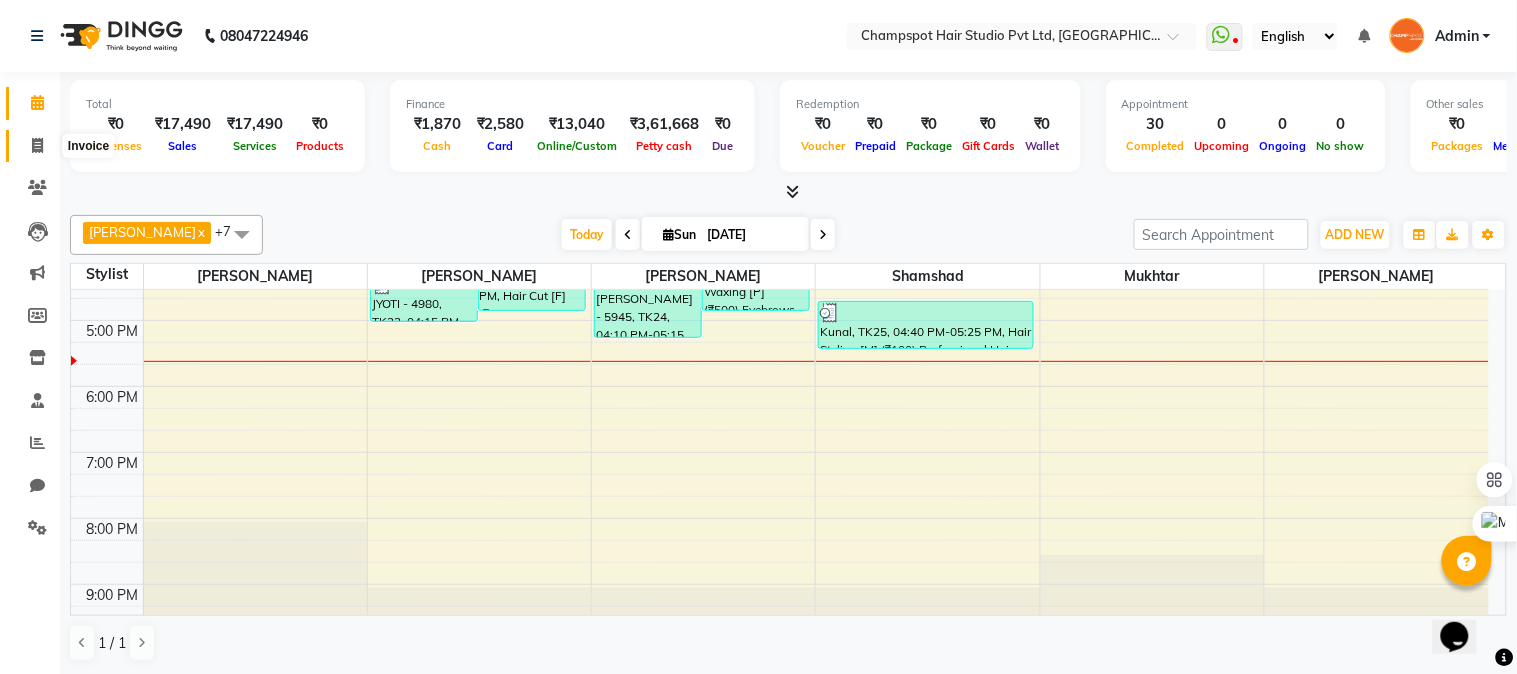click 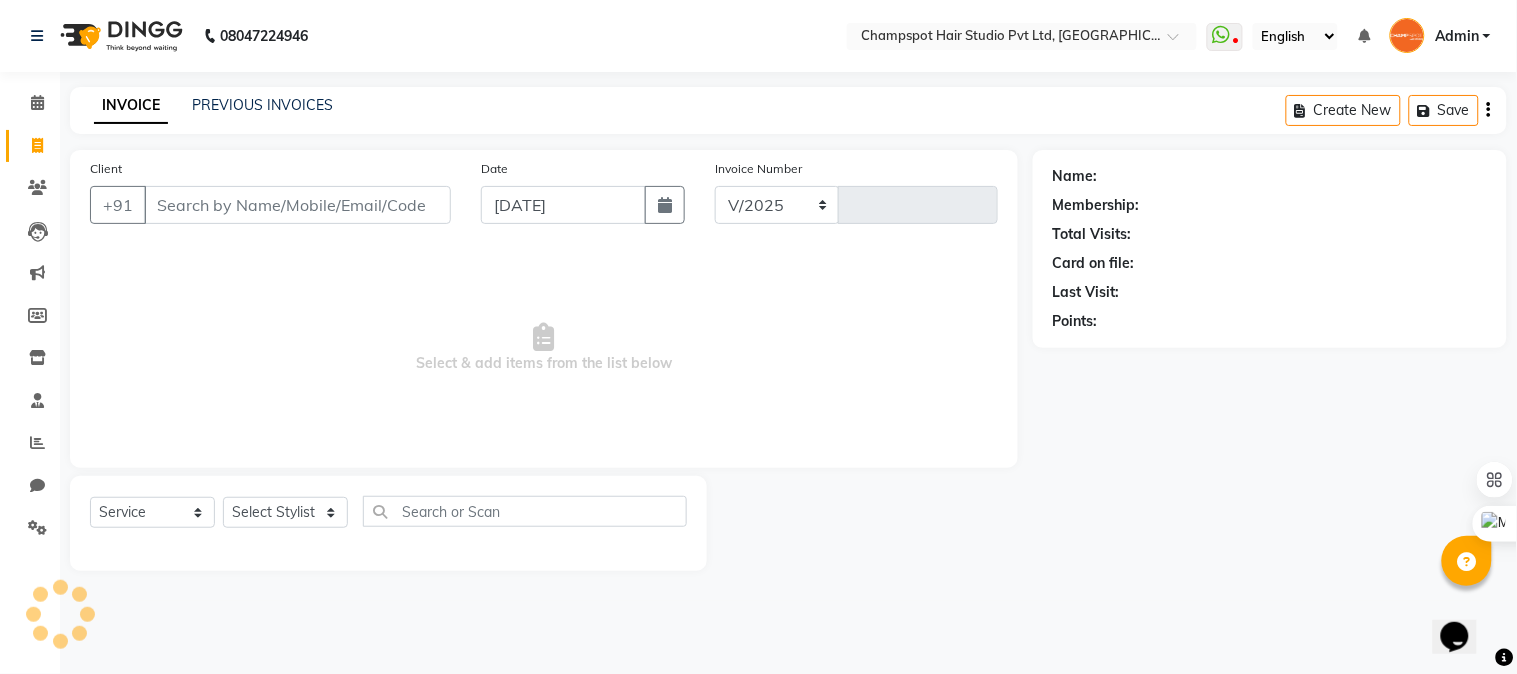 click 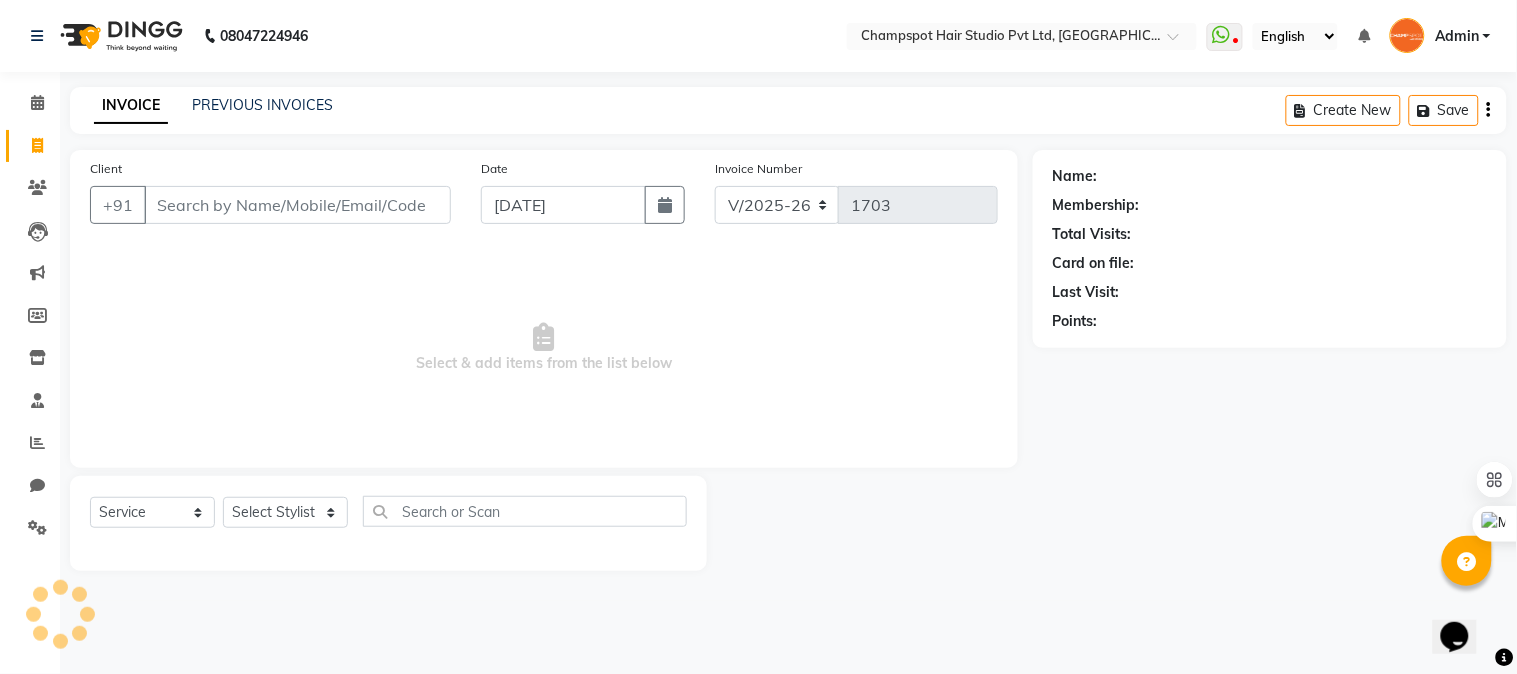 select on "service" 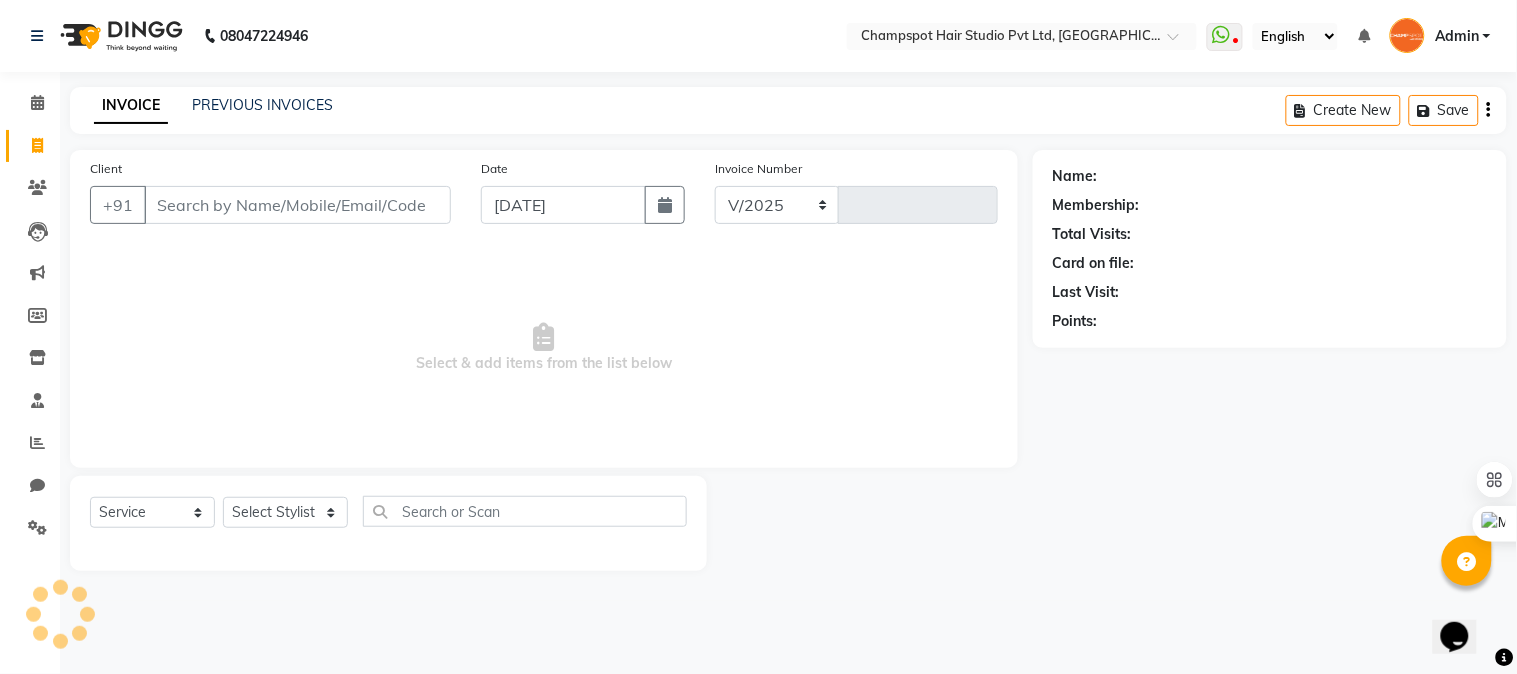 select on "7690" 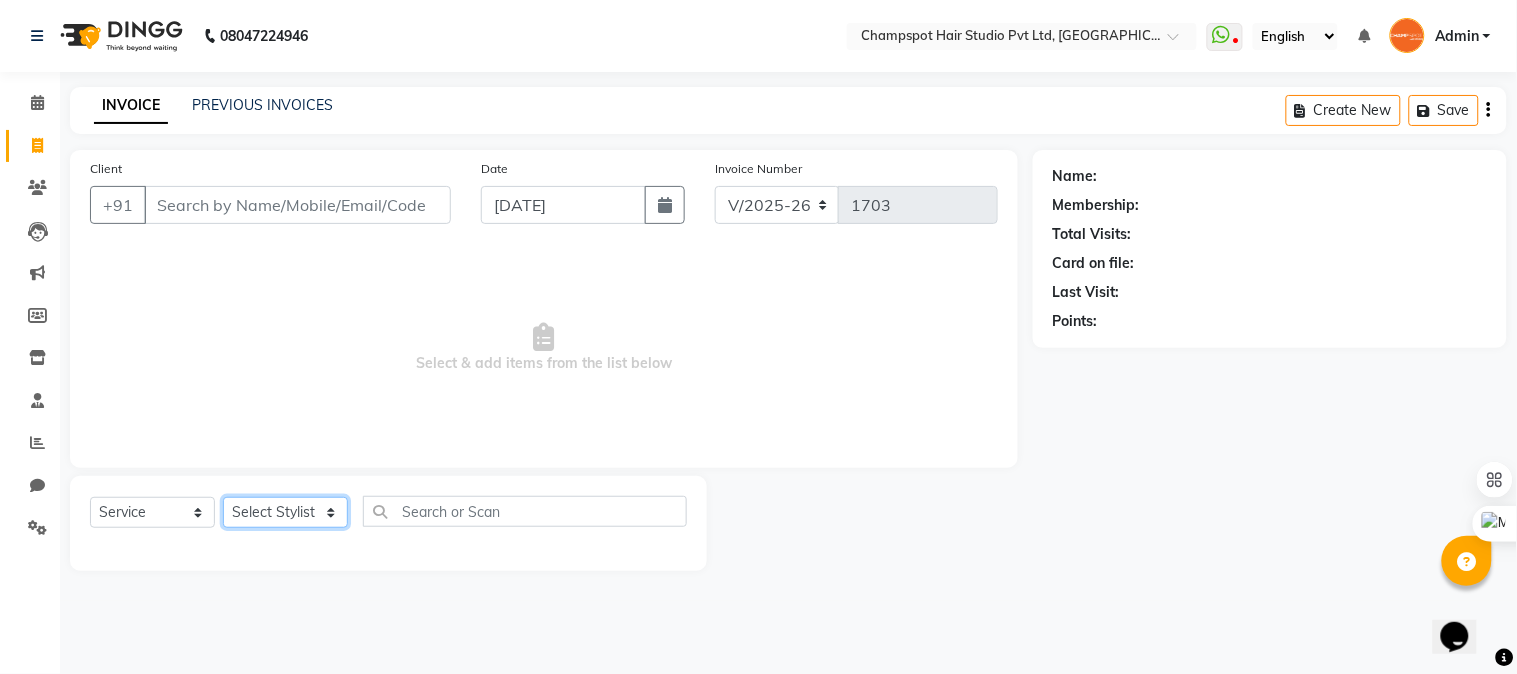 click on "Select Stylist Admin Ahmad Bhavesh Limbachia Falak Shaikh 	Hemant Limbachia Mamta Divekar Mukhtar Shamshad" 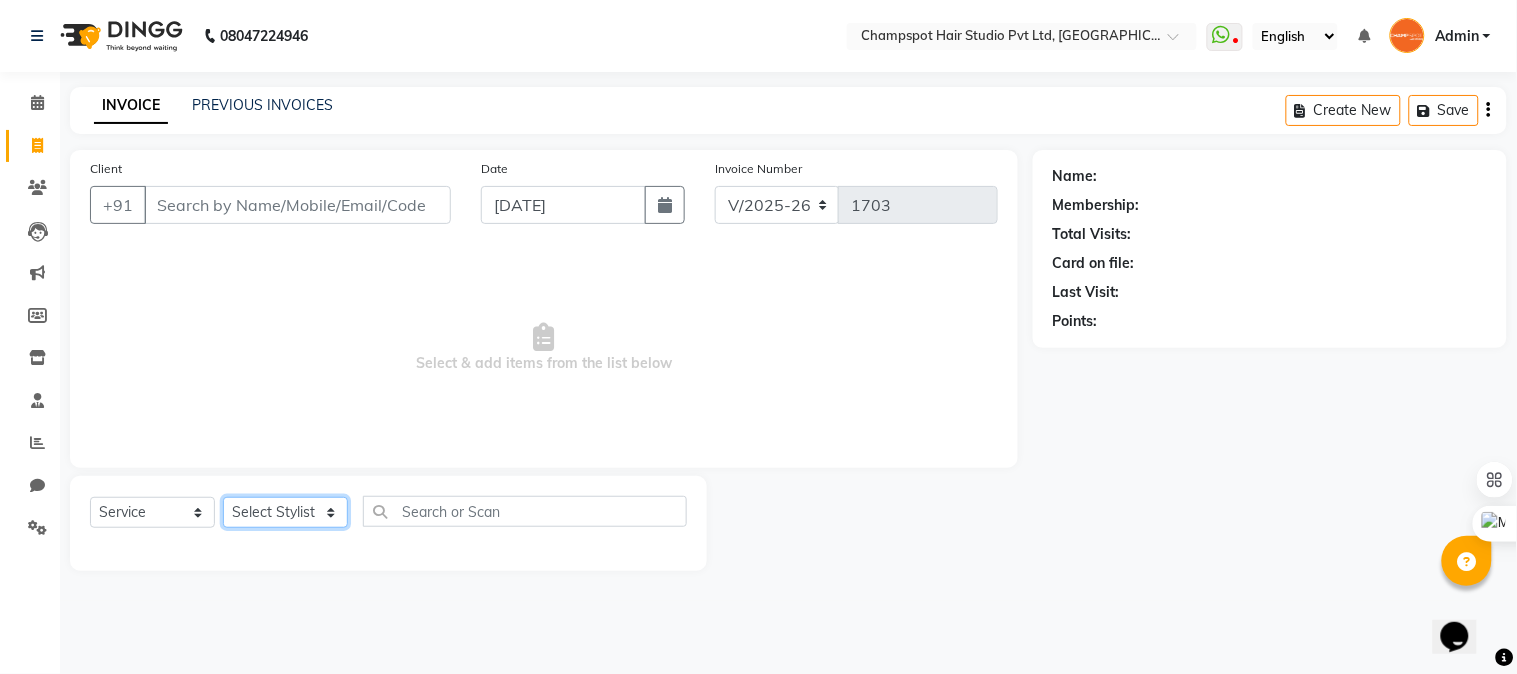 select on "69007" 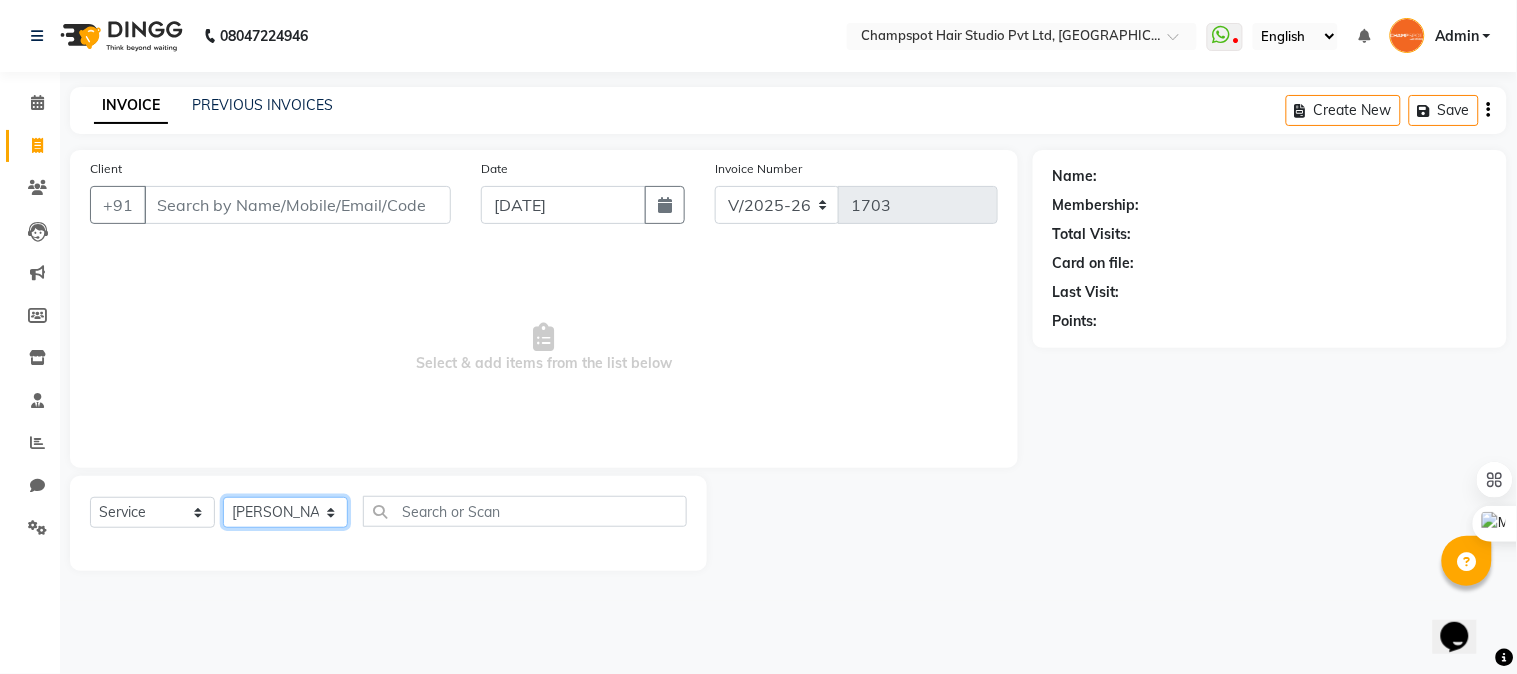 click on "Select Stylist Admin Ahmad Bhavesh Limbachia Falak Shaikh 	Hemant Limbachia Mamta Divekar Mukhtar Shamshad" 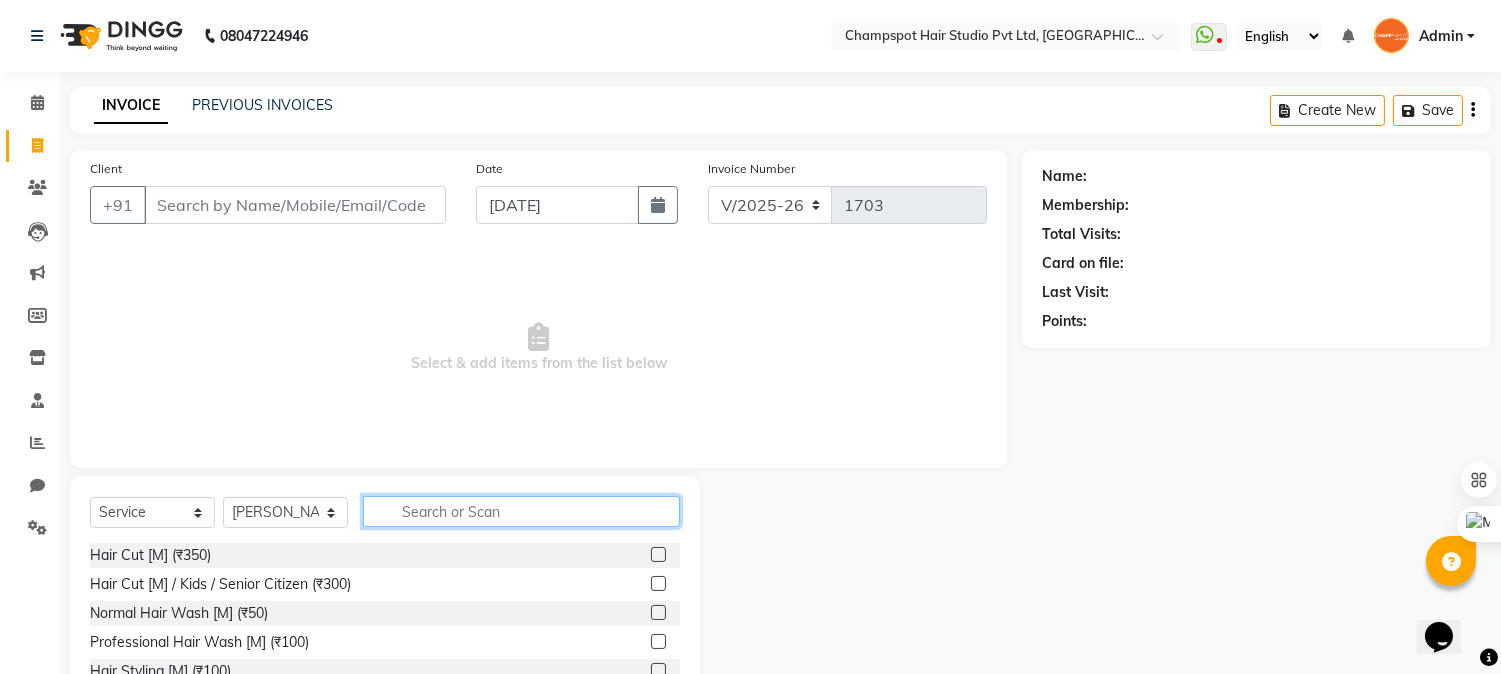 click 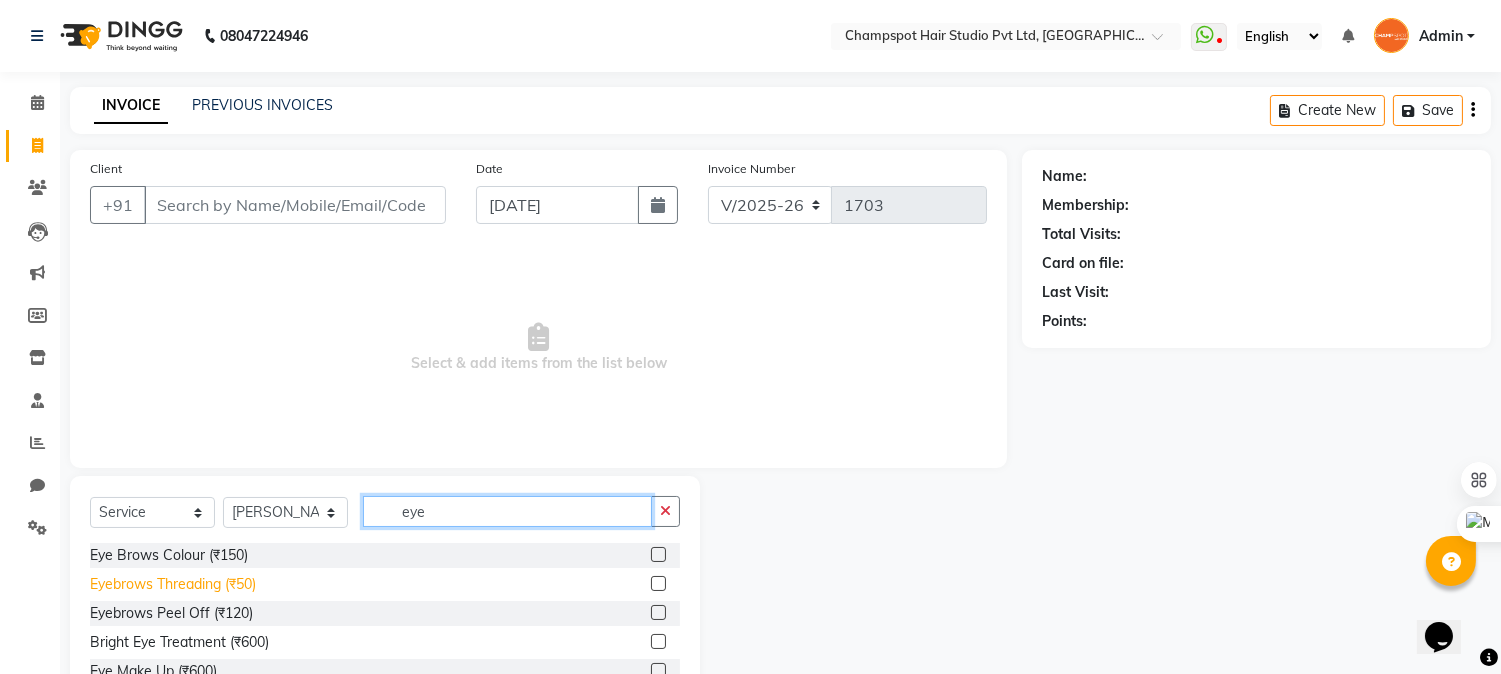 type on "eye" 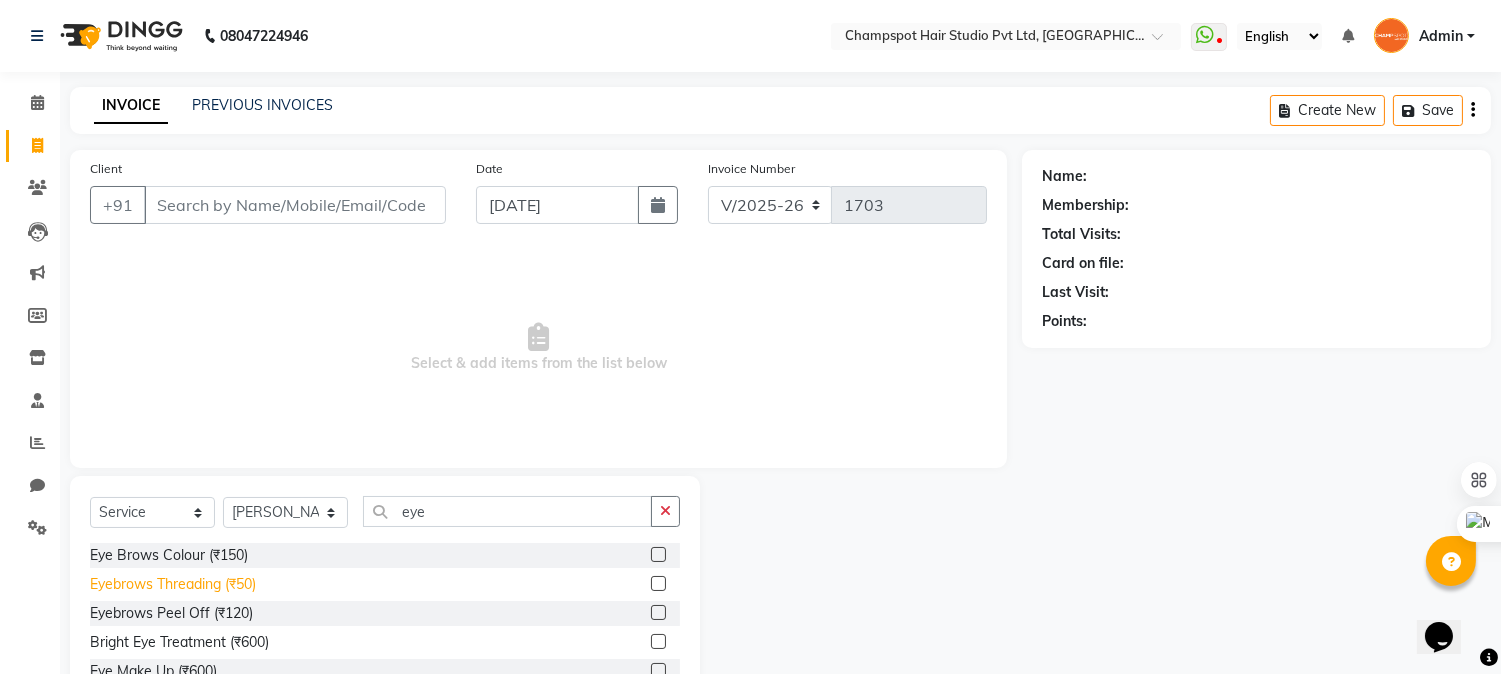click on "Eyebrows Threading (₹50)" 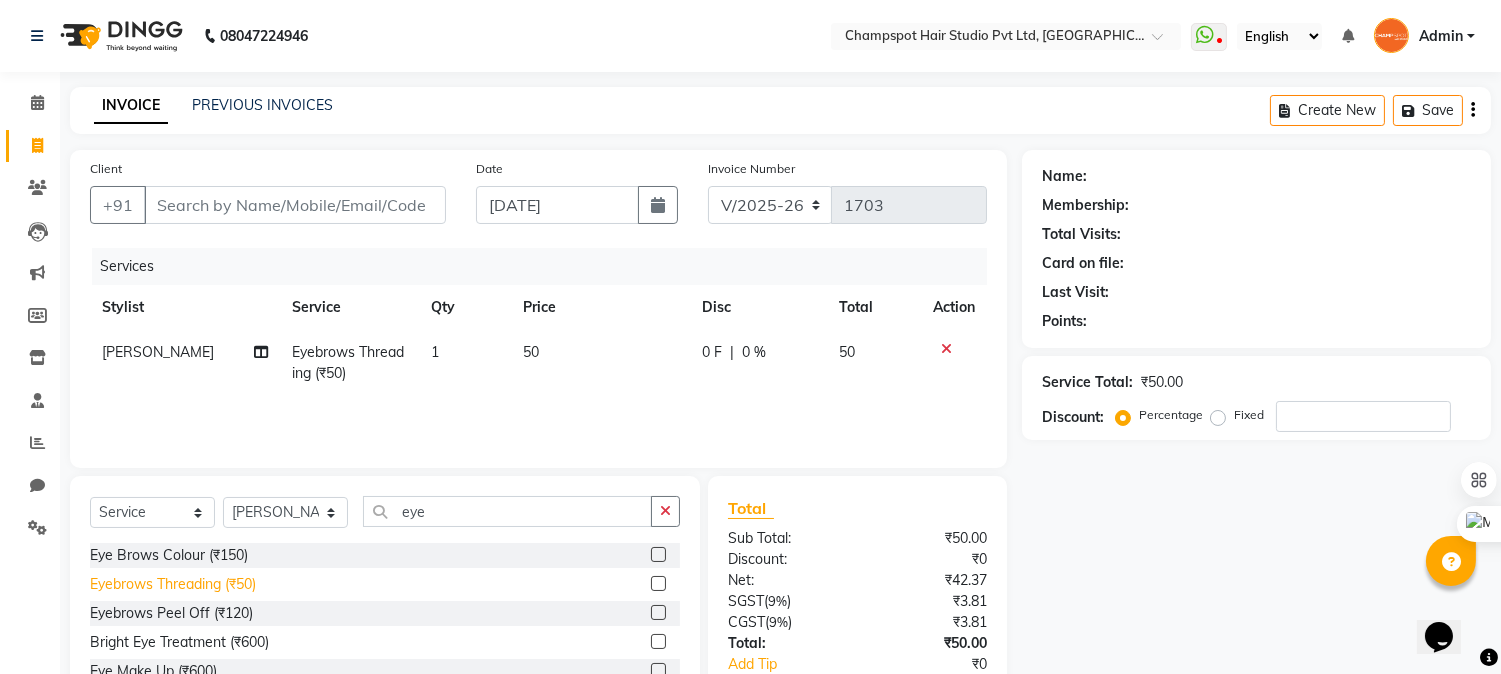 click on "Eyebrows Threading (₹50)" 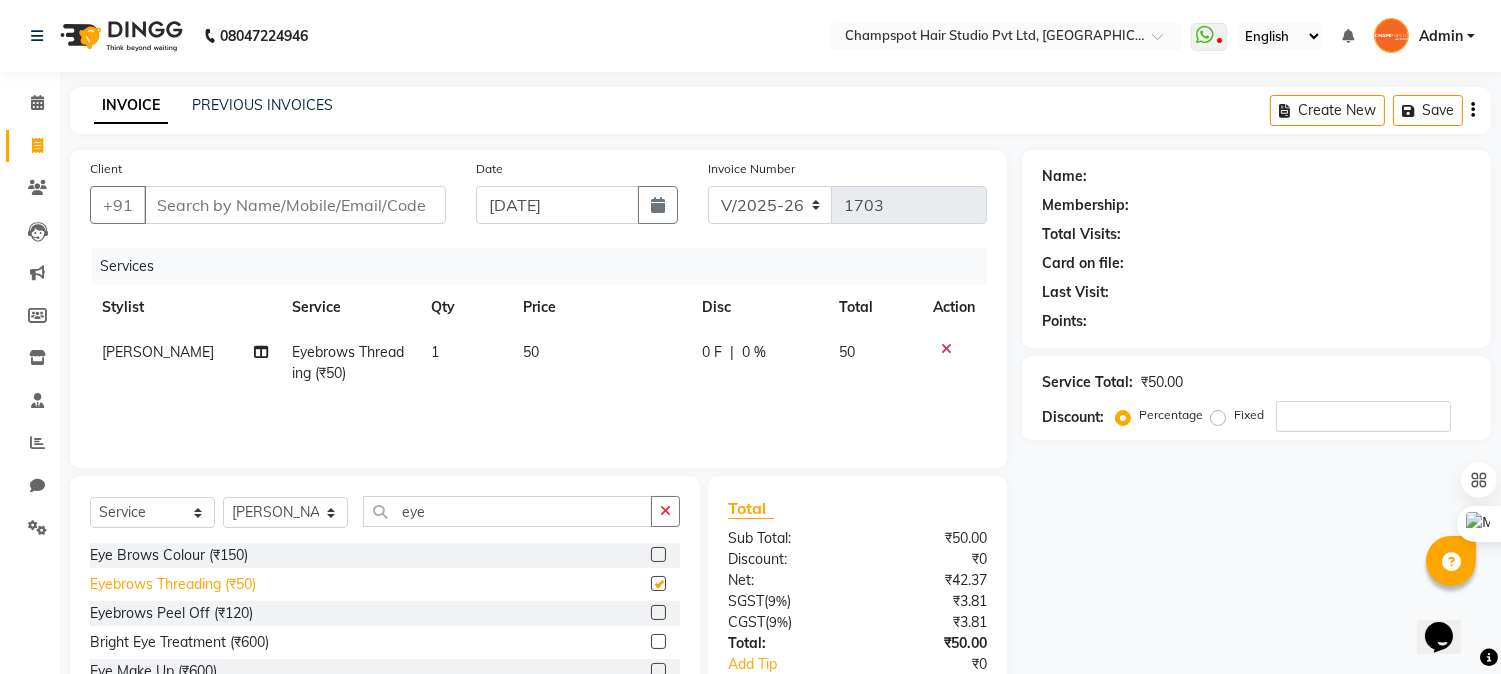 checkbox on "false" 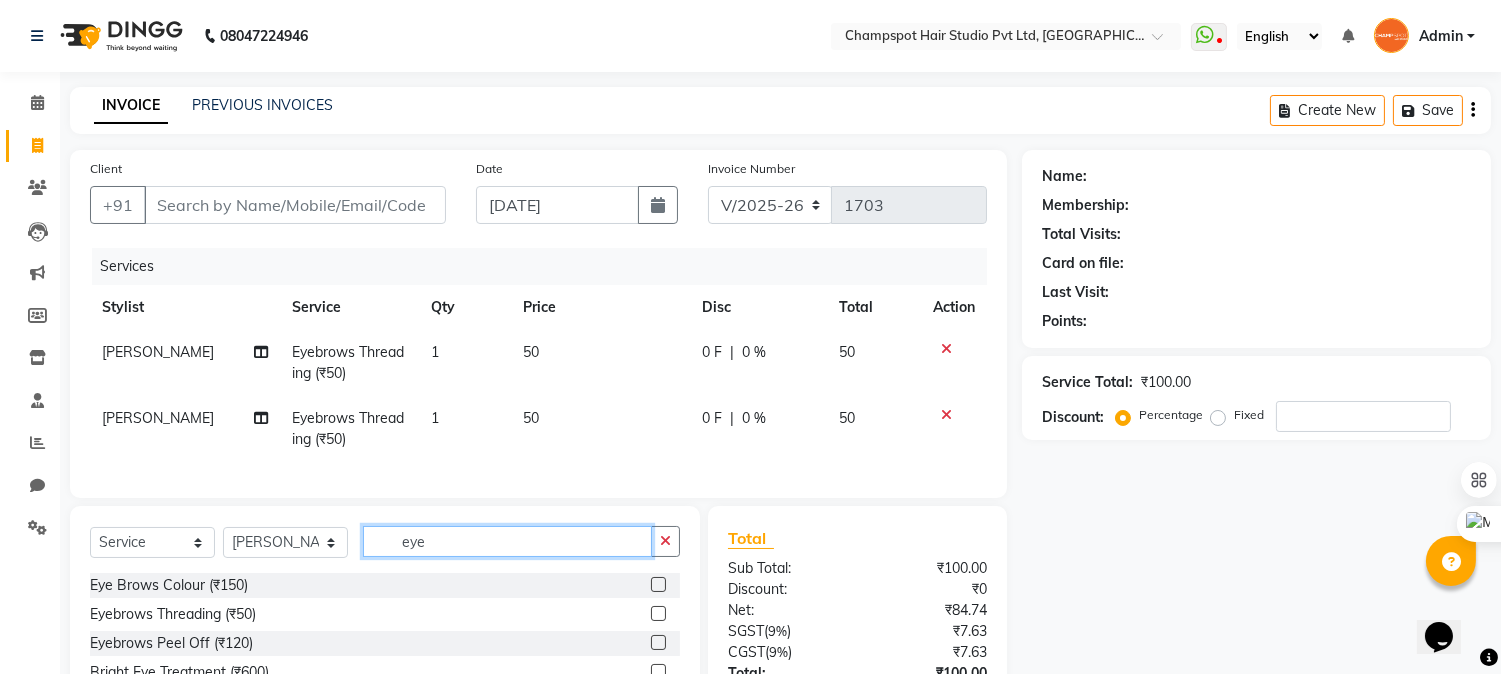 drag, startPoint x: 476, startPoint y: 551, endPoint x: 268, endPoint y: 550, distance: 208.00241 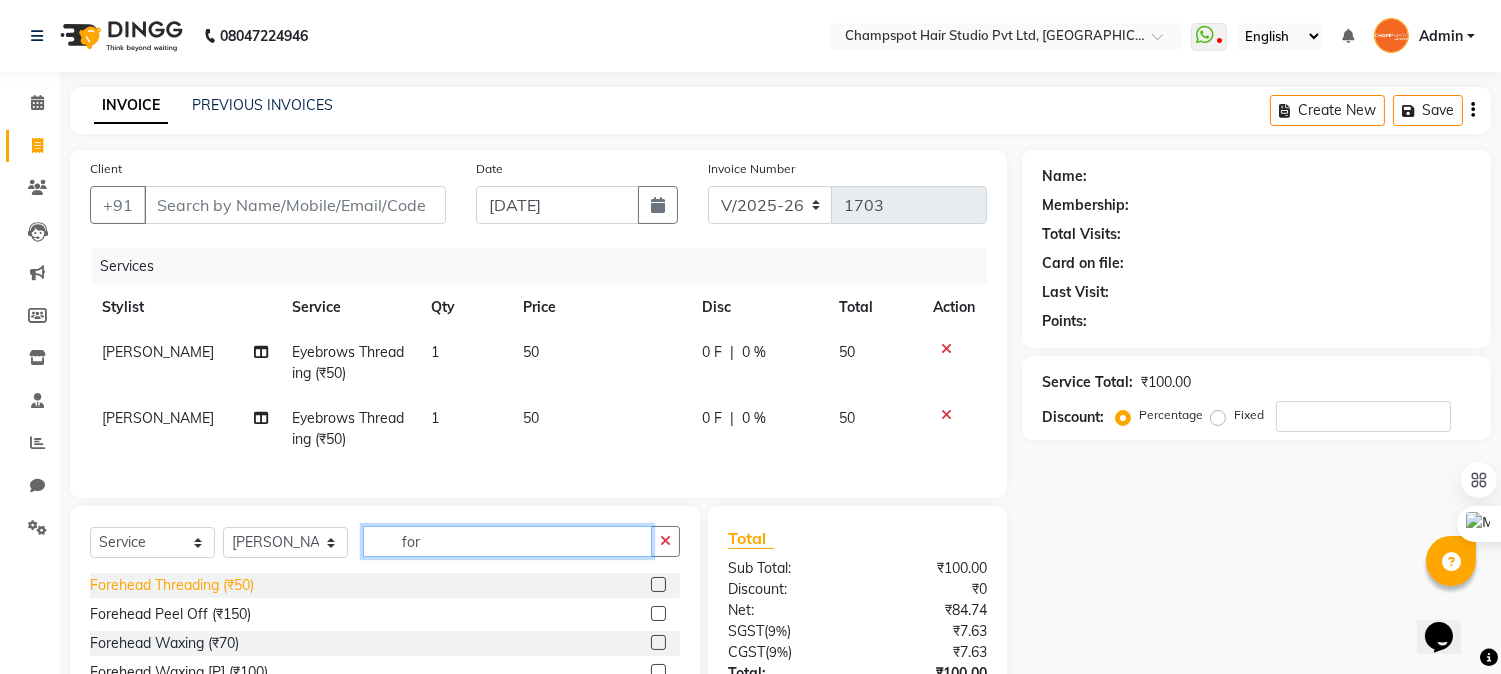 type on "for" 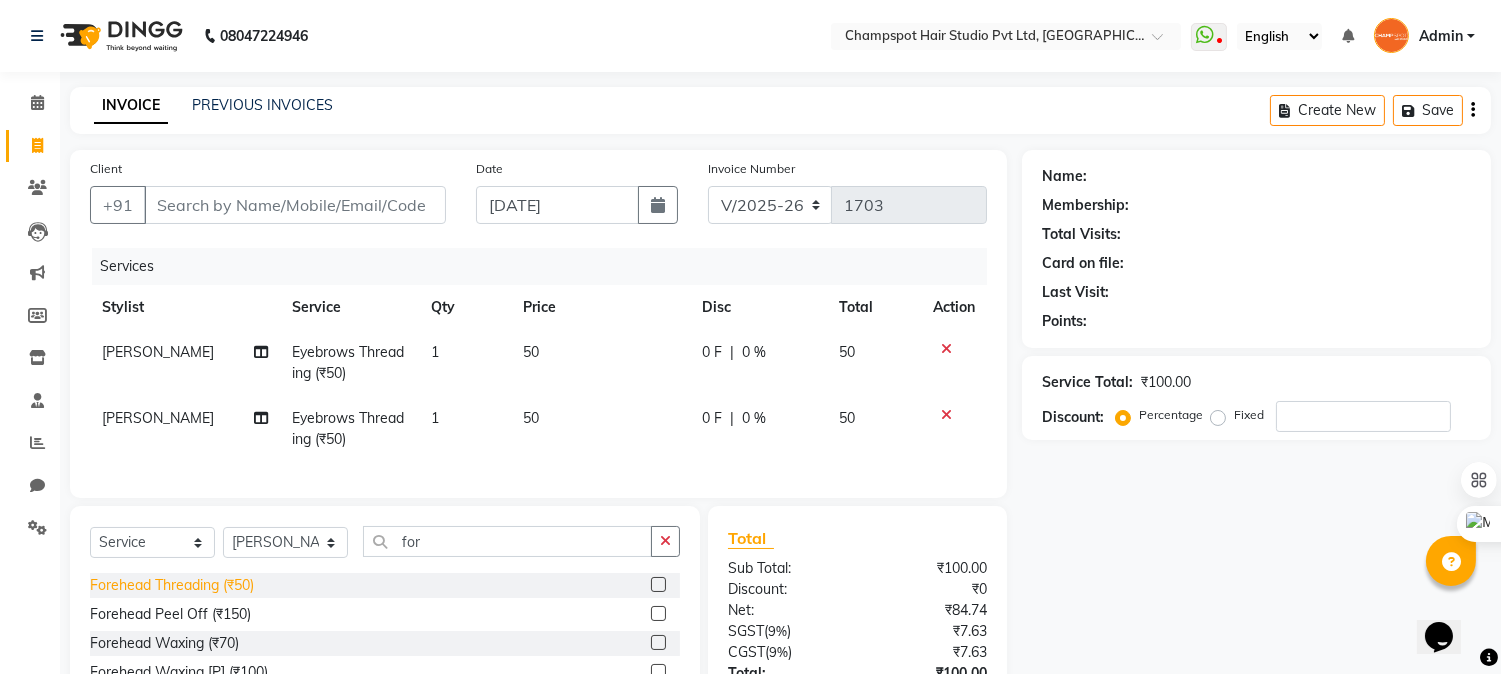 click on "Forehead Threading (₹50)" 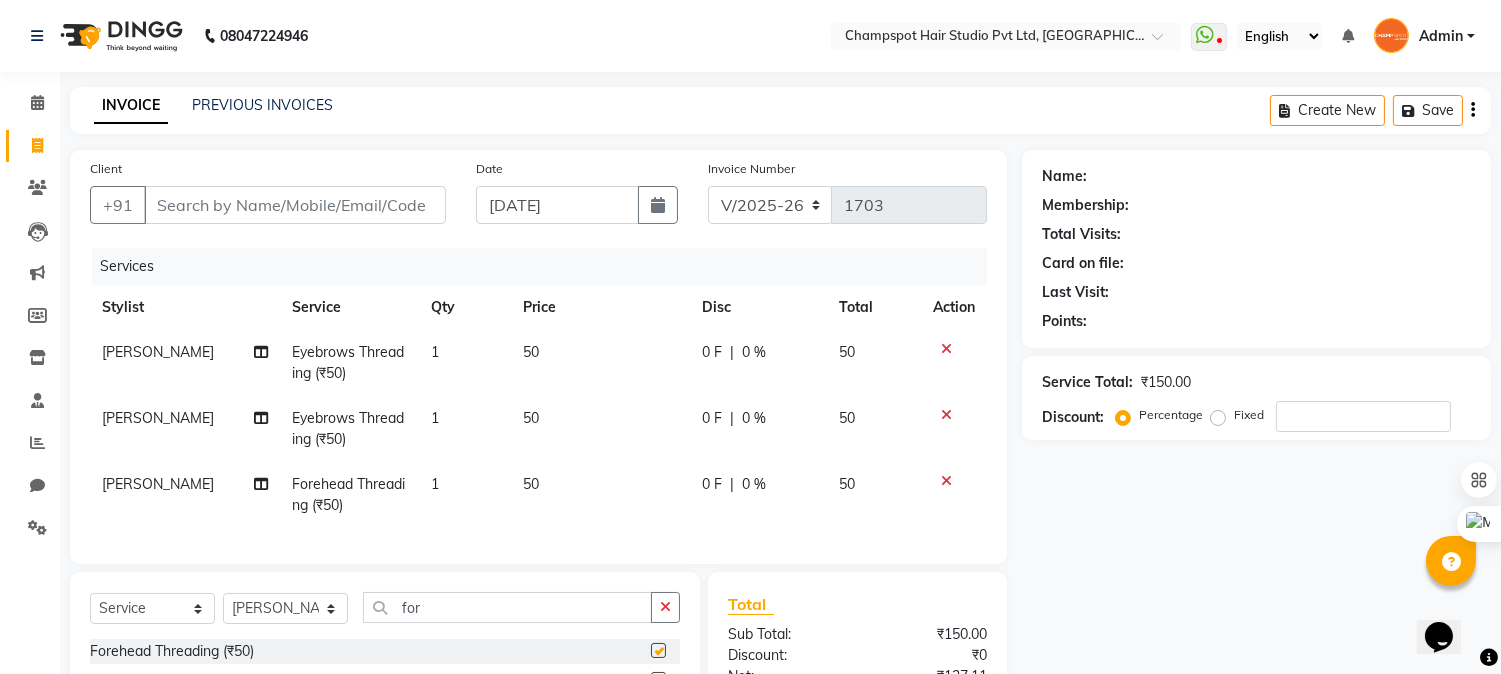 checkbox on "false" 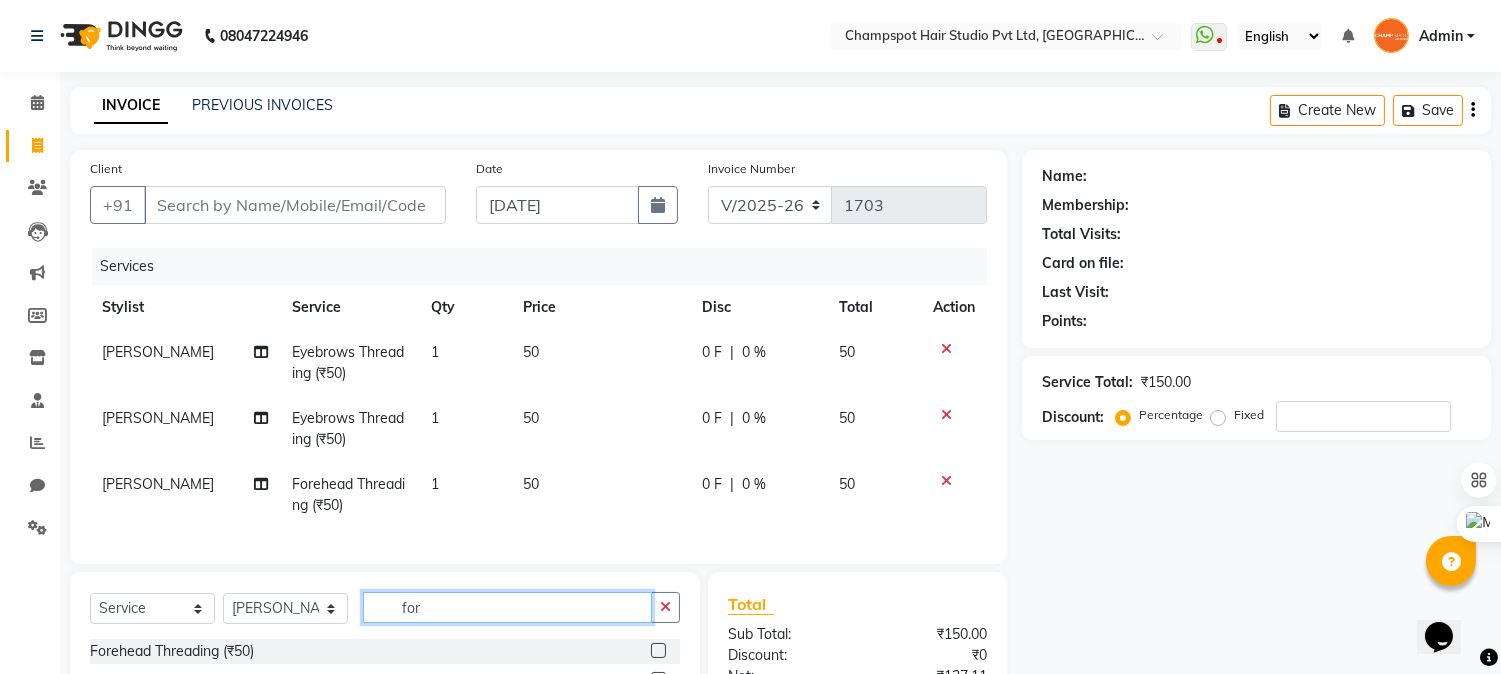 drag, startPoint x: 417, startPoint y: 640, endPoint x: 320, endPoint y: 617, distance: 99.68952 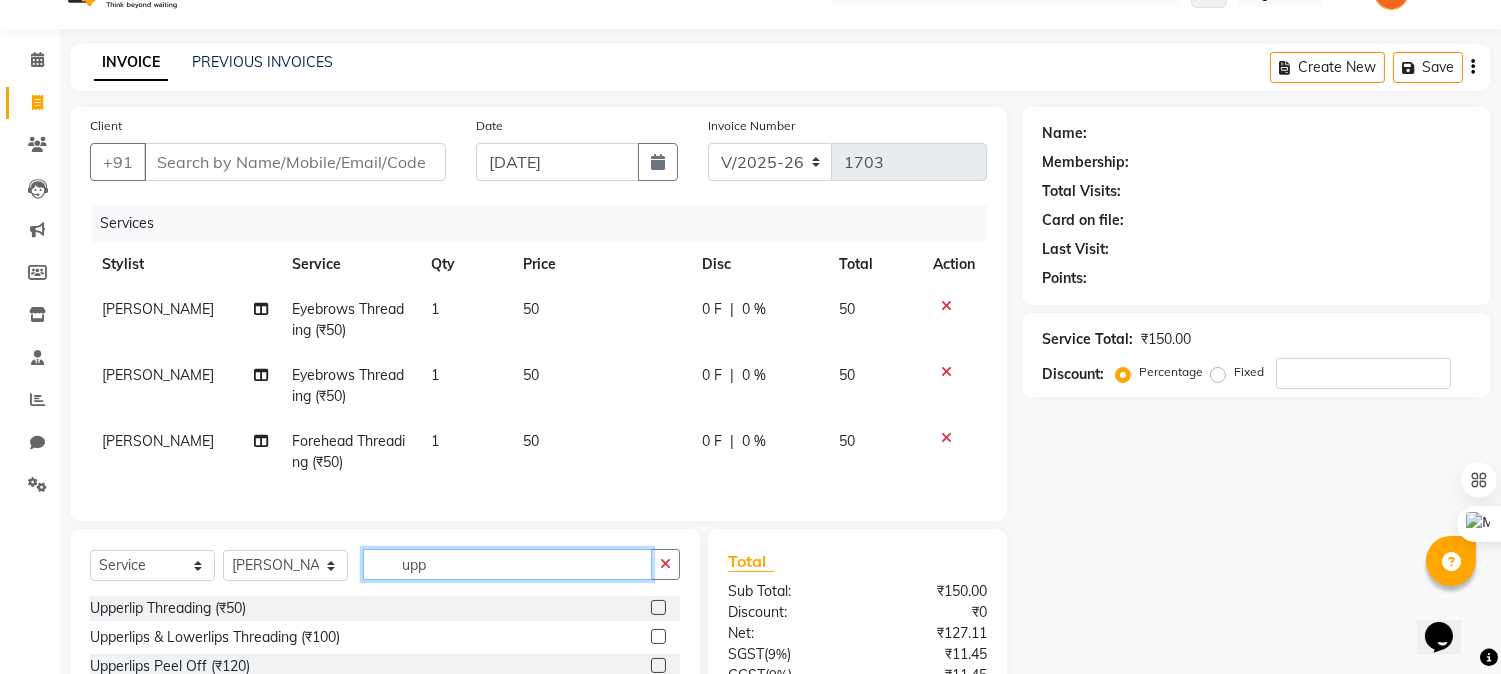 scroll, scrollTop: 111, scrollLeft: 0, axis: vertical 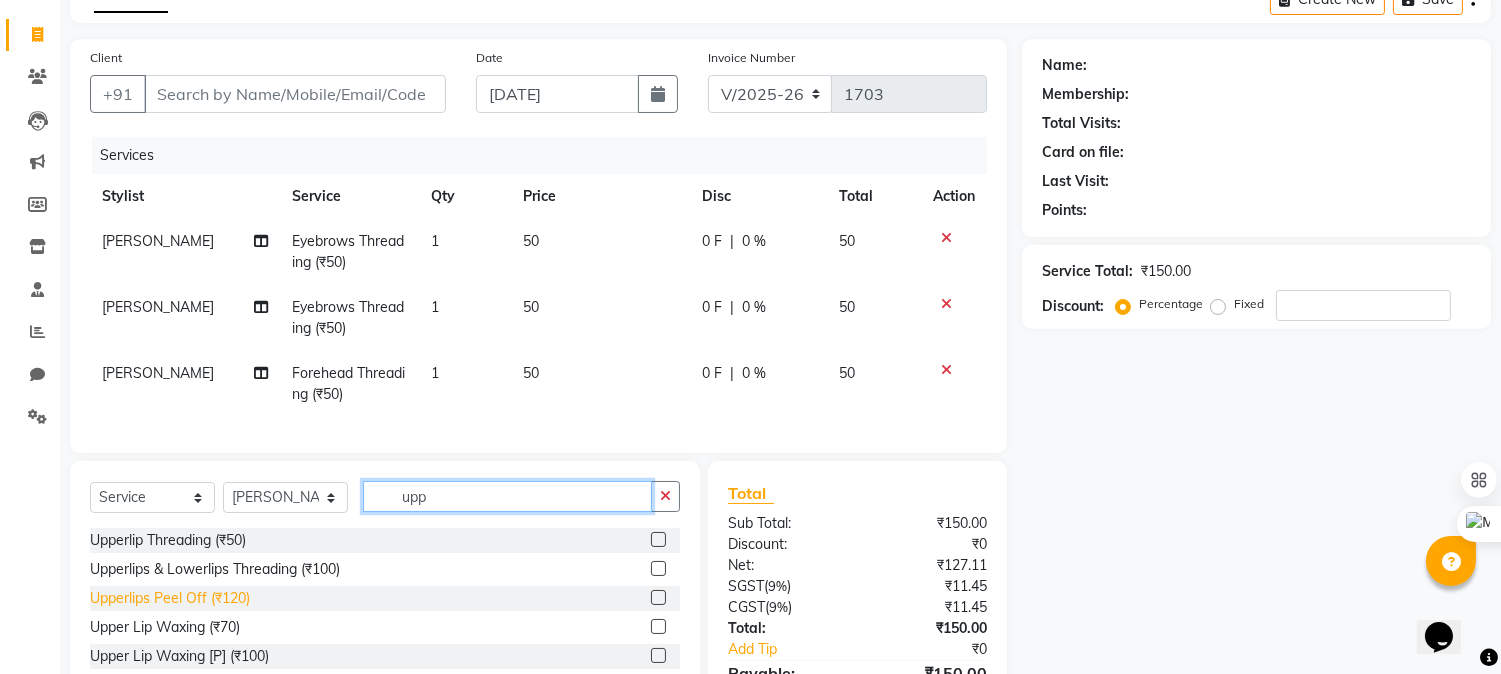 type on "upp" 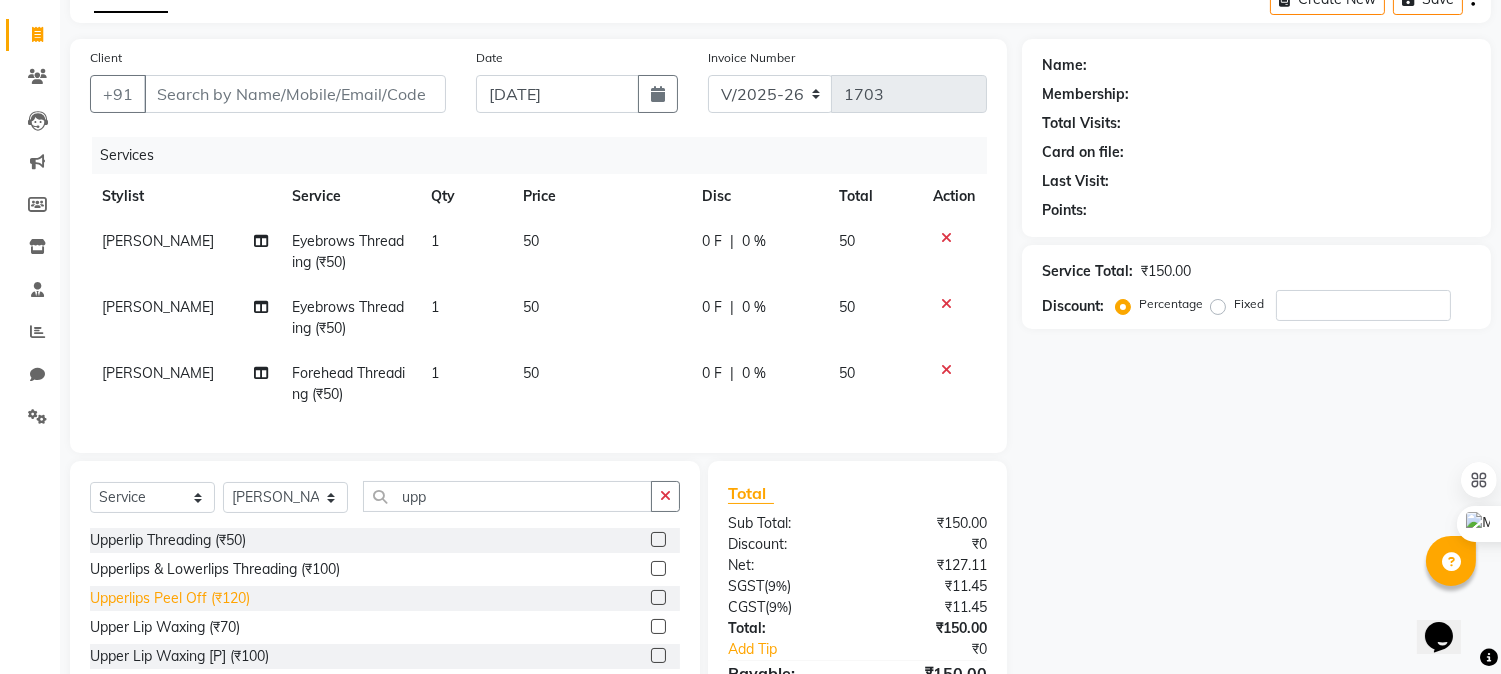 click on "Upperlips Peel Off (₹120)" 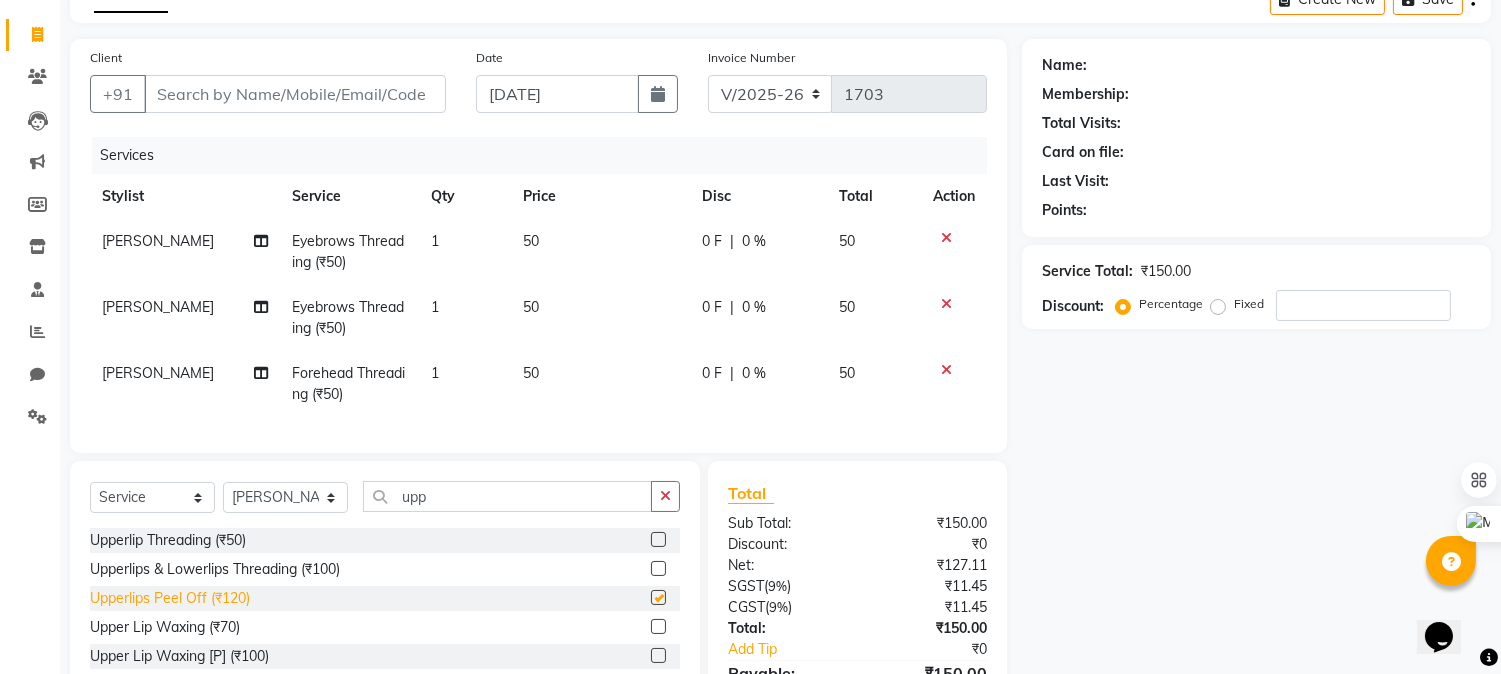 checkbox on "false" 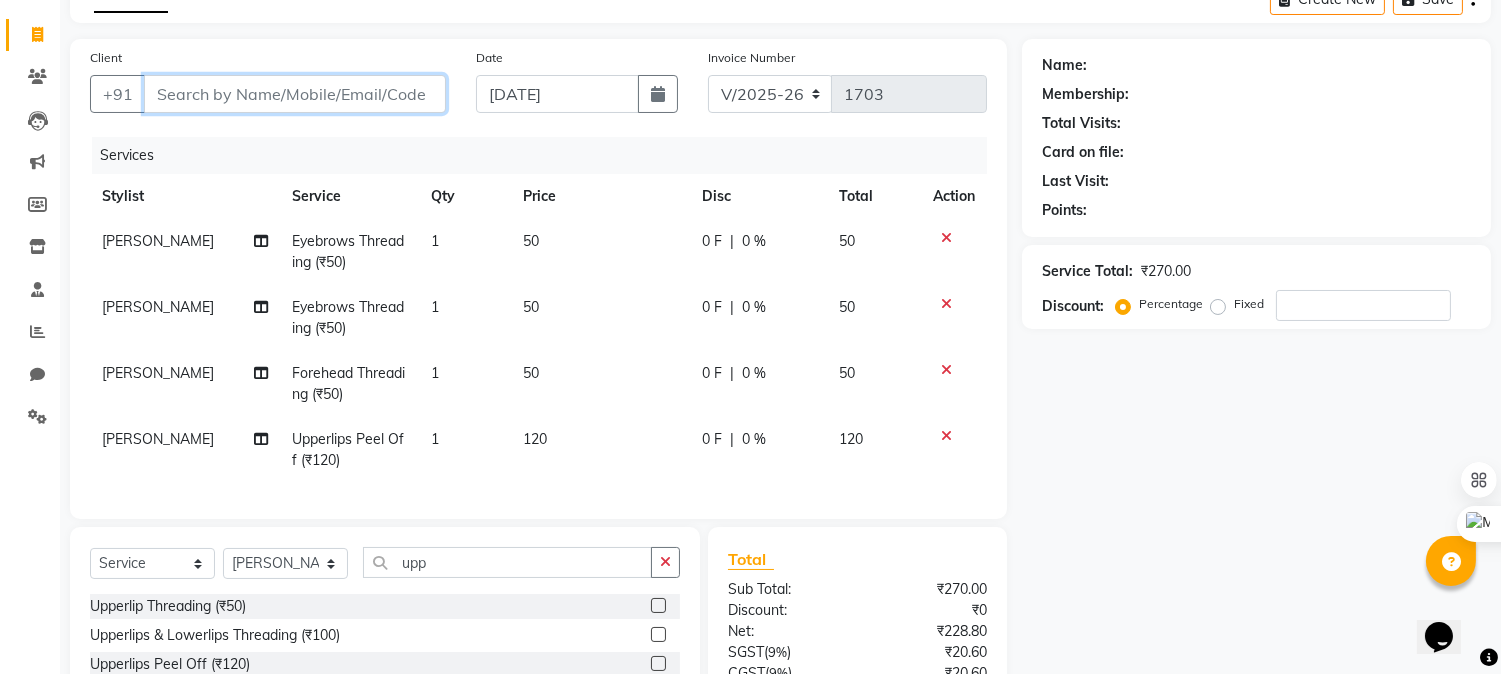 click on "Client" at bounding box center (295, 94) 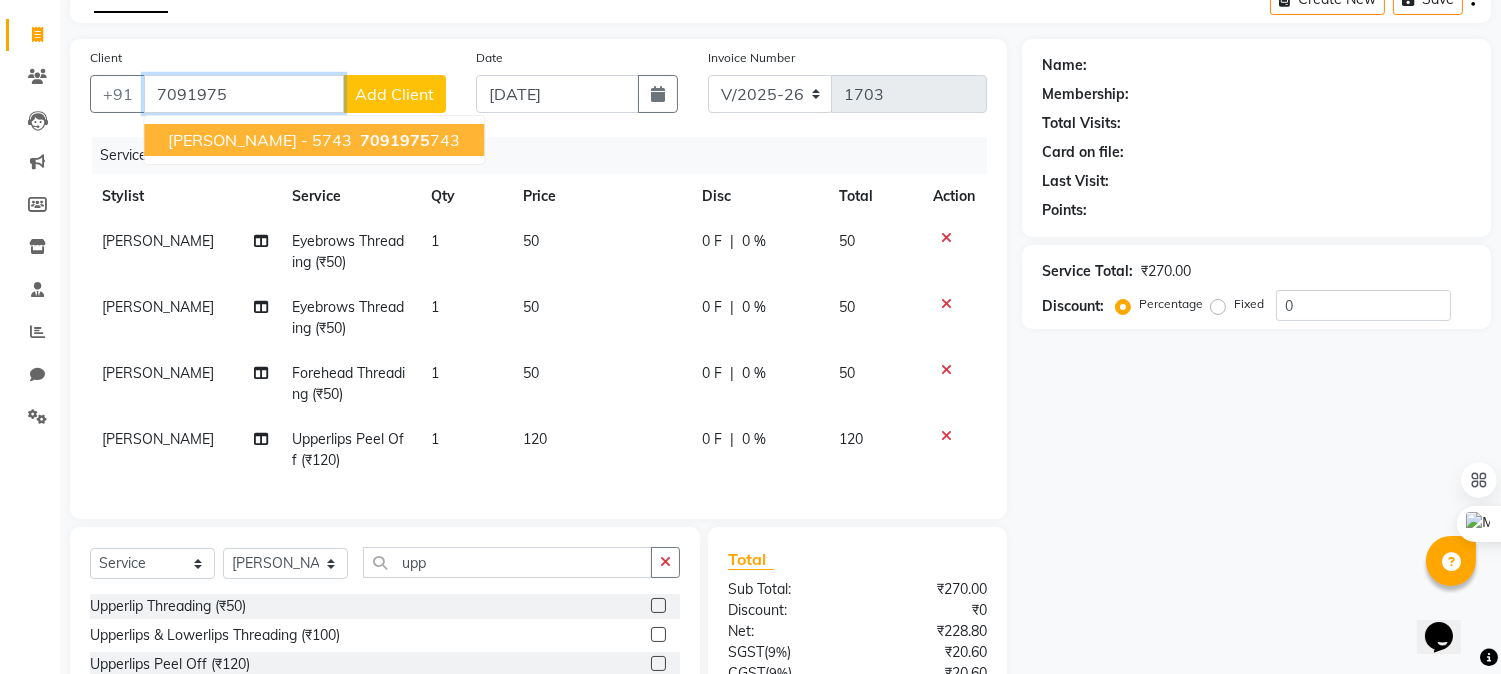 click on "PRARNA KUMARI - 5743" at bounding box center [260, 140] 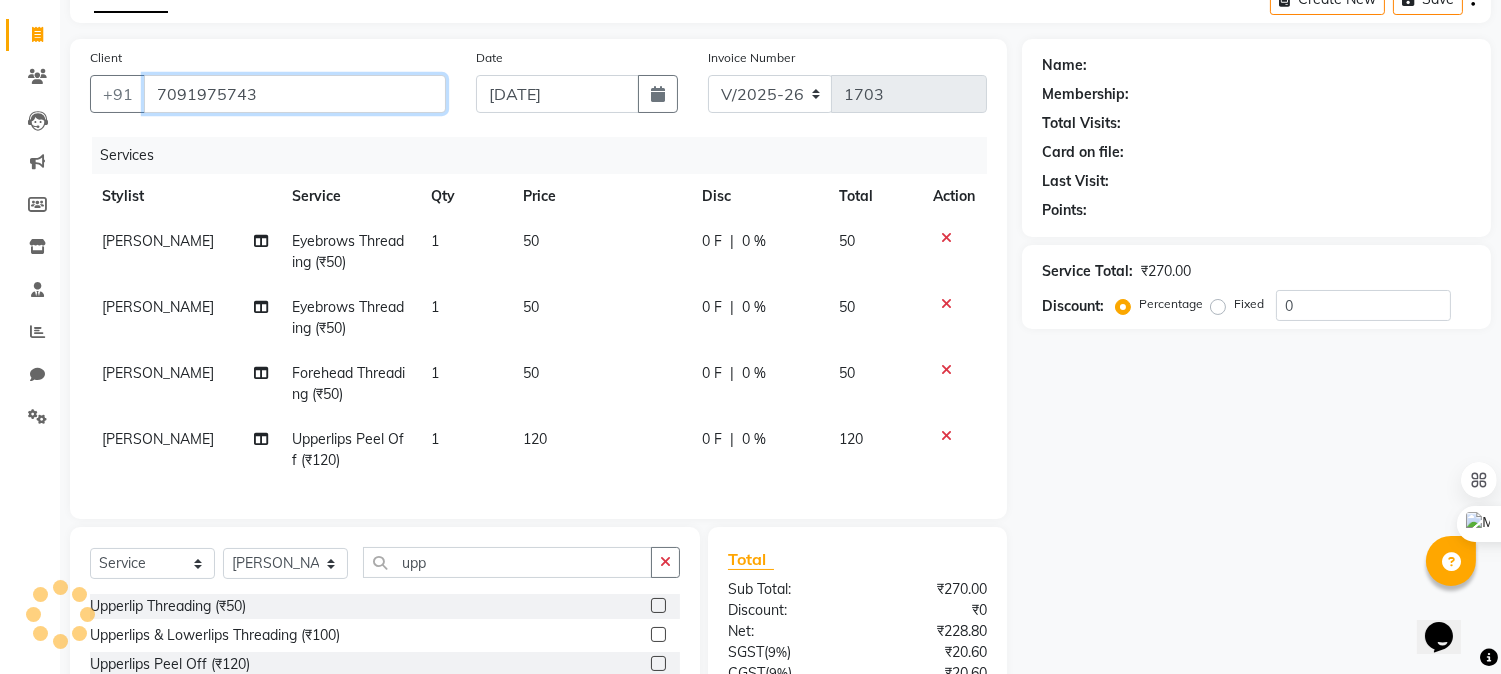 type on "7091975743" 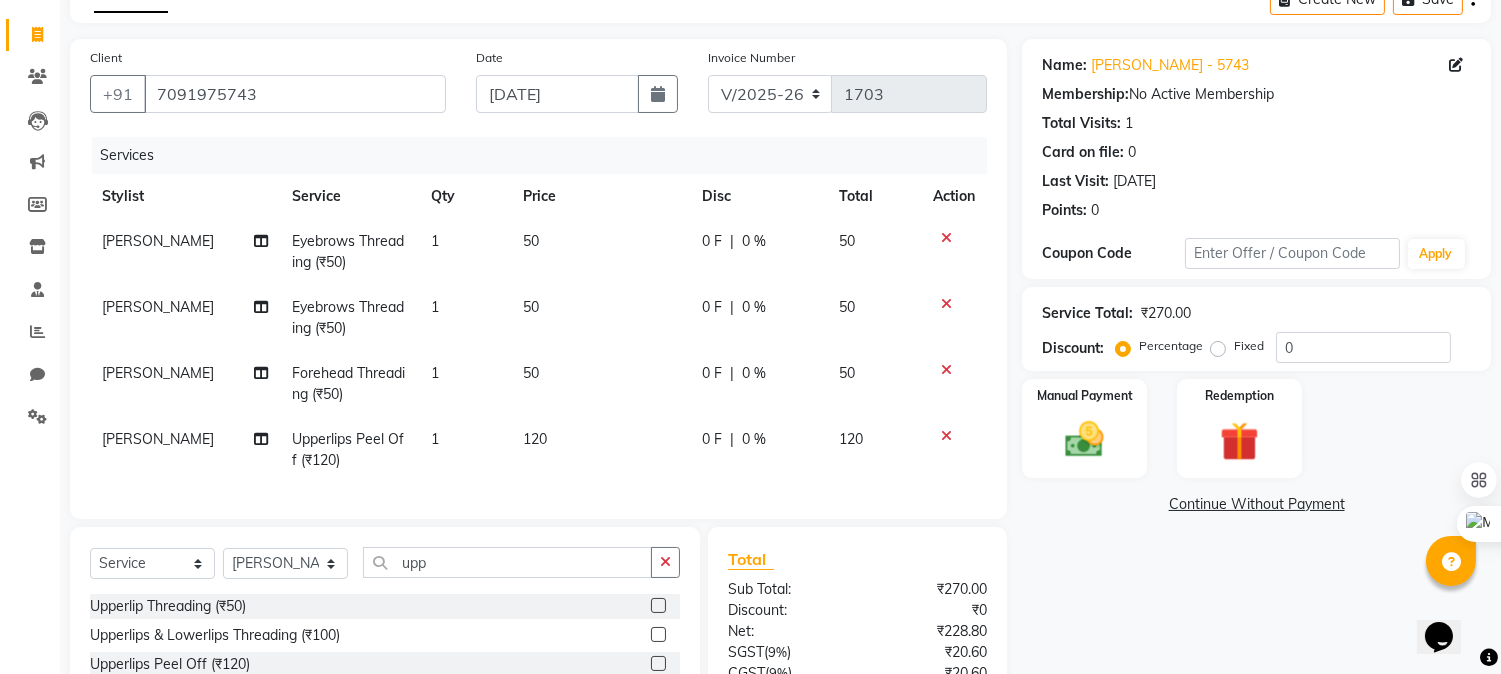 scroll, scrollTop: 305, scrollLeft: 0, axis: vertical 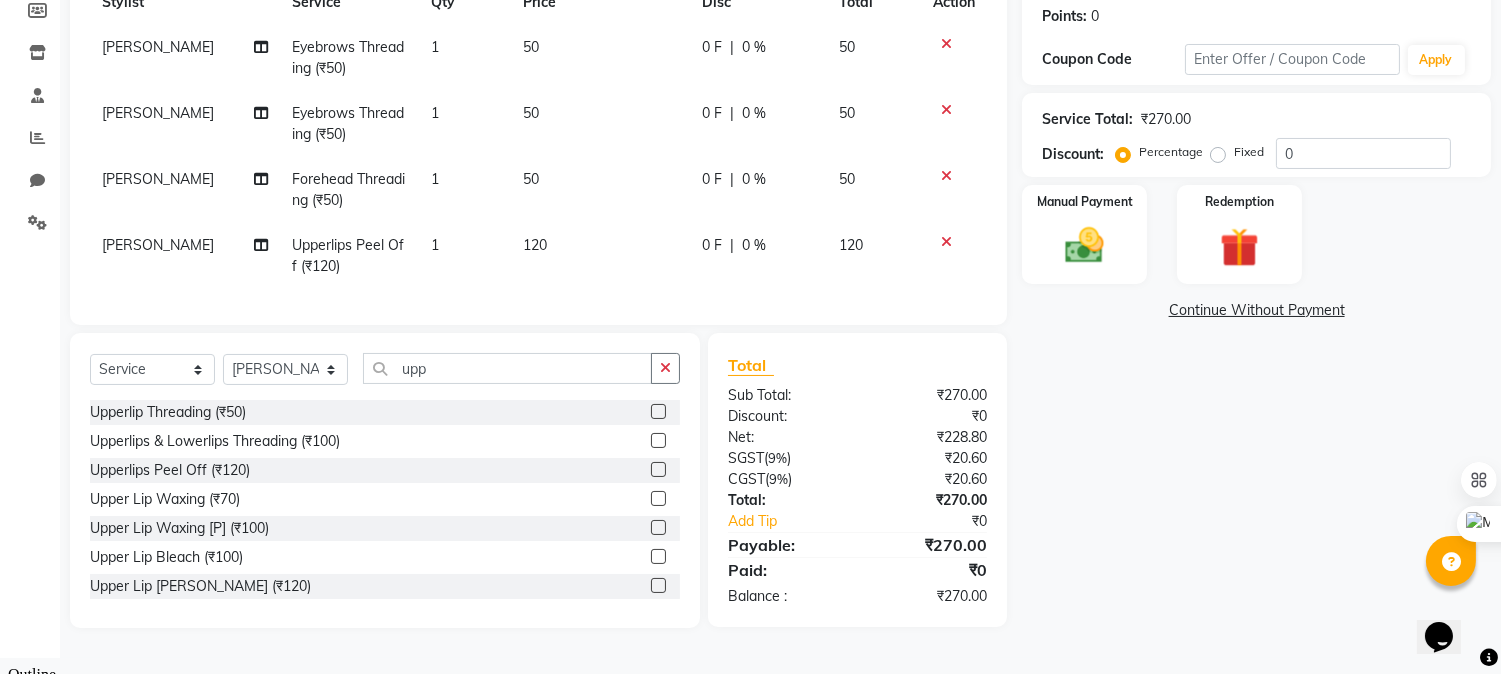 click on "₹270.00" 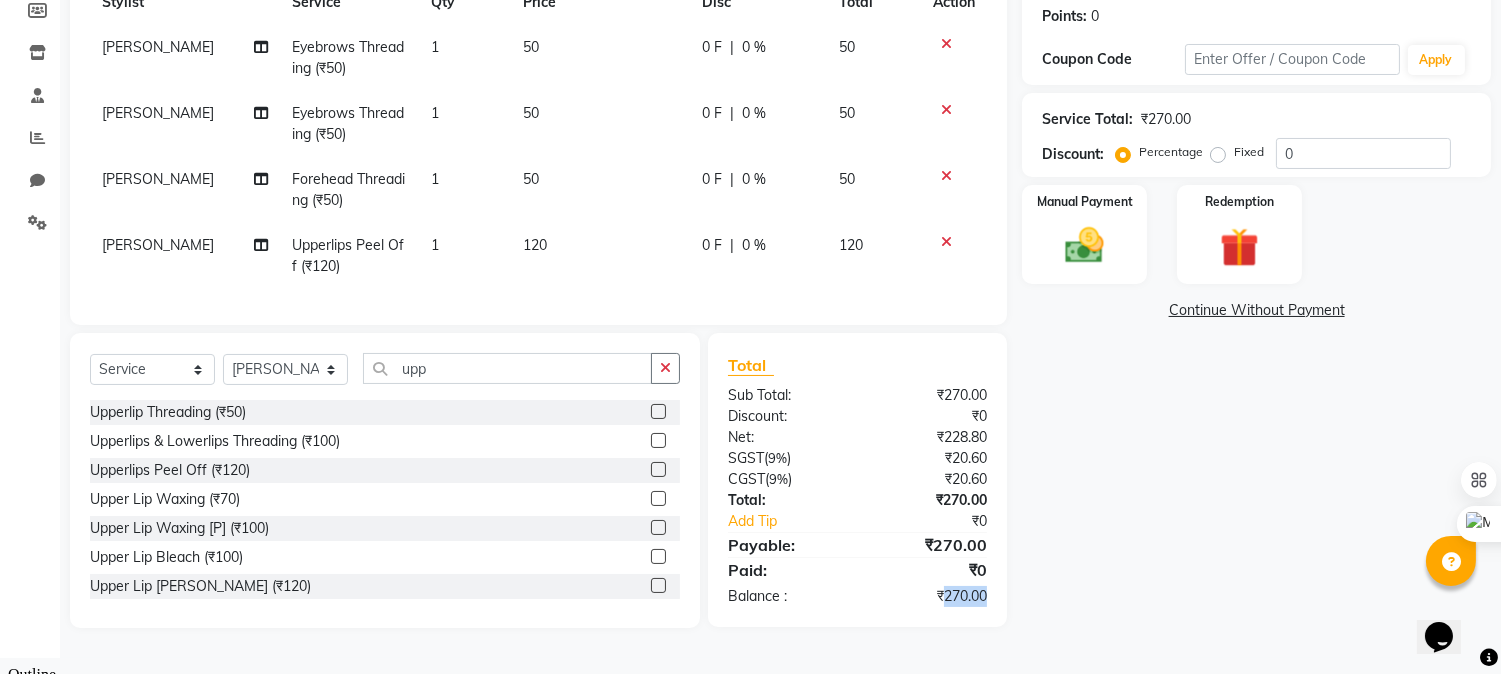 click on "₹270.00" 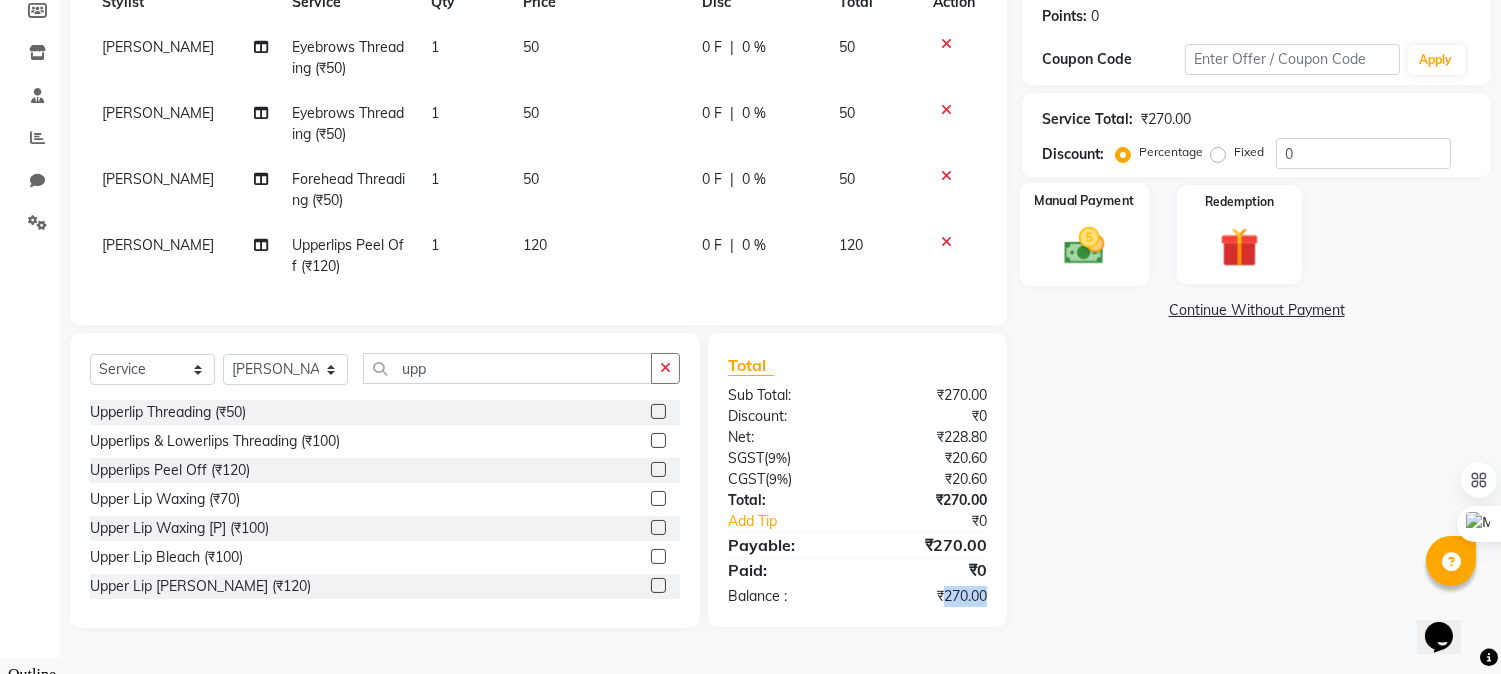 click 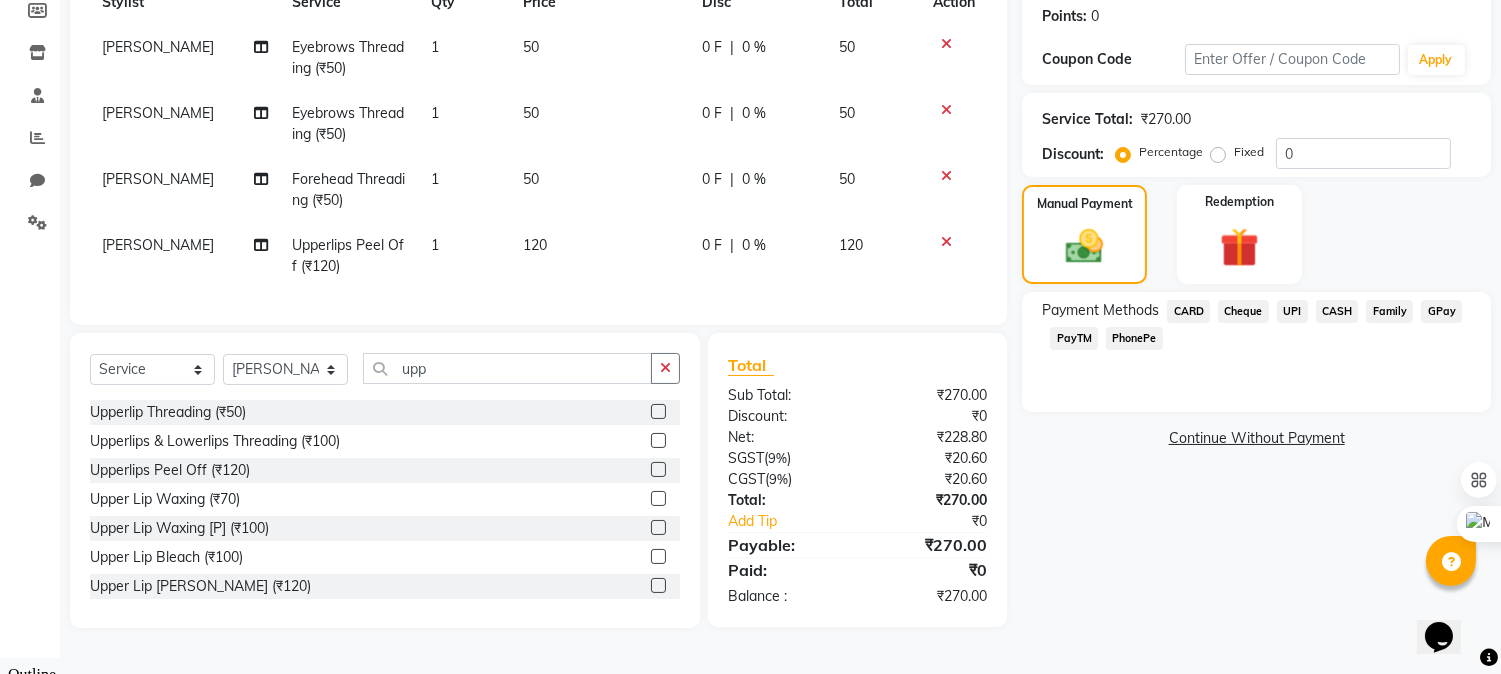 click on "Payment Methods  CARD   Cheque   UPI   CASH   Family   GPay   PayTM   PhonePe" 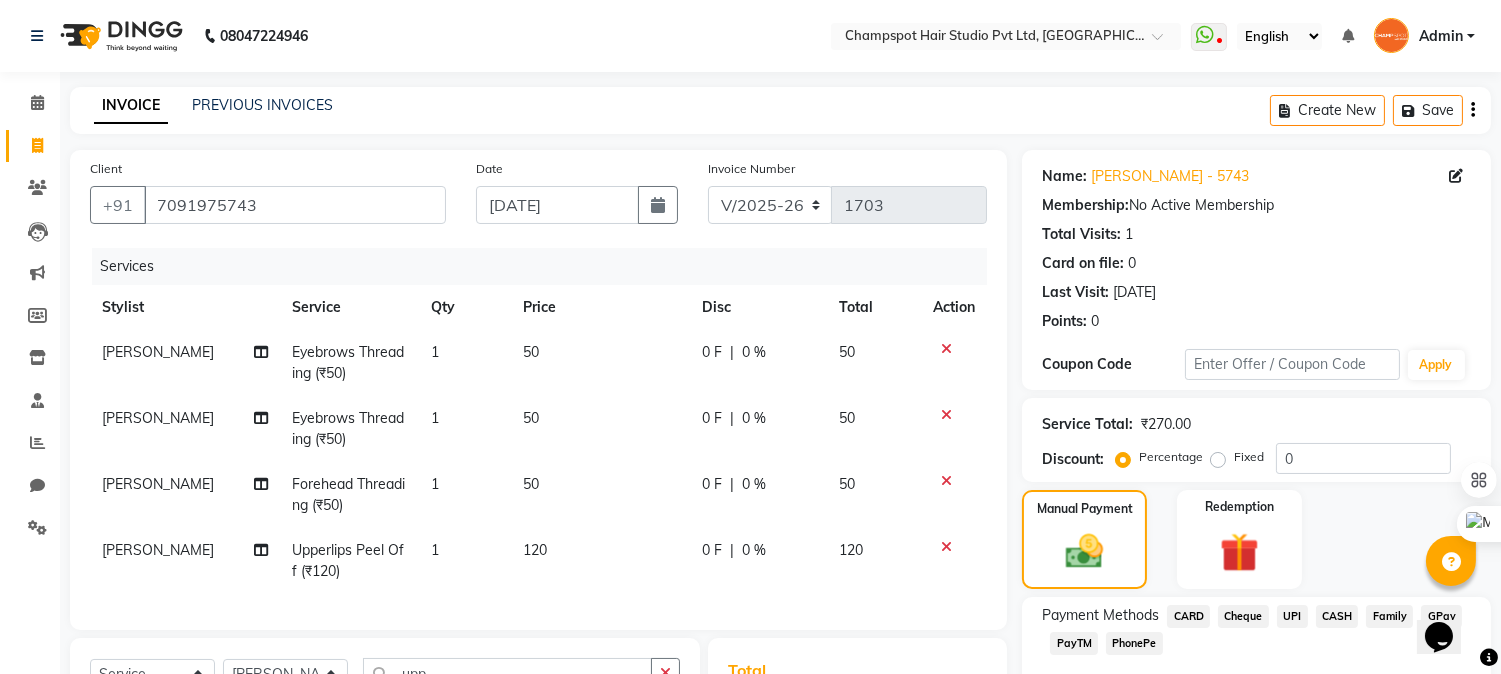 scroll, scrollTop: 305, scrollLeft: 0, axis: vertical 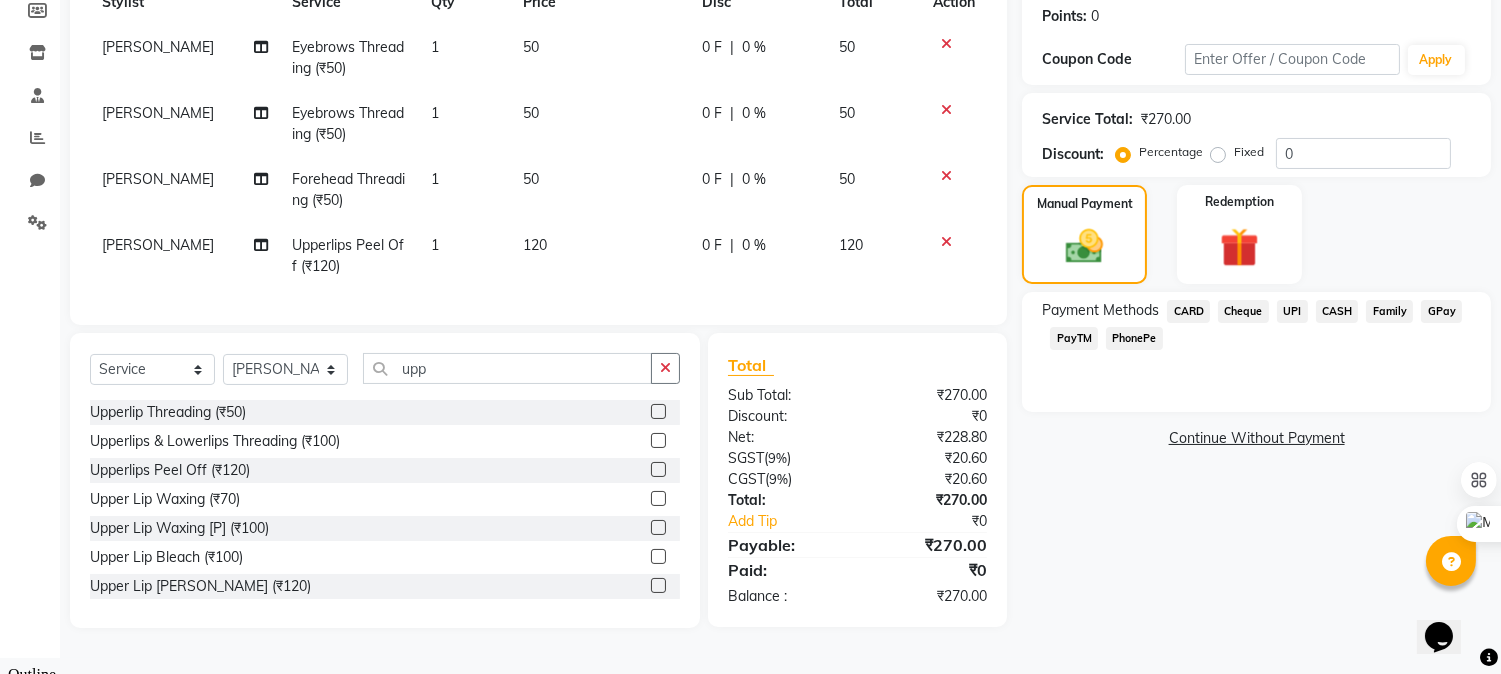 click on "CASH" 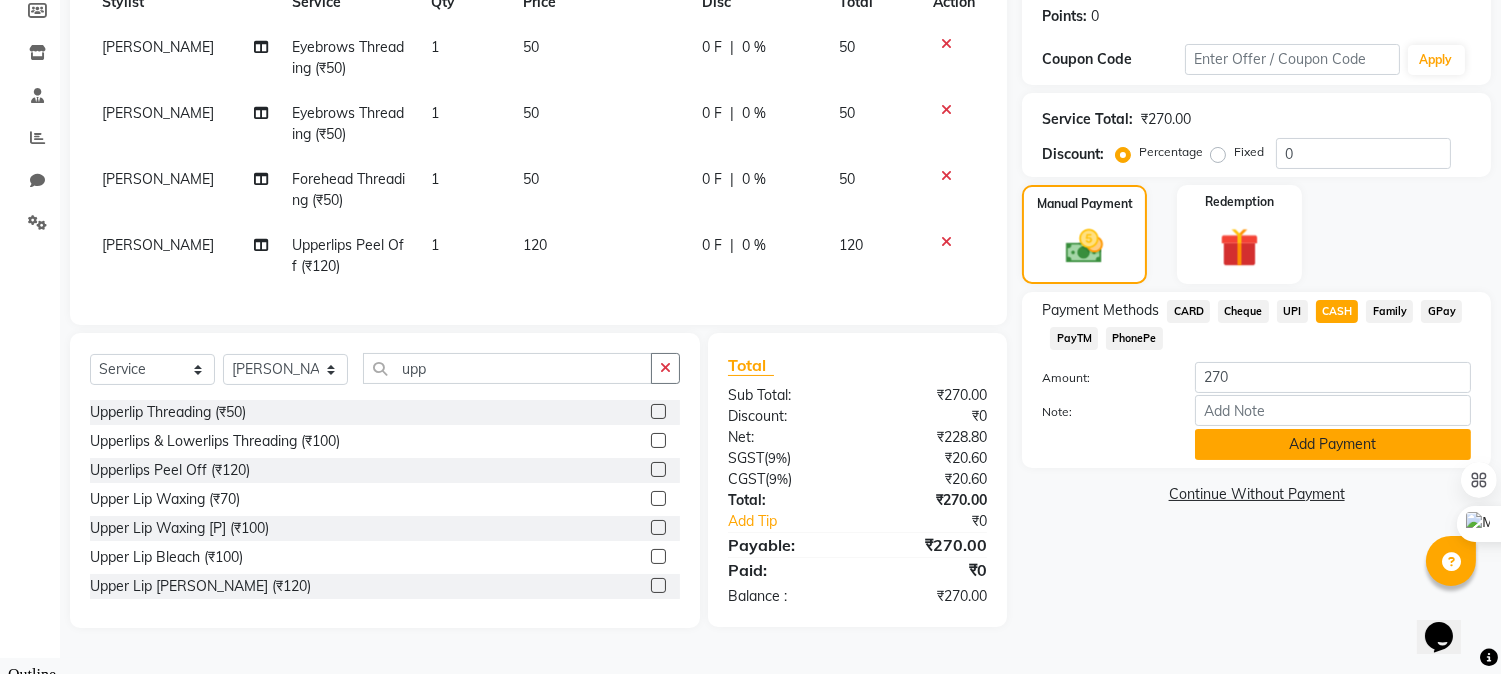 click on "Add Payment" 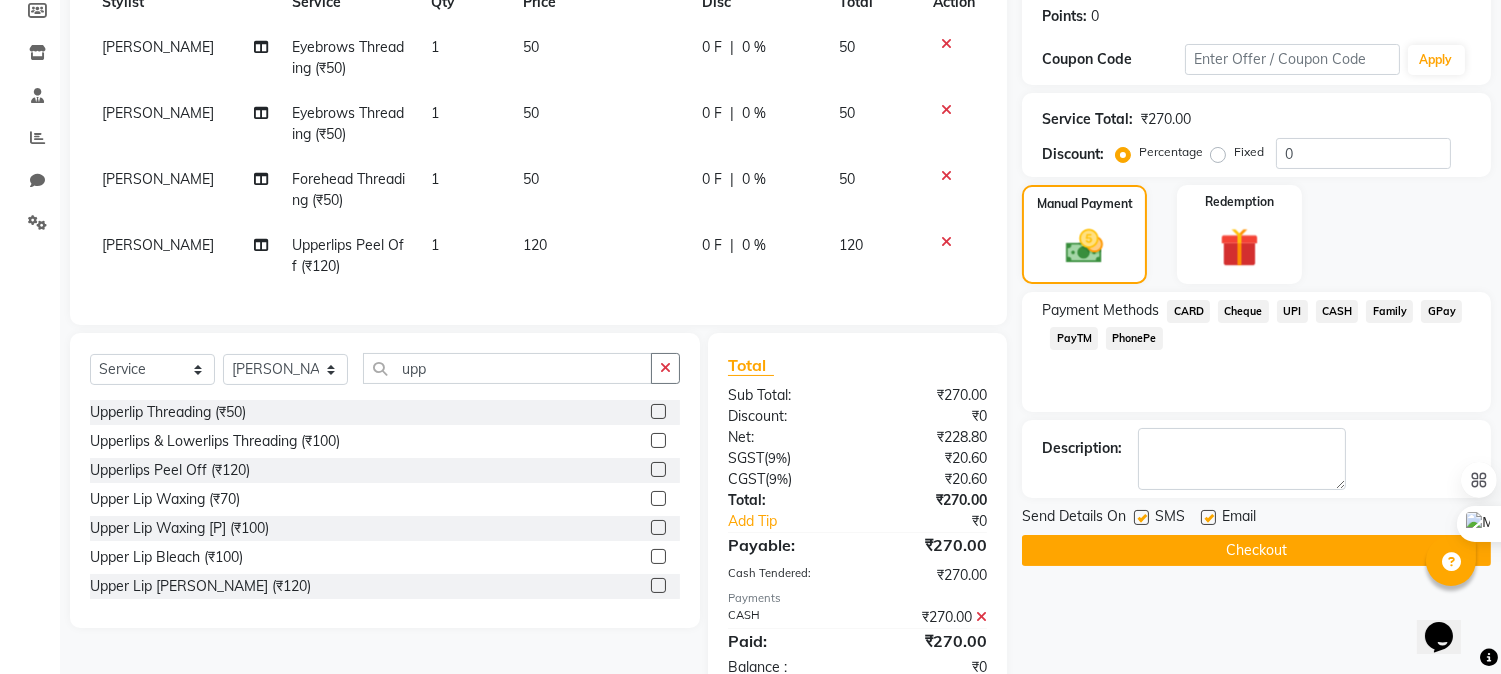 scroll, scrollTop: 375, scrollLeft: 0, axis: vertical 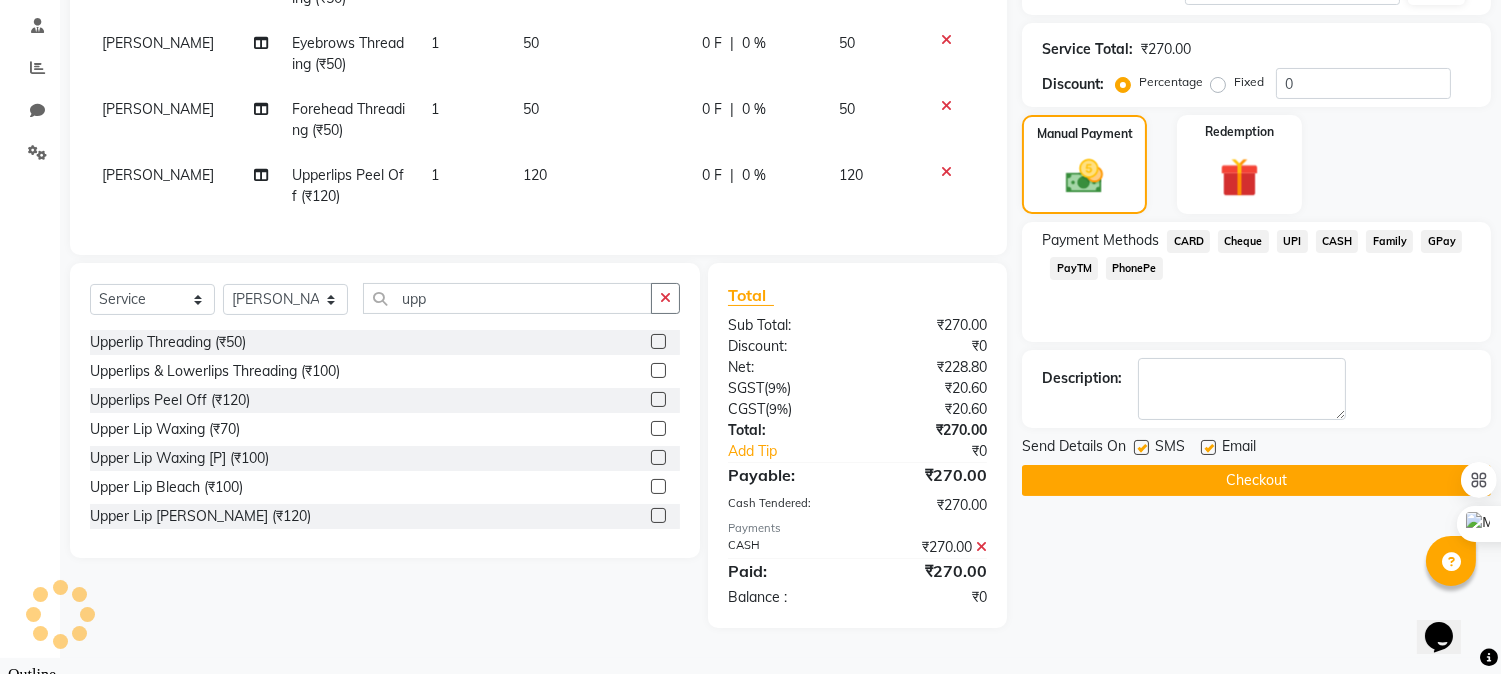 click on "Checkout" 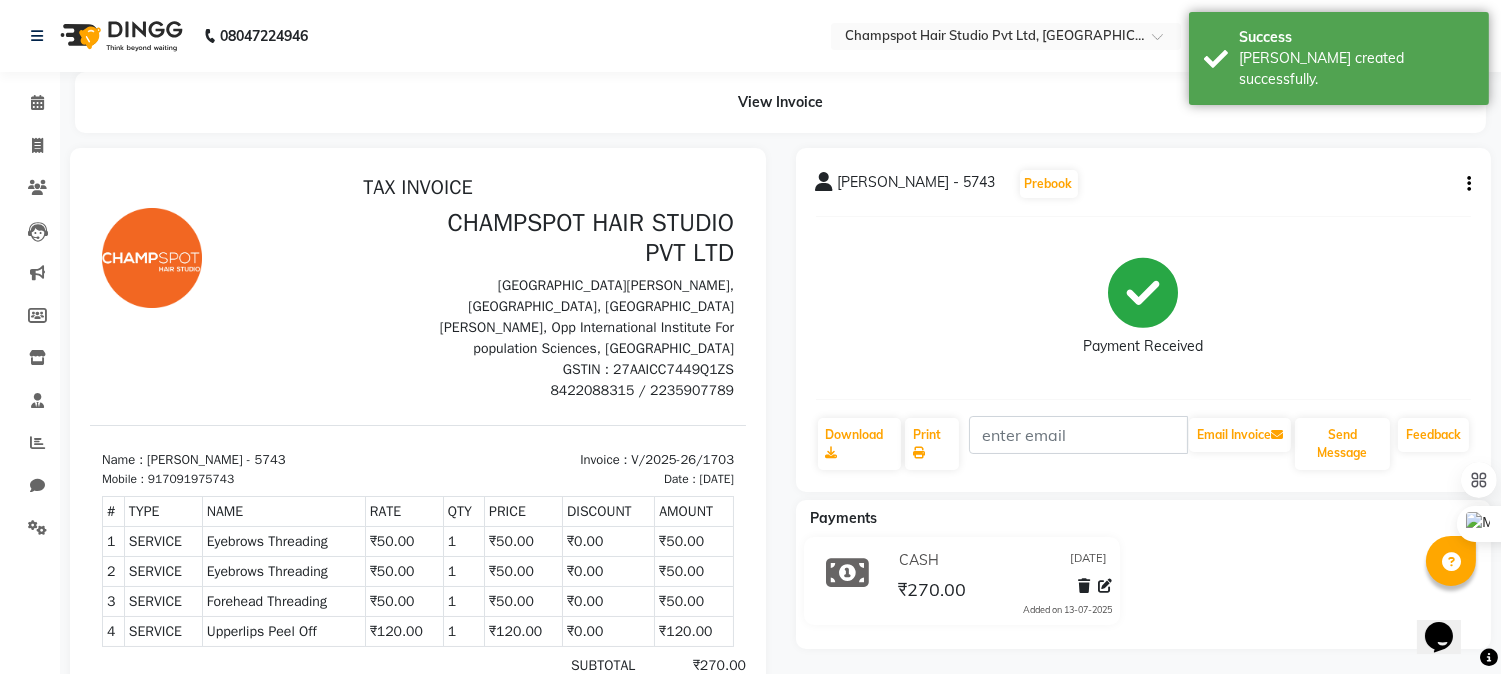 scroll, scrollTop: 0, scrollLeft: 0, axis: both 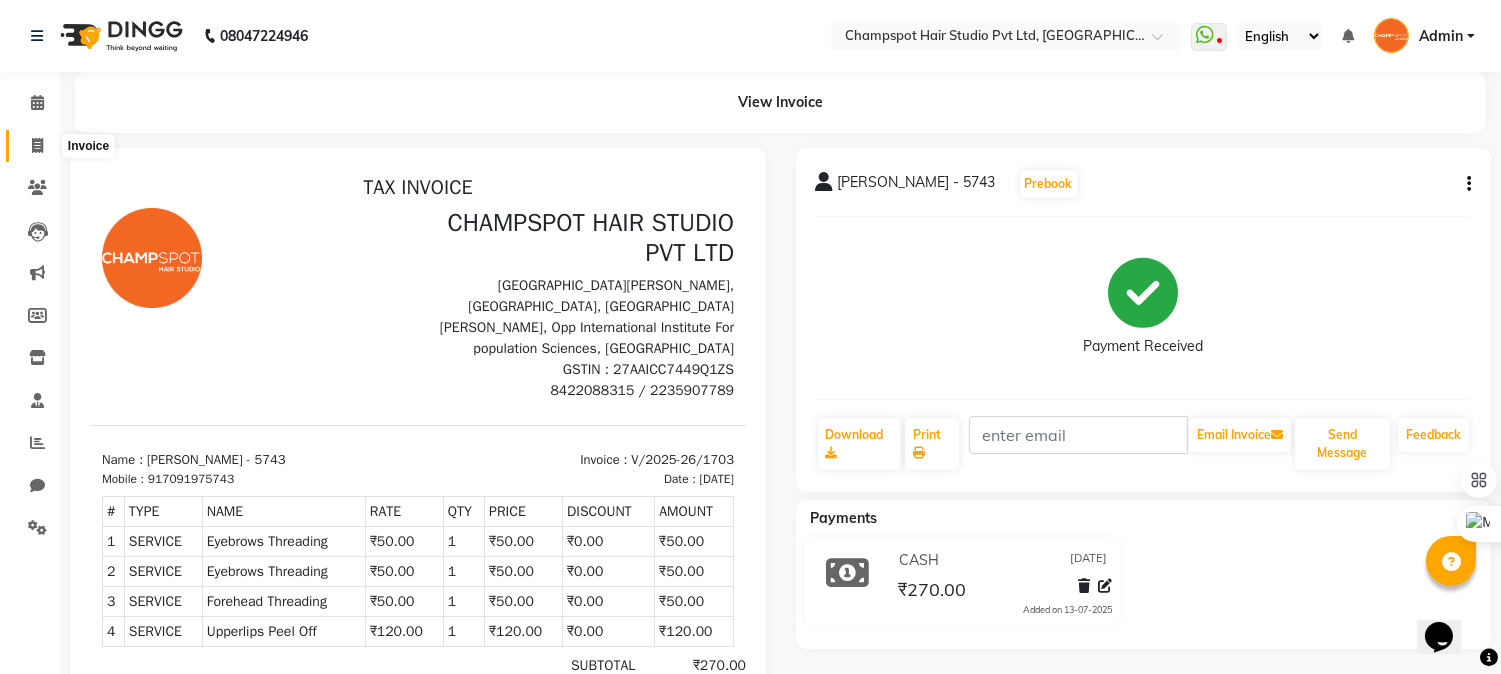click 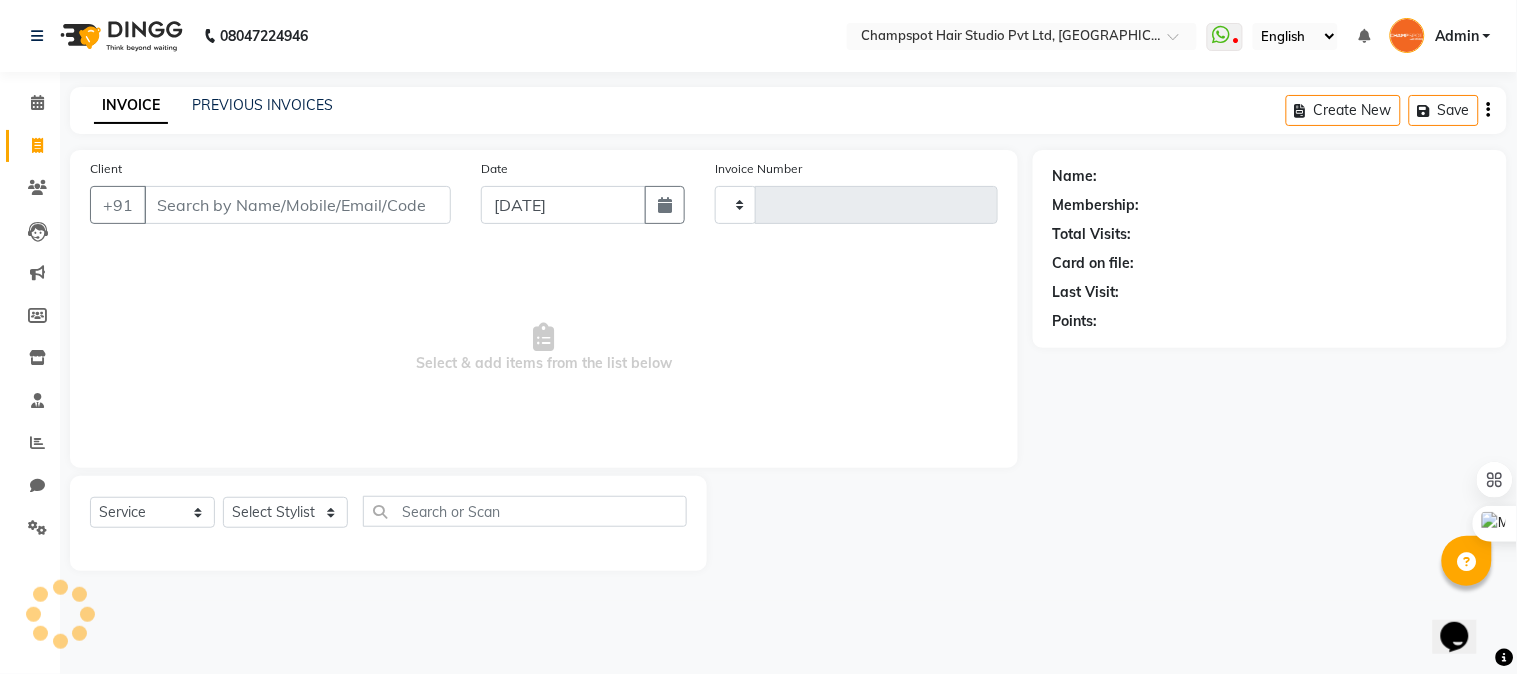 type on "1704" 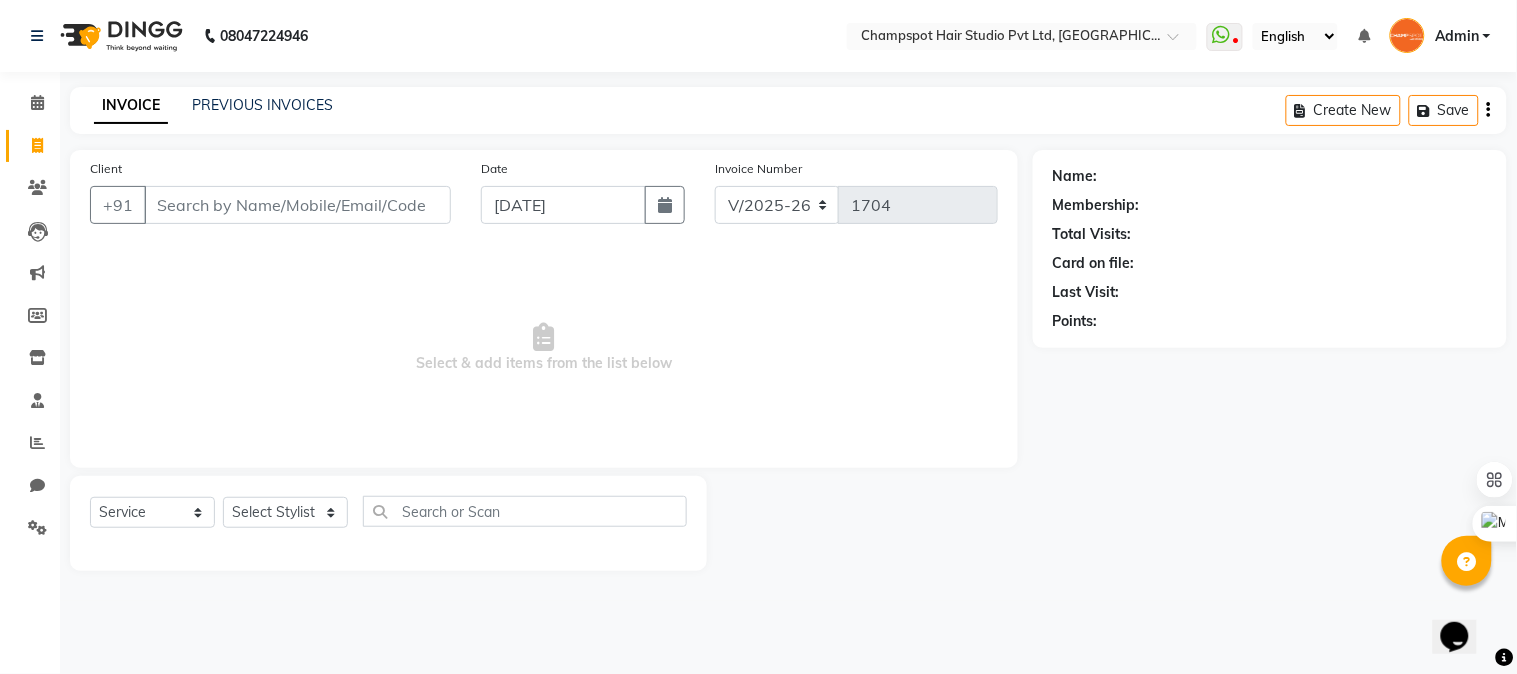 click on "Client" at bounding box center [297, 205] 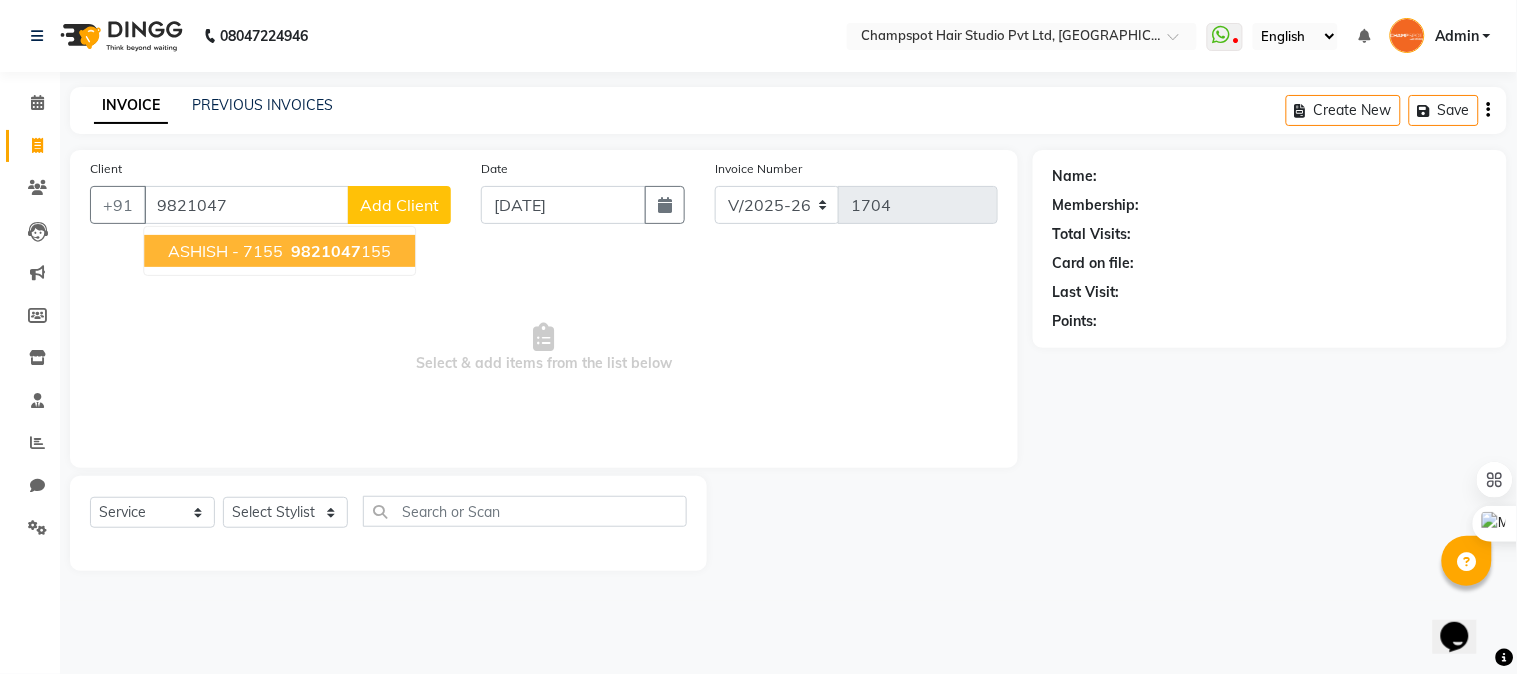 click on "ASHISH - 7155" at bounding box center [225, 251] 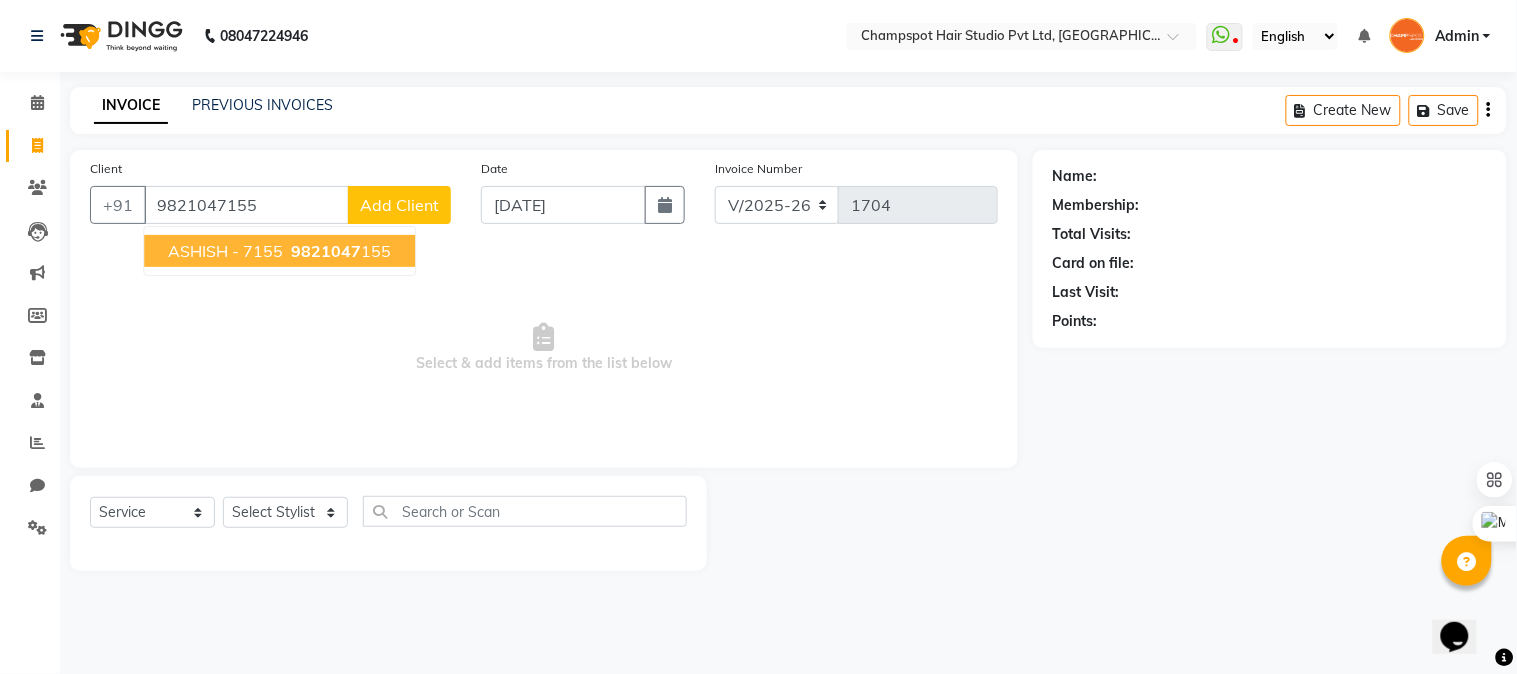 type on "9821047155" 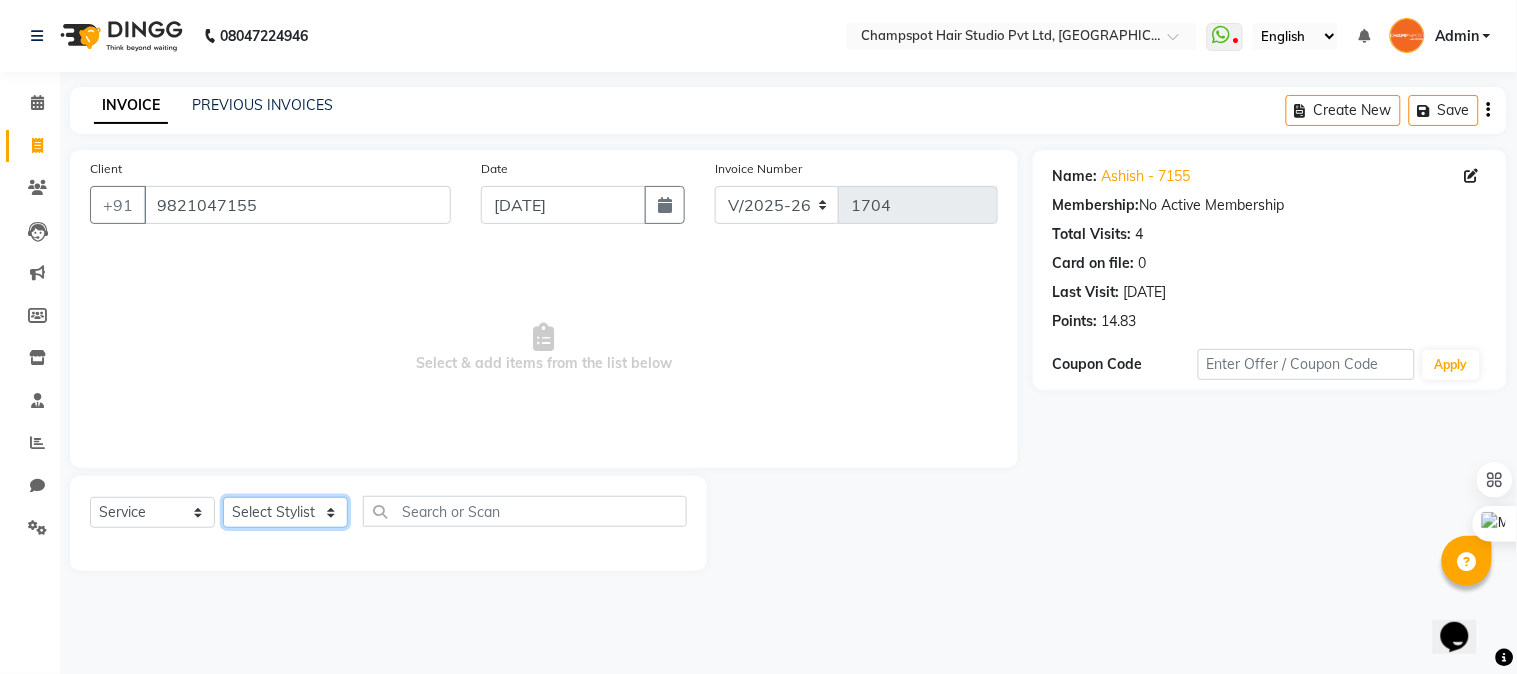 click on "Select Stylist Admin Ahmad Bhavesh Limbachia Falak Shaikh 	Hemant Limbachia Mamta Divekar Mukhtar Shamshad" 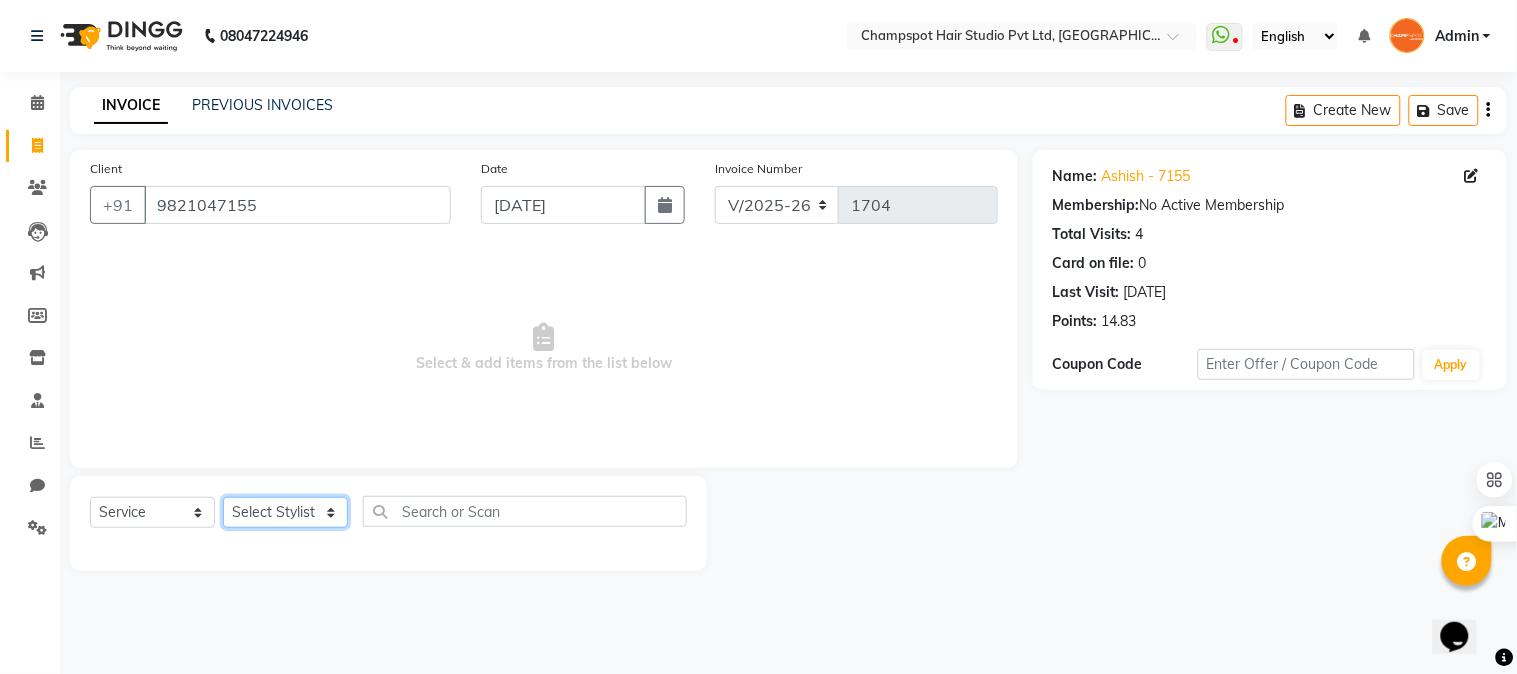 select on "69005" 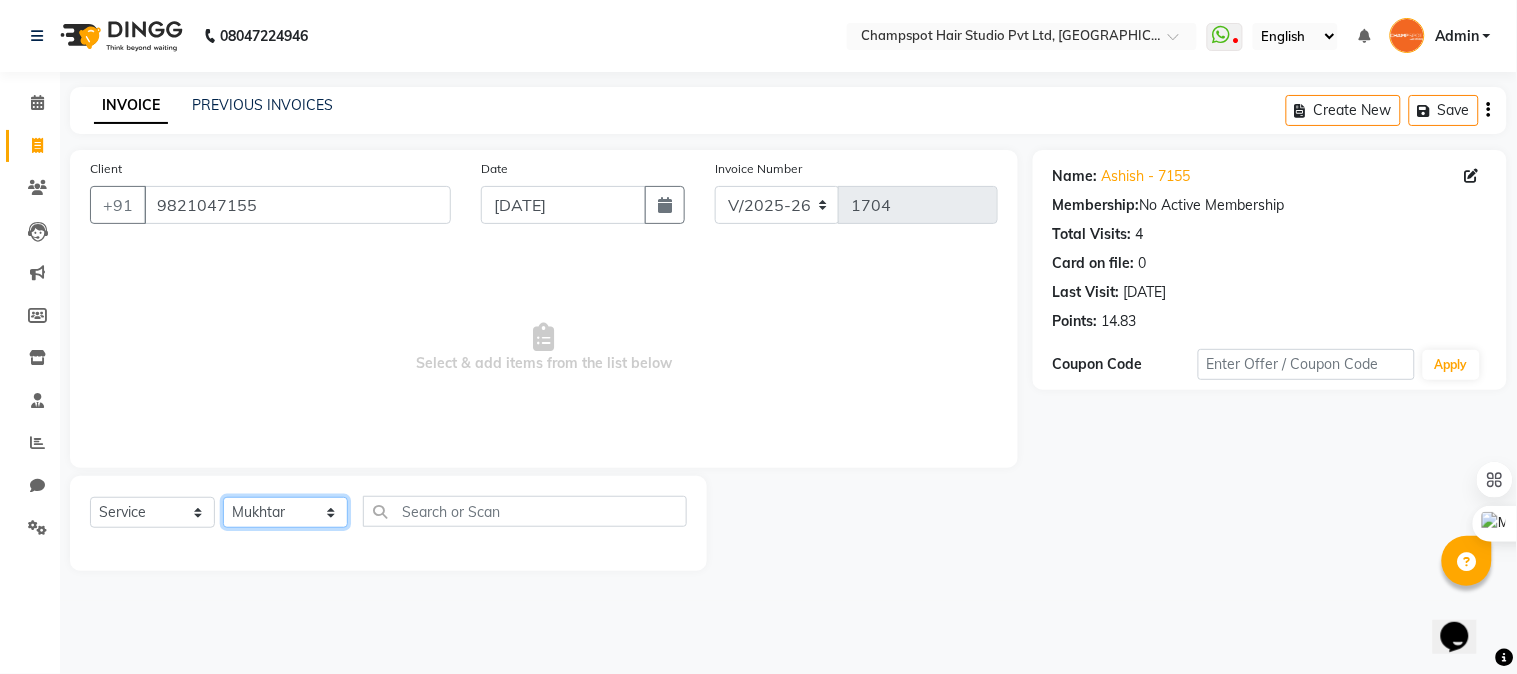 click on "Select Stylist Admin Ahmad Bhavesh Limbachia Falak Shaikh 	Hemant Limbachia Mamta Divekar Mukhtar Shamshad" 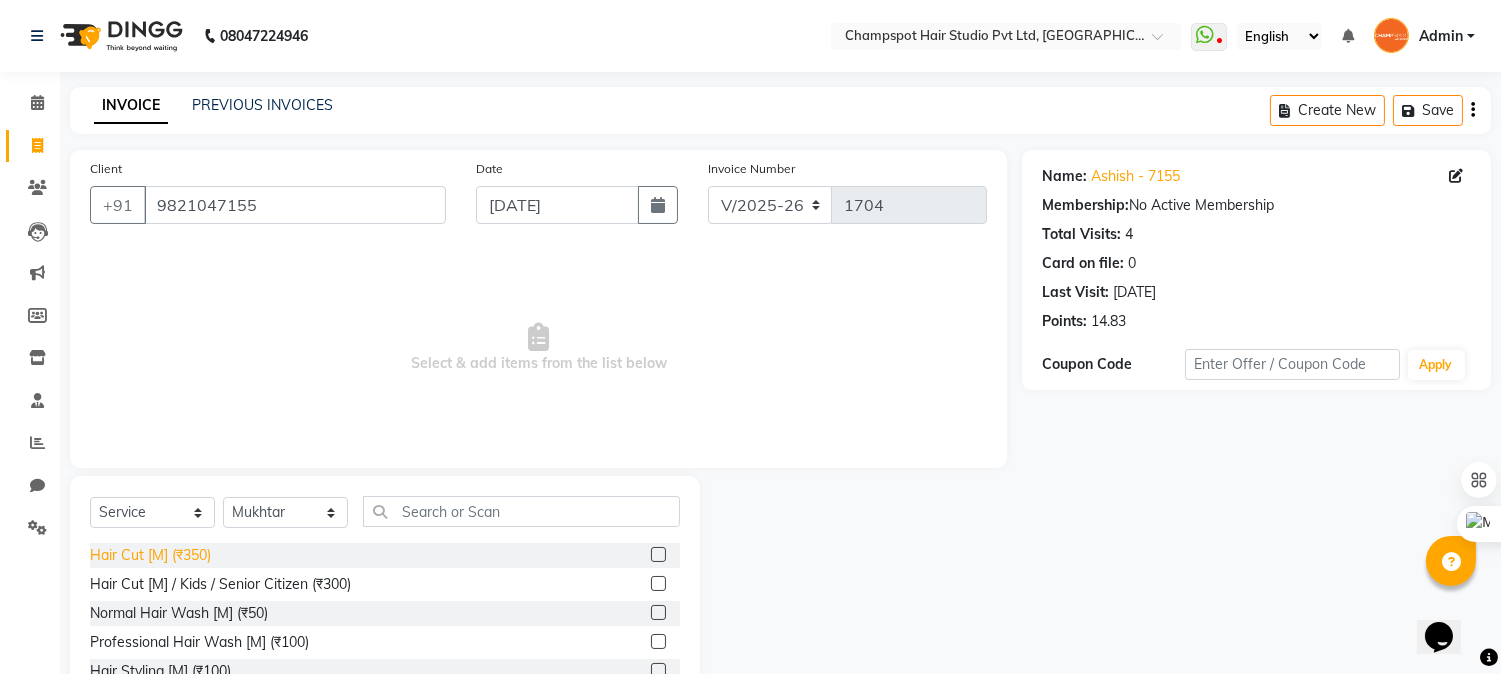click on "Hair Cut [M] (₹350)" 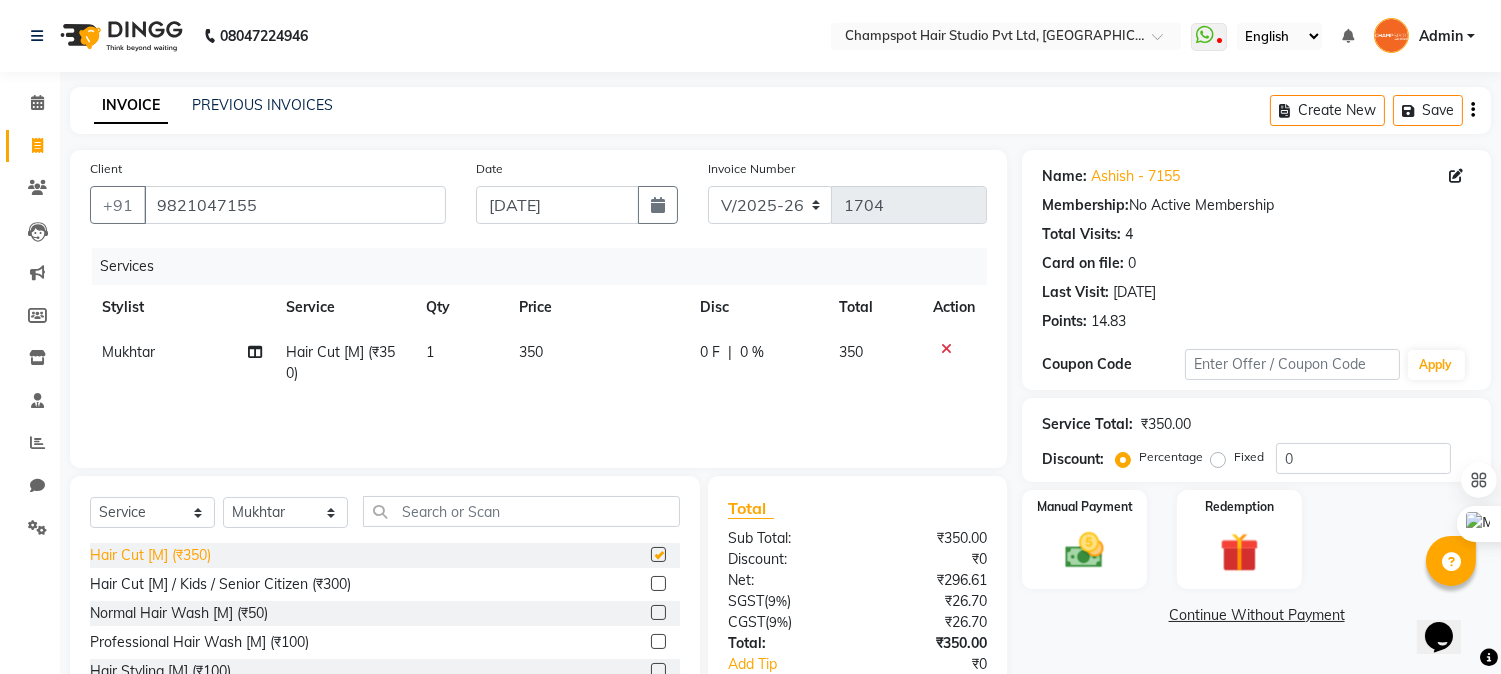 checkbox on "false" 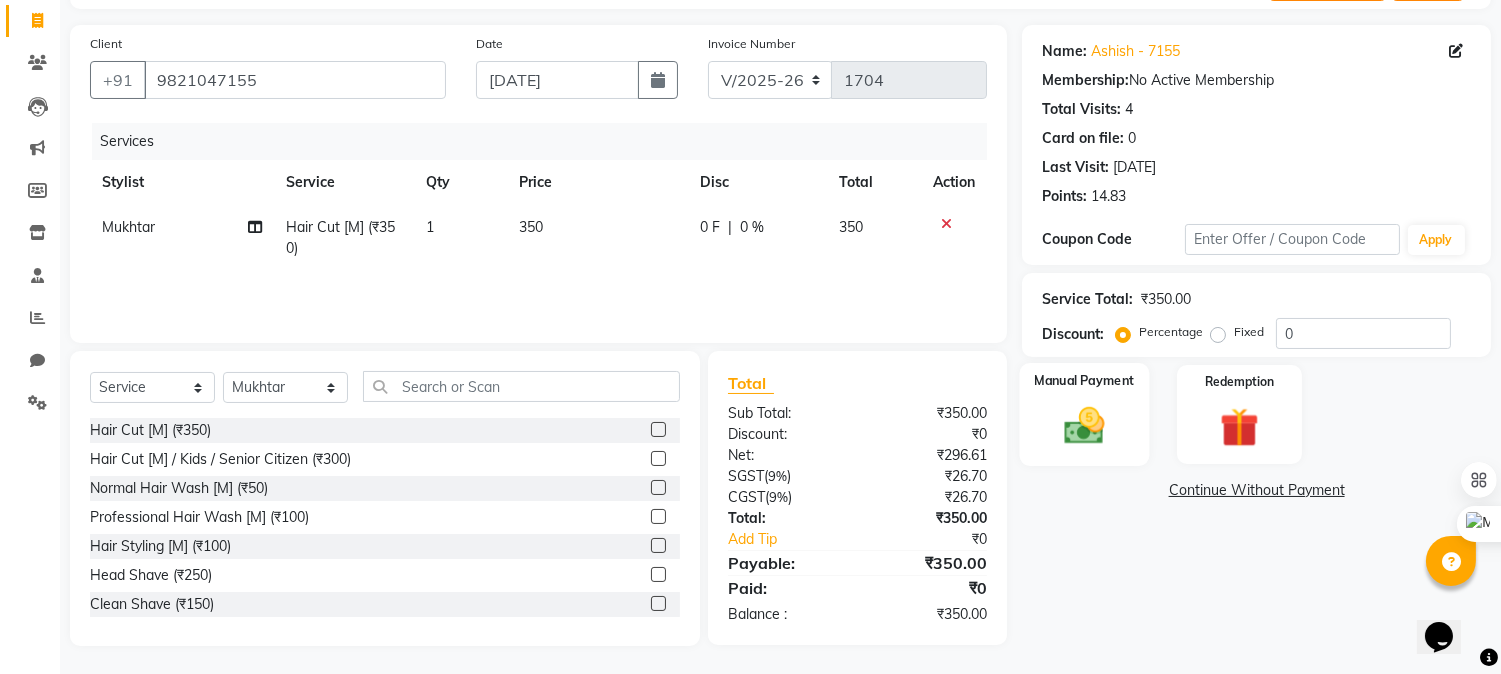 scroll, scrollTop: 126, scrollLeft: 0, axis: vertical 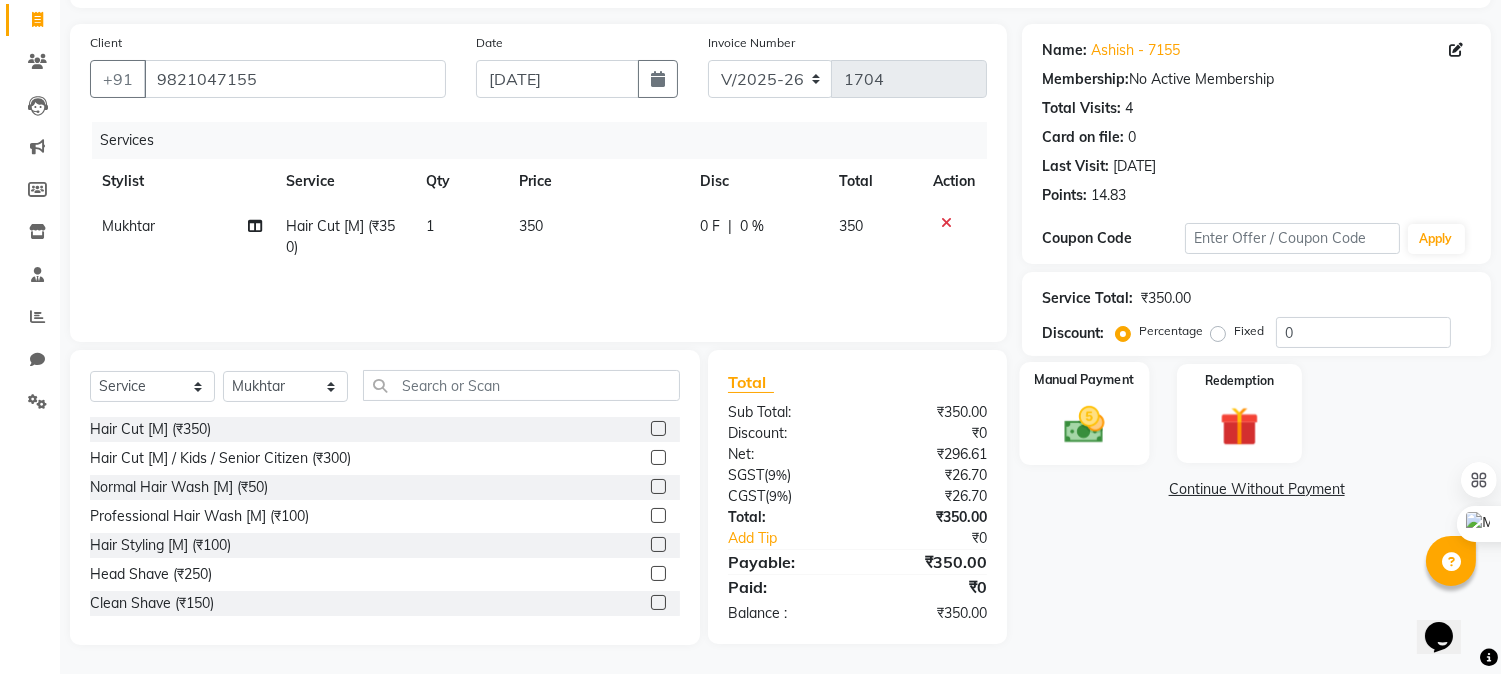 click 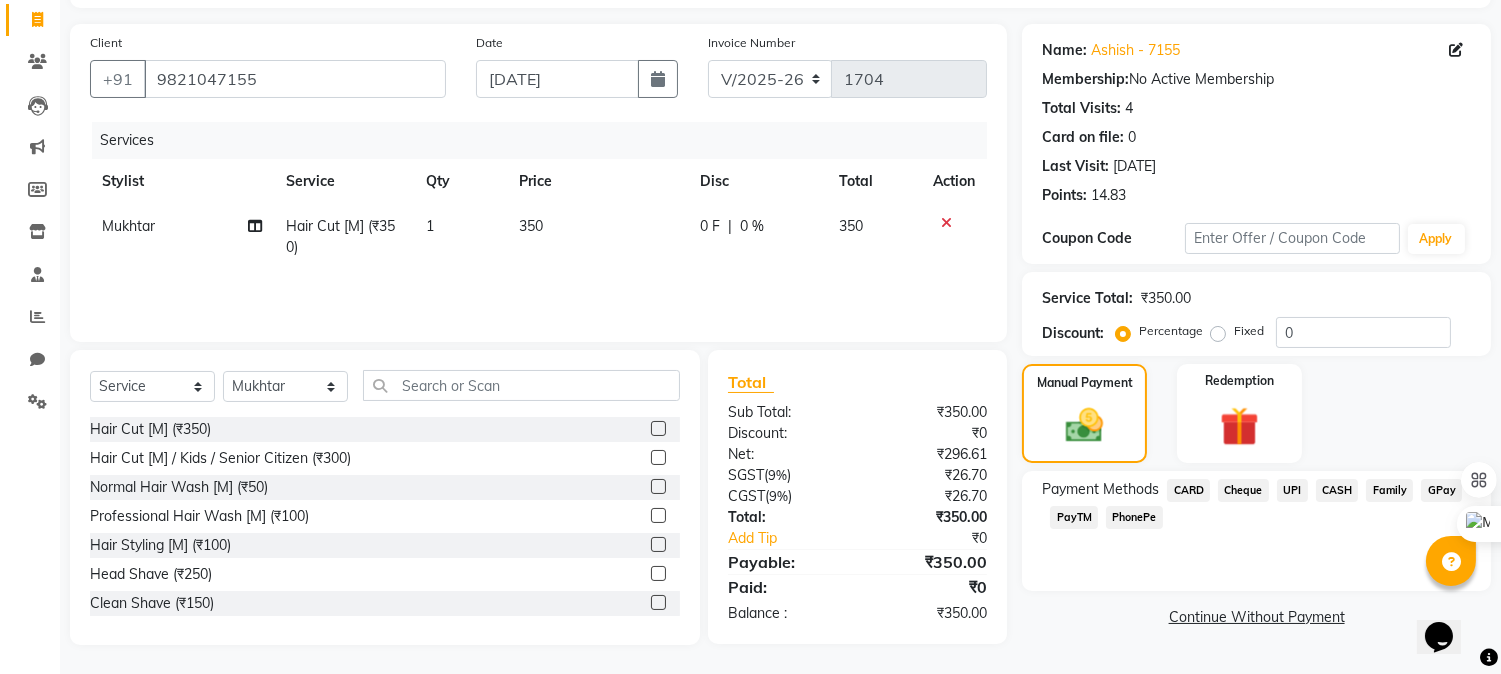 click on "CASH" 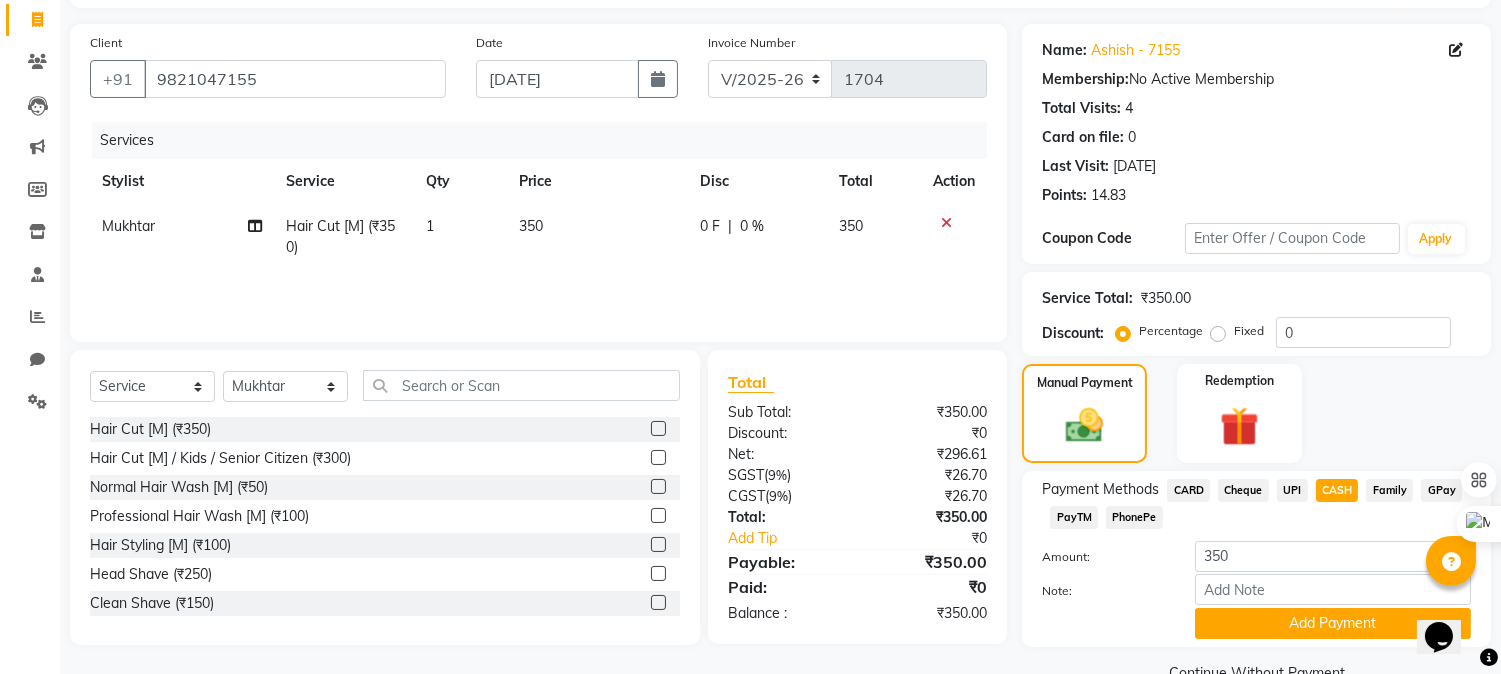 scroll, scrollTop: 170, scrollLeft: 0, axis: vertical 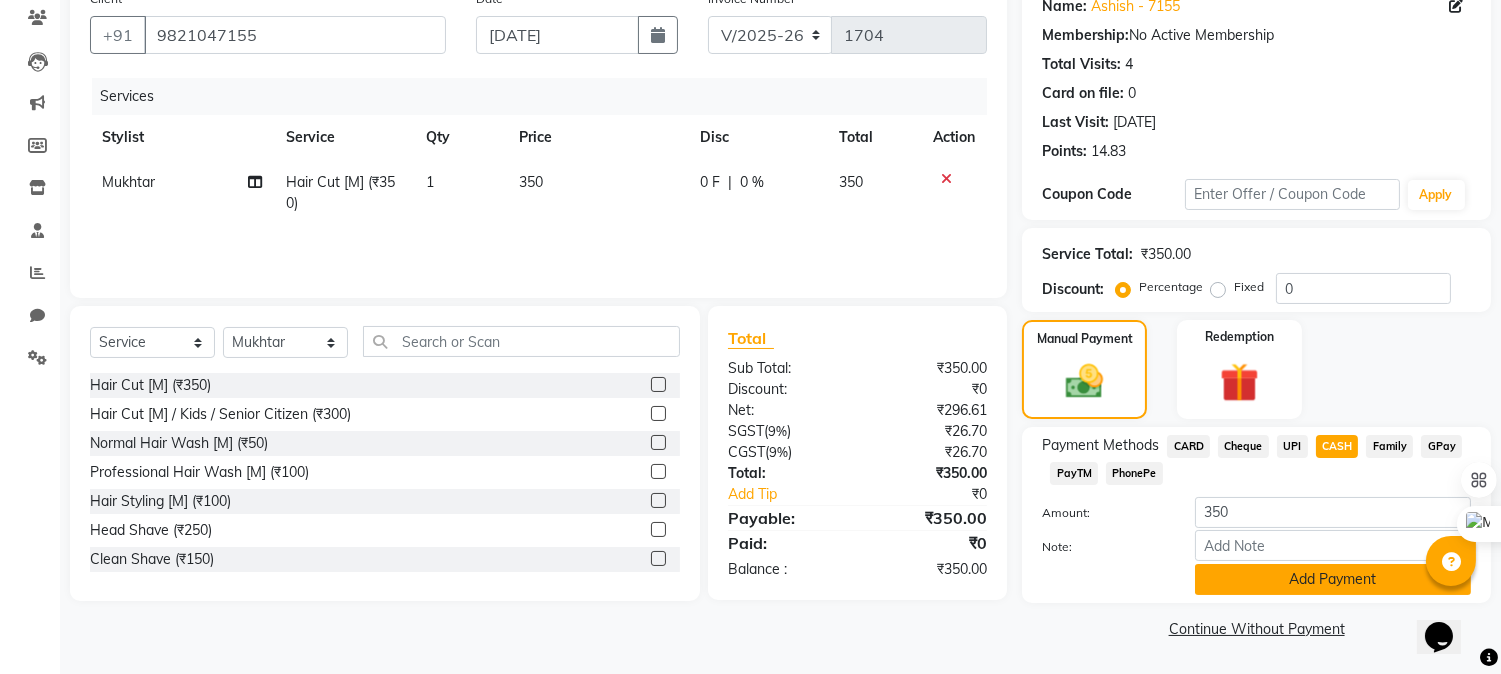 click on "Add Payment" 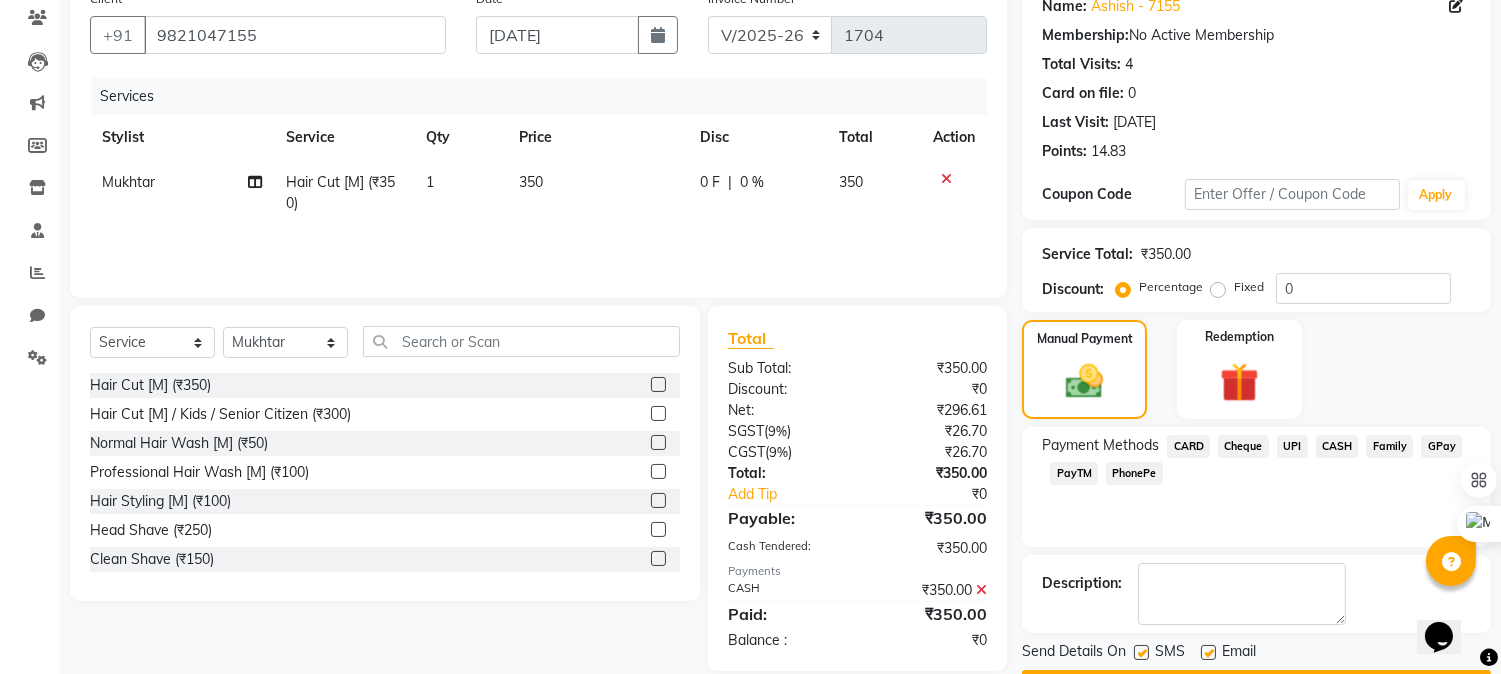 scroll, scrollTop: 225, scrollLeft: 0, axis: vertical 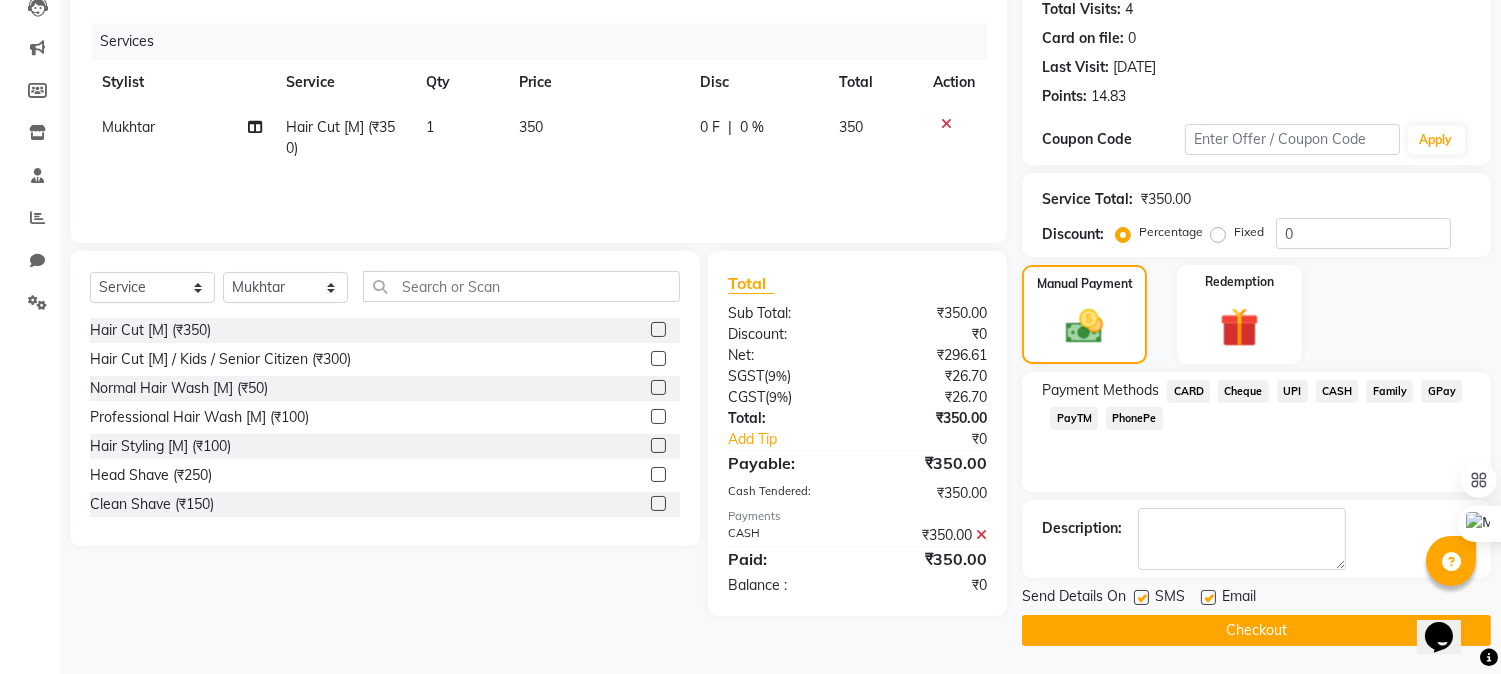 click on "Checkout" 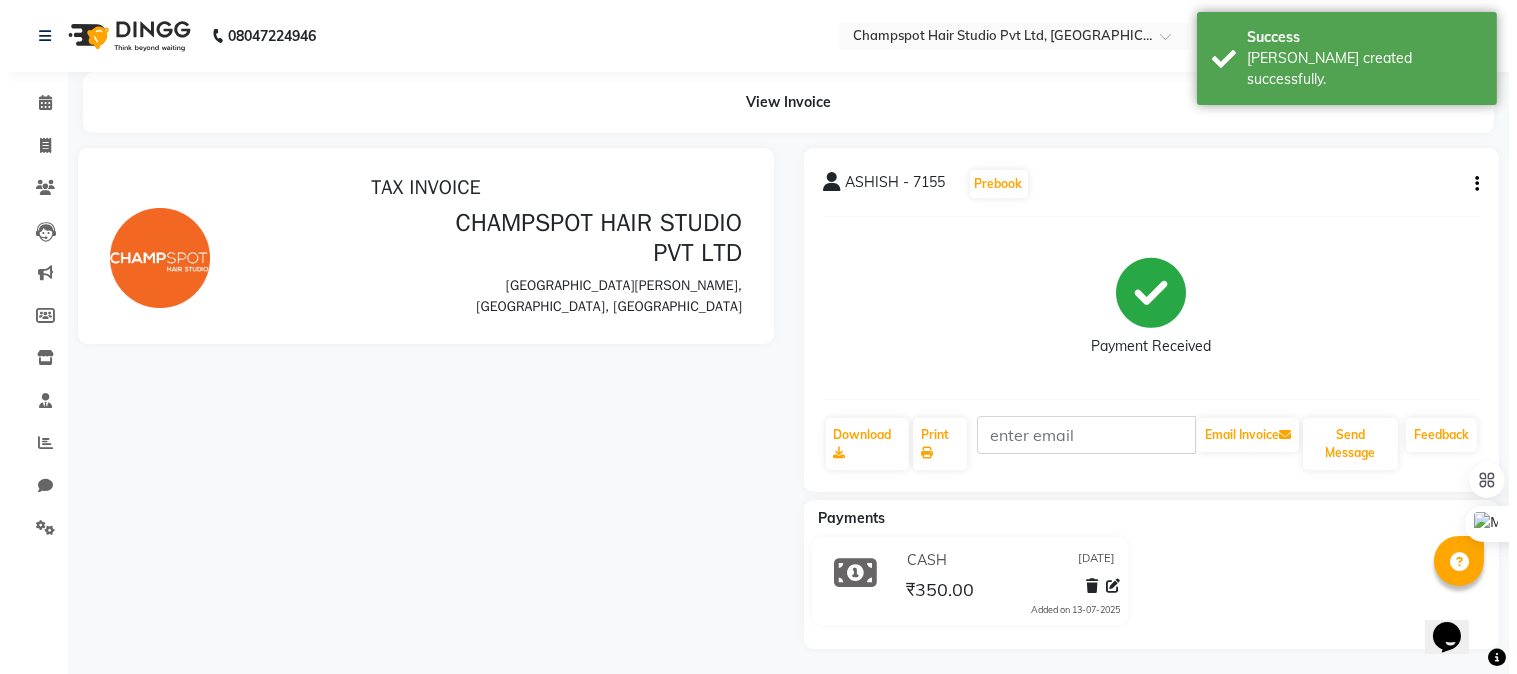 scroll, scrollTop: 0, scrollLeft: 0, axis: both 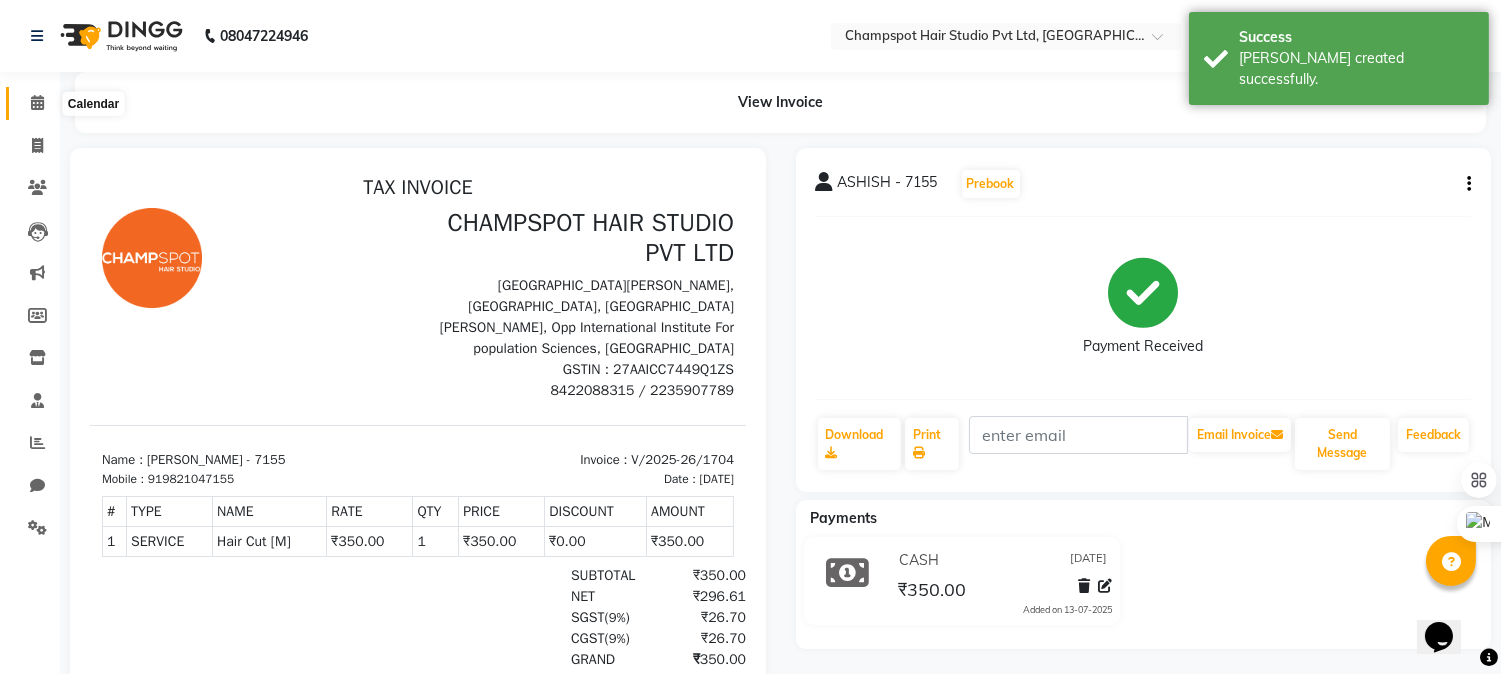click 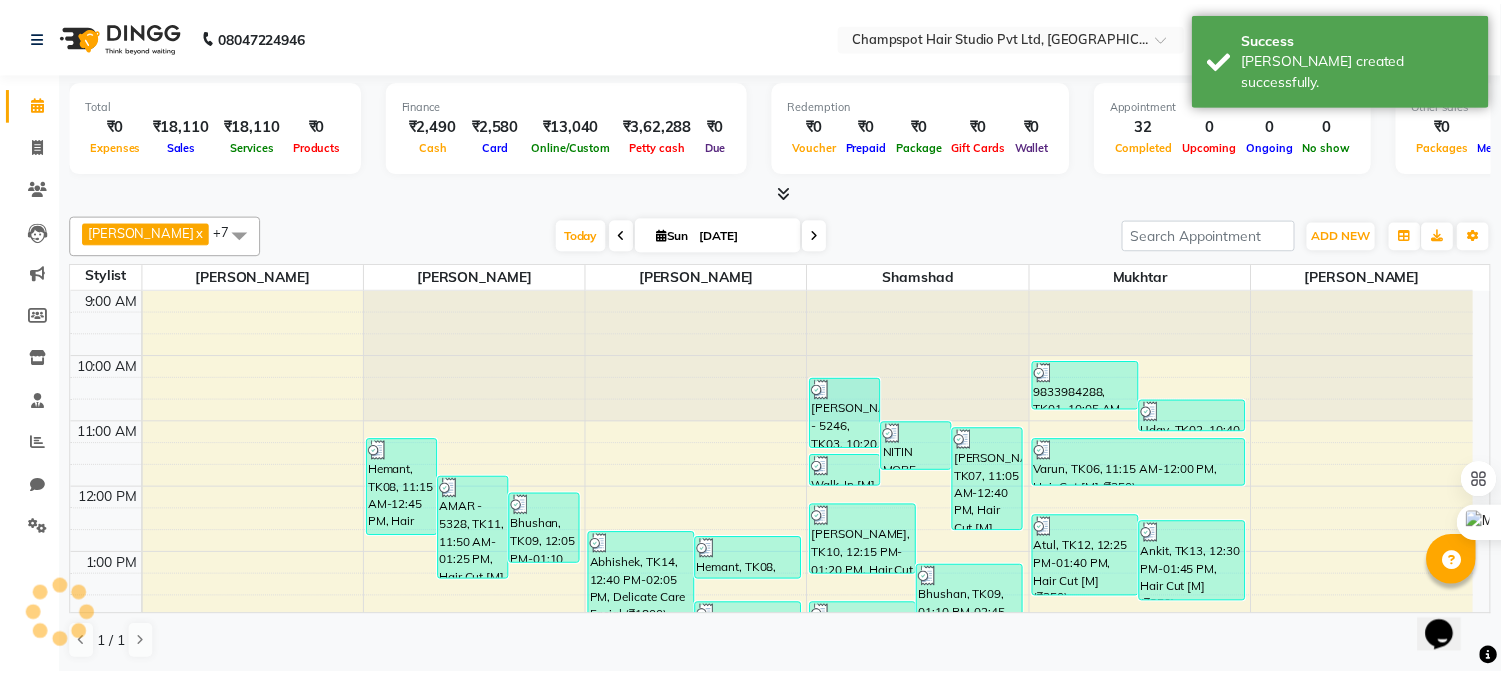 scroll, scrollTop: 0, scrollLeft: 0, axis: both 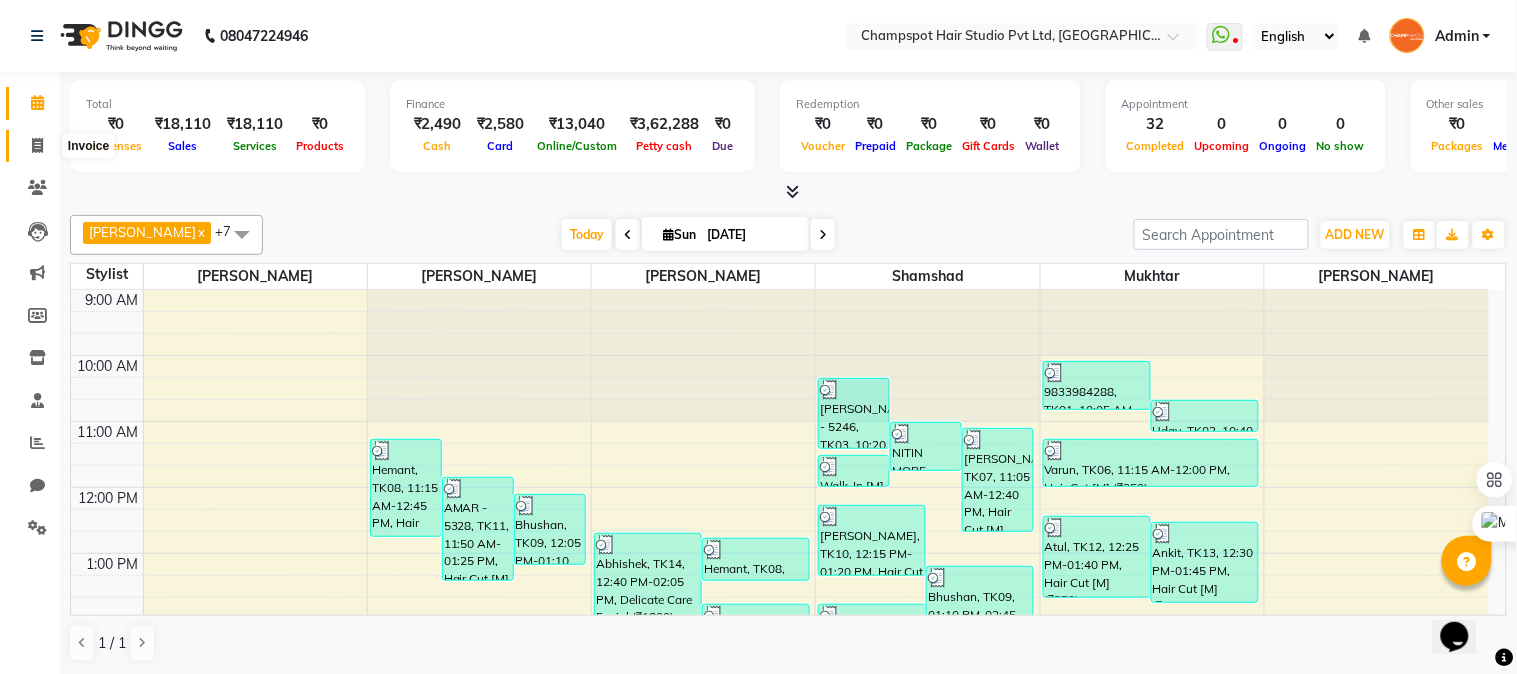 click 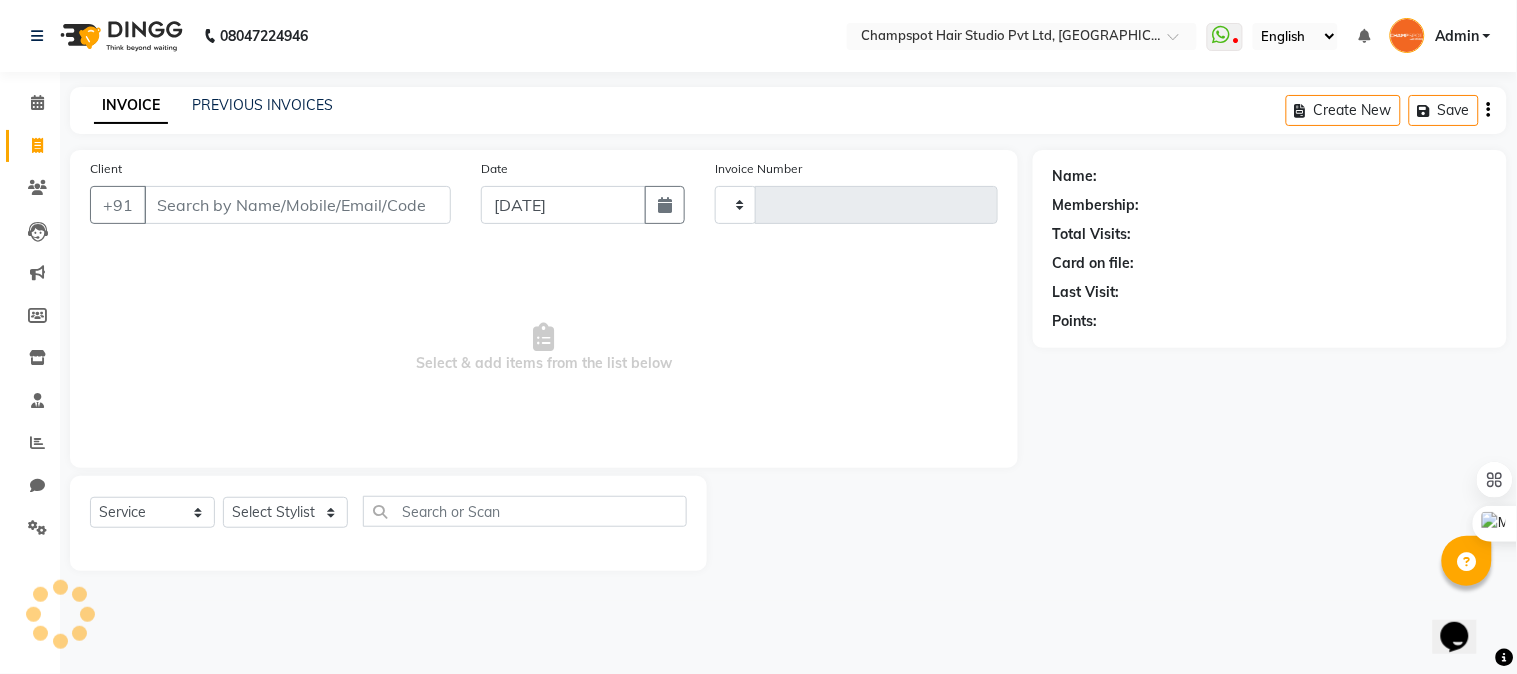 type on "1705" 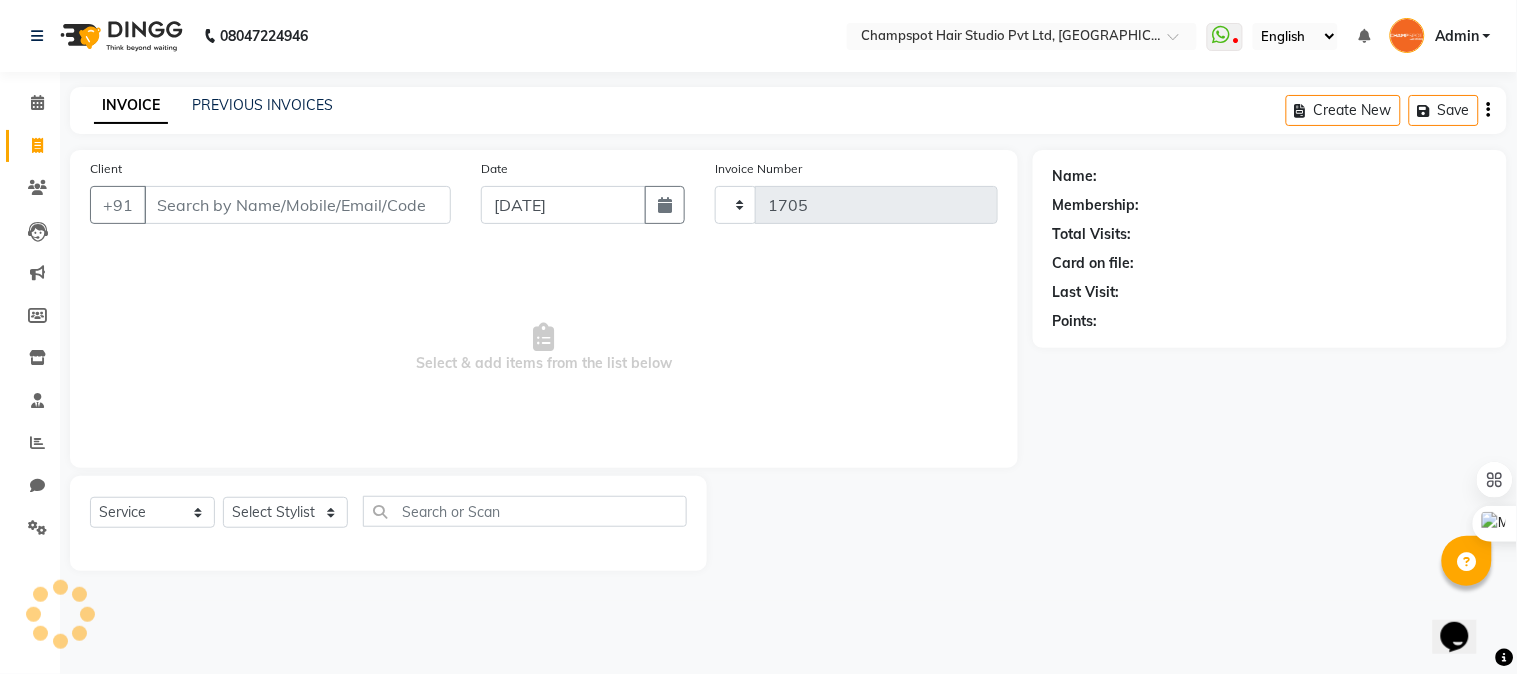 select on "7690" 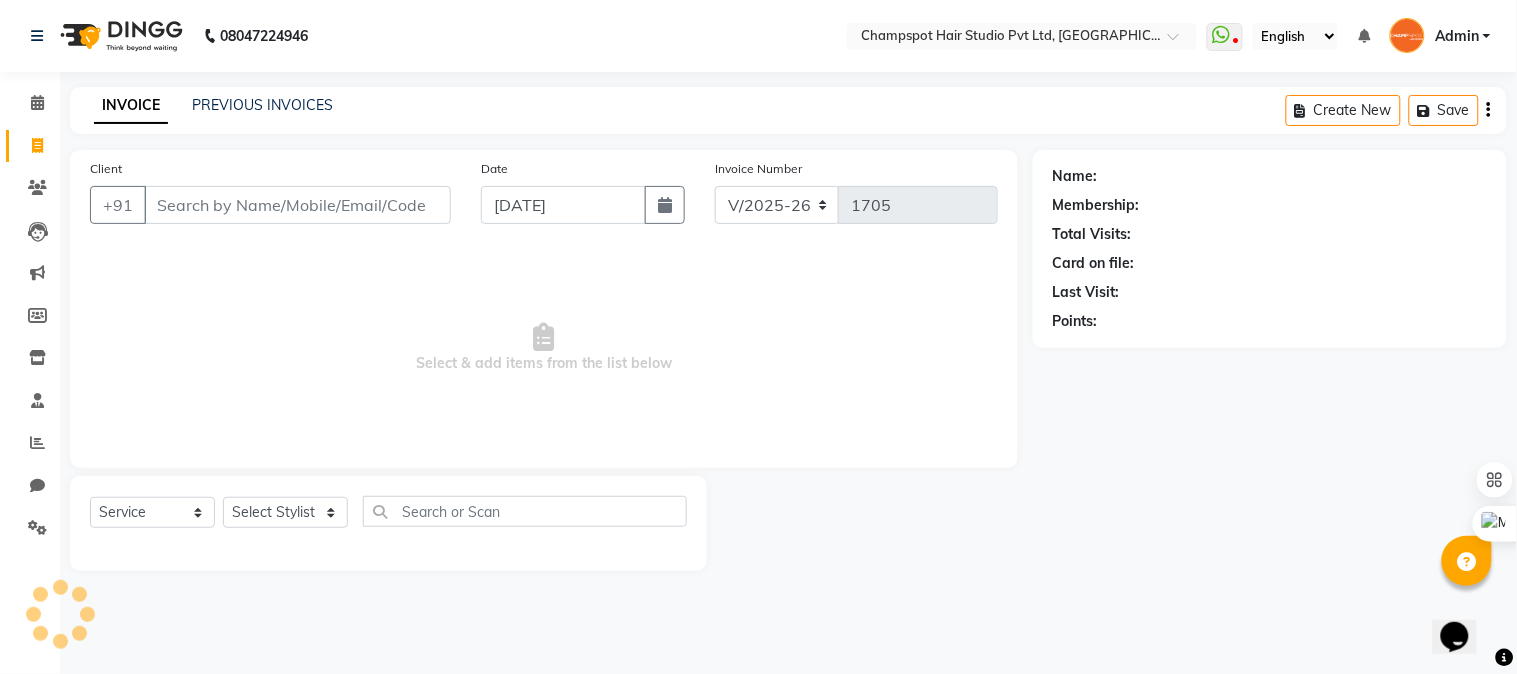 click on "Client" at bounding box center (297, 205) 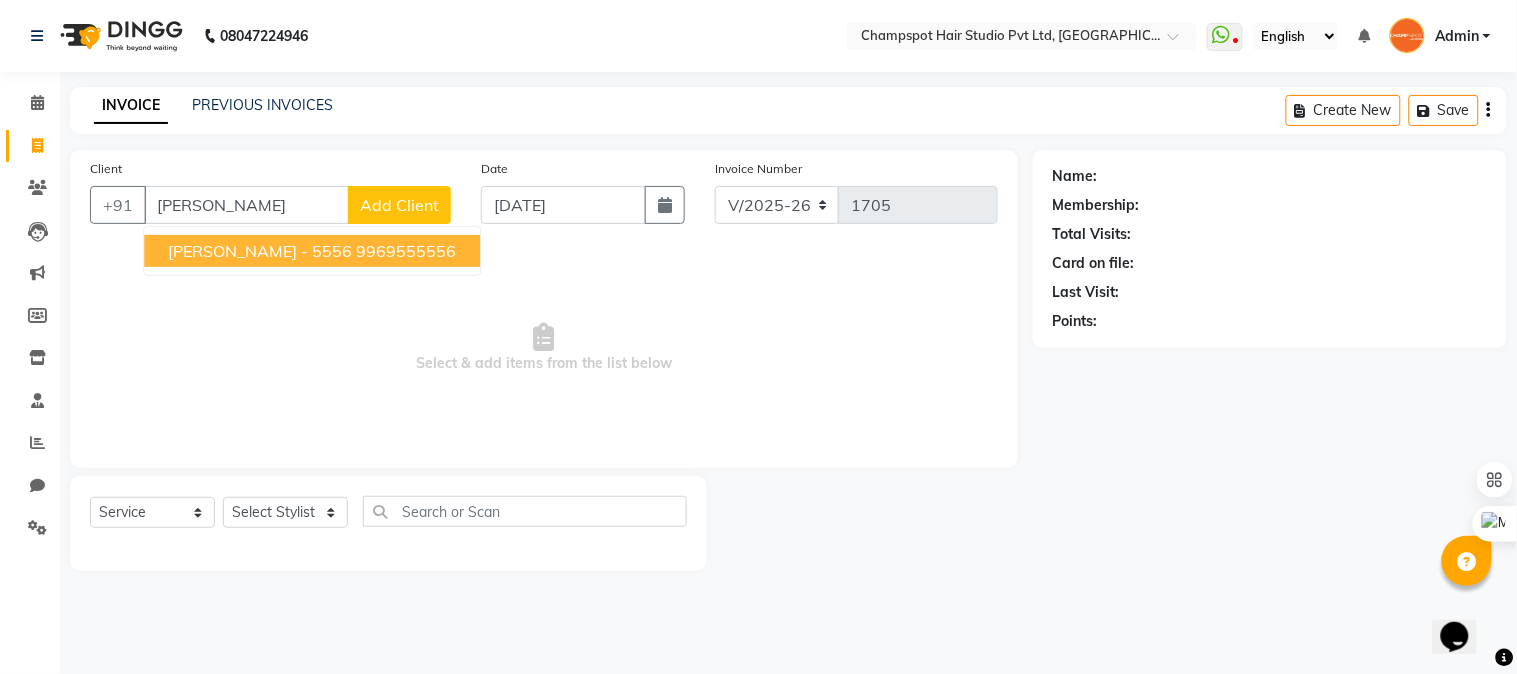 click on "TRISHA - 5556  9969555556" at bounding box center [312, 251] 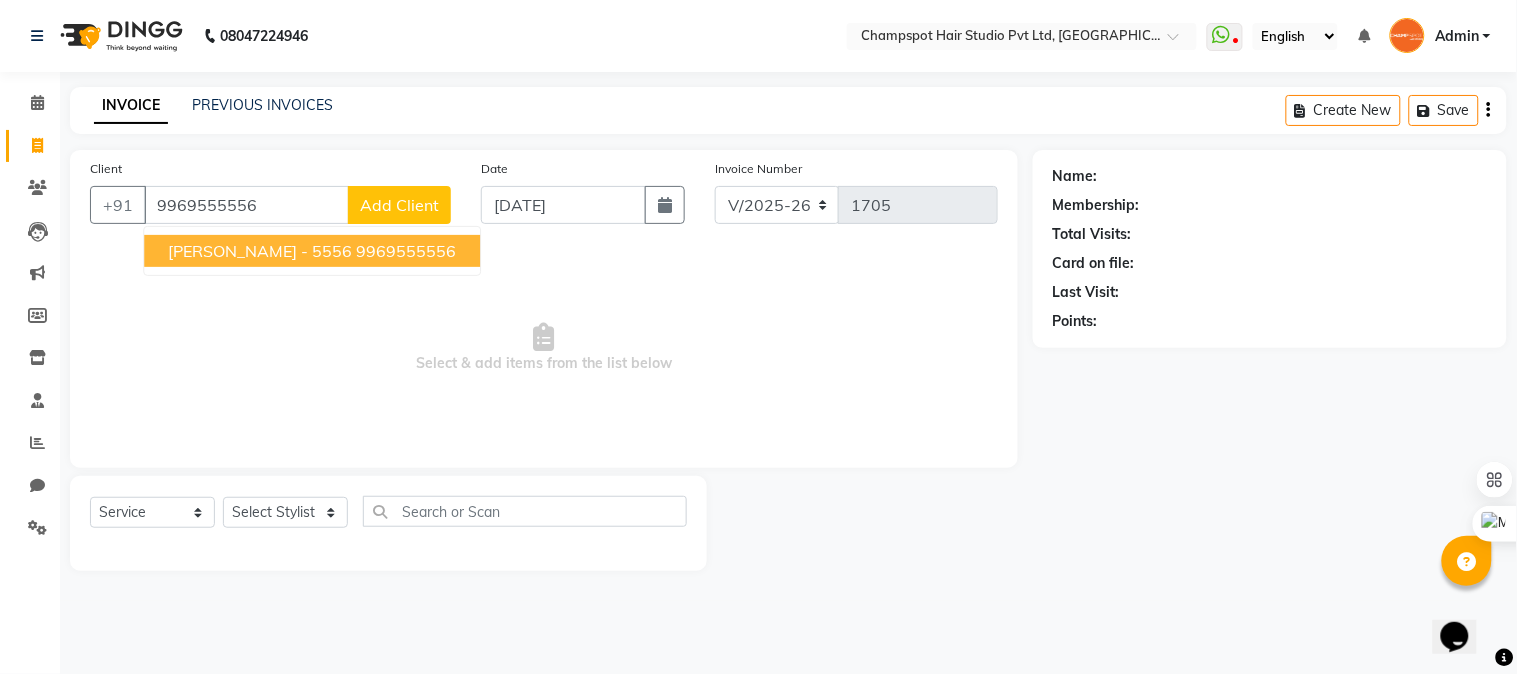 type on "9969555556" 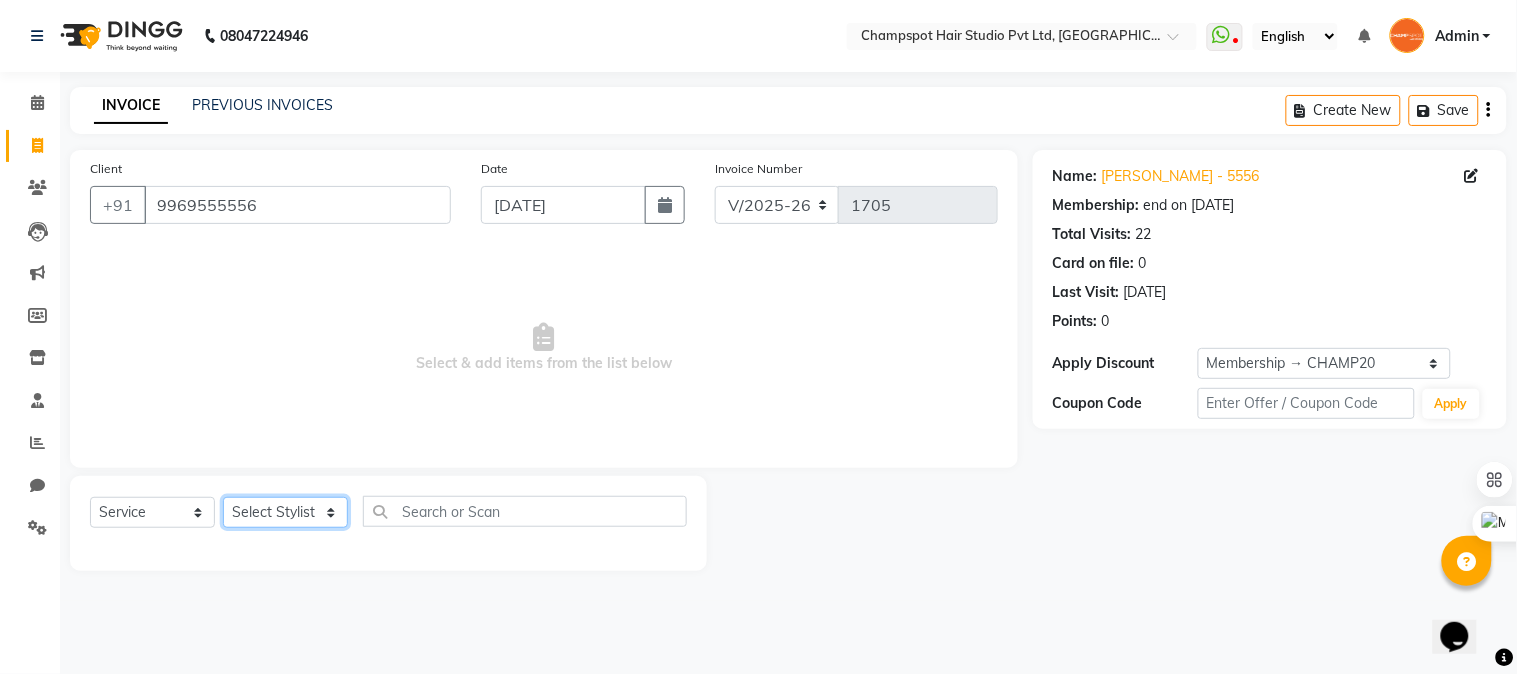 click on "Select Stylist Admin Ahmad Bhavesh Limbachia Falak Shaikh 	Hemant Limbachia Mamta Divekar Mukhtar Shamshad" 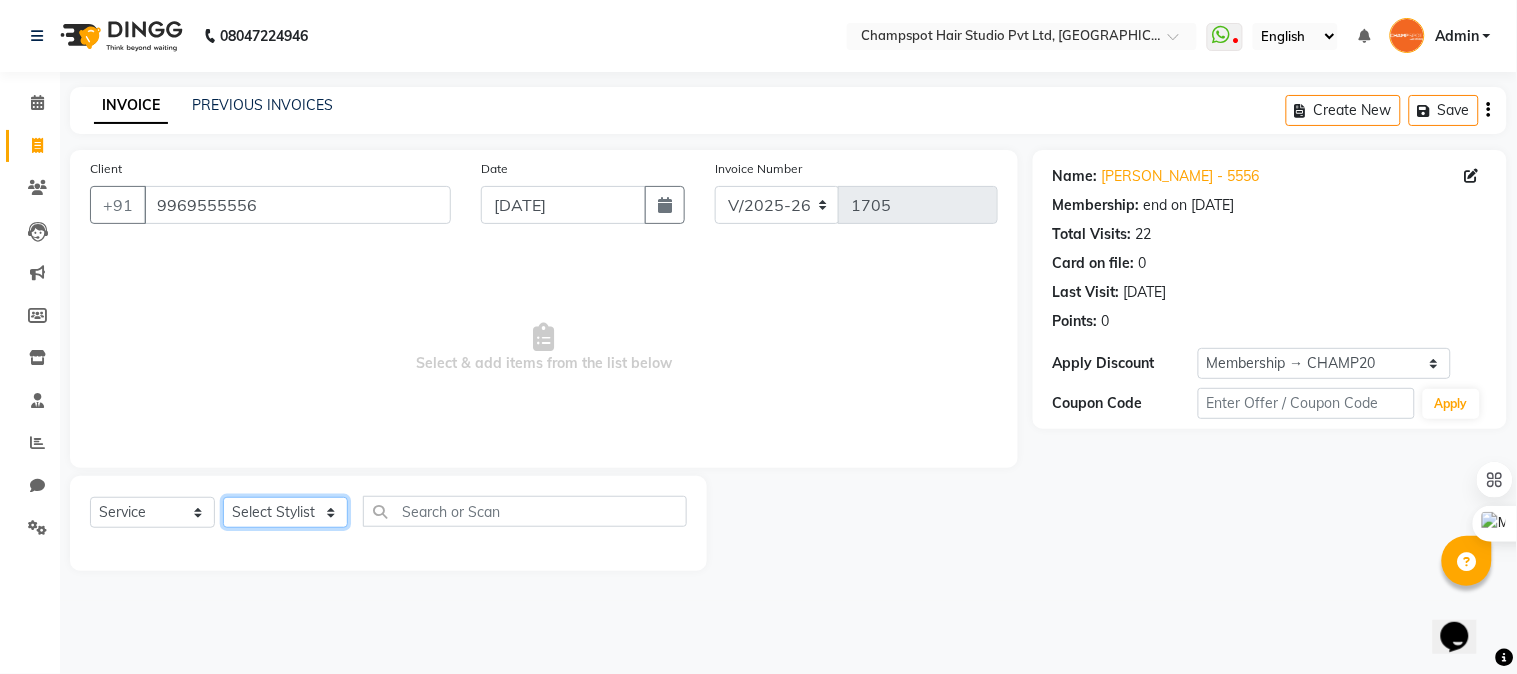 select on "69008" 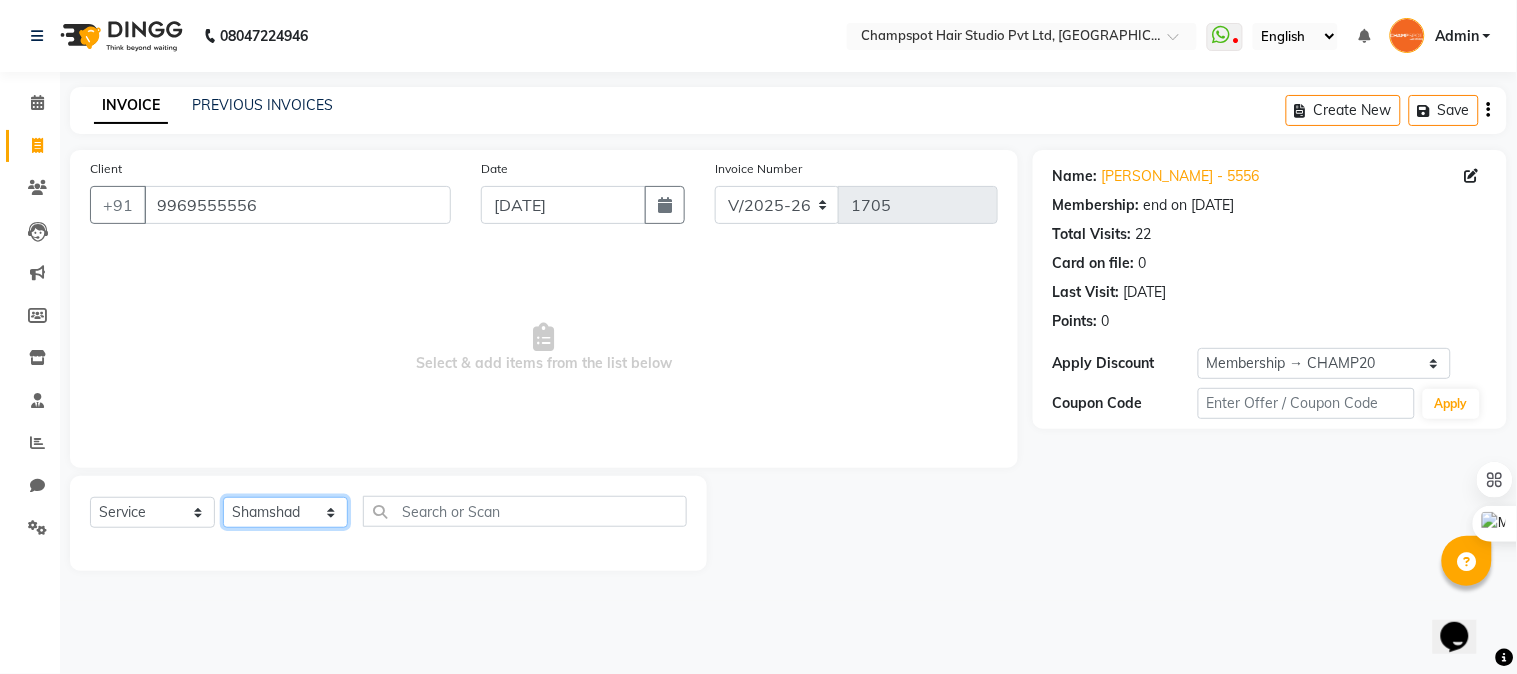 click on "Select Stylist Admin Ahmad Bhavesh Limbachia Falak Shaikh 	Hemant Limbachia Mamta Divekar Mukhtar Shamshad" 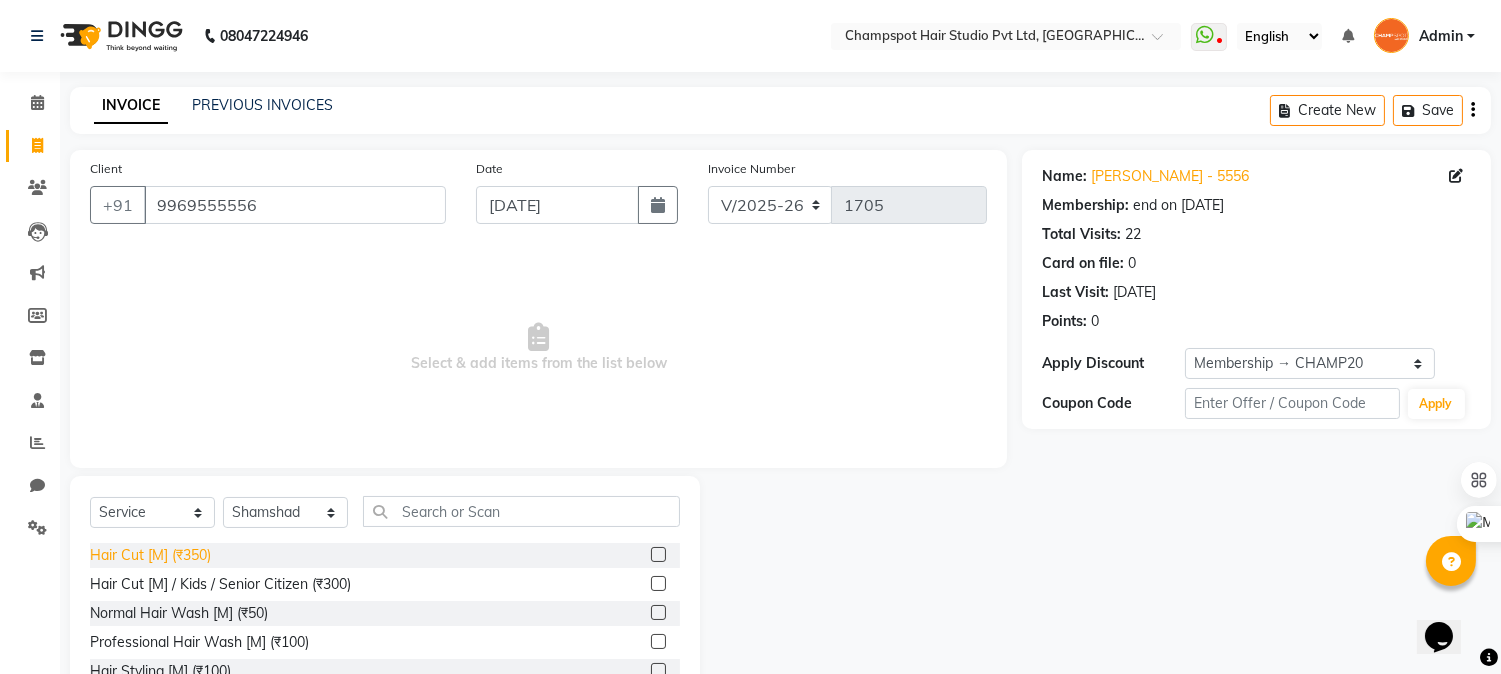 click on "Hair Cut [M] (₹350)" 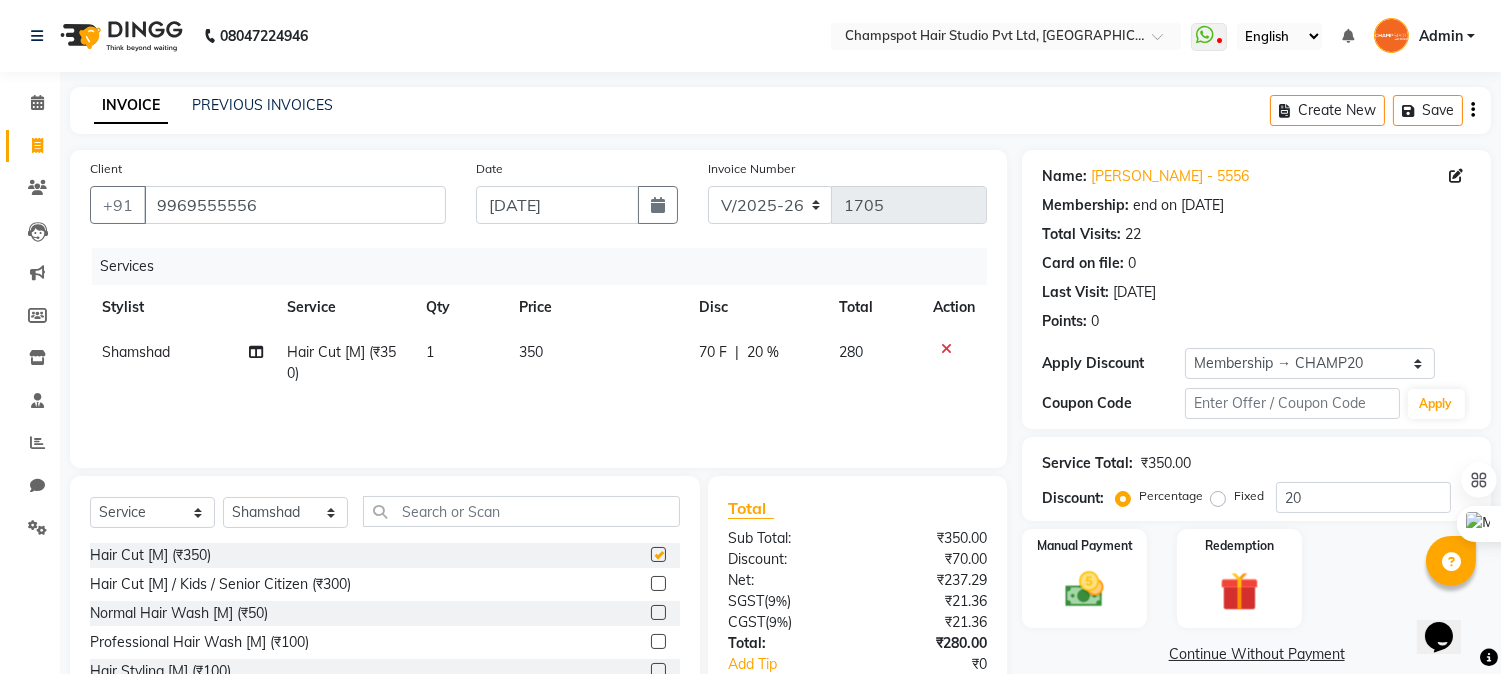 checkbox on "false" 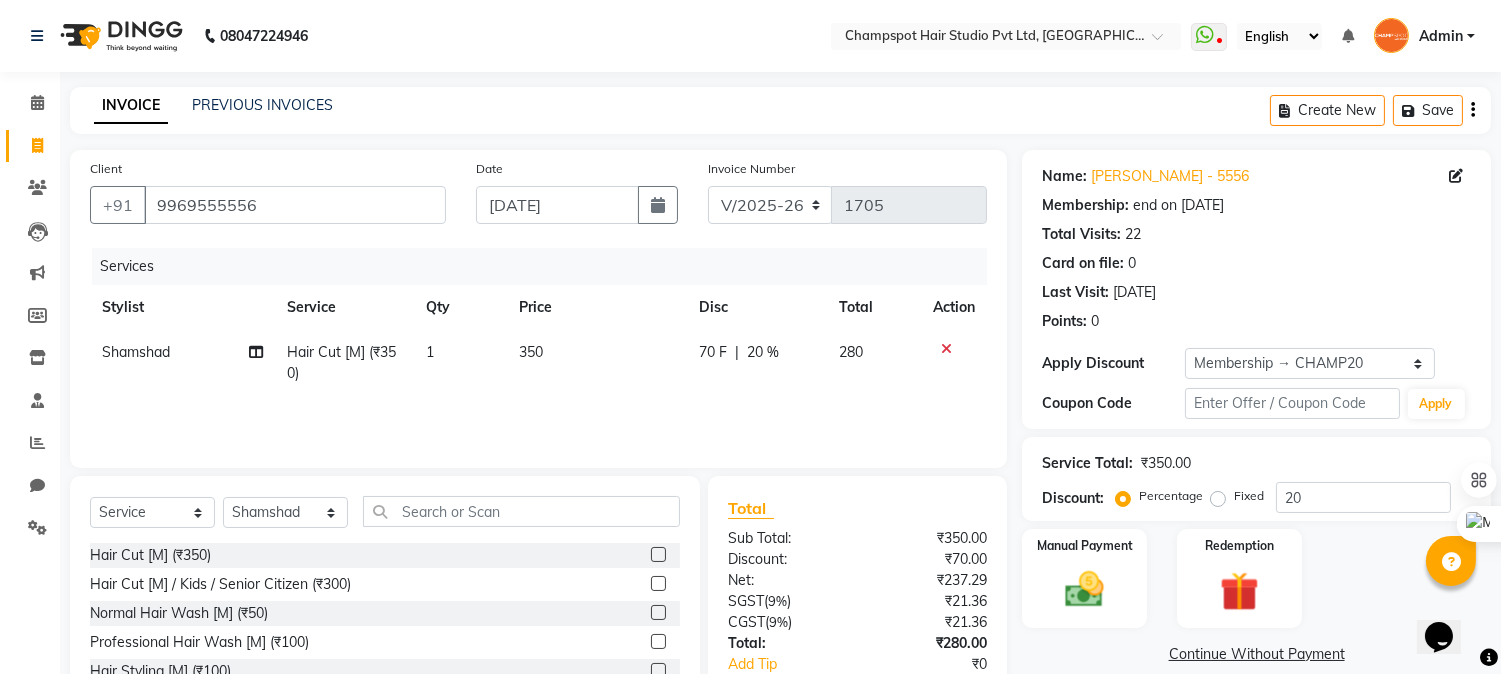 scroll, scrollTop: 126, scrollLeft: 0, axis: vertical 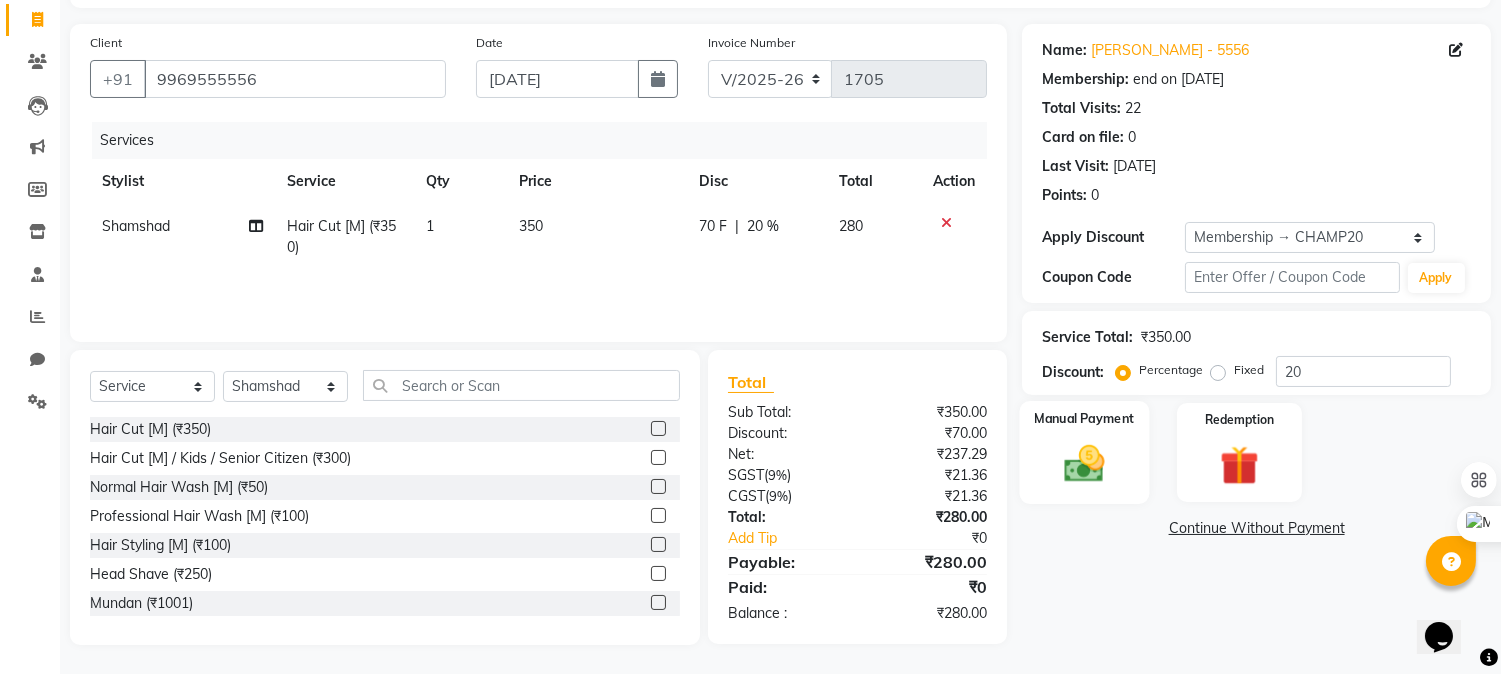 click 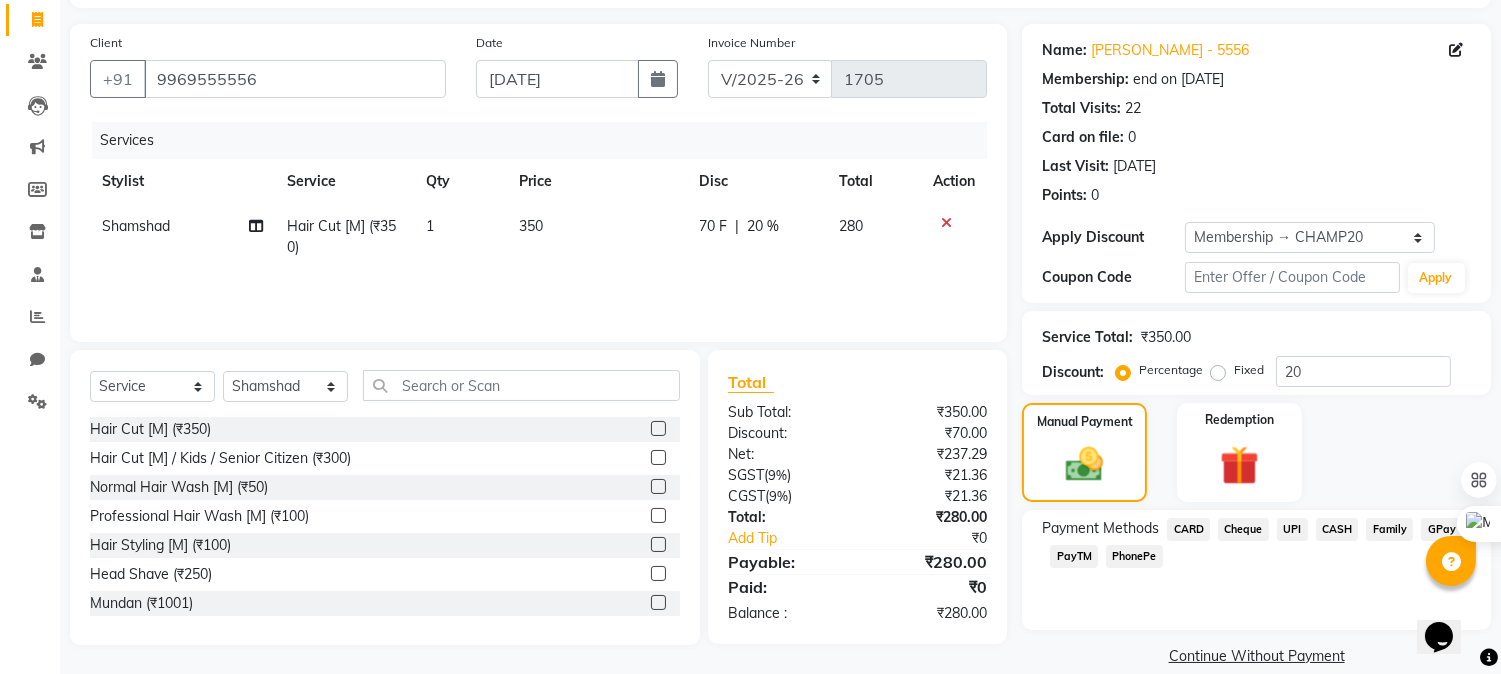 click on "Cheque" 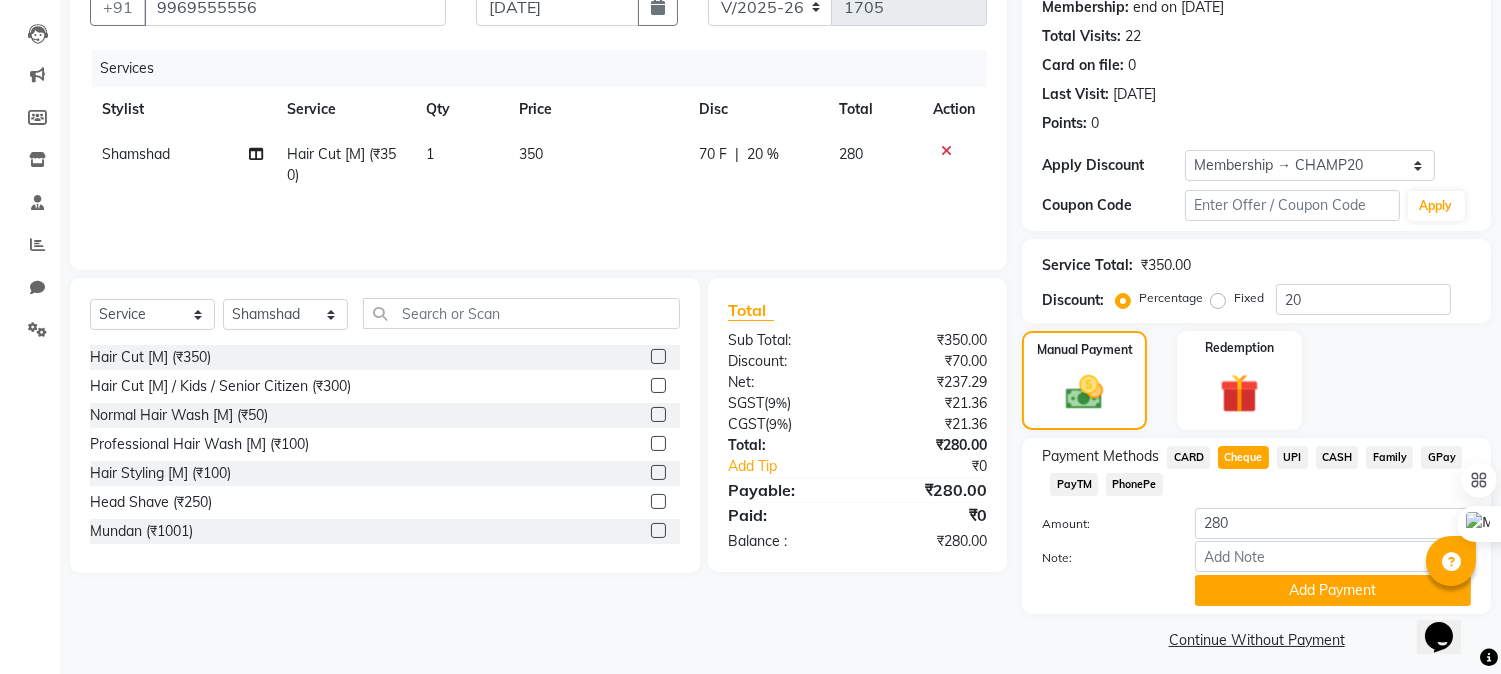 scroll, scrollTop: 208, scrollLeft: 0, axis: vertical 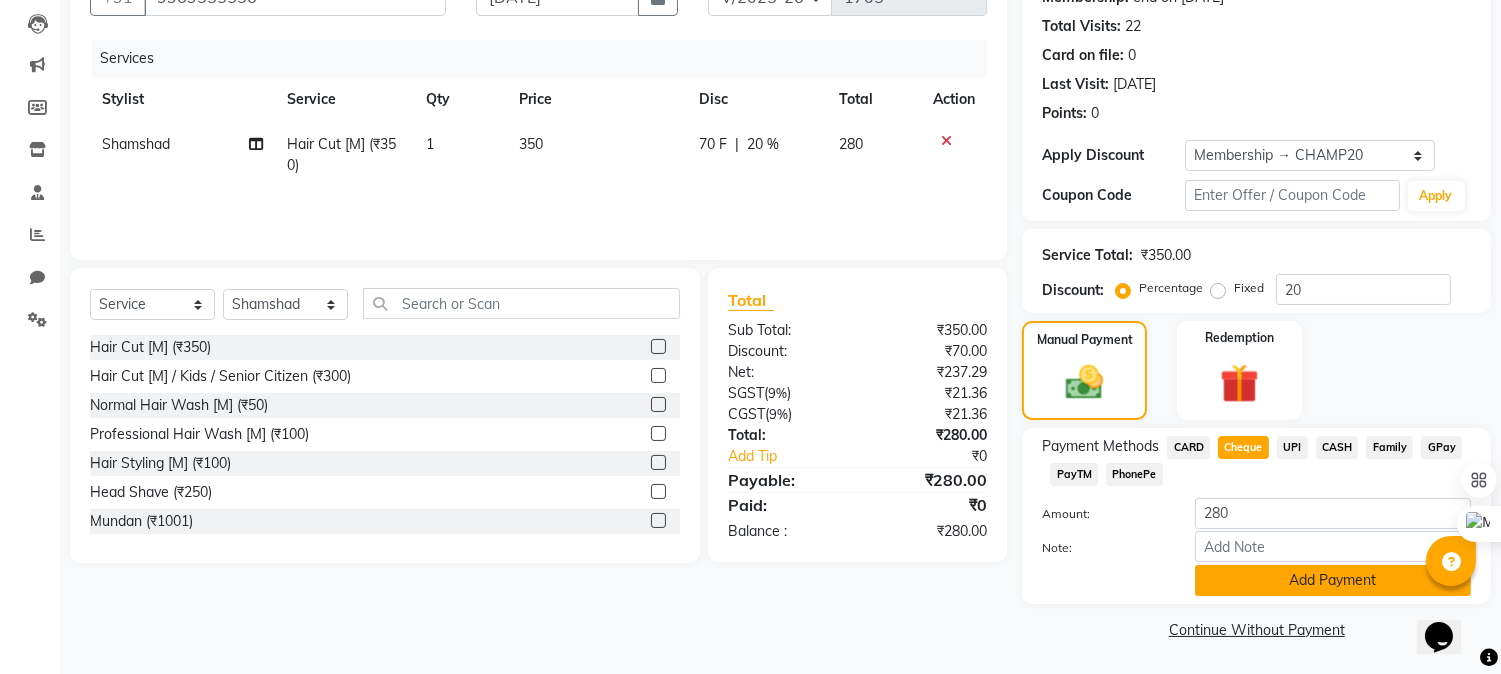 click on "Add Payment" 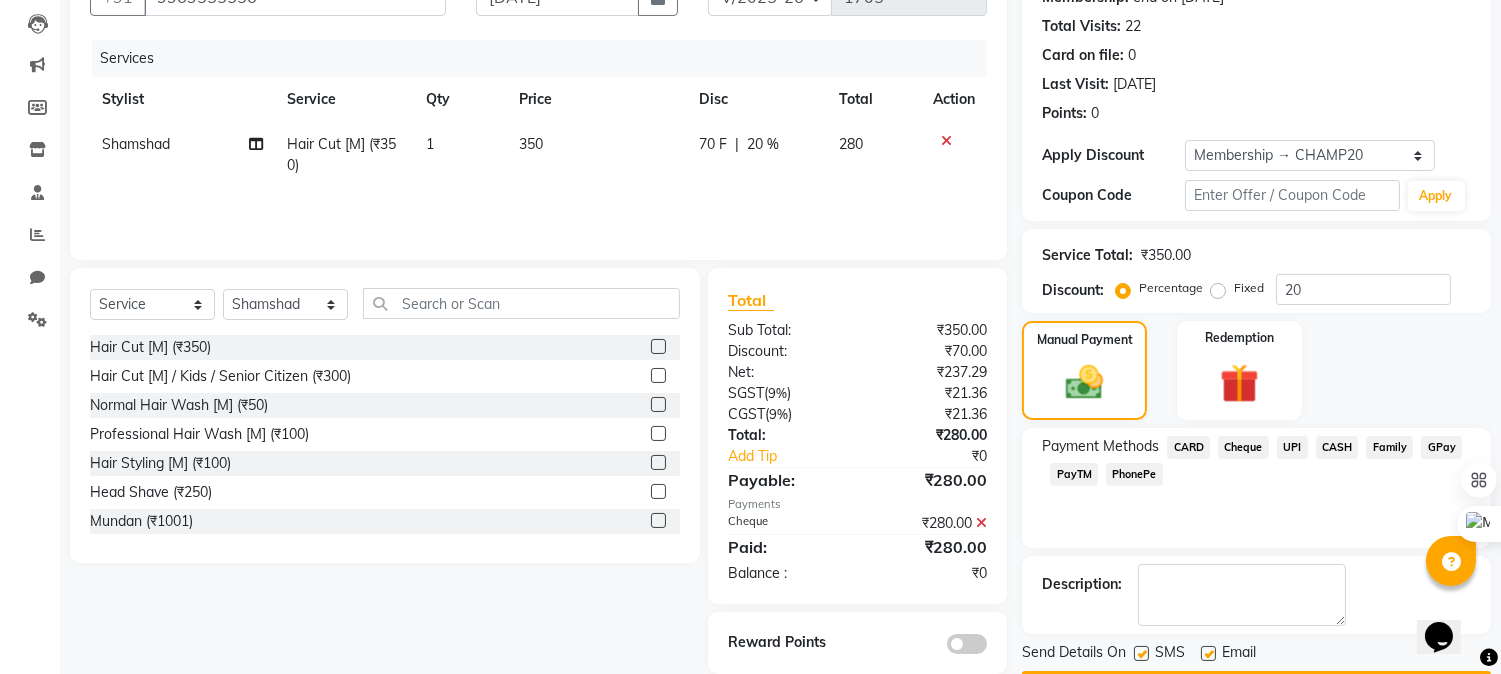 scroll, scrollTop: 265, scrollLeft: 0, axis: vertical 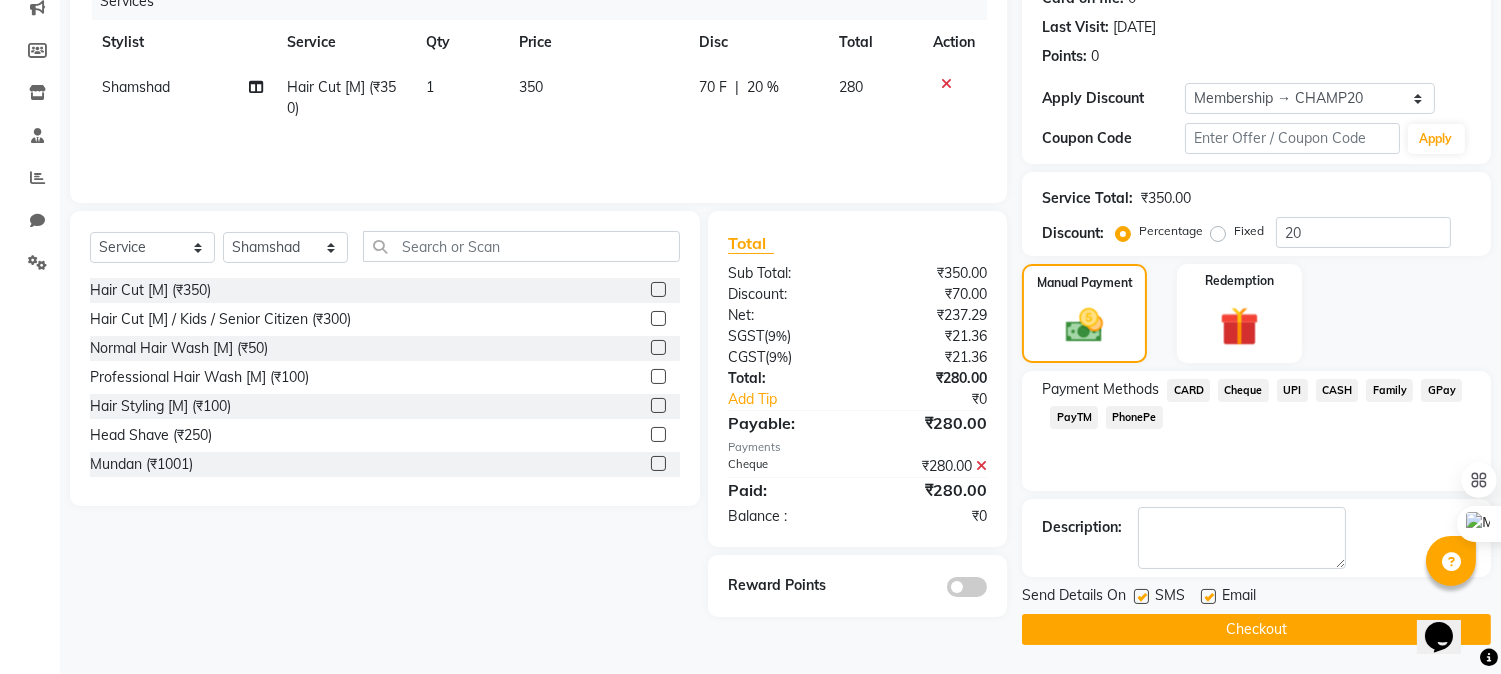 click on "Checkout" 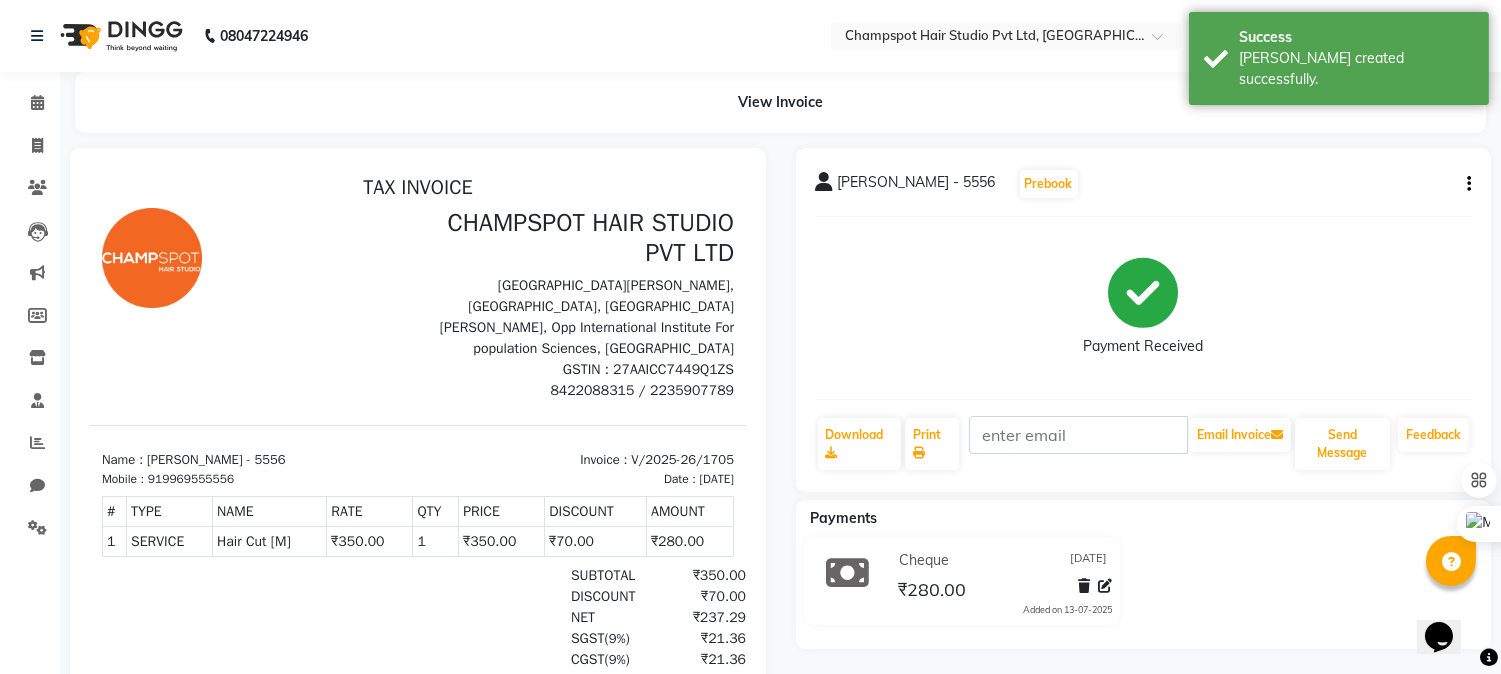scroll, scrollTop: 0, scrollLeft: 0, axis: both 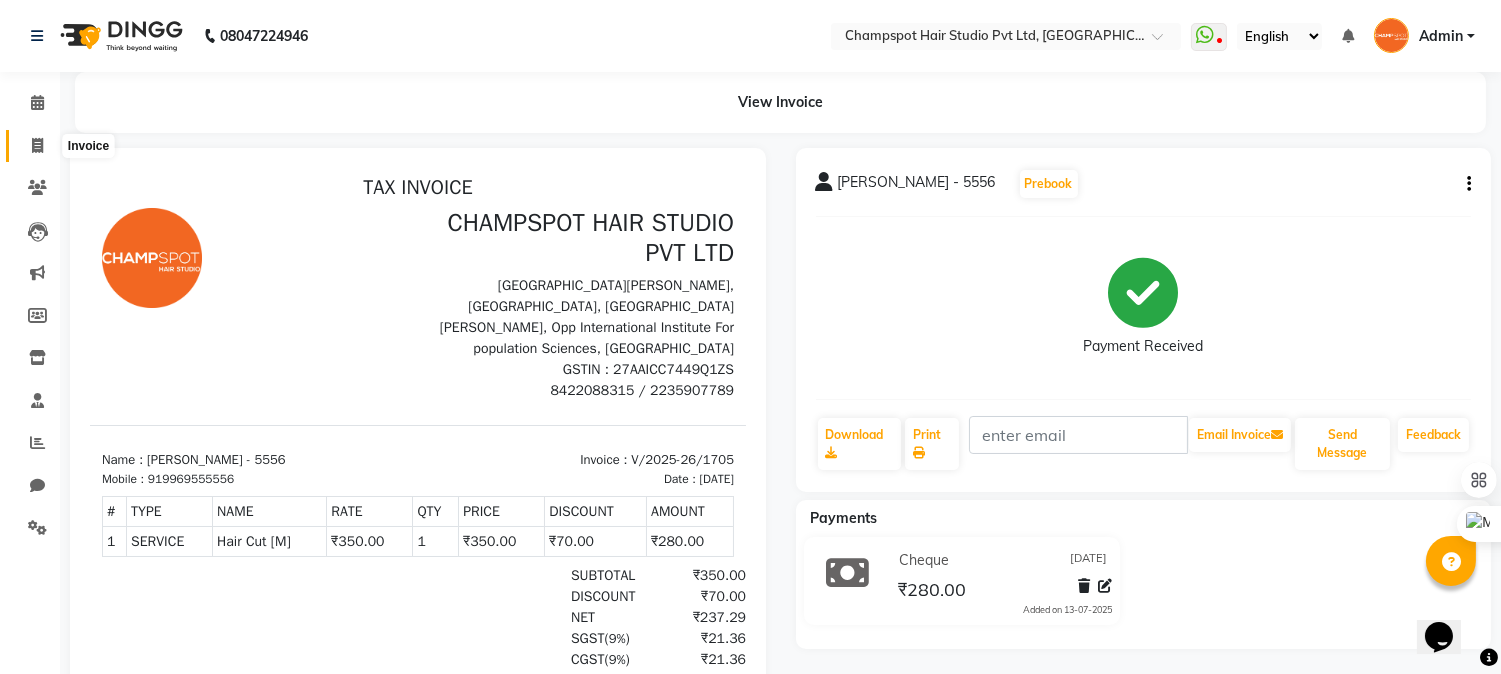 click 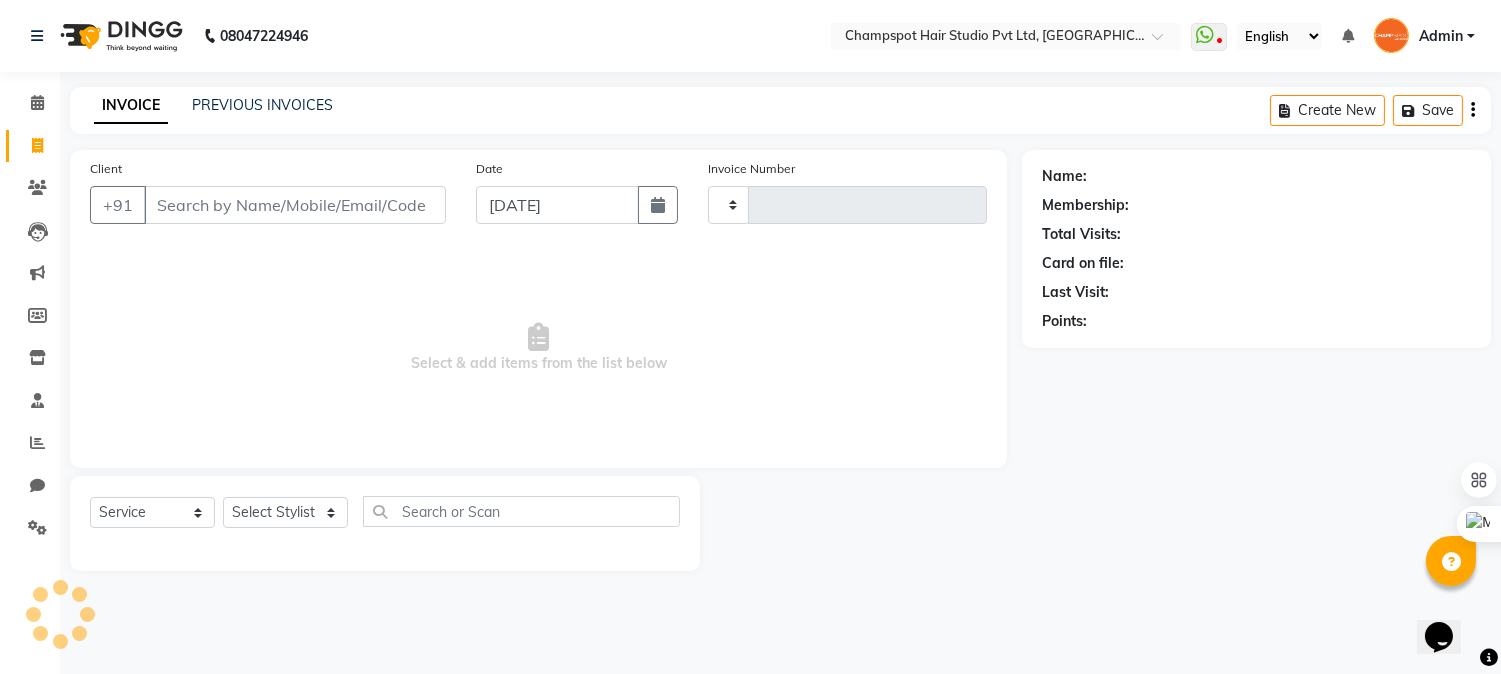 click 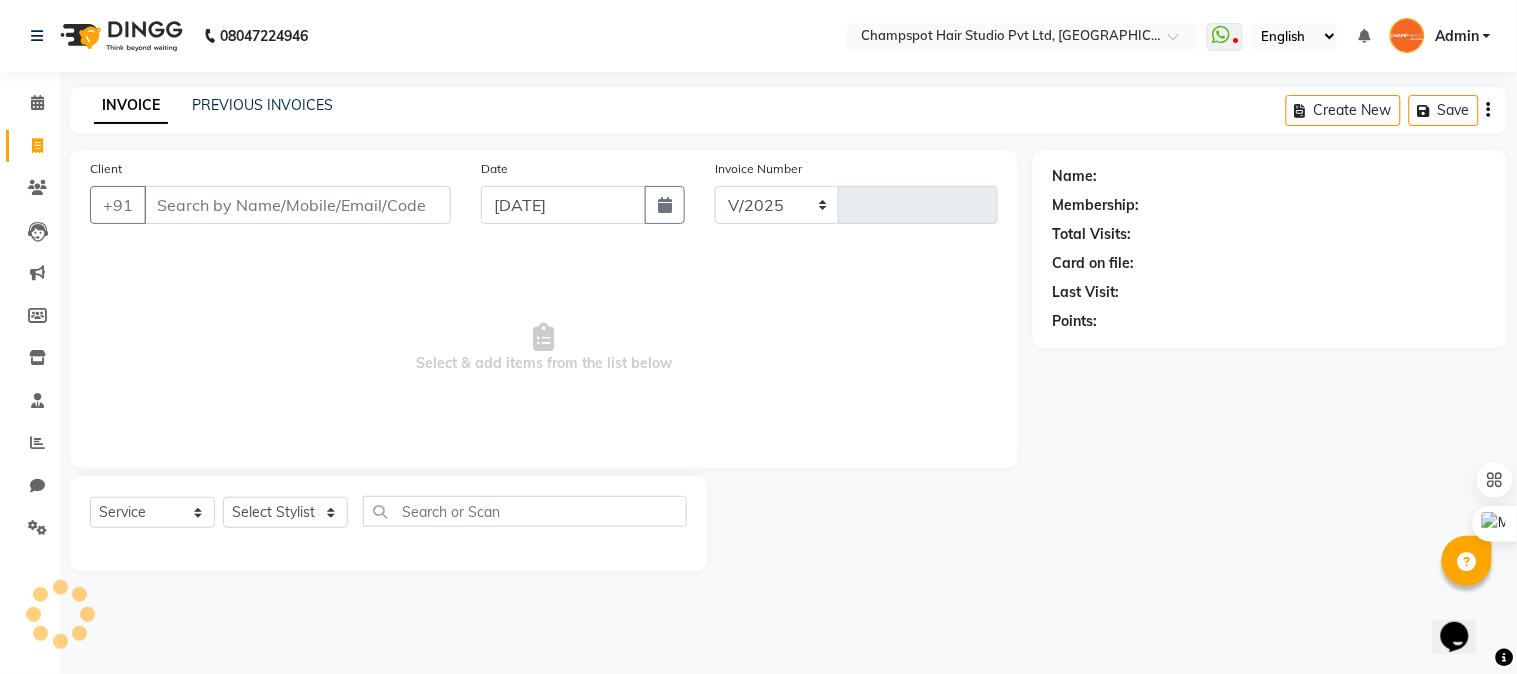 select on "7690" 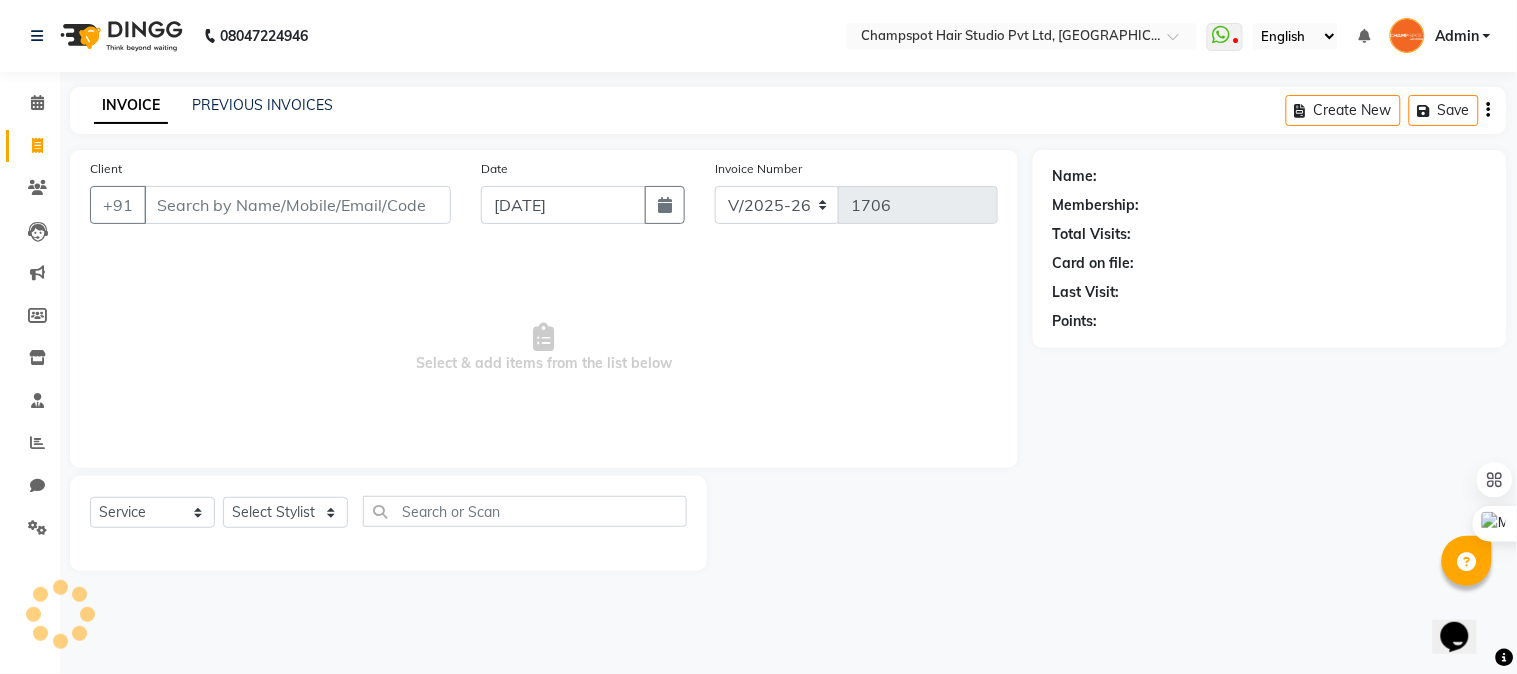 click on "Client" at bounding box center (297, 205) 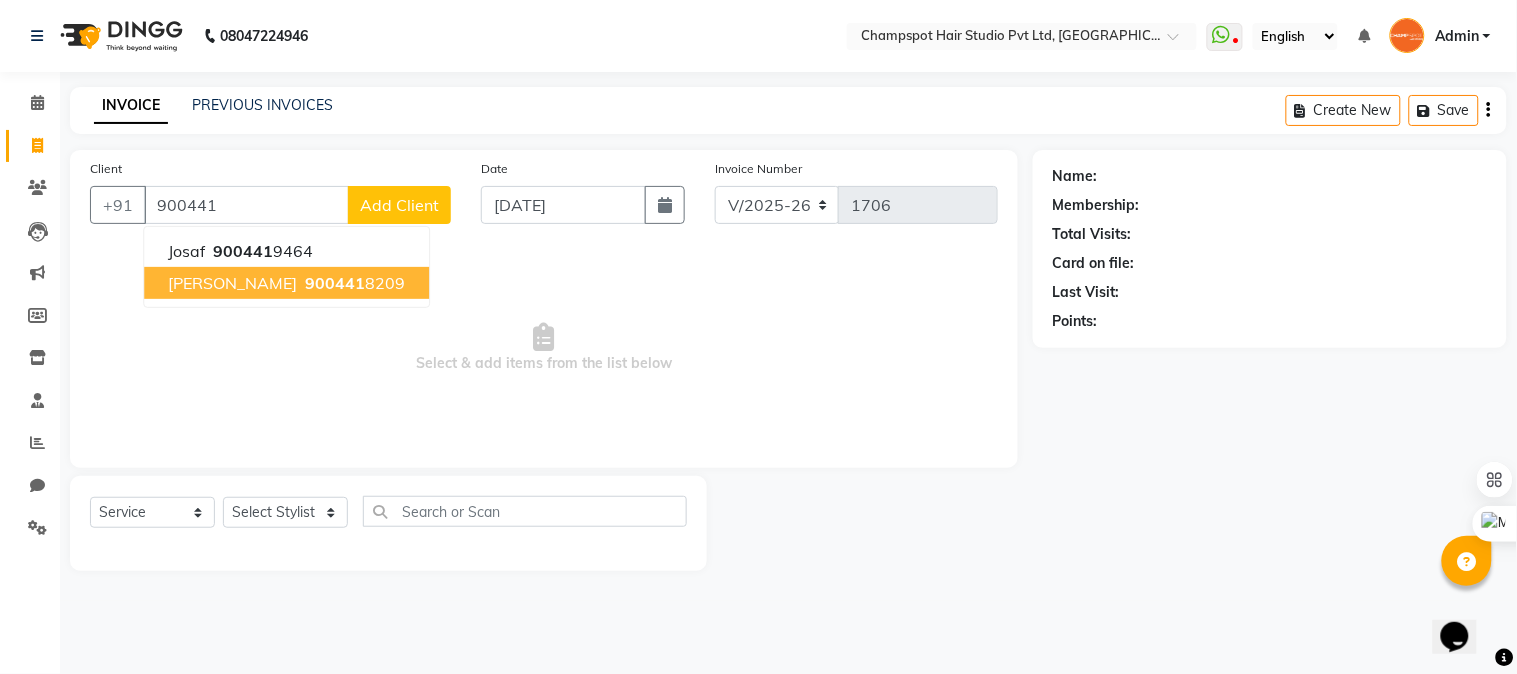 click on "Girish" at bounding box center (232, 283) 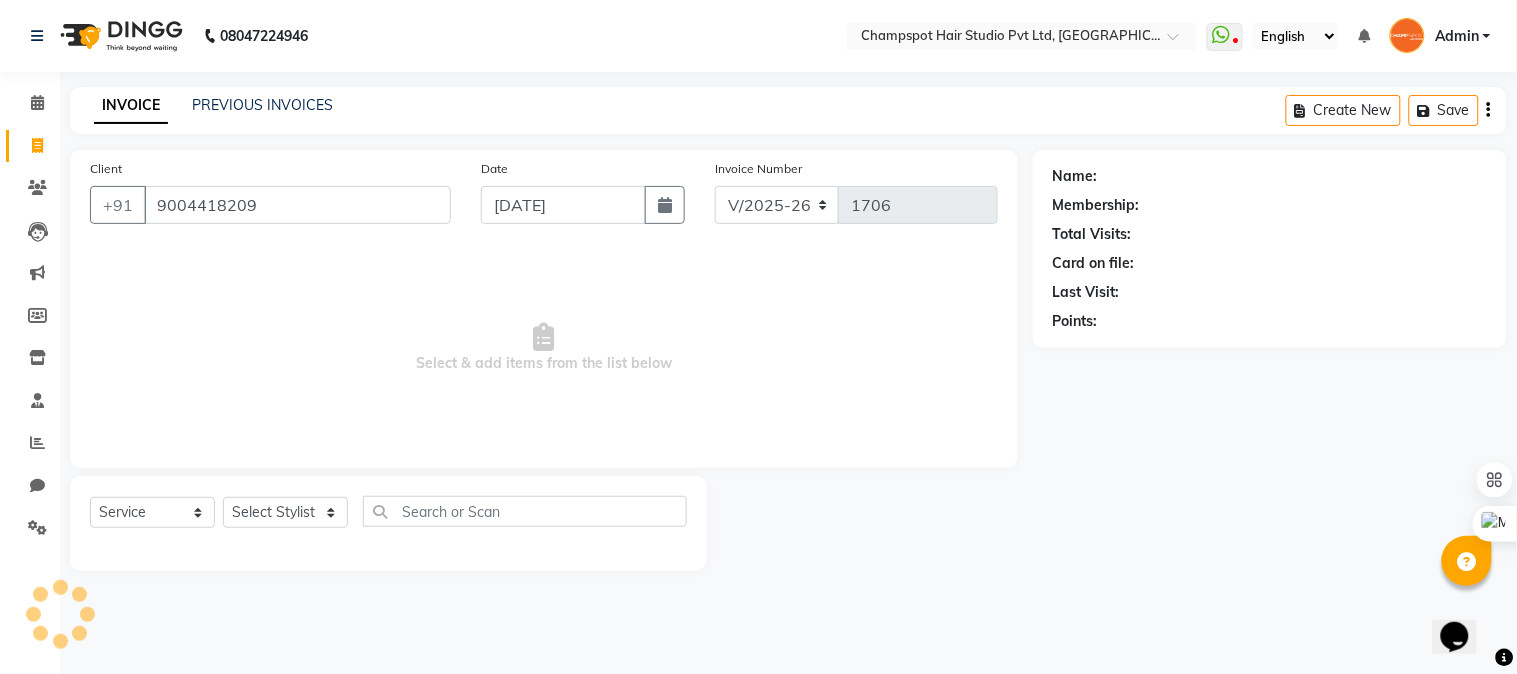 type on "9004418209" 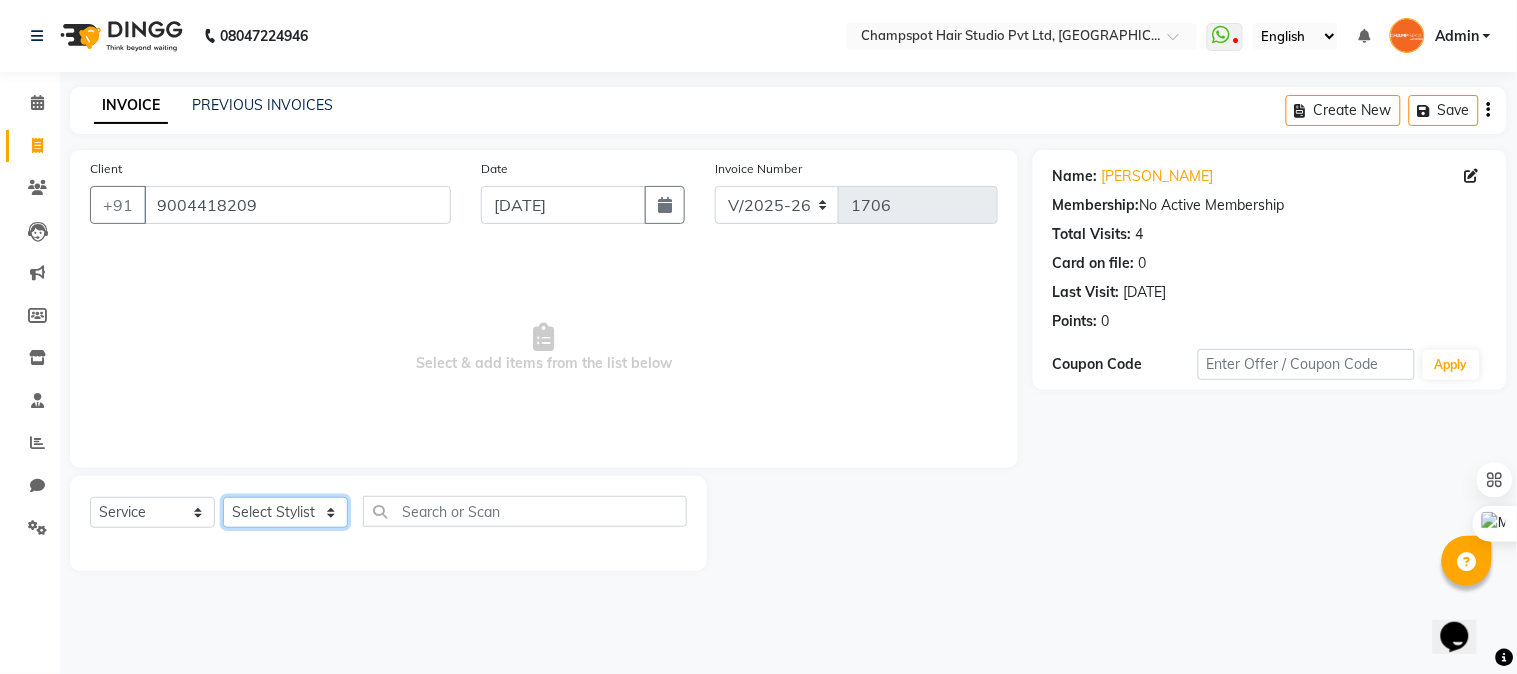 click on "Select Stylist Admin Ahmad Bhavesh Limbachia Falak Shaikh 	Hemant Limbachia Mamta Divekar Mukhtar Shamshad" 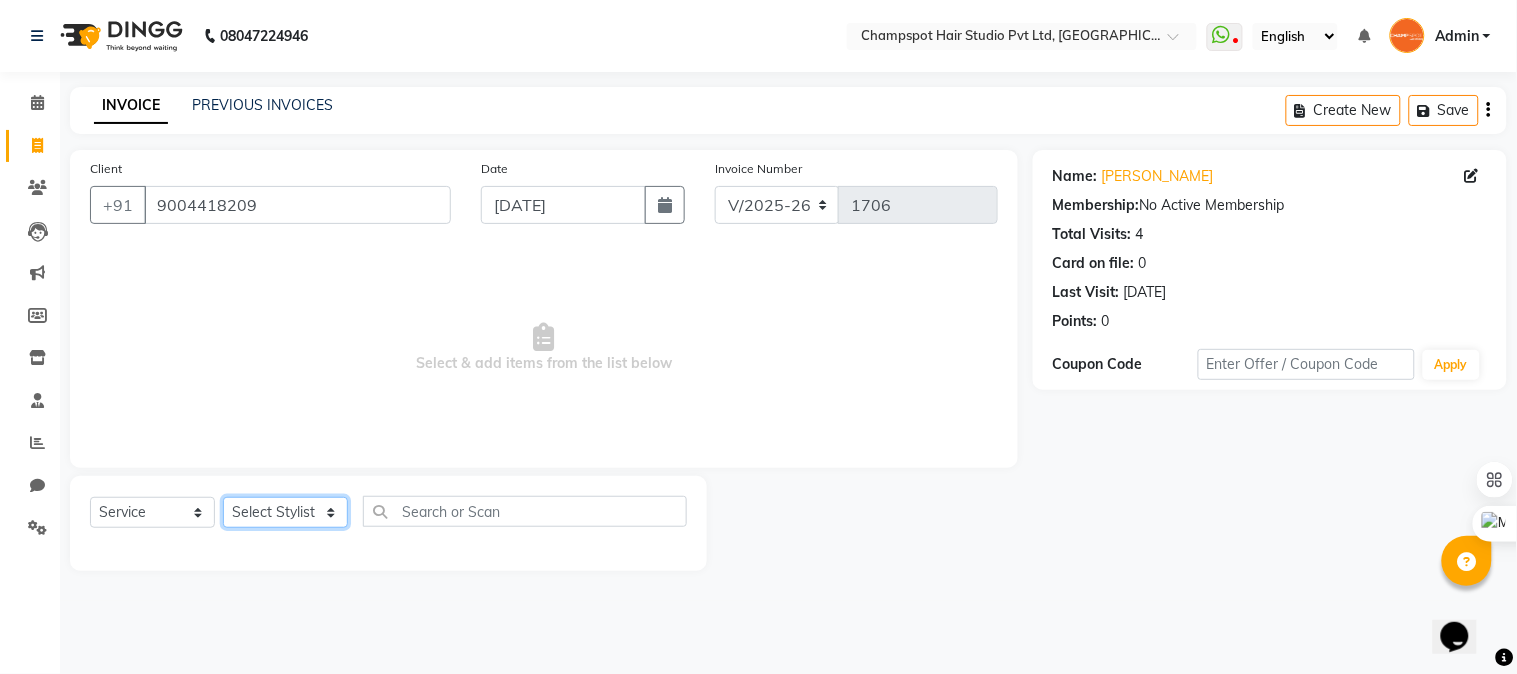 select on "69008" 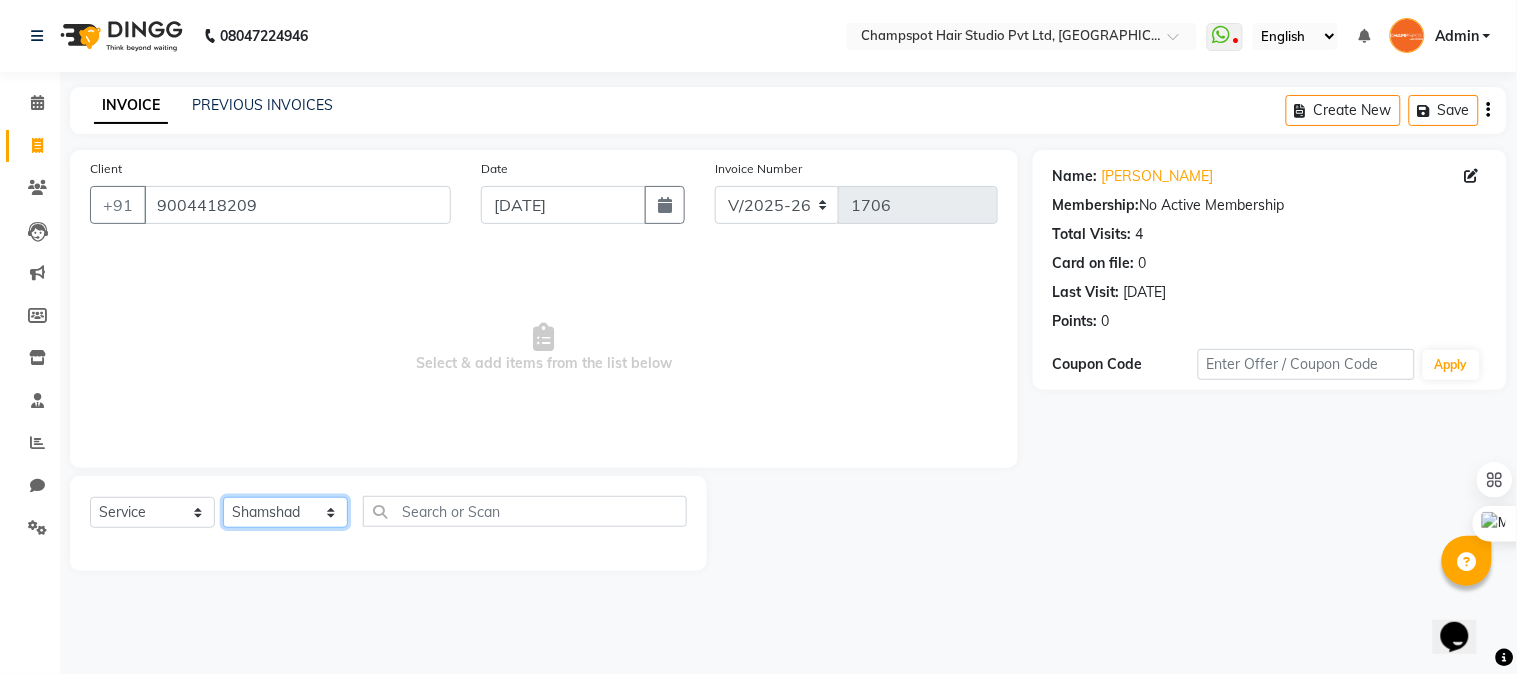 click on "Select Stylist Admin Ahmad Bhavesh Limbachia Falak Shaikh 	Hemant Limbachia Mamta Divekar Mukhtar Shamshad" 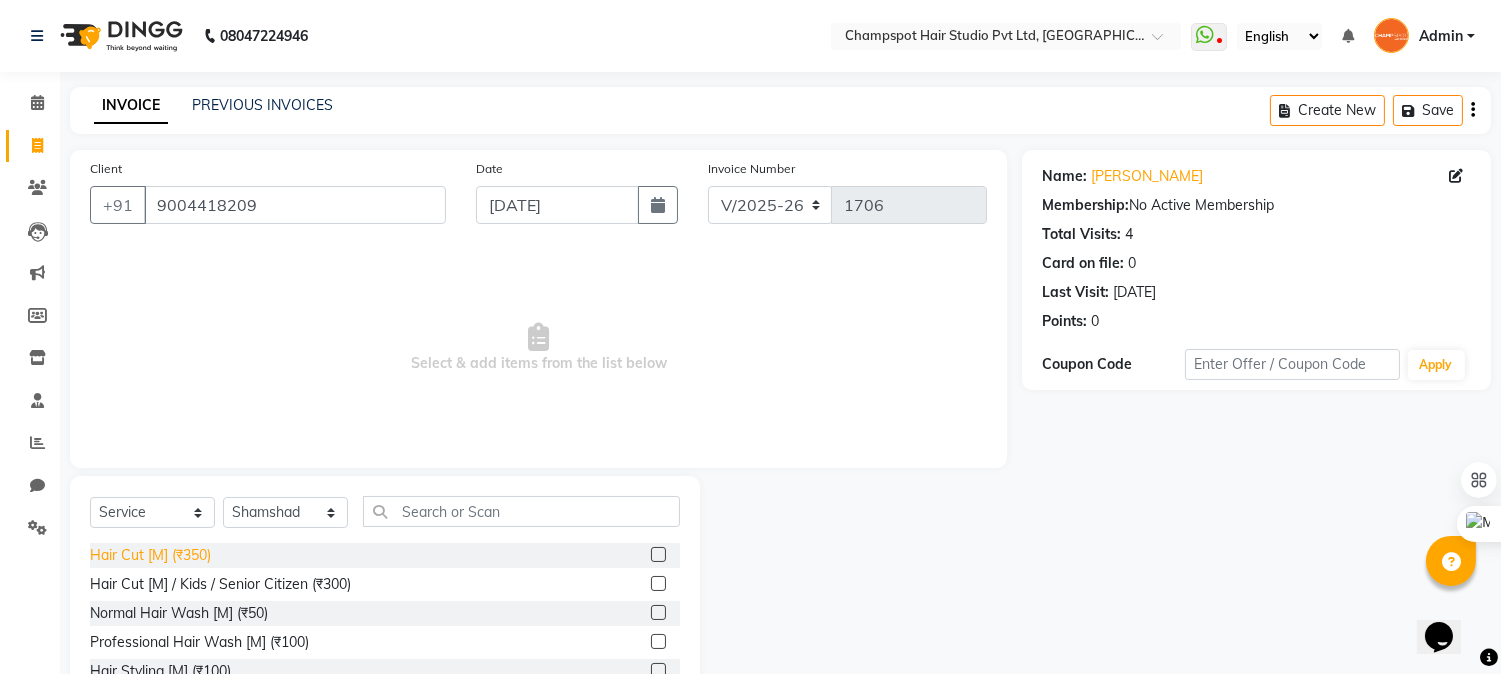 click on "Hair Cut [M] (₹350)" 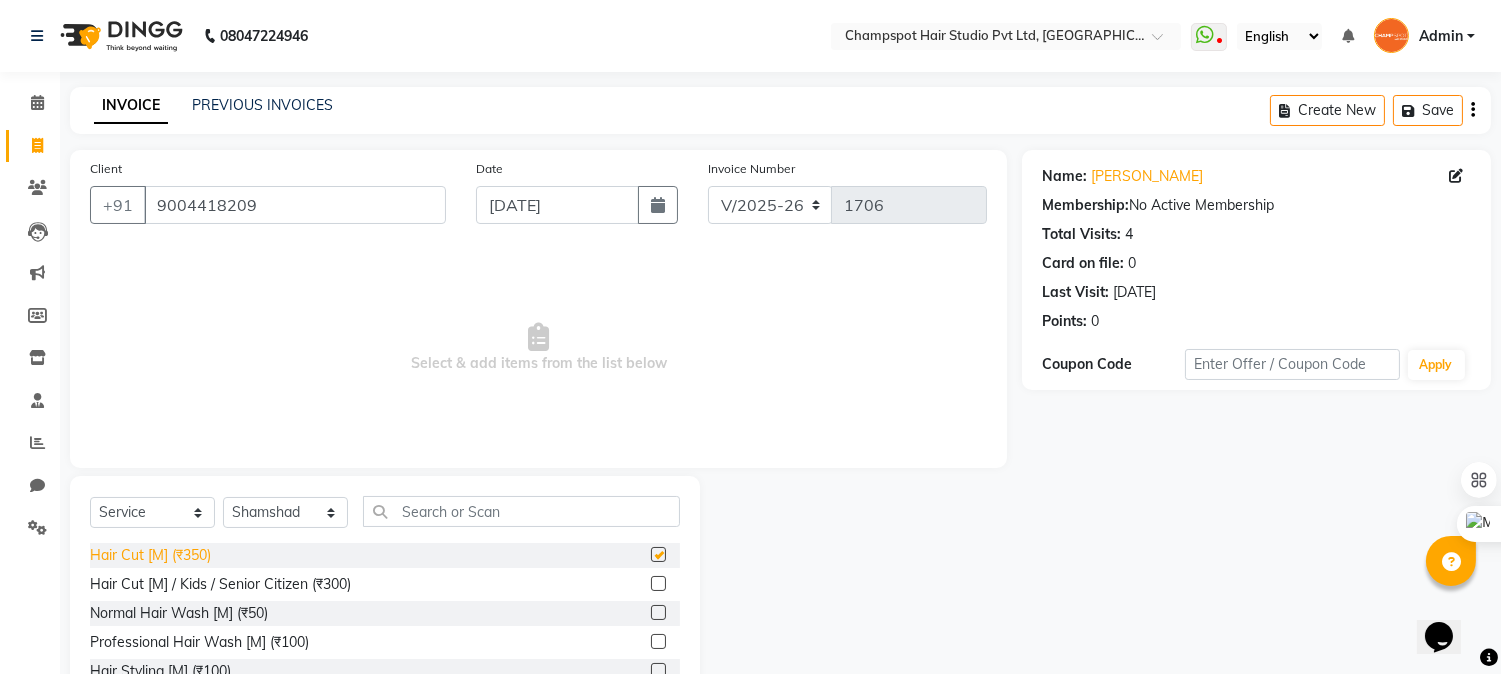 checkbox on "false" 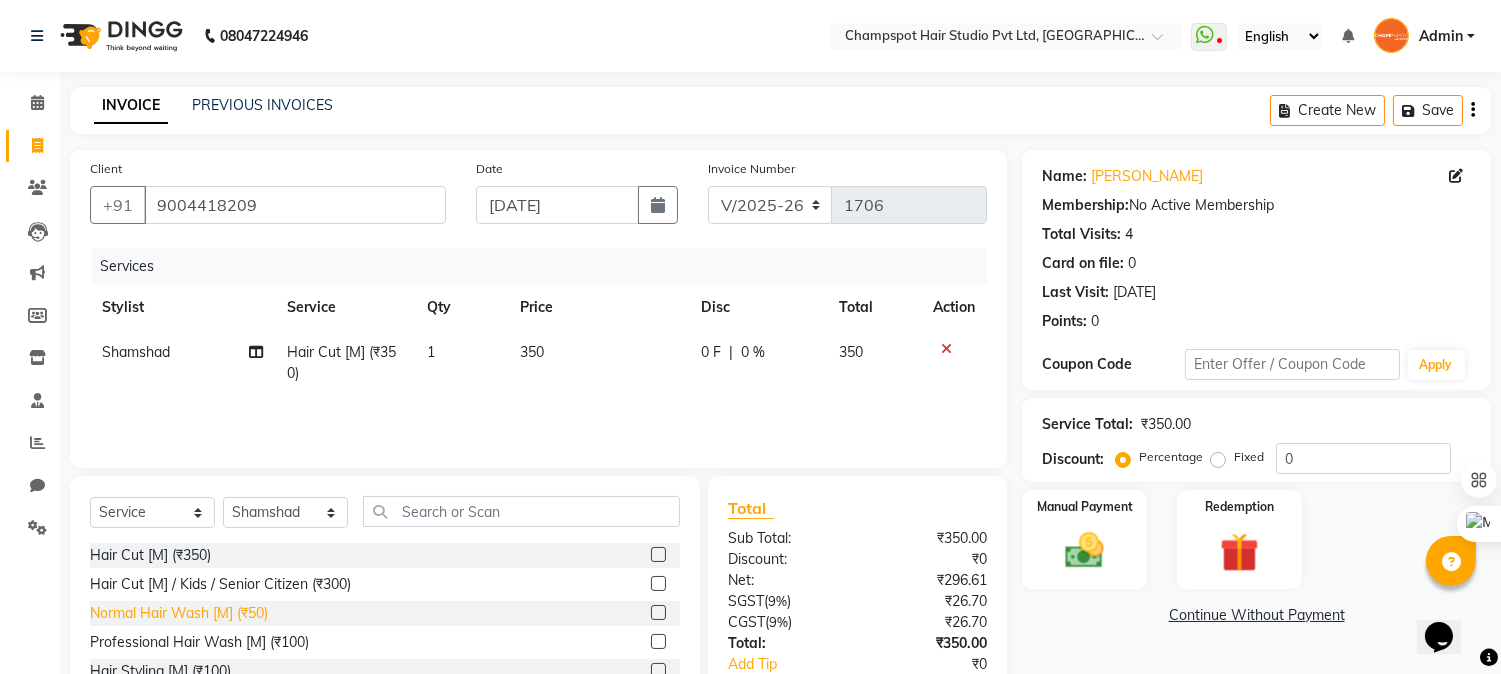 click on "Normal Hair Wash [M] (₹50)" 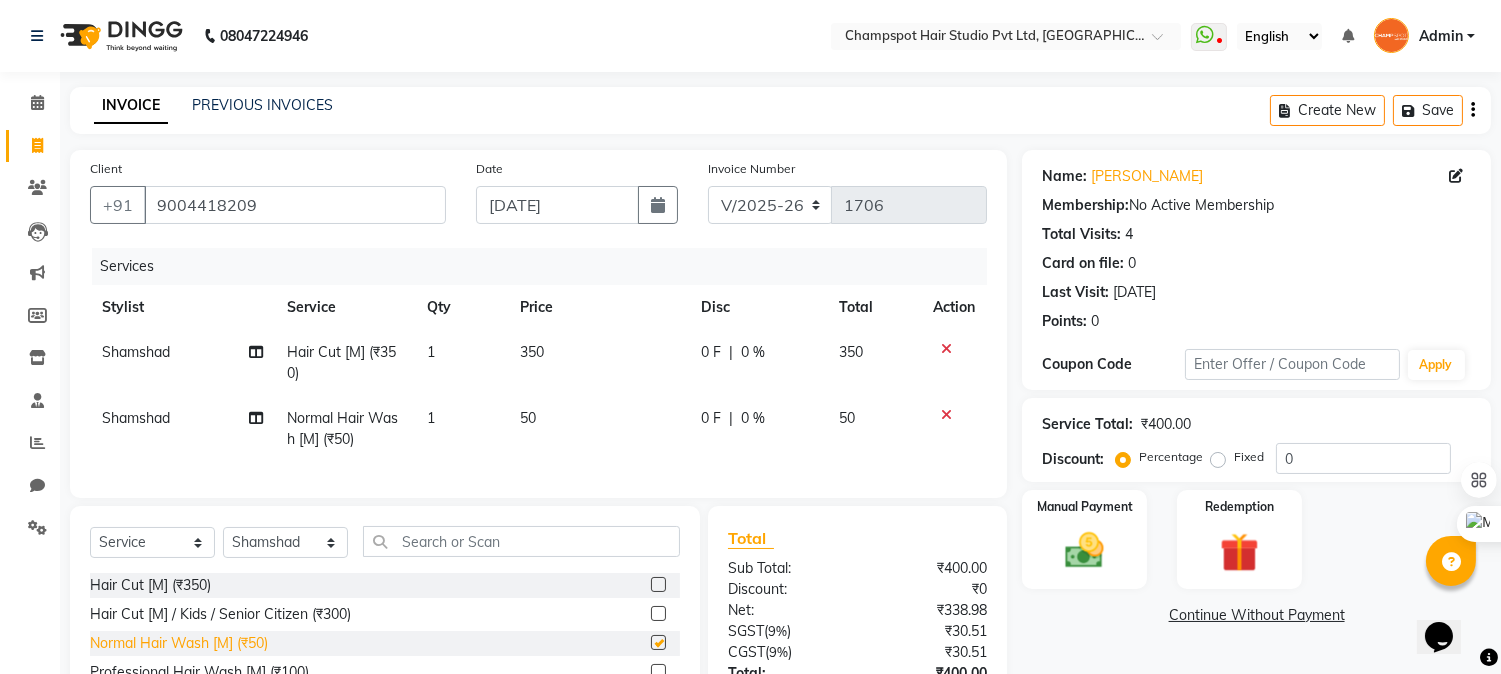 checkbox on "false" 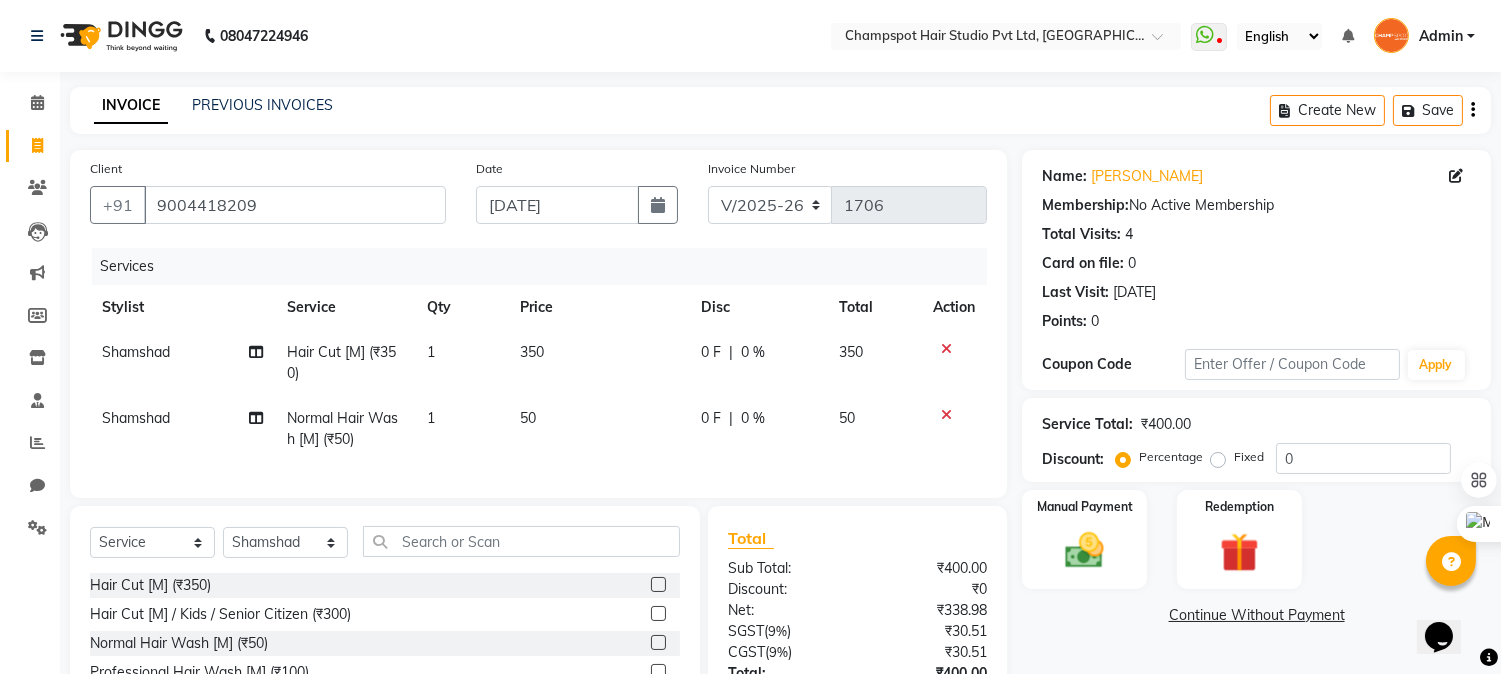 scroll, scrollTop: 173, scrollLeft: 0, axis: vertical 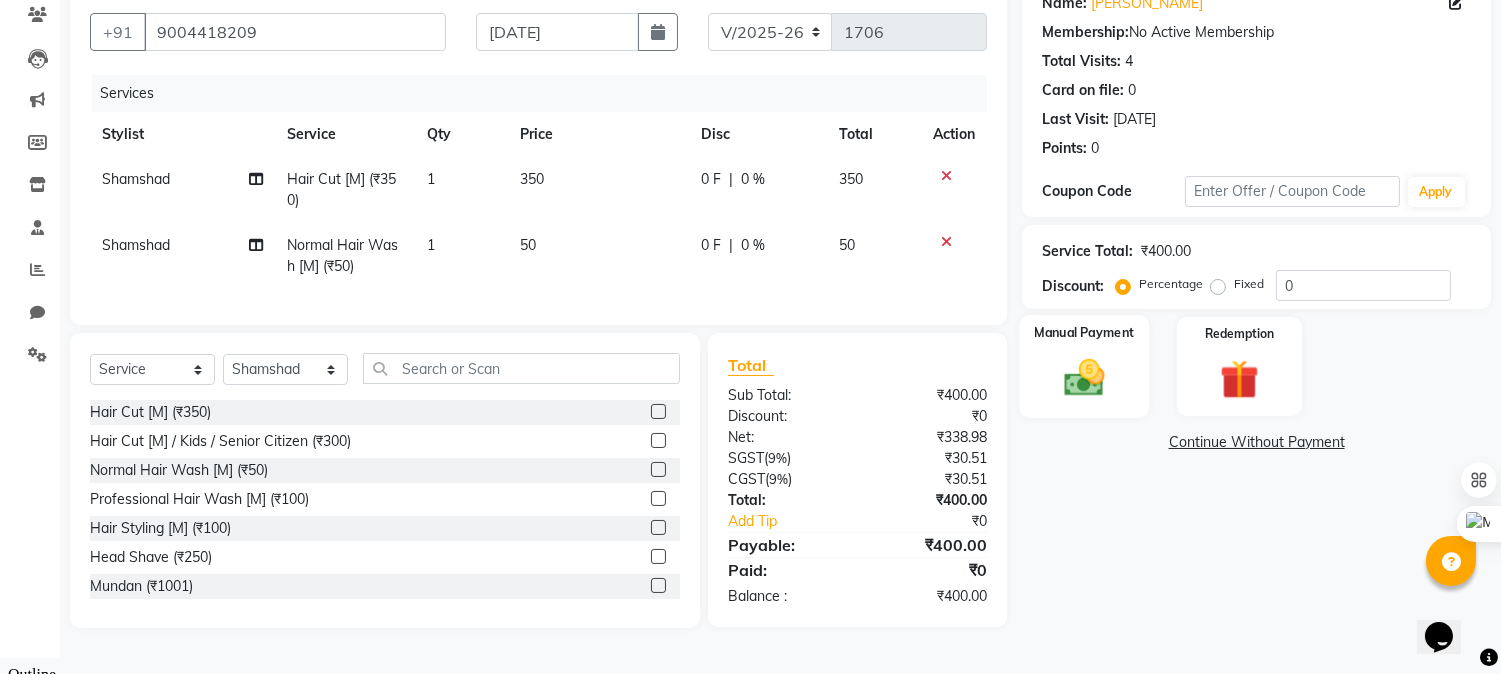 click 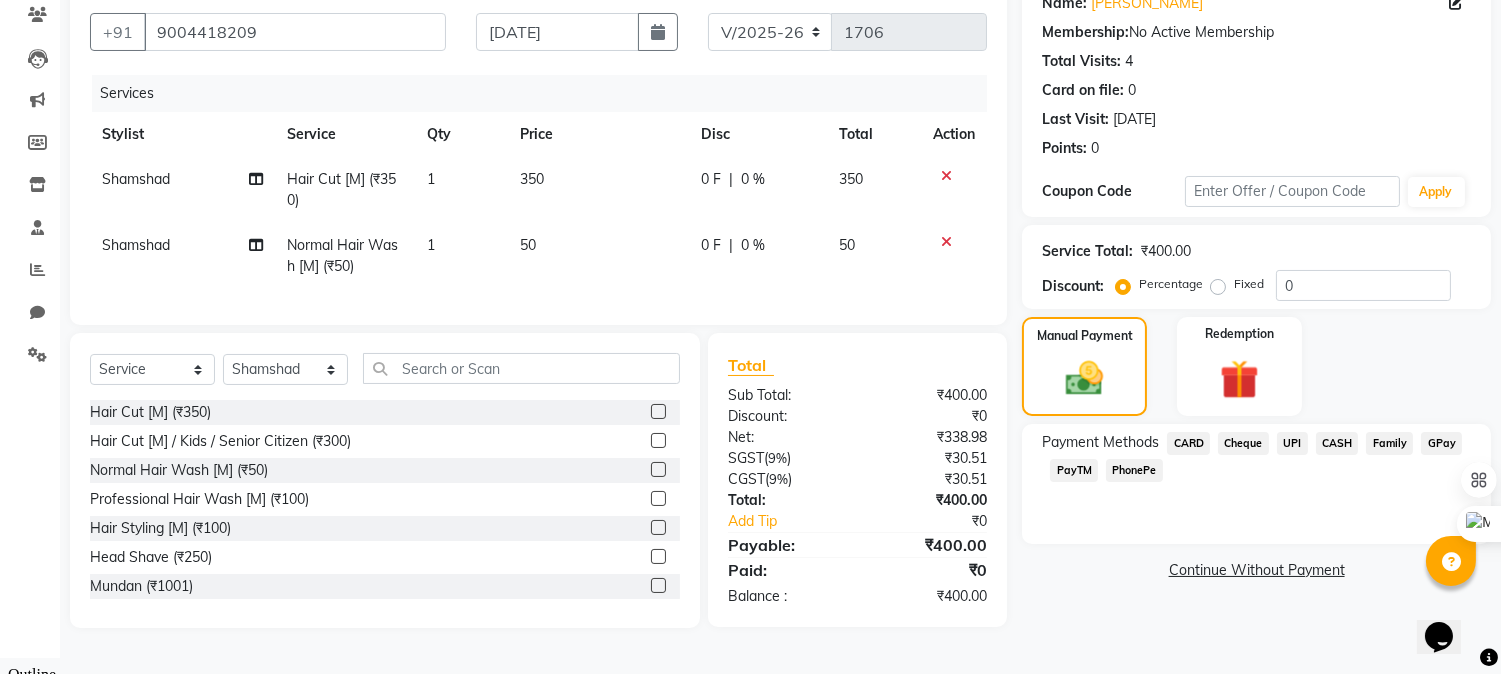 click on "Cheque" 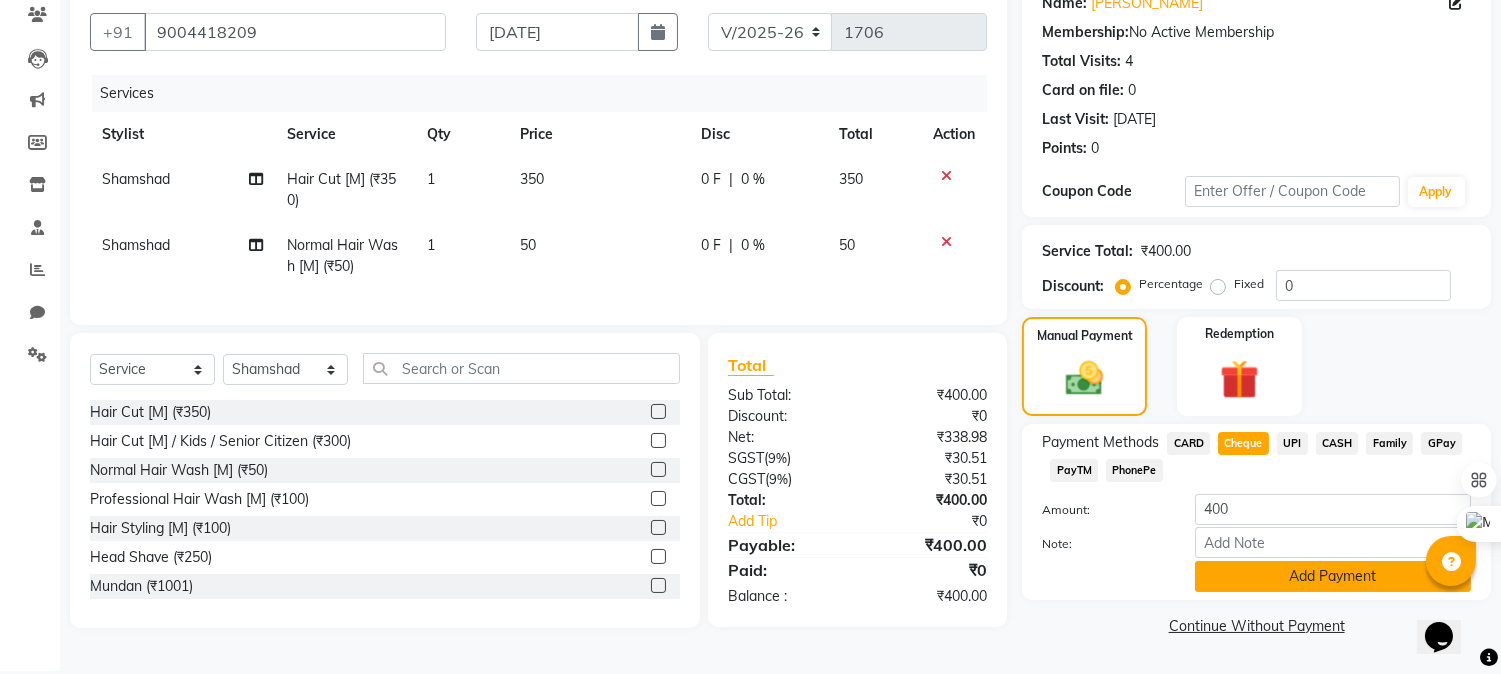 click on "Add Payment" 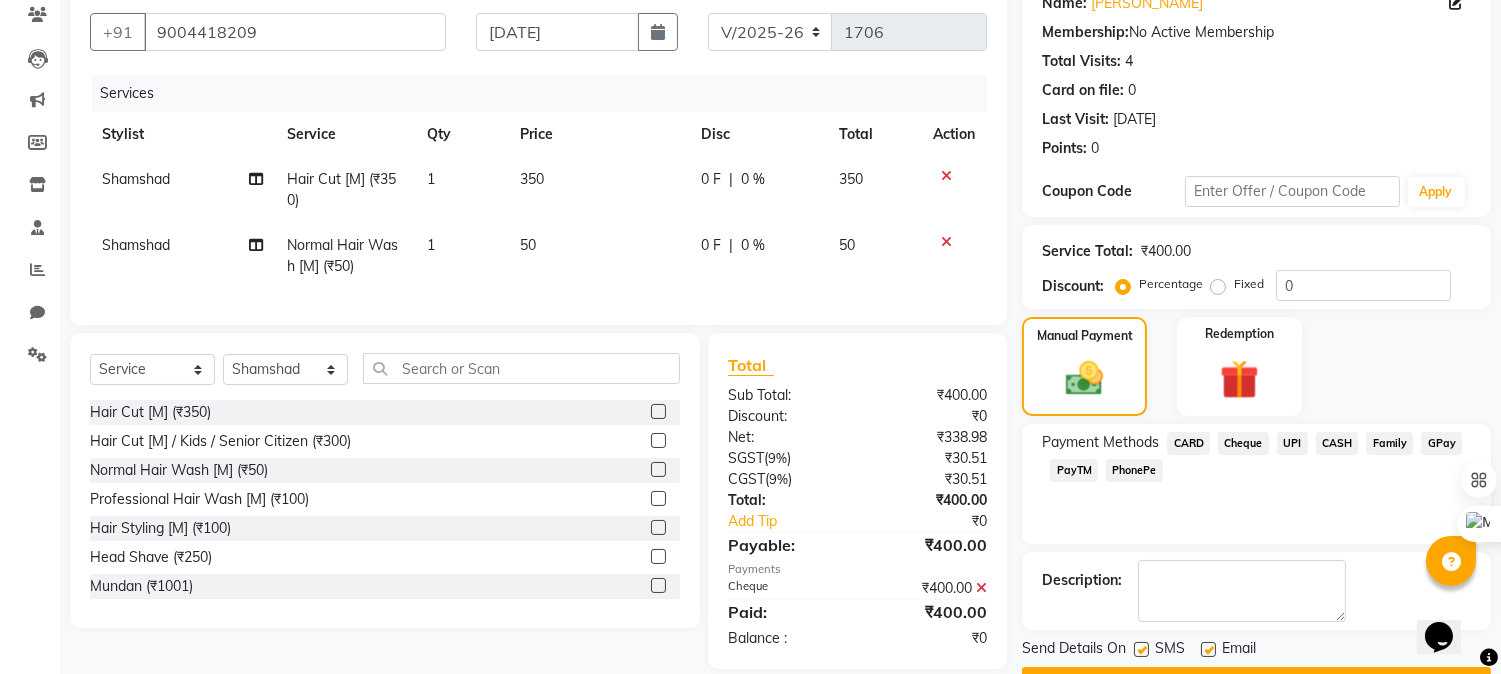 scroll, scrollTop: 225, scrollLeft: 0, axis: vertical 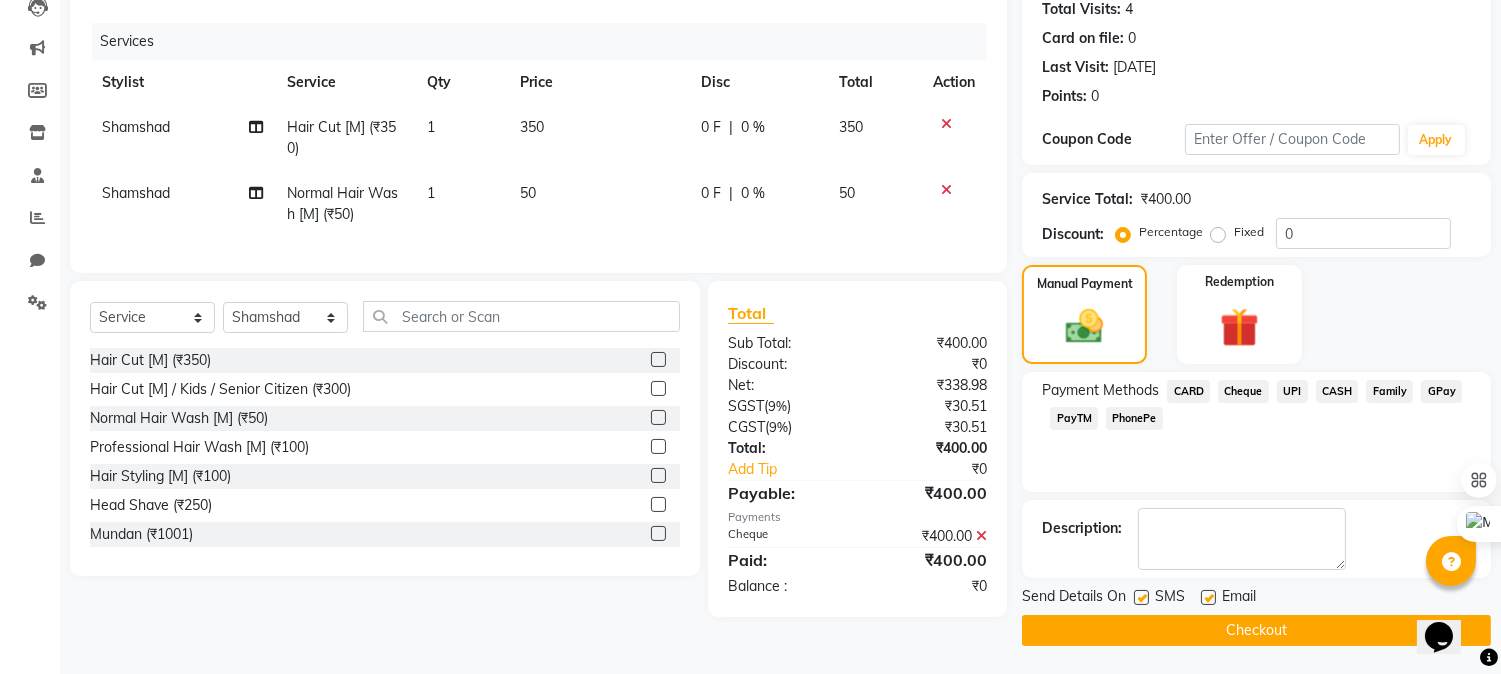 click on "Checkout" 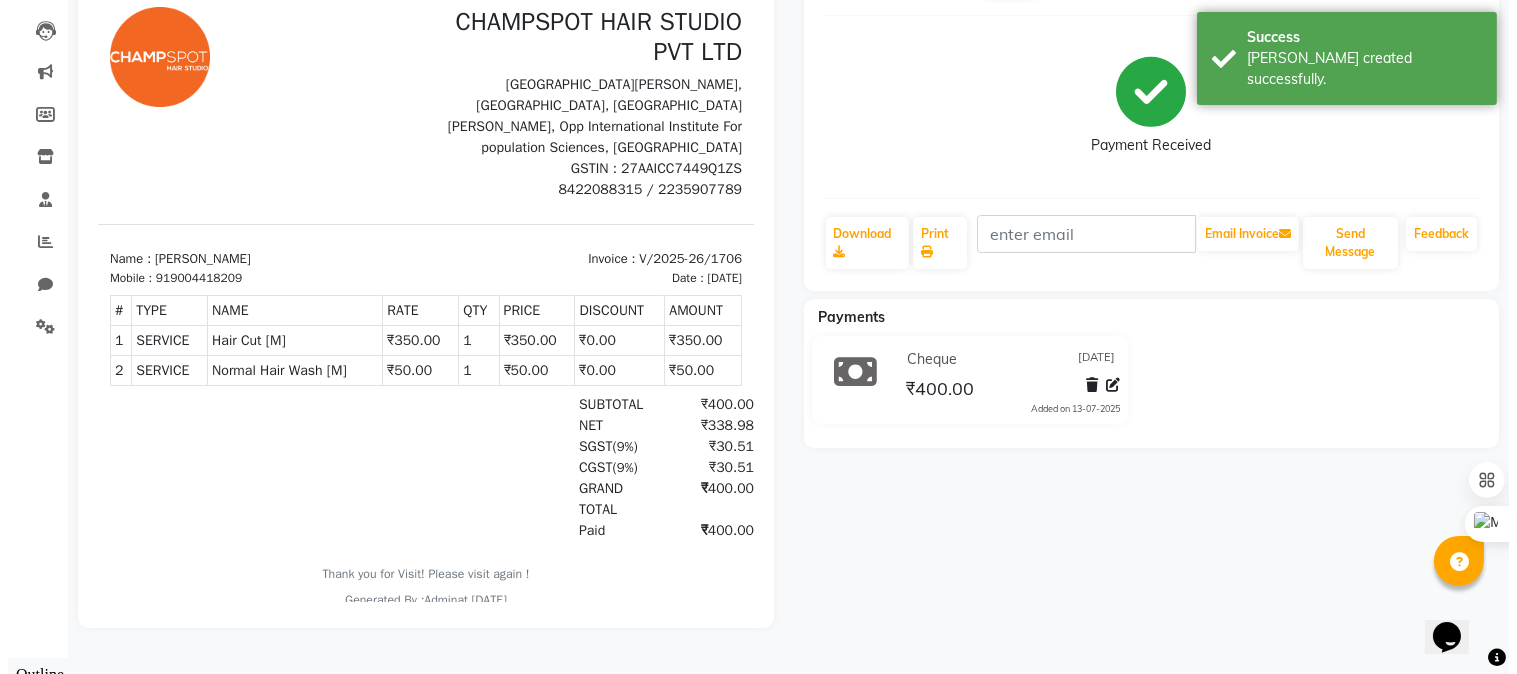 scroll, scrollTop: 0, scrollLeft: 0, axis: both 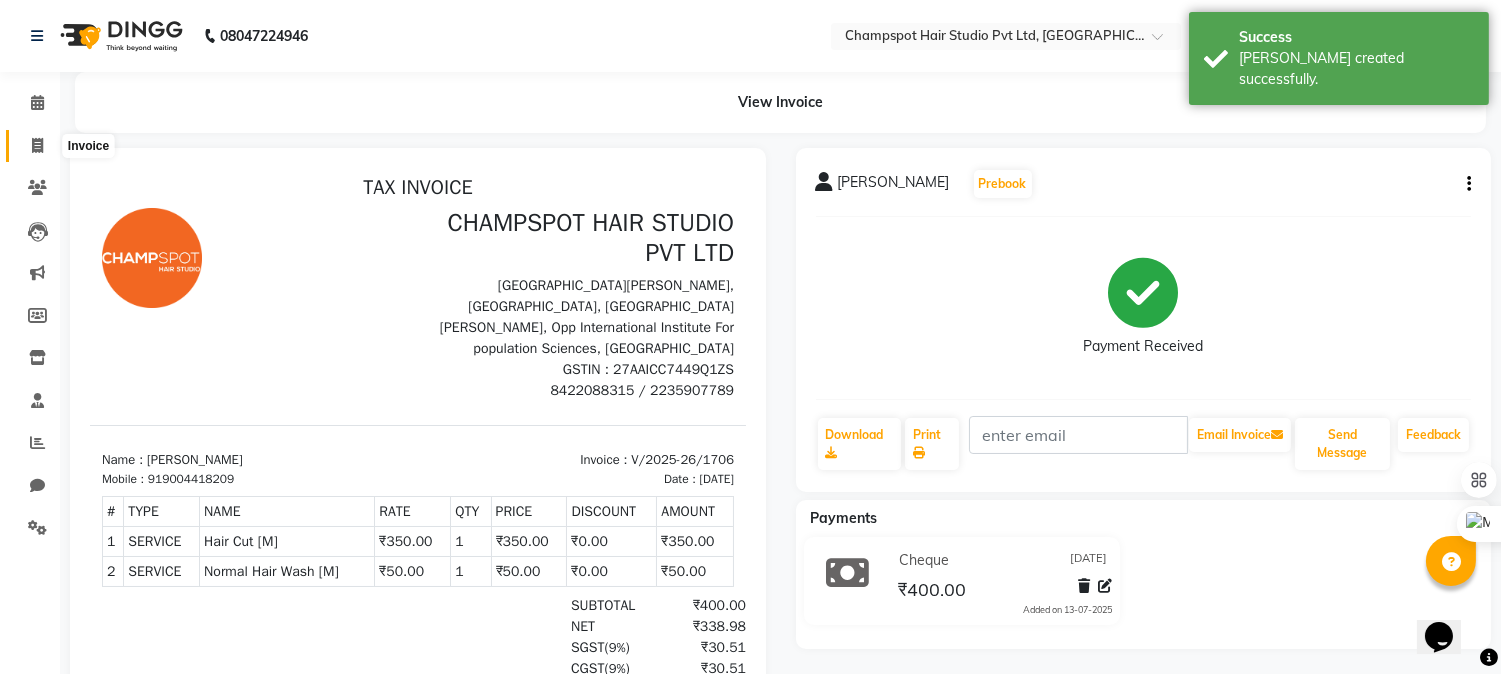 click 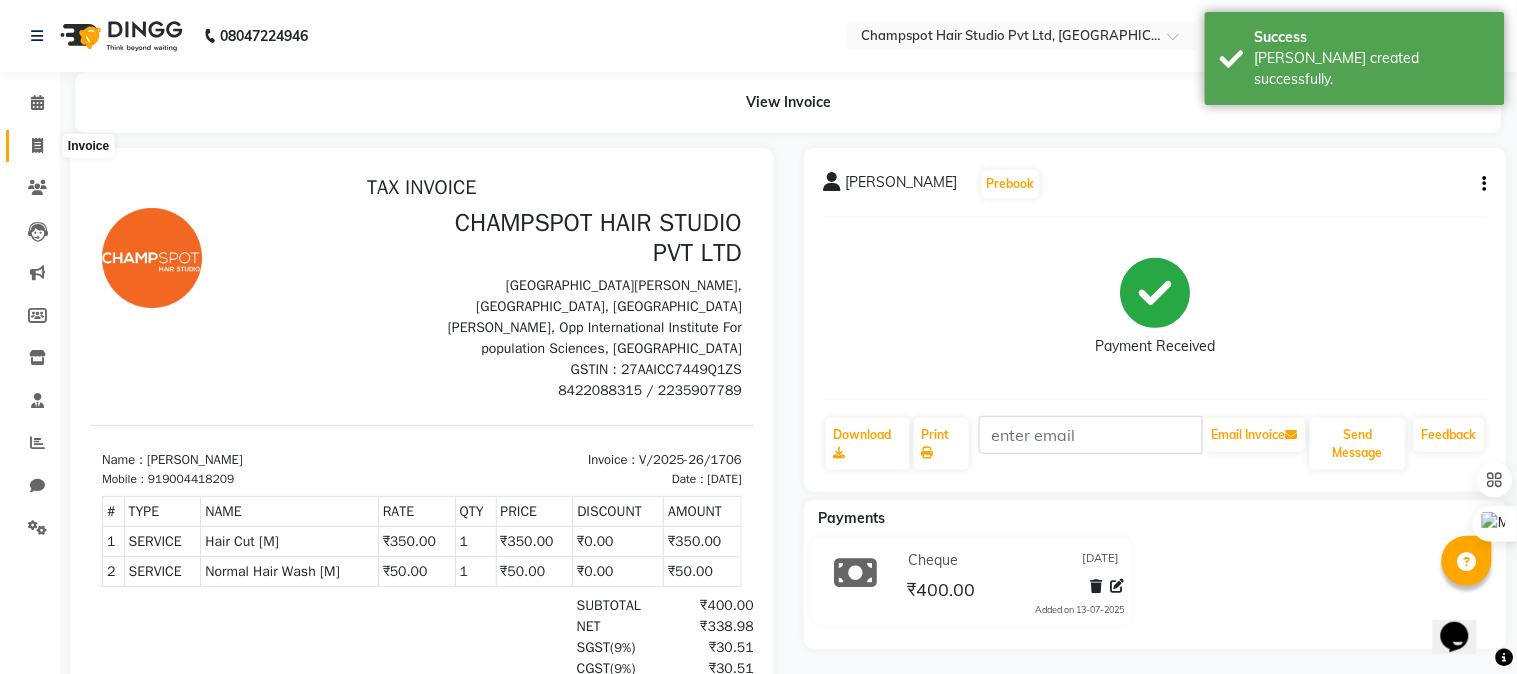 select on "7690" 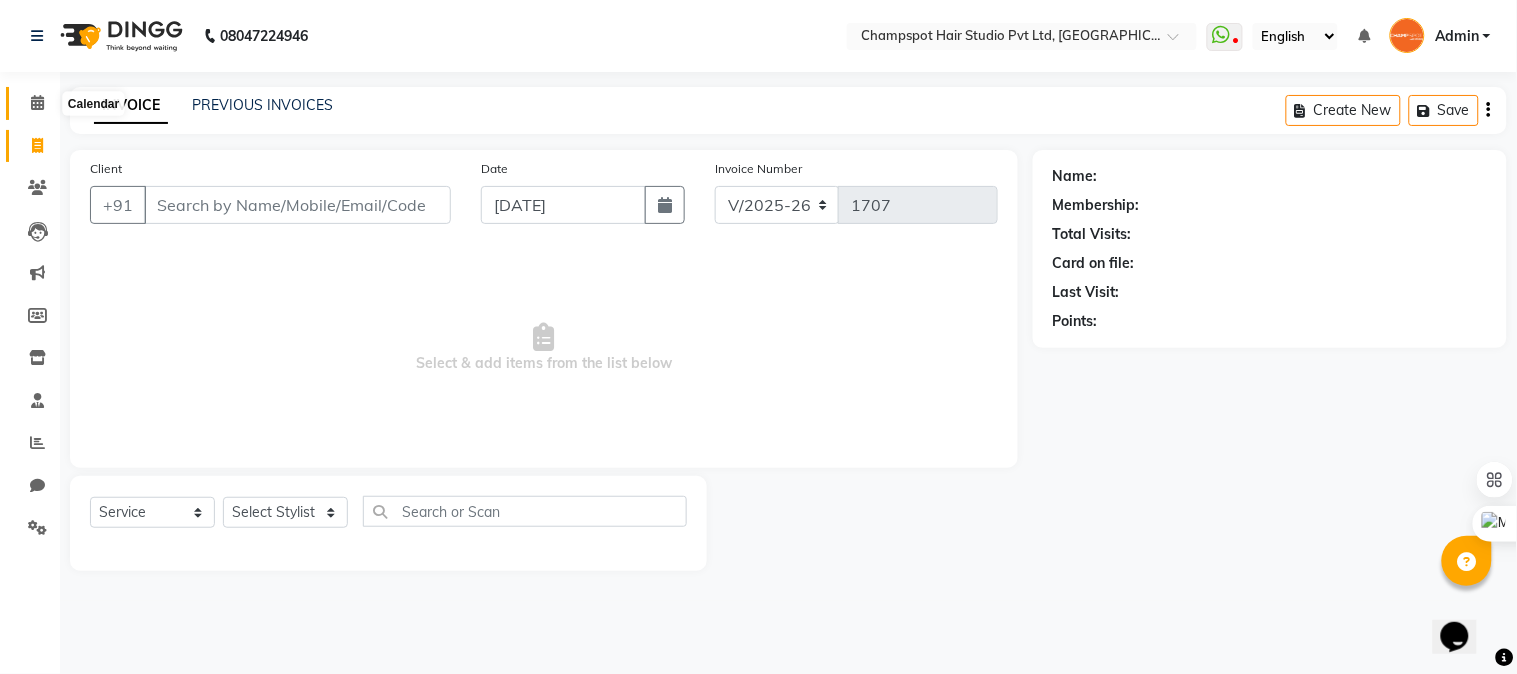 click 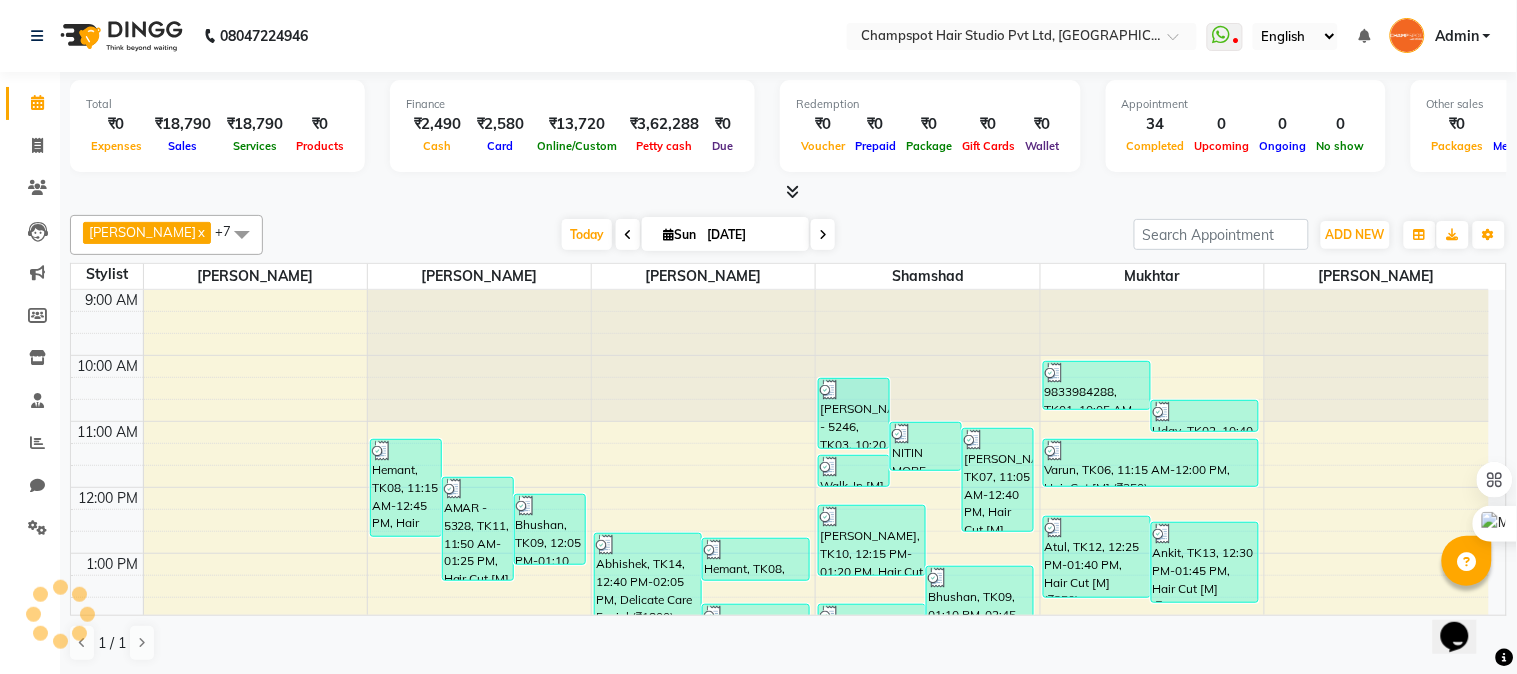 scroll, scrollTop: 497, scrollLeft: 0, axis: vertical 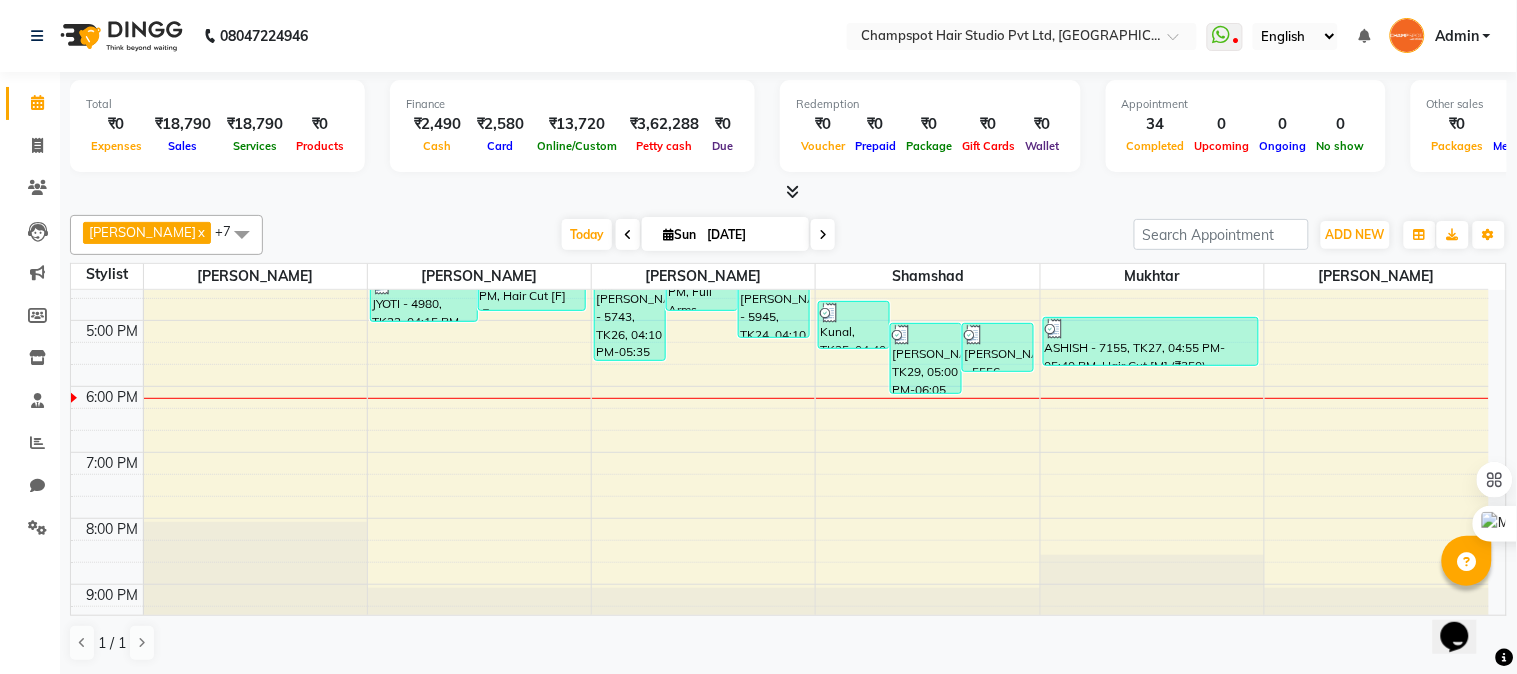 click at bounding box center [792, 191] 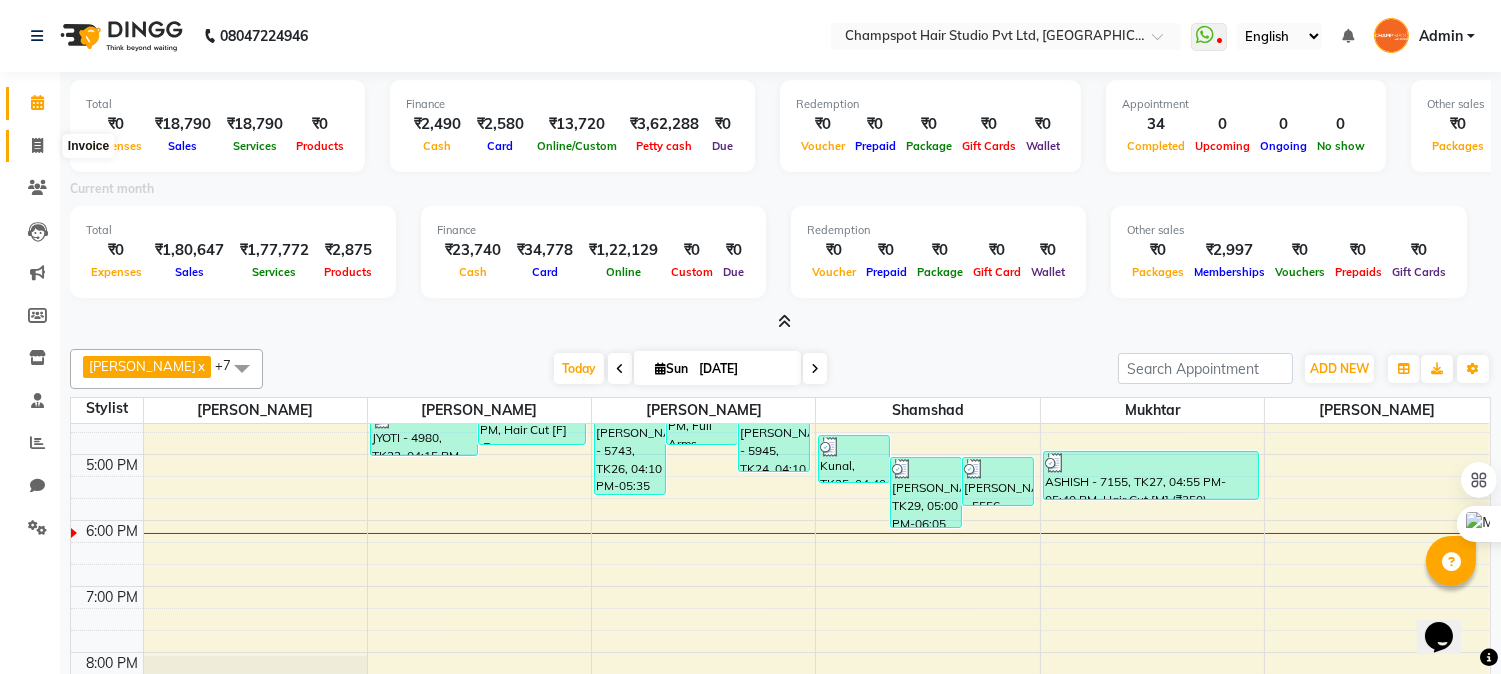 click 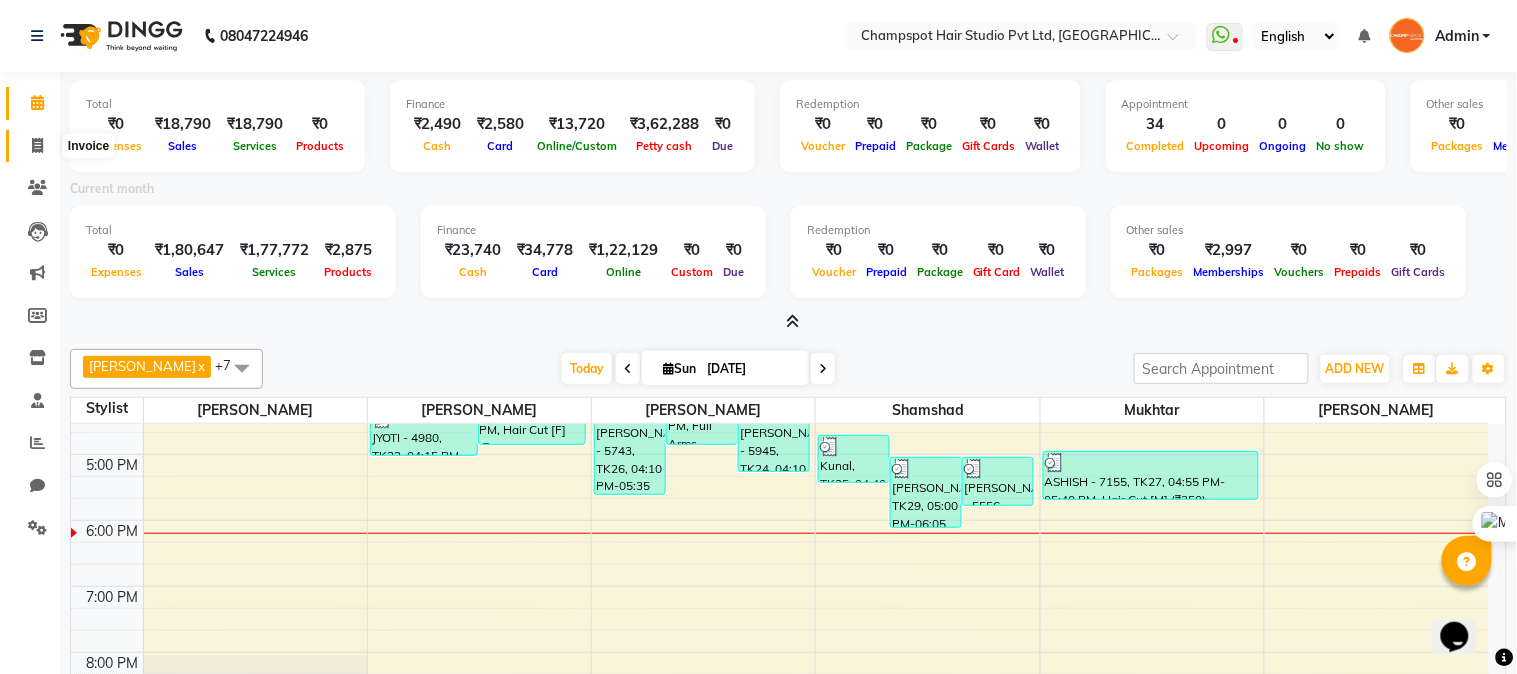 select on "service" 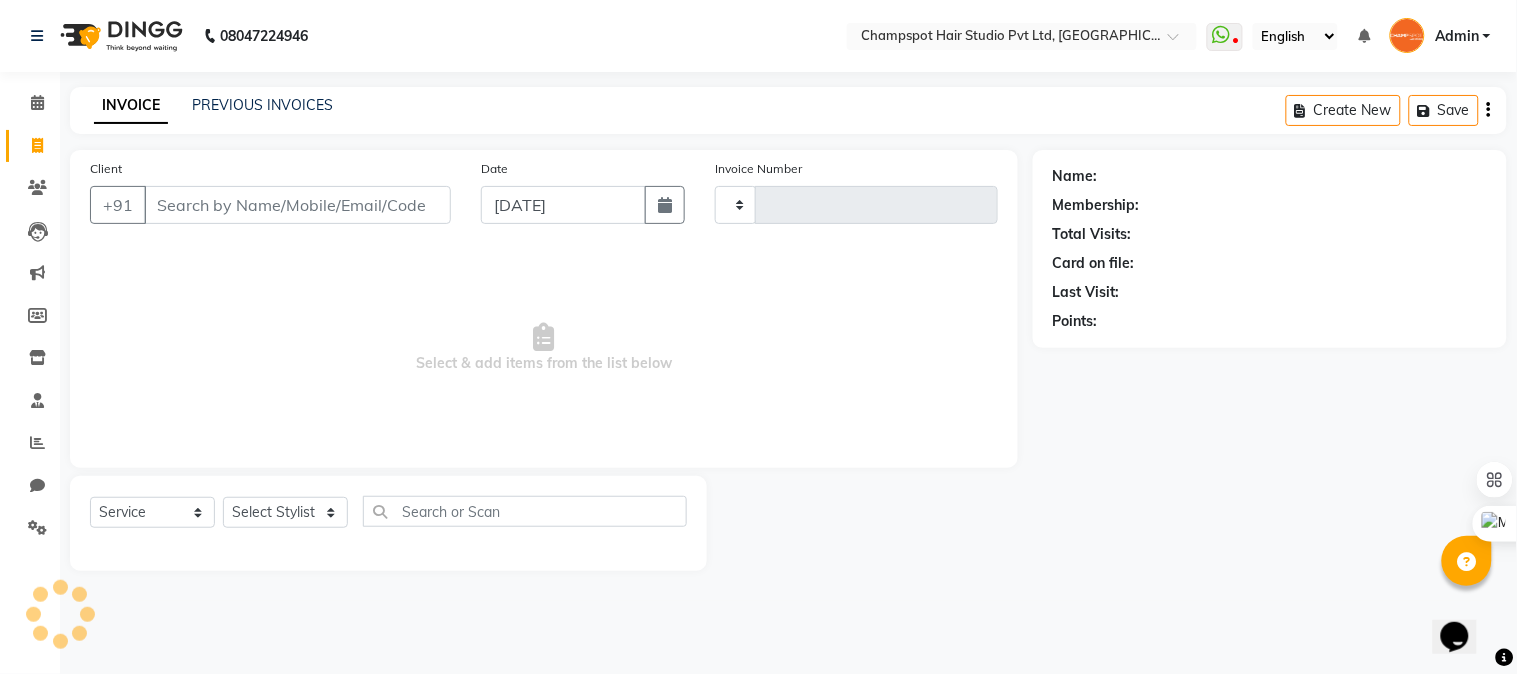 type on "1707" 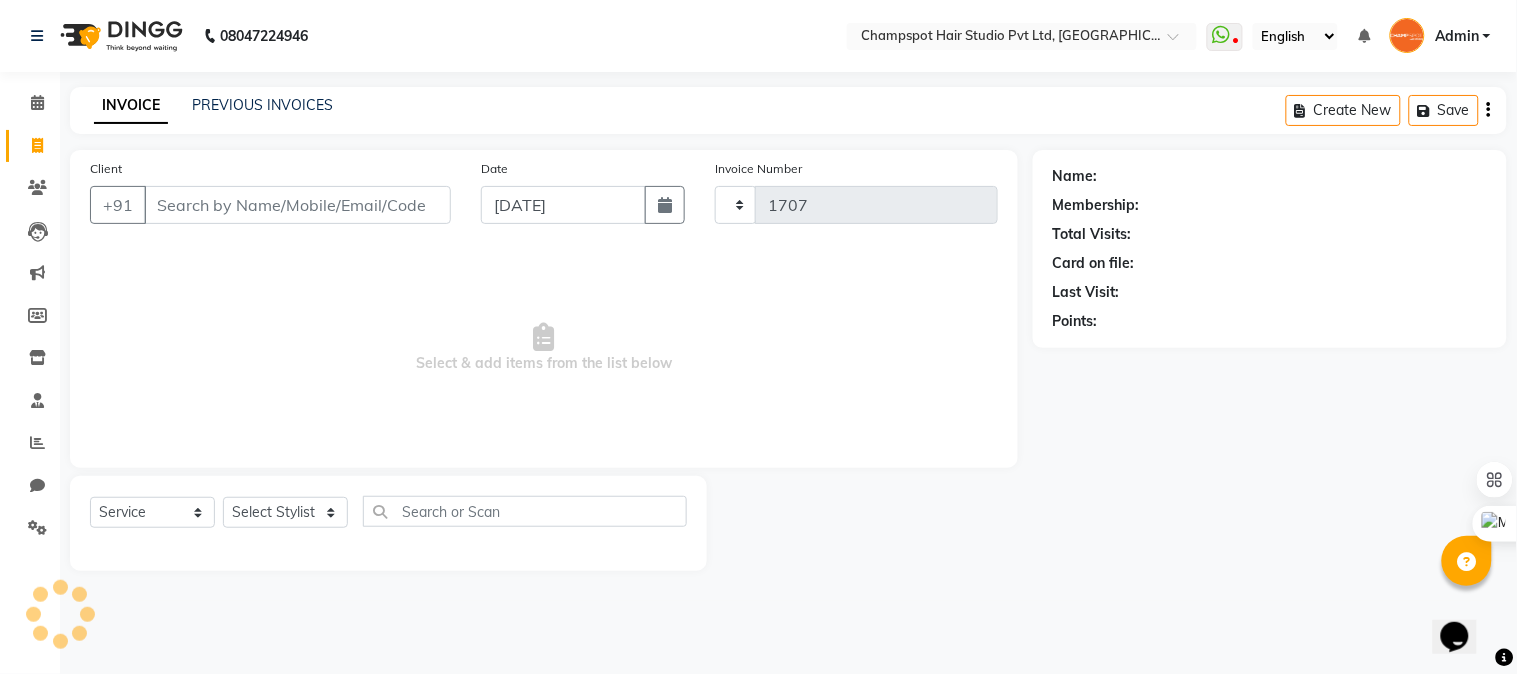select on "7690" 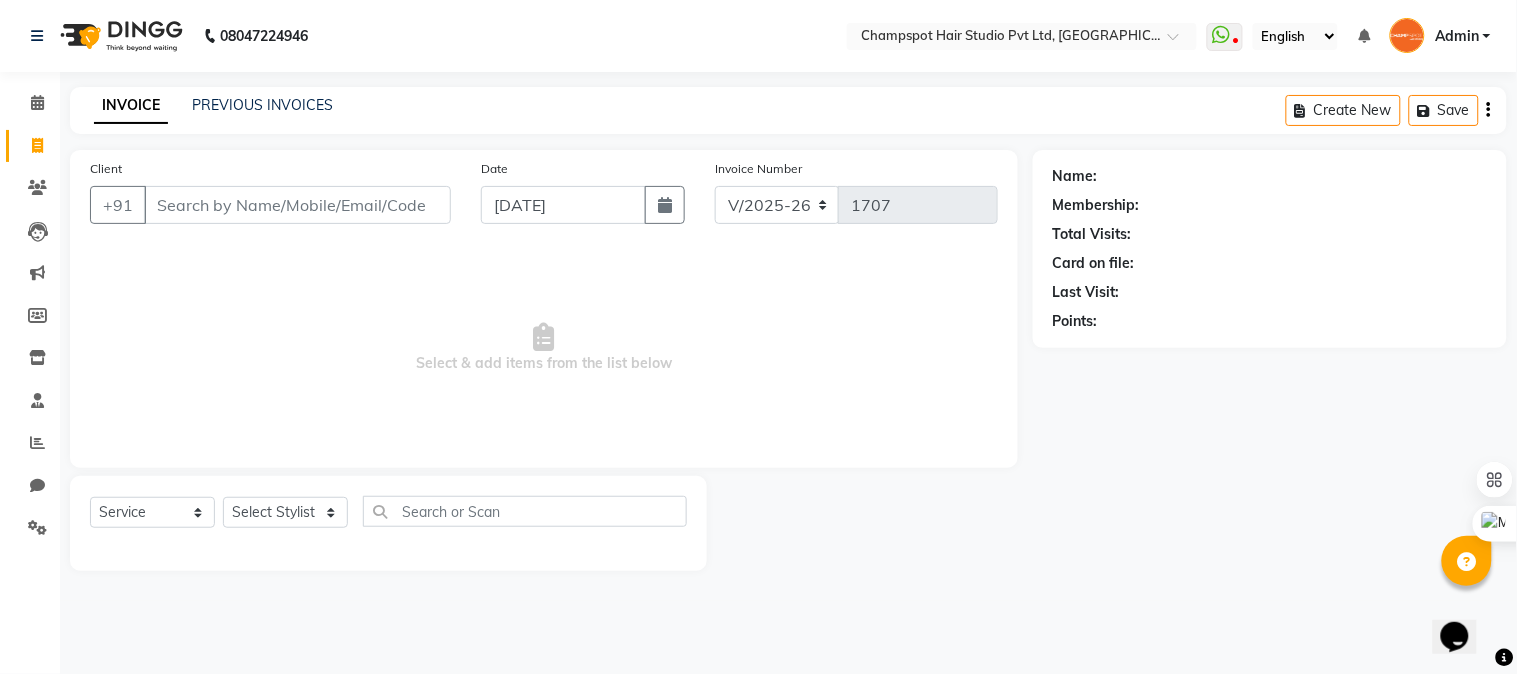 click on "Client" at bounding box center (297, 205) 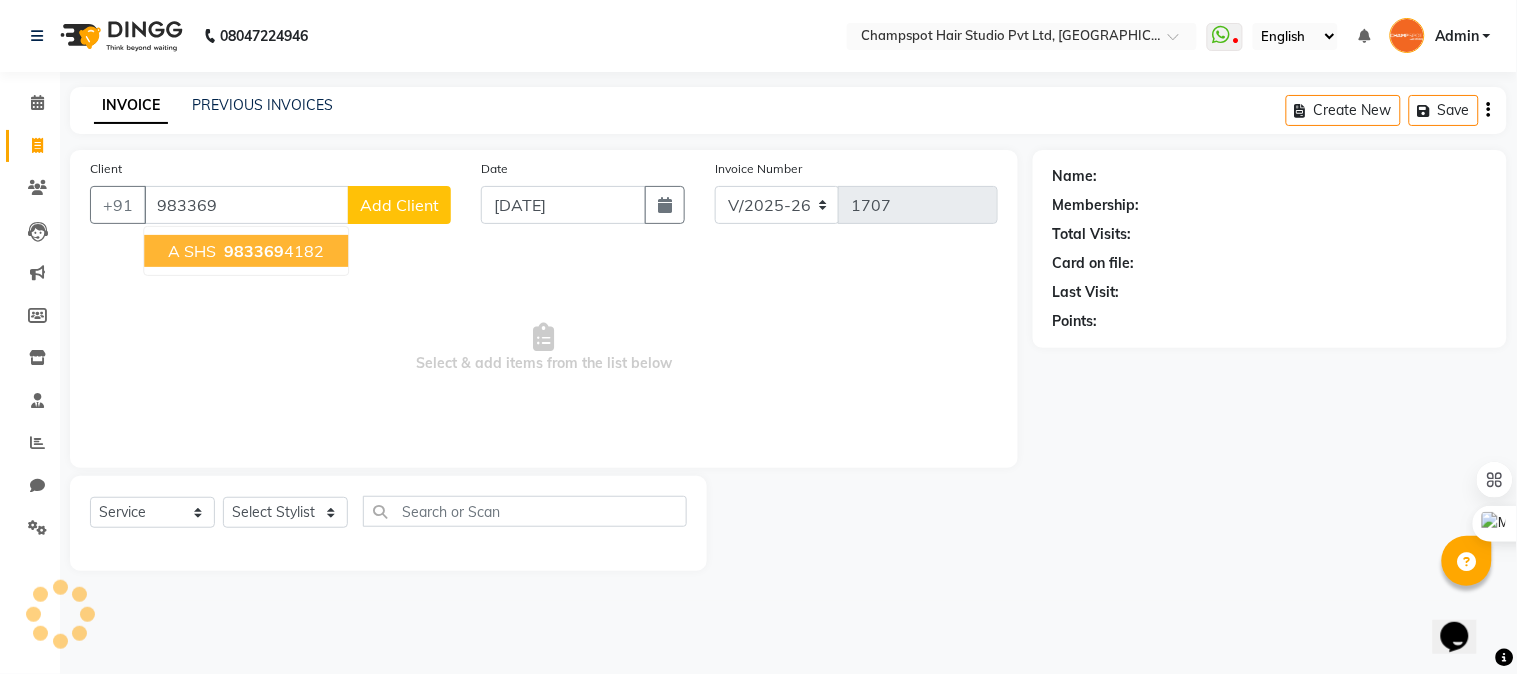 click on "983369" at bounding box center [254, 251] 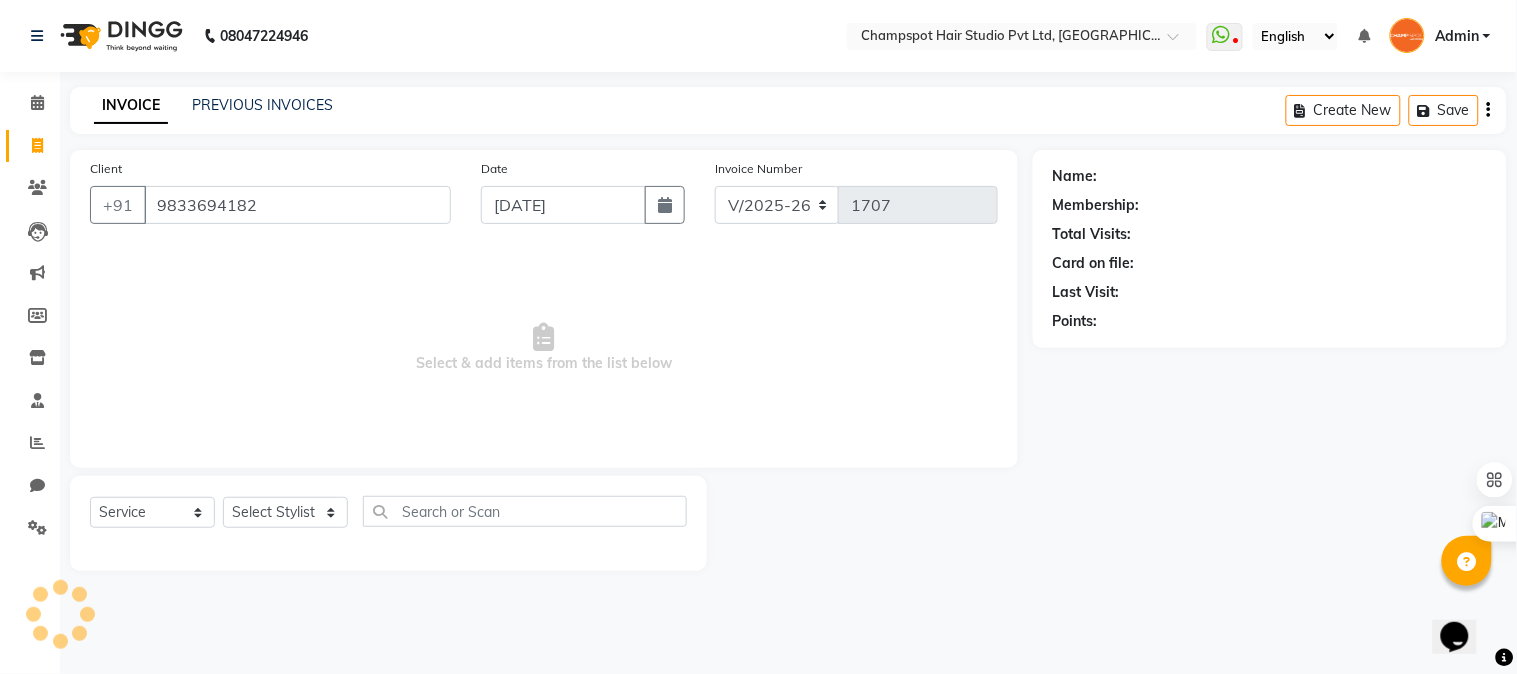 type on "9833694182" 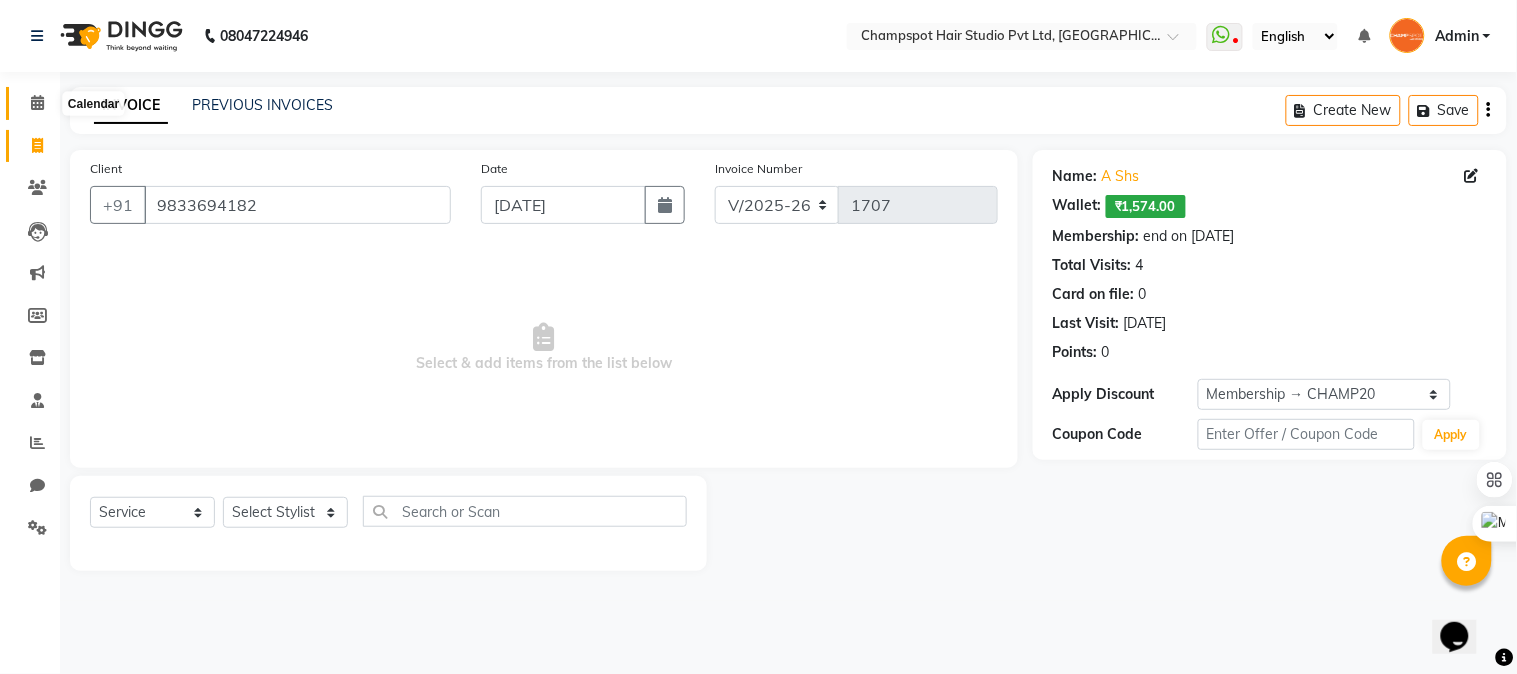 click 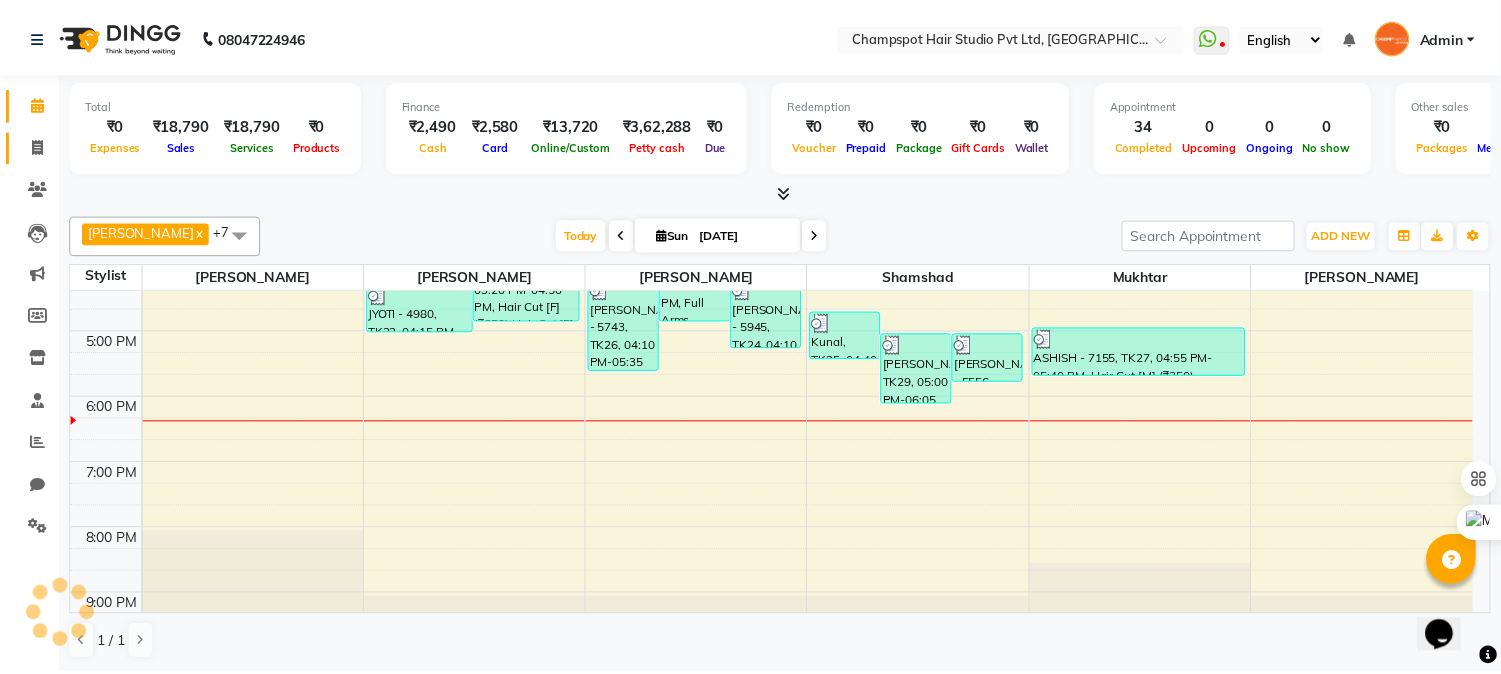 scroll, scrollTop: 0, scrollLeft: 0, axis: both 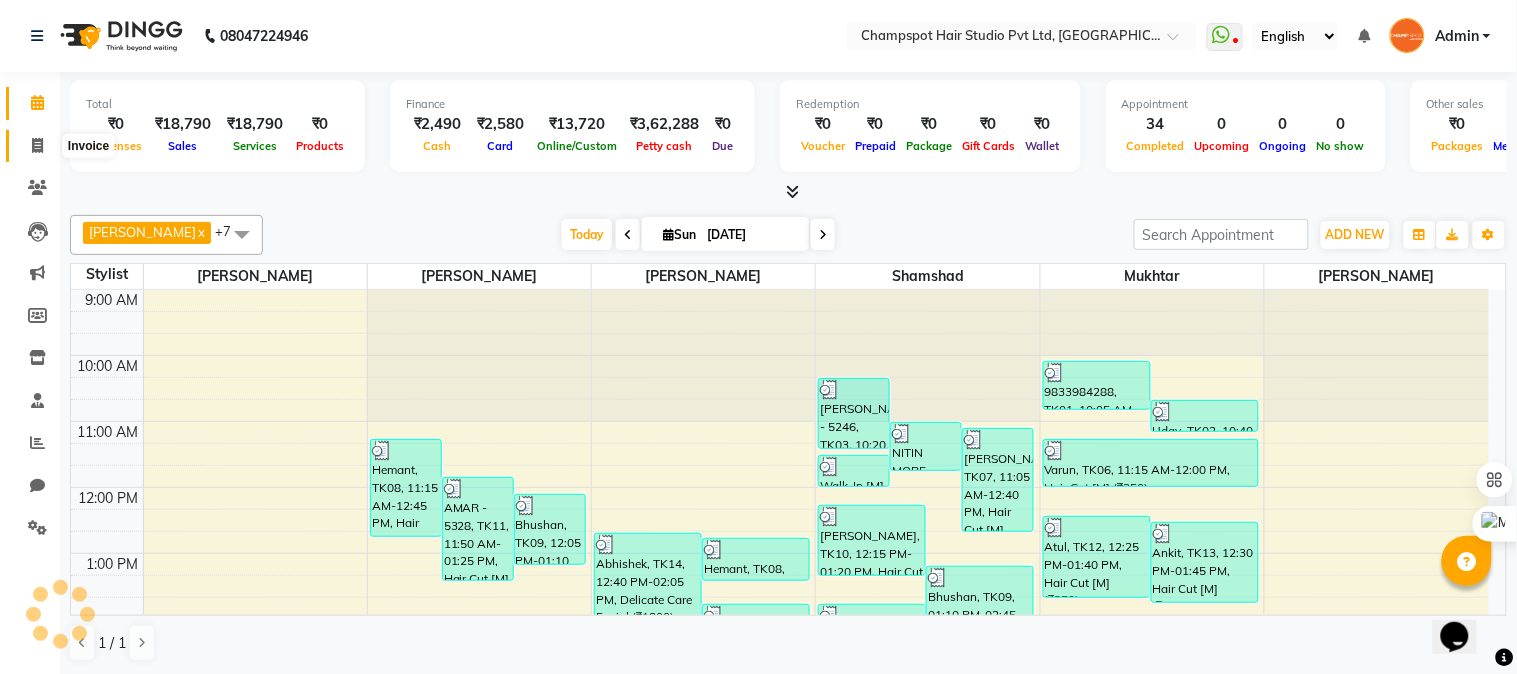 click 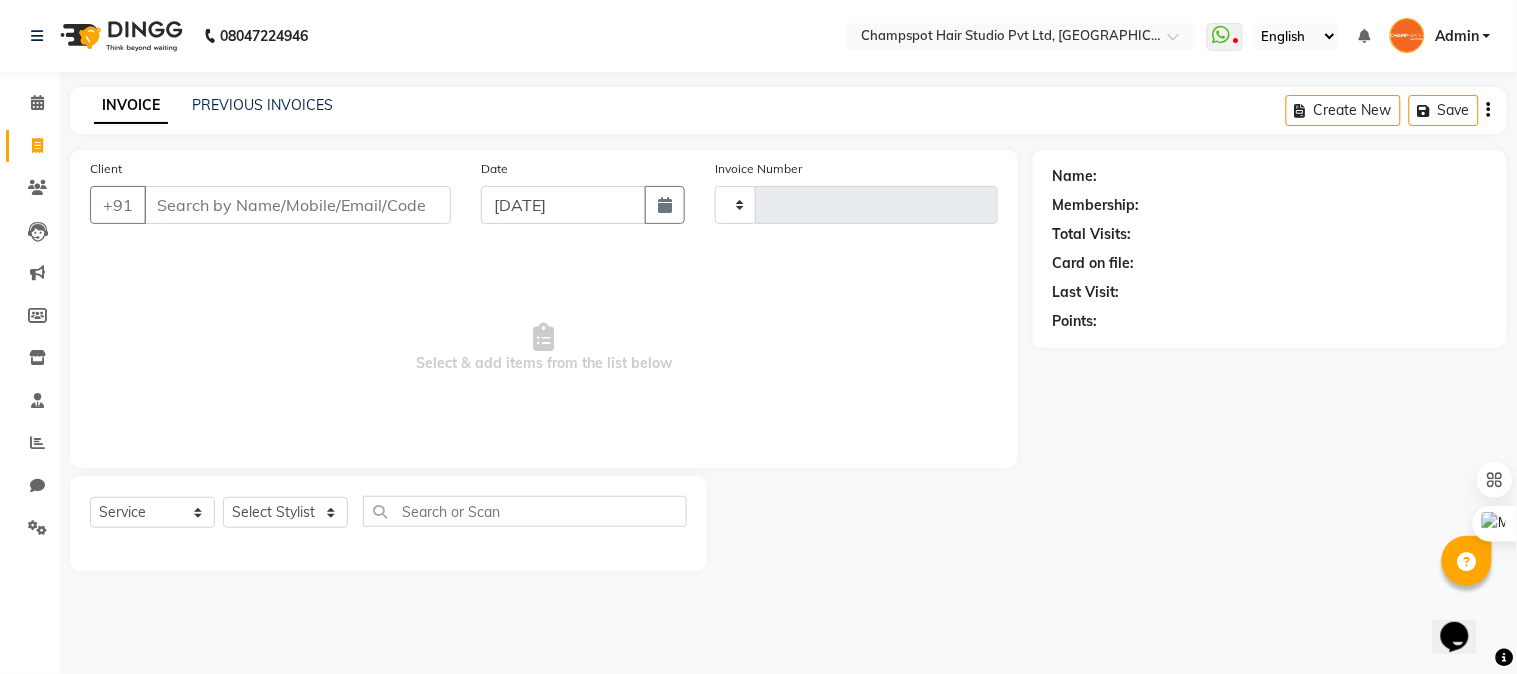 type on "1707" 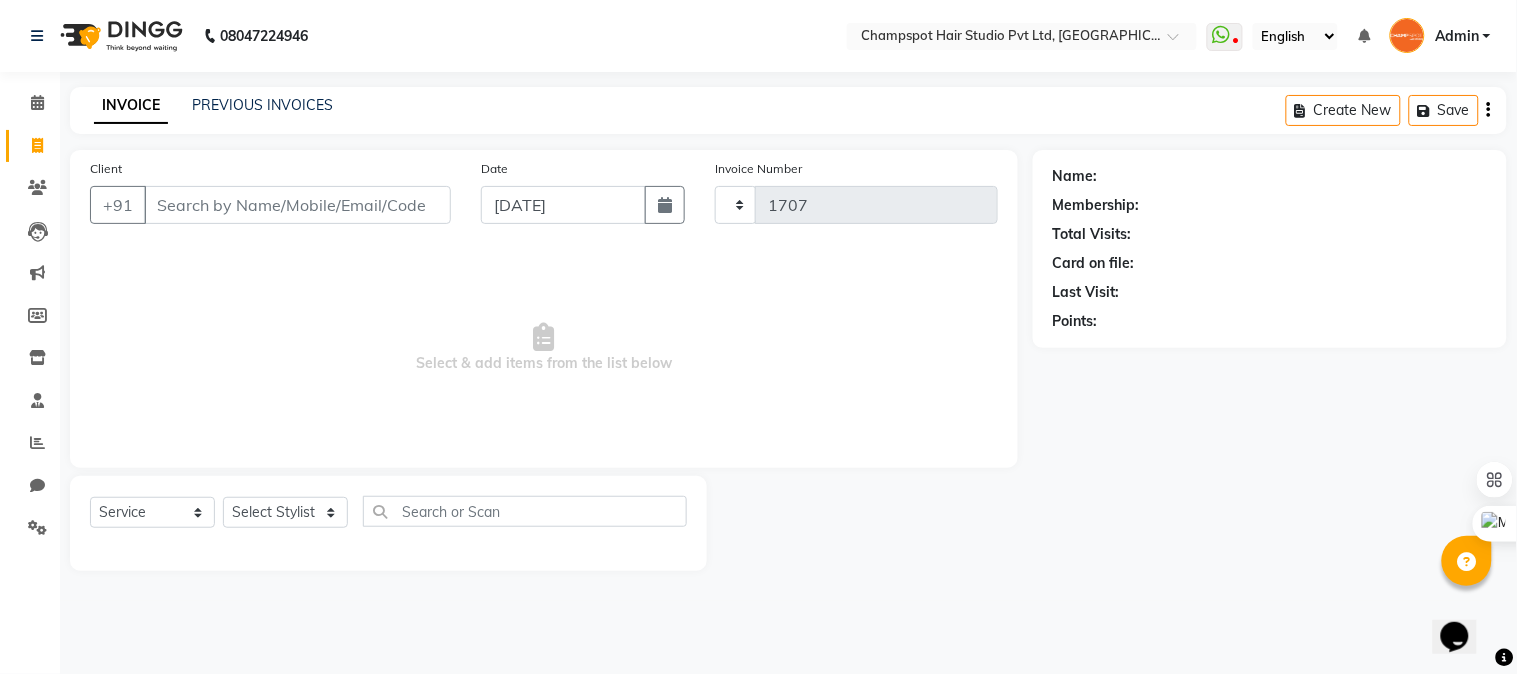 select on "7690" 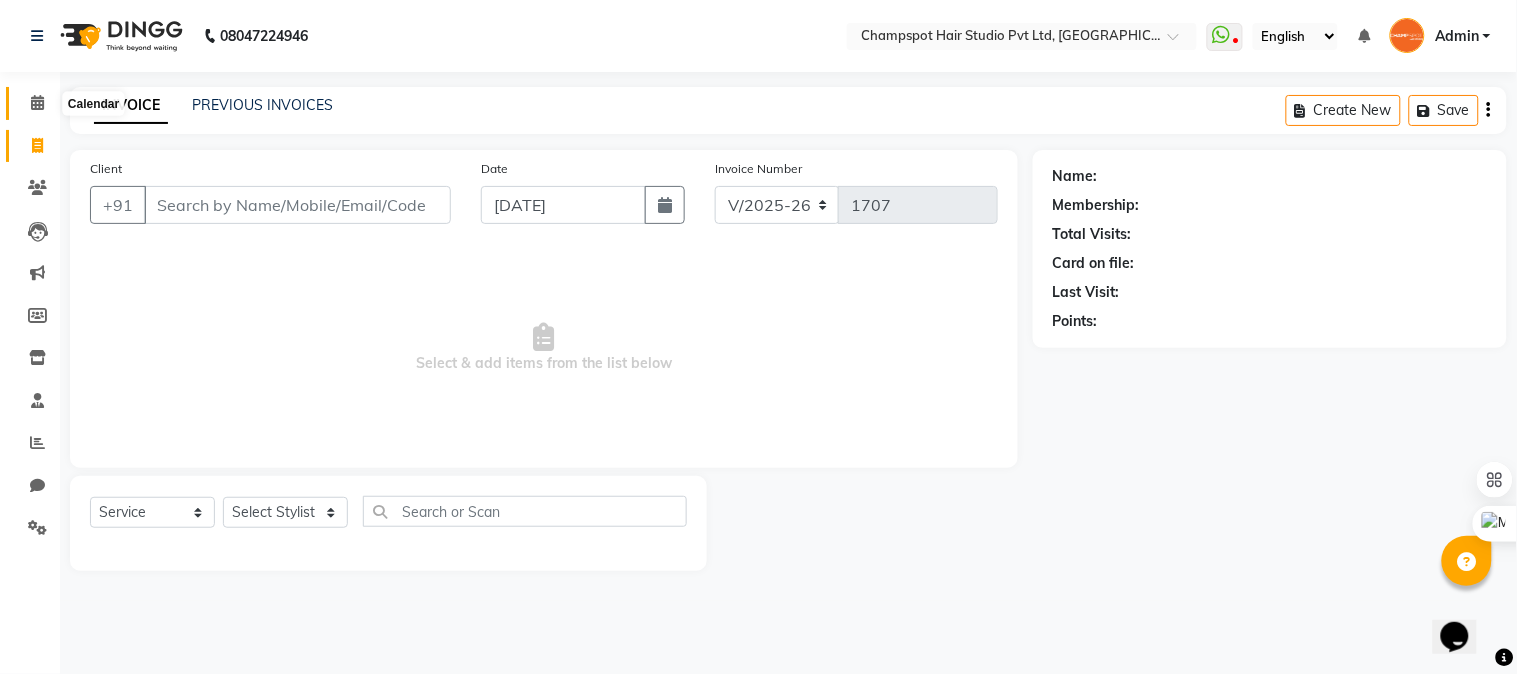 click 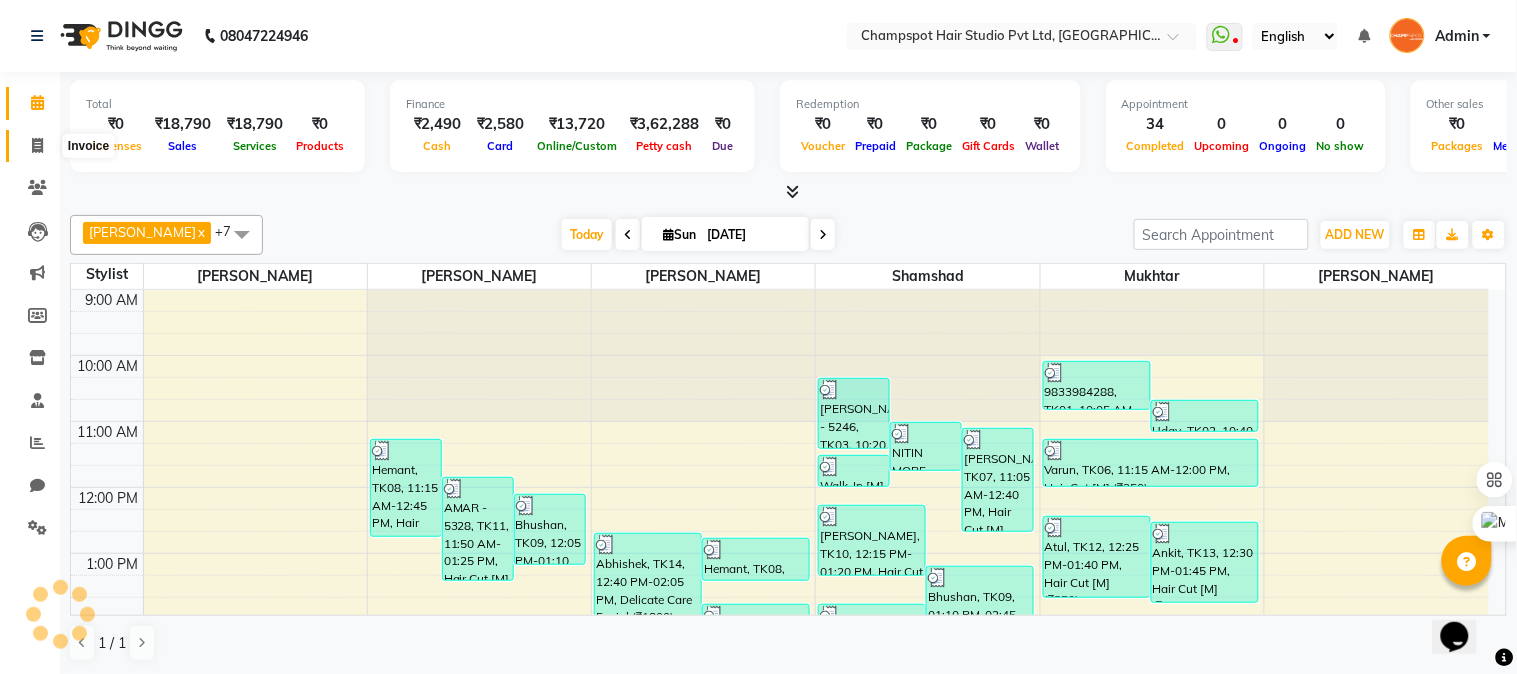 click 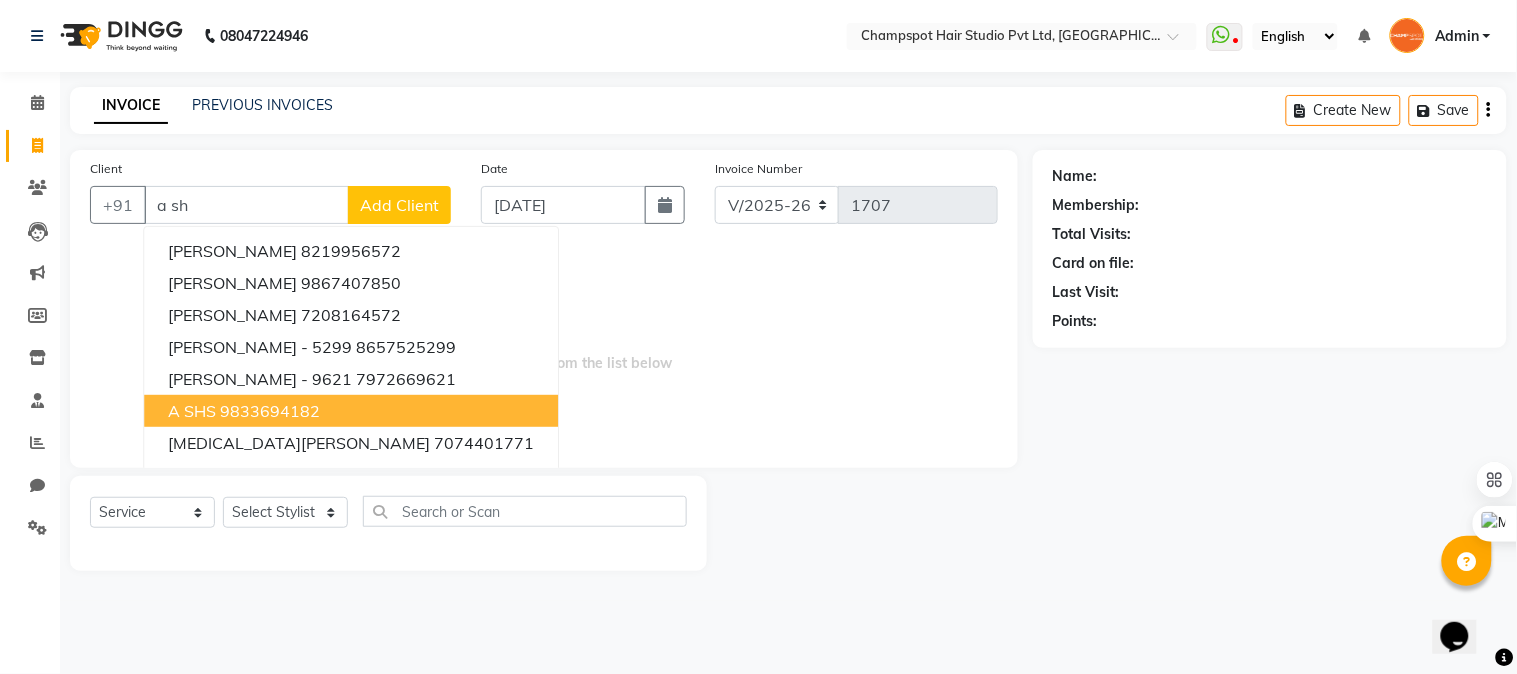click on "A SHS" at bounding box center [192, 411] 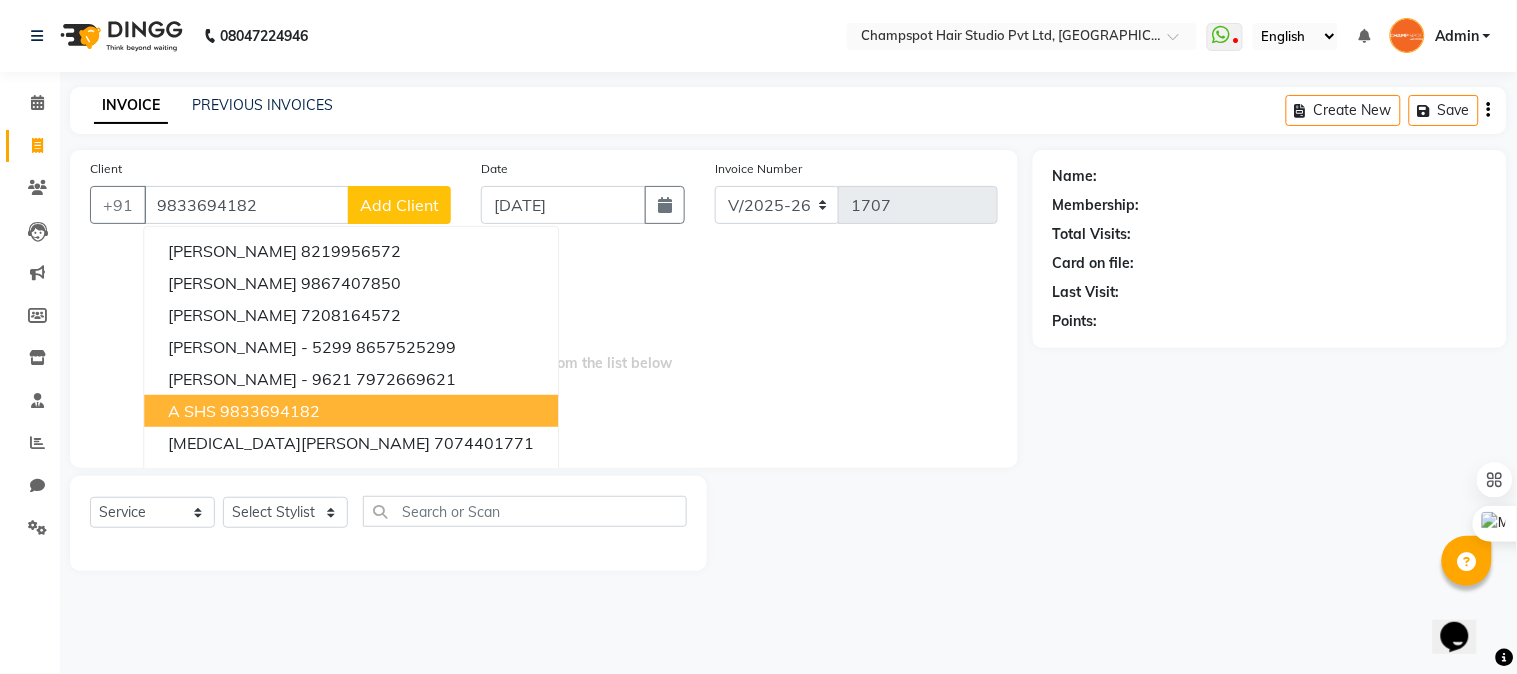 type on "9833694182" 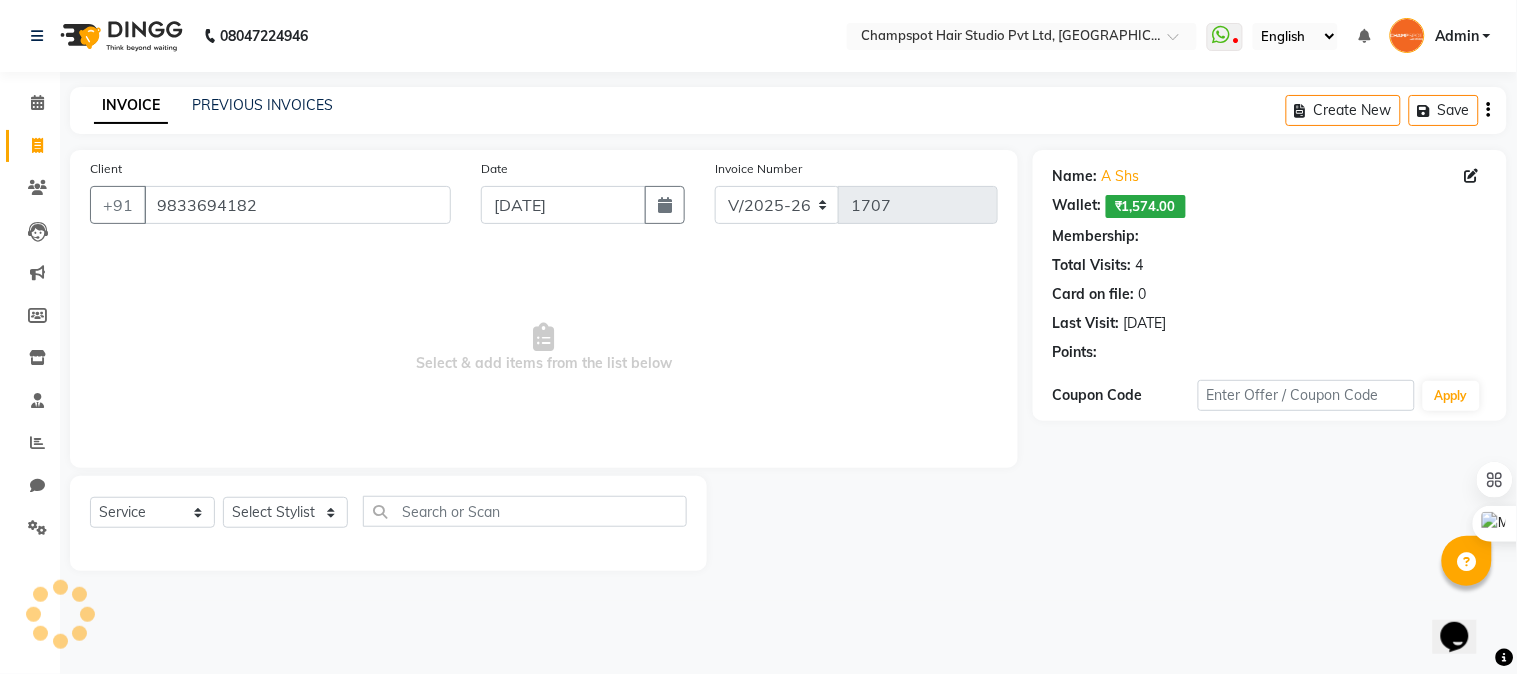 select on "2: Object" 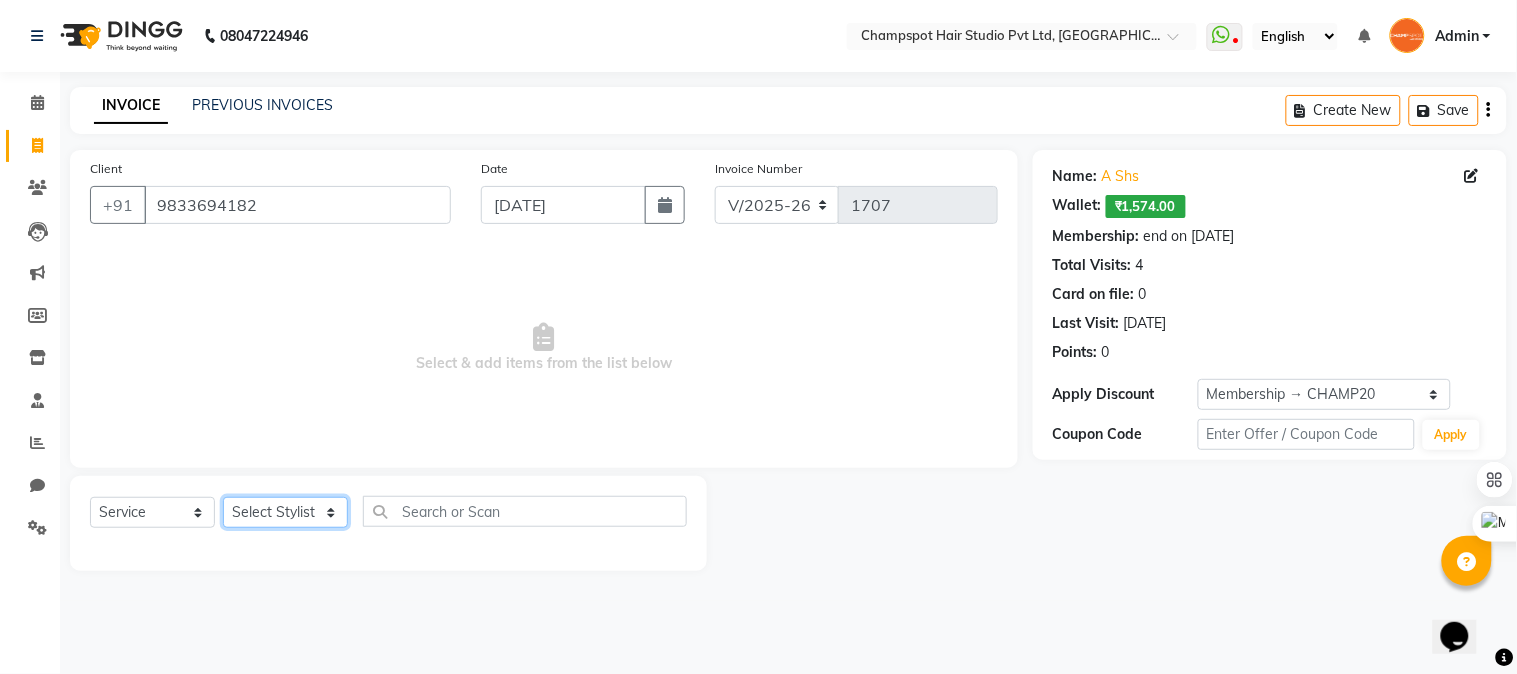 click on "Select Stylist Admin Ahmad Bhavesh Limbachia Falak Shaikh 	Hemant Limbachia Mamta Divekar Mukhtar Shamshad" 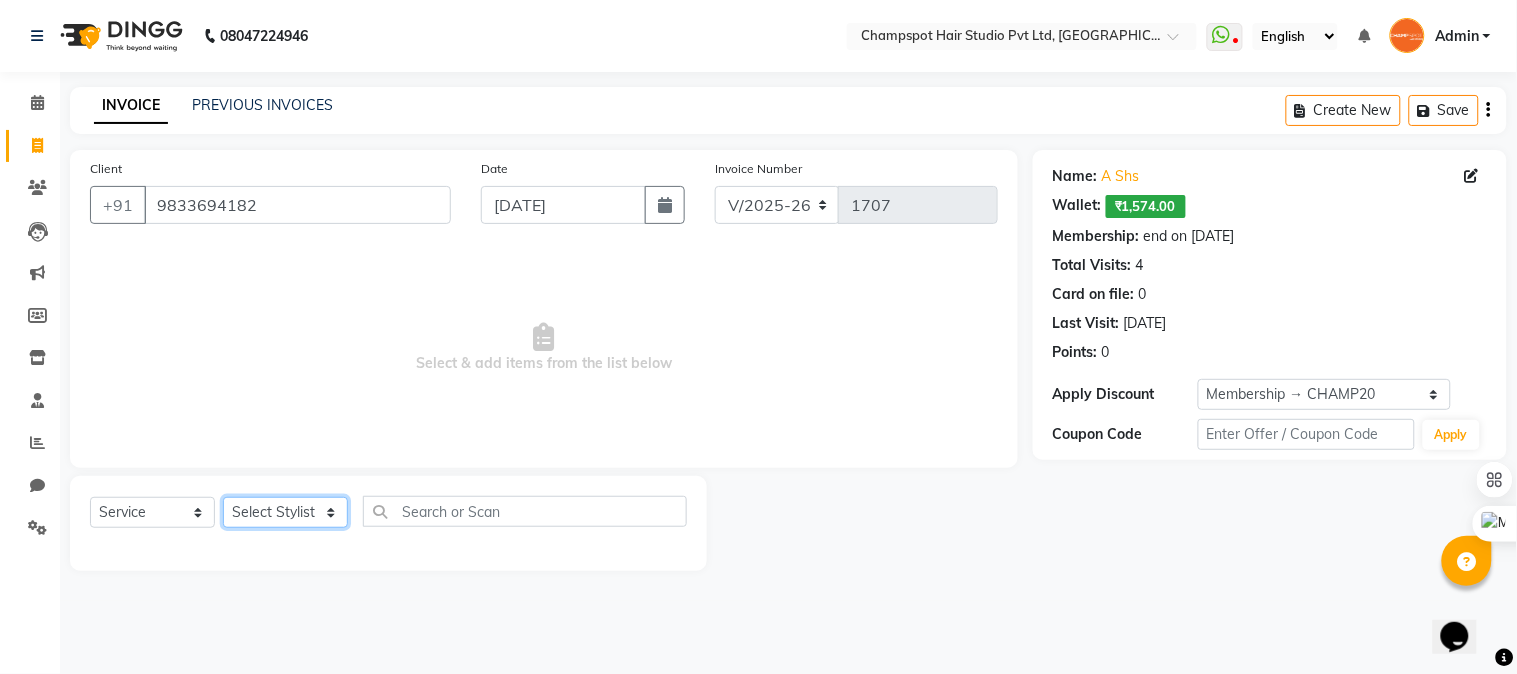 select on "69009" 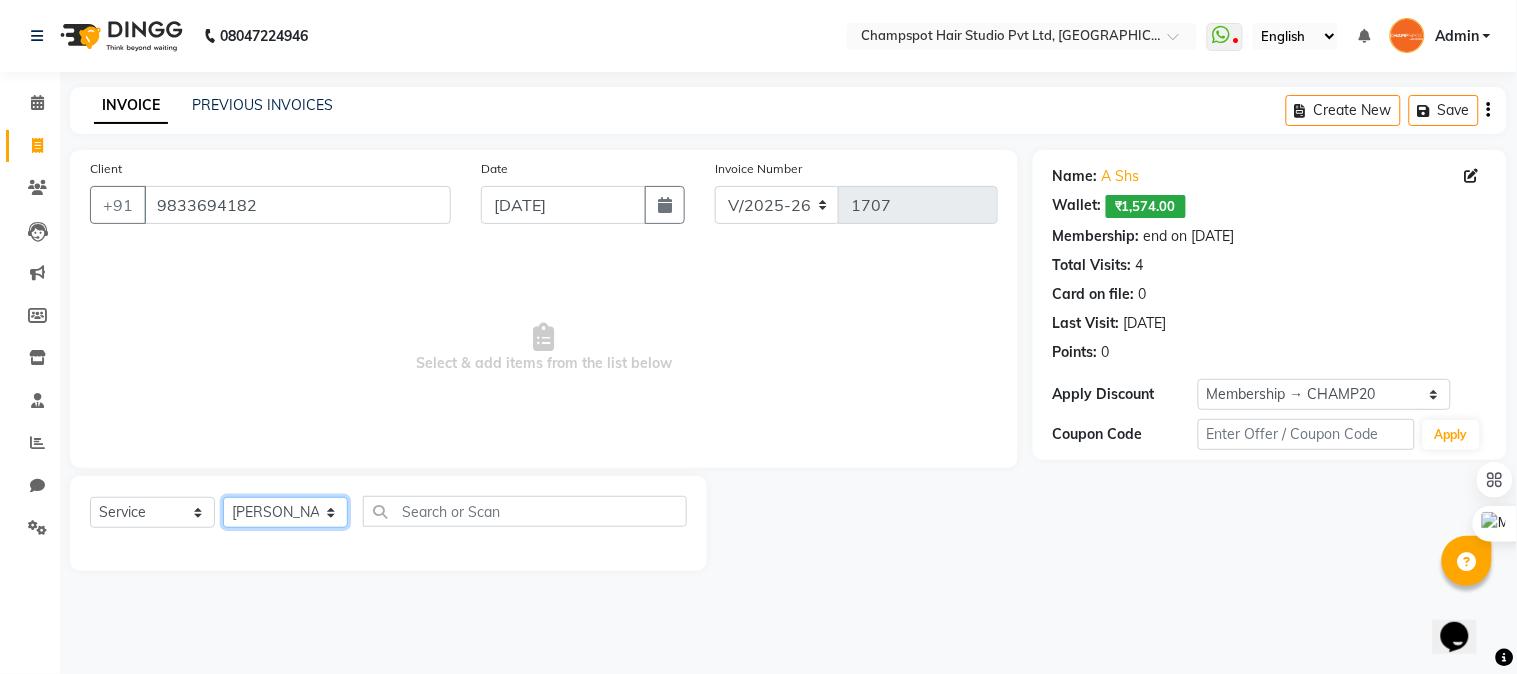 click on "Select Stylist Admin Ahmad Bhavesh Limbachia Falak Shaikh 	Hemant Limbachia Mamta Divekar Mukhtar Shamshad" 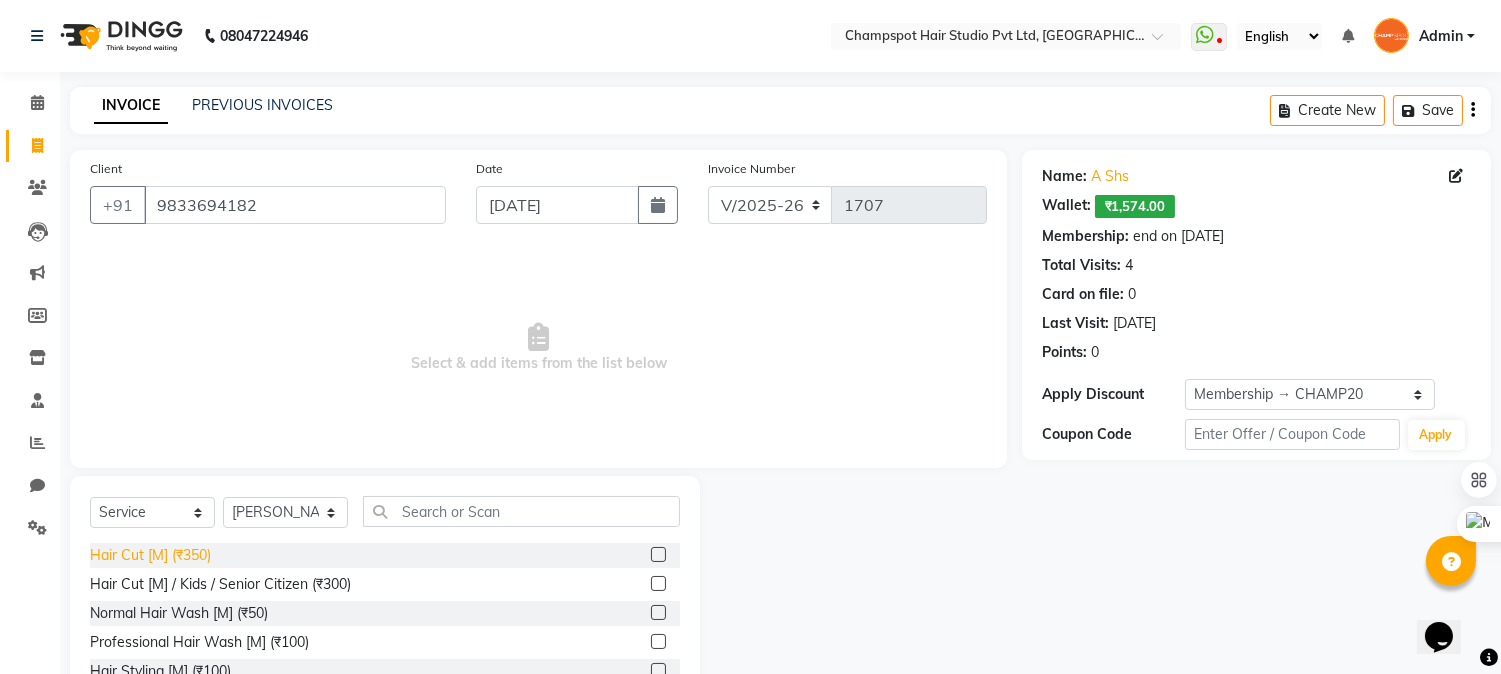 click on "Hair Cut [M] (₹350)" 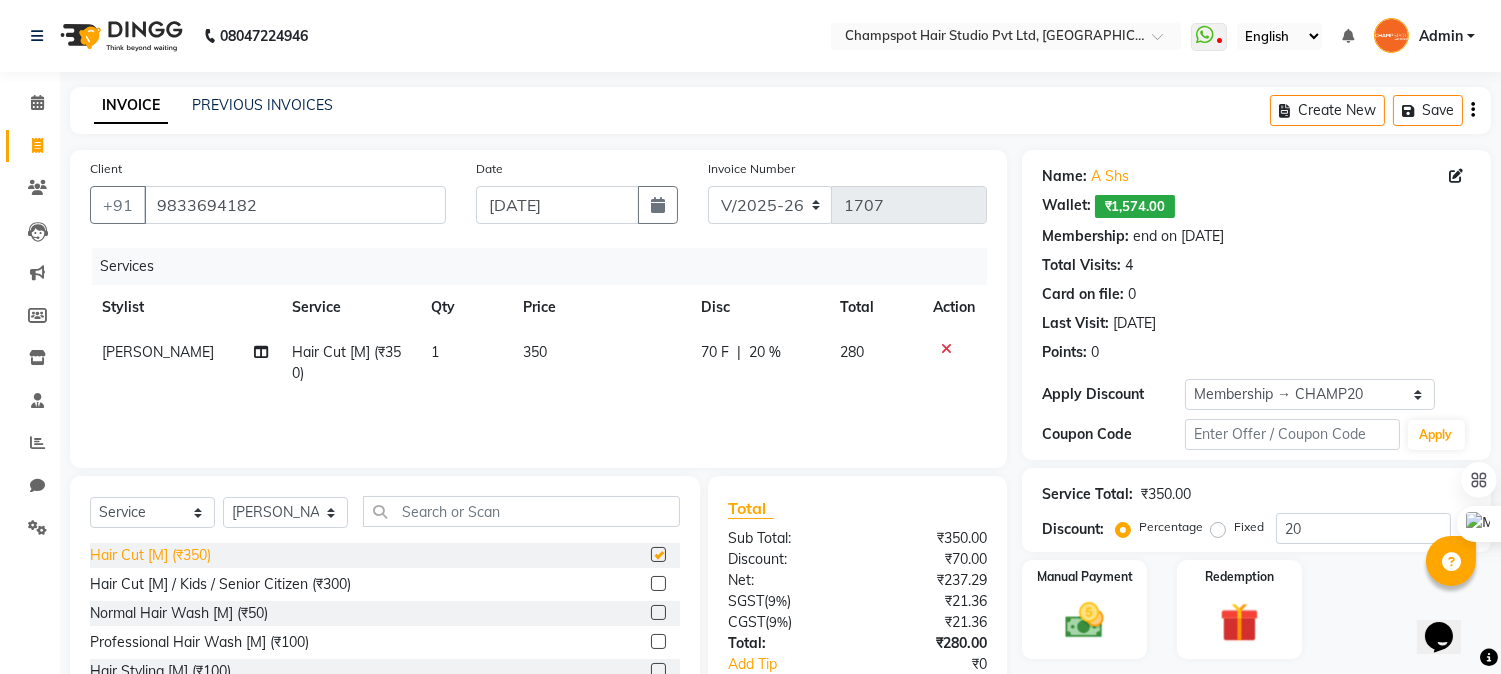 checkbox on "false" 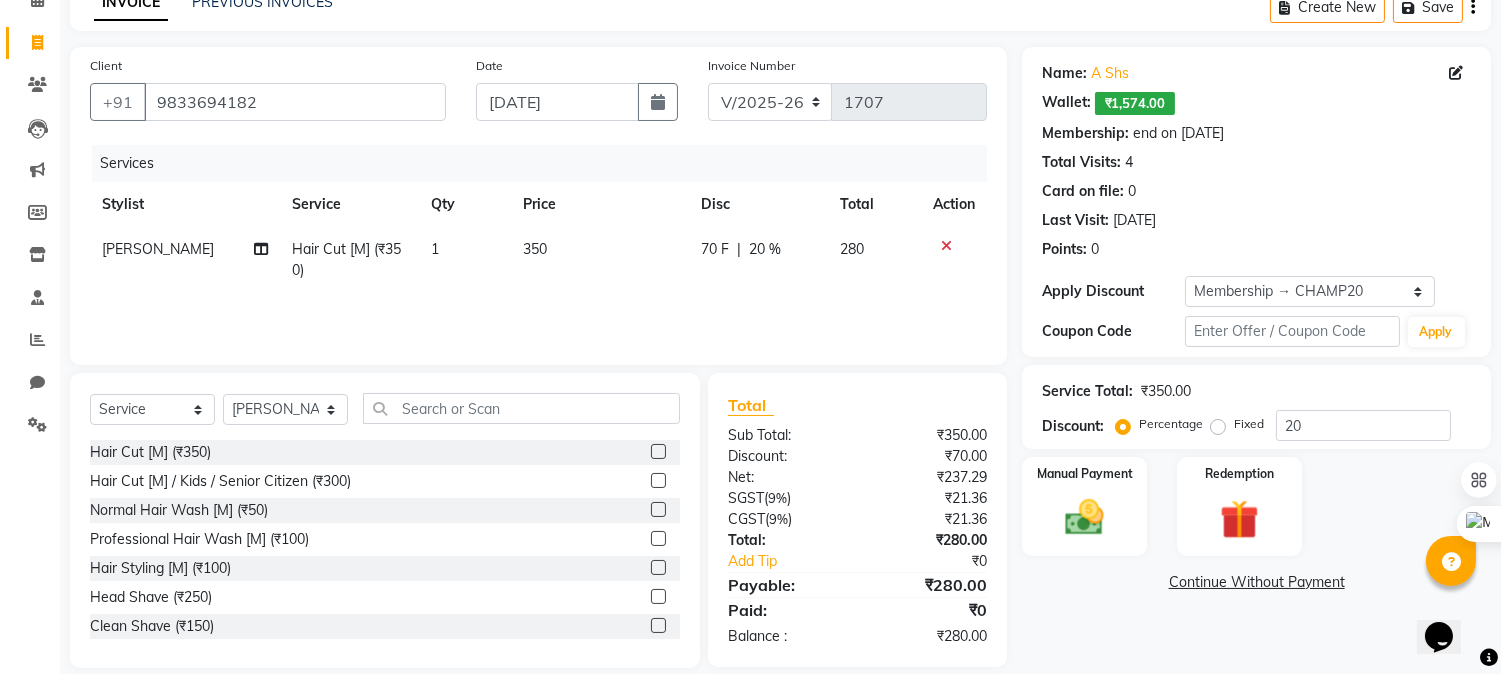 scroll, scrollTop: 126, scrollLeft: 0, axis: vertical 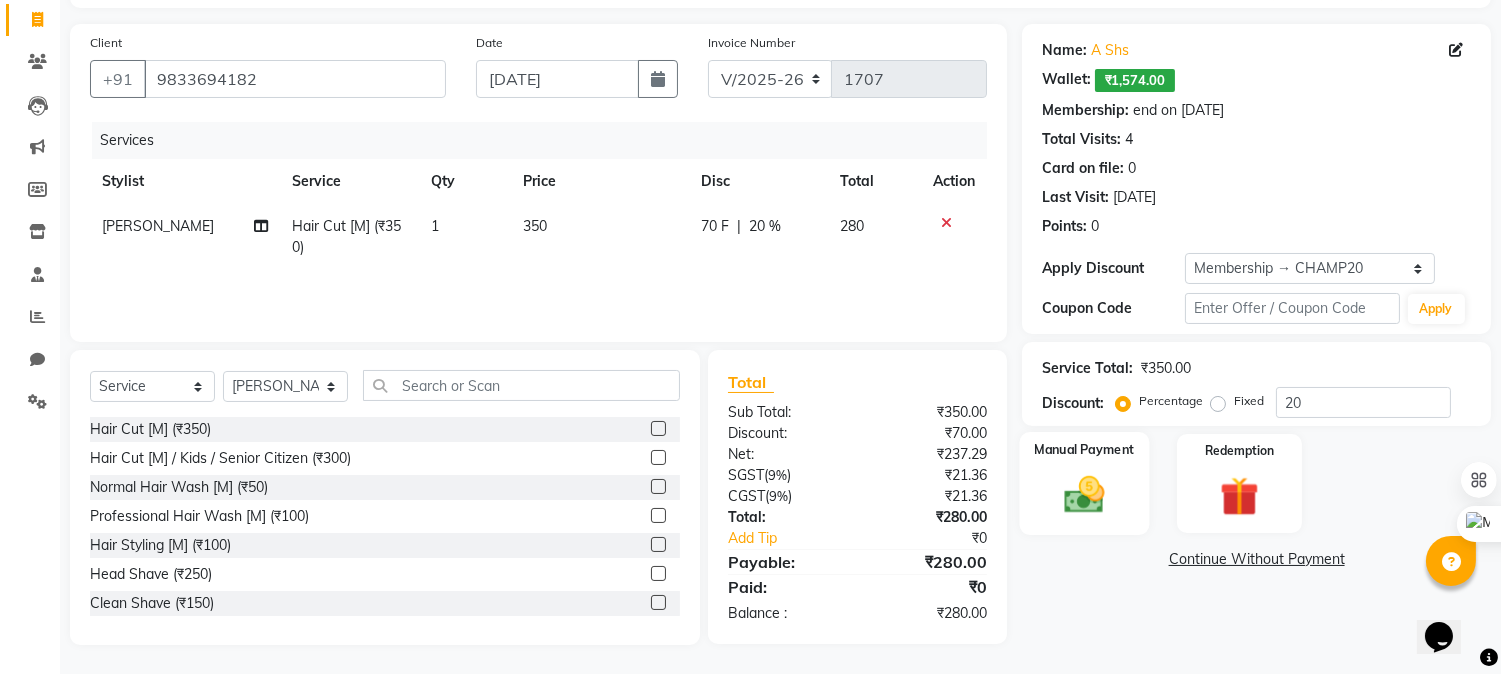click 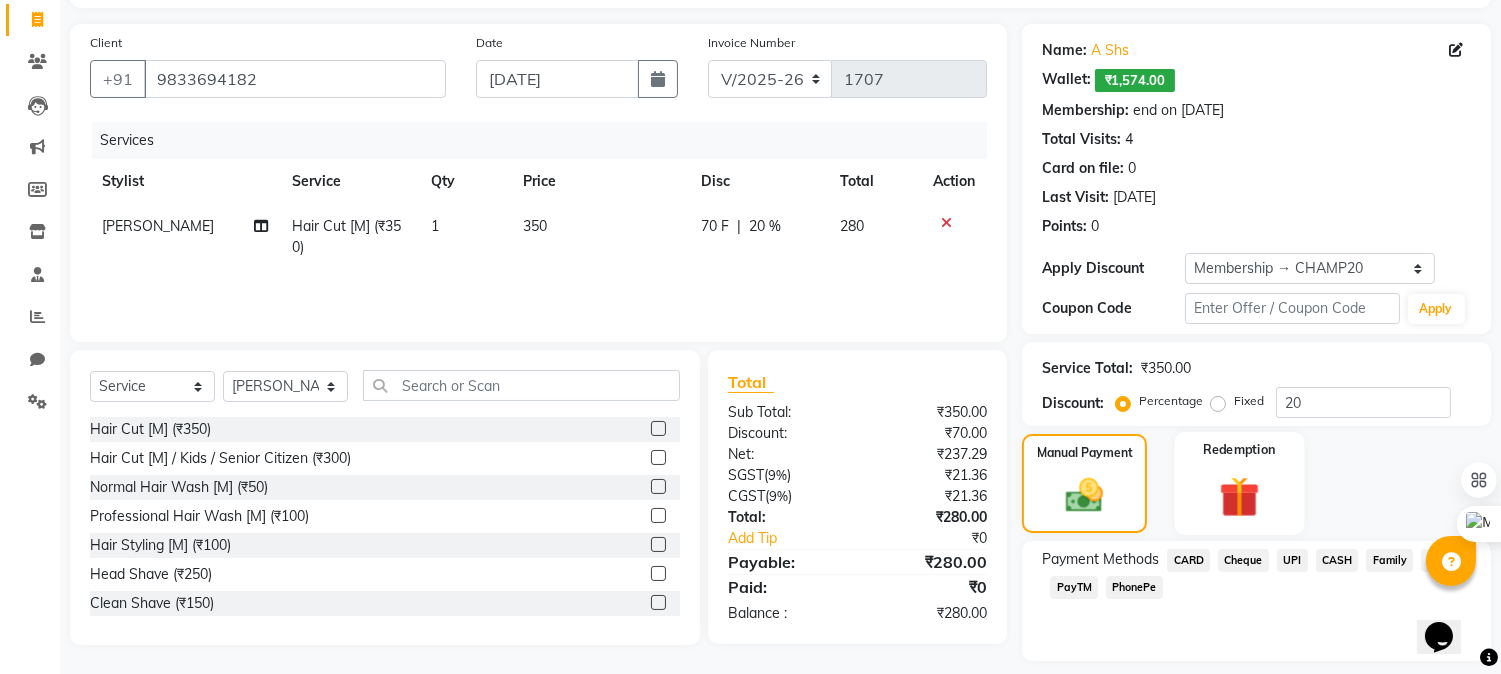 click 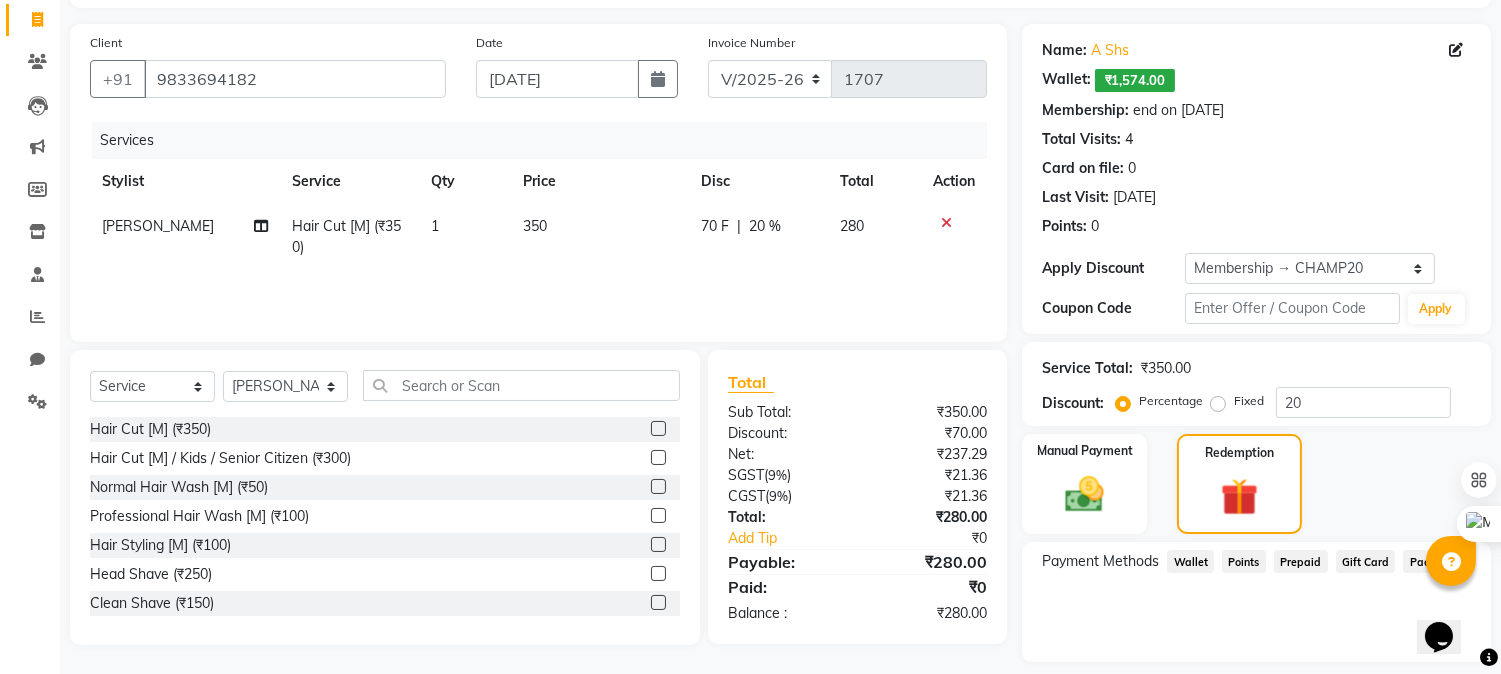scroll, scrollTop: 183, scrollLeft: 0, axis: vertical 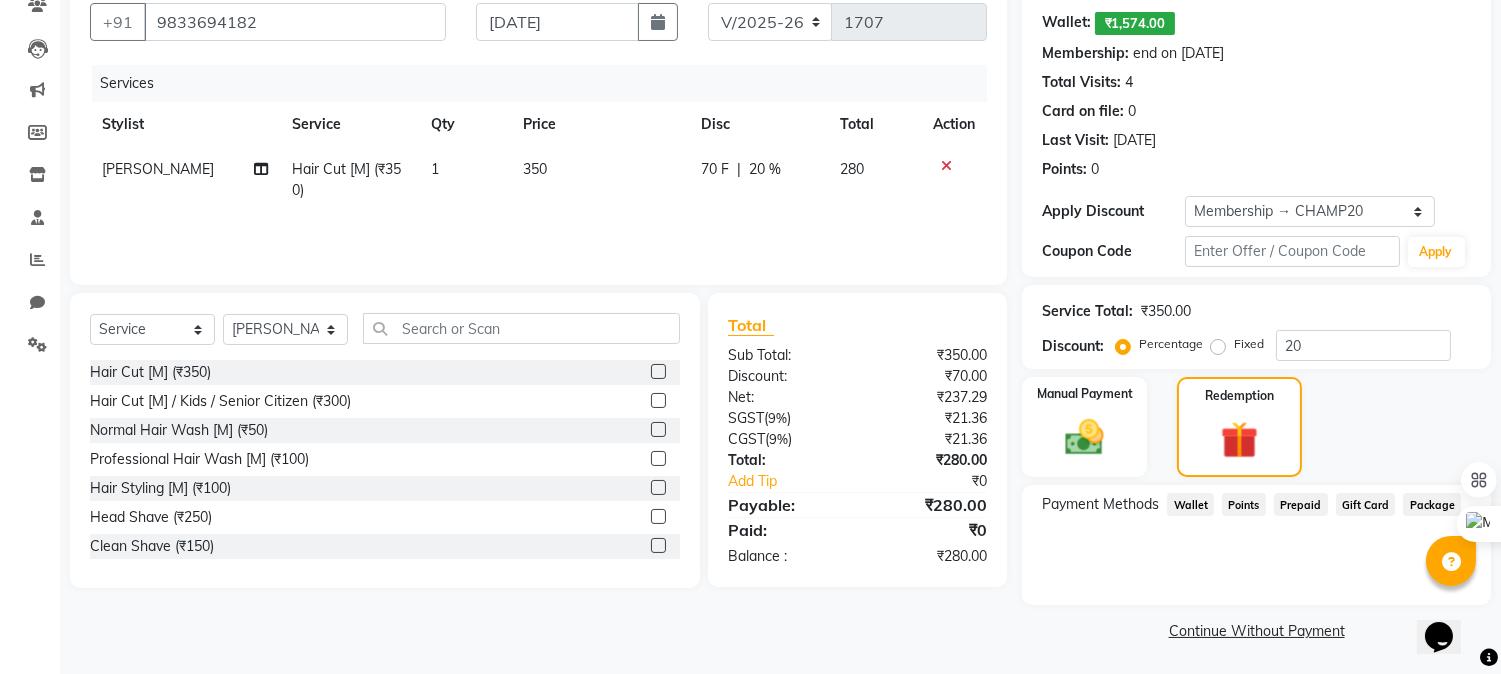 click on "Wallet" 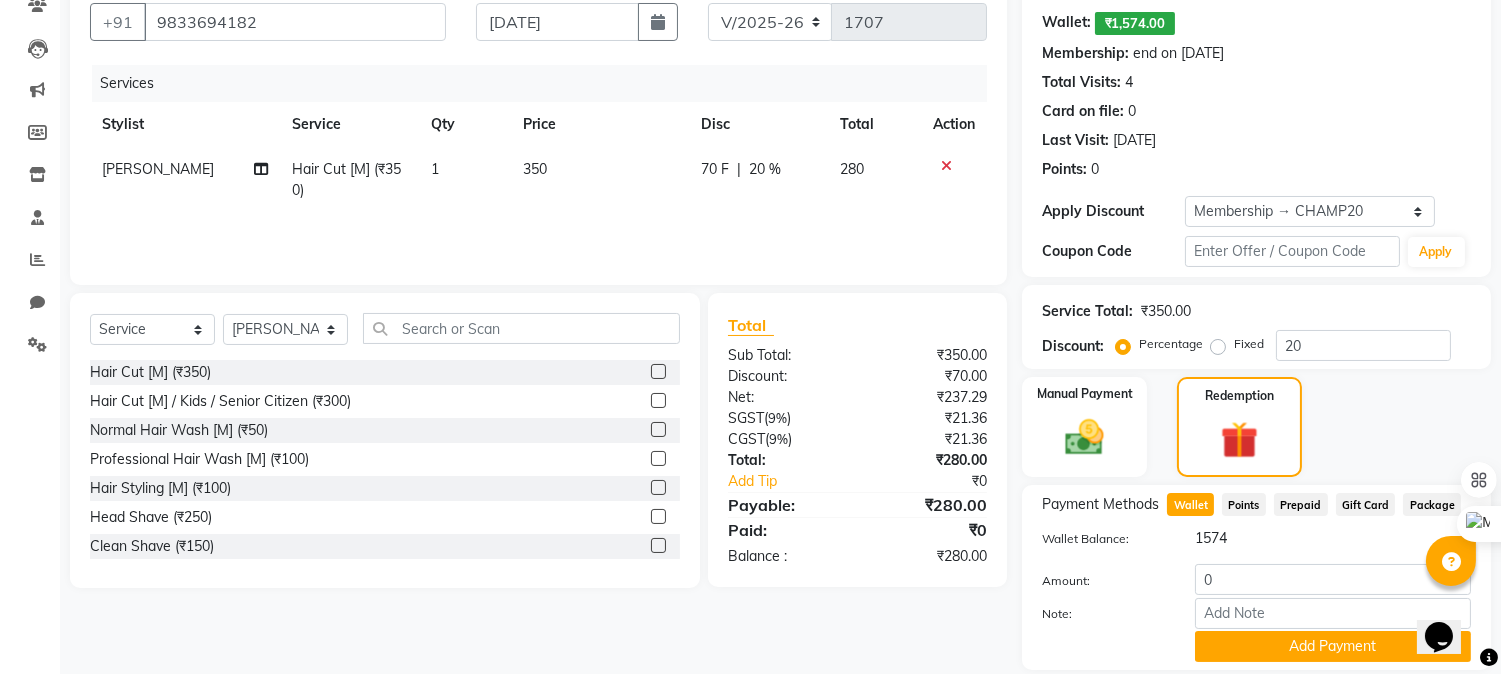 scroll, scrollTop: 250, scrollLeft: 0, axis: vertical 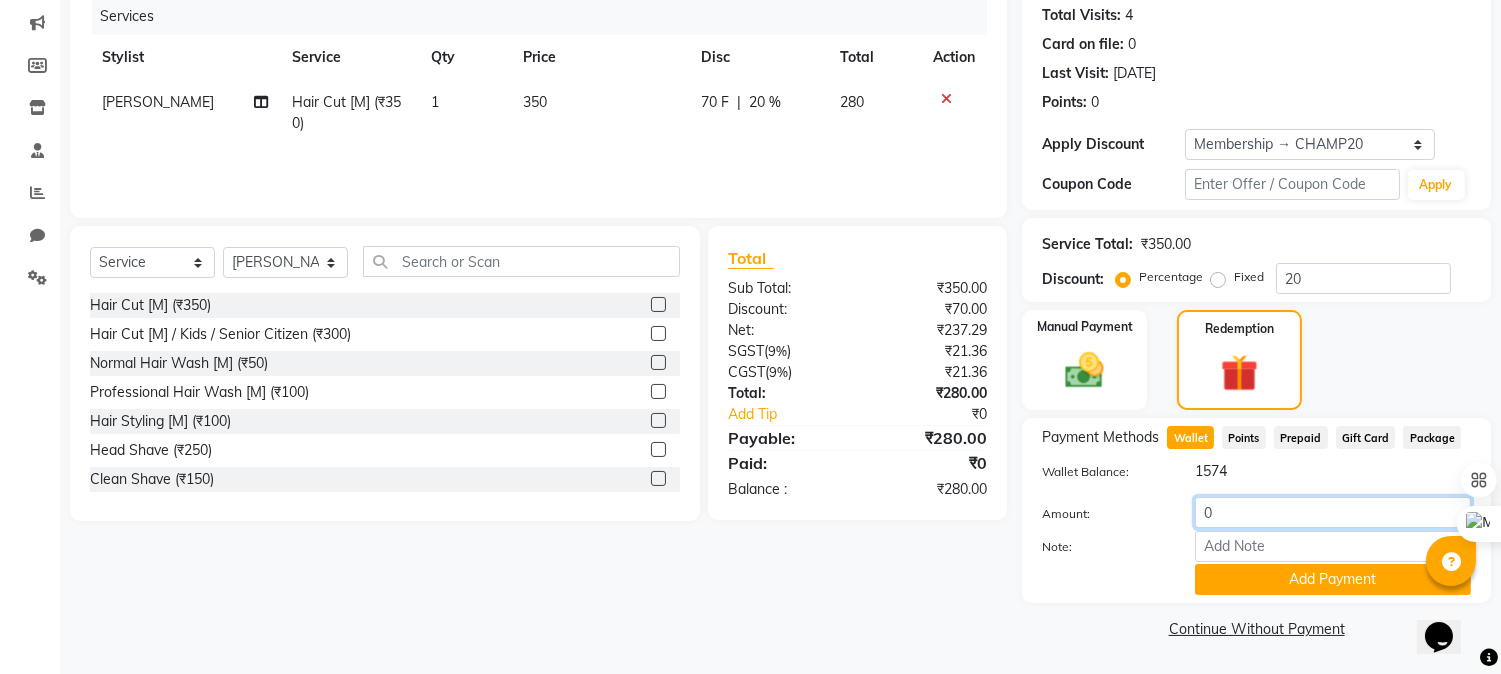 drag, startPoint x: 1245, startPoint y: 505, endPoint x: 956, endPoint y: 500, distance: 289.04324 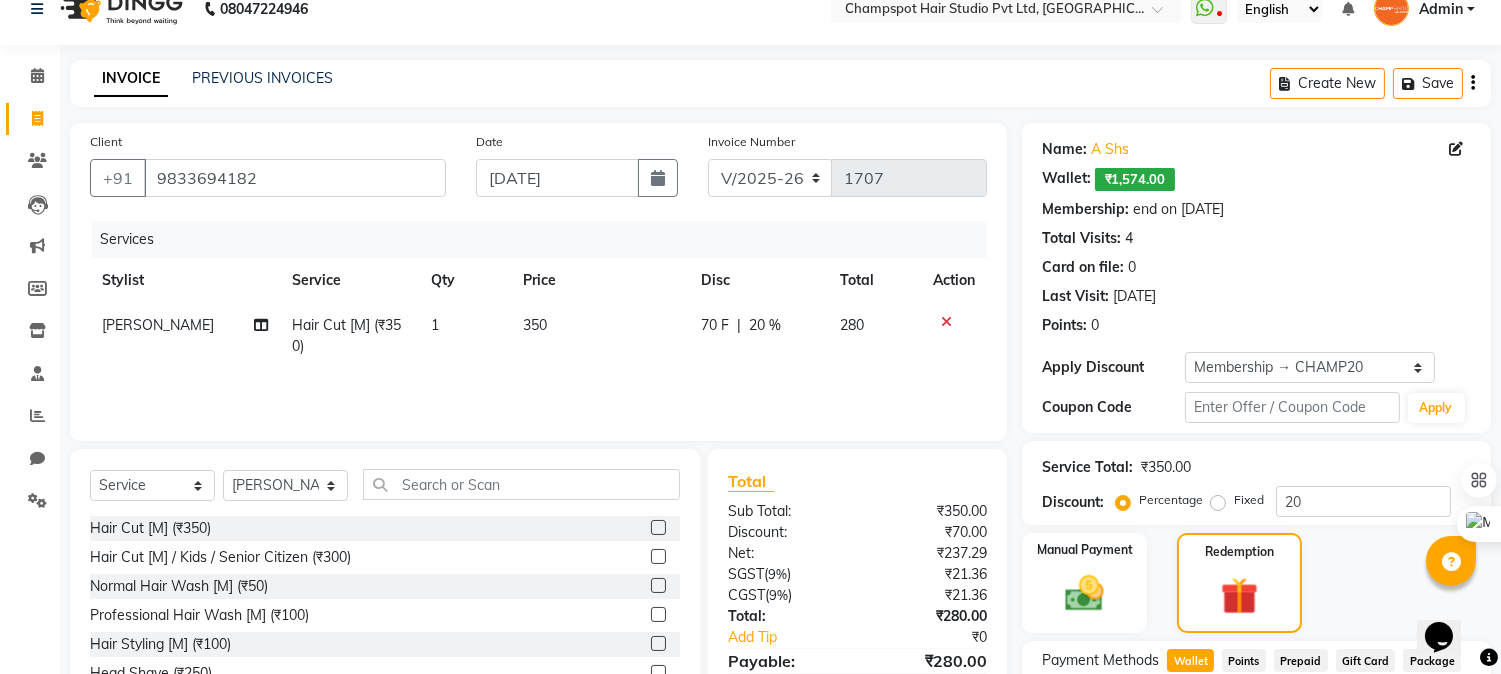 scroll, scrollTop: 250, scrollLeft: 0, axis: vertical 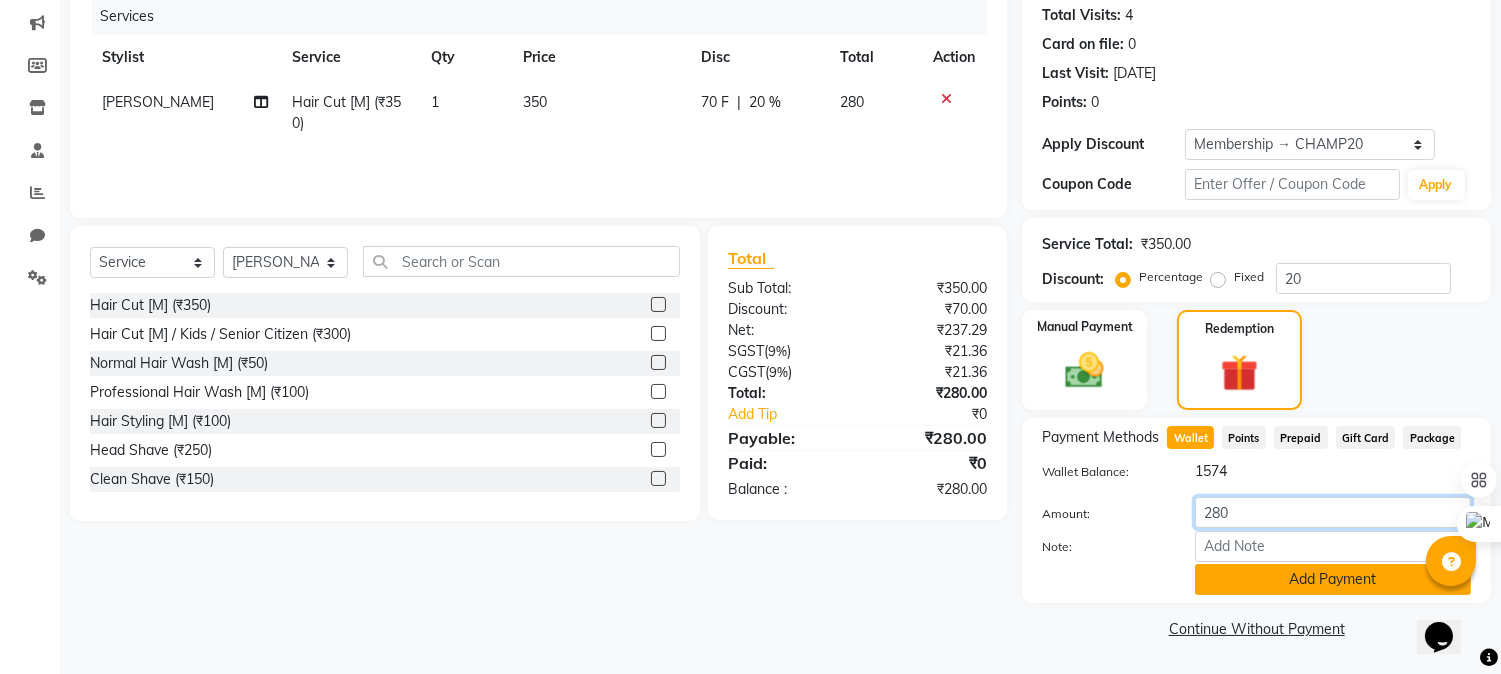 type on "280" 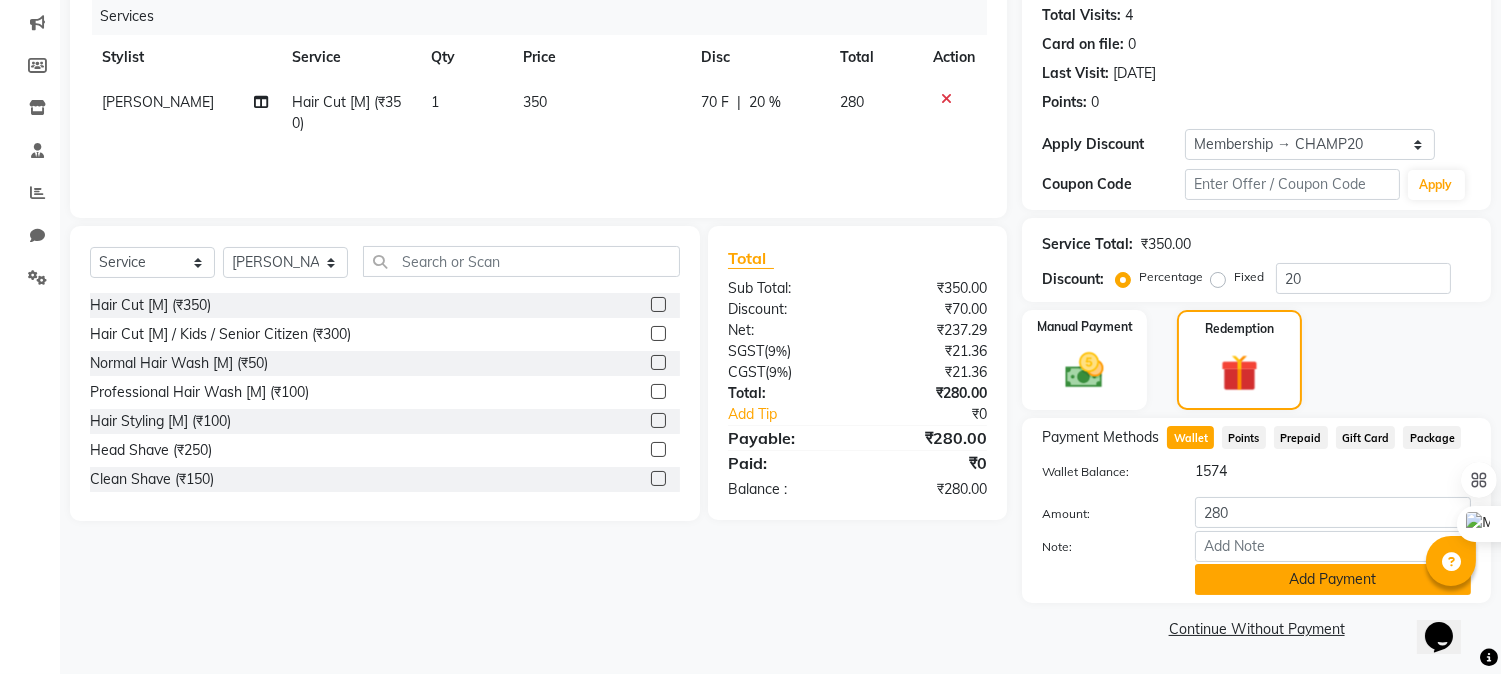 click on "Add Payment" 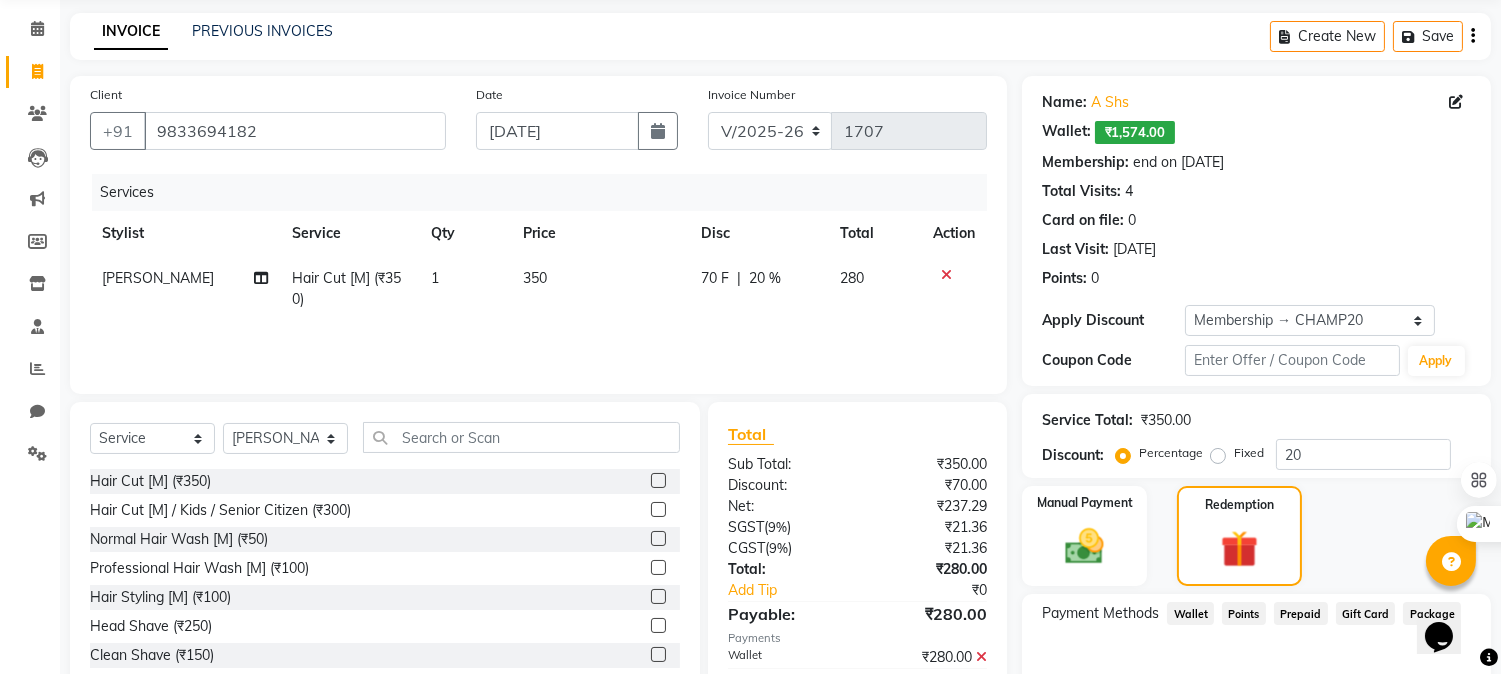 scroll, scrollTop: 296, scrollLeft: 0, axis: vertical 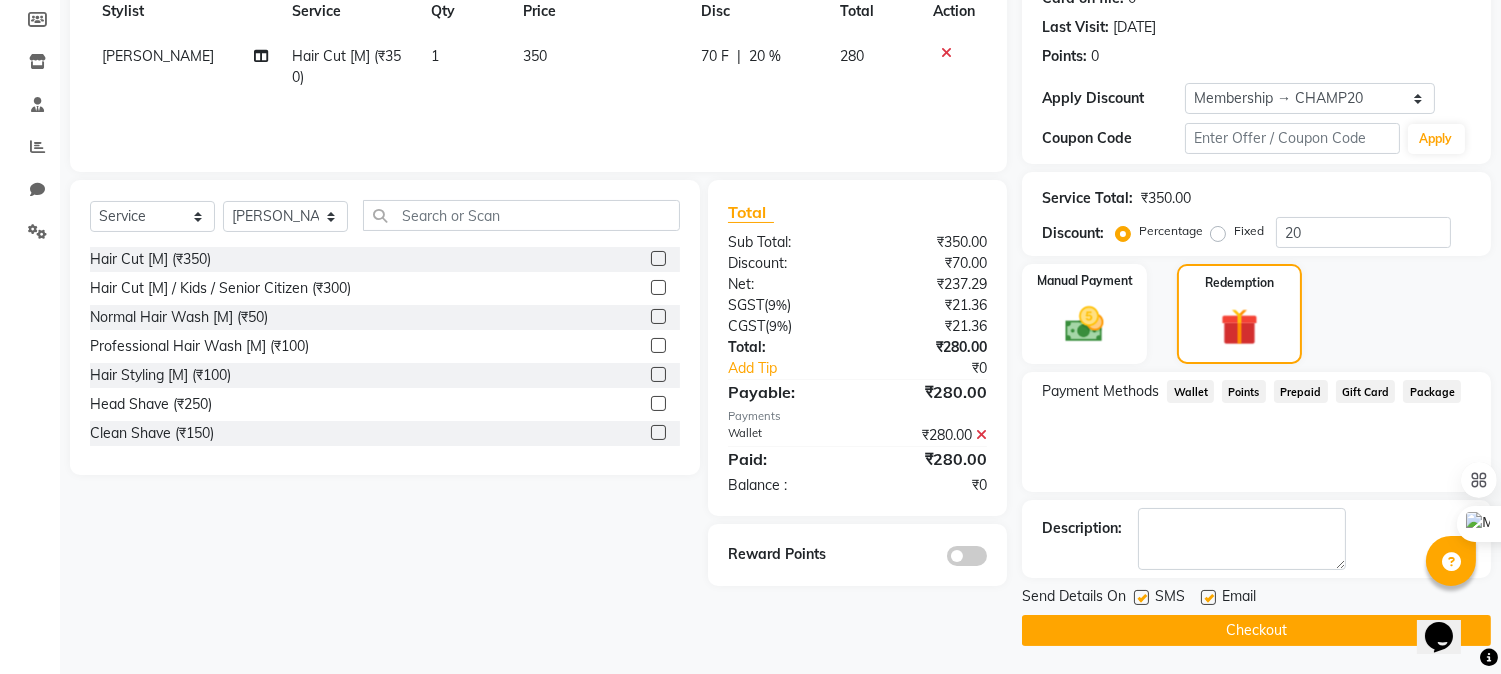 click on "Checkout" 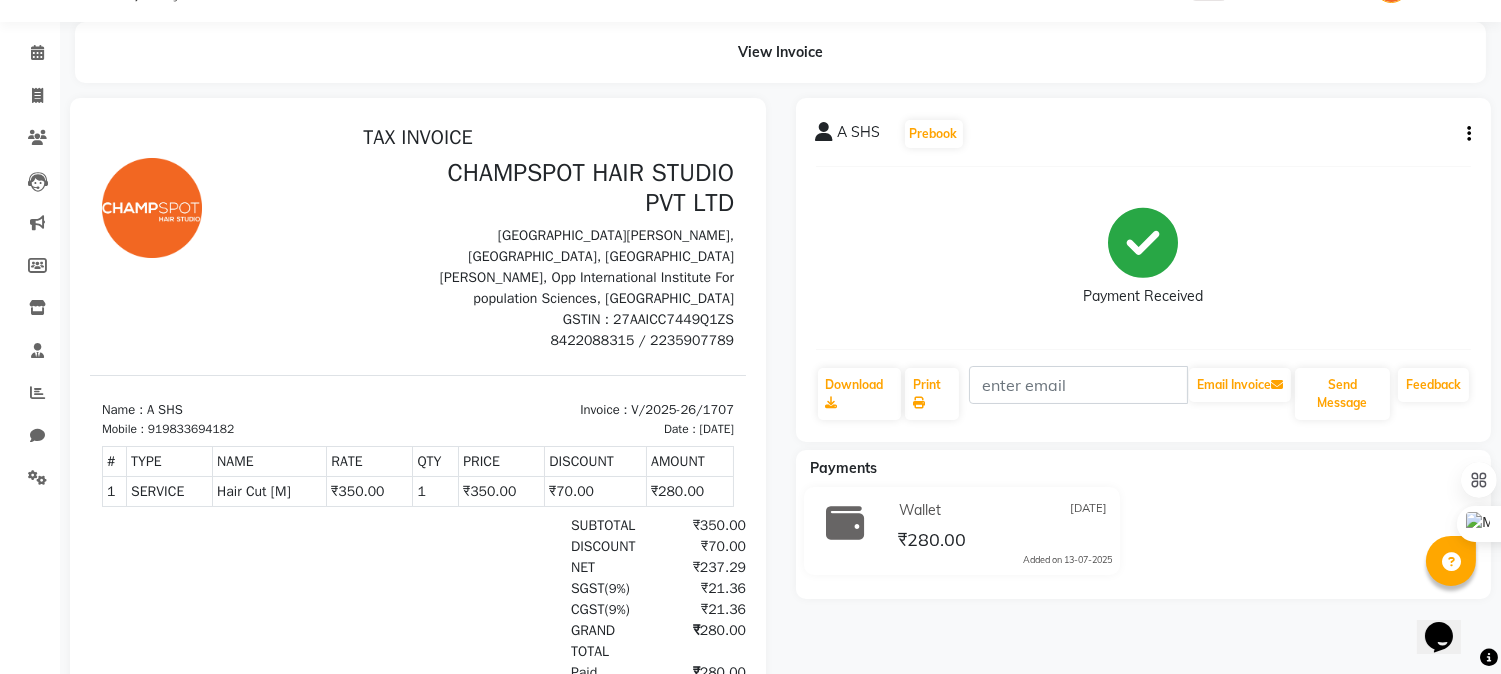 scroll, scrollTop: 0, scrollLeft: 0, axis: both 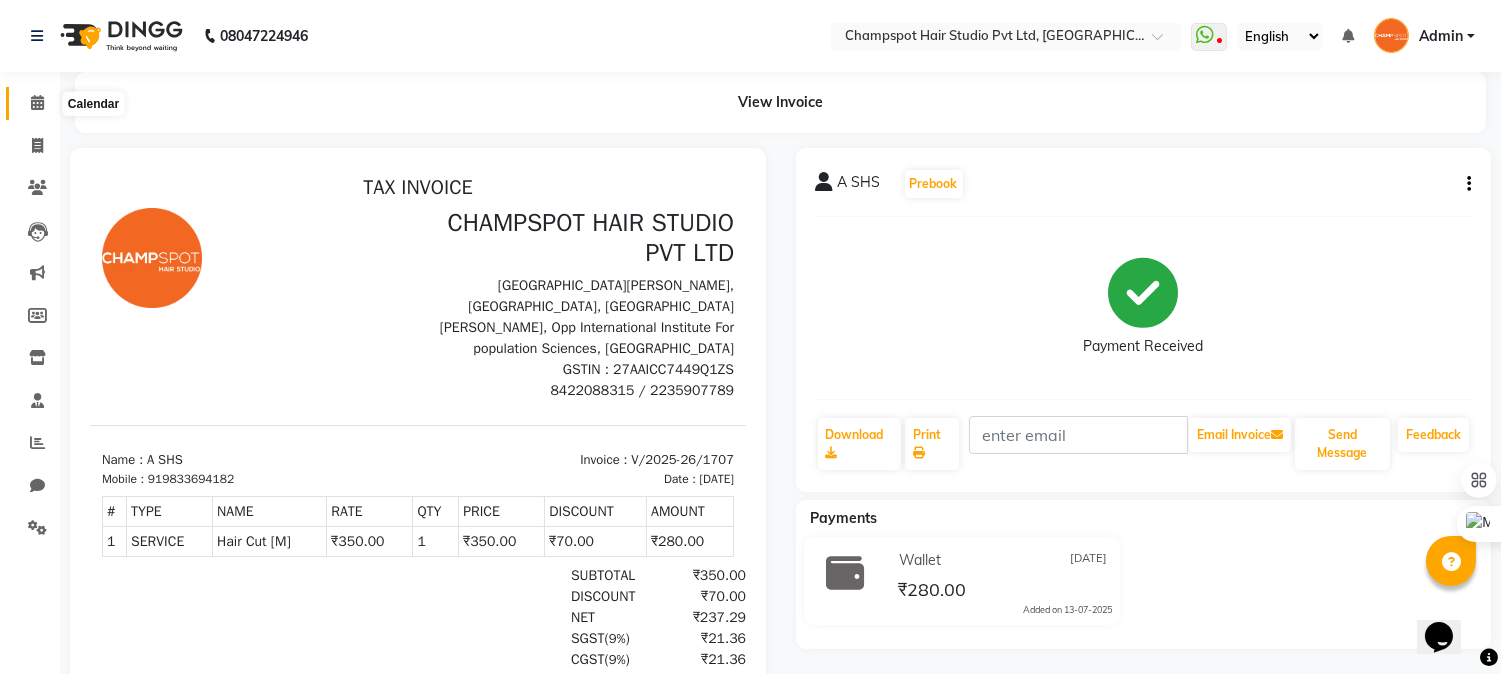 click 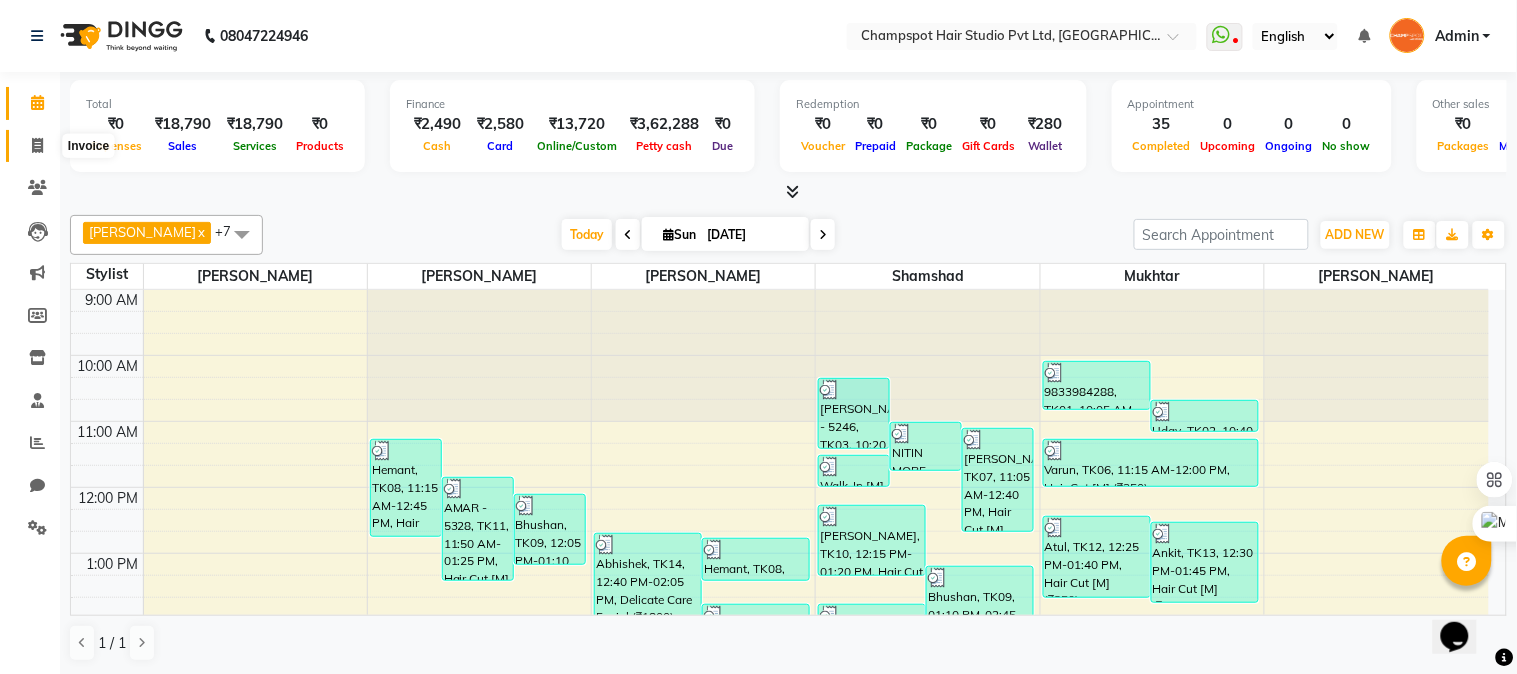 click 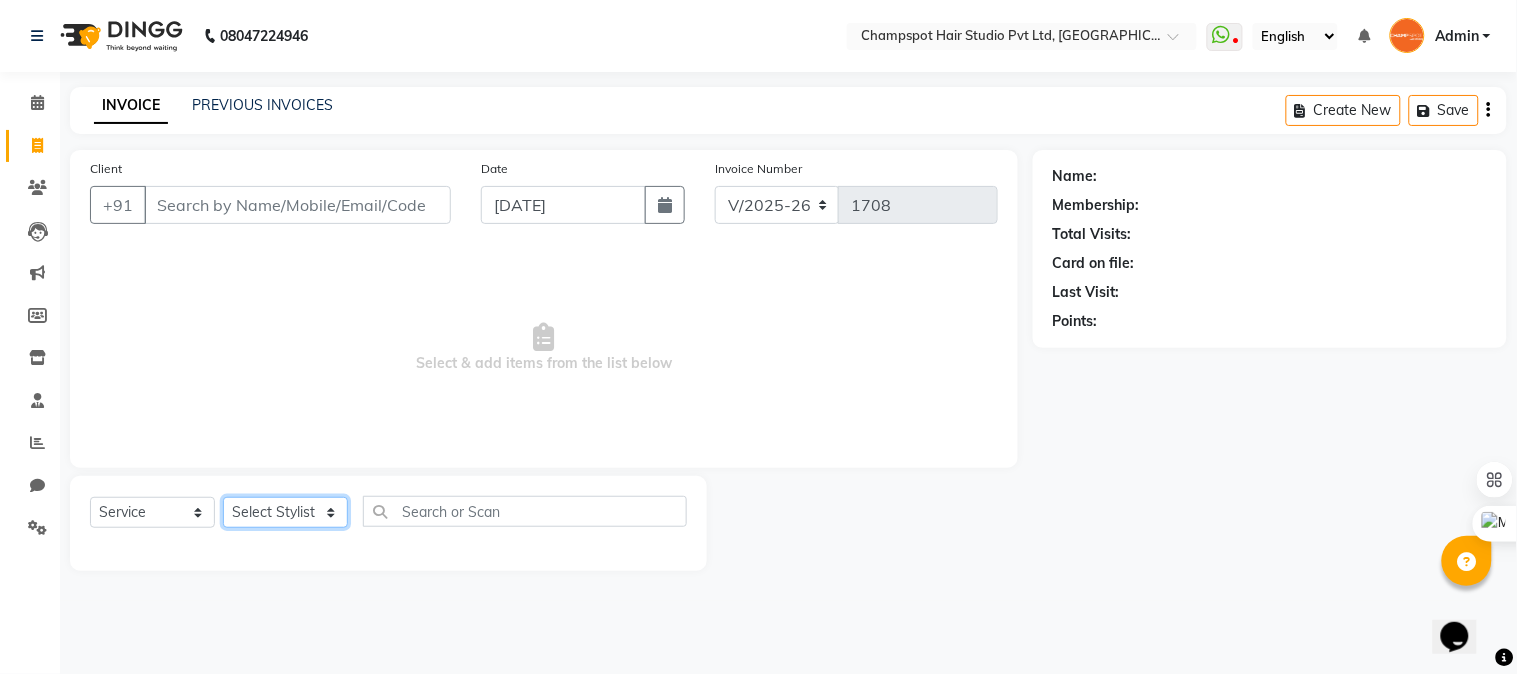 click on "Select Stylist Admin Ahmad Bhavesh Limbachia Falak Shaikh 	Hemant Limbachia Mamta Divekar Mukhtar Shamshad" 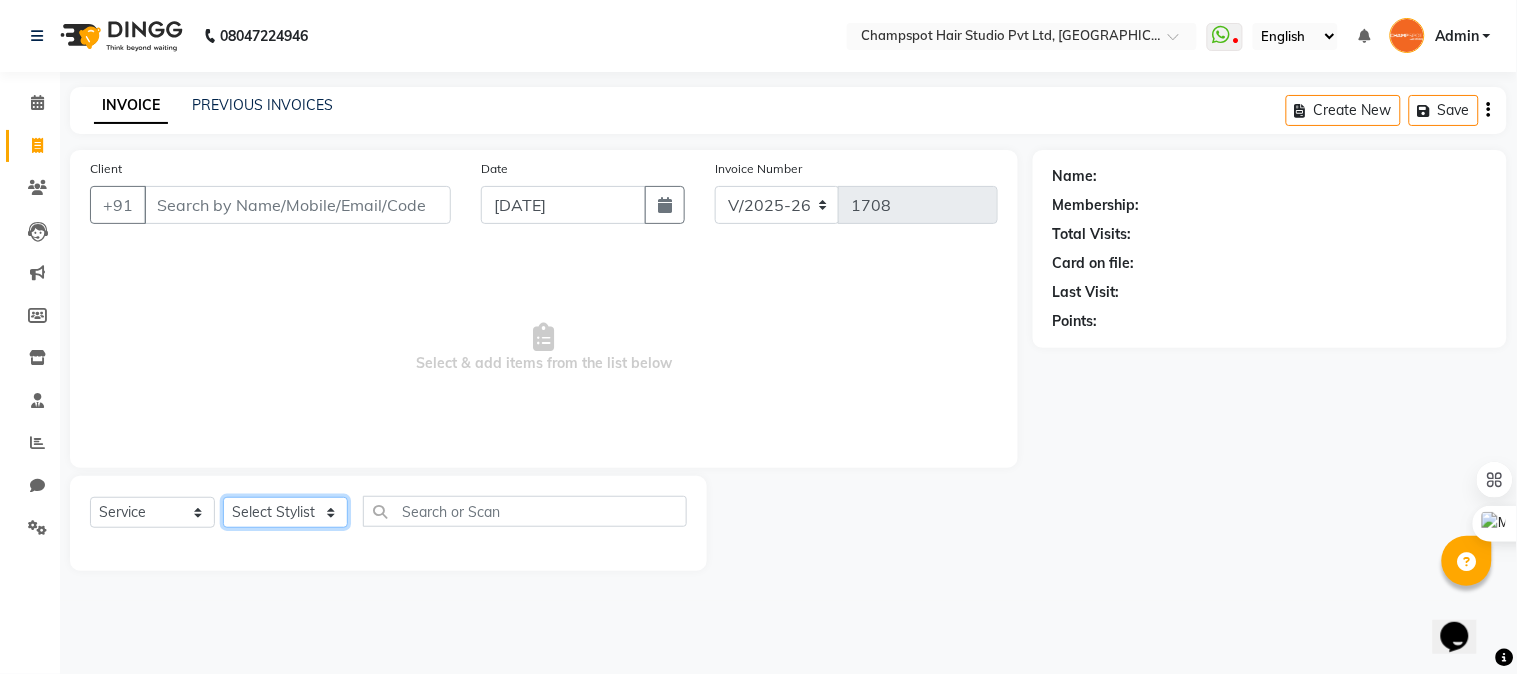 select on "69007" 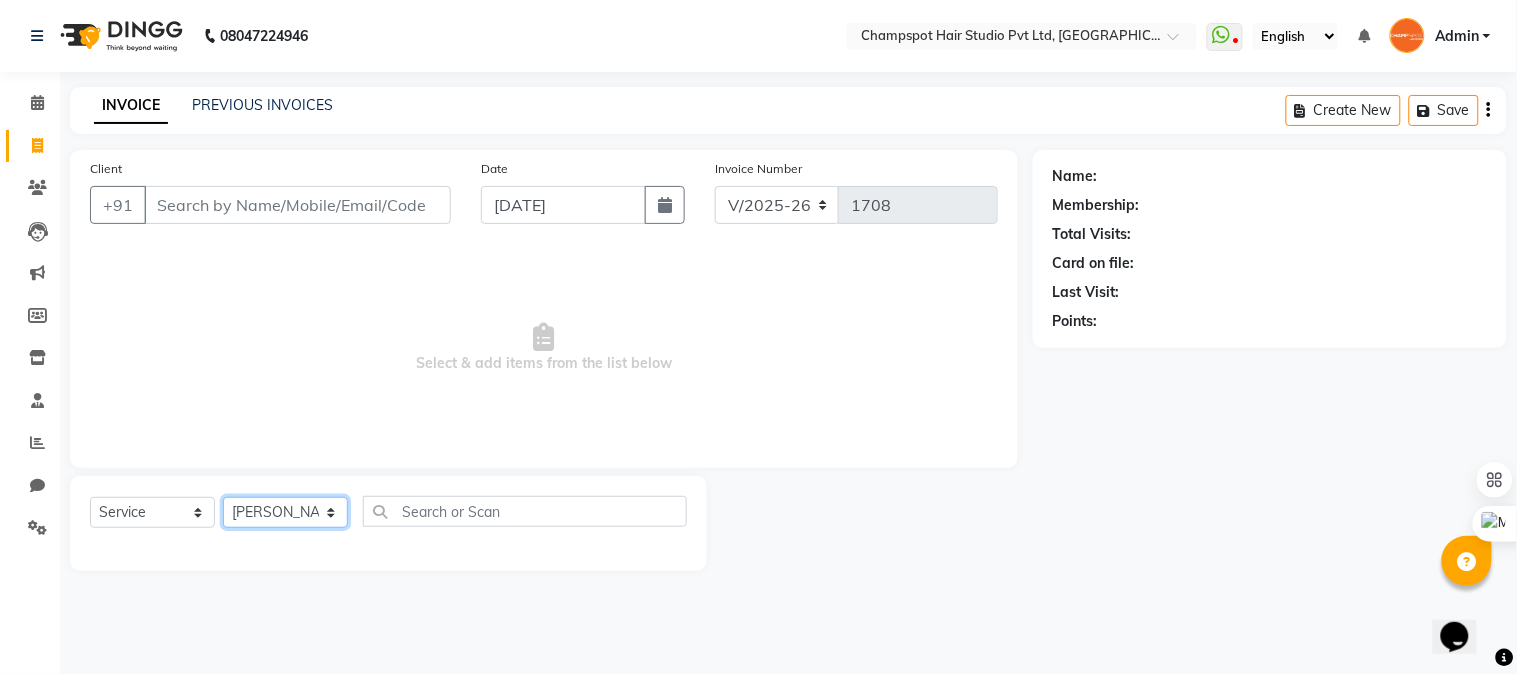 click on "Select Stylist Admin Ahmad Bhavesh Limbachia Falak Shaikh 	Hemant Limbachia Mamta Divekar Mukhtar Shamshad" 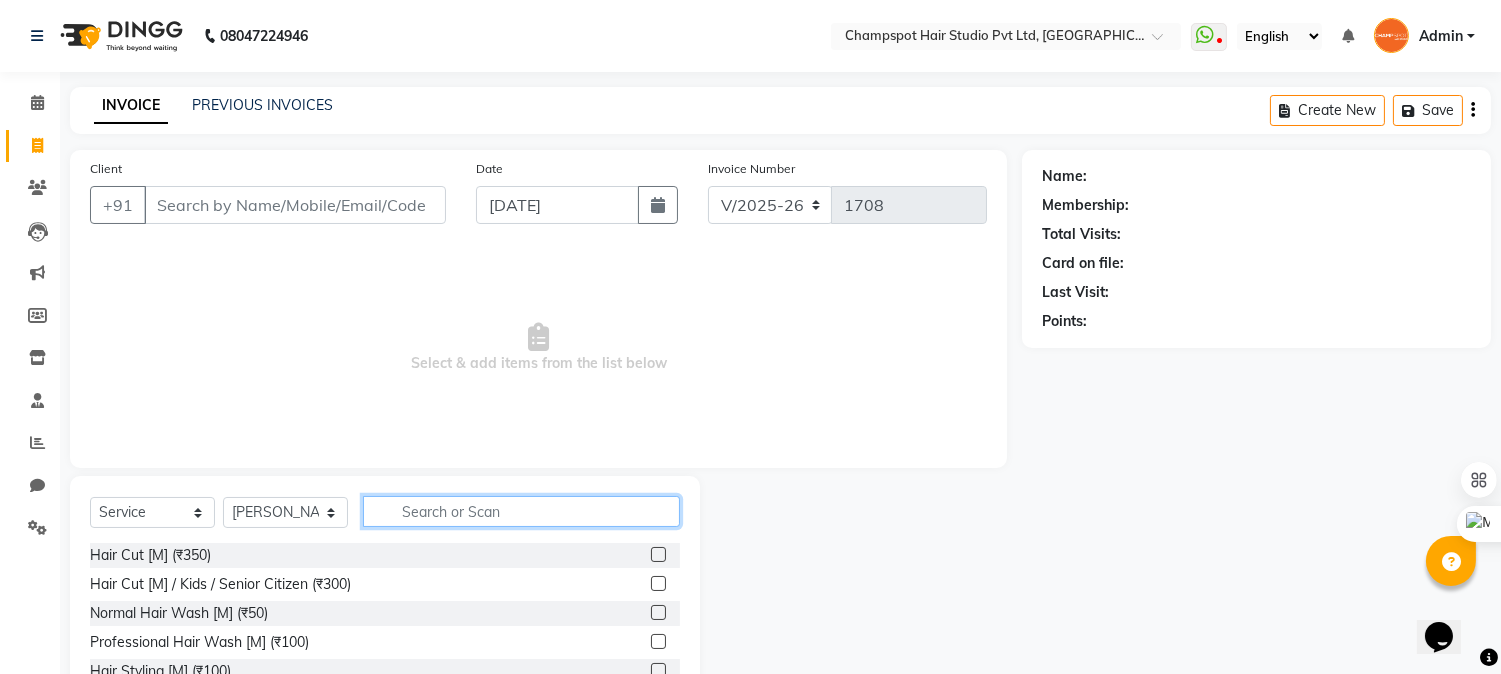 click 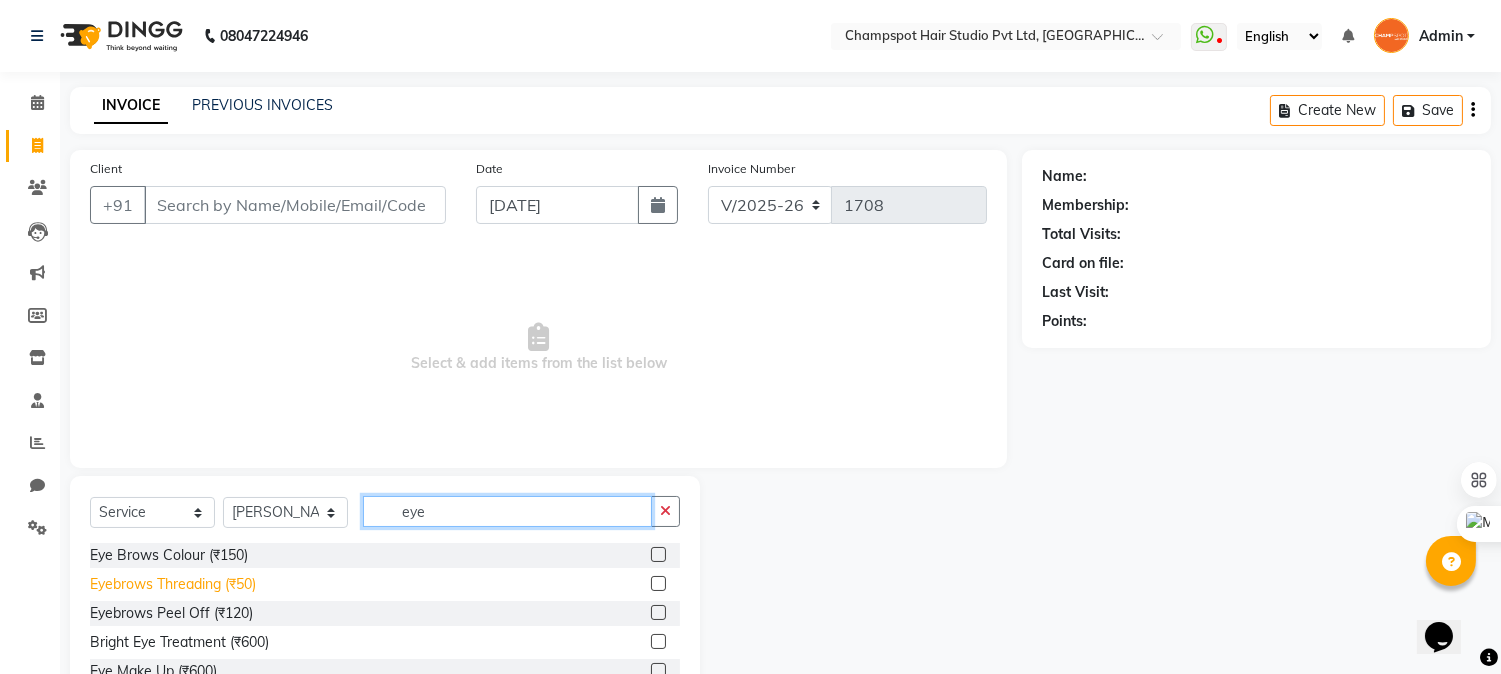 type on "eye" 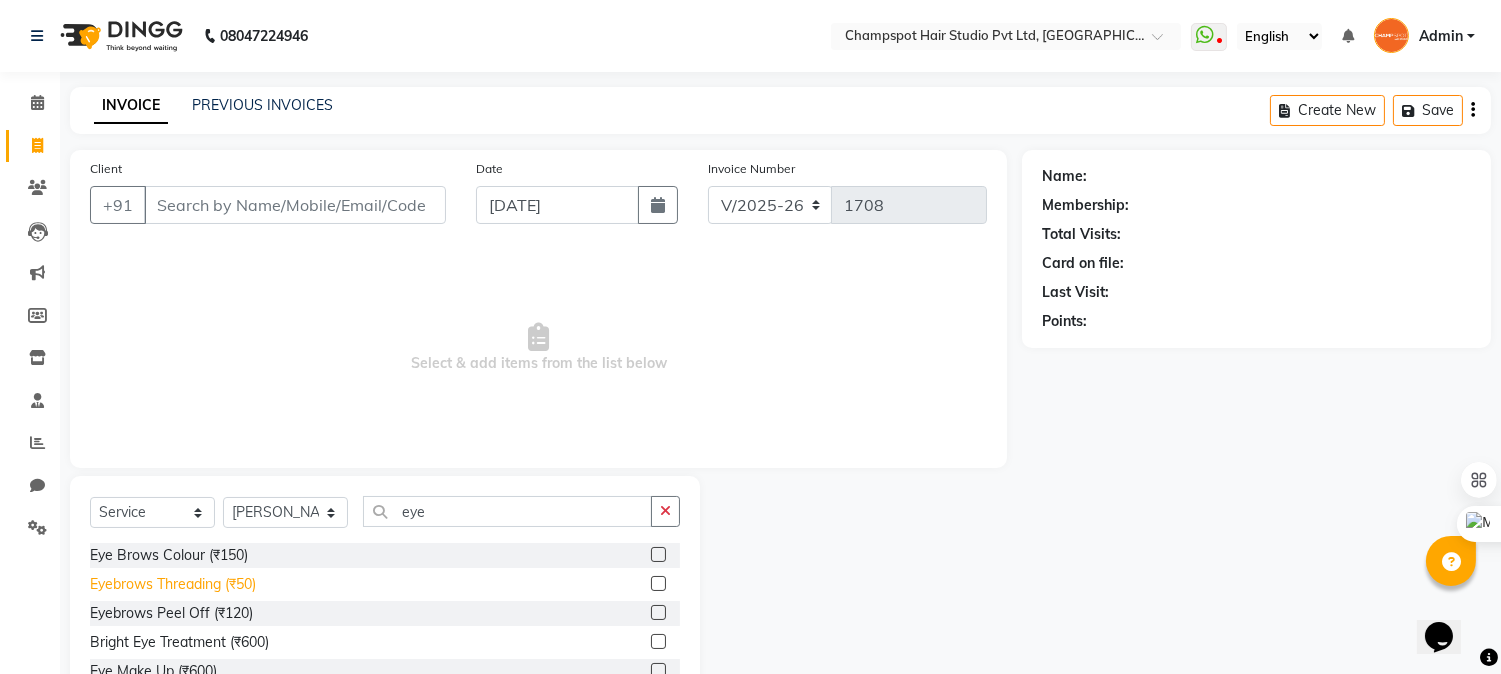 click on "Eyebrows Threading (₹50)" 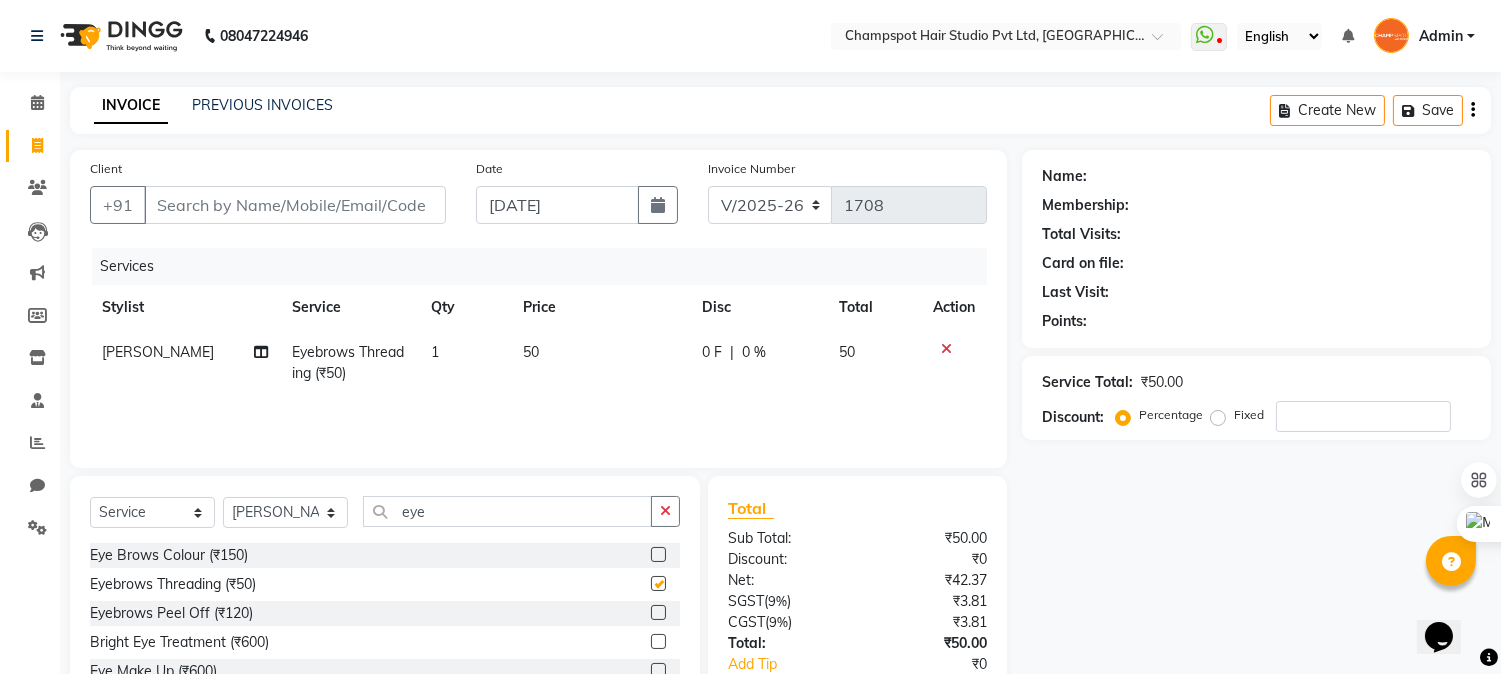 checkbox on "false" 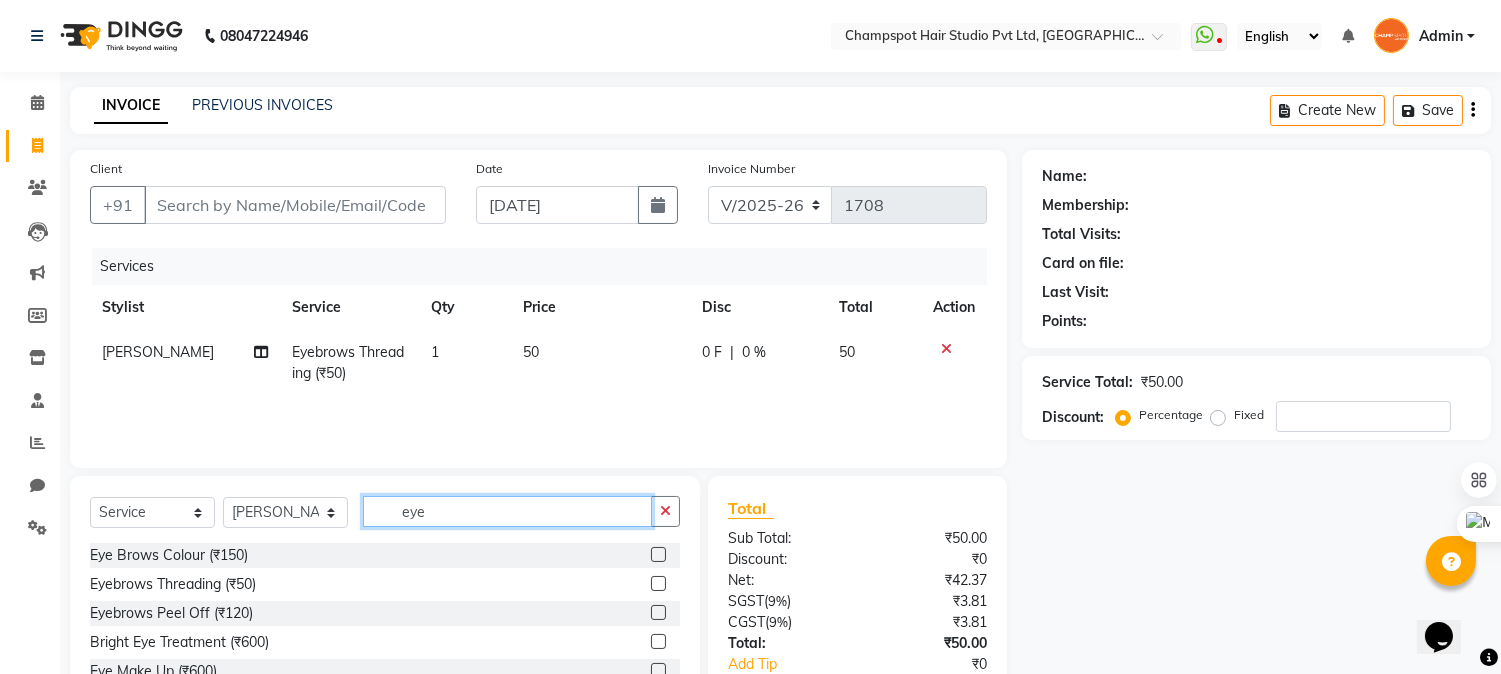 drag, startPoint x: 444, startPoint y: 514, endPoint x: 296, endPoint y: 503, distance: 148.40822 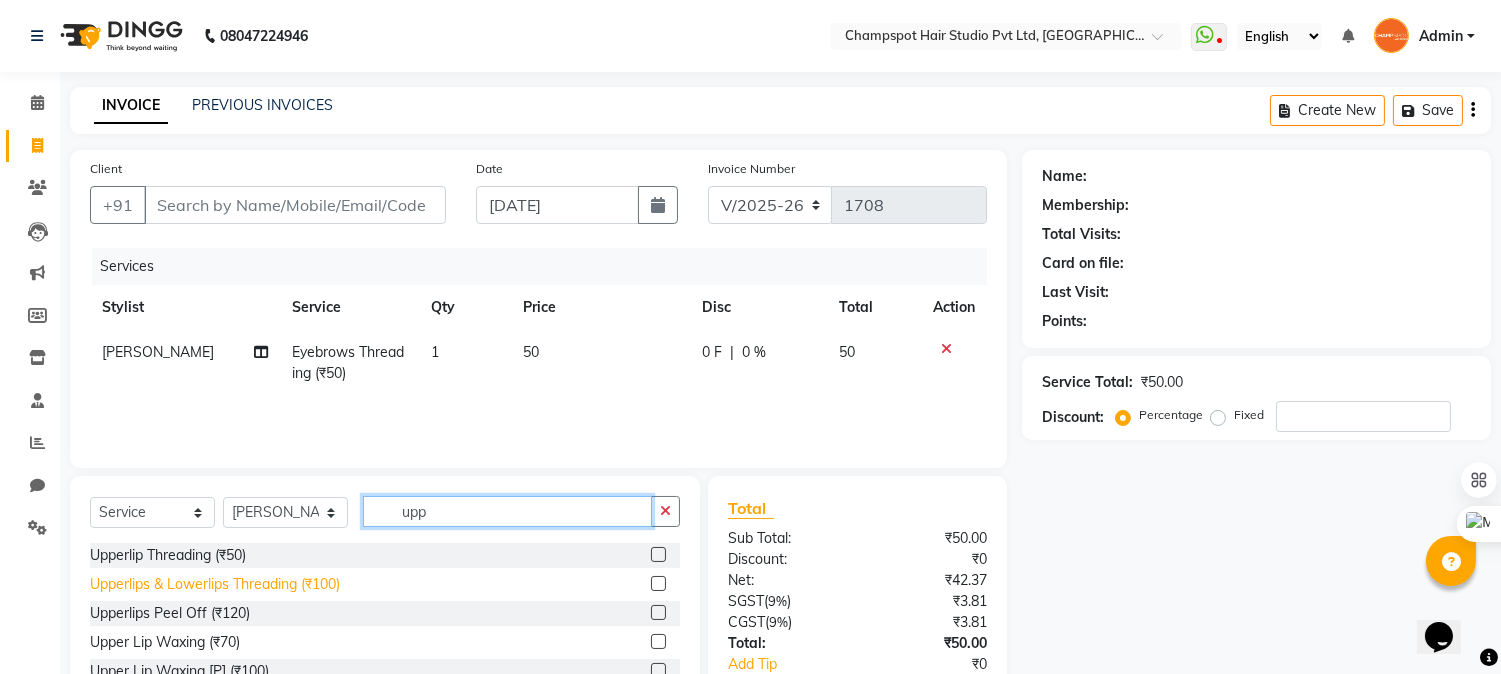 type on "upp" 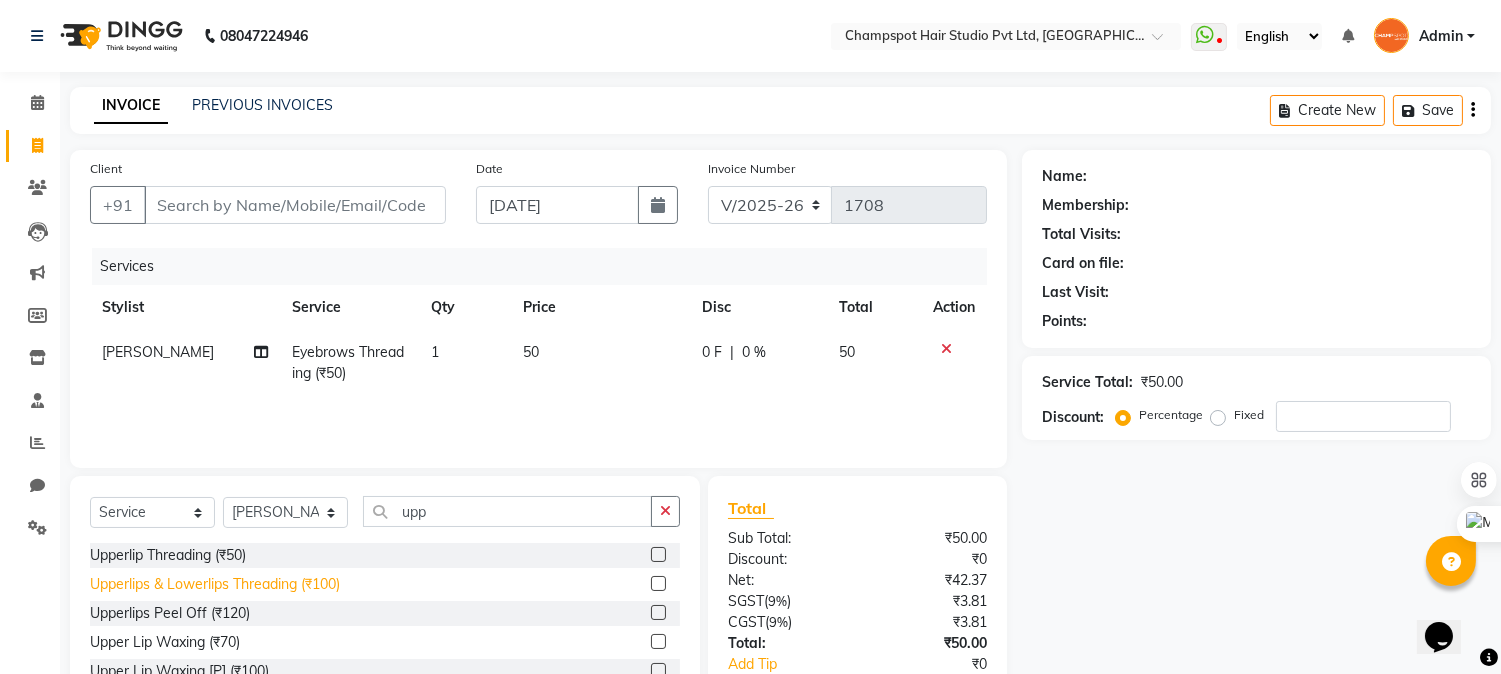 click on "Upperlips & Lowerlips Threading (₹100)" 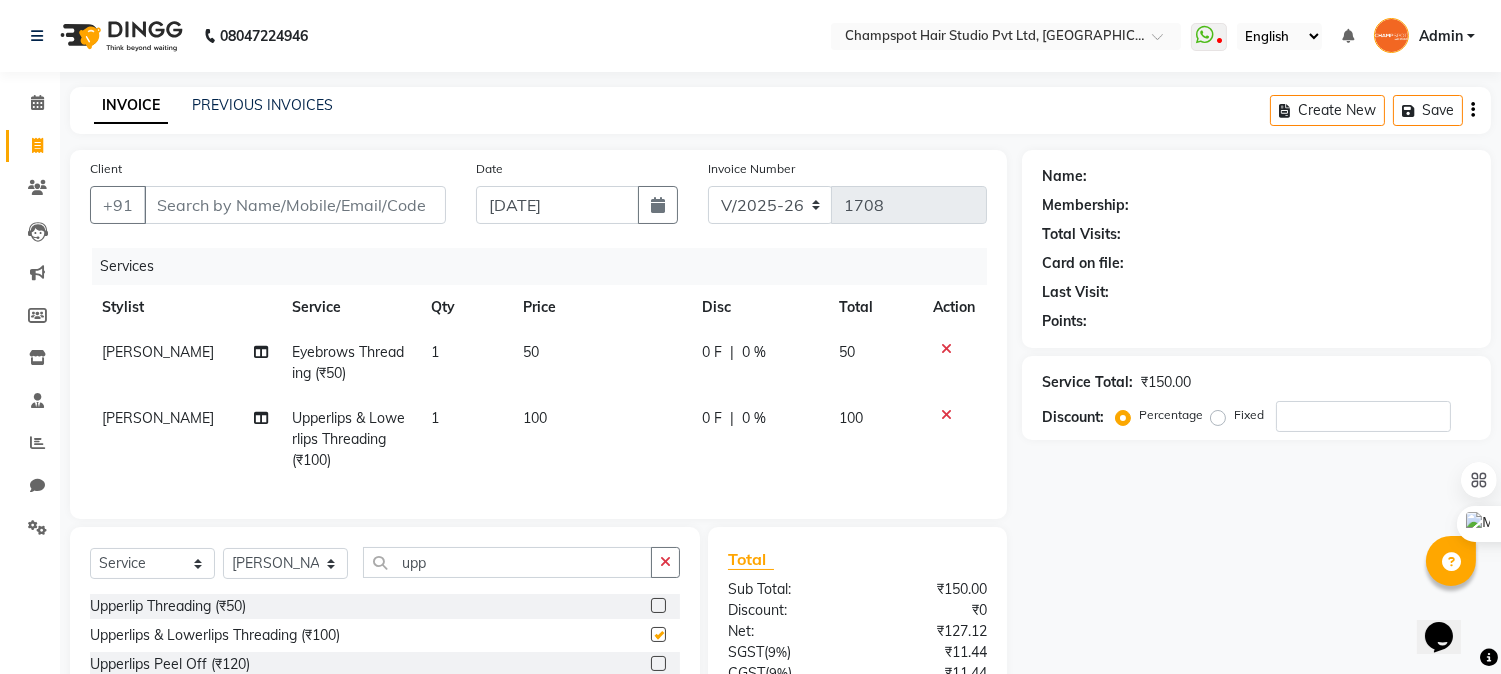 checkbox on "false" 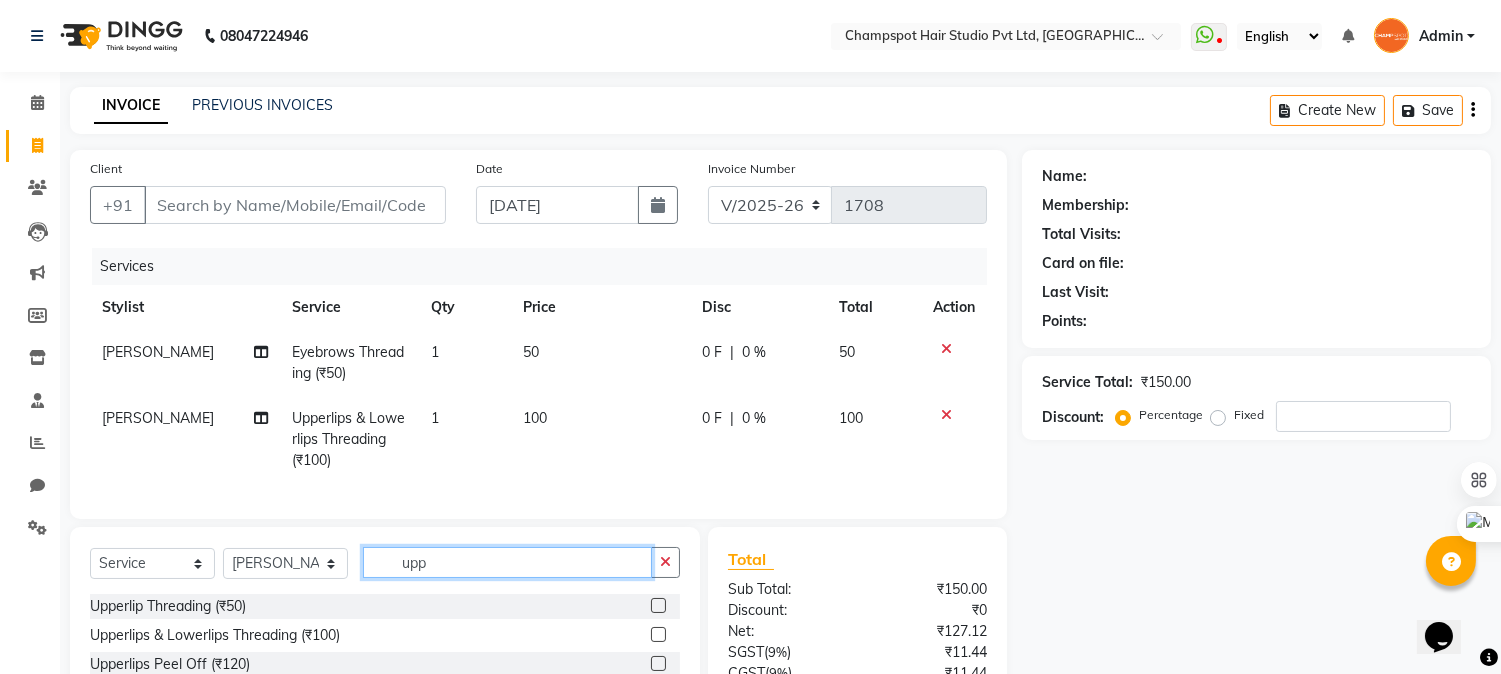 drag, startPoint x: 444, startPoint y: 580, endPoint x: 314, endPoint y: 575, distance: 130.09612 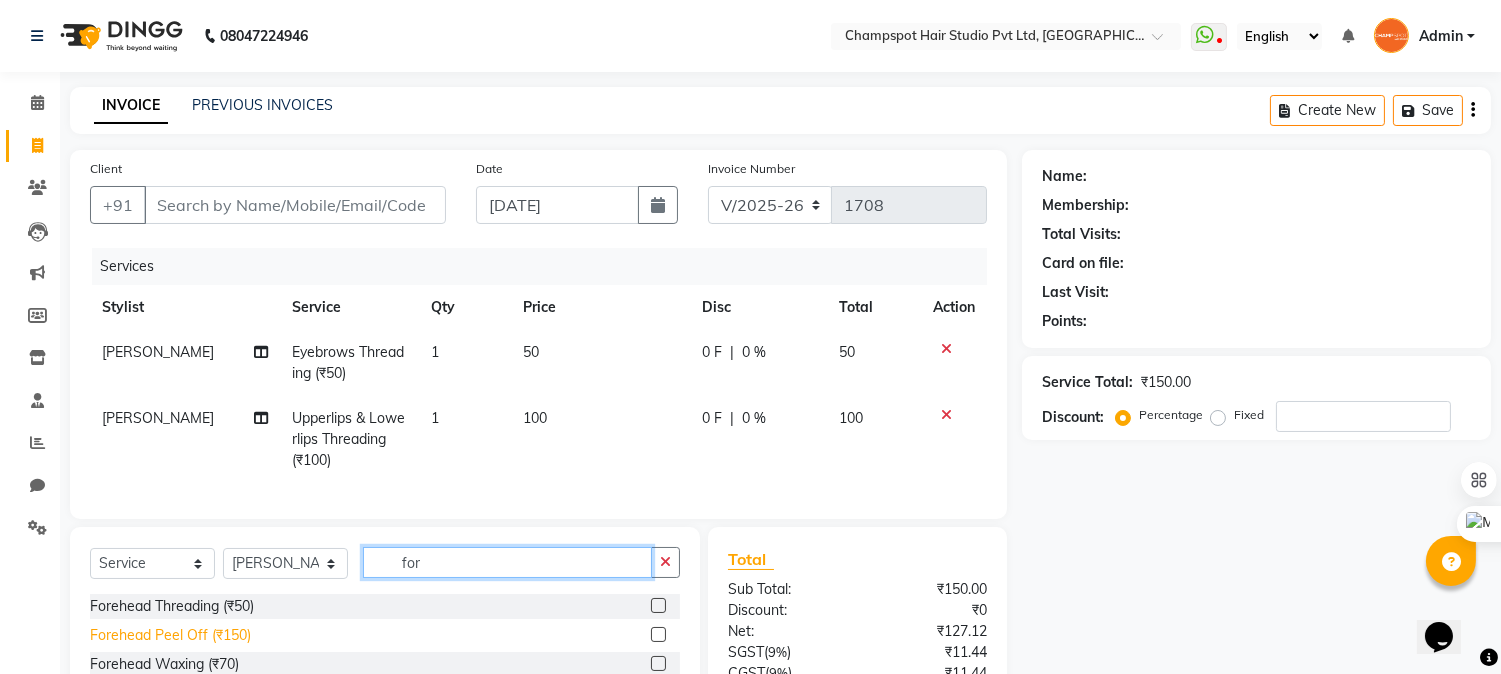 scroll, scrollTop: 111, scrollLeft: 0, axis: vertical 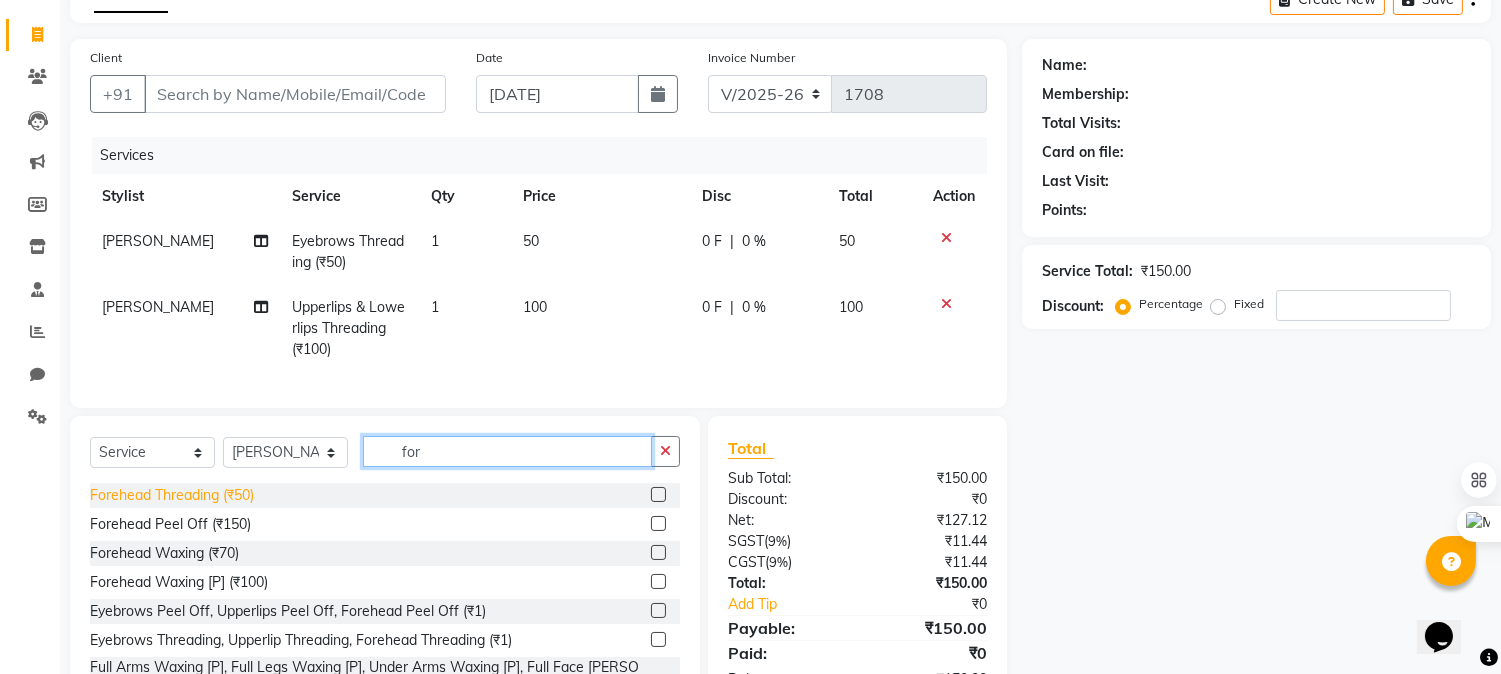 type on "for" 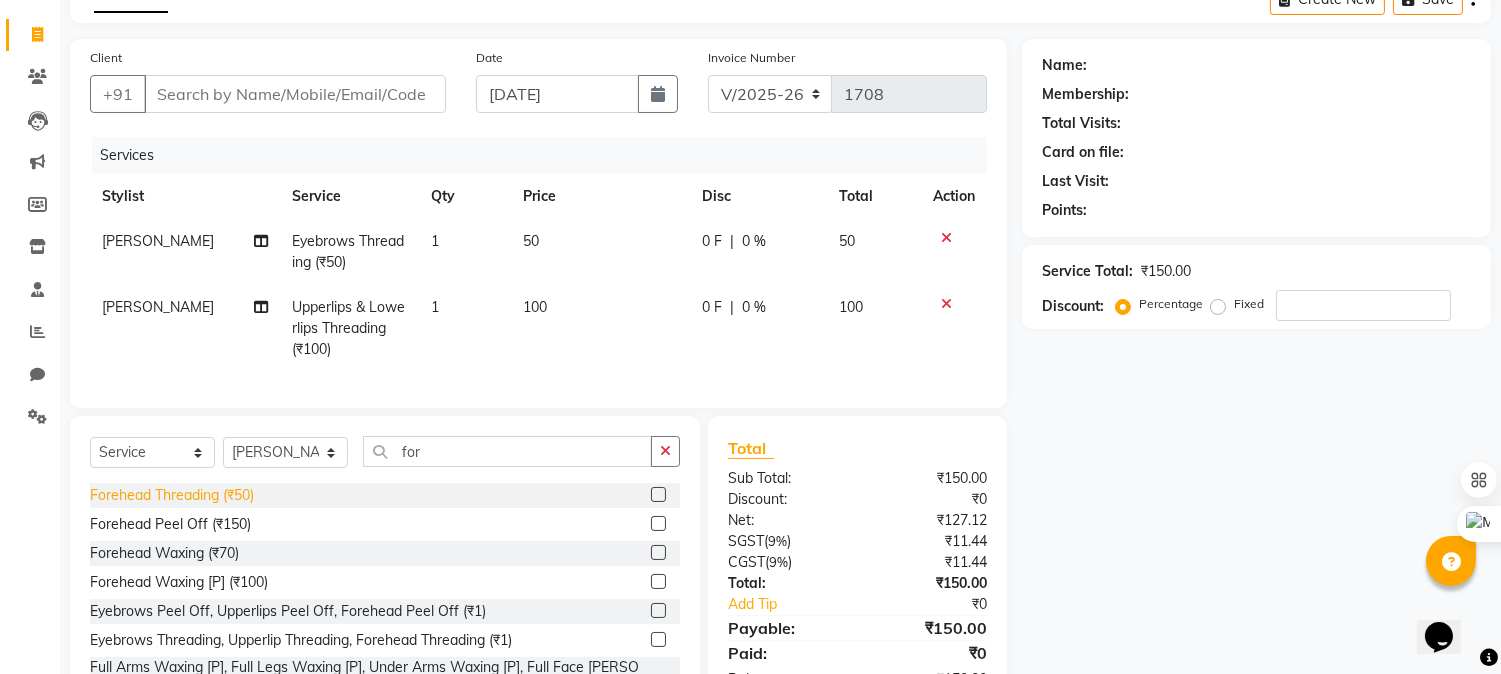click on "Forehead Threading (₹50)" 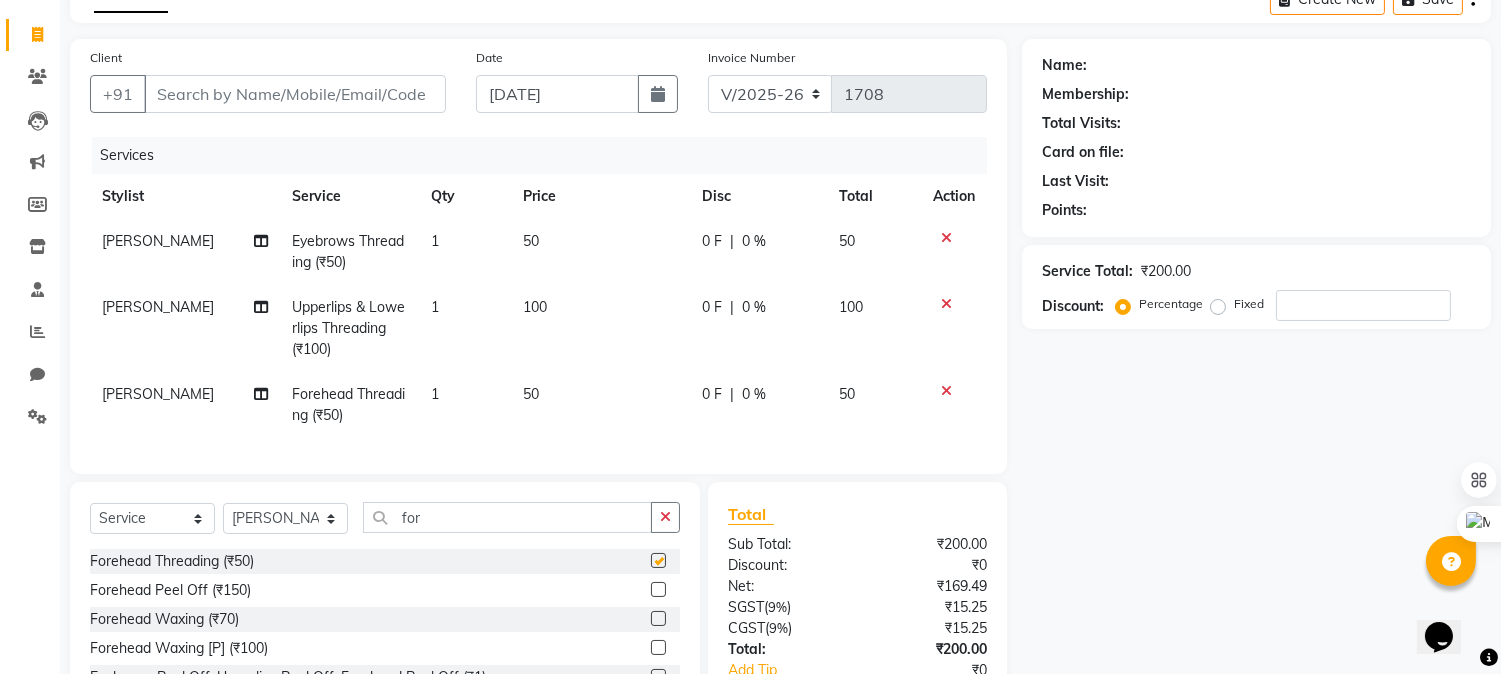 checkbox on "false" 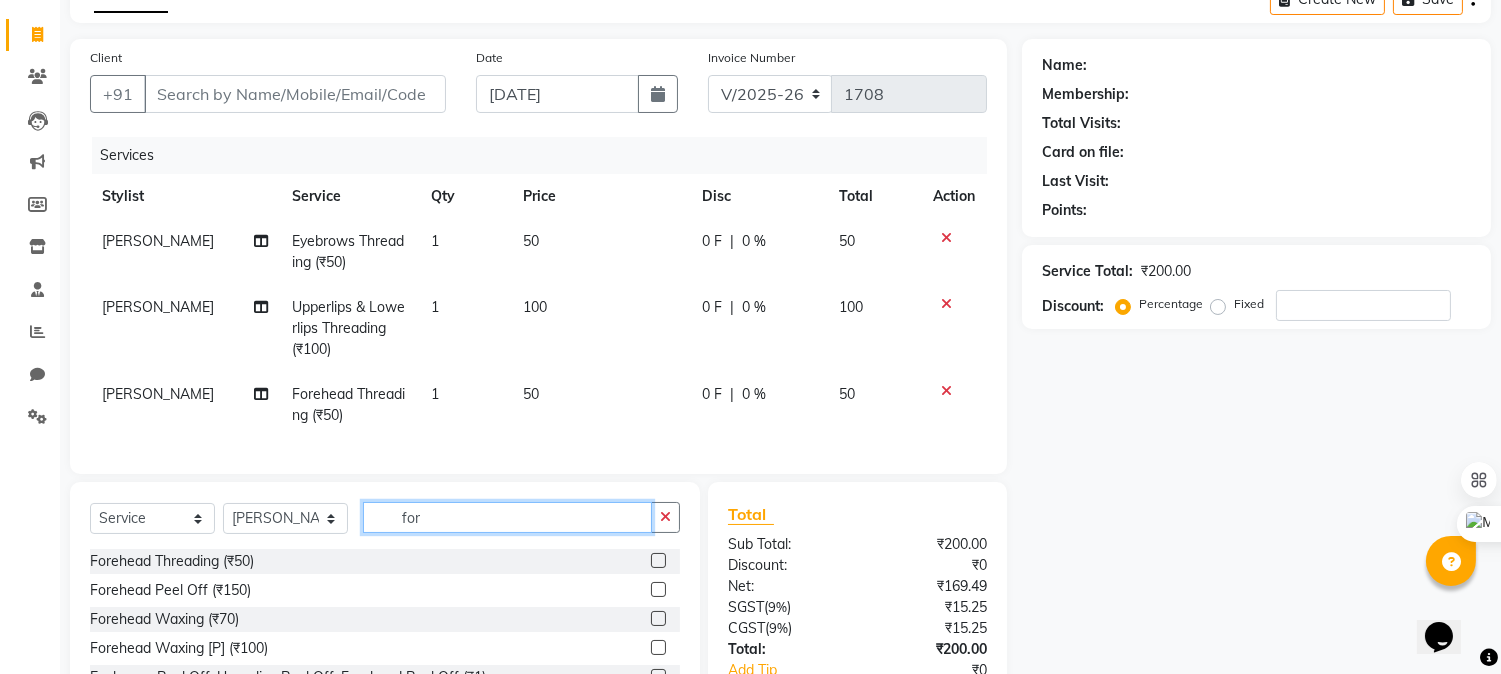 drag, startPoint x: 430, startPoint y: 533, endPoint x: 320, endPoint y: 530, distance: 110.0409 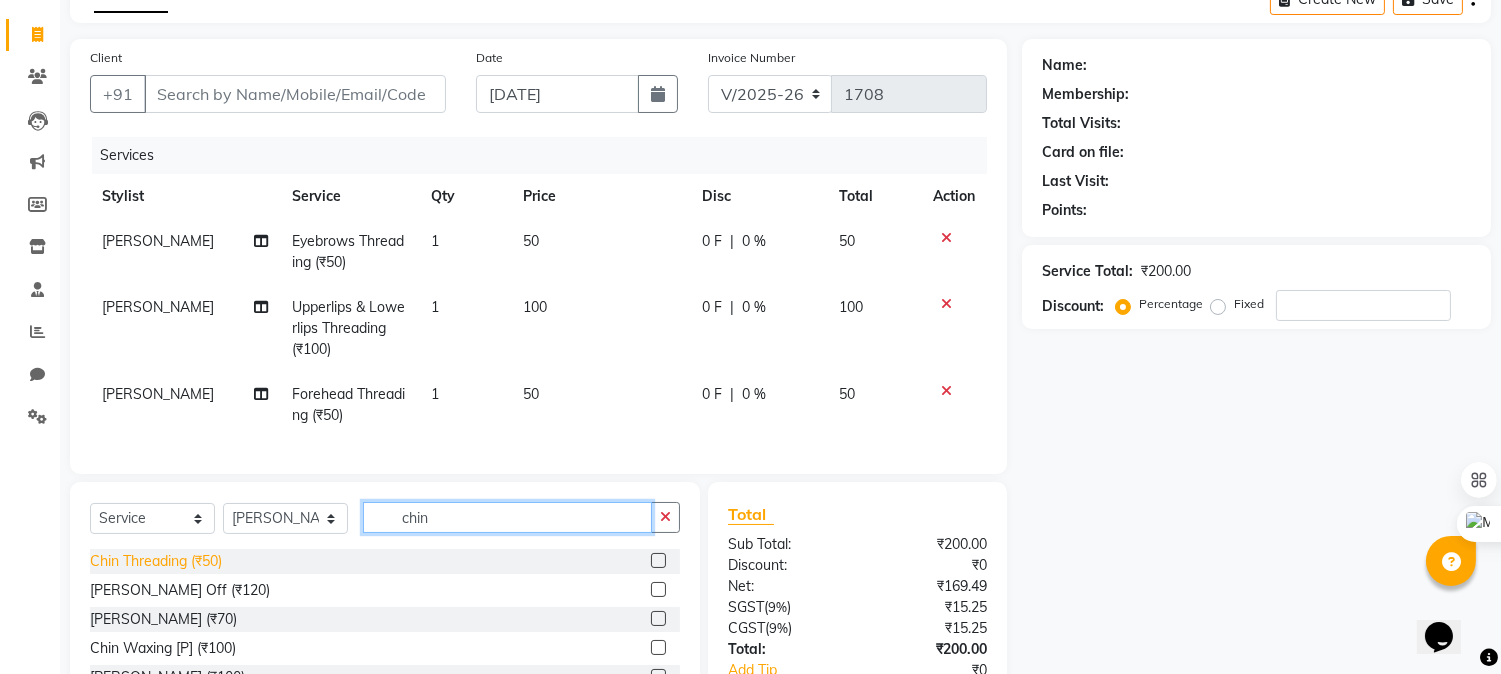 type on "chin" 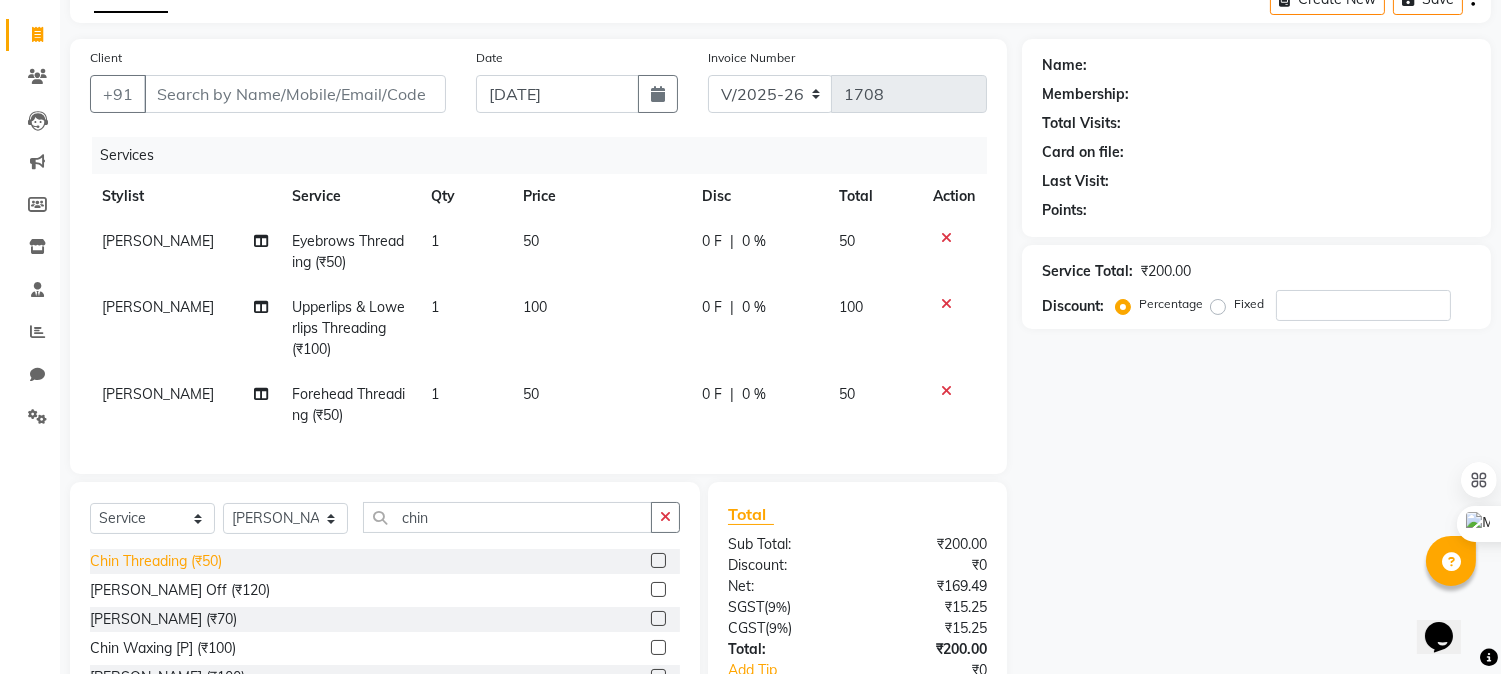 click on "Chin Threading (₹50)" 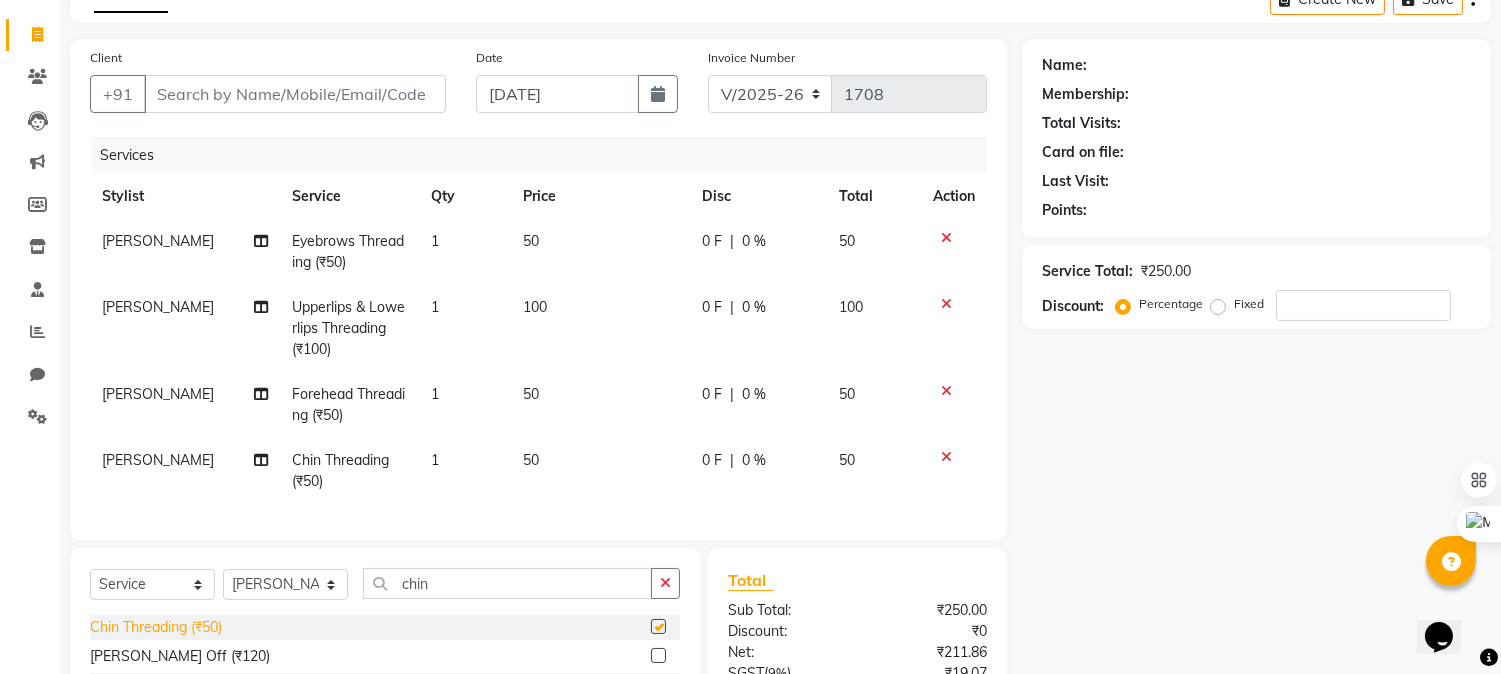 checkbox on "false" 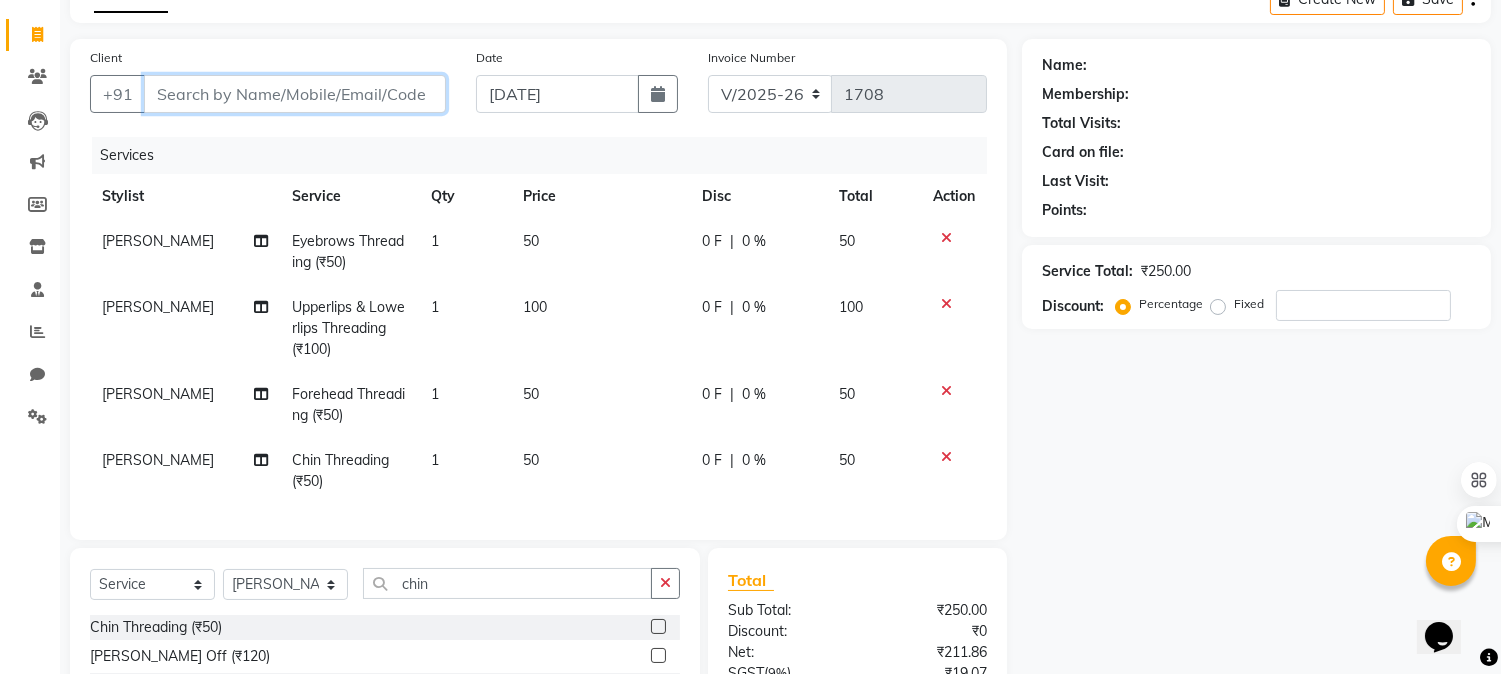 click on "Client" at bounding box center [295, 94] 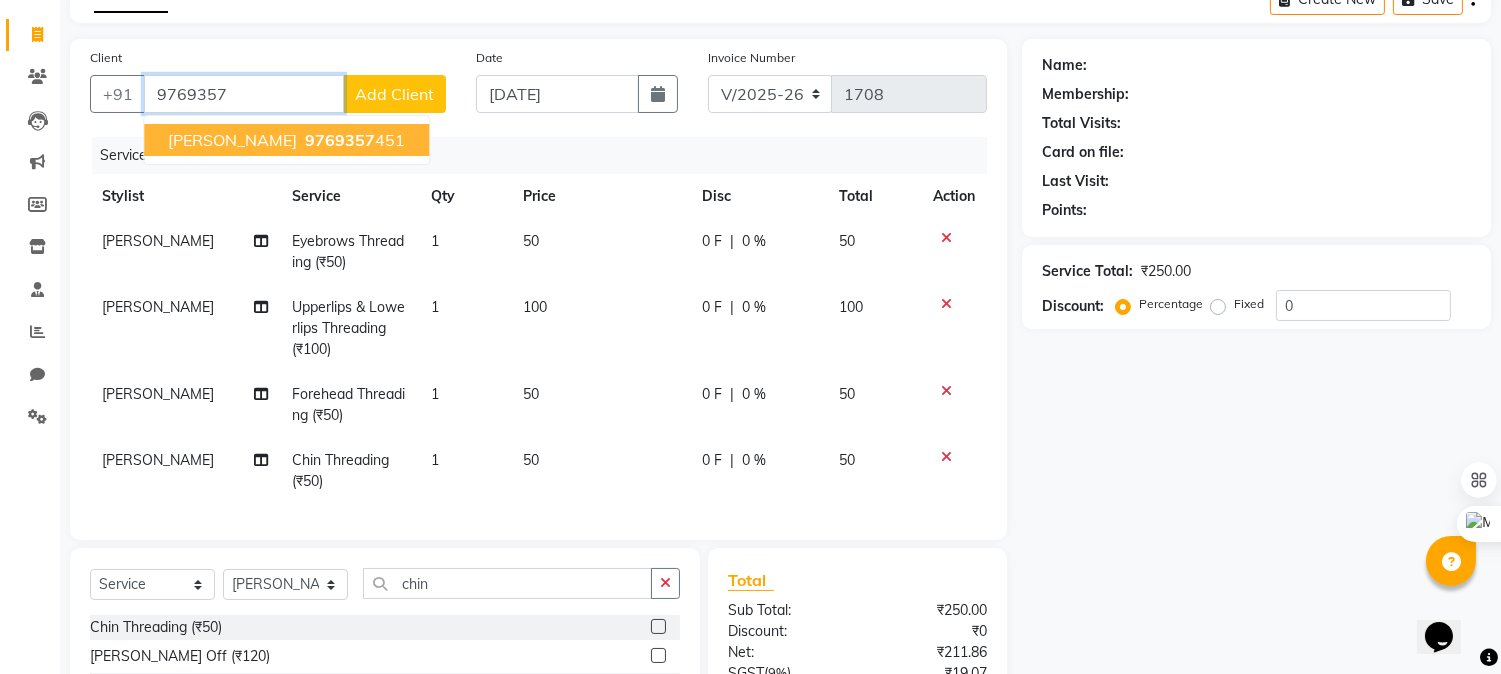 click on "9769357" at bounding box center (340, 140) 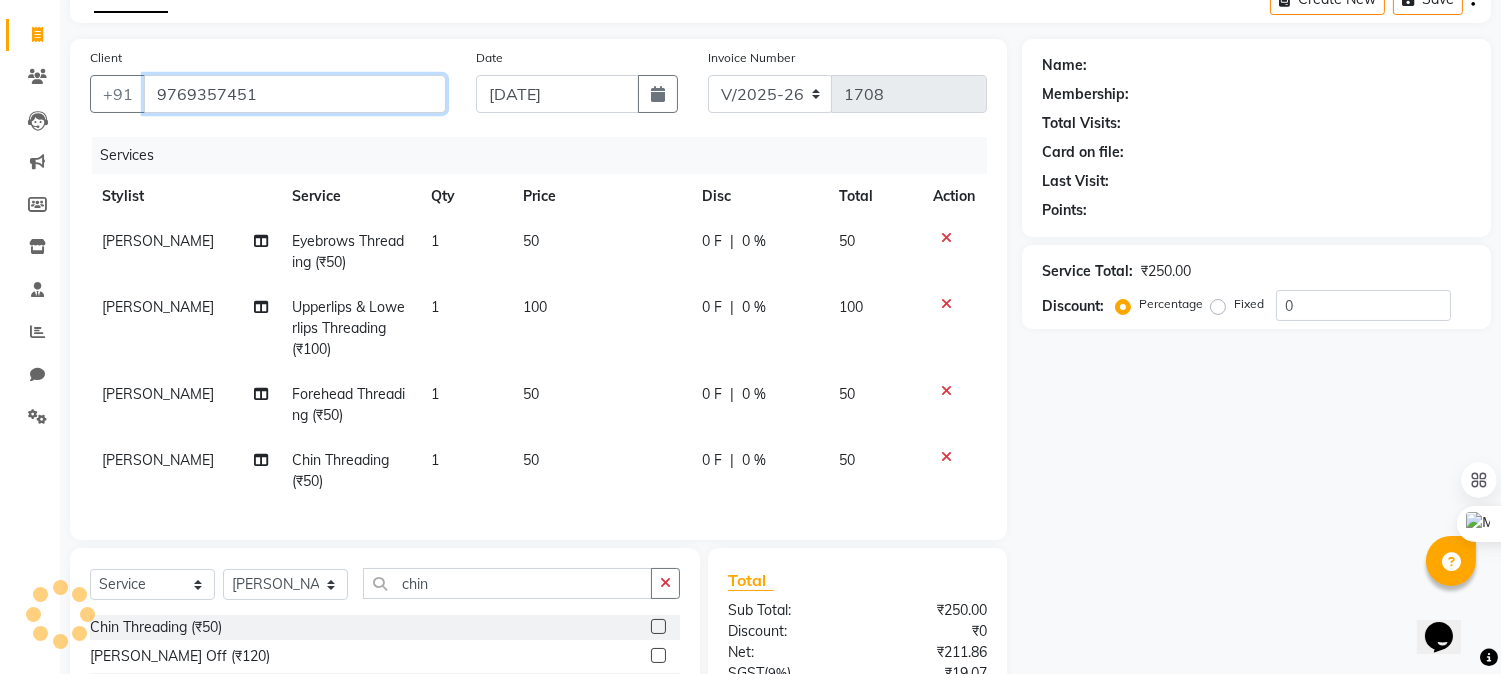 type on "9769357451" 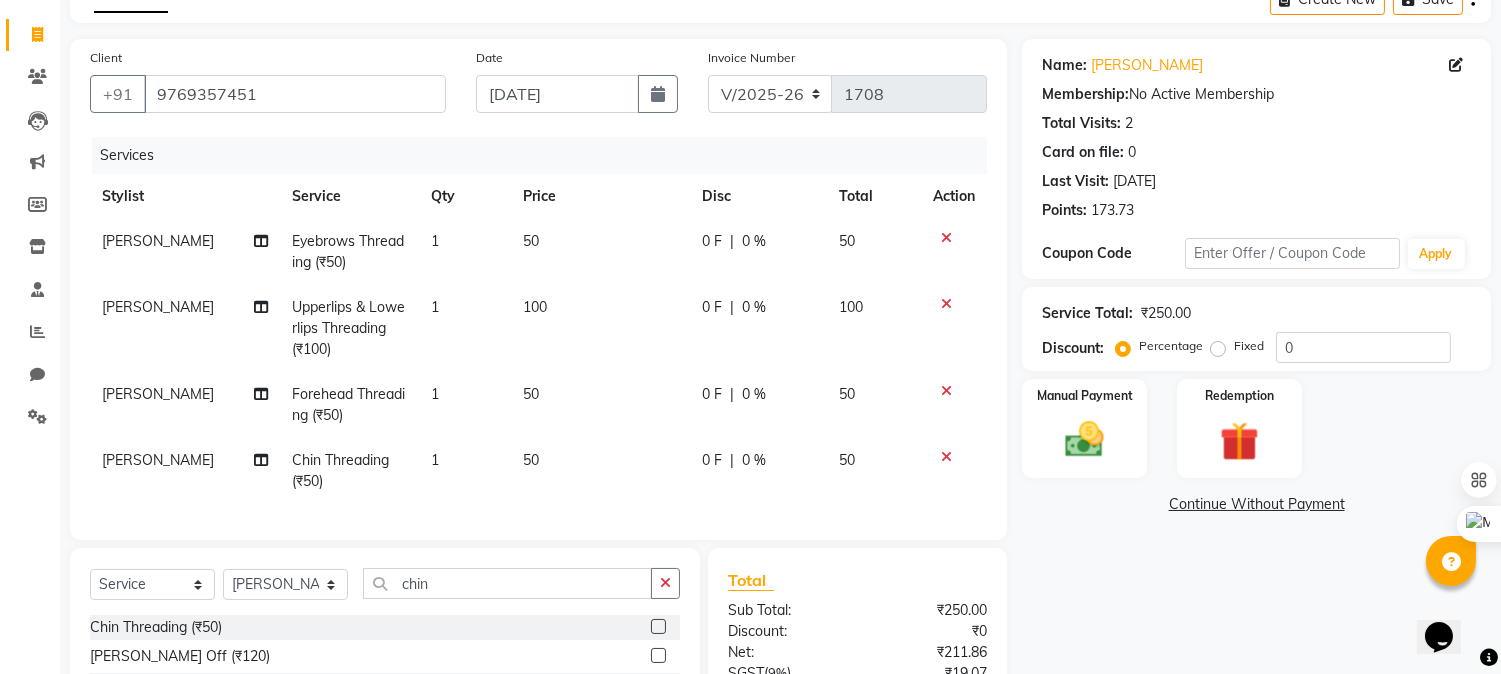 scroll, scrollTop: 326, scrollLeft: 0, axis: vertical 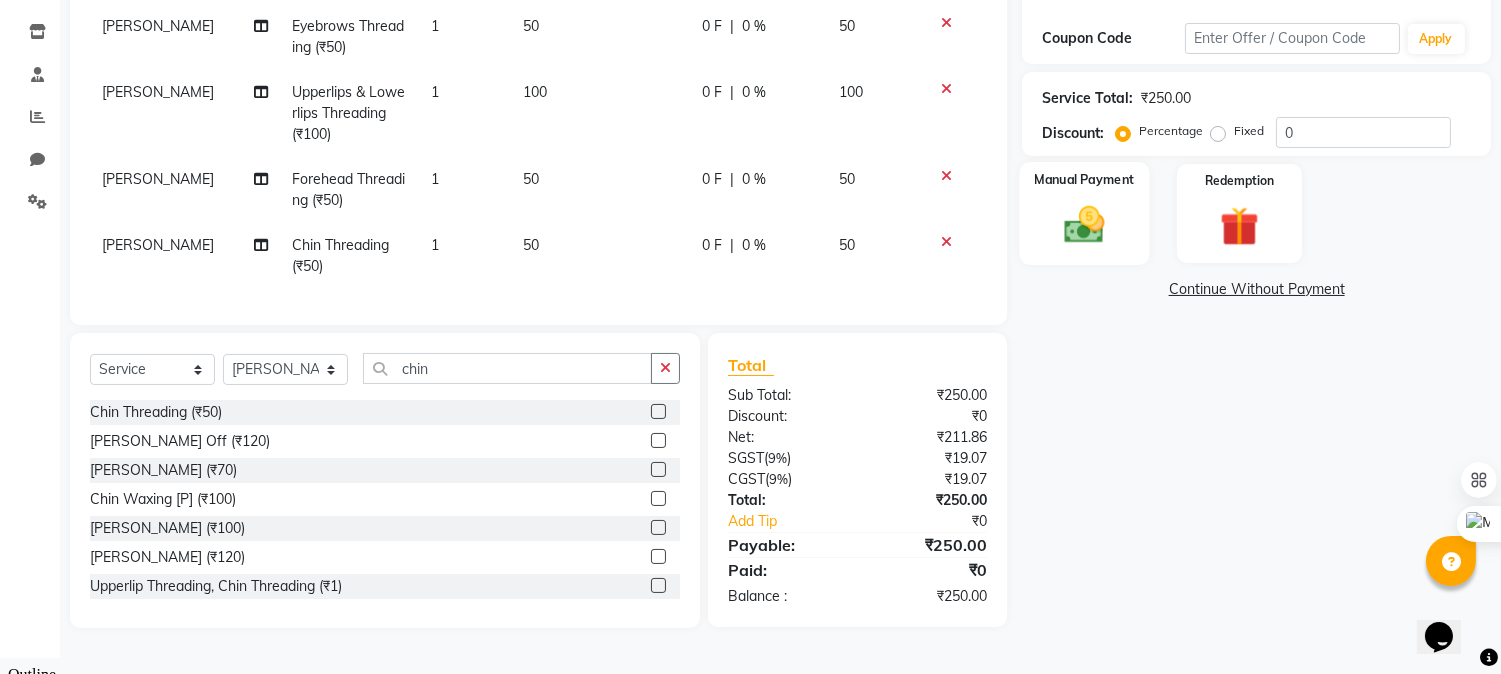 click 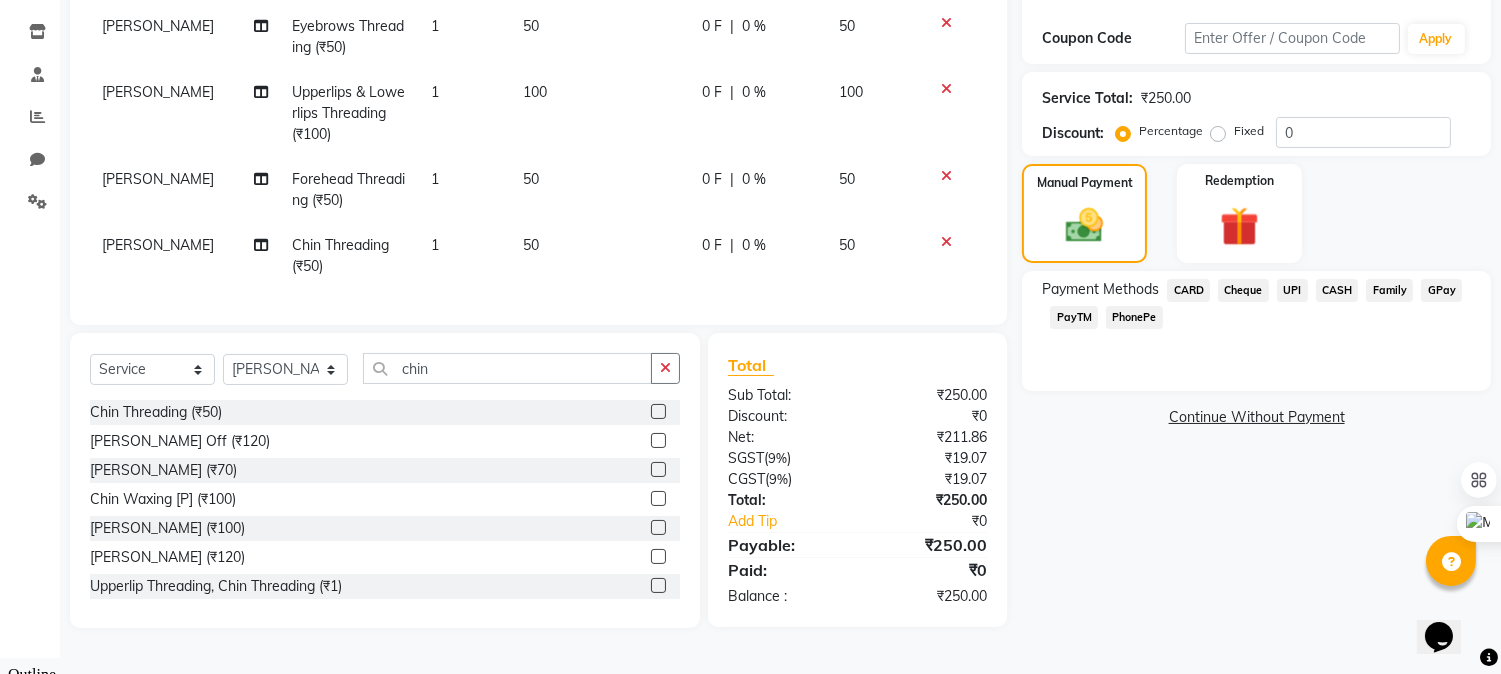 click on "Cheque" 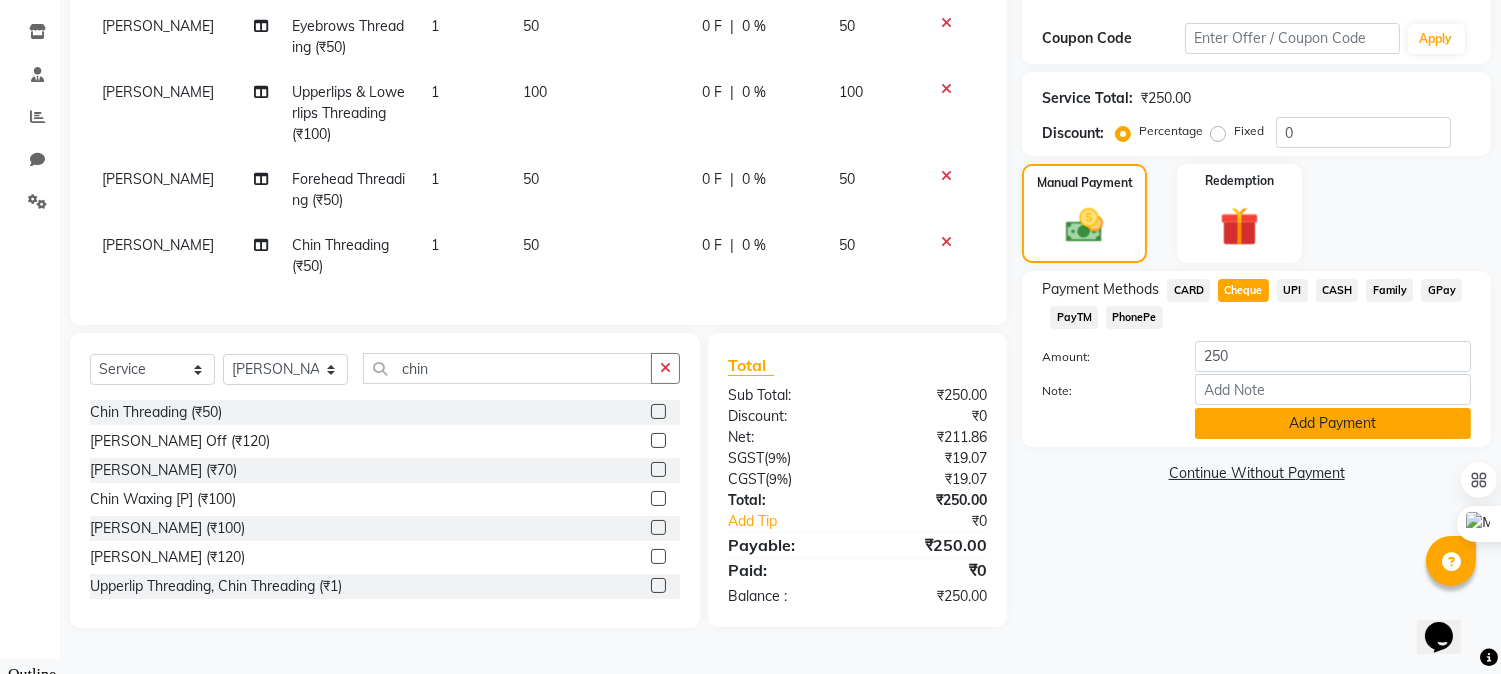 click on "Add Payment" 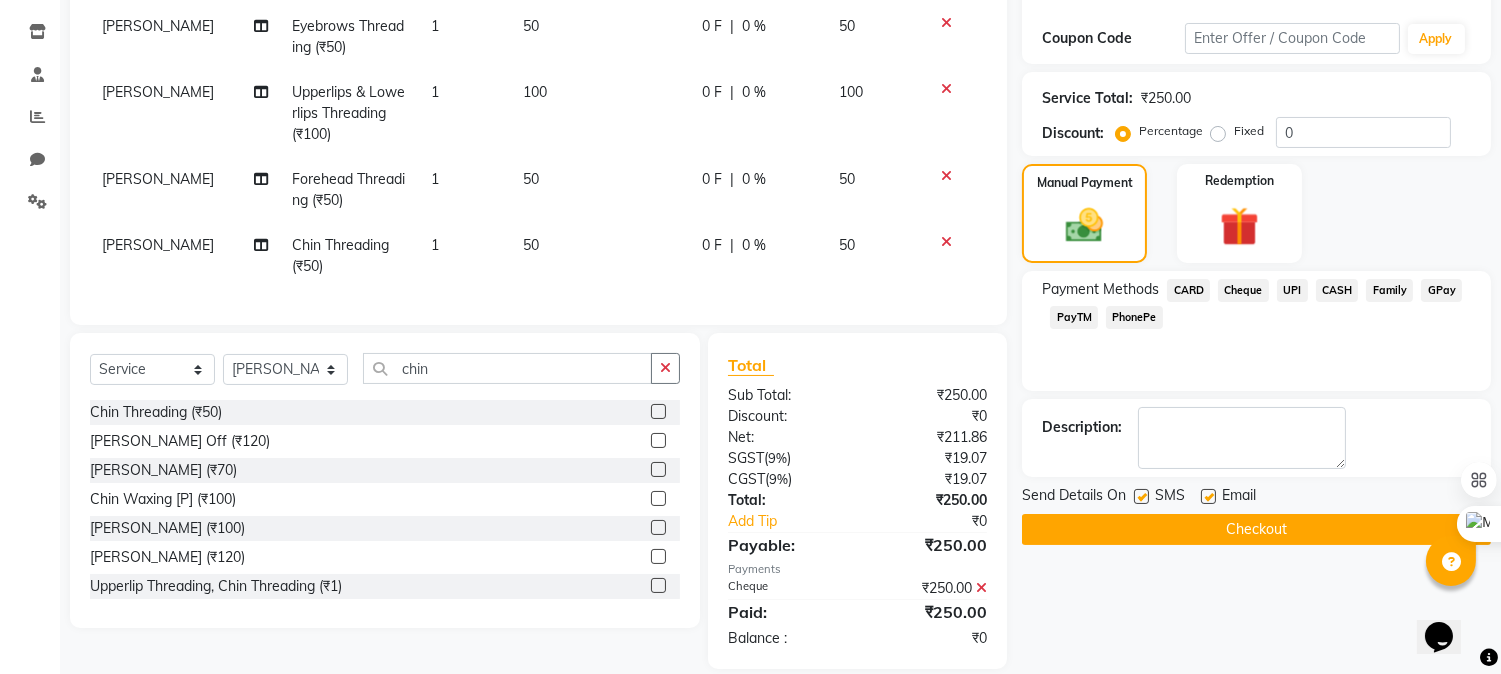 scroll, scrollTop: 366, scrollLeft: 0, axis: vertical 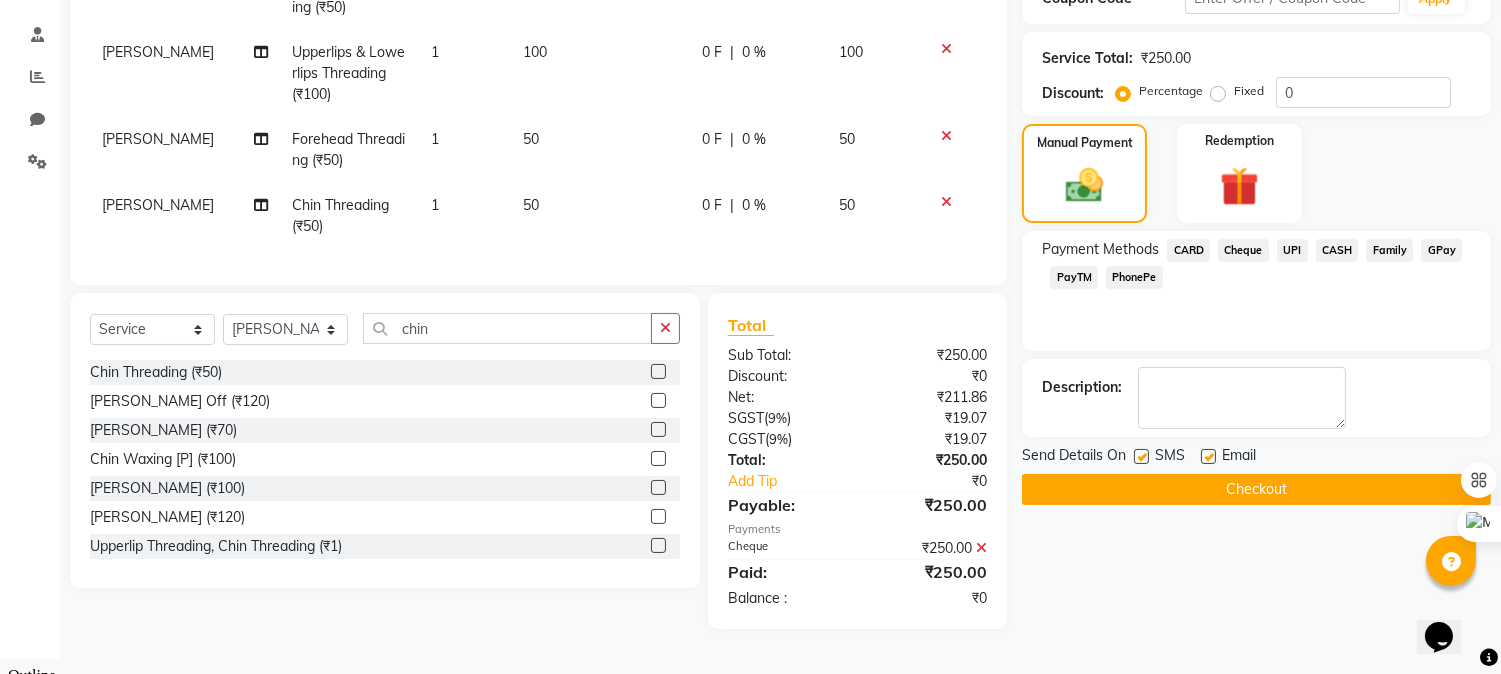 click on "Checkout" 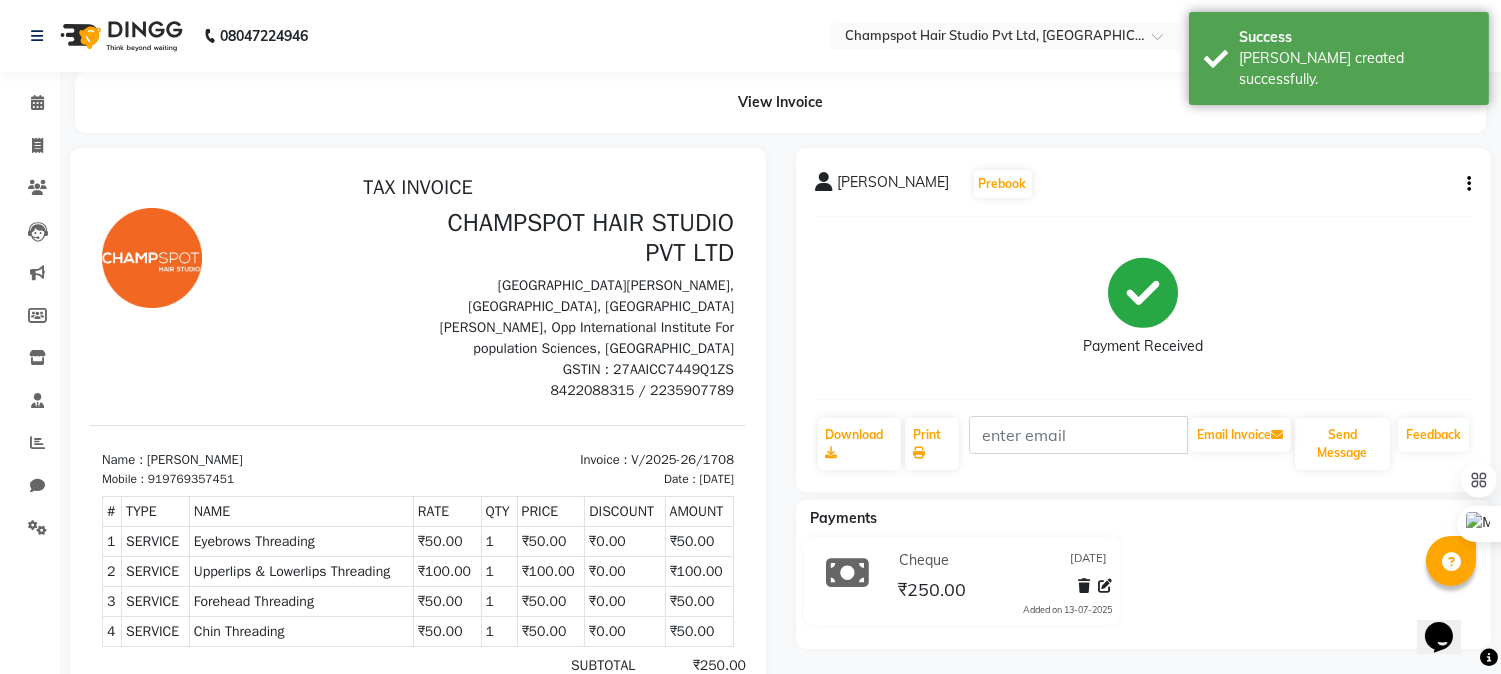 scroll, scrollTop: 0, scrollLeft: 0, axis: both 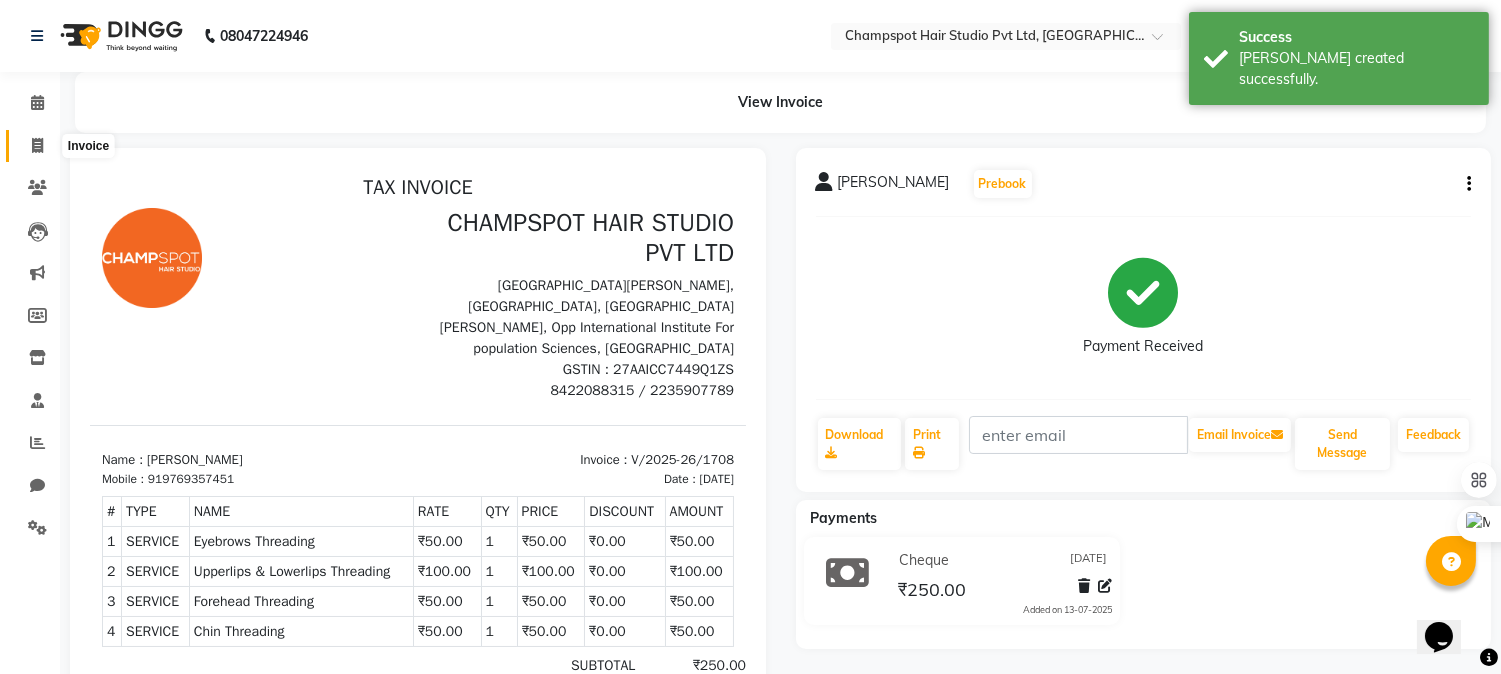click 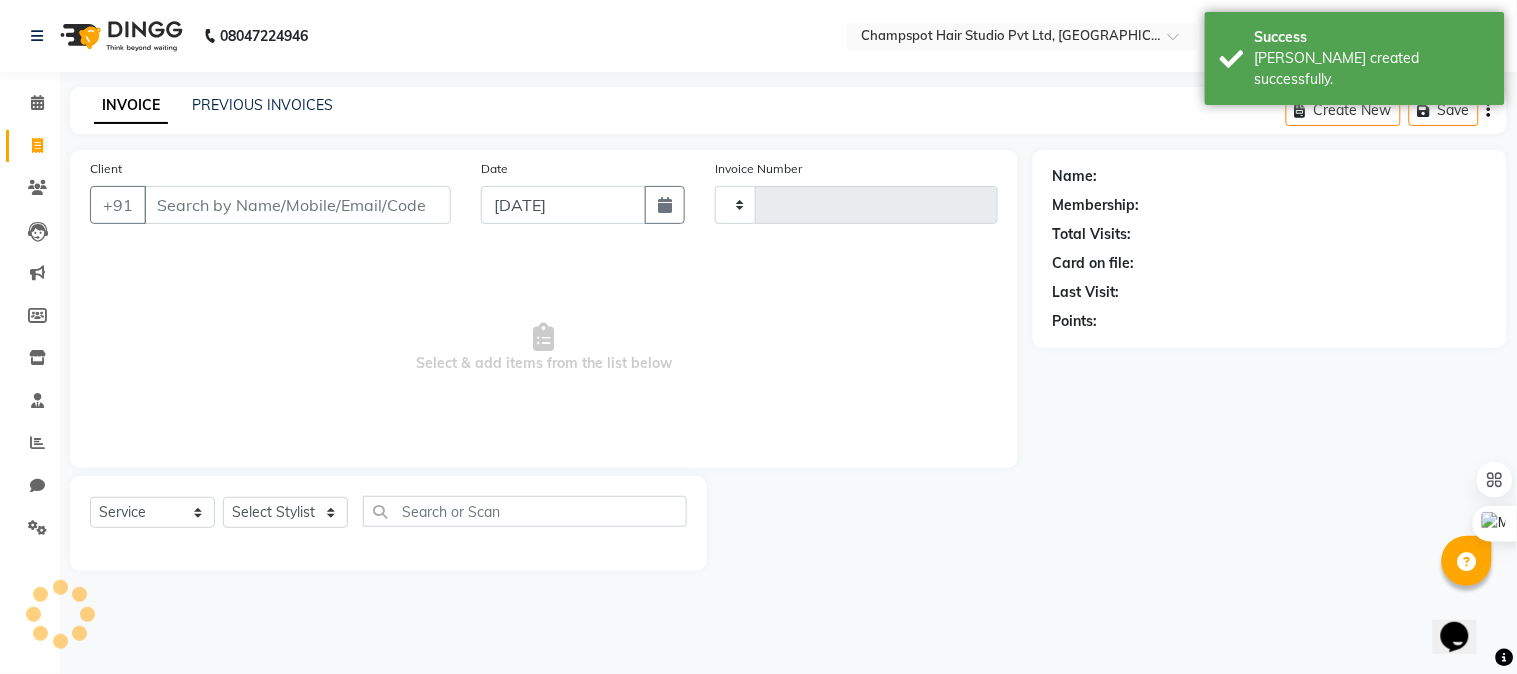 type on "1709" 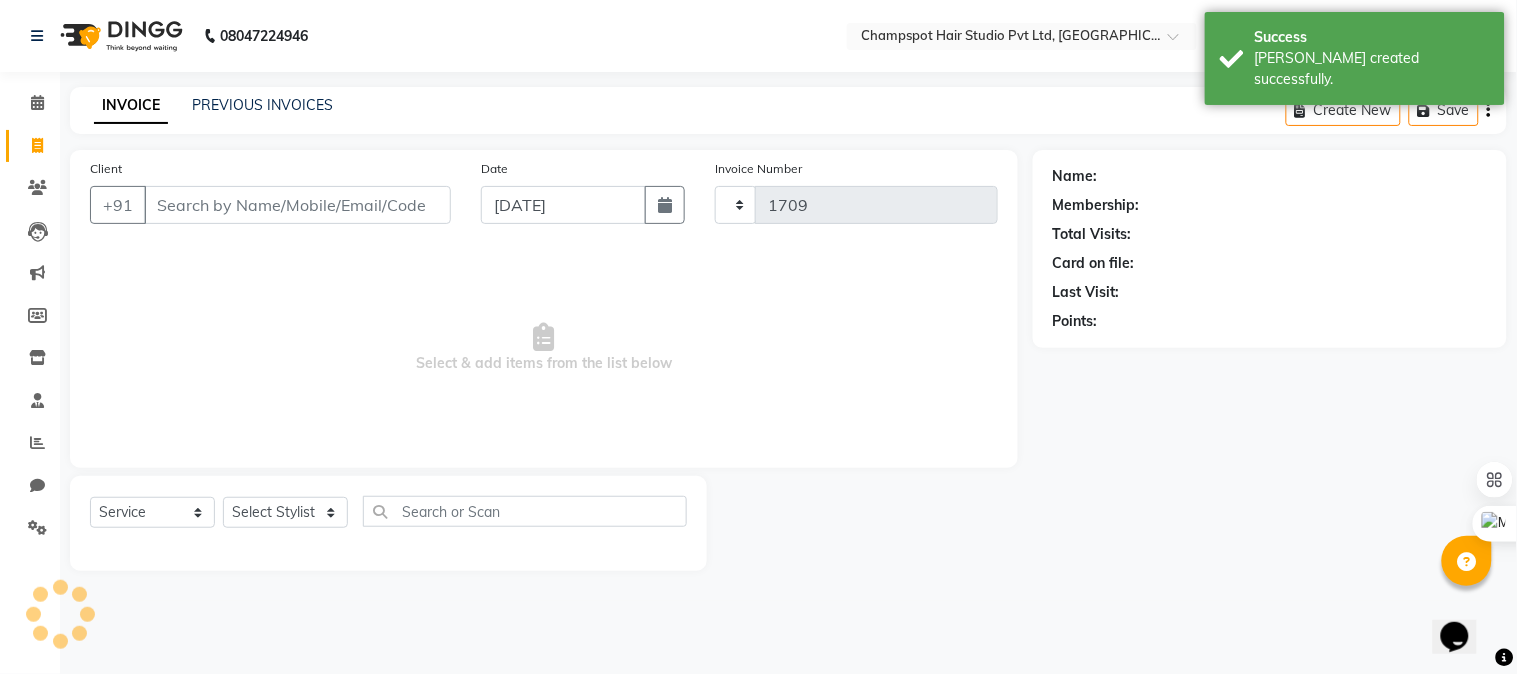 select on "7690" 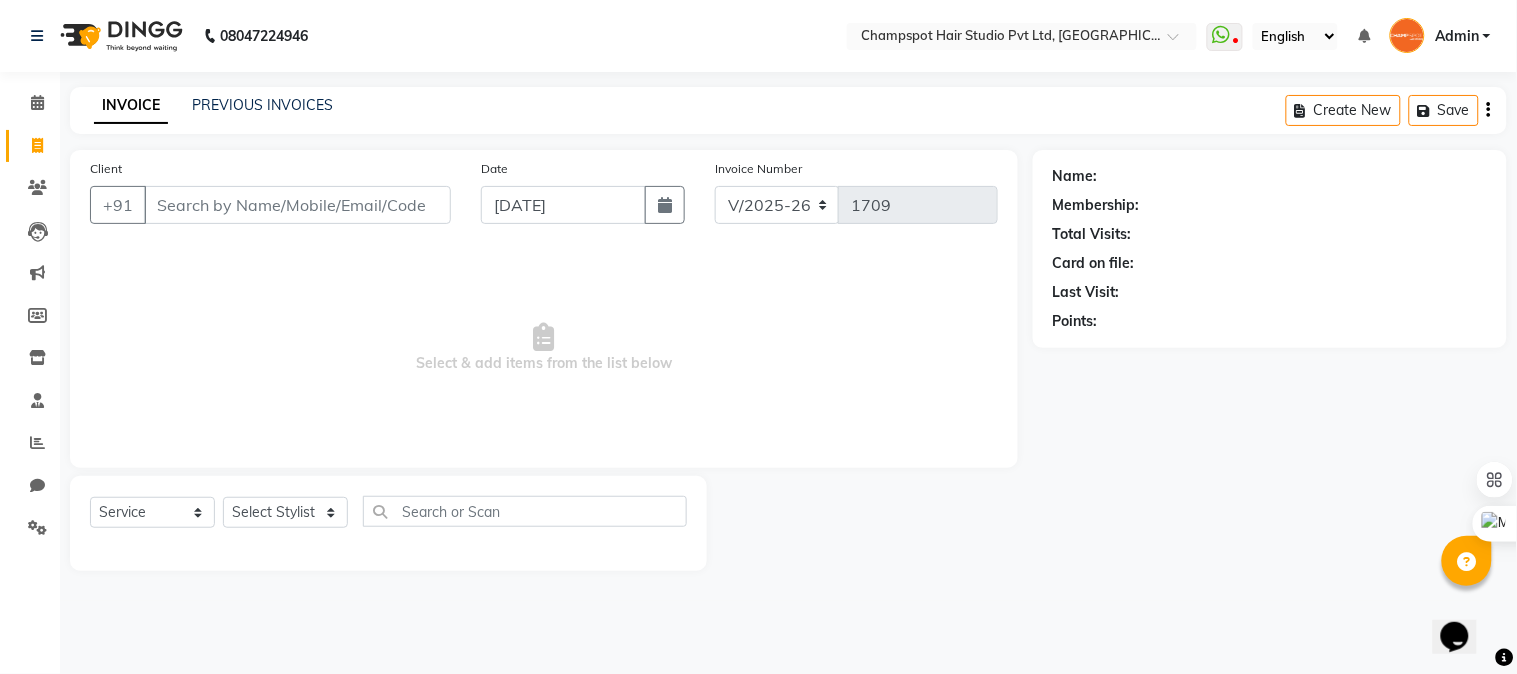 click on "Client +91" 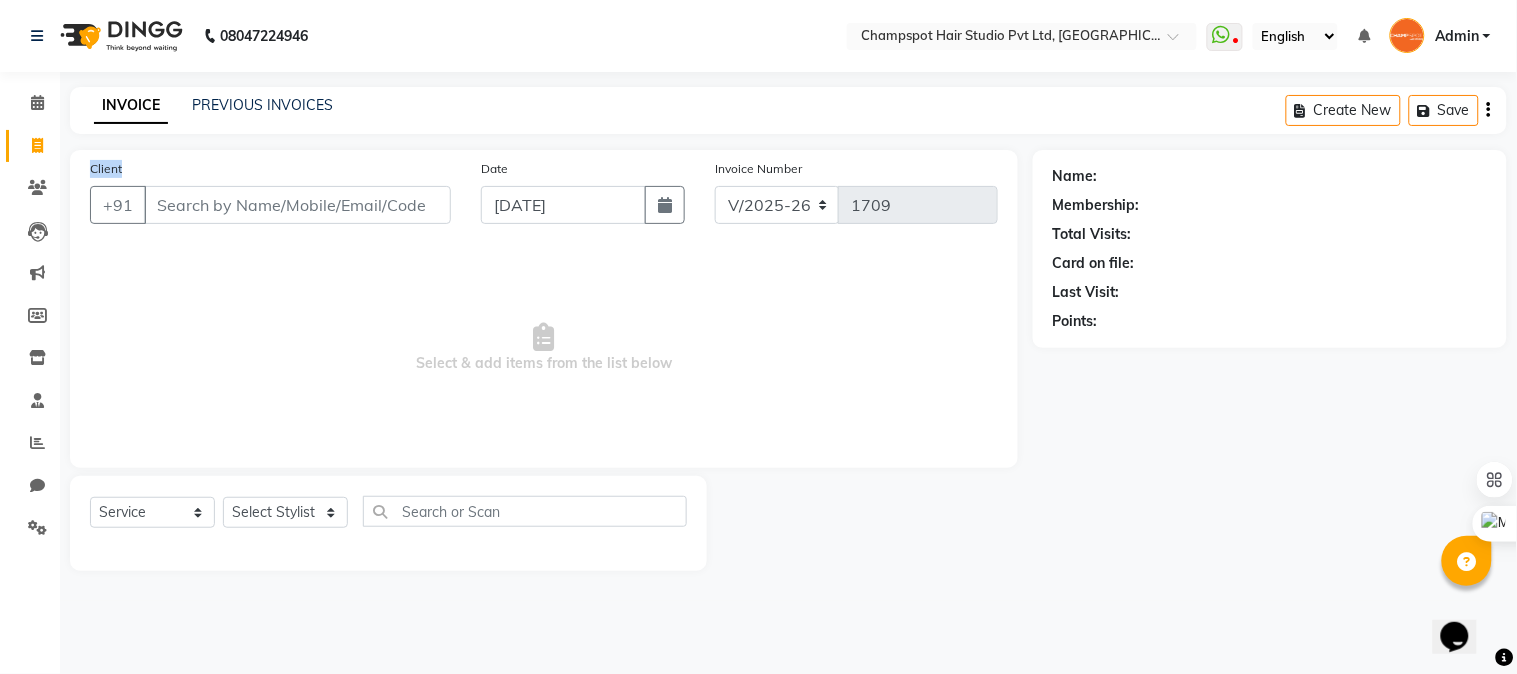 click on "Client +91" 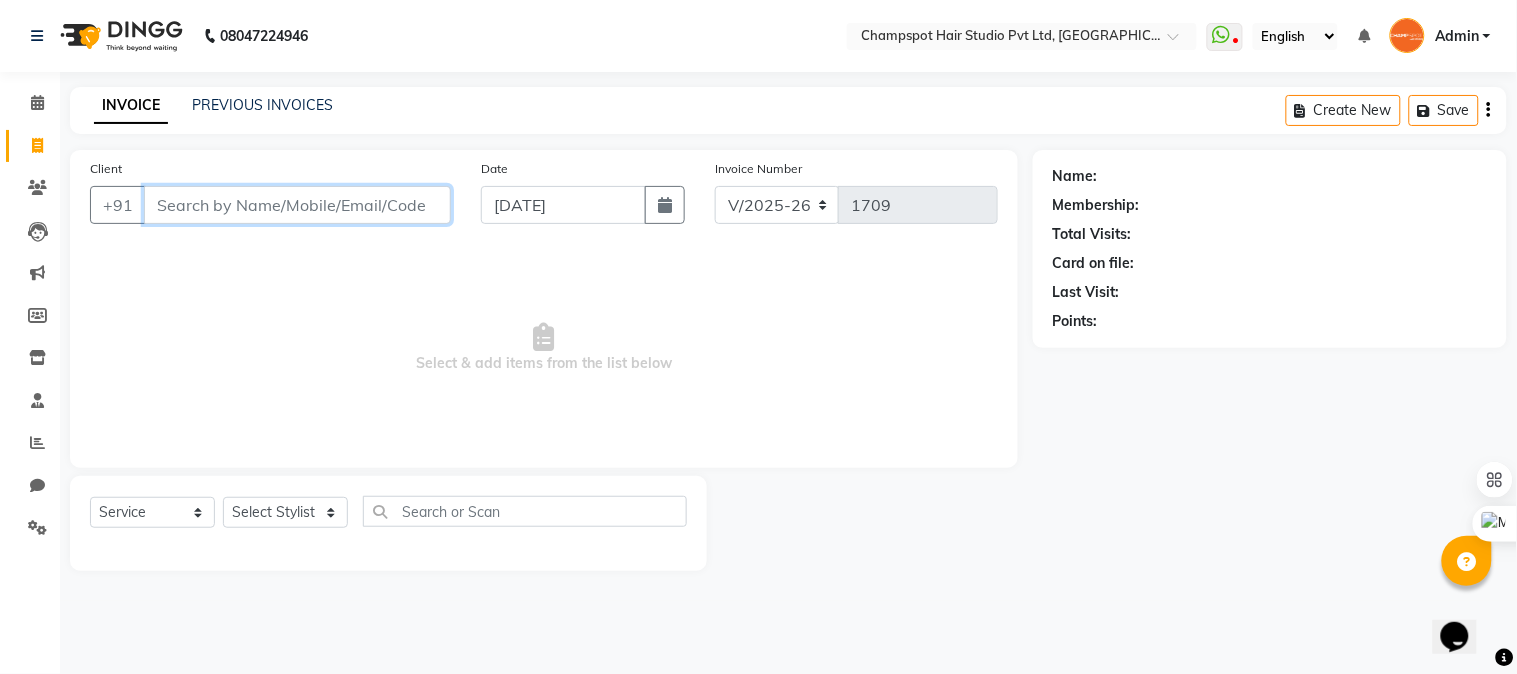 click on "Client" at bounding box center (297, 205) 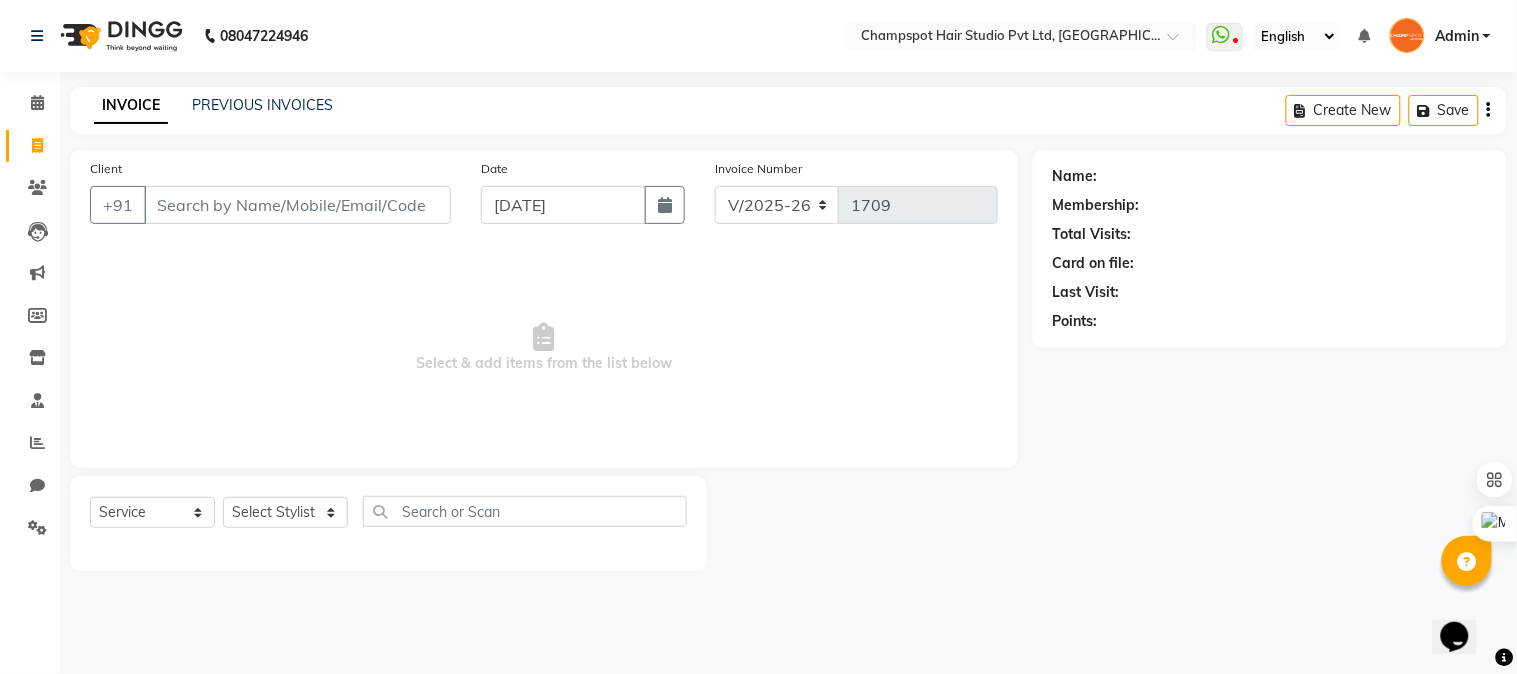click on "Select & add items from the list below" at bounding box center (544, 348) 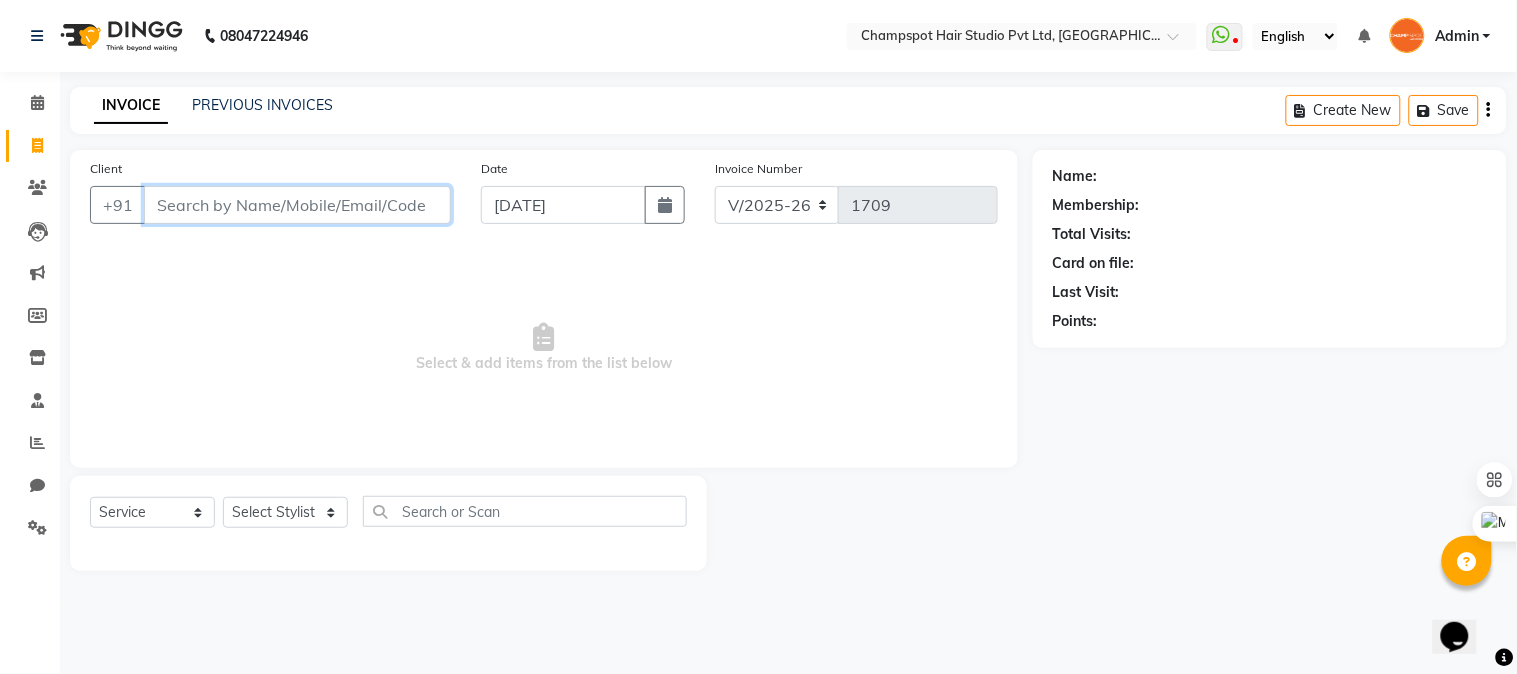 click on "Client" at bounding box center [297, 205] 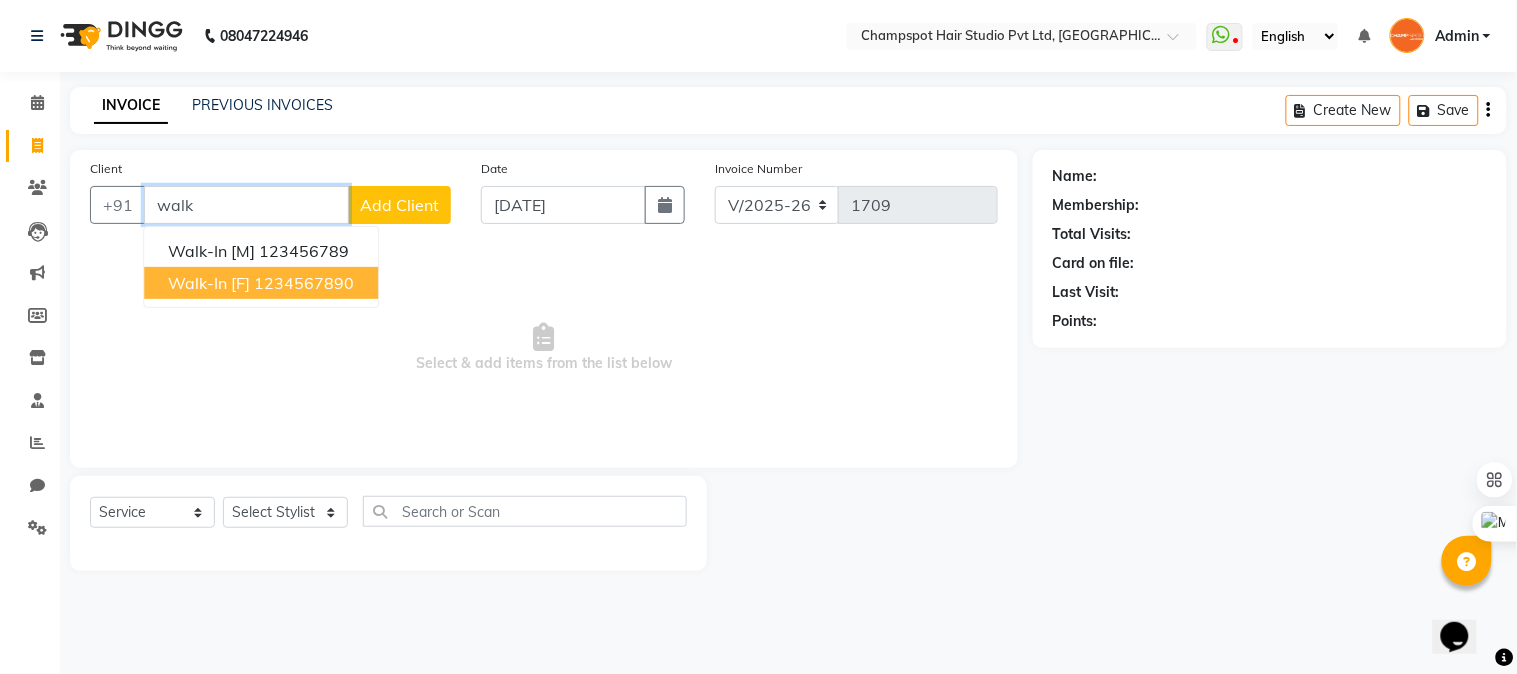 click on "Walk-In [F]" at bounding box center [209, 283] 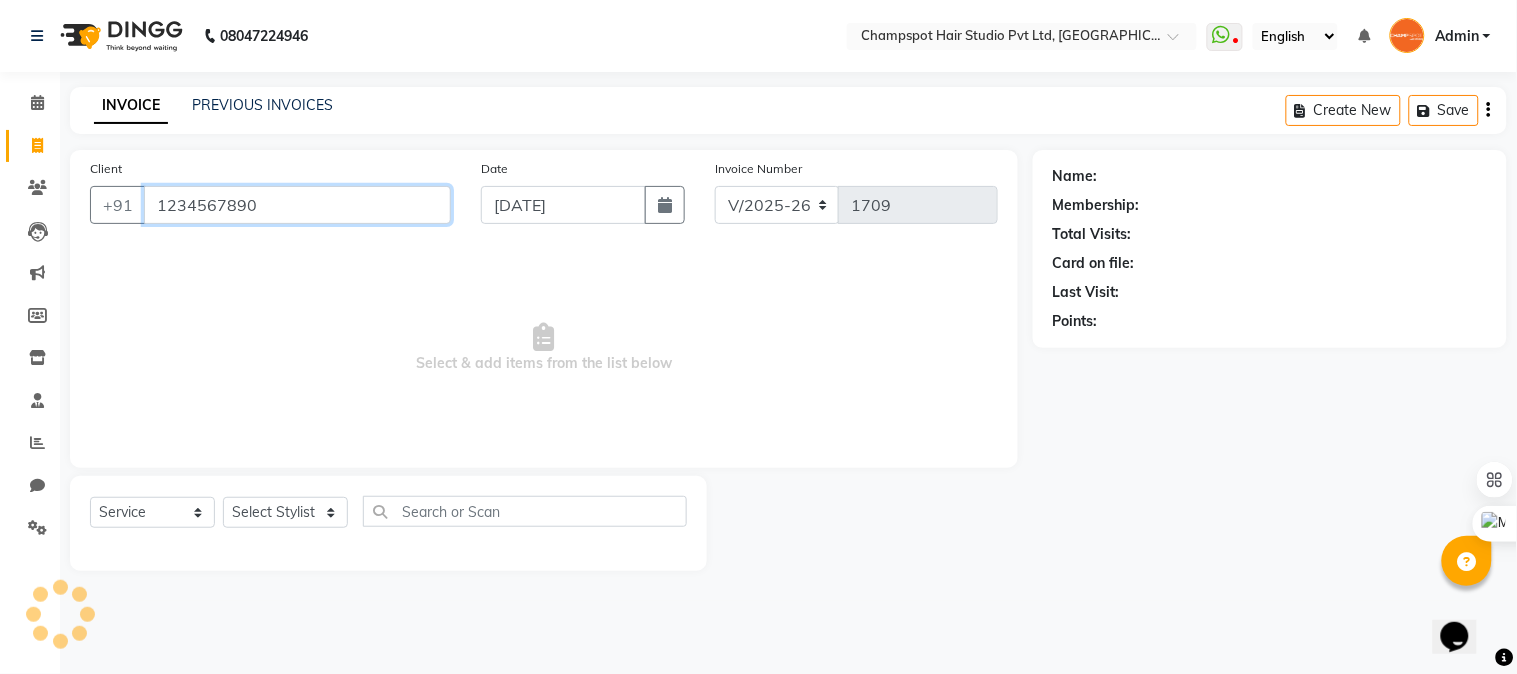 type on "1234567890" 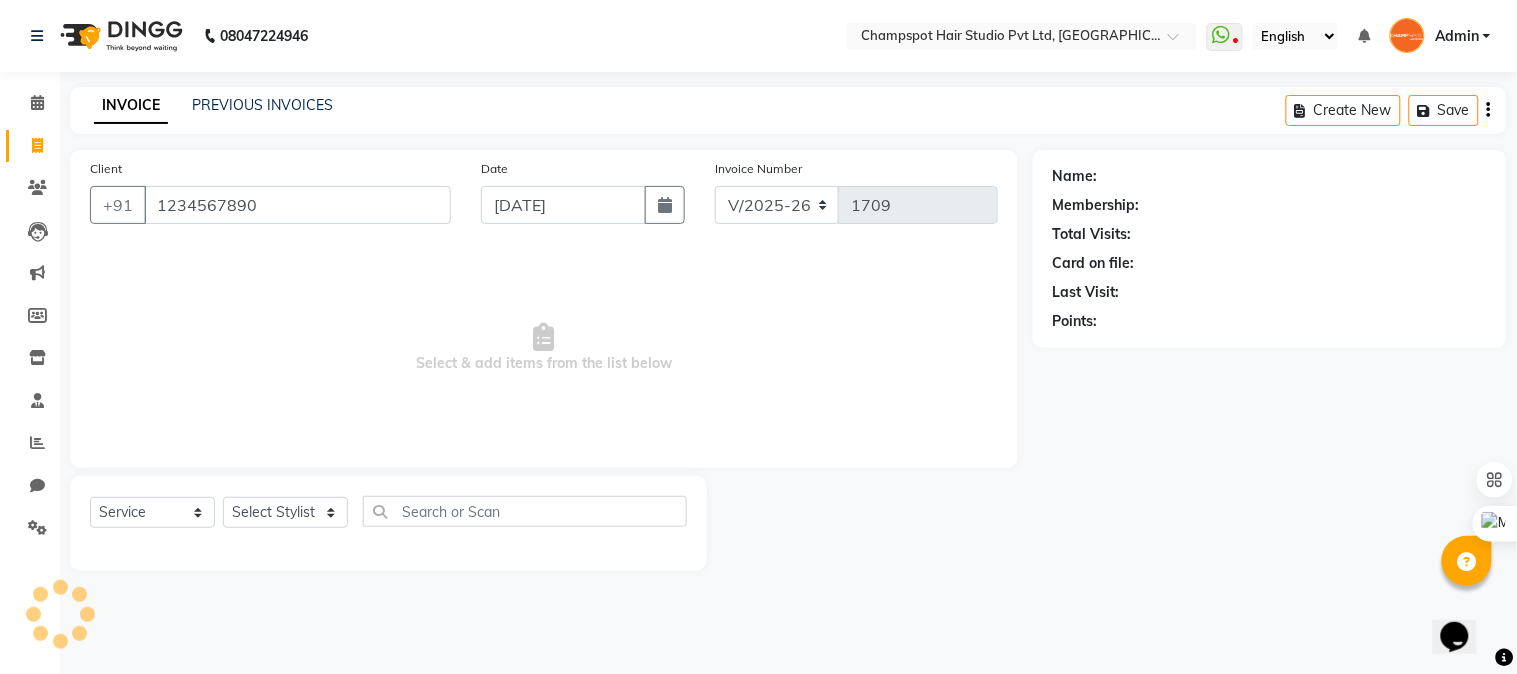 select on "1: Object" 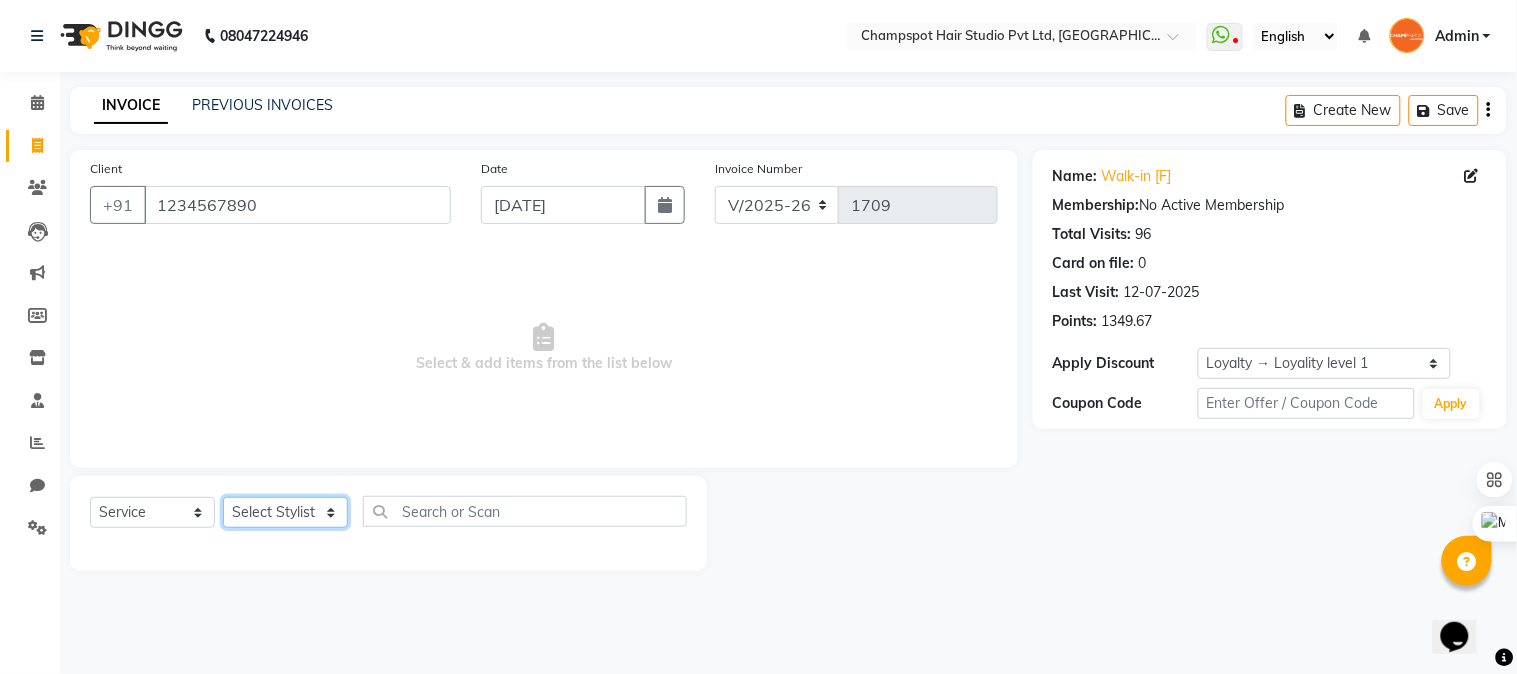 click on "Select Stylist Admin Ahmad Bhavesh Limbachia Falak Shaikh 	Hemant Limbachia Mamta Divekar Mukhtar Shamshad" 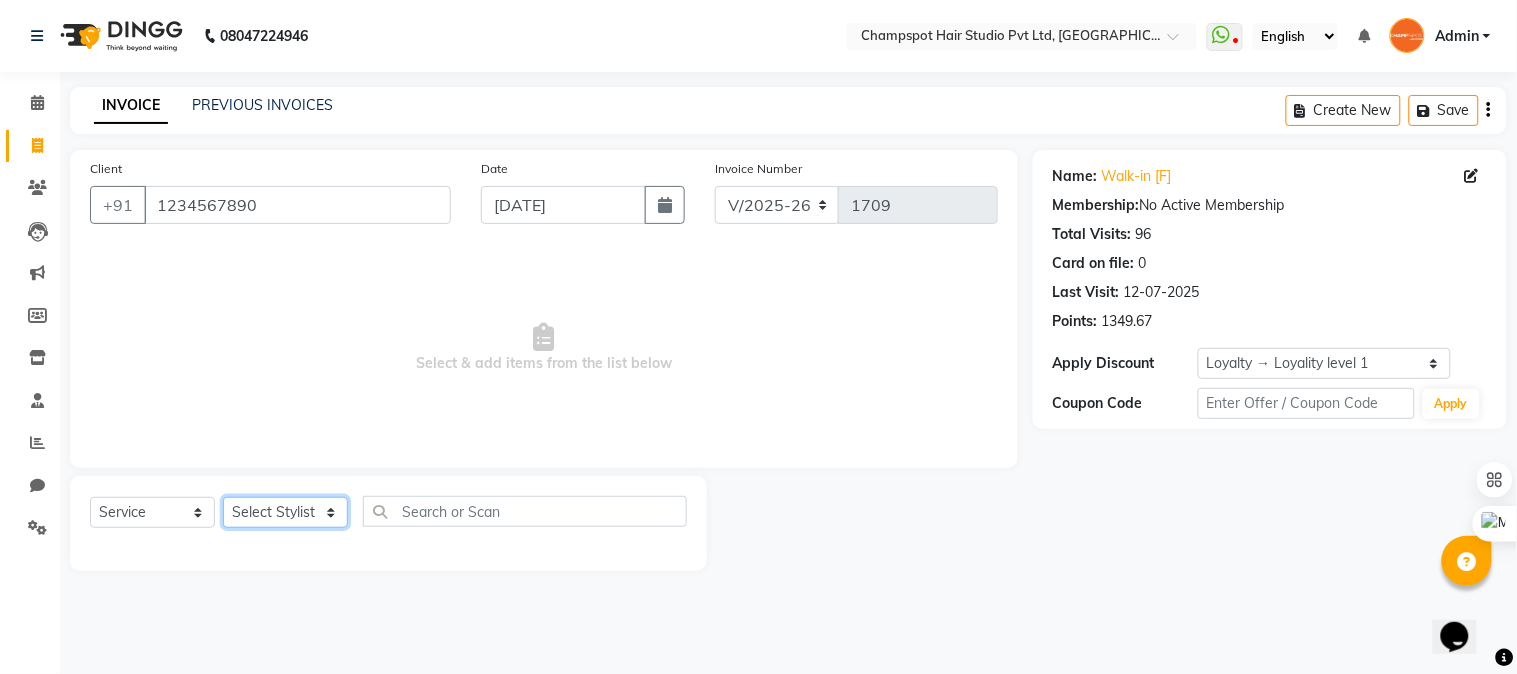 select on "69009" 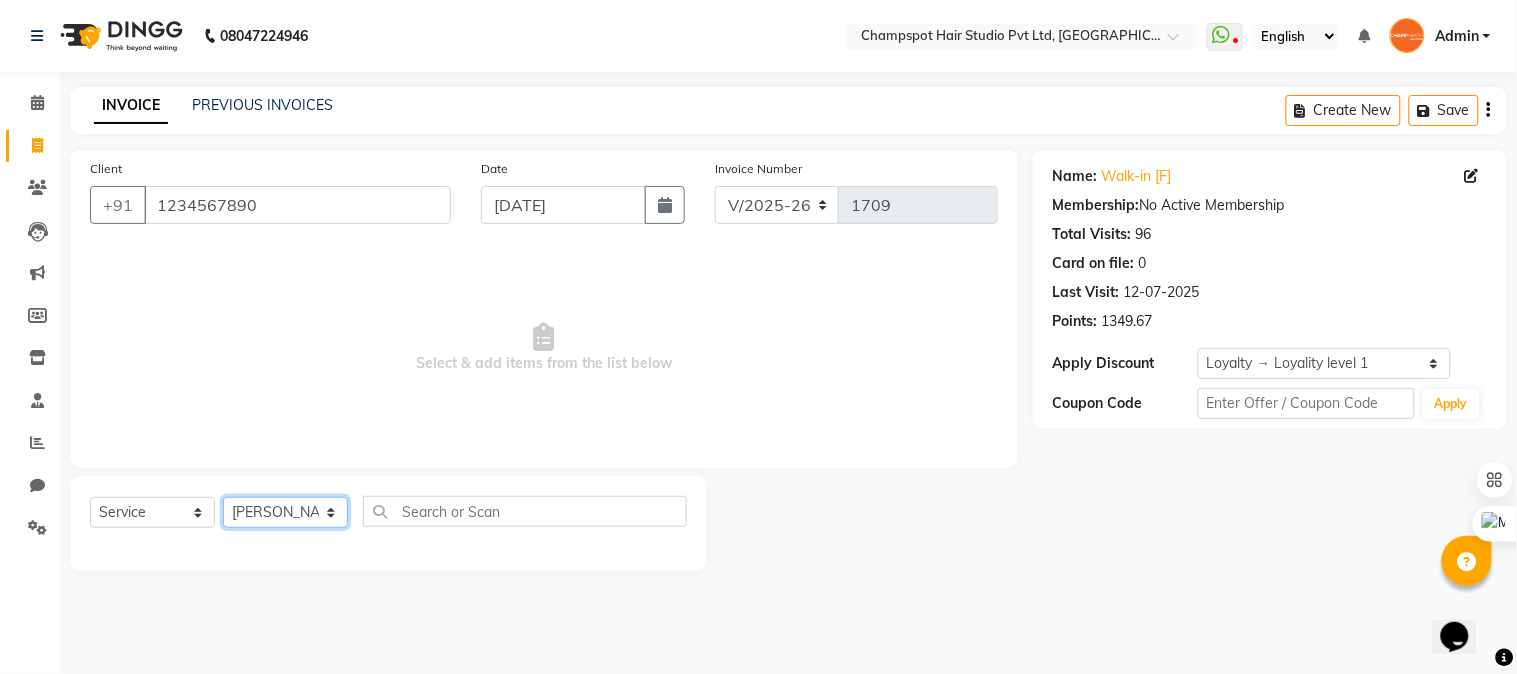 click on "Select Stylist Admin Ahmad Bhavesh Limbachia Falak Shaikh 	Hemant Limbachia Mamta Divekar Mukhtar Shamshad" 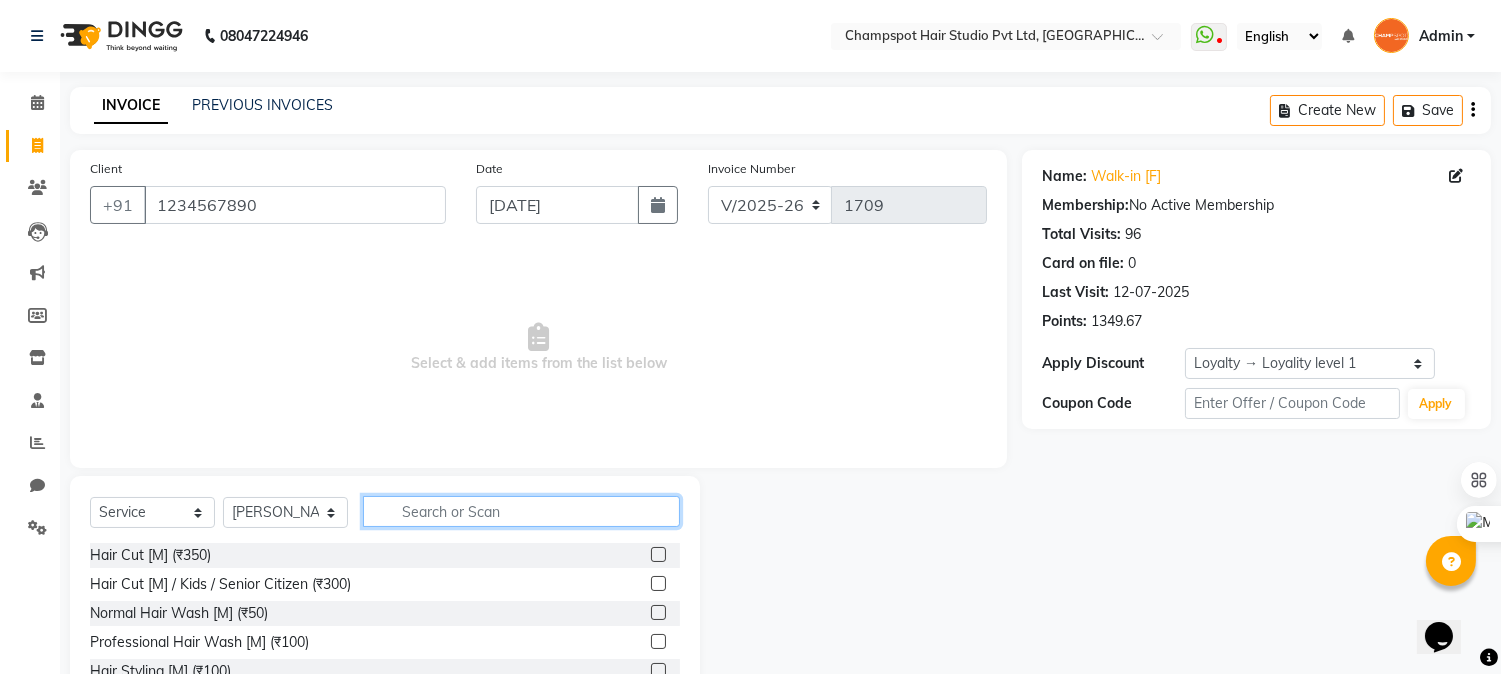 click 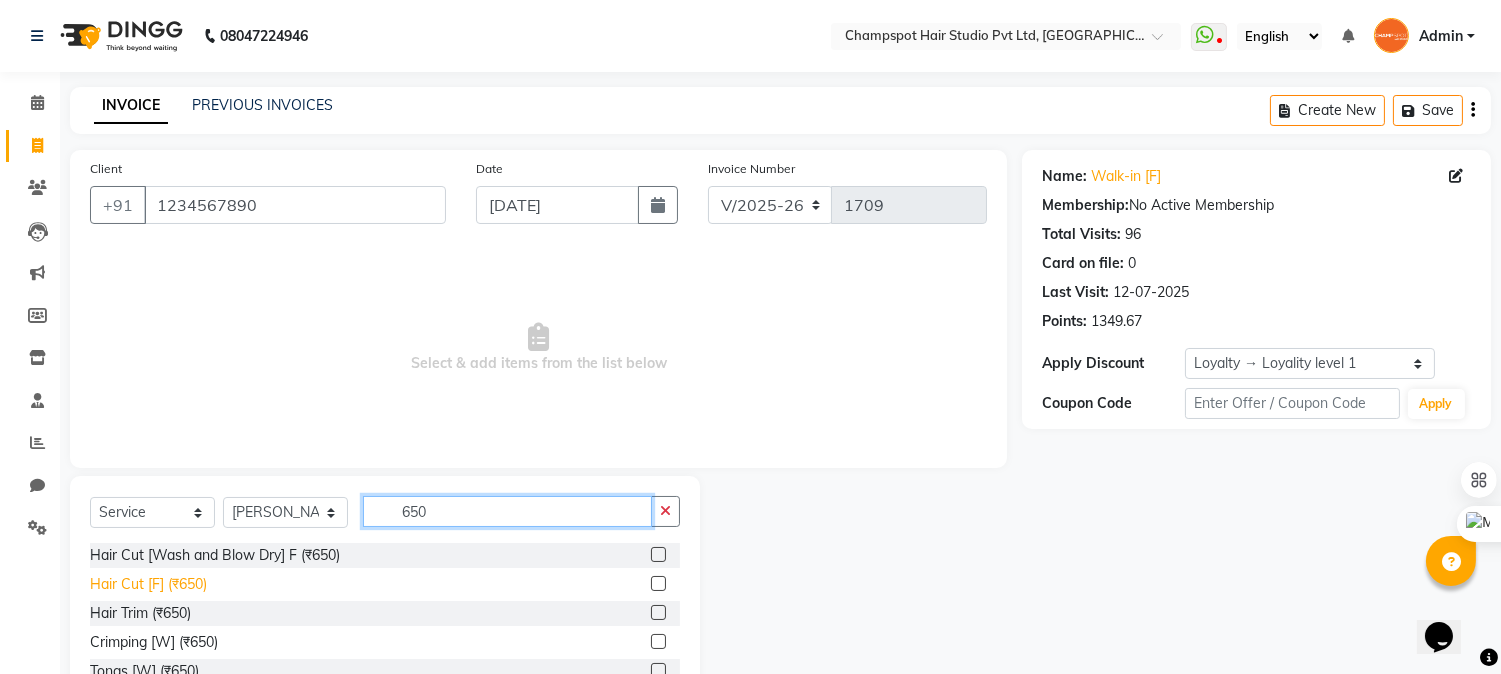type on "650" 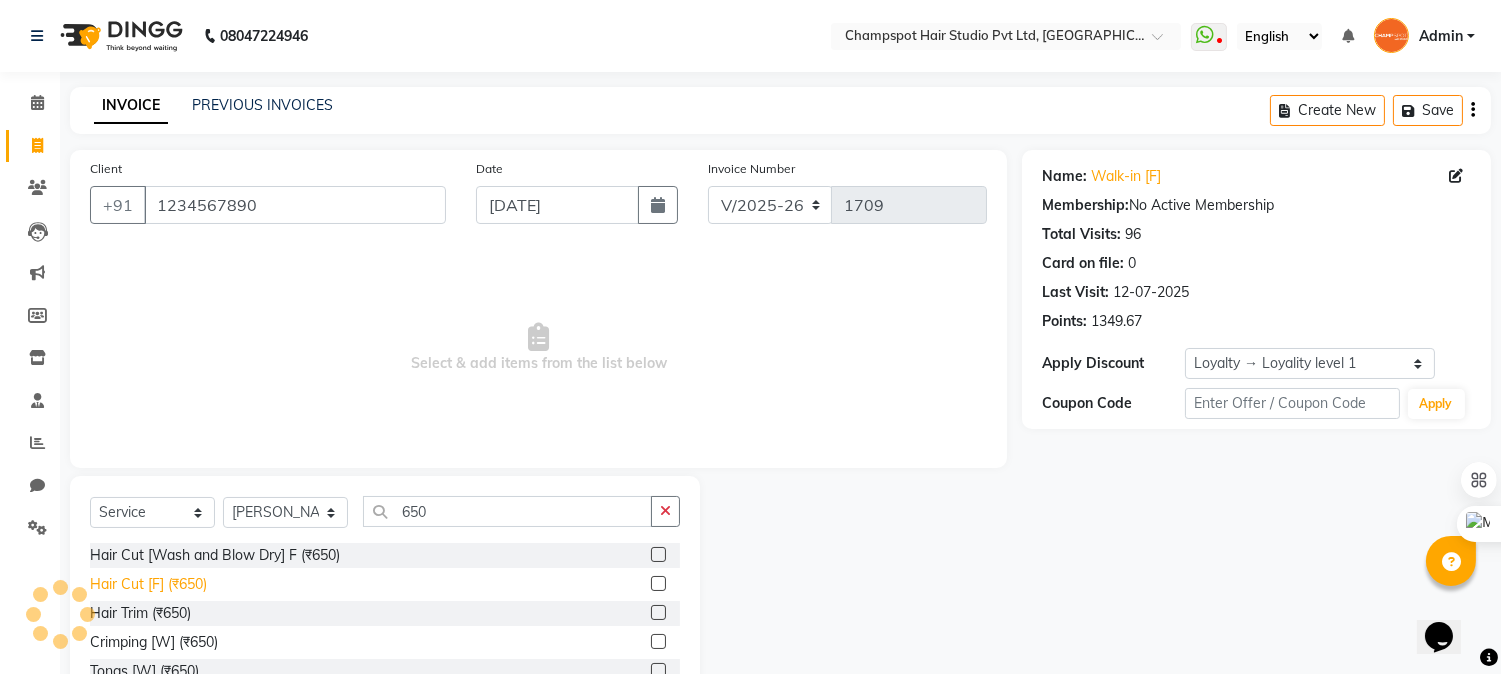 click on "Hair Cut [F] (₹650)" 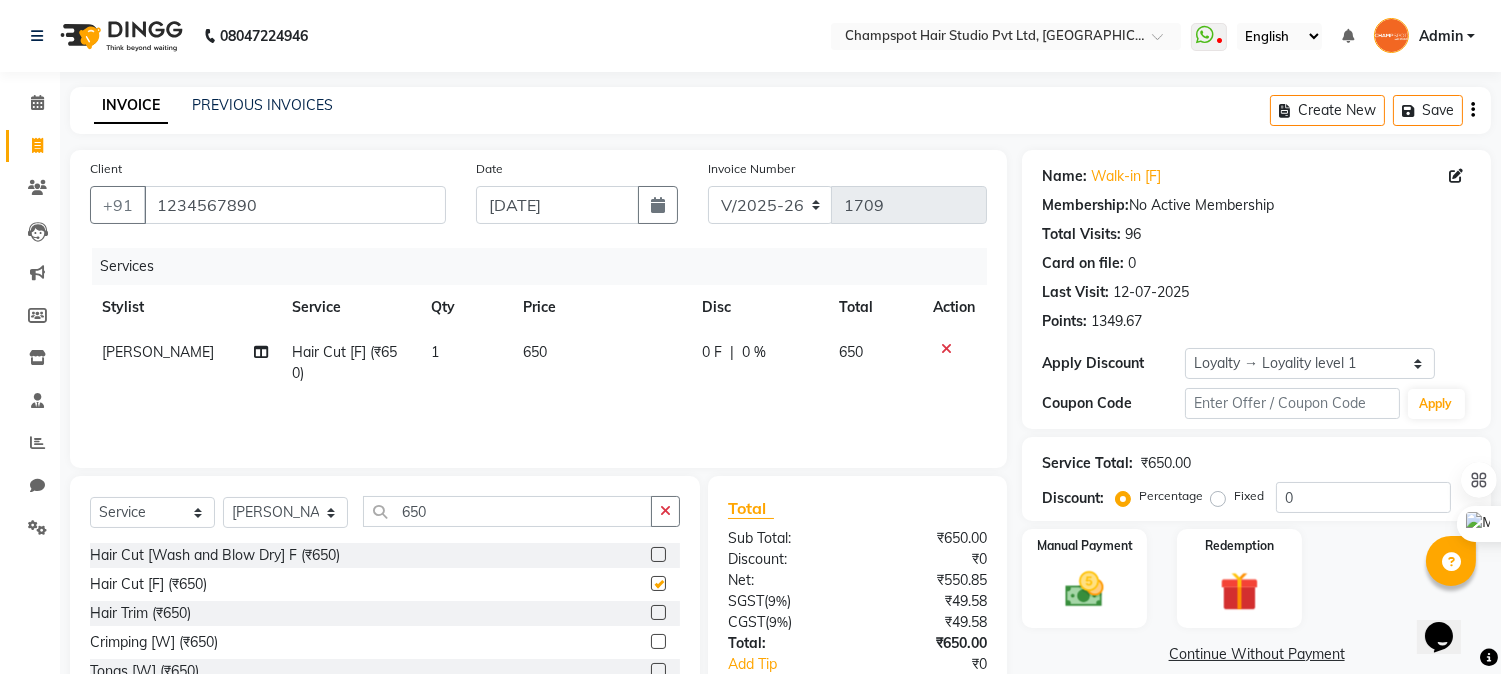 checkbox on "false" 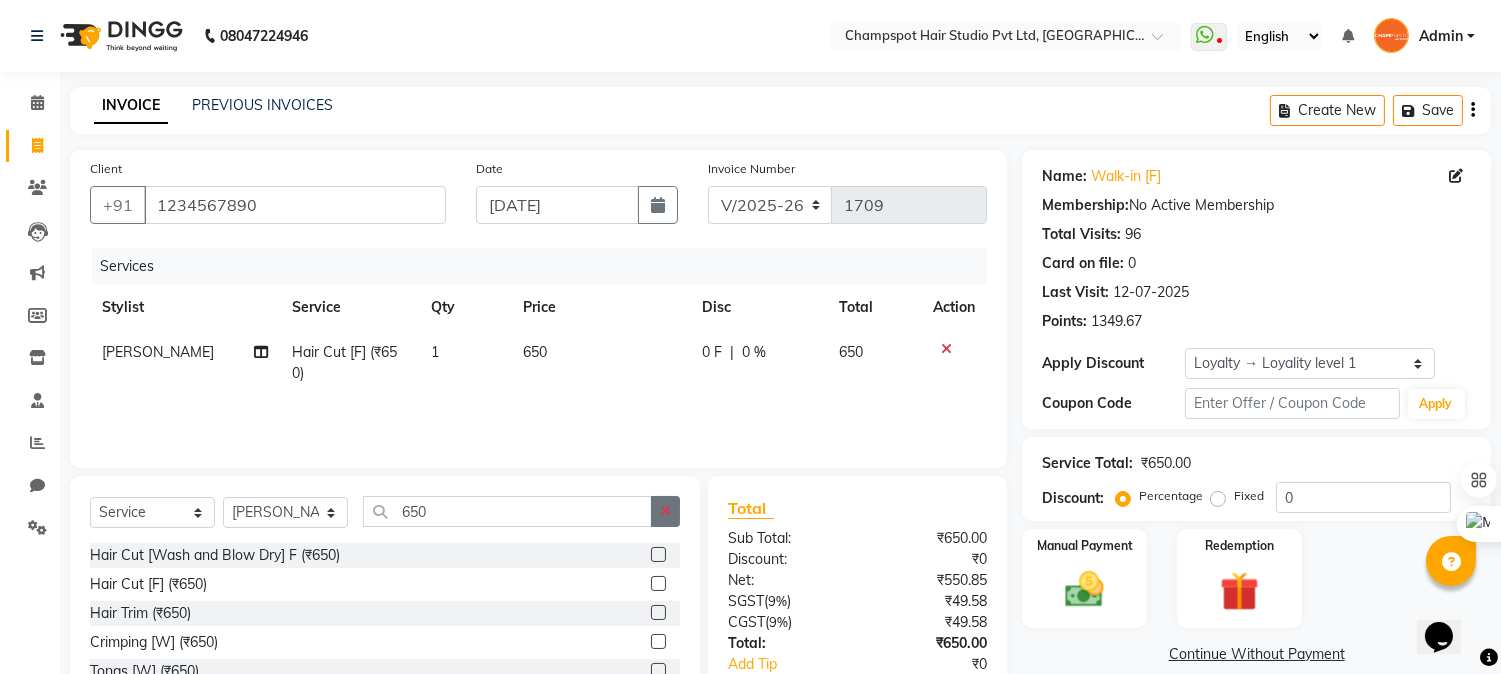 click 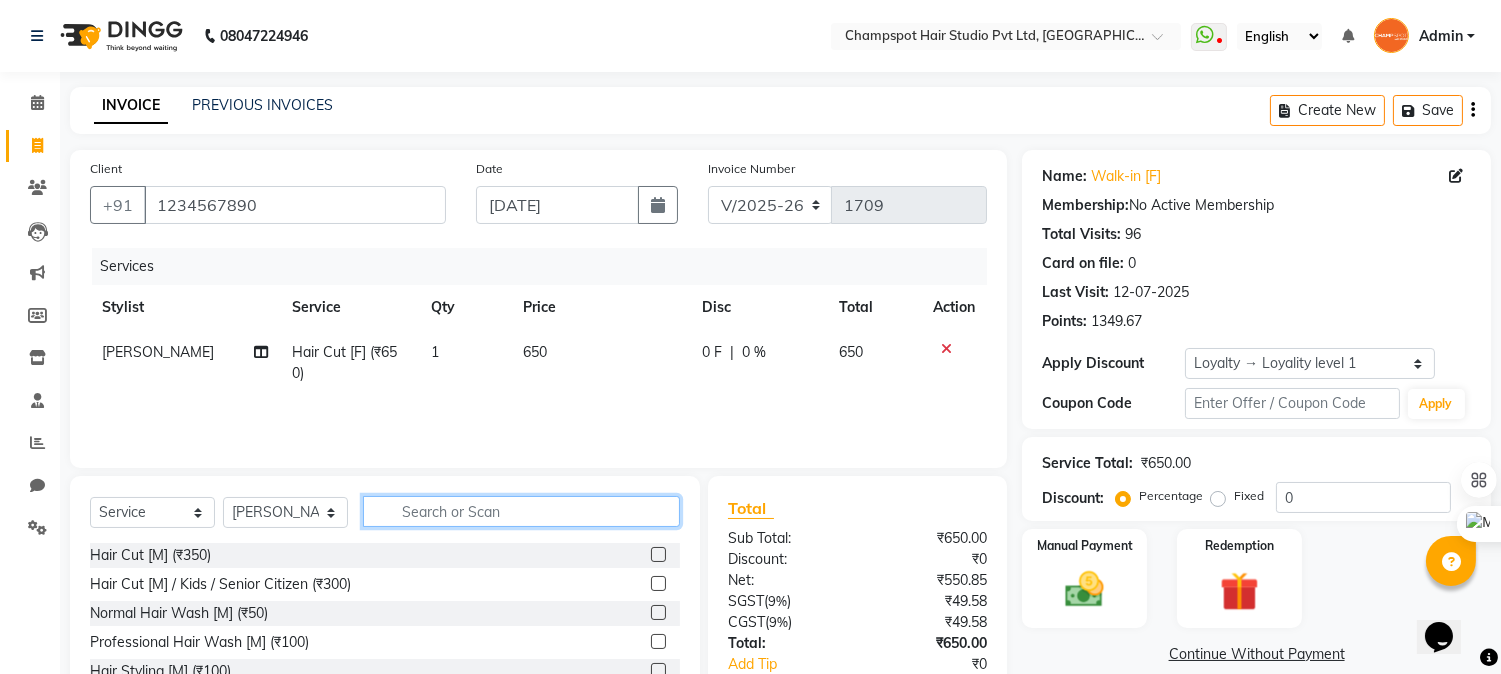 click 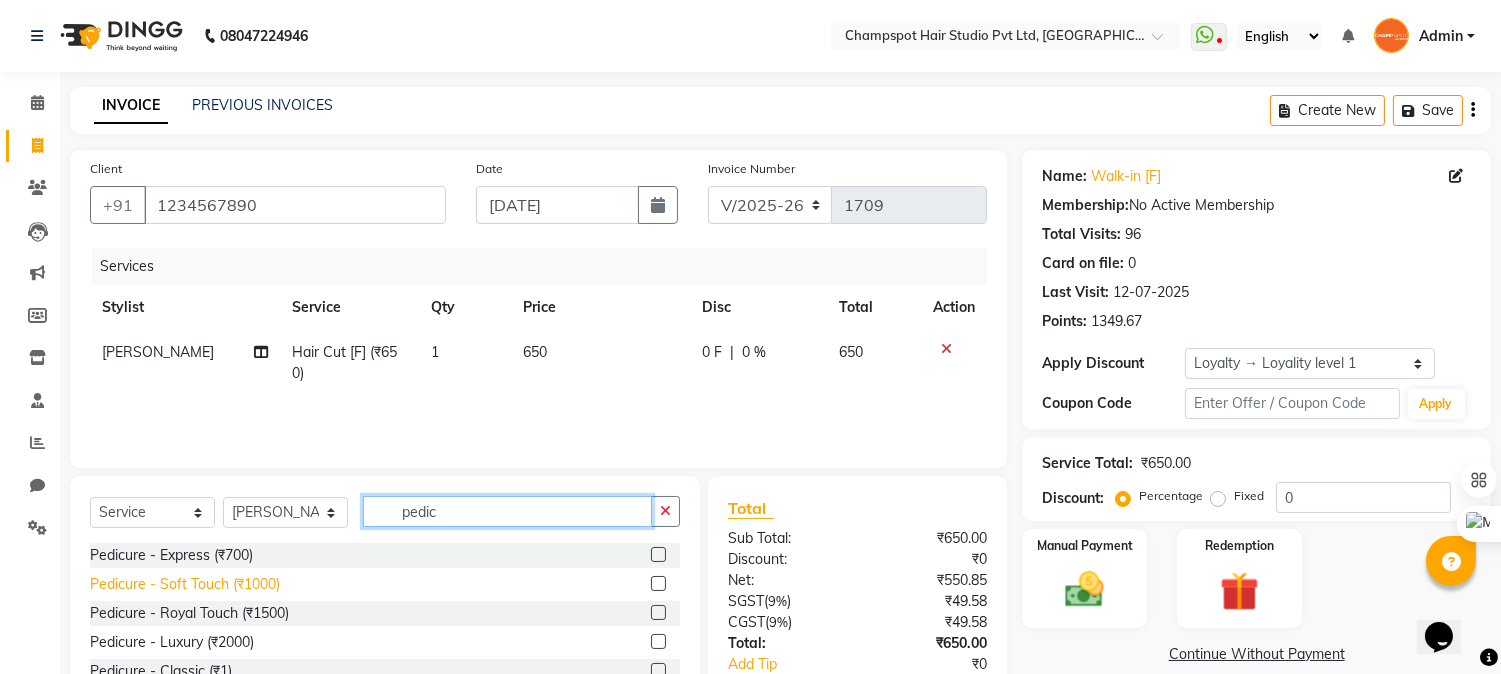 type on "pedic" 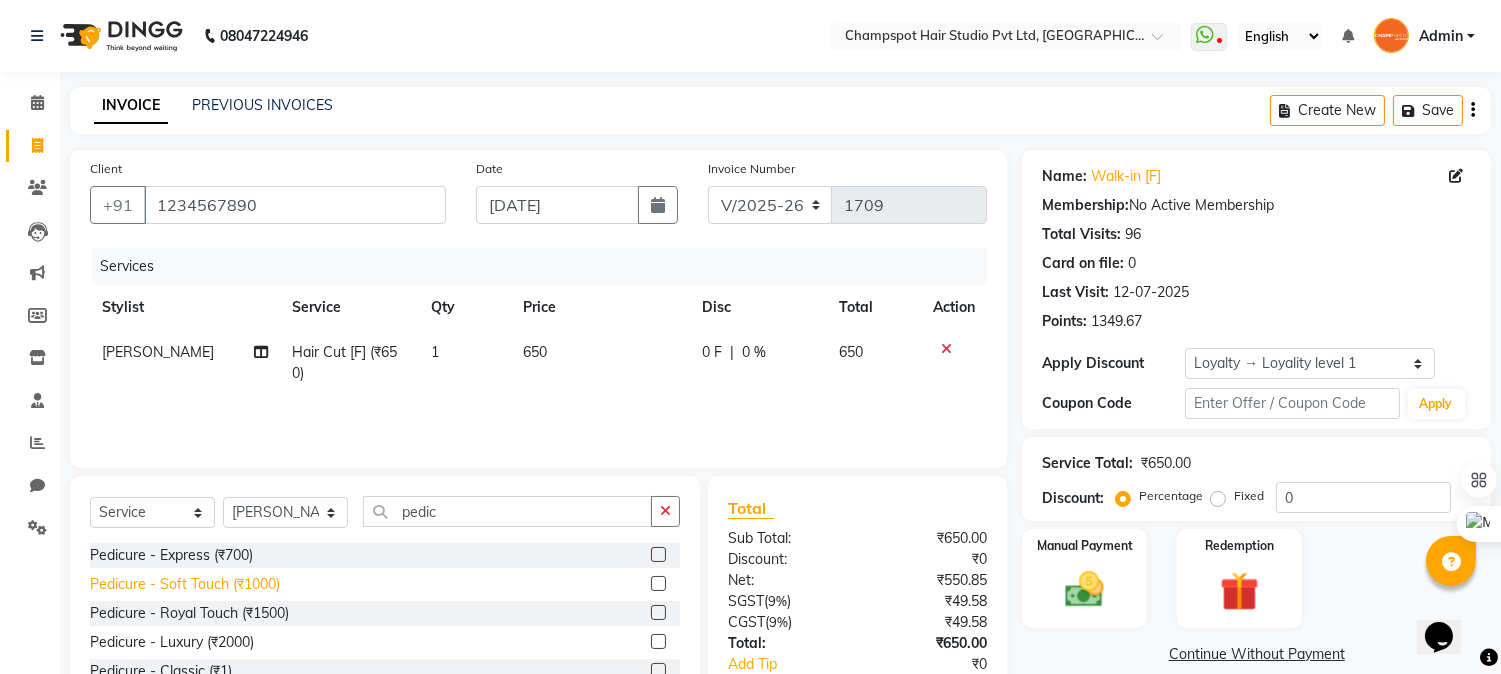 click on "Pedicure - Soft Touch (₹1000)" 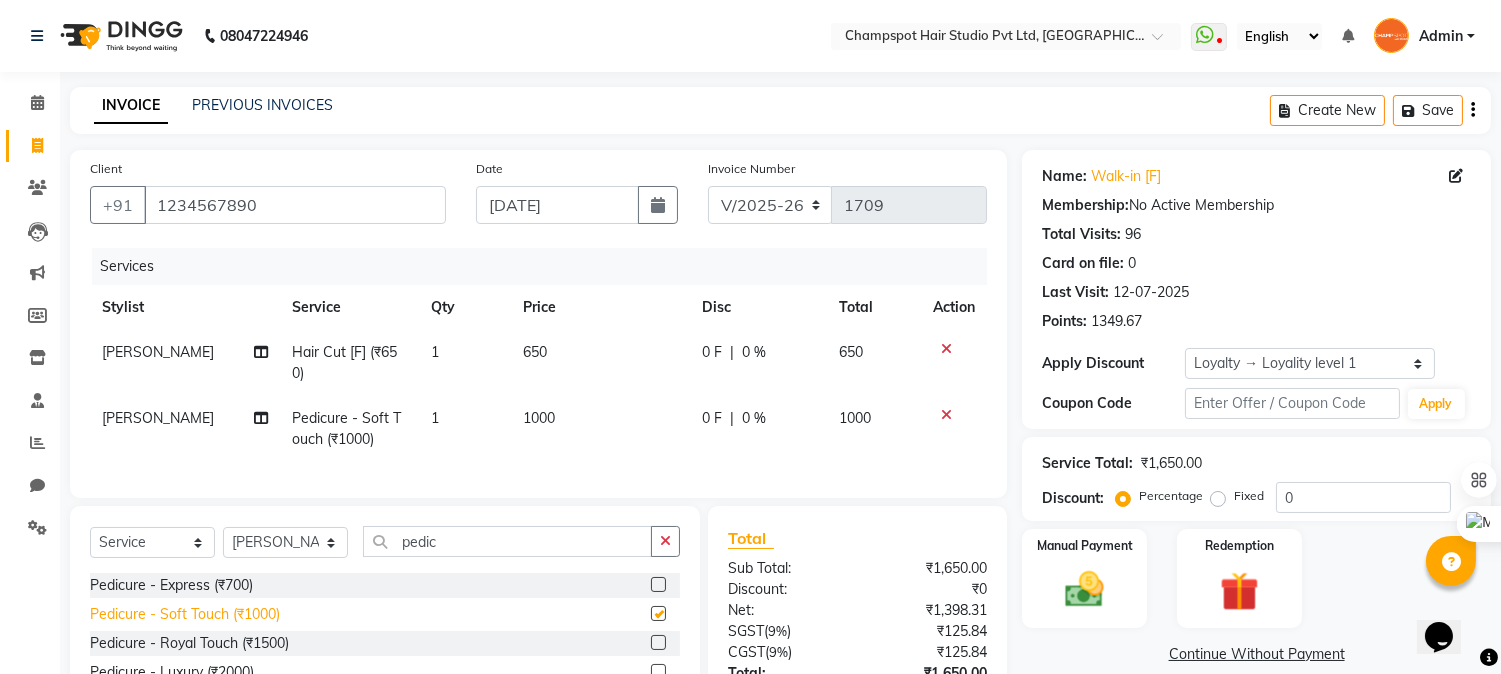 checkbox on "false" 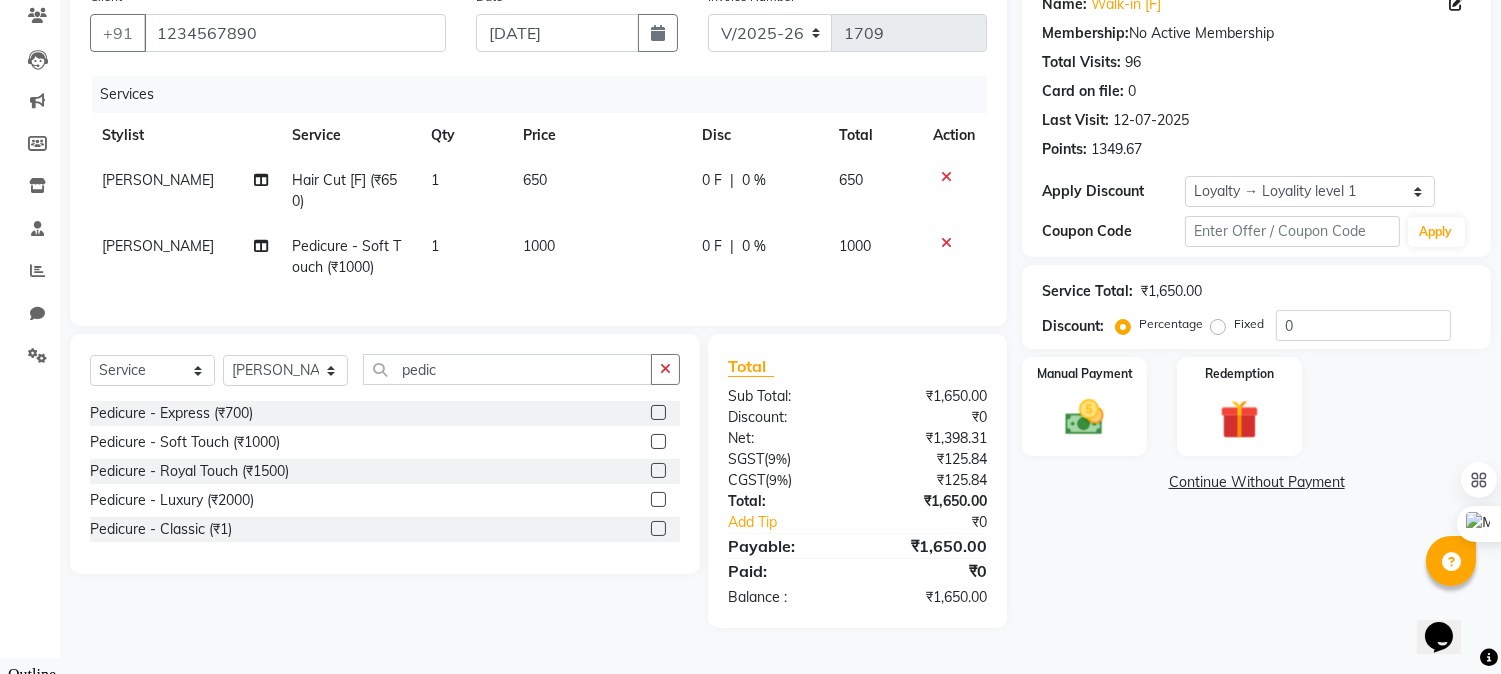 scroll, scrollTop: 0, scrollLeft: 0, axis: both 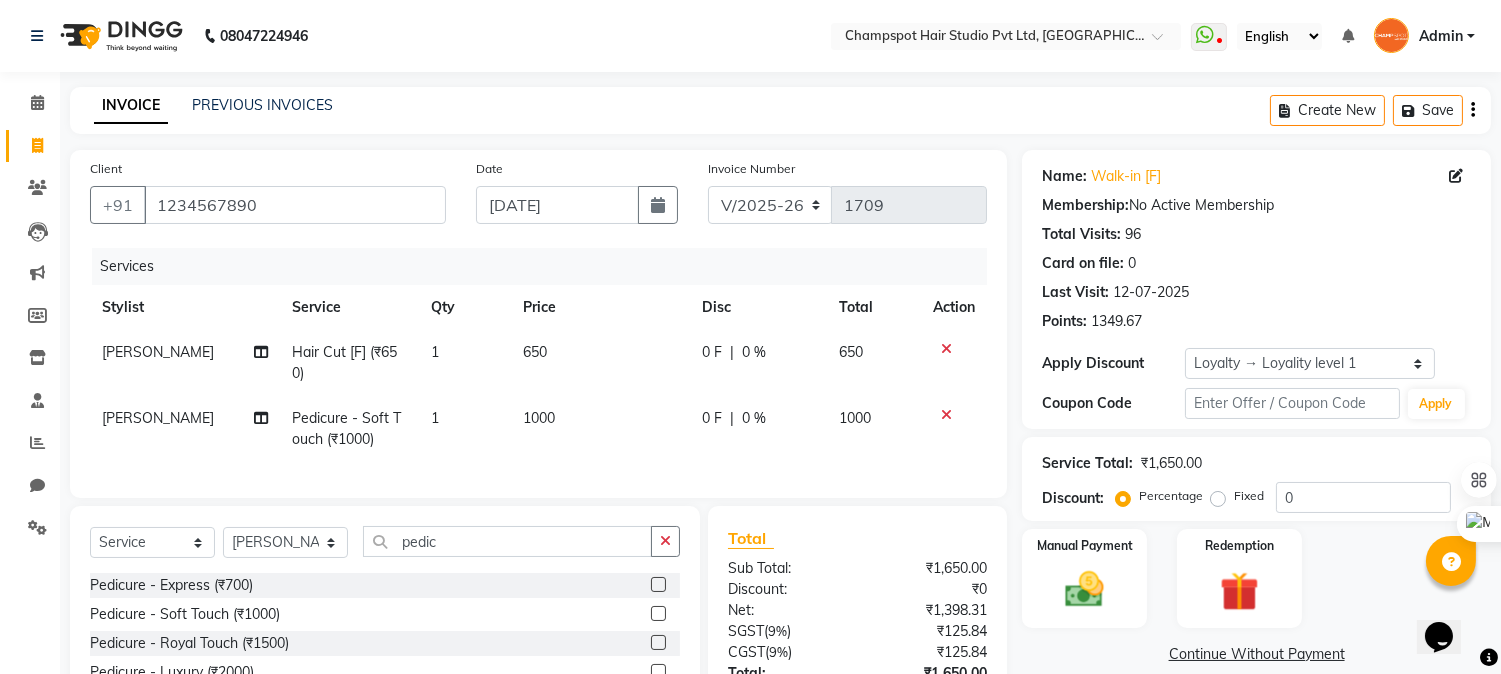 click on "0 F | 0 %" 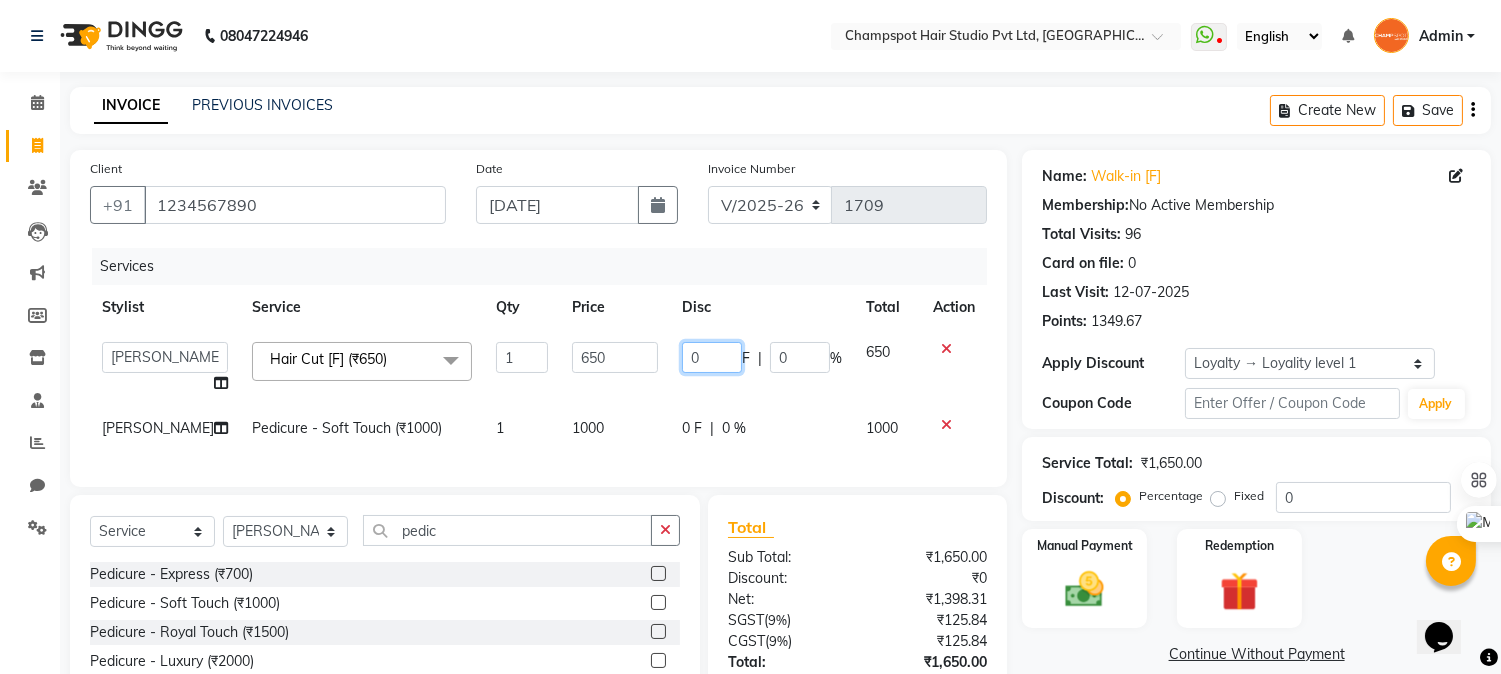 drag, startPoint x: 707, startPoint y: 358, endPoint x: 580, endPoint y: 360, distance: 127.01575 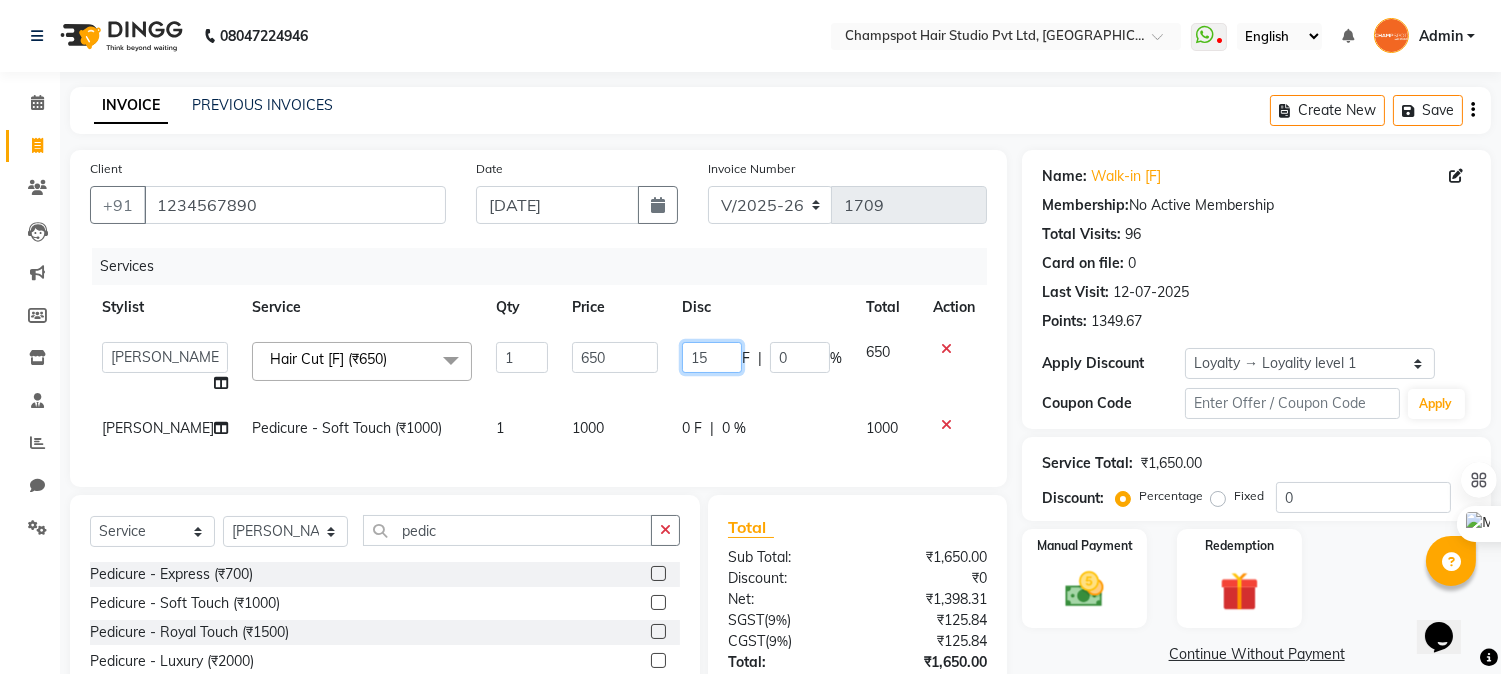 type on "150" 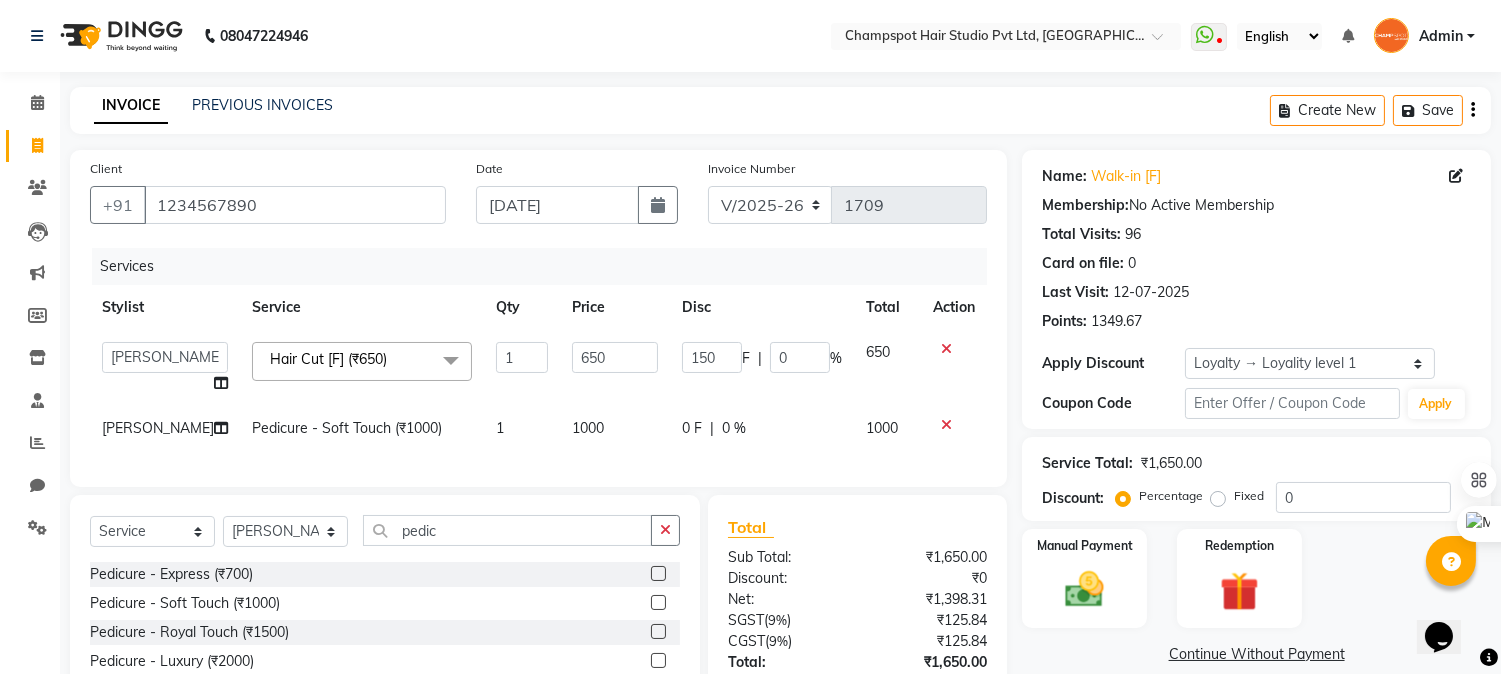 click on "Services" 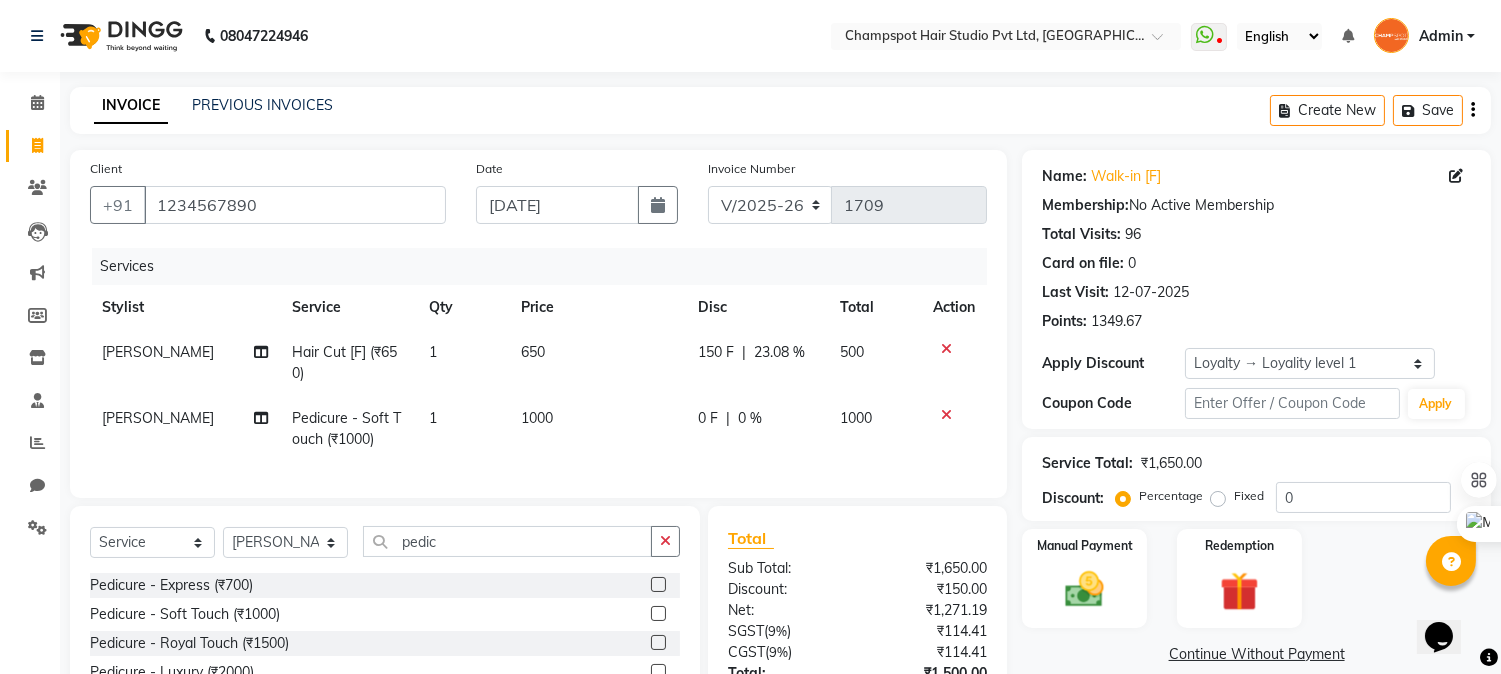 scroll, scrollTop: 172, scrollLeft: 0, axis: vertical 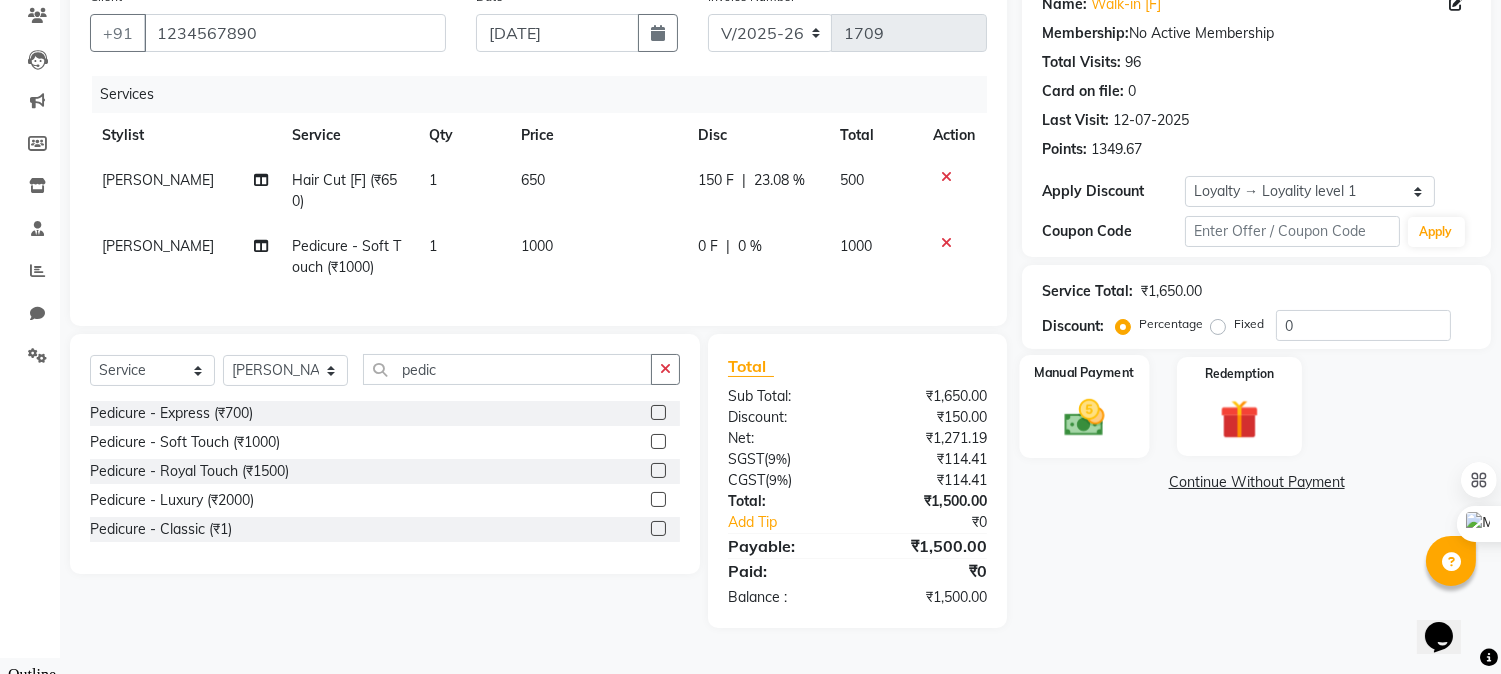 click 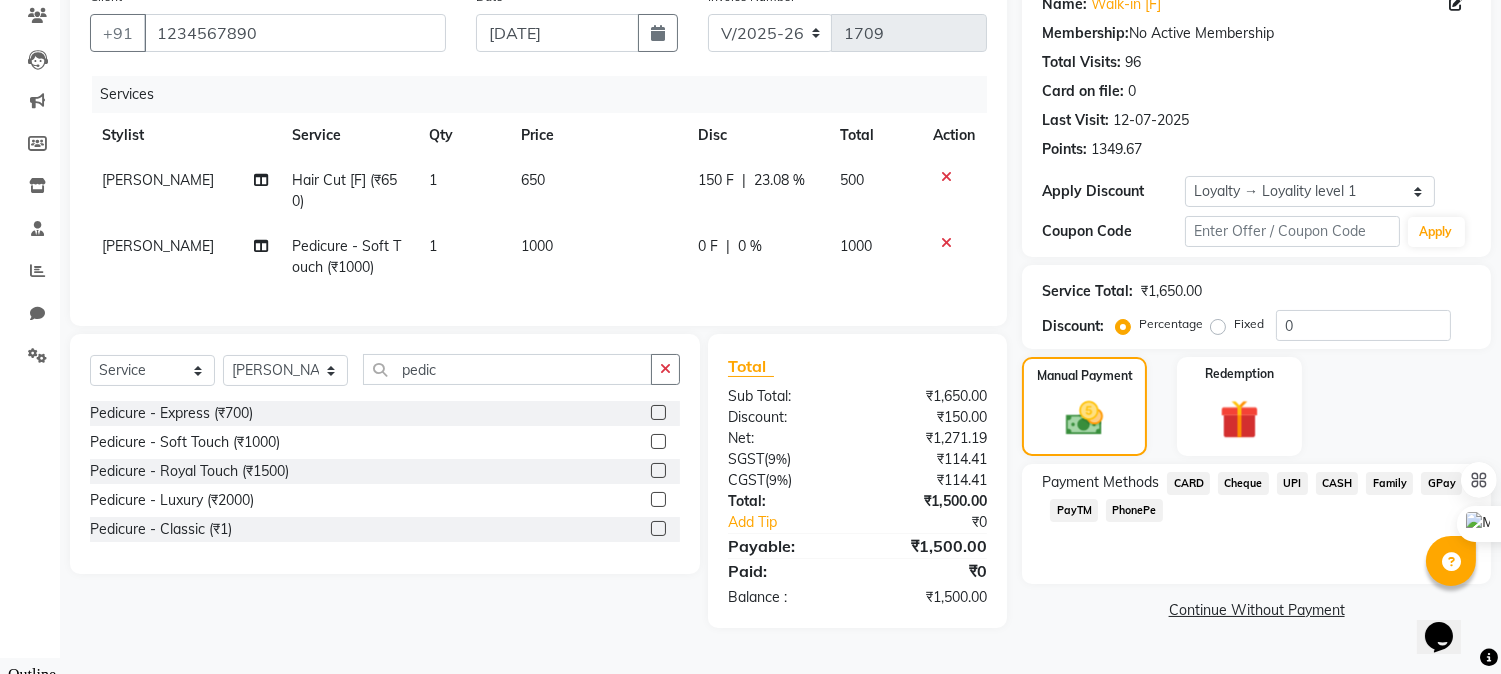 click on "CARD" 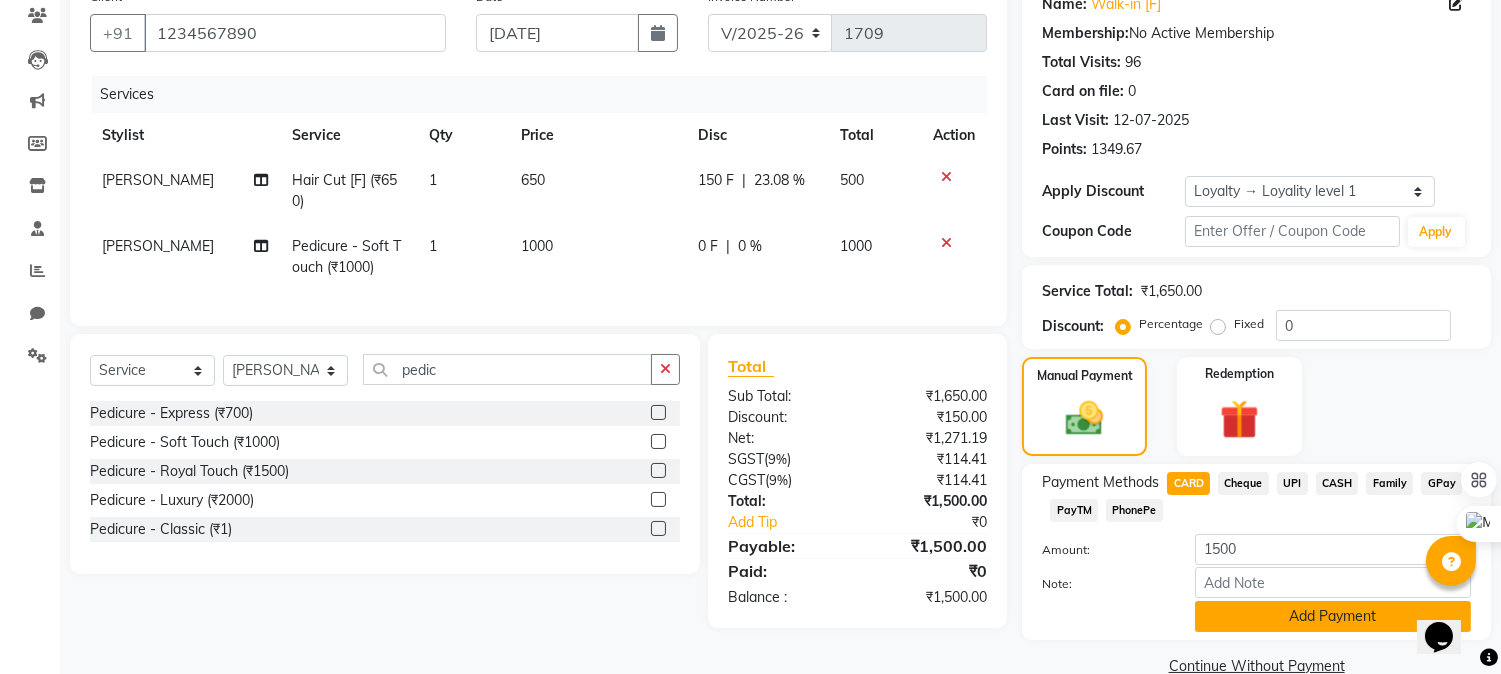 click on "Add Payment" 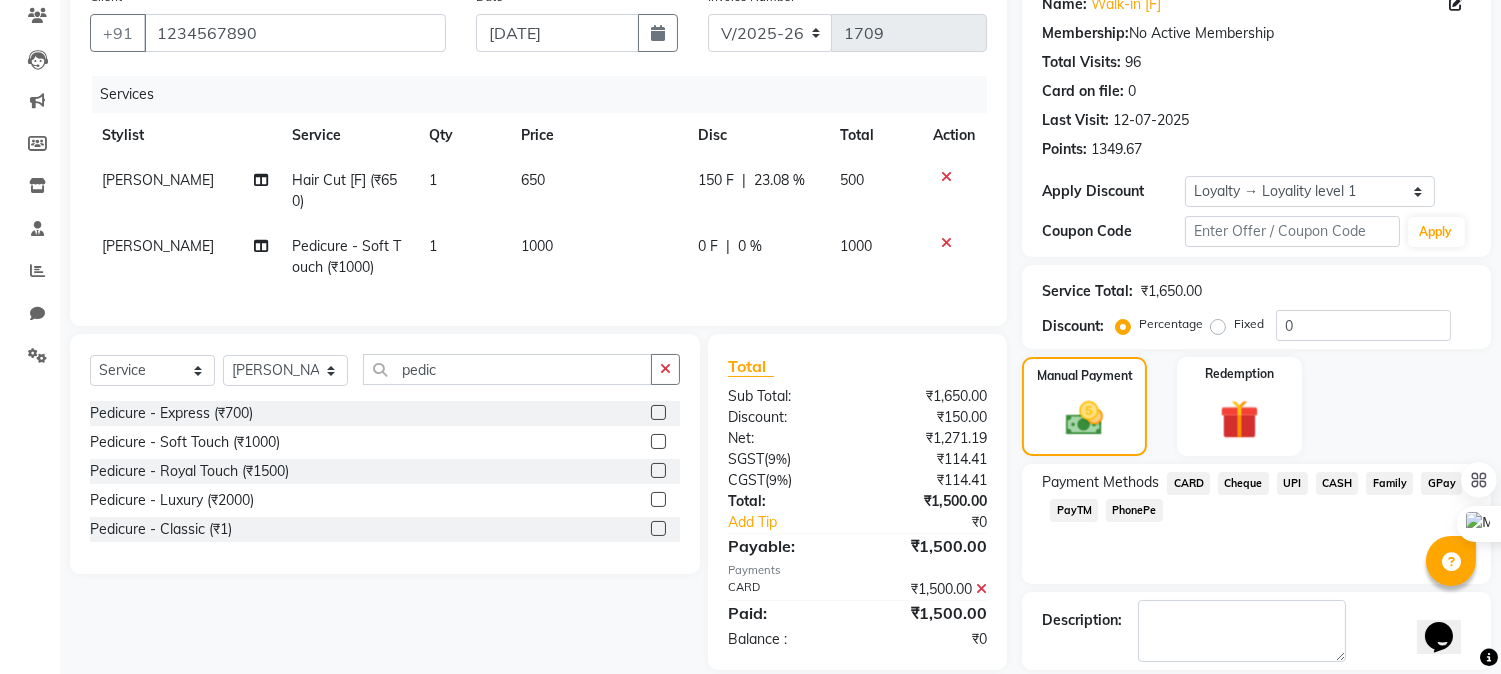 scroll, scrollTop: 313, scrollLeft: 0, axis: vertical 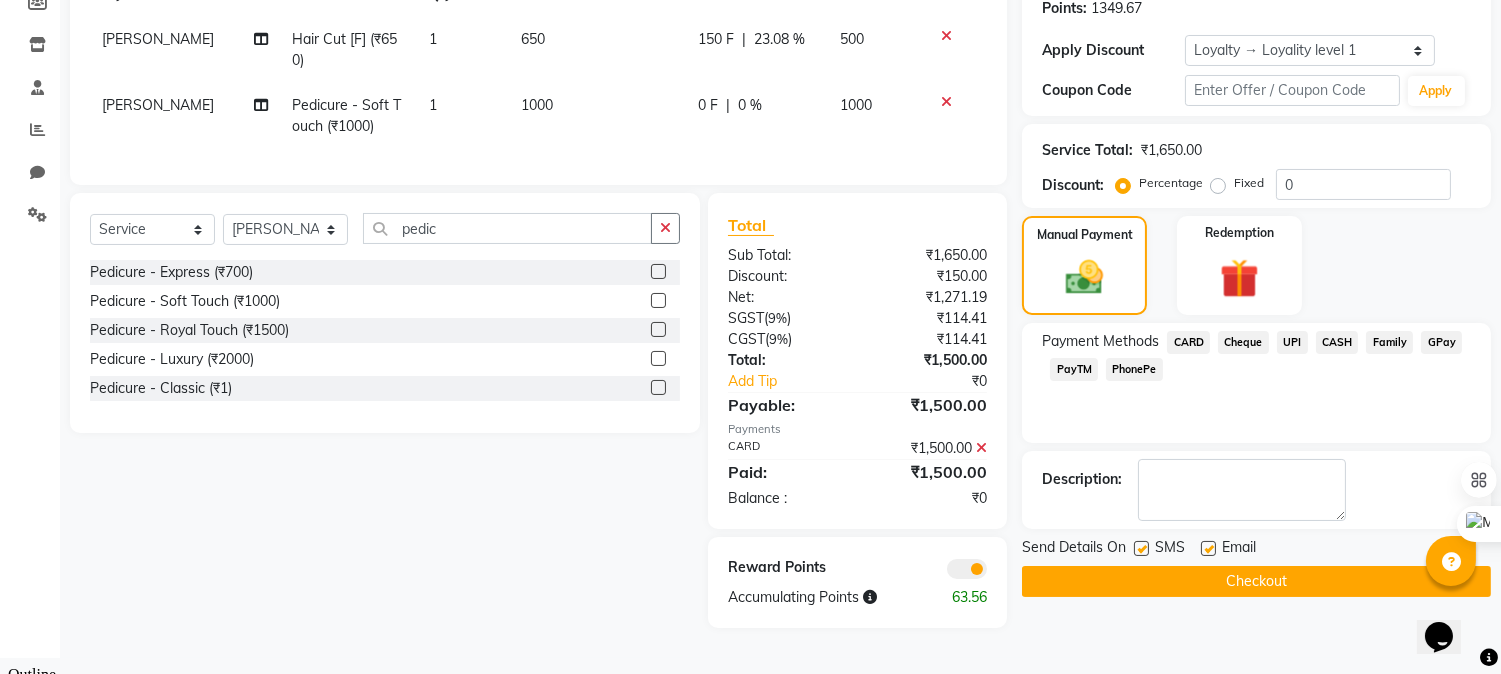 click on "Checkout" 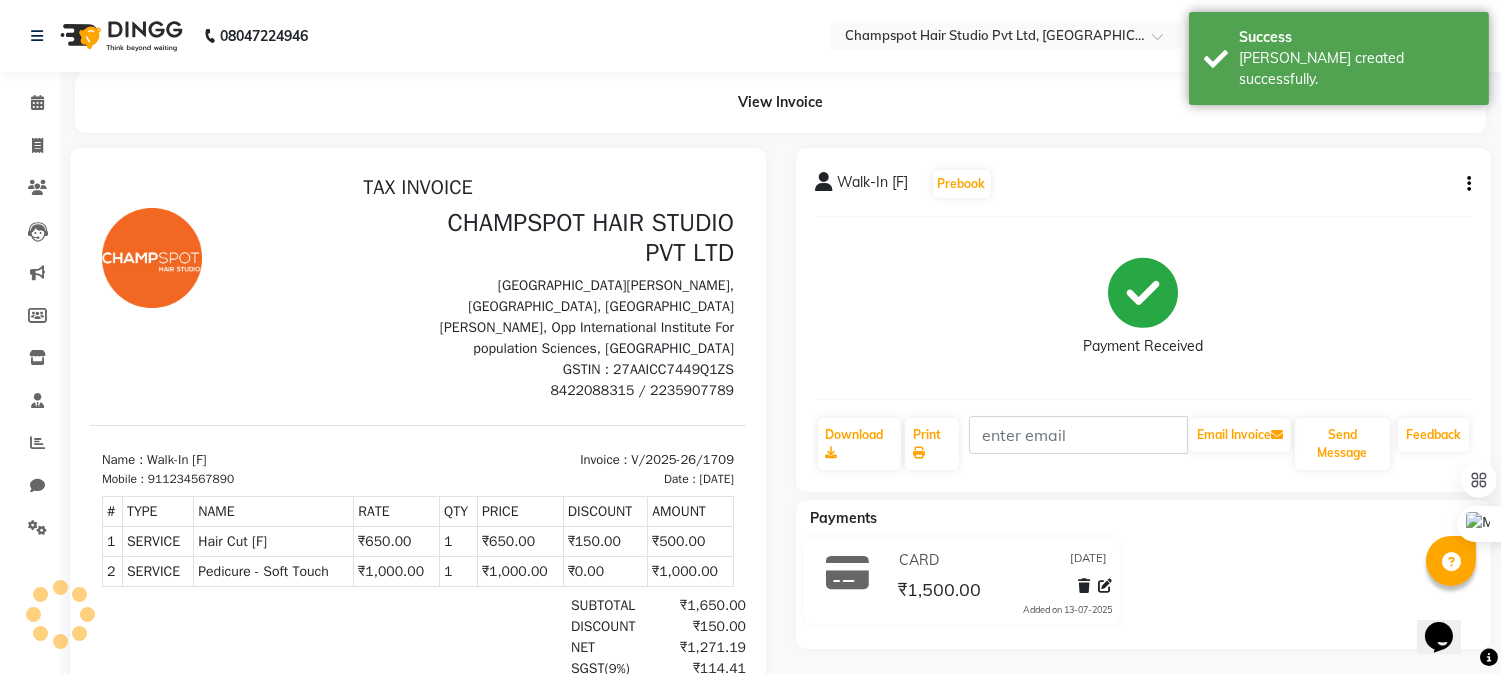 scroll, scrollTop: 0, scrollLeft: 0, axis: both 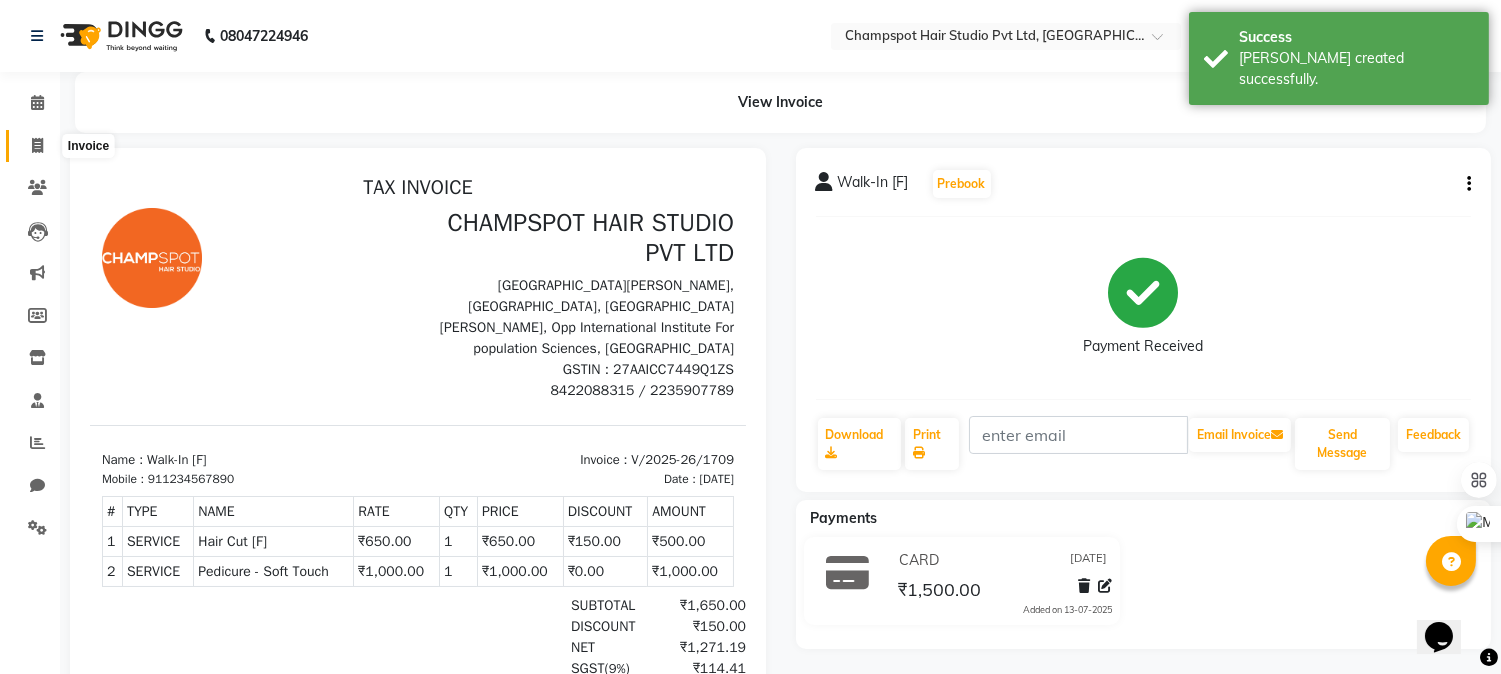click 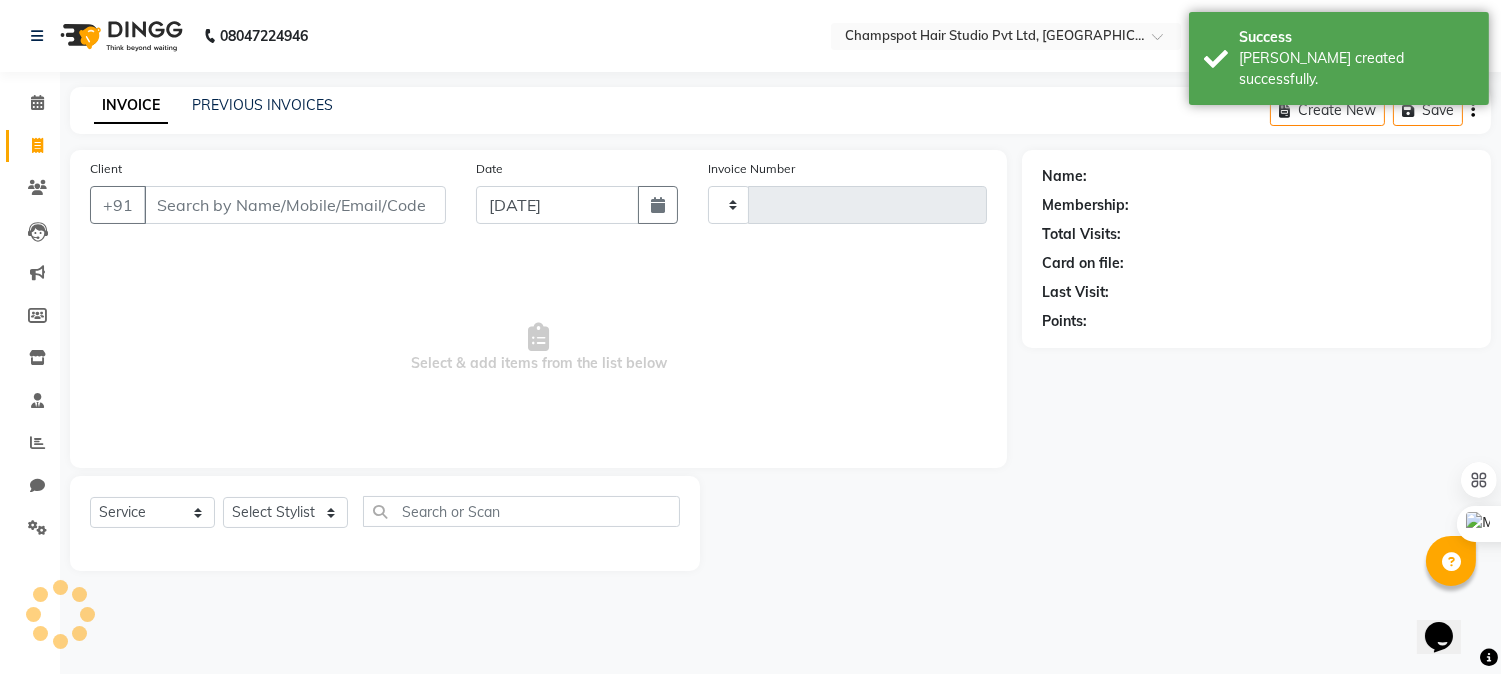 type on "1710" 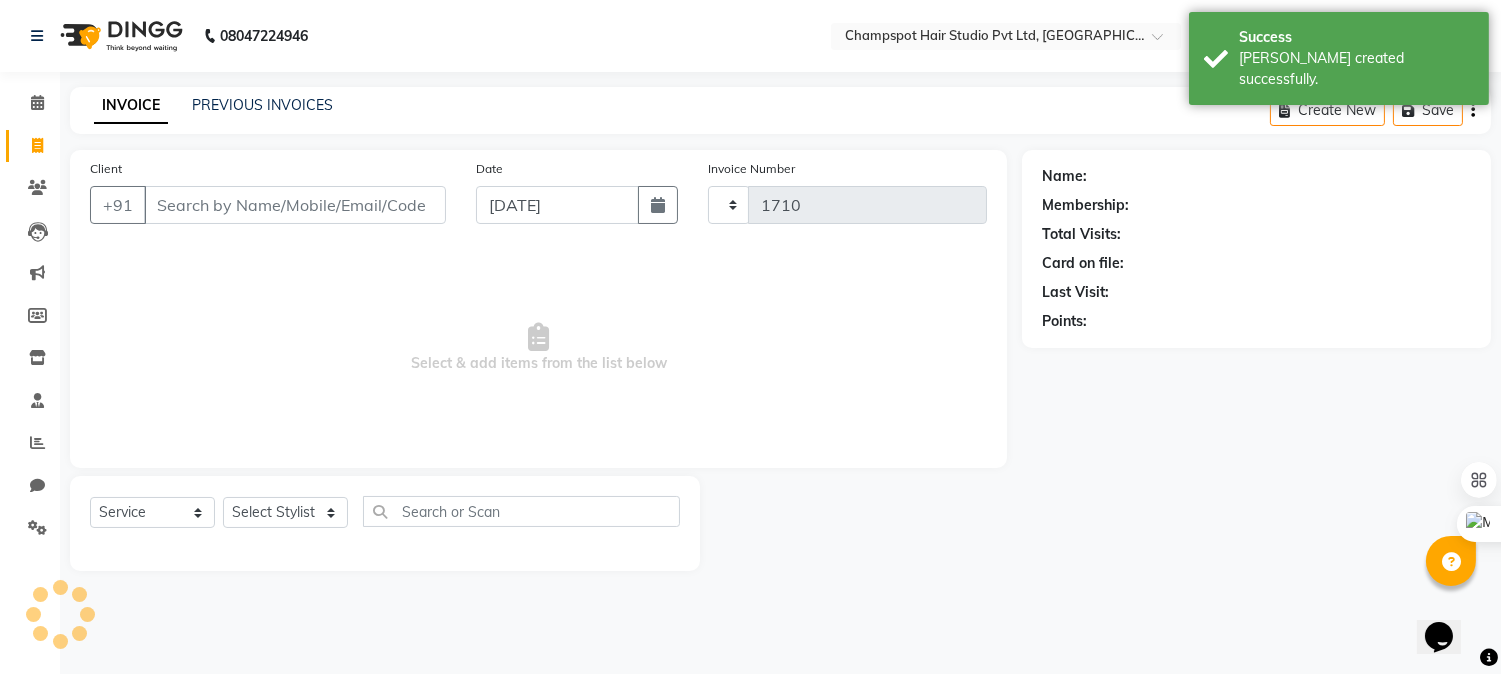 select on "7690" 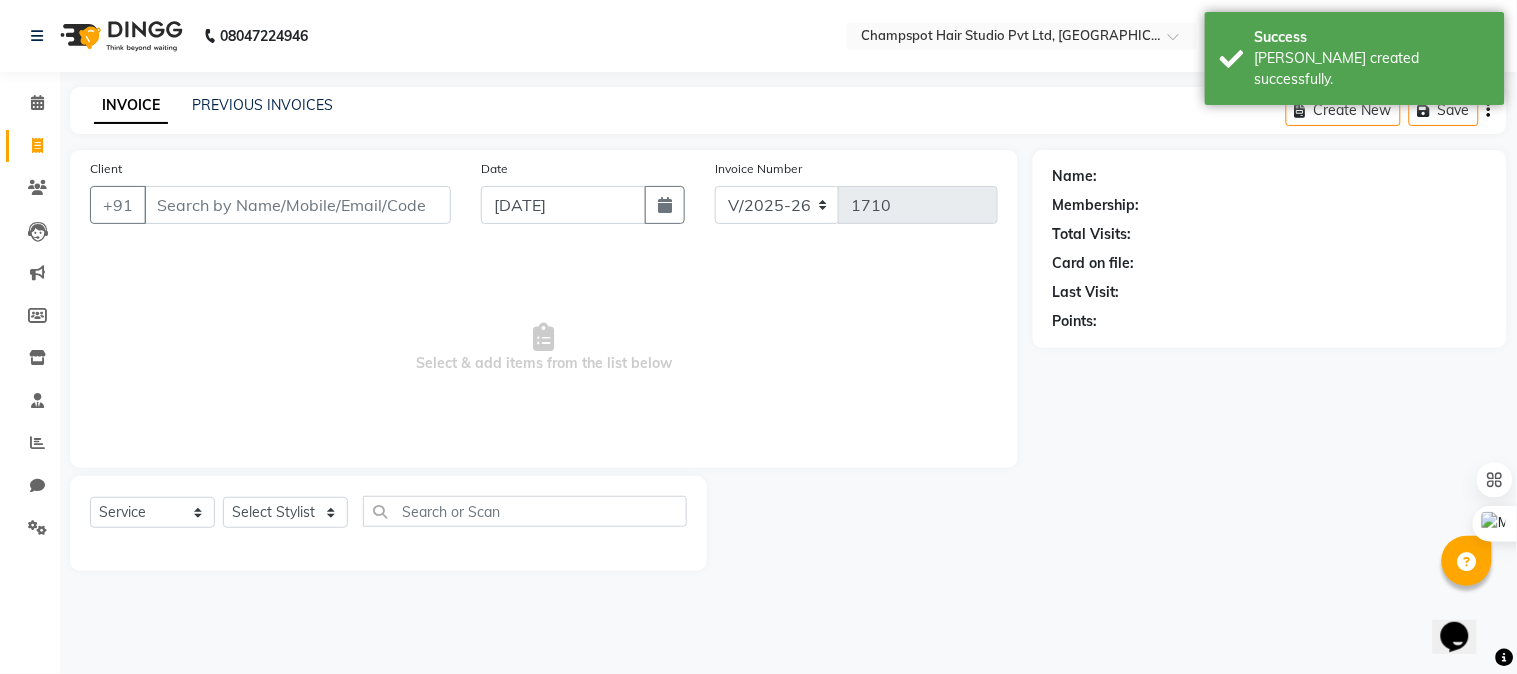 click on "Client" at bounding box center (297, 205) 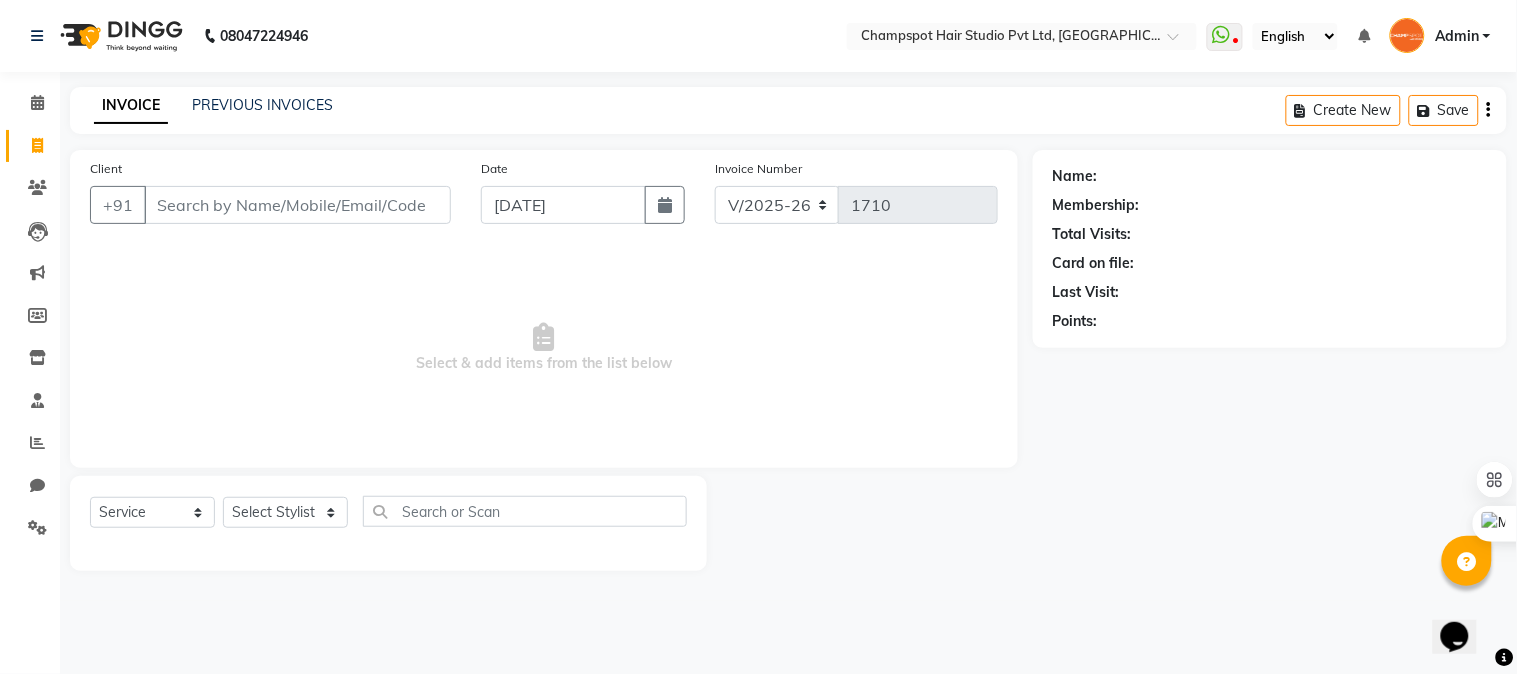 click on "Client" at bounding box center (297, 205) 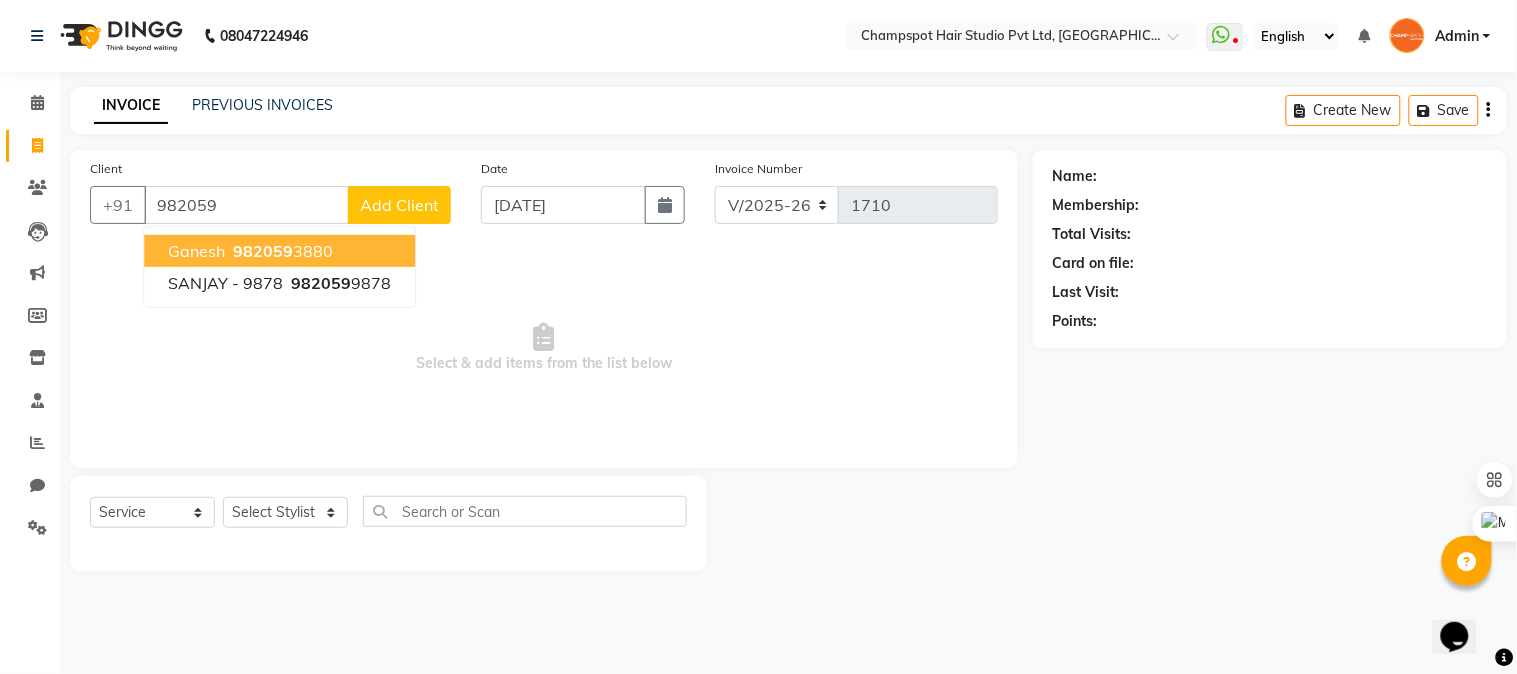 click on "982059" at bounding box center [263, 251] 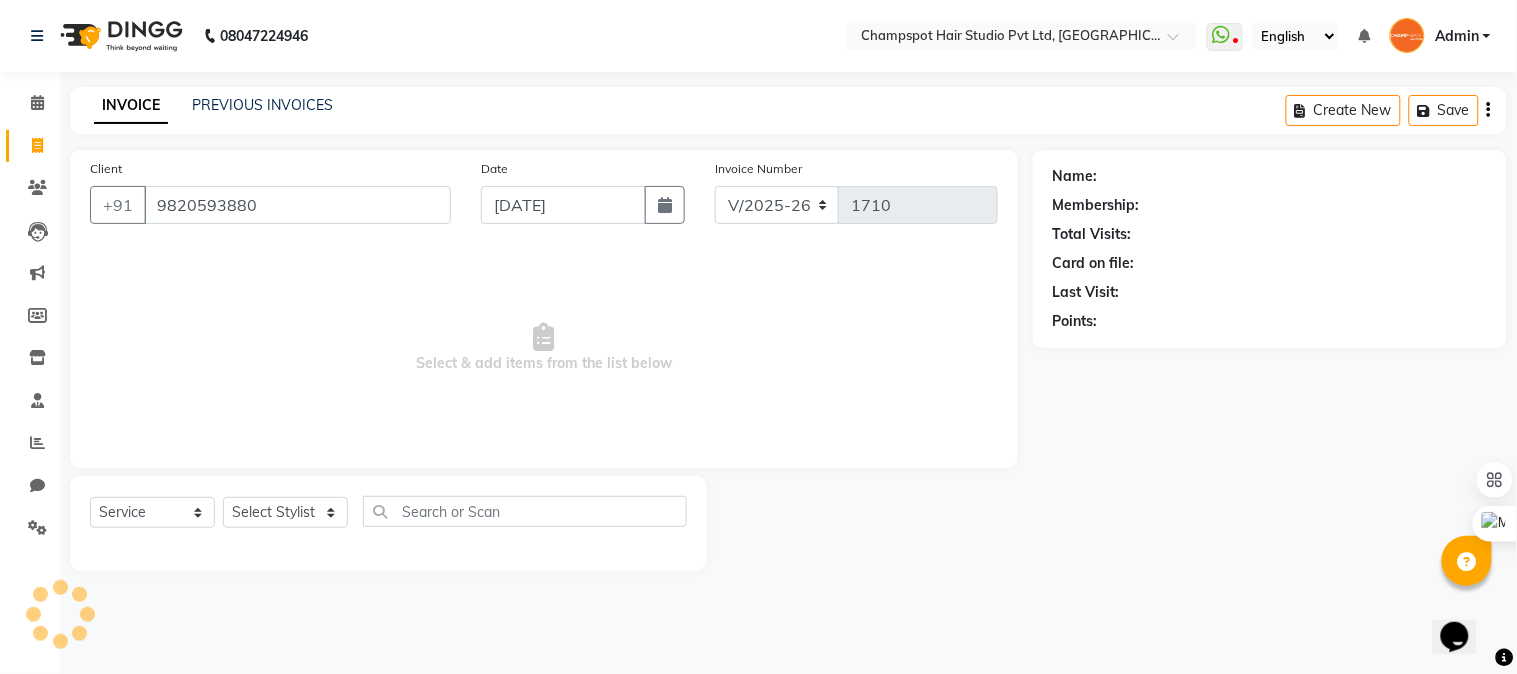 type on "9820593880" 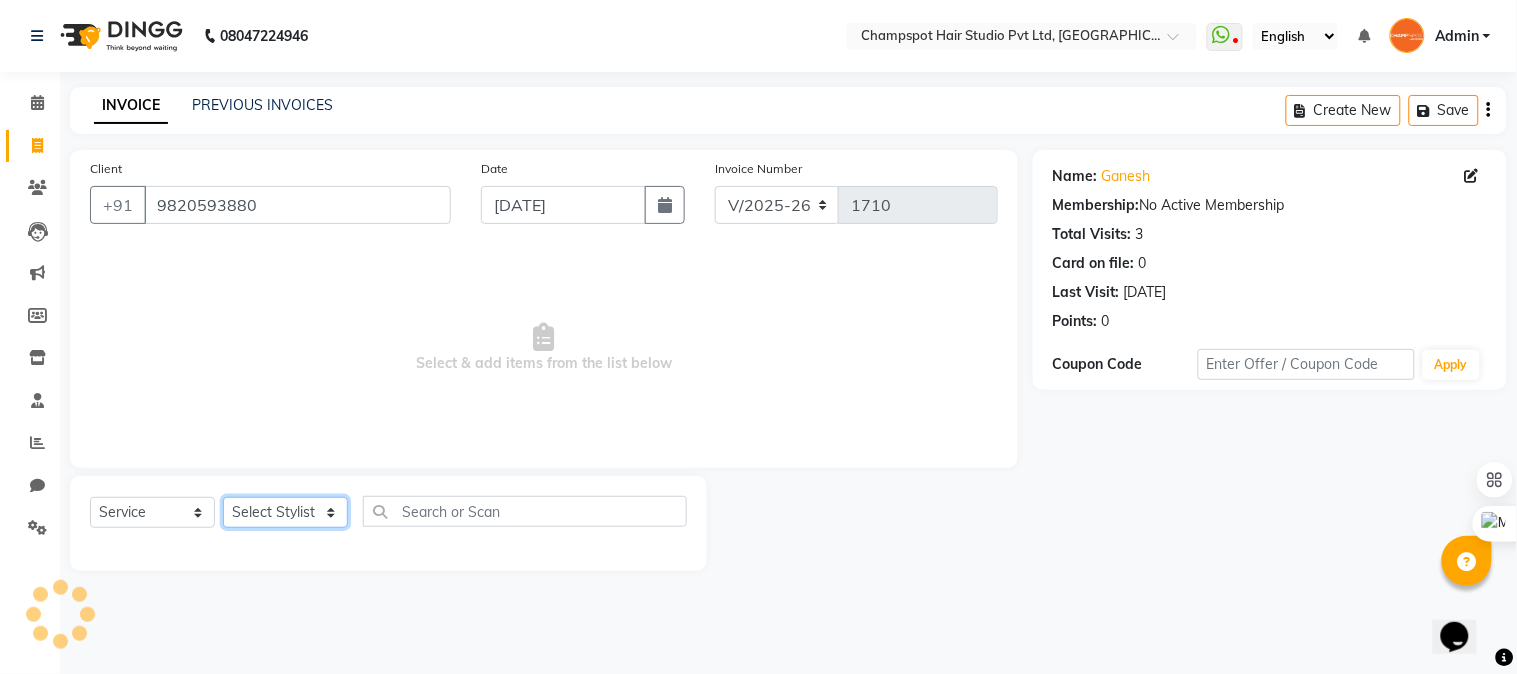 click on "Select Stylist Admin Ahmad Bhavesh Limbachia Falak Shaikh 	Hemant Limbachia Mamta Divekar Mukhtar Shamshad" 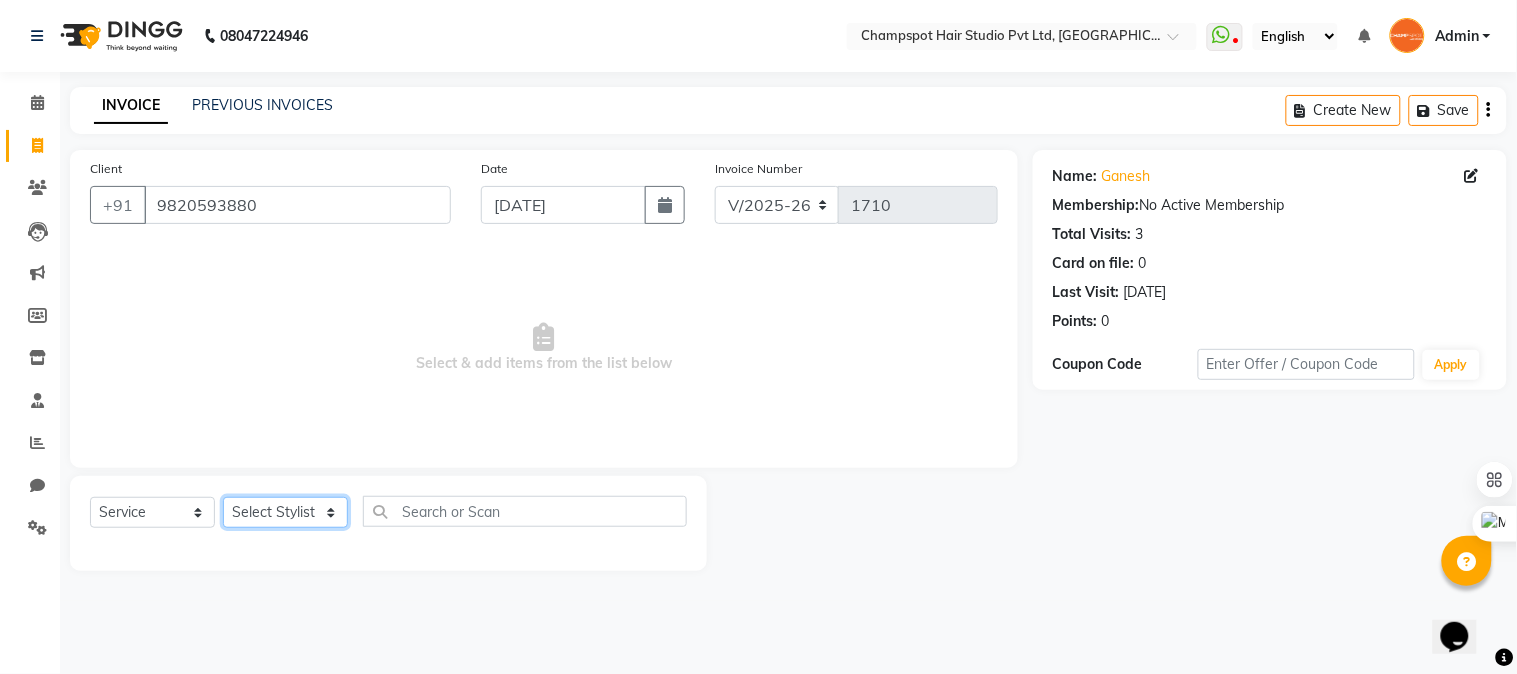 select on "69008" 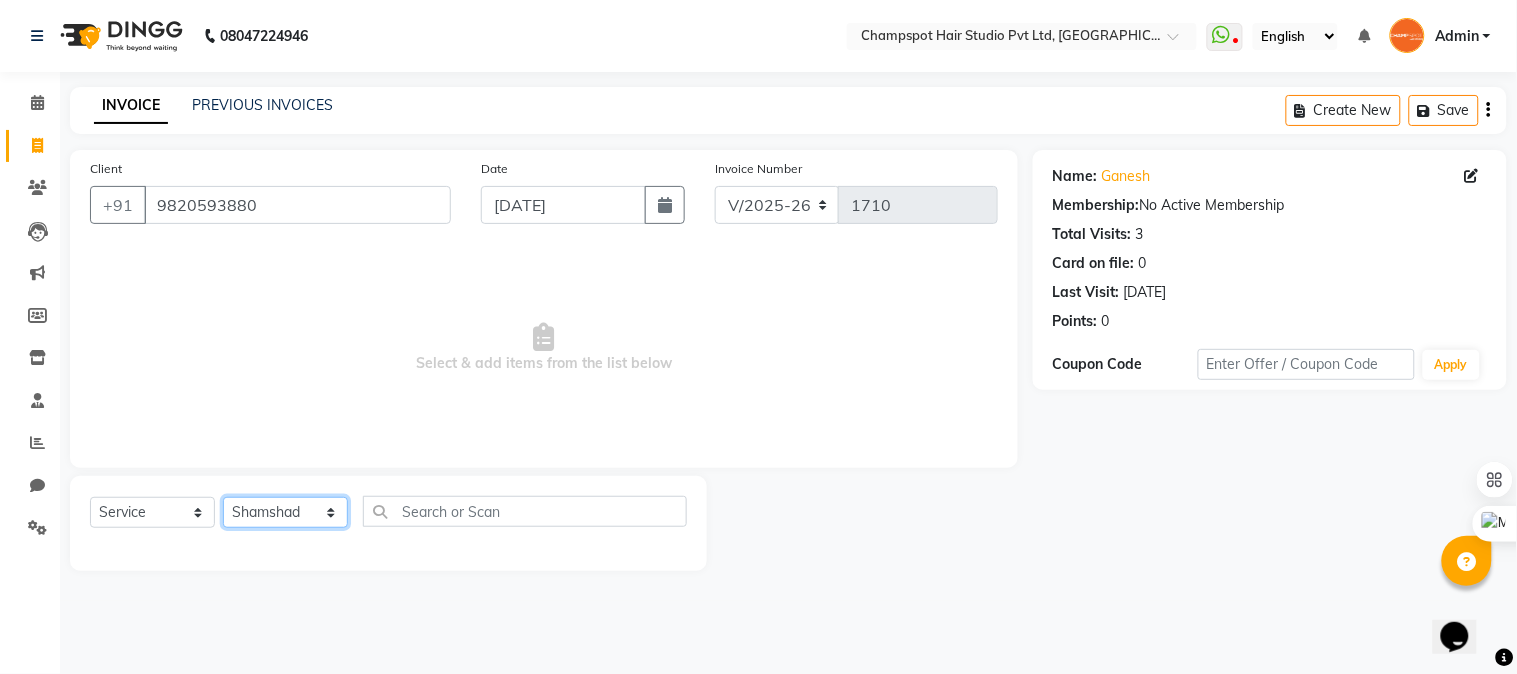 click on "Select Stylist Admin Ahmad Bhavesh Limbachia Falak Shaikh 	Hemant Limbachia Mamta Divekar Mukhtar Shamshad" 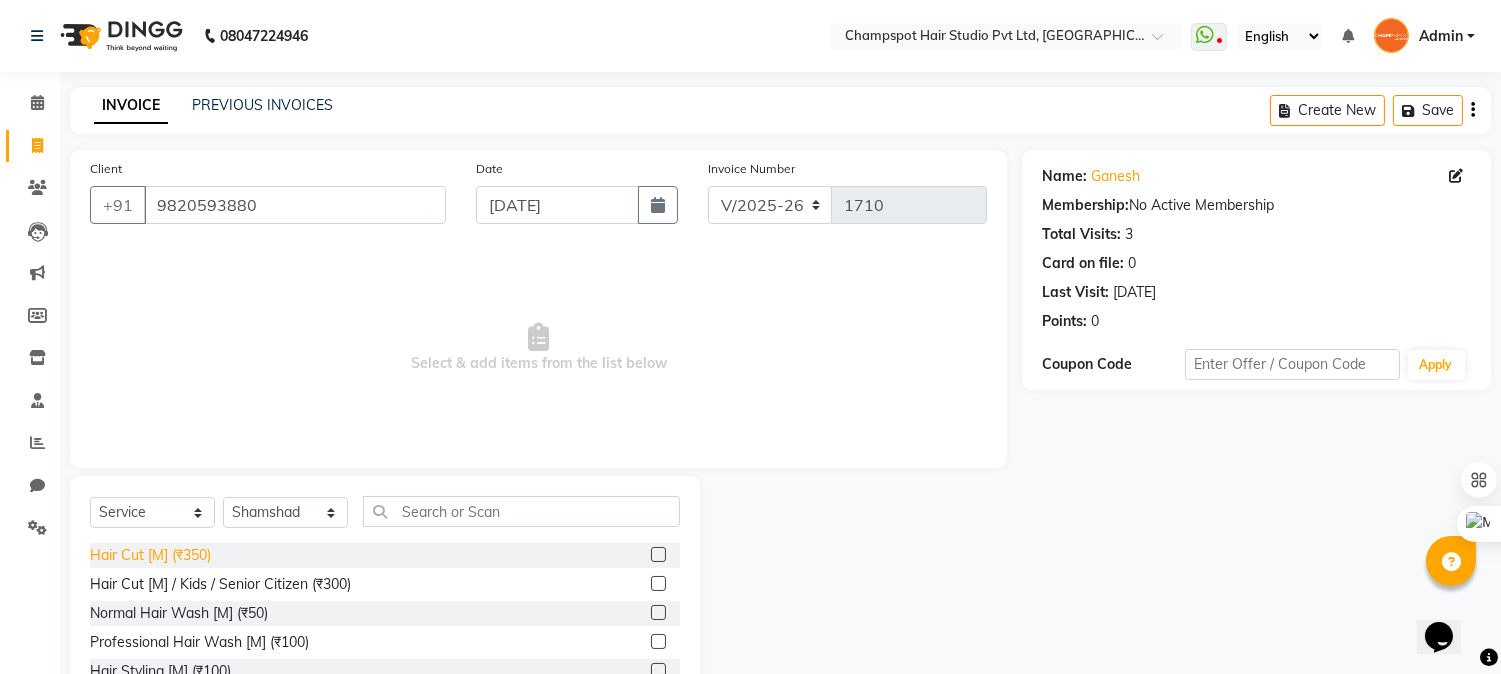 click on "Hair Cut [M] (₹350)" 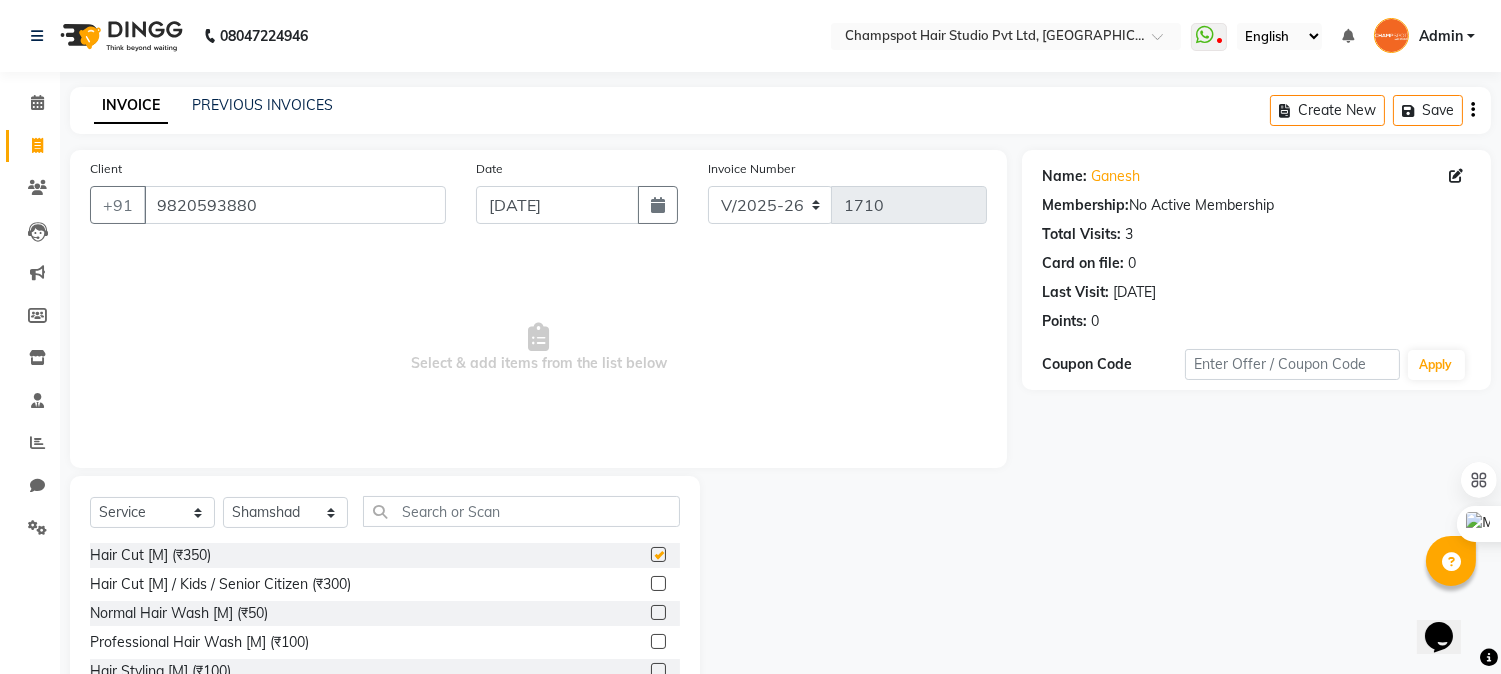 checkbox on "false" 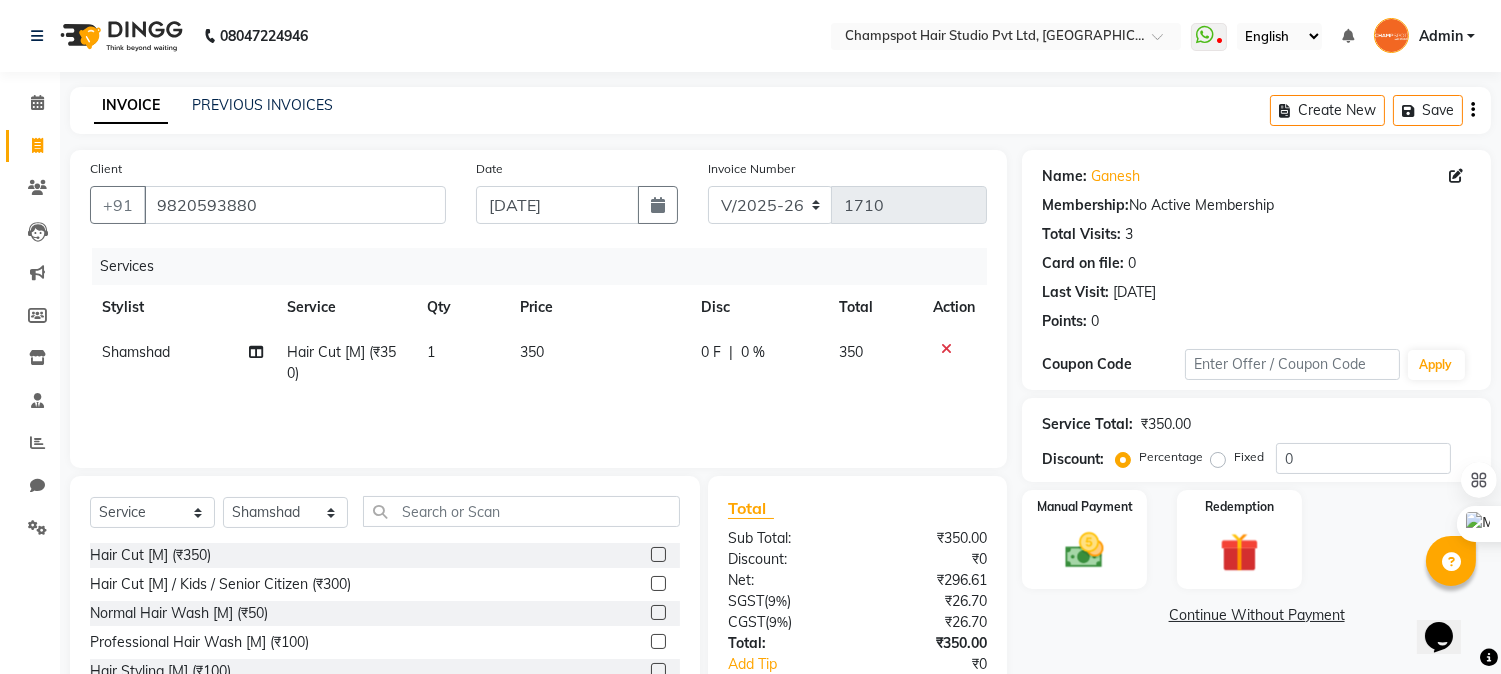 scroll, scrollTop: 126, scrollLeft: 0, axis: vertical 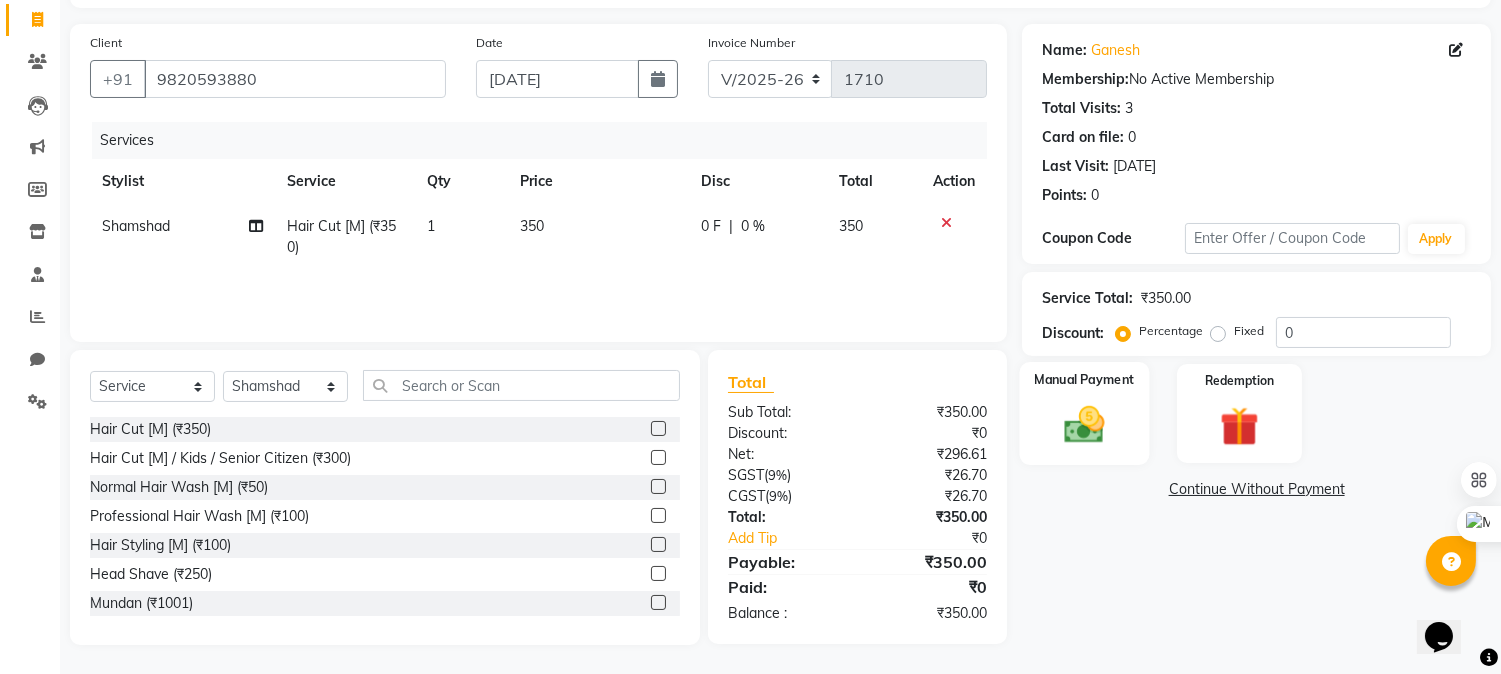 click 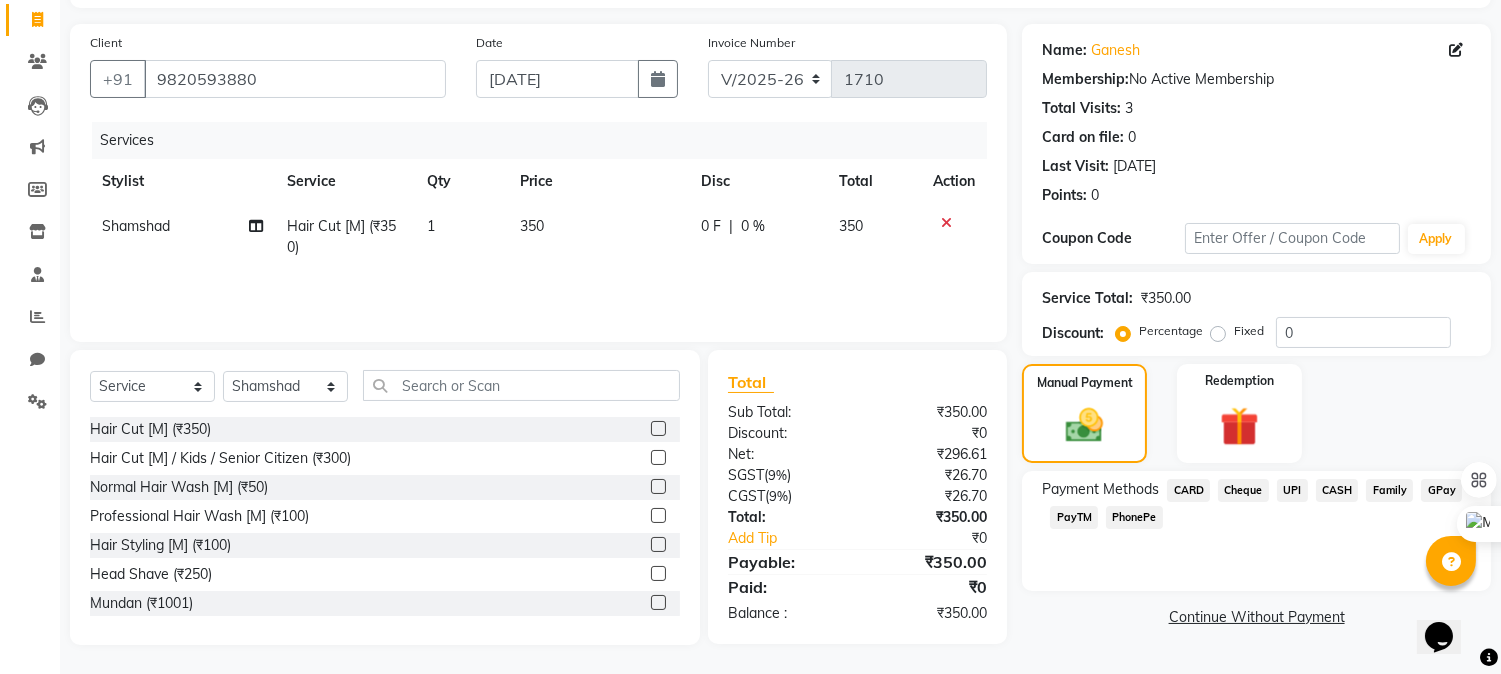 click on "Cheque" 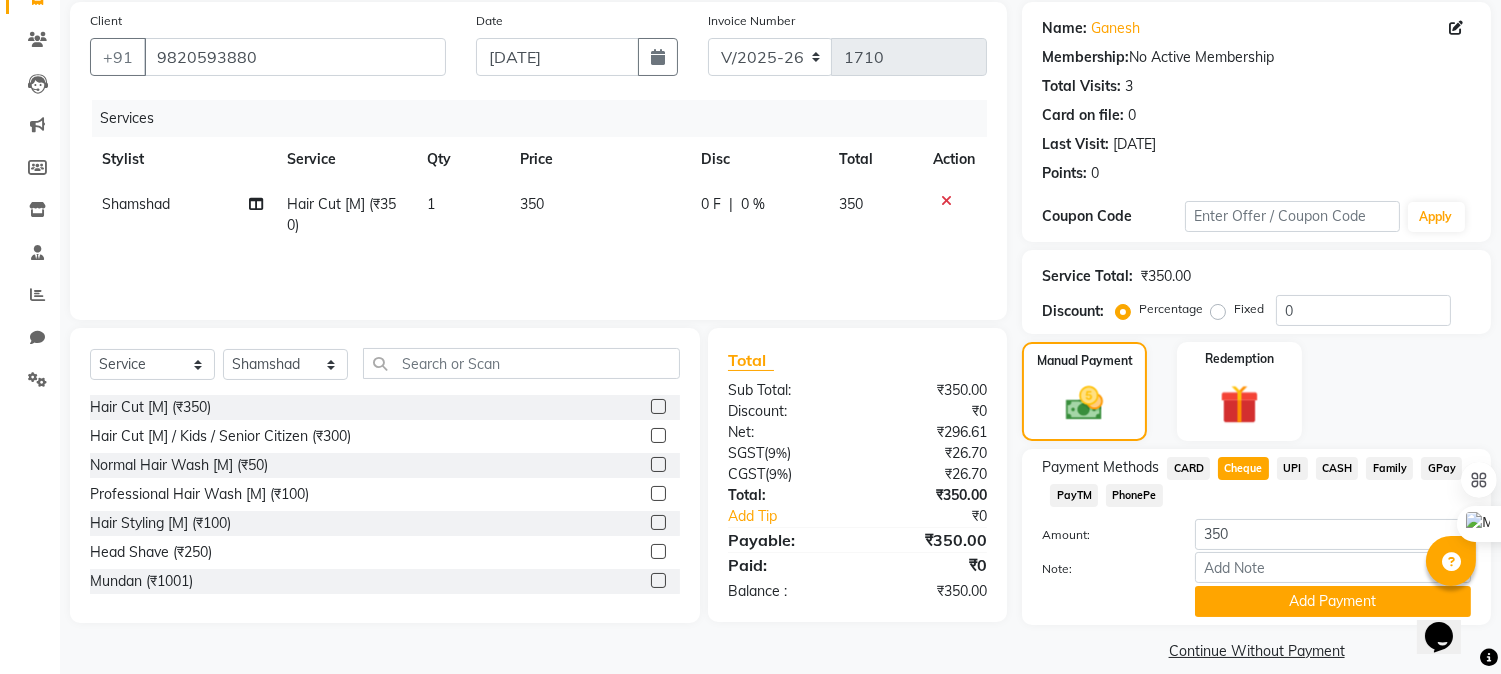 scroll, scrollTop: 170, scrollLeft: 0, axis: vertical 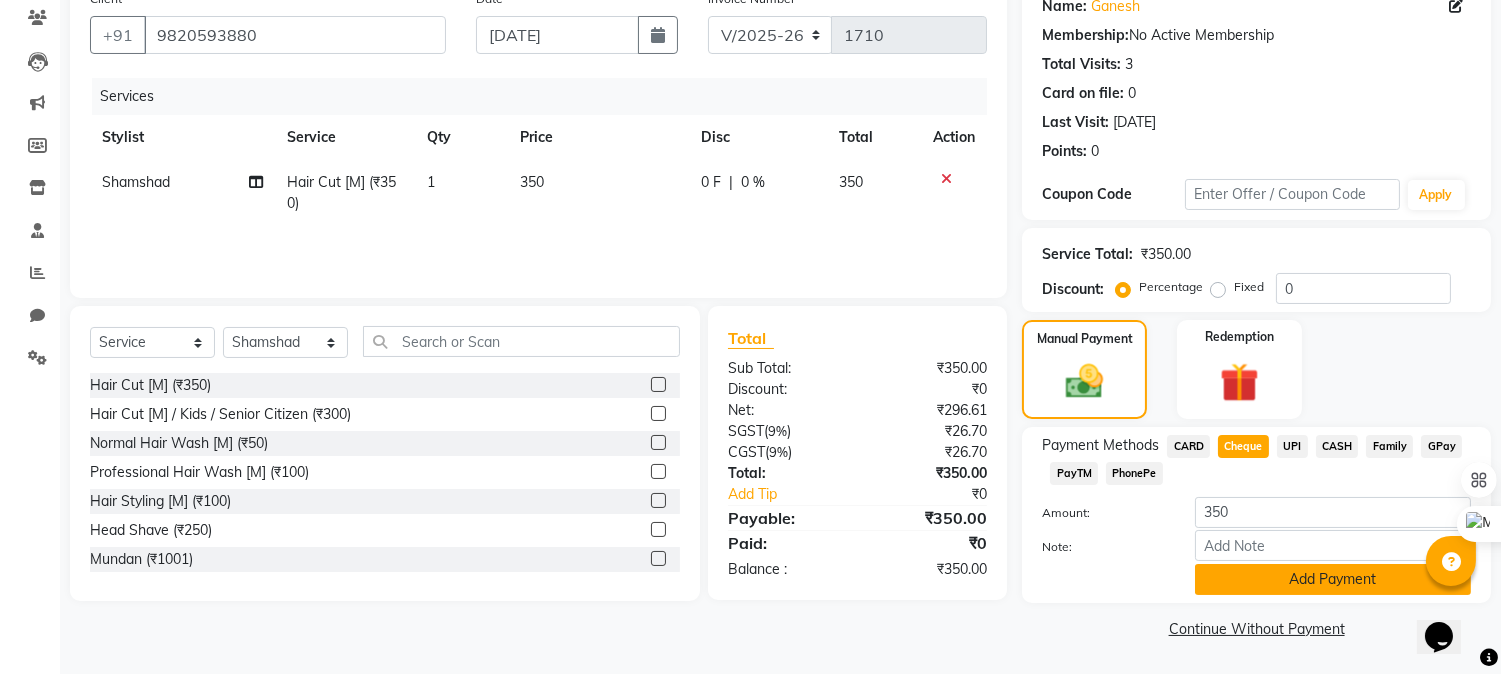 click on "Add Payment" 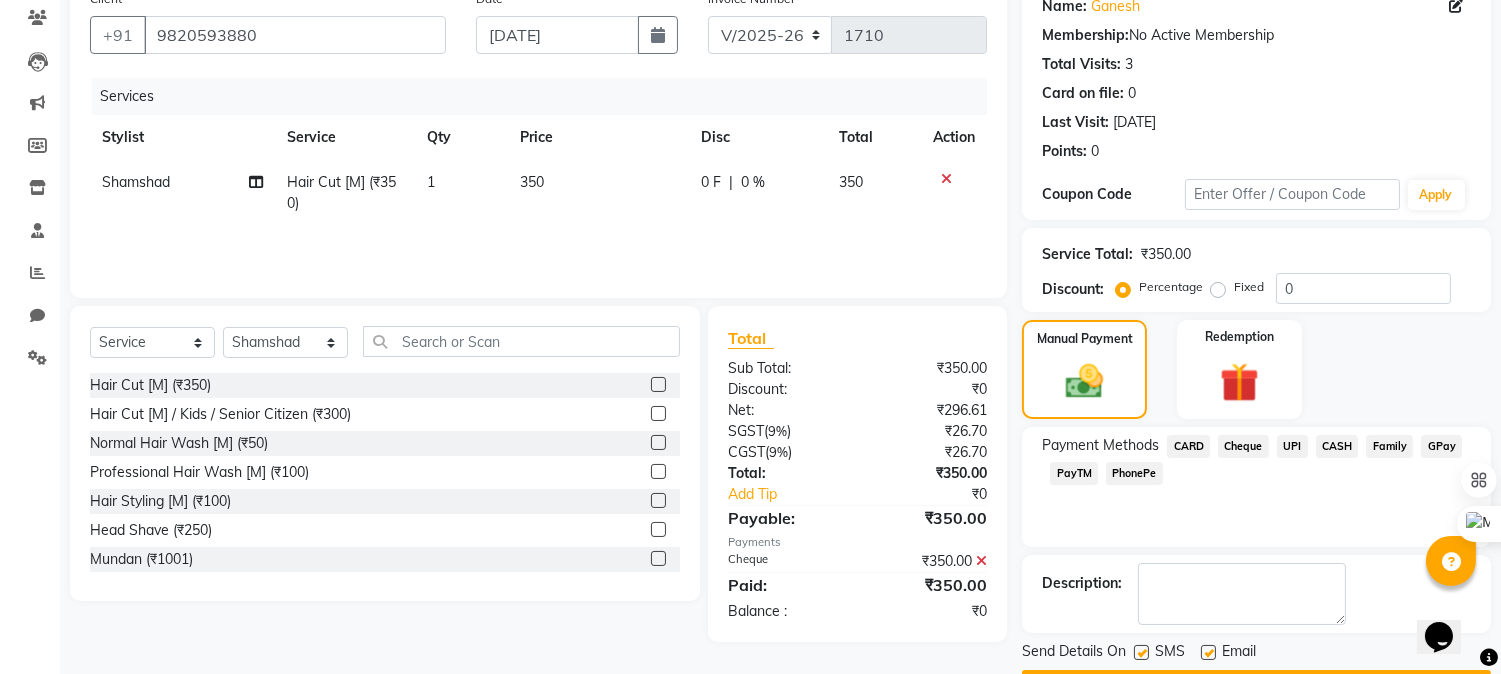 scroll, scrollTop: 225, scrollLeft: 0, axis: vertical 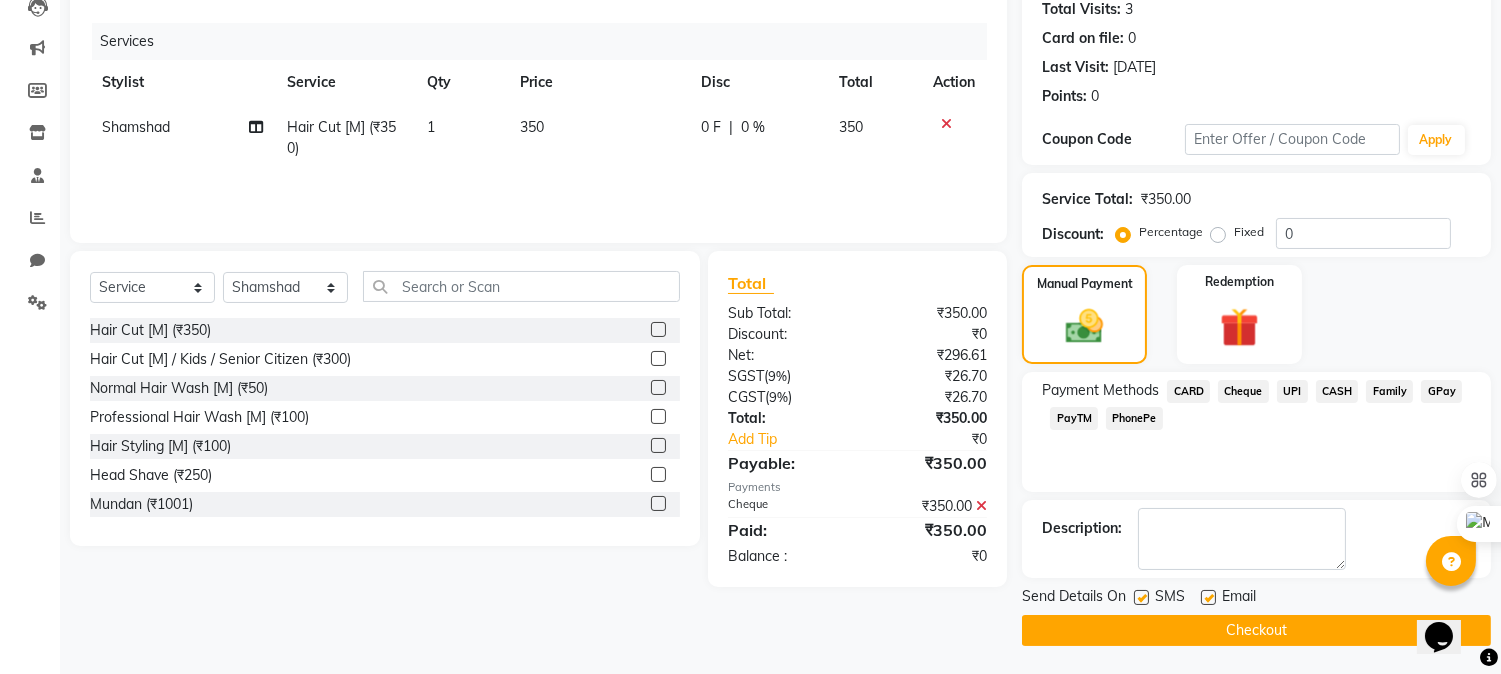 click on "Checkout" 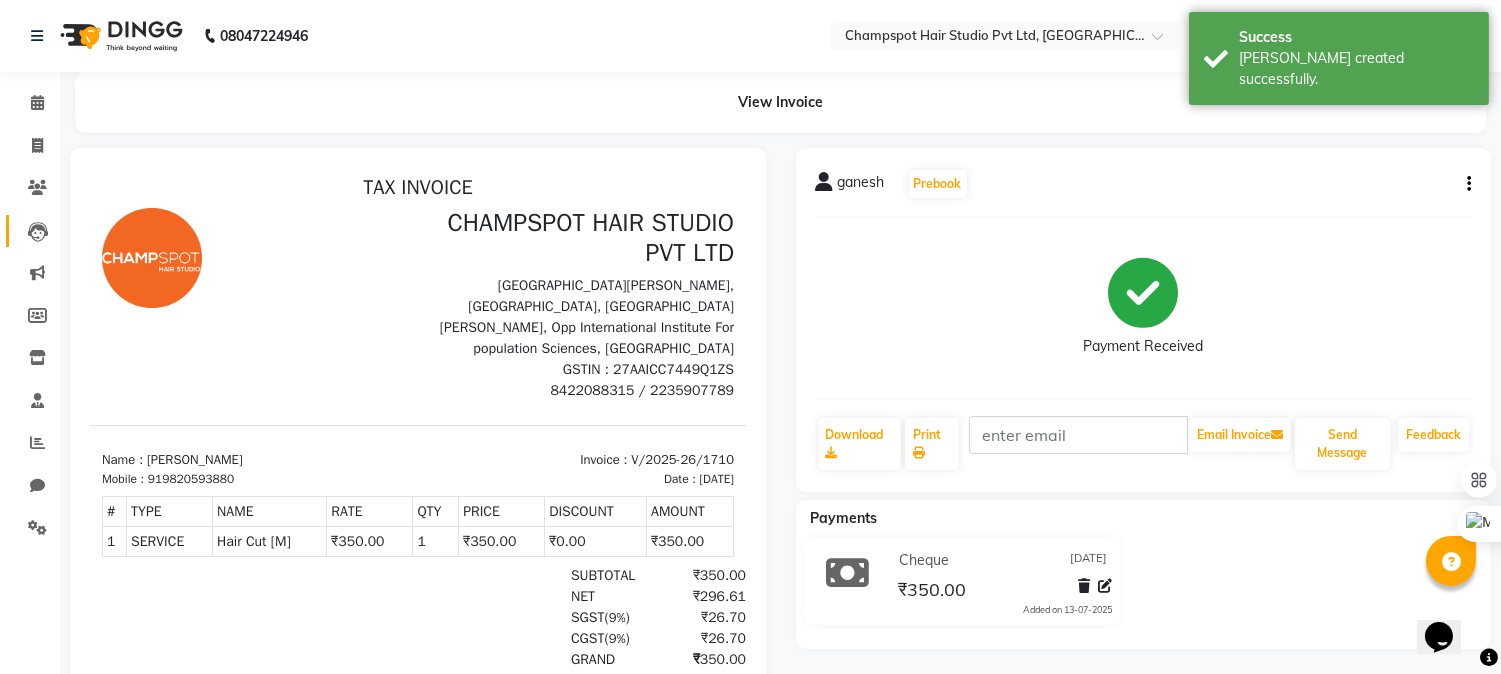 scroll, scrollTop: 0, scrollLeft: 0, axis: both 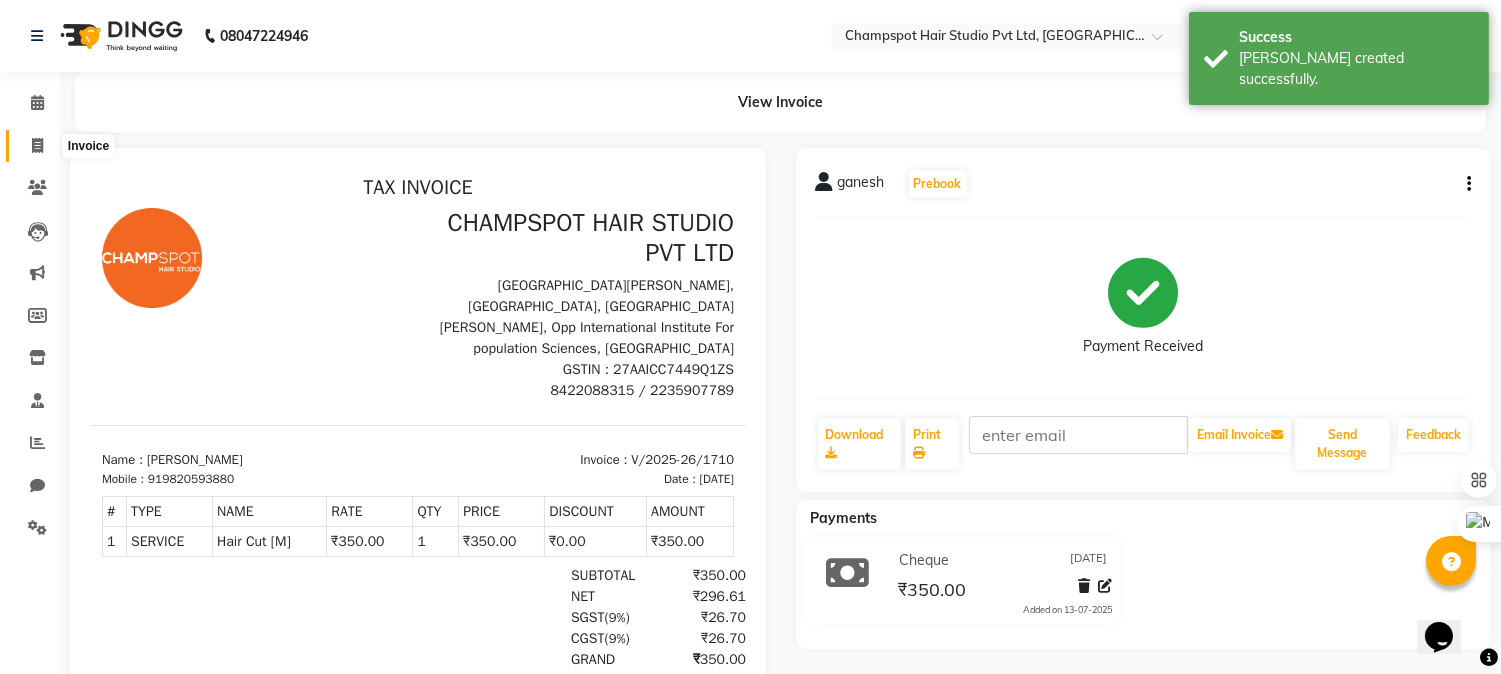 click 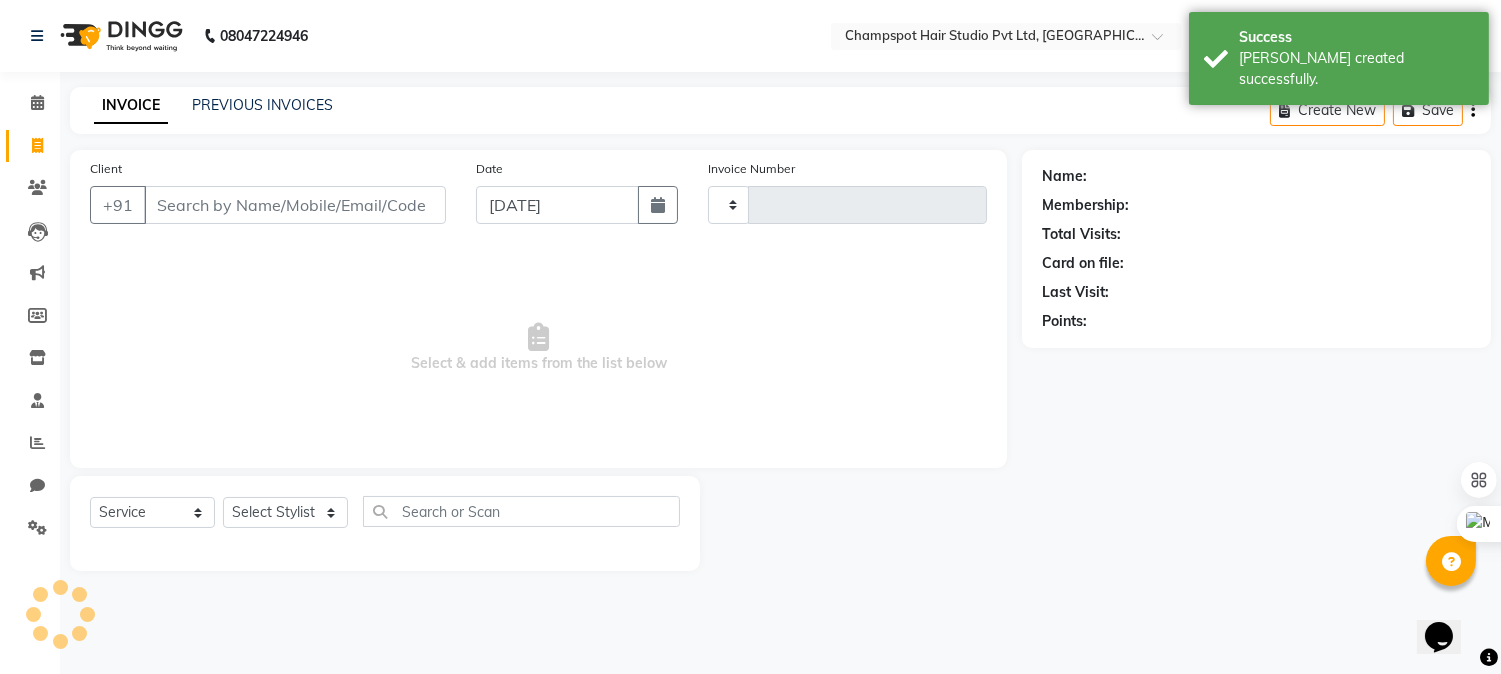 type on "1711" 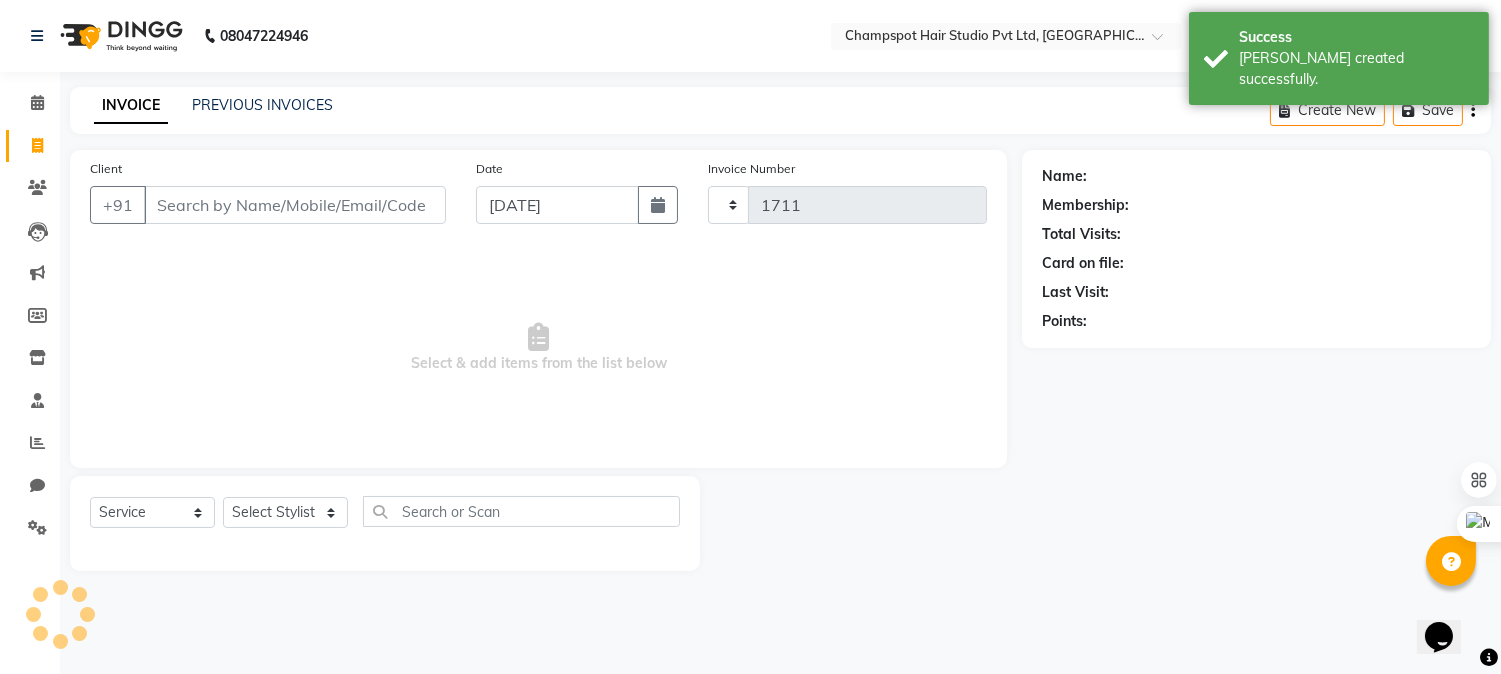 select on "7690" 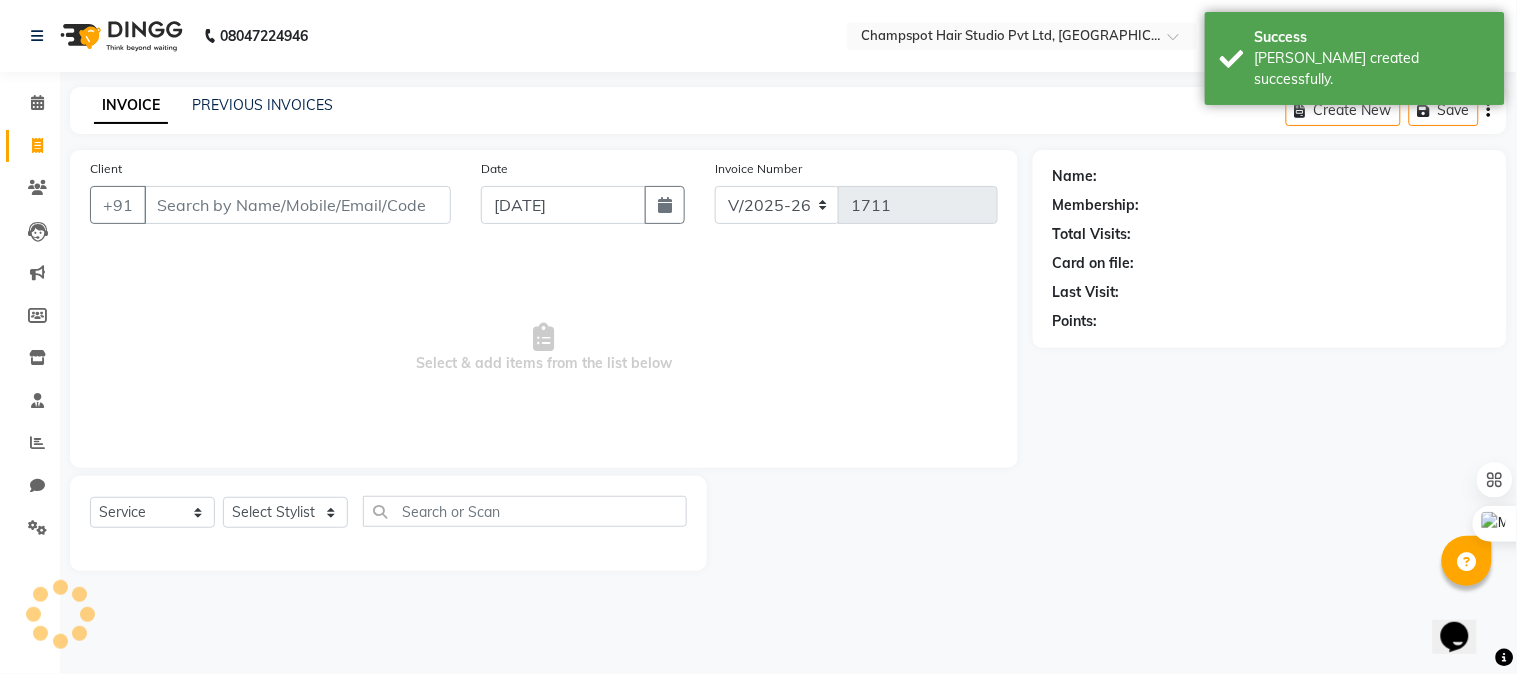click on "Client" at bounding box center [297, 205] 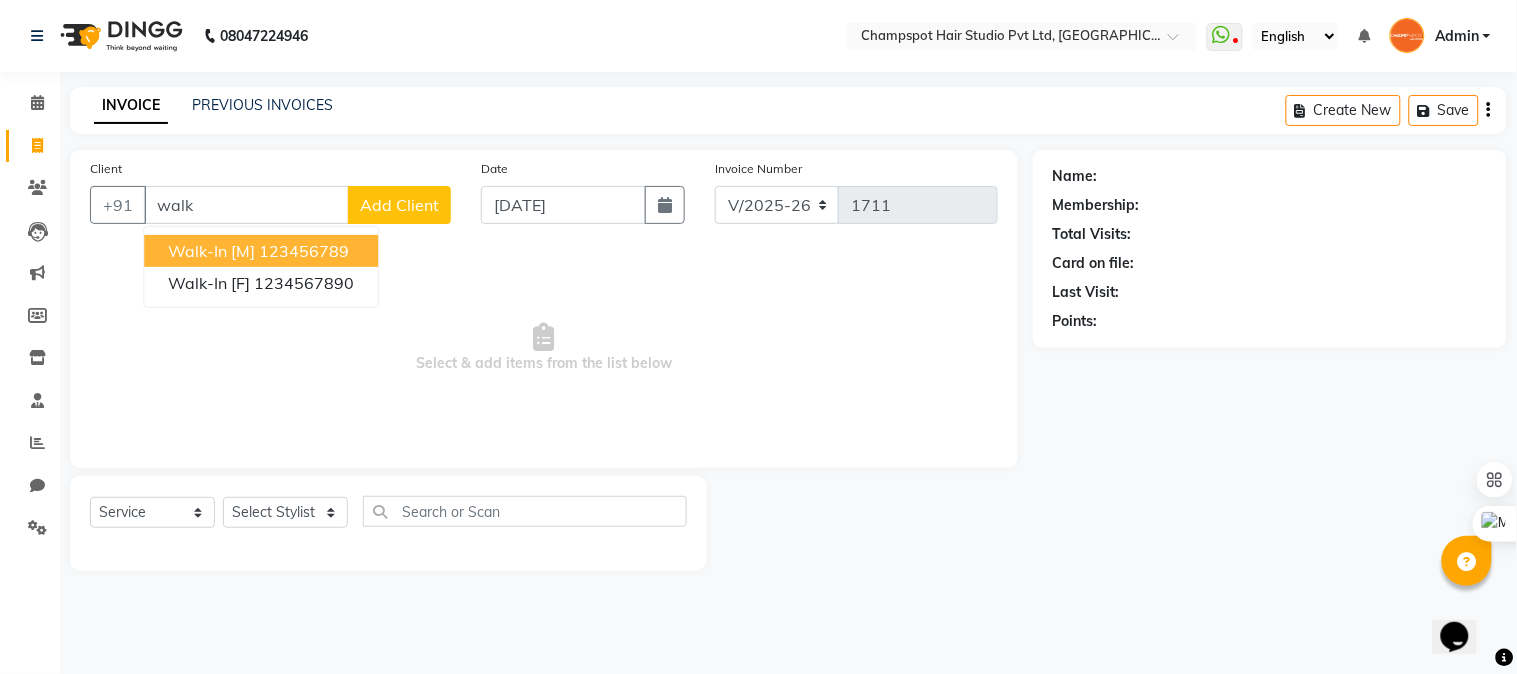 click on "Walk-In [M]" at bounding box center [211, 251] 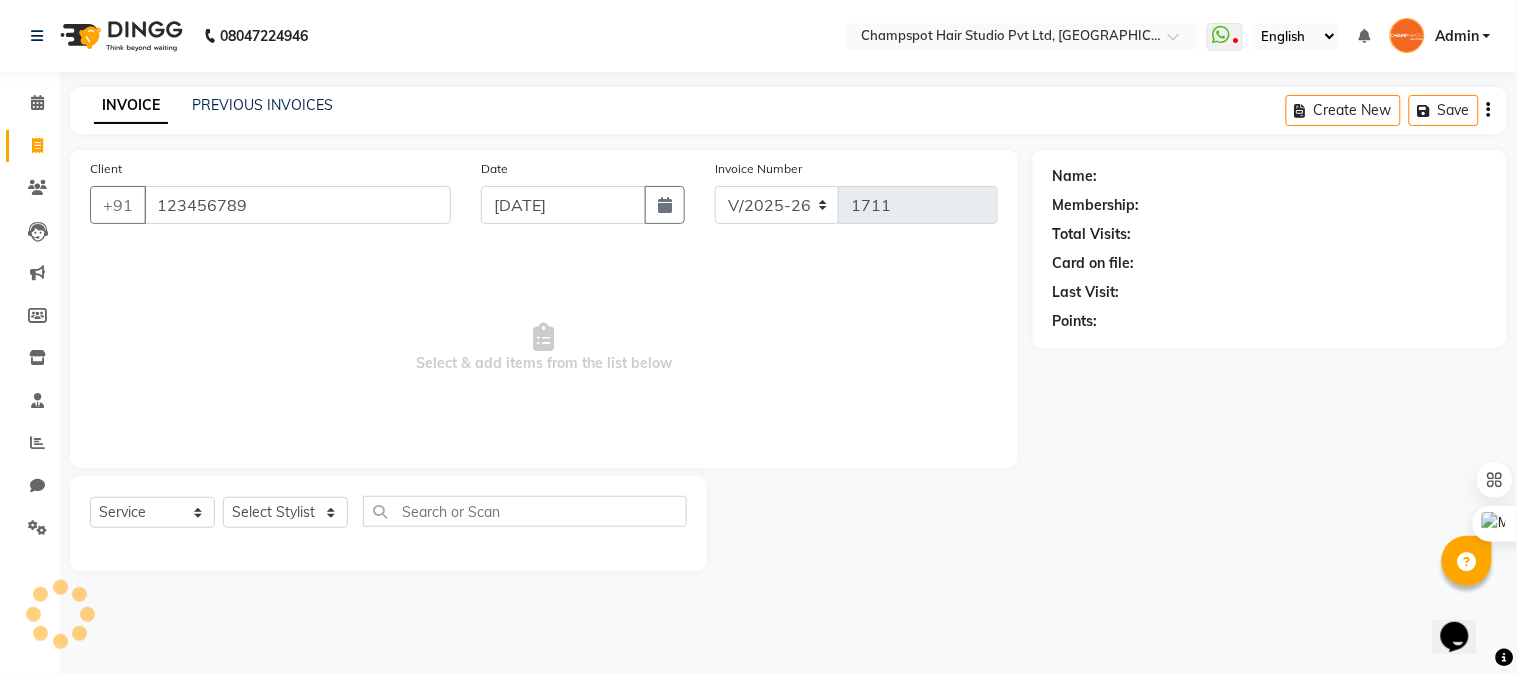 type on "123456789" 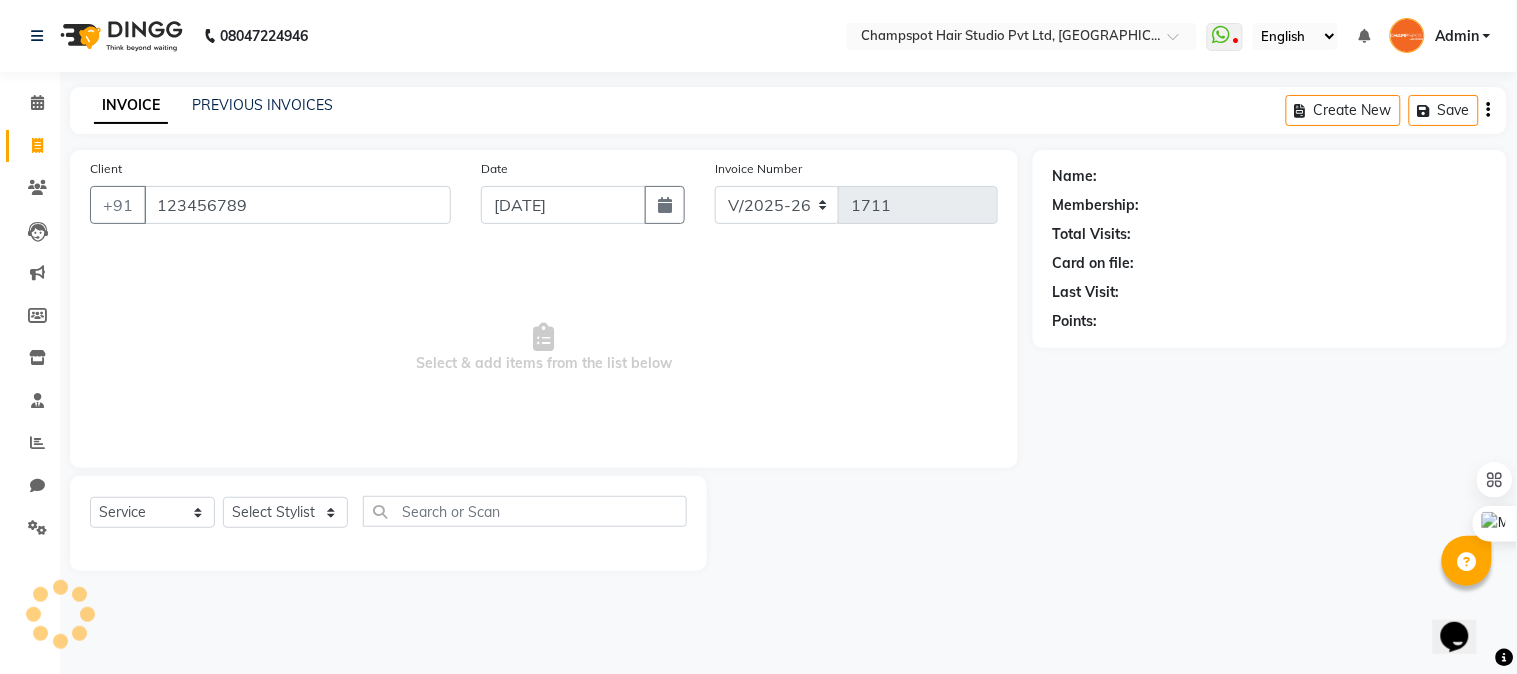 select on "1: Object" 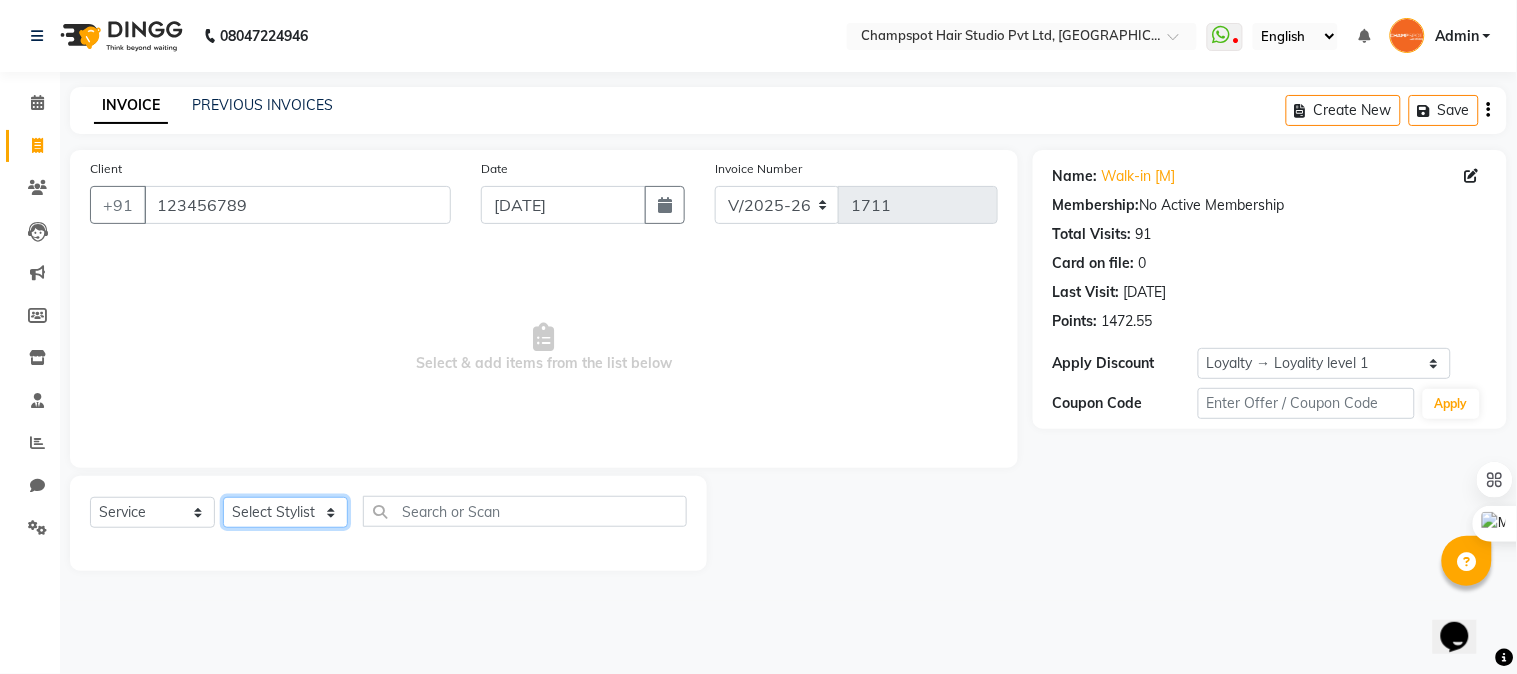click on "Select Stylist Admin Ahmad Bhavesh Limbachia Falak Shaikh 	Hemant Limbachia Mamta Divekar Mukhtar Shamshad" 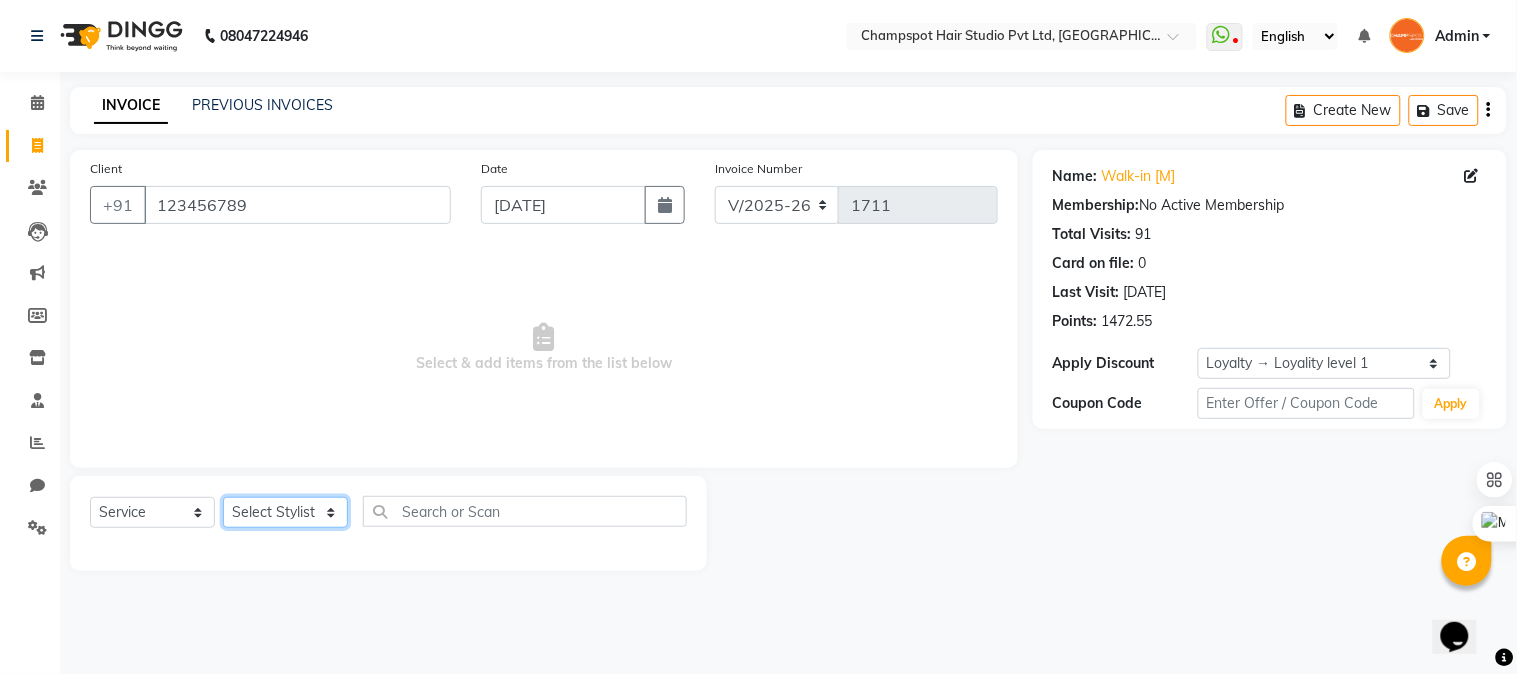 select on "69005" 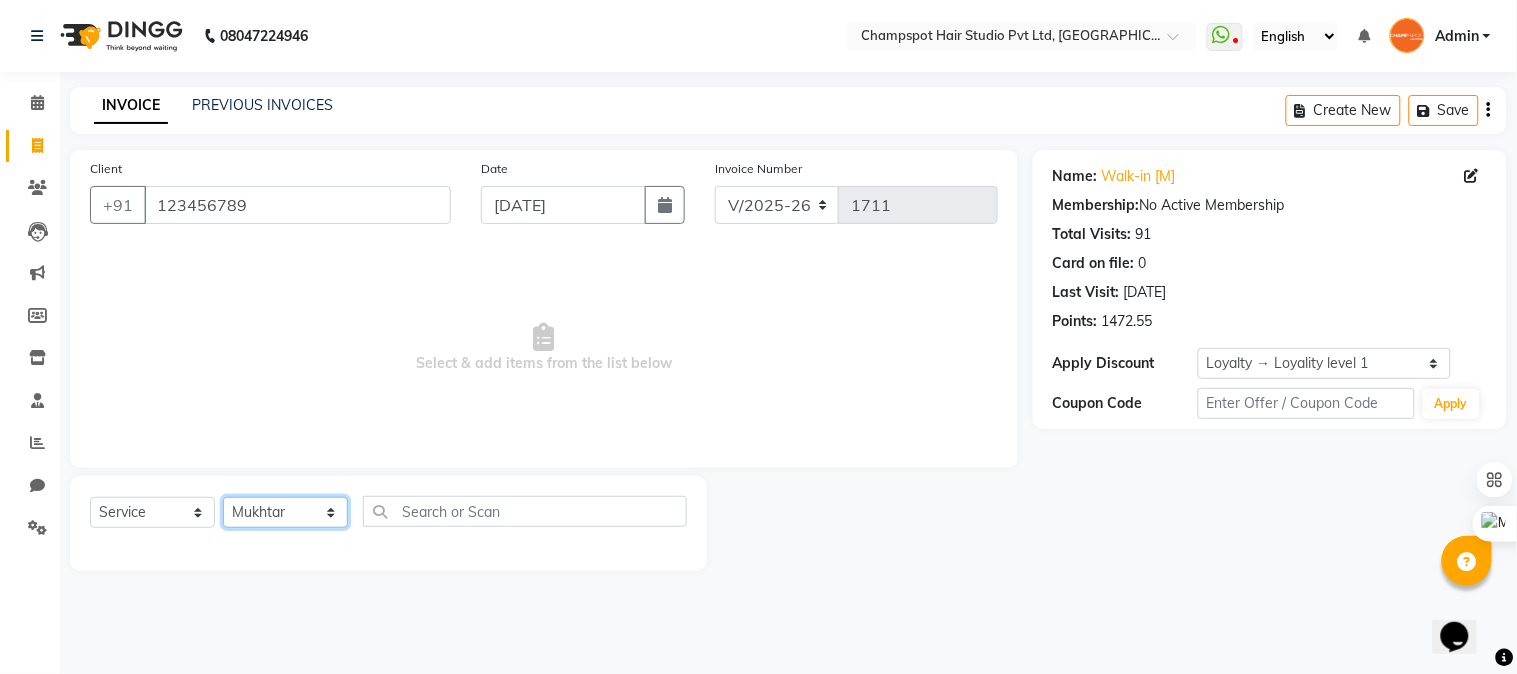 click on "Select Stylist Admin Ahmad Bhavesh Limbachia Falak Shaikh 	Hemant Limbachia Mamta Divekar Mukhtar Shamshad" 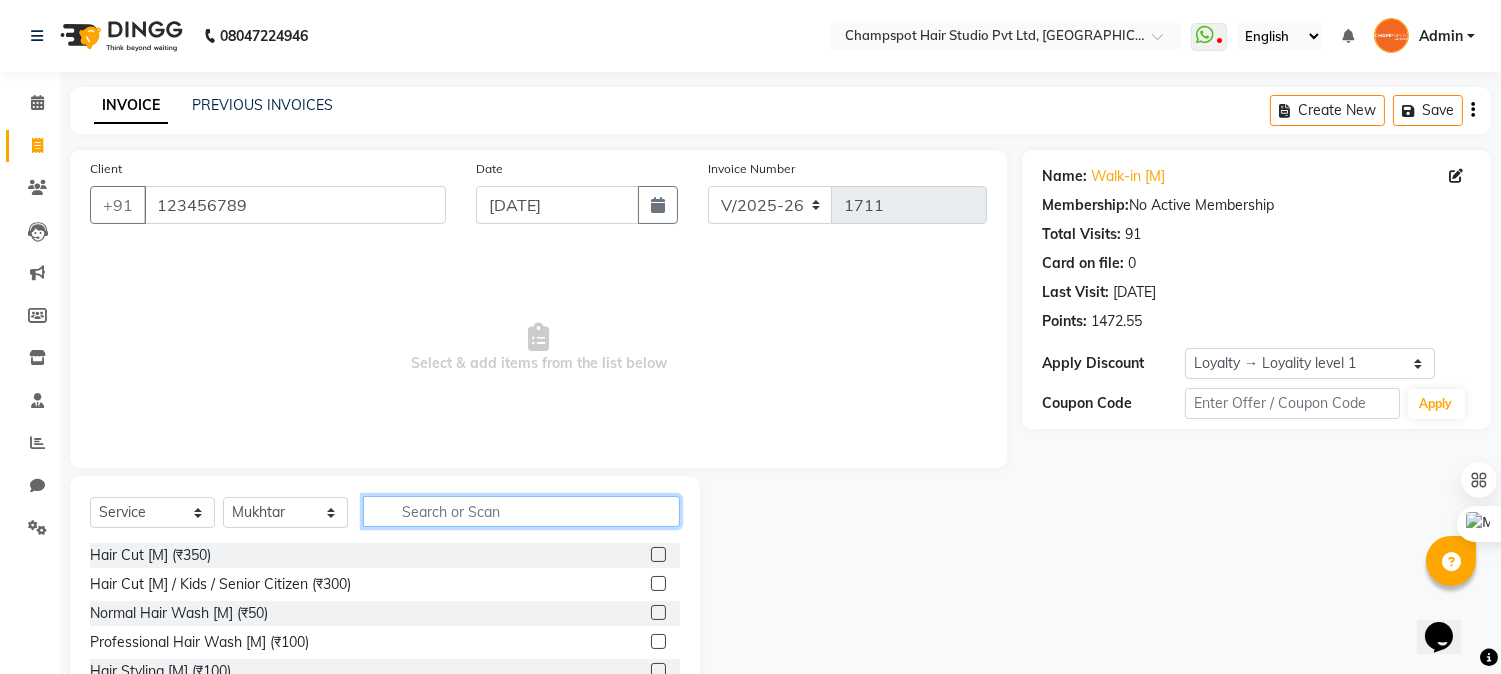click 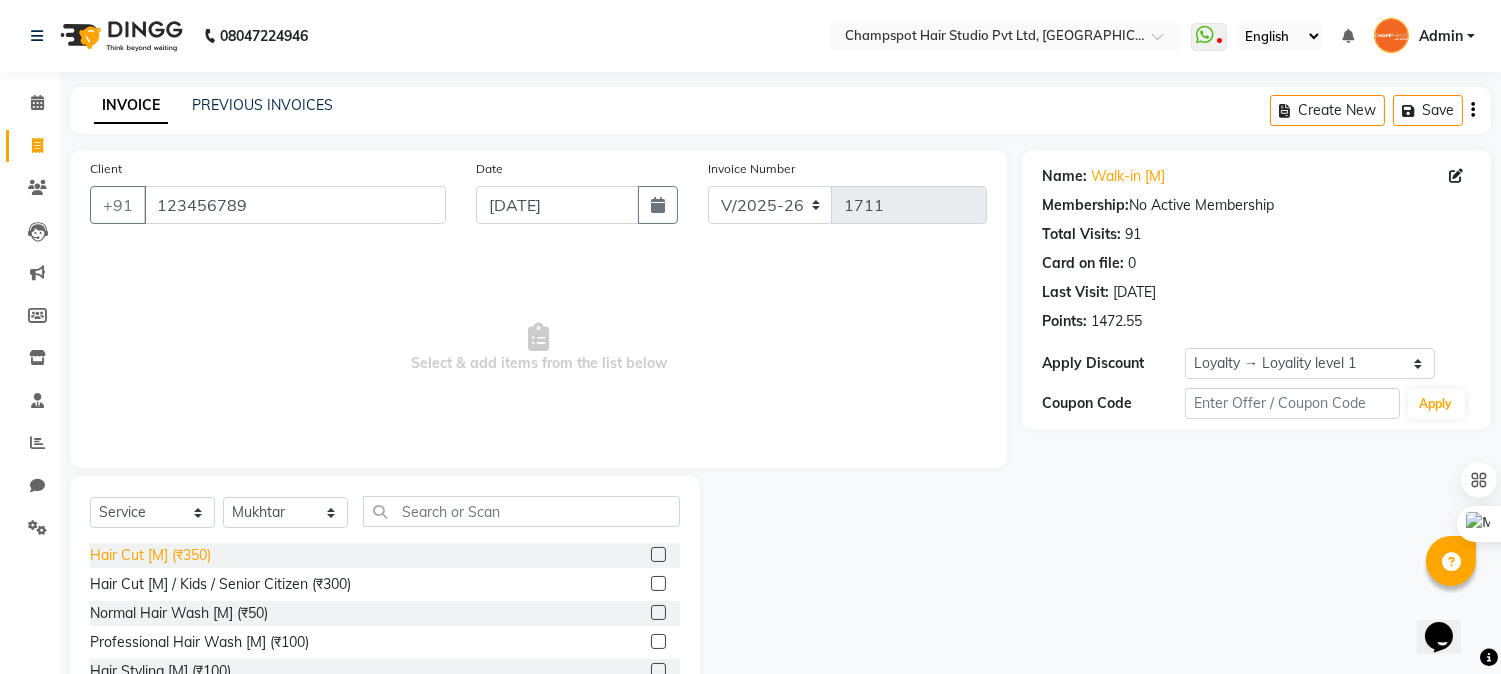 click on "Hair Cut [M] (₹350)" 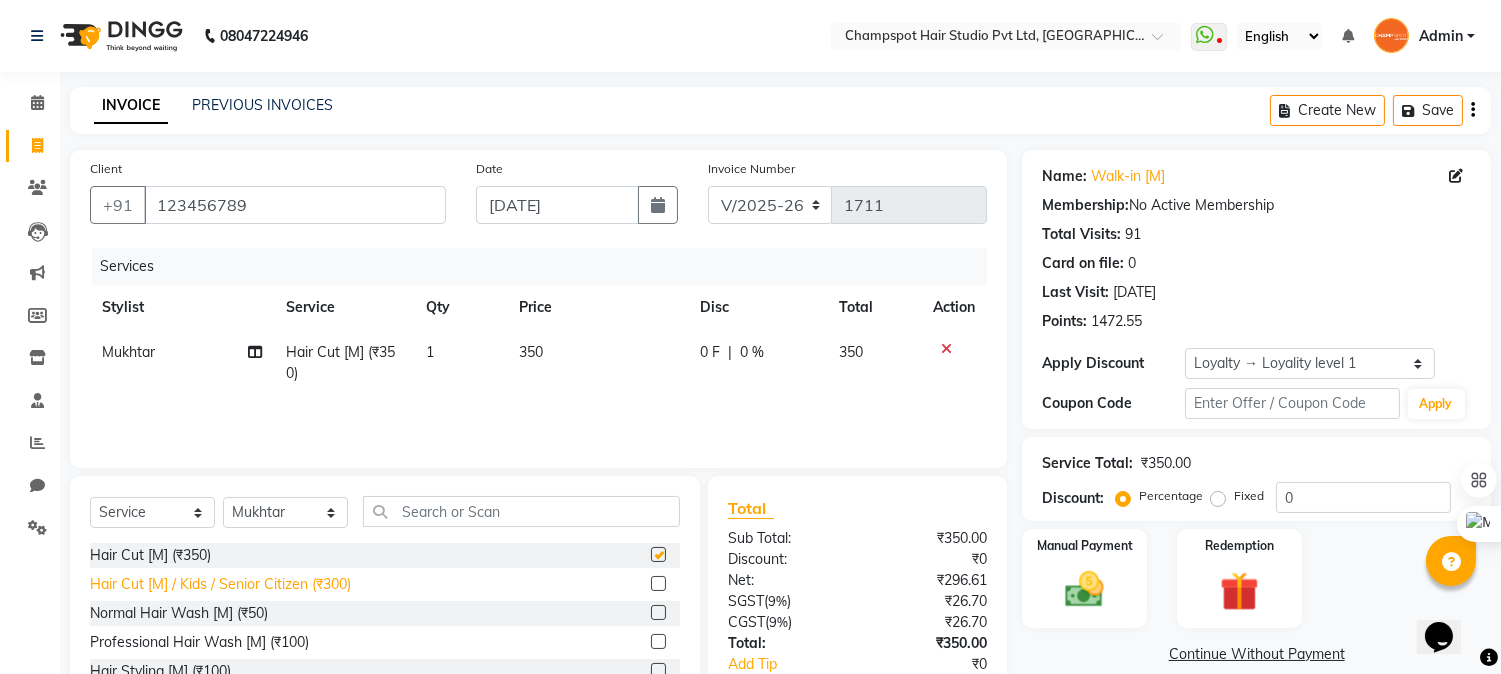 checkbox on "false" 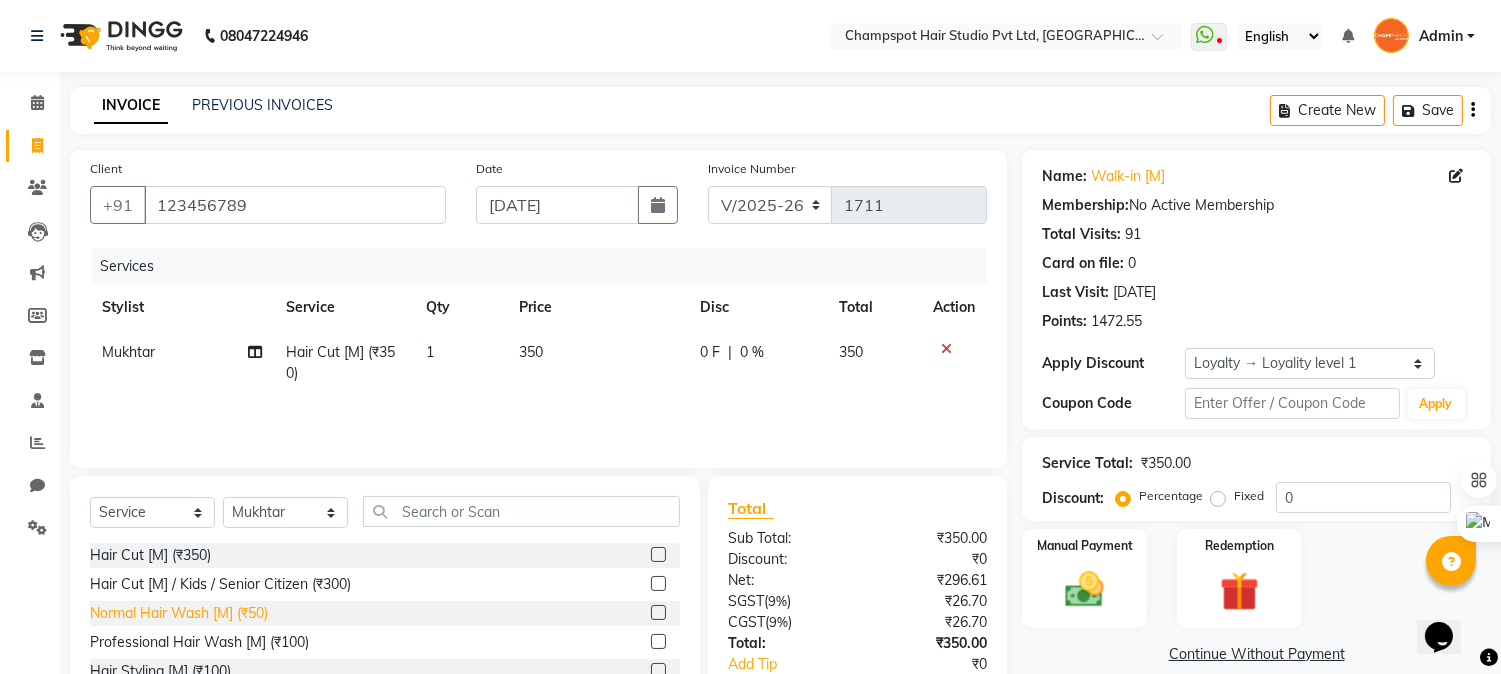 click on "Normal Hair Wash [M] (₹50)" 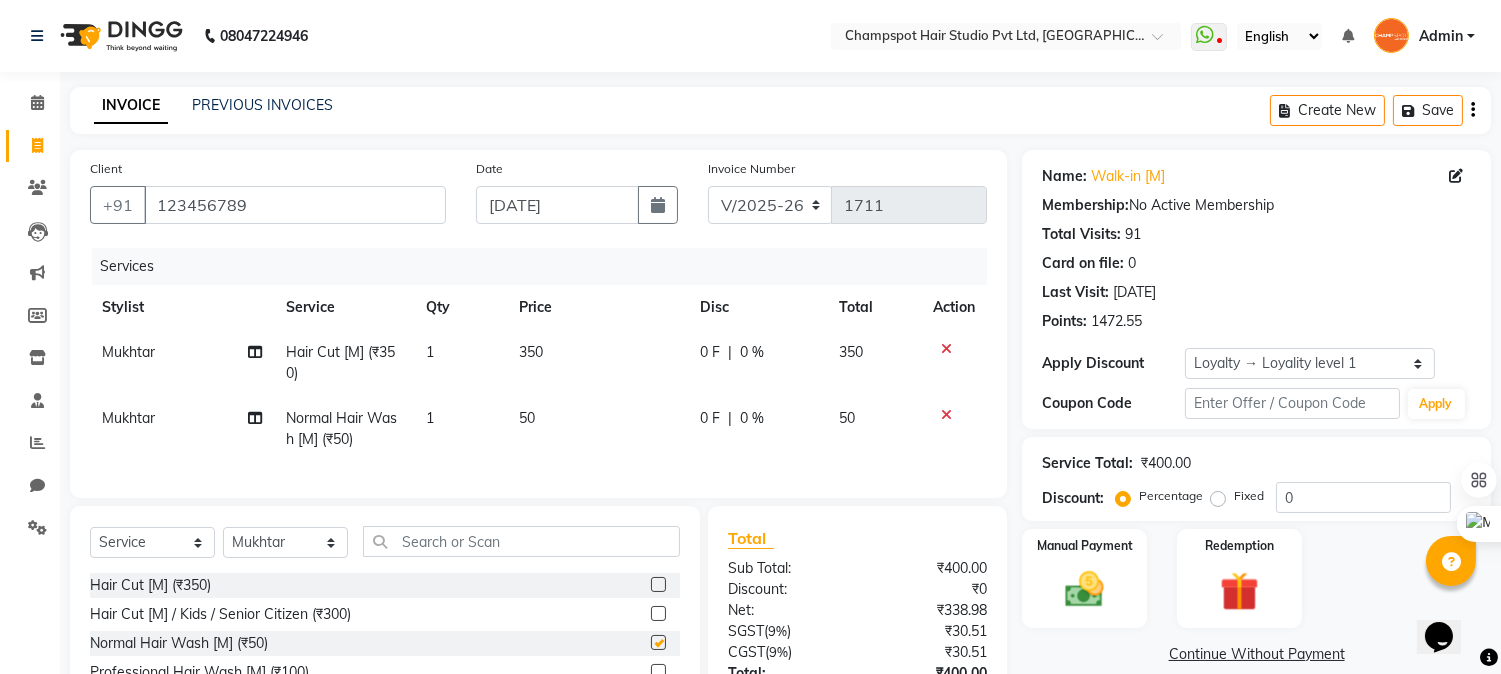 checkbox on "false" 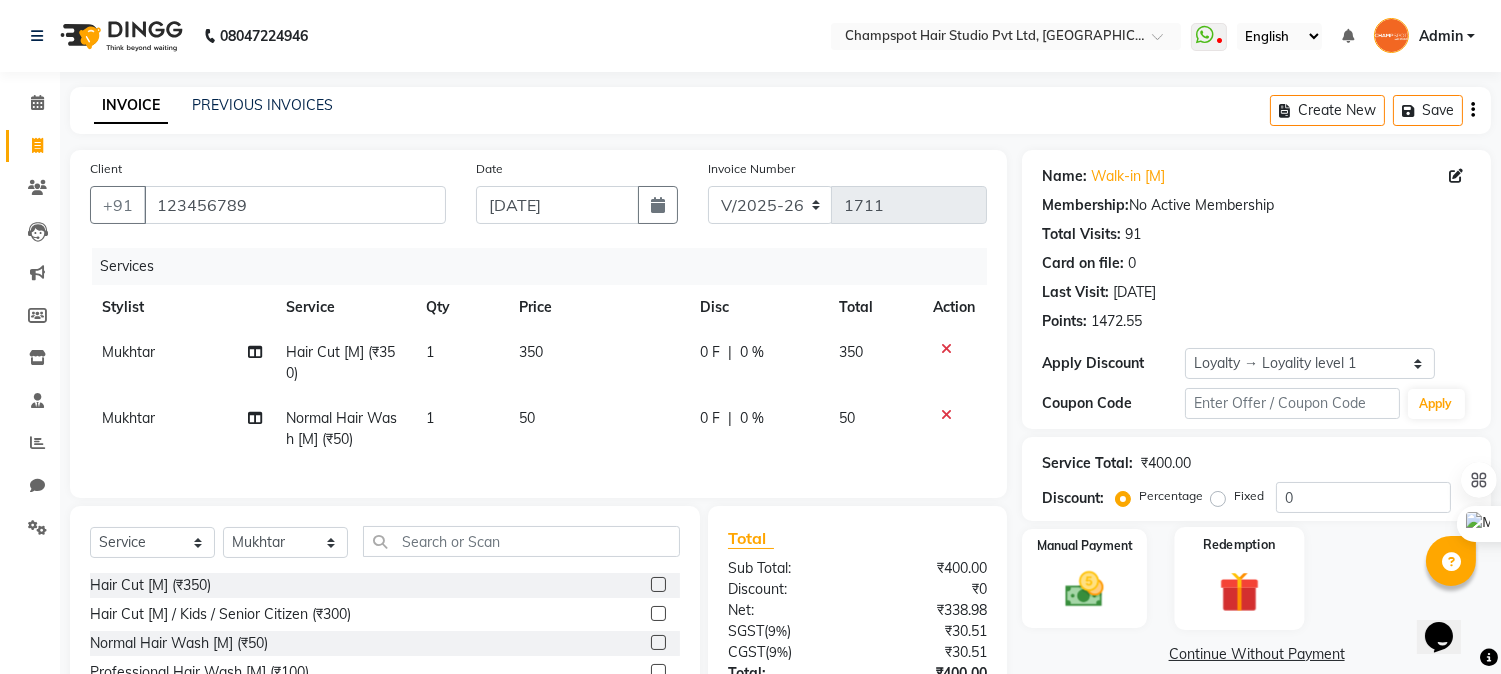 scroll, scrollTop: 173, scrollLeft: 0, axis: vertical 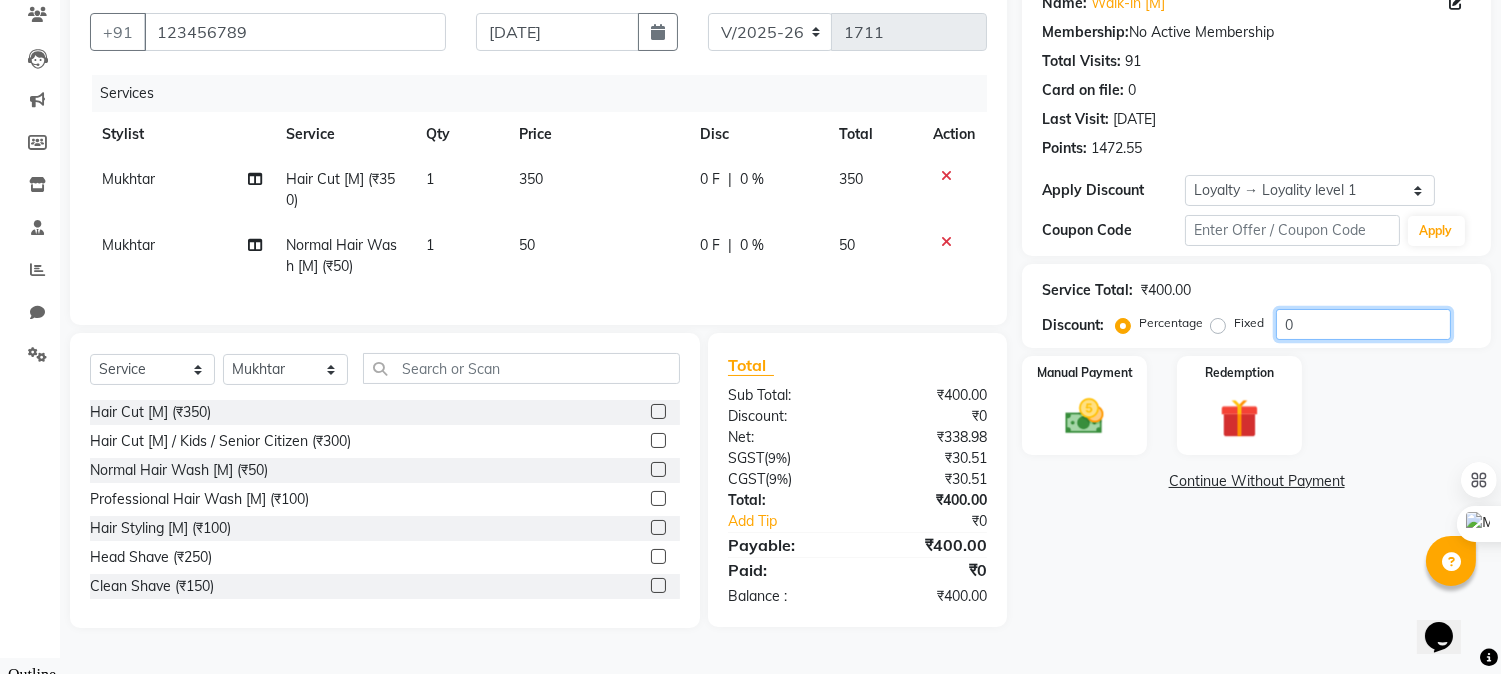 drag, startPoint x: 1332, startPoint y: 322, endPoint x: 1244, endPoint y: 326, distance: 88.09086 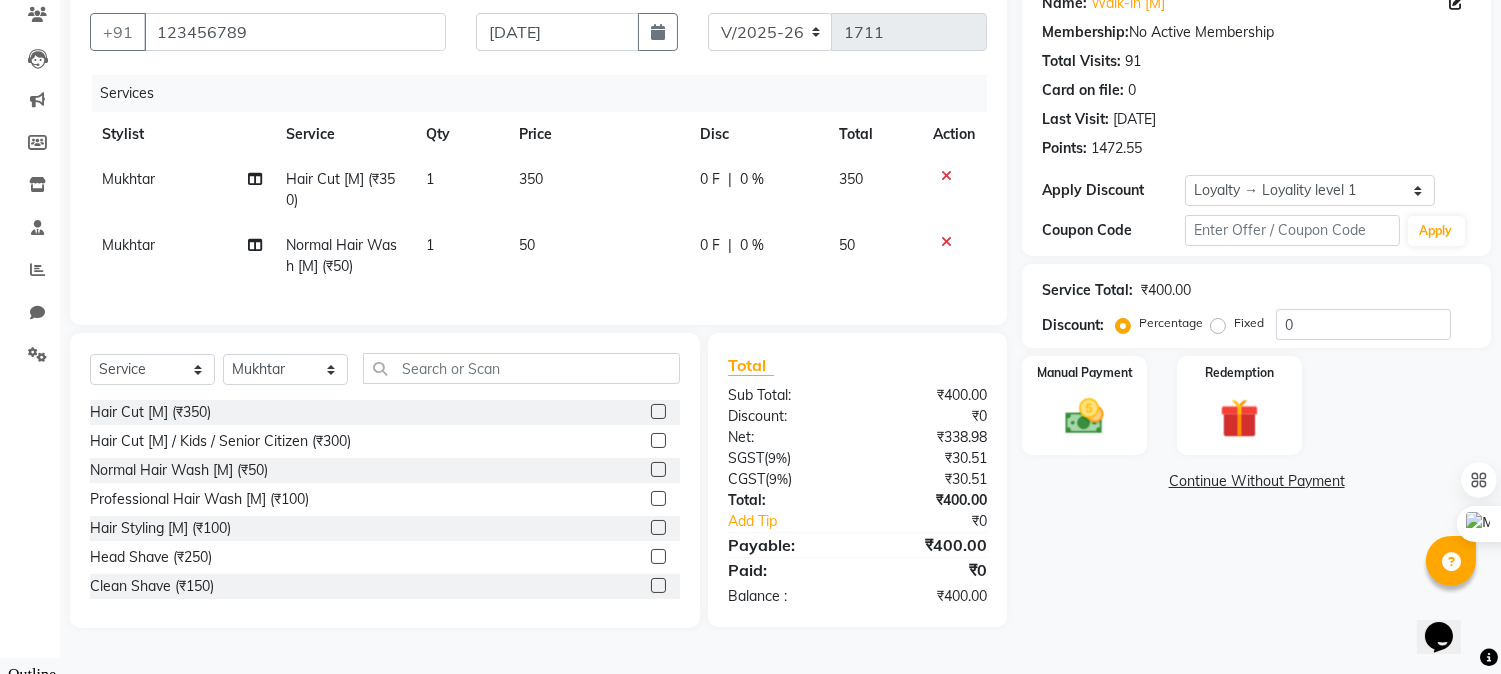 click on "Fixed" 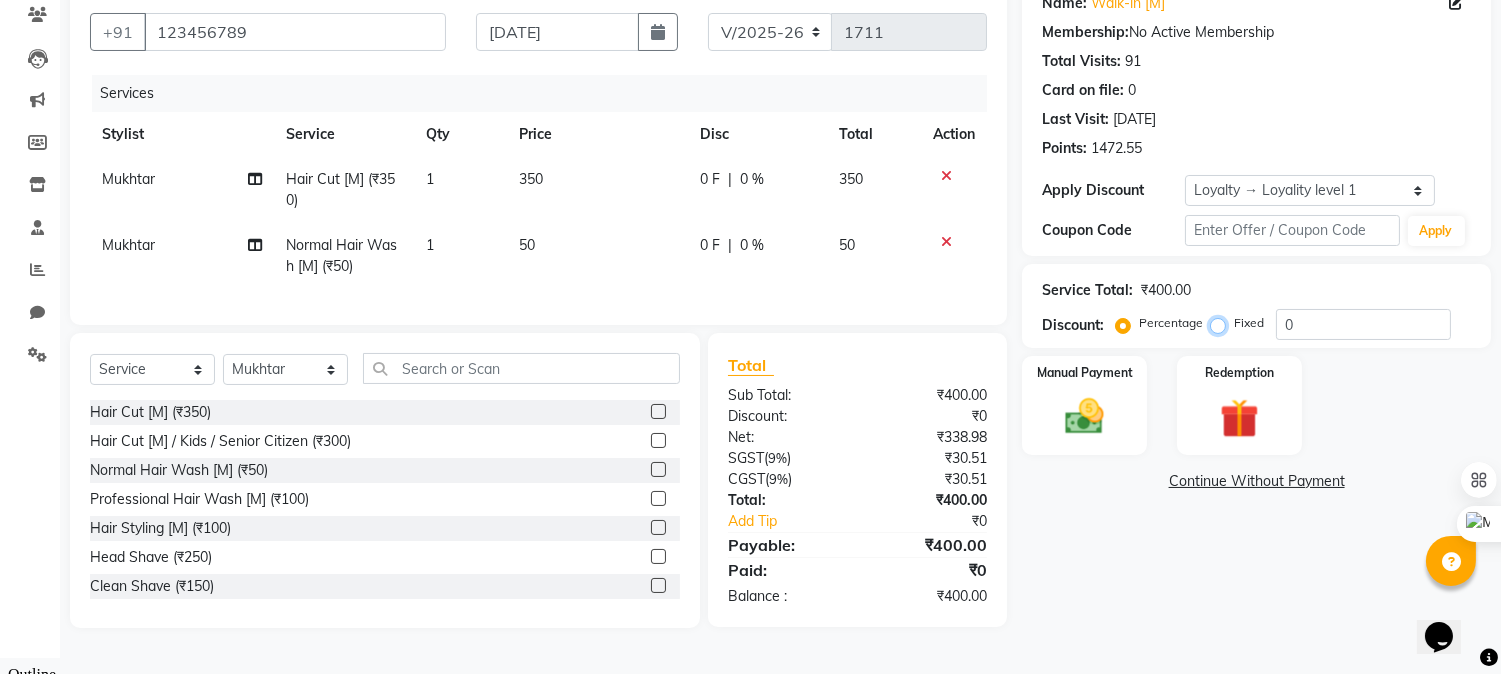 click on "Fixed" at bounding box center (1222, 323) 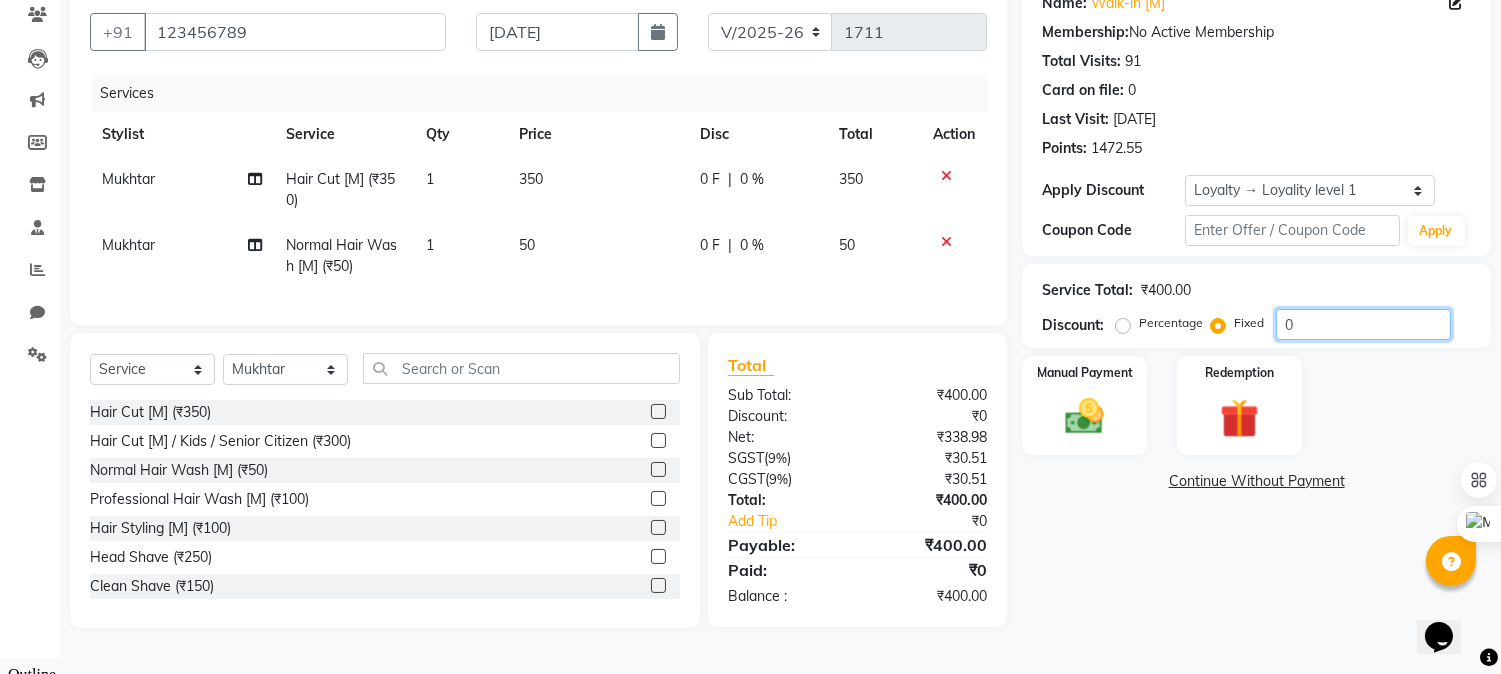 drag, startPoint x: 1305, startPoint y: 326, endPoint x: 1187, endPoint y: 332, distance: 118.15244 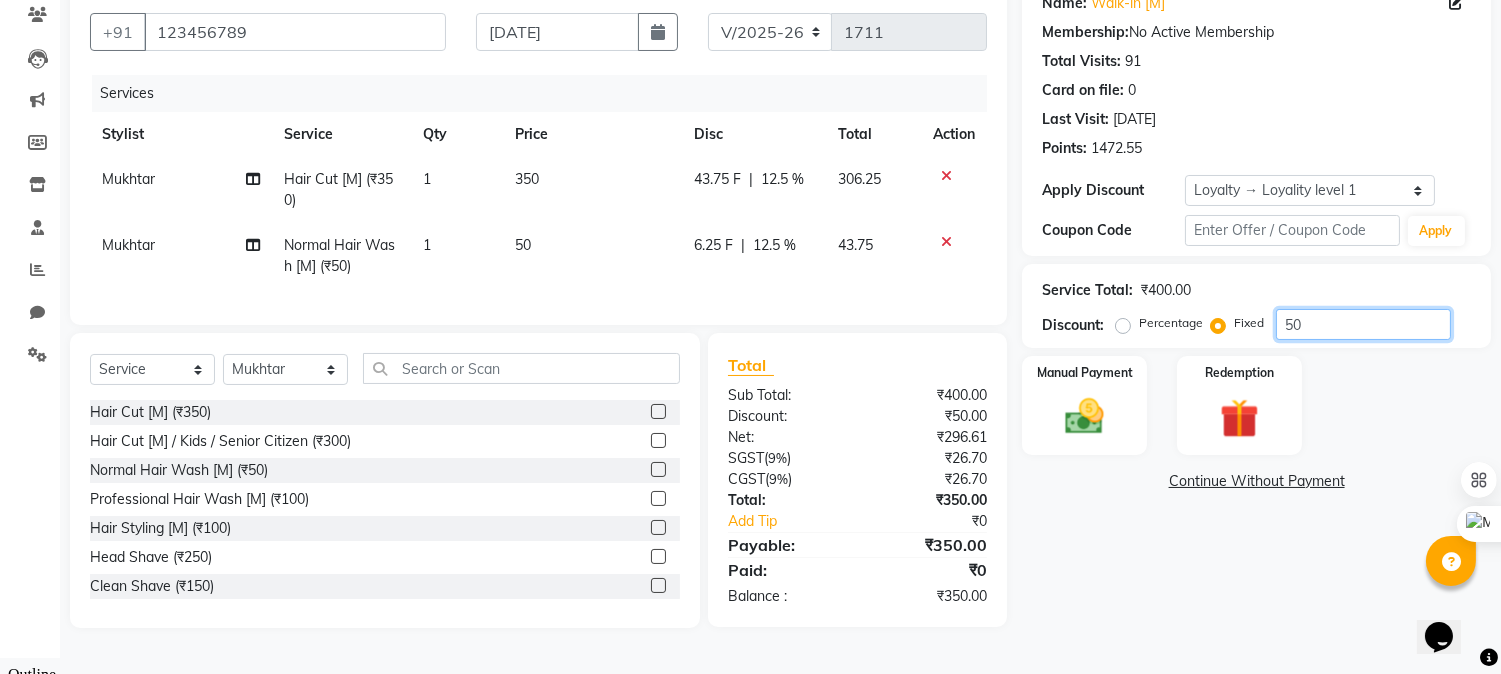 type on "50" 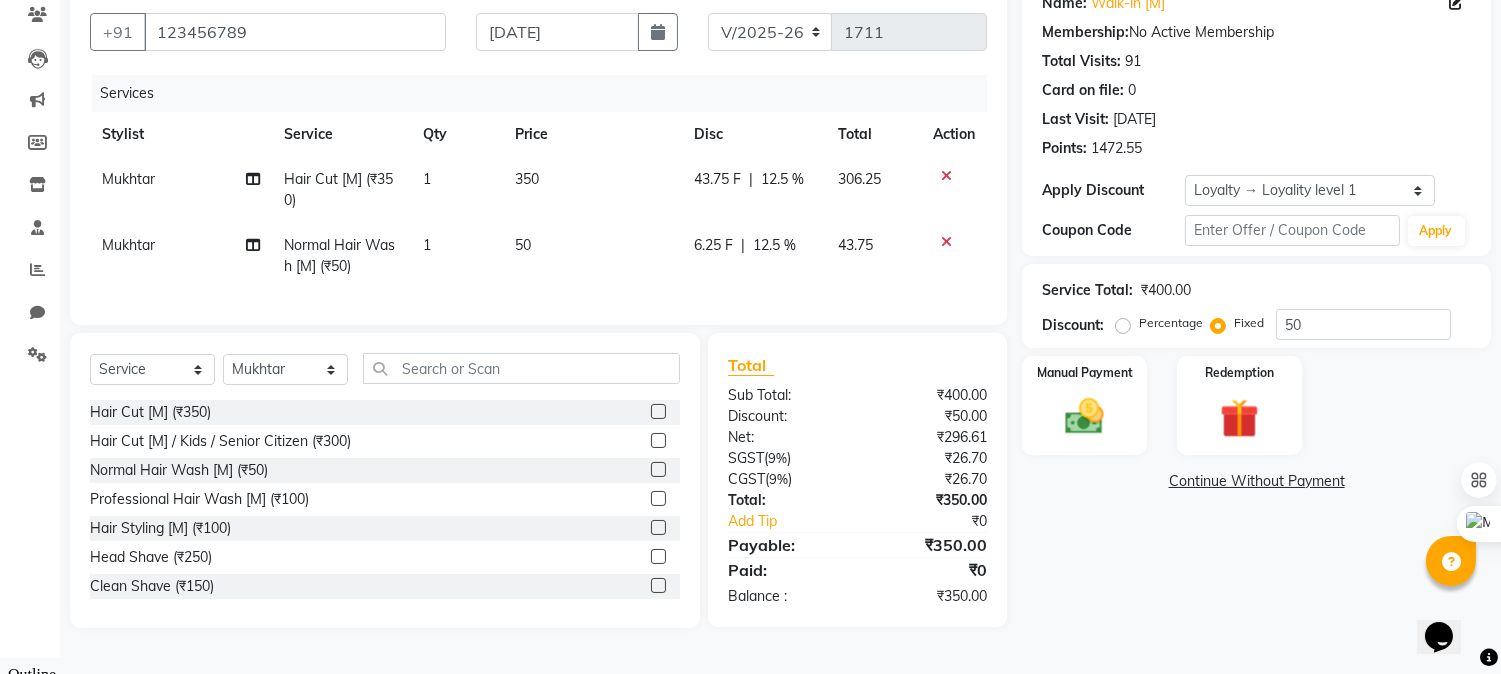 click on "Name: Walk-in [M] Membership:  No Active Membership  Total Visits:  91 Card on file:  0 Last Visit:   13-07-2025 Points:   1472.55  Apply Discount Select  Loyalty → Loyality level 1  Coupon Code Apply Service Total:  ₹400.00  Discount:  Percentage   Fixed  50 Manual Payment Redemption  Continue Without Payment" 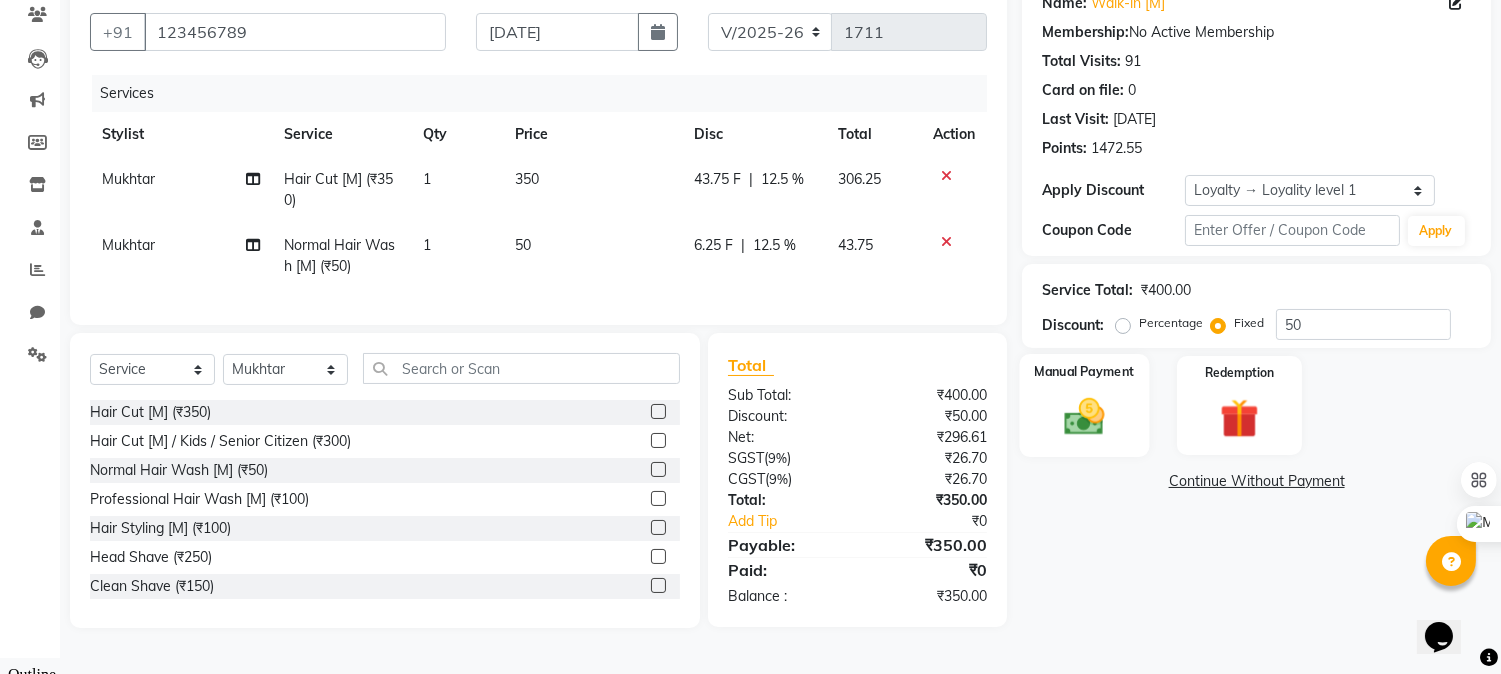 click 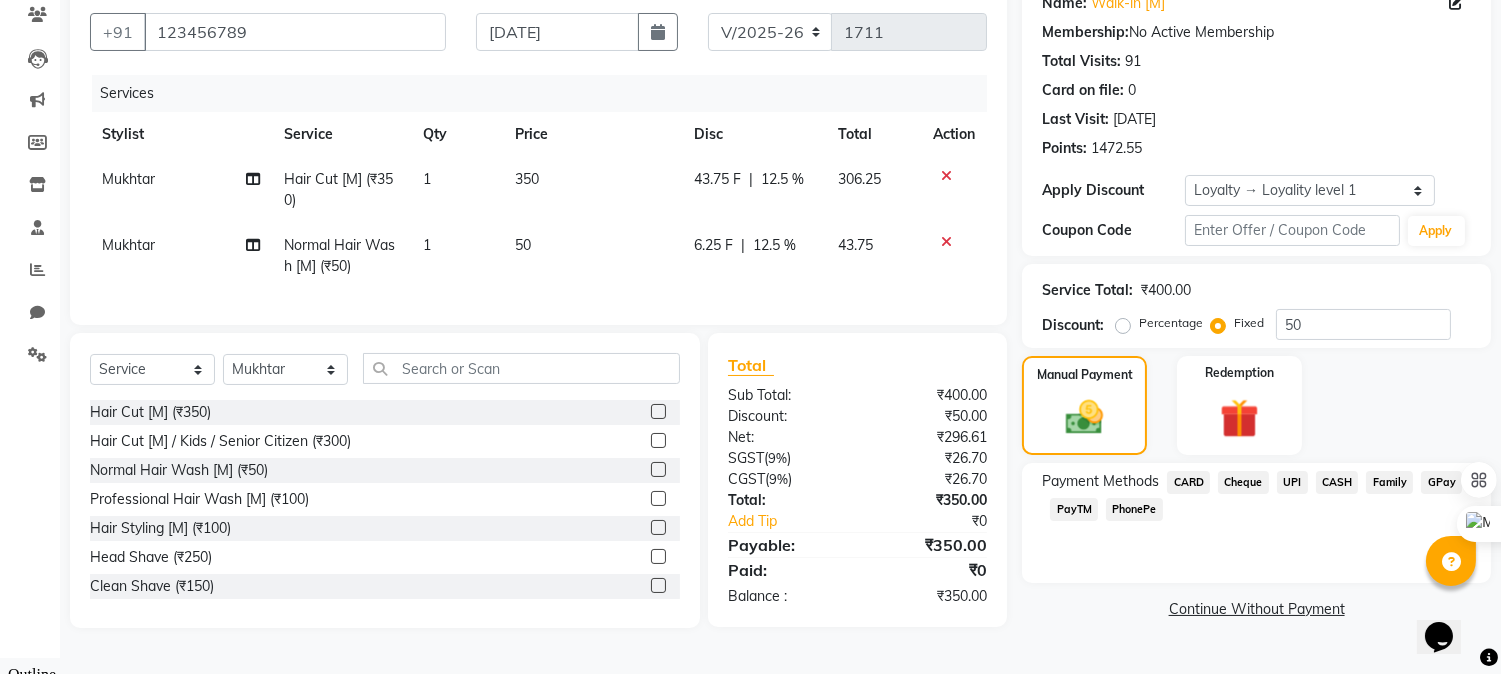 click on "Cheque" 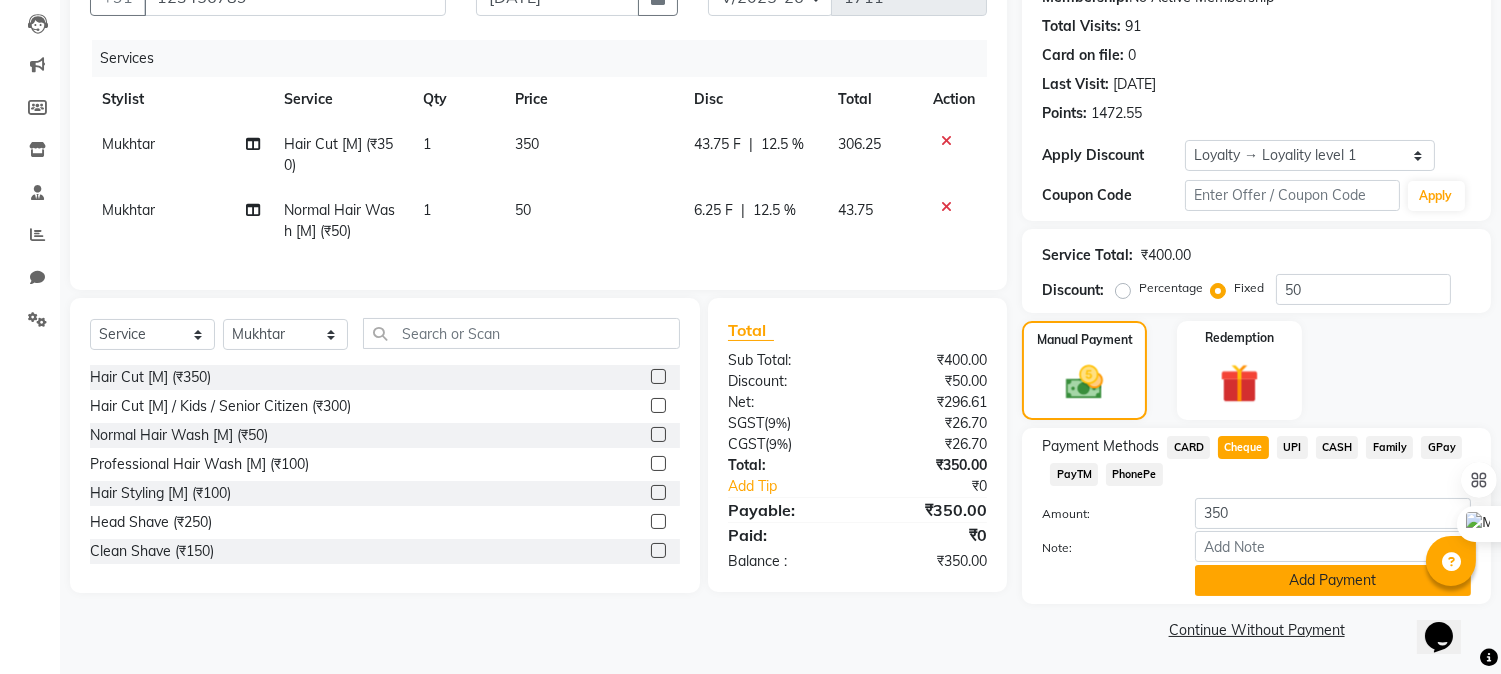 click on "Add Payment" 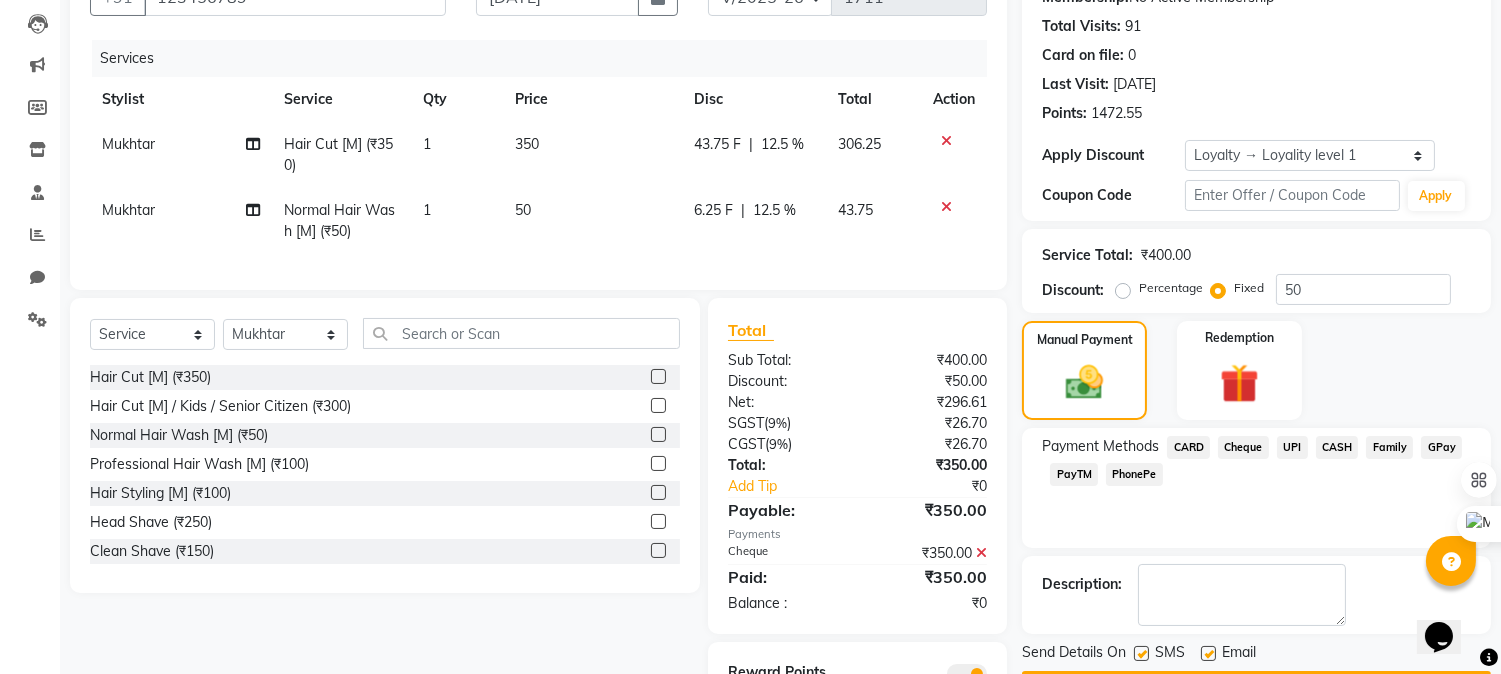 scroll, scrollTop: 313, scrollLeft: 0, axis: vertical 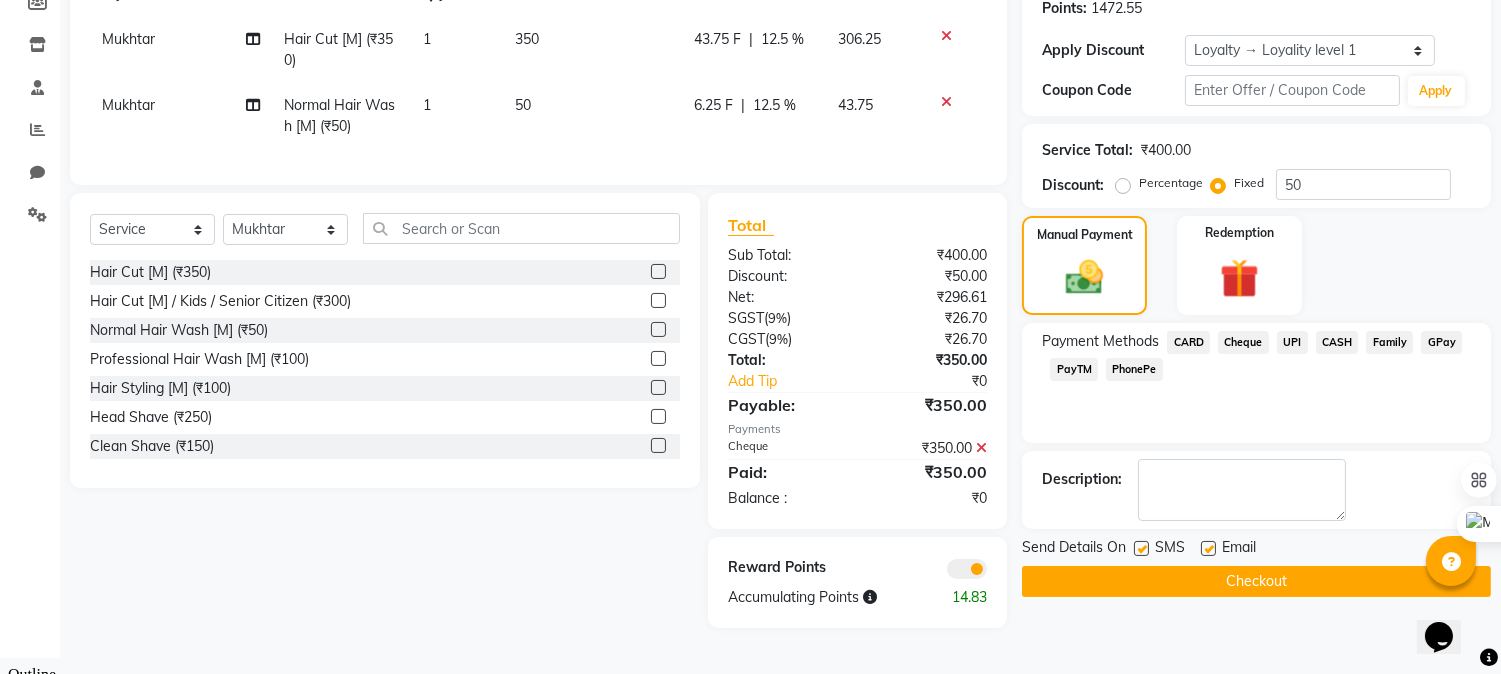 click on "Checkout" 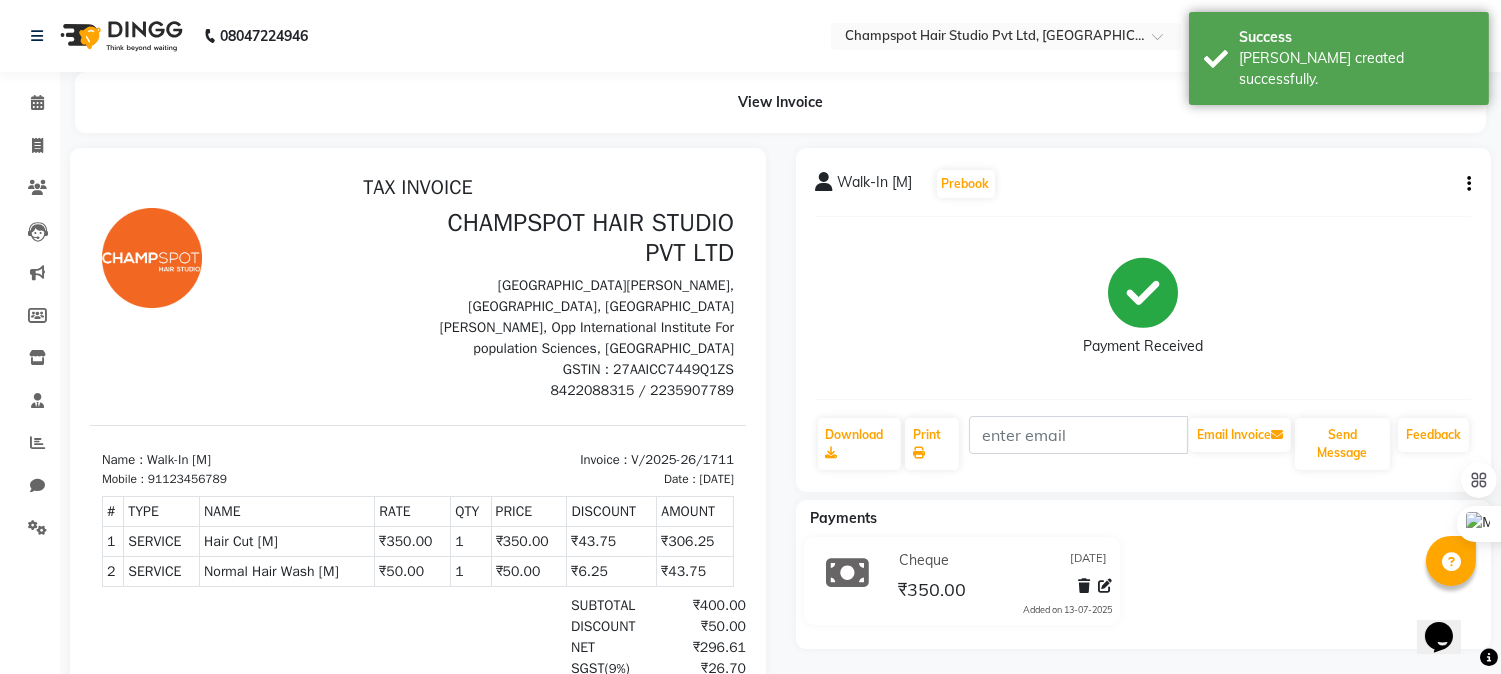 scroll, scrollTop: 0, scrollLeft: 0, axis: both 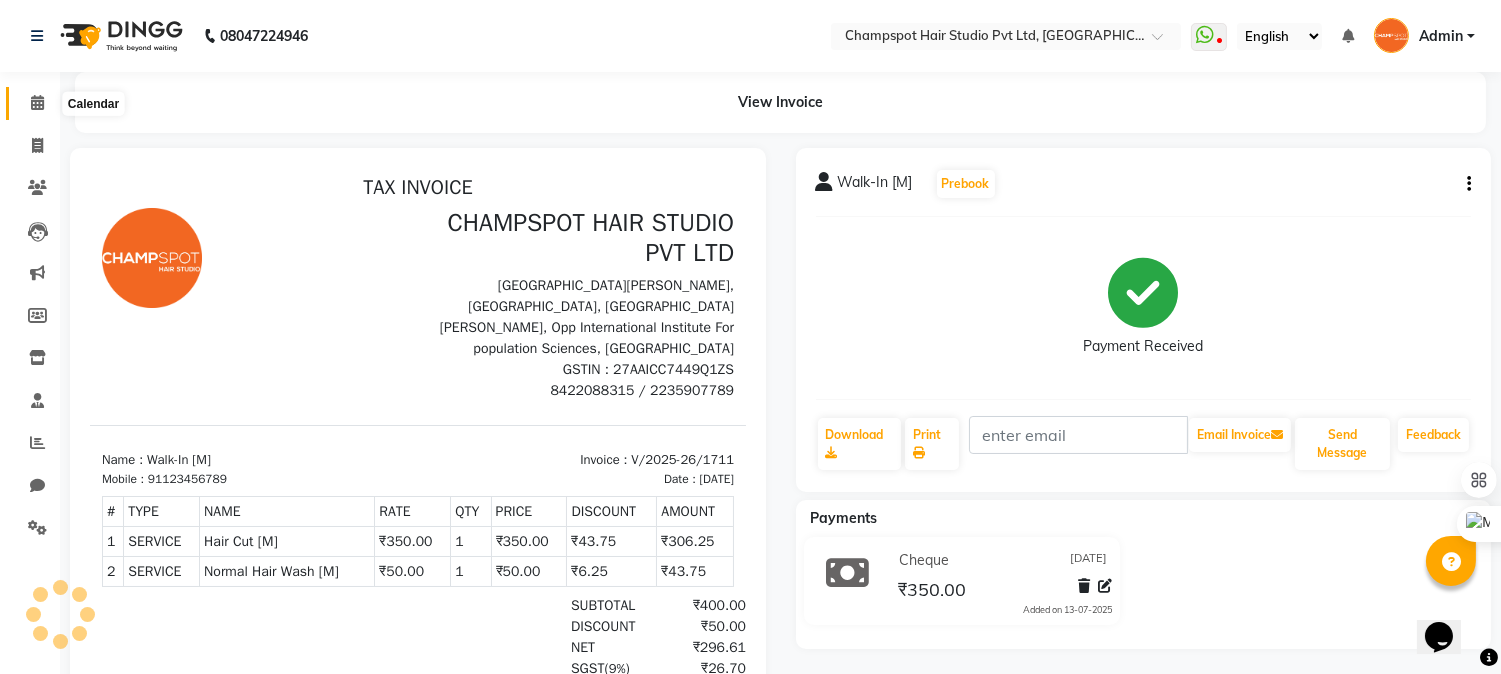 click 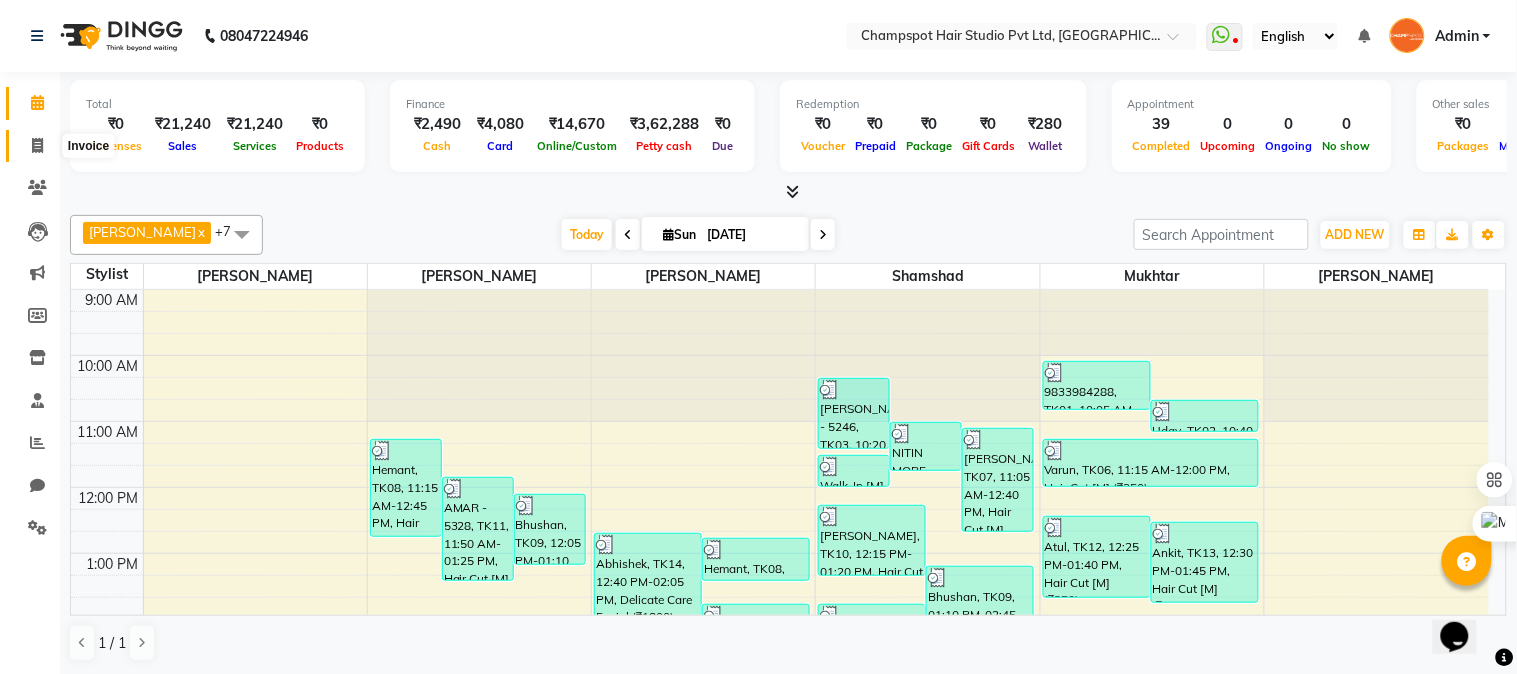 click 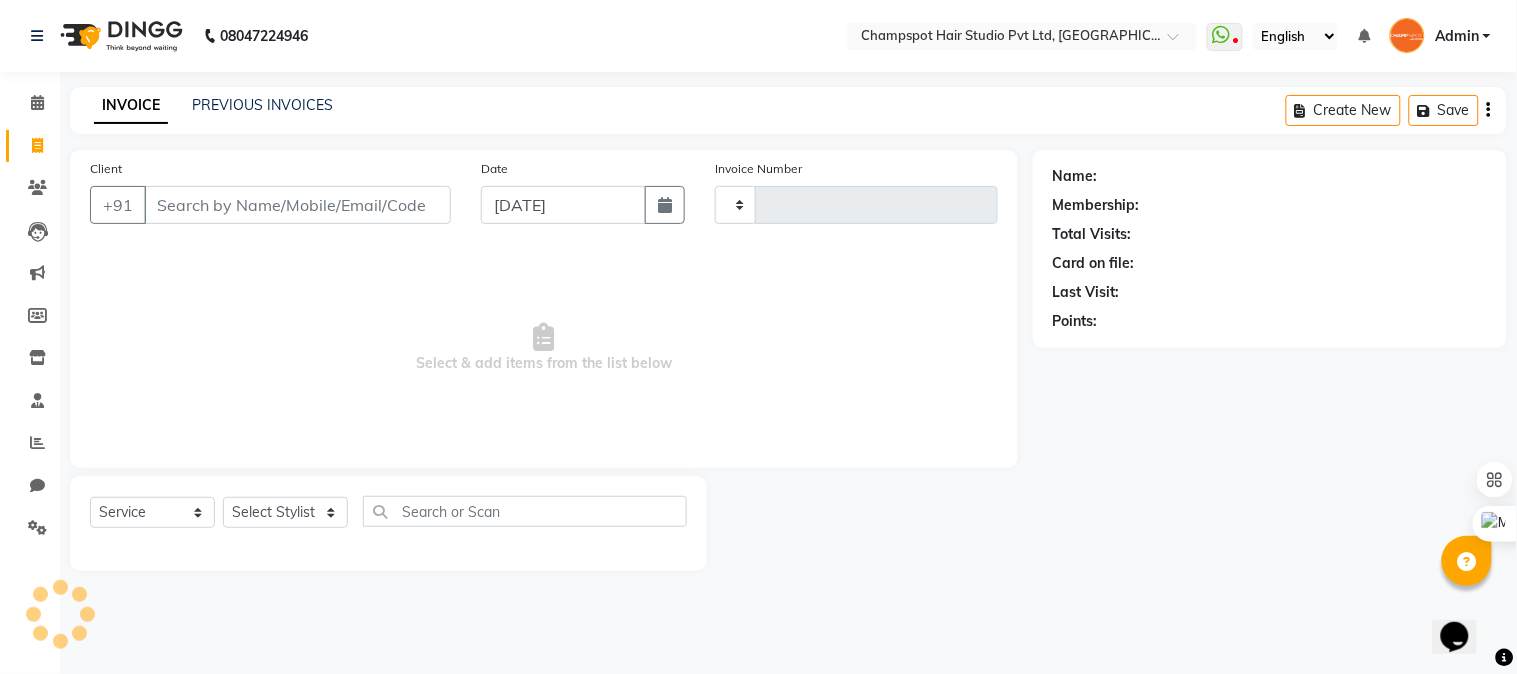 type on "1712" 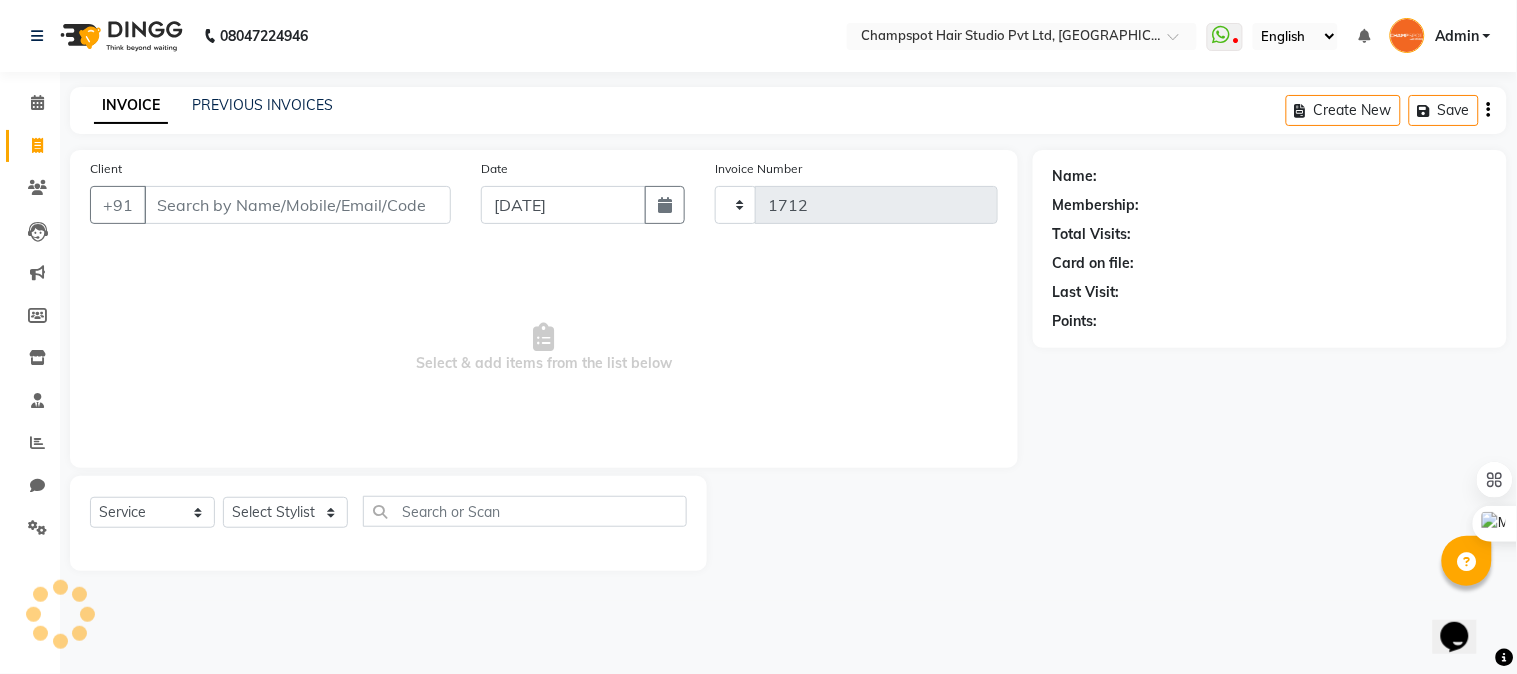 select on "7690" 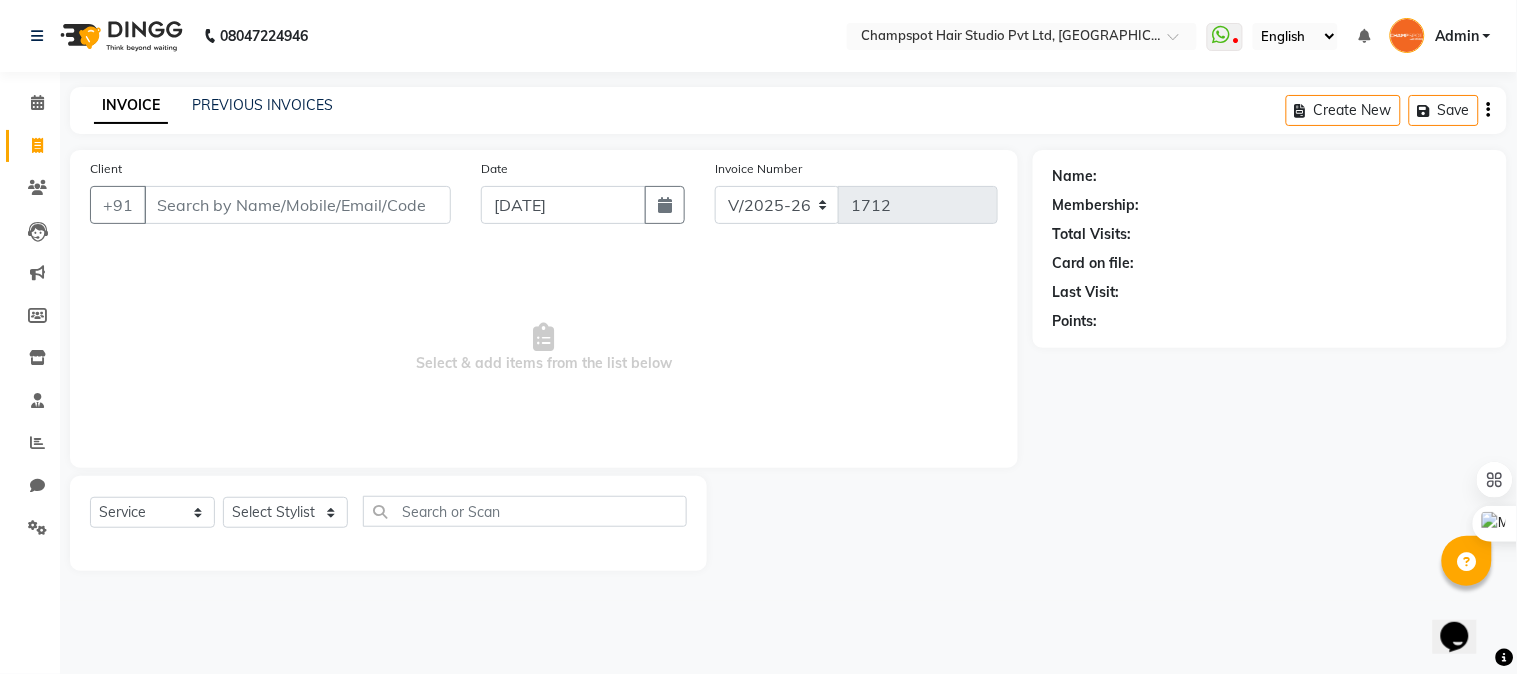 click on "Client" at bounding box center (297, 205) 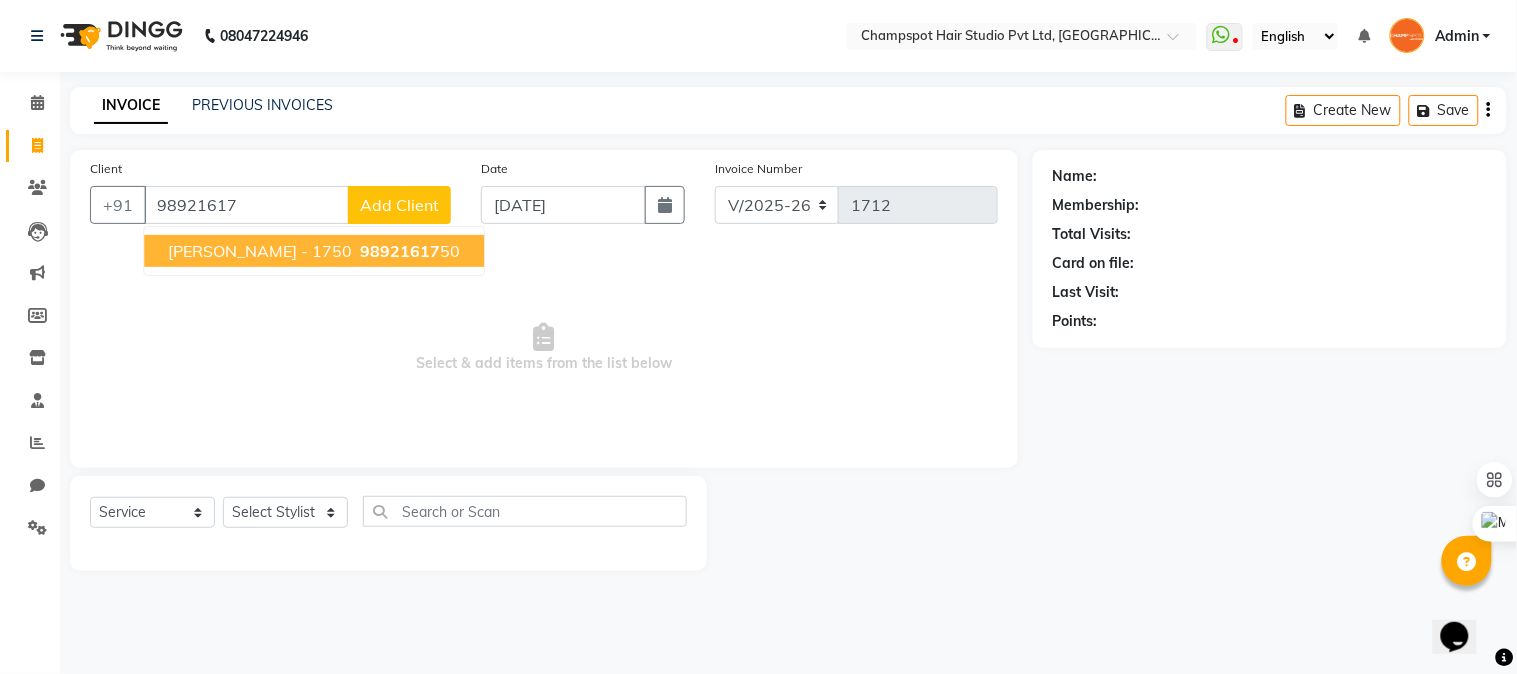 click on "PARITOSH - 1750   98921617 50" at bounding box center (314, 251) 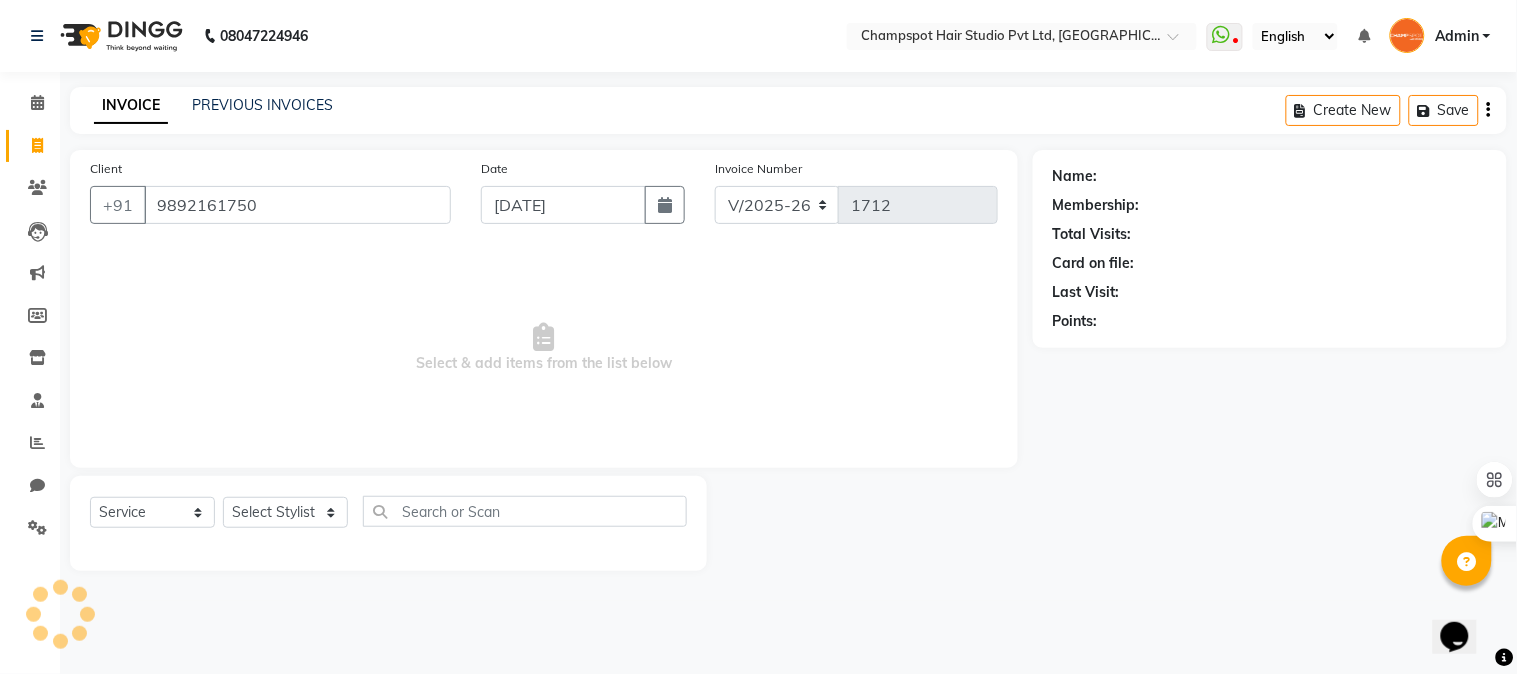 type on "9892161750" 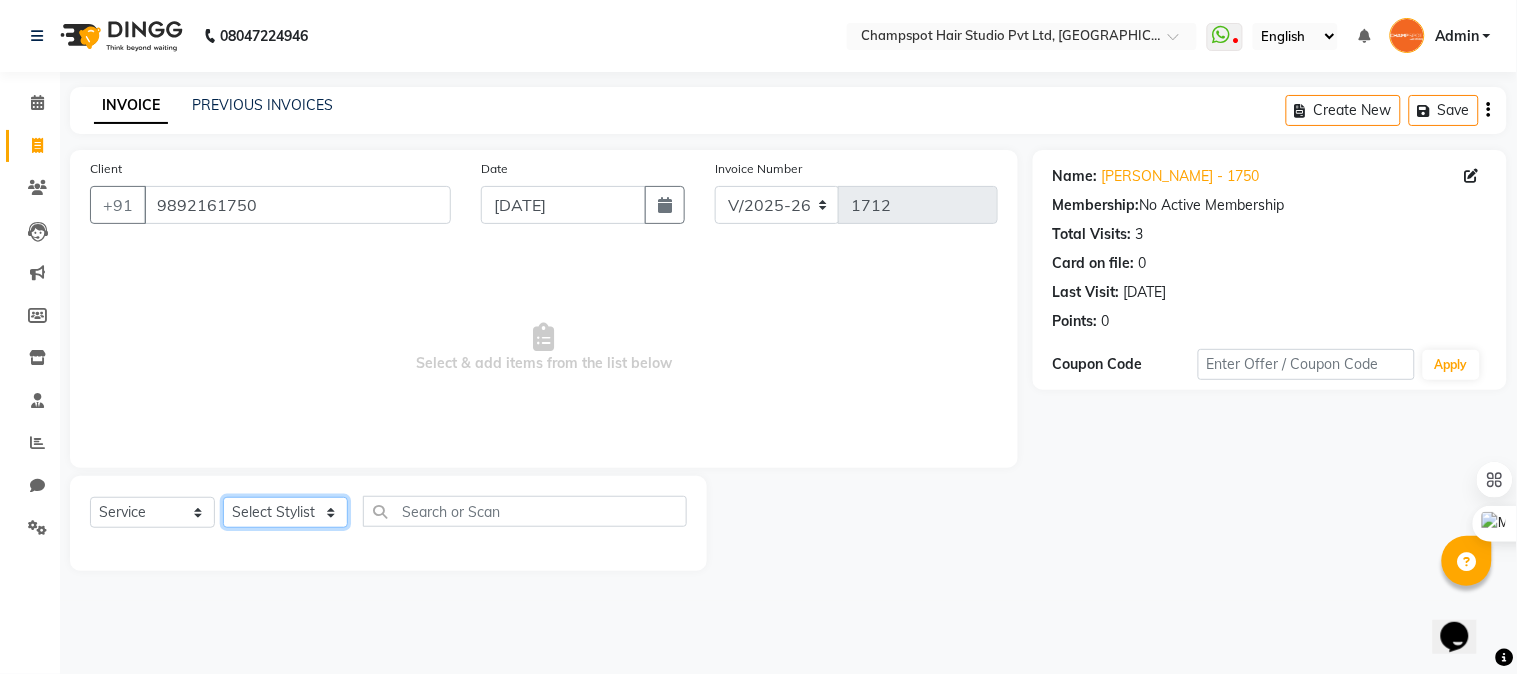 click on "Select Stylist Admin Ahmad Bhavesh Limbachia Falak Shaikh 	Hemant Limbachia Mamta Divekar Mukhtar Shamshad" 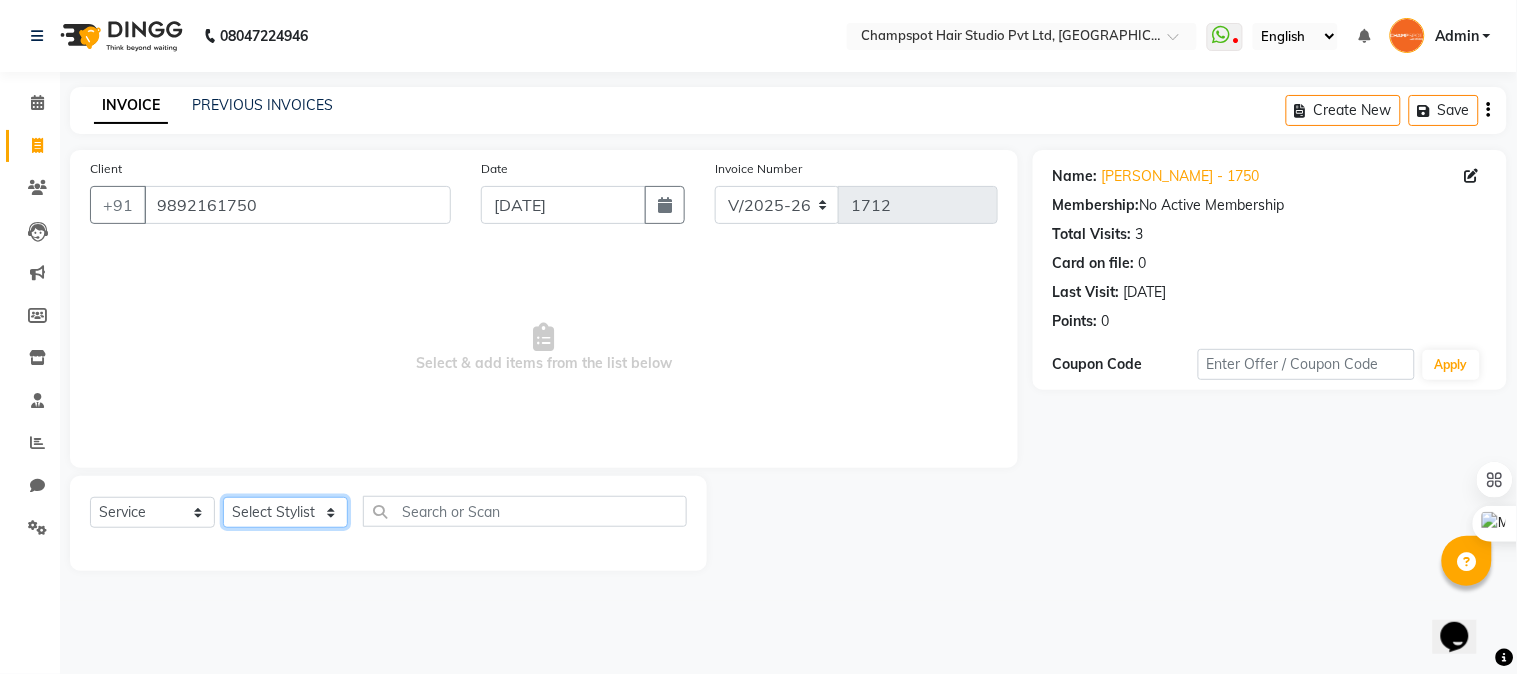 select on "69008" 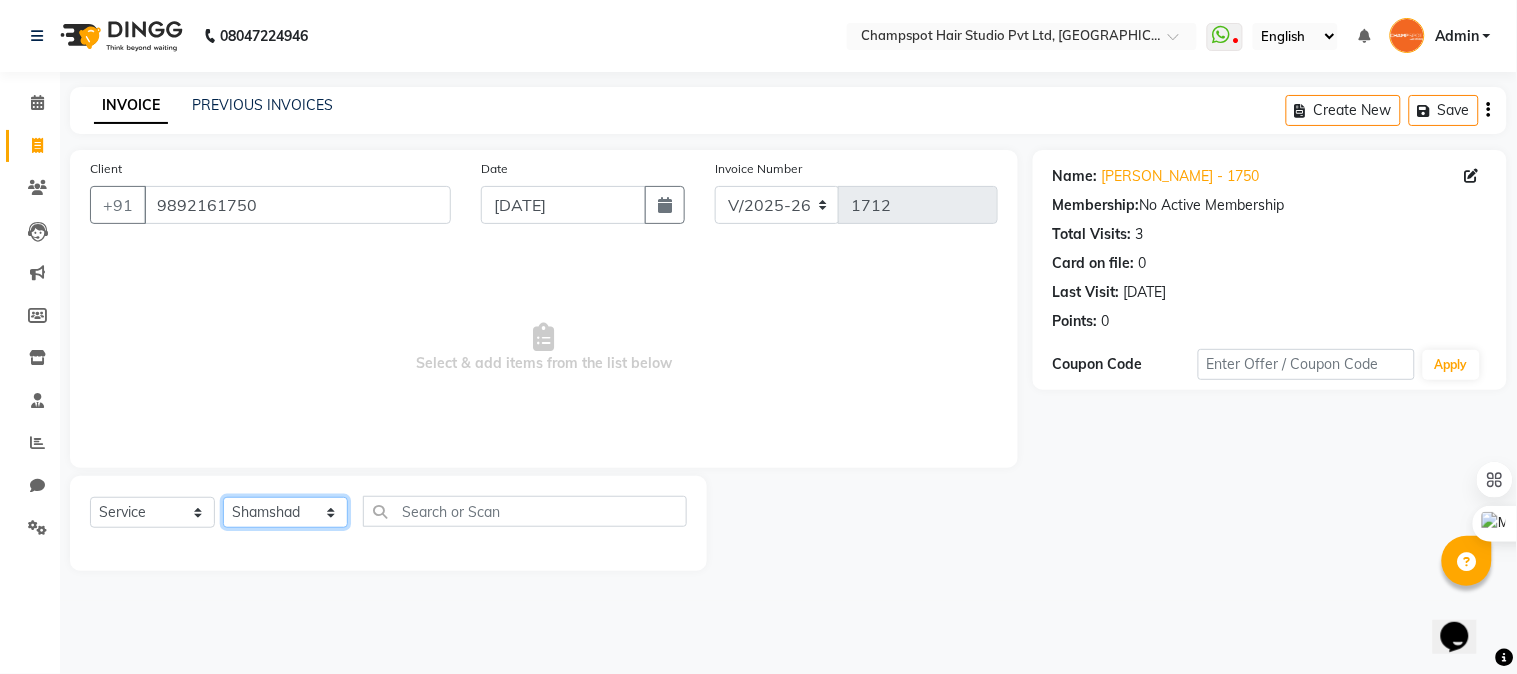 click on "Select Stylist Admin Ahmad Bhavesh Limbachia Falak Shaikh 	Hemant Limbachia Mamta Divekar Mukhtar Shamshad" 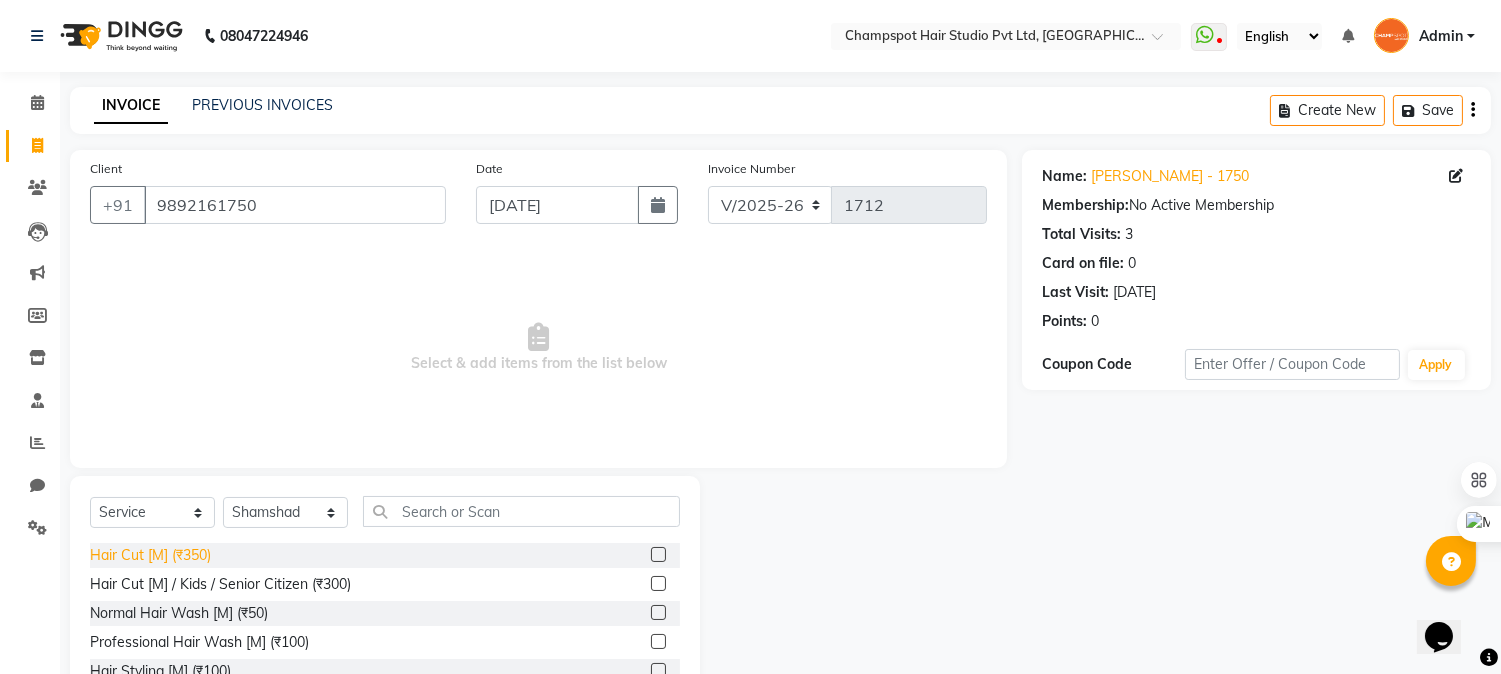 click on "Hair Cut [M] (₹350)" 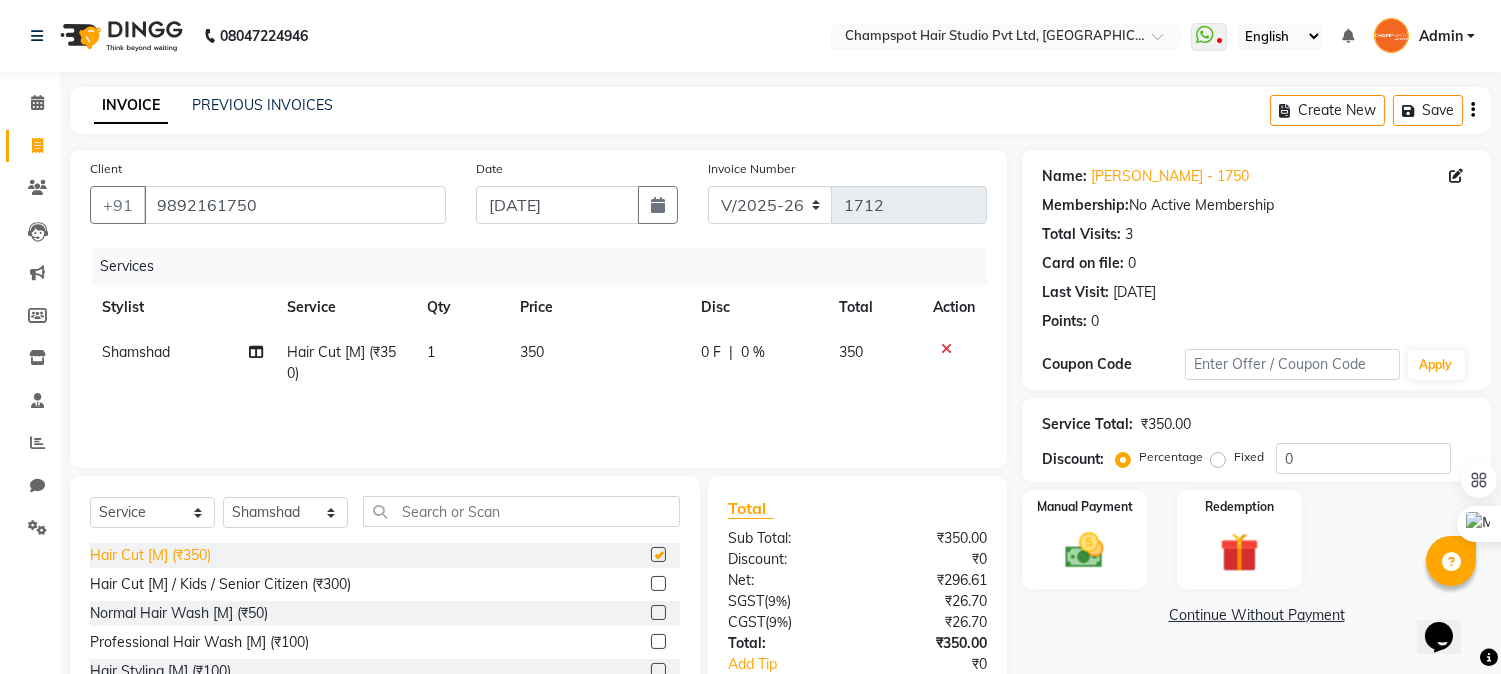 checkbox on "false" 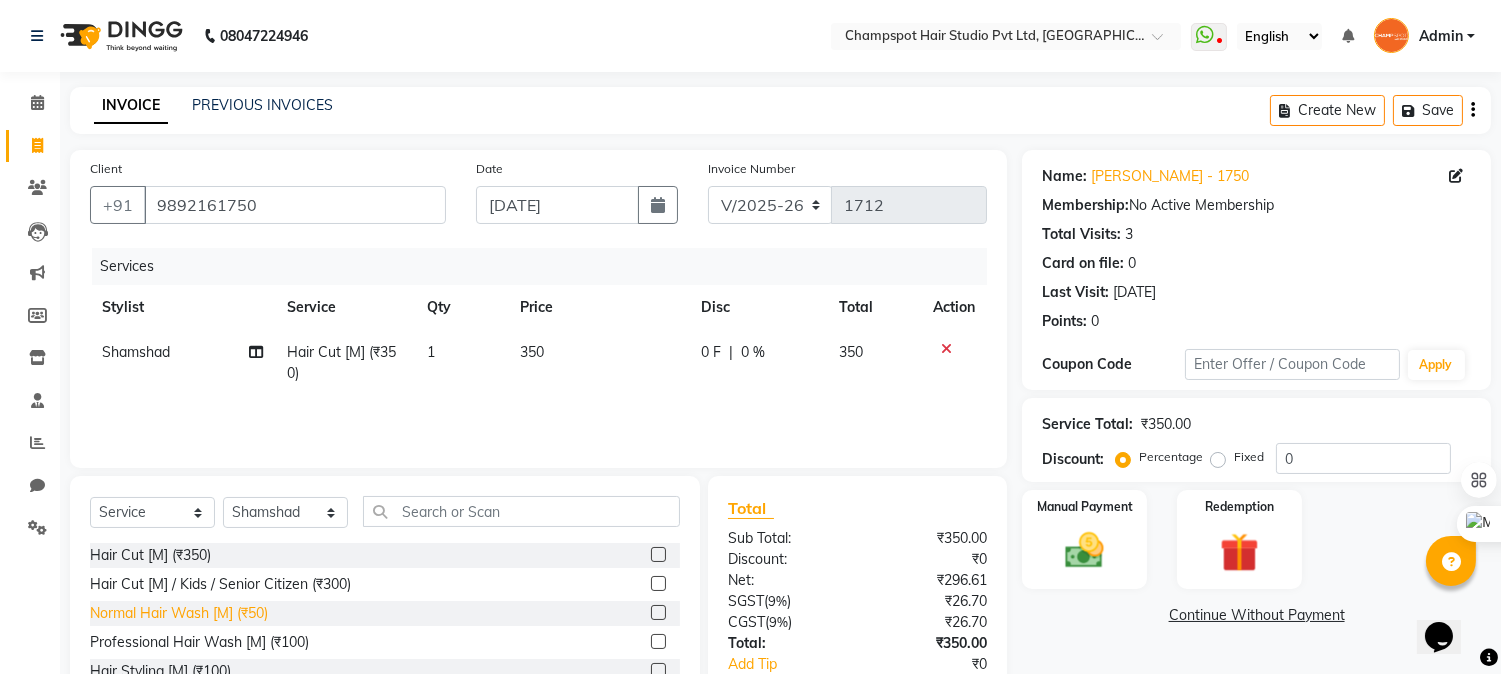 click on "Normal Hair Wash [M] (₹50)" 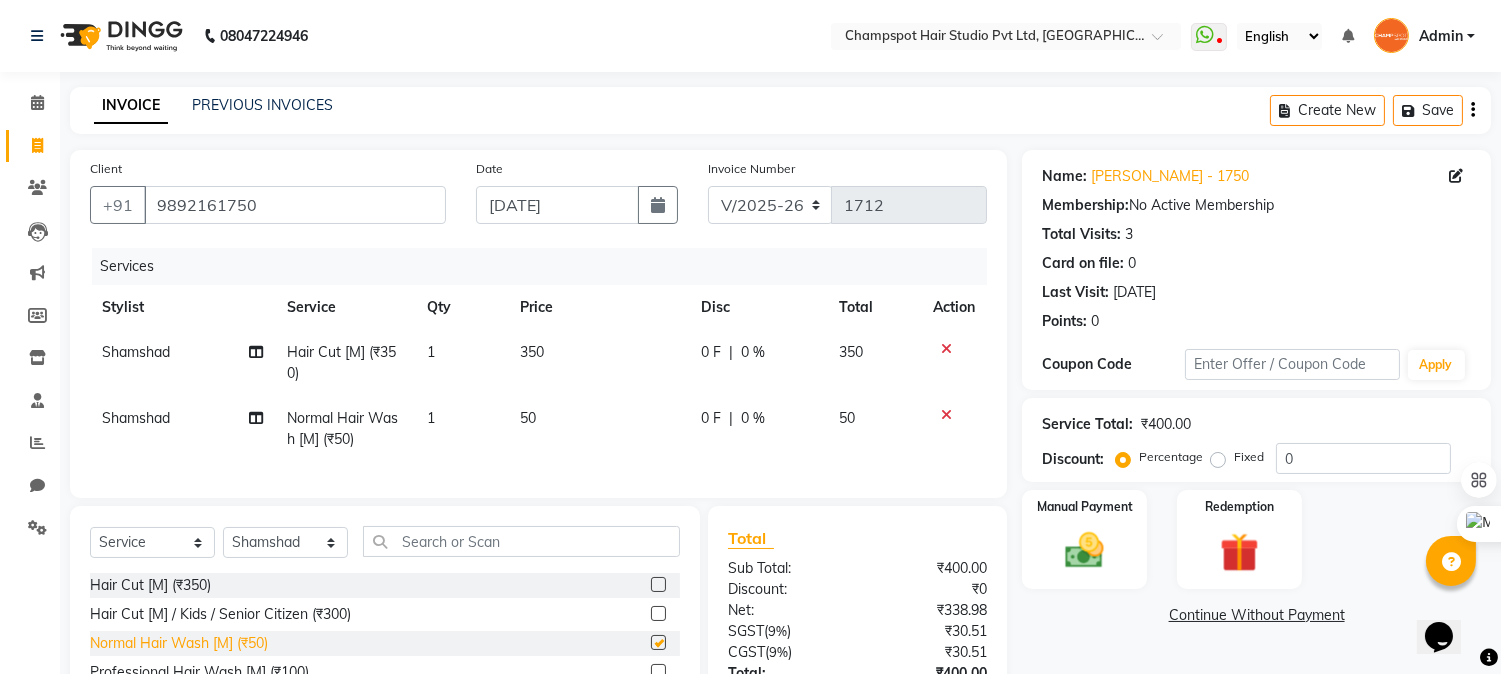 checkbox on "false" 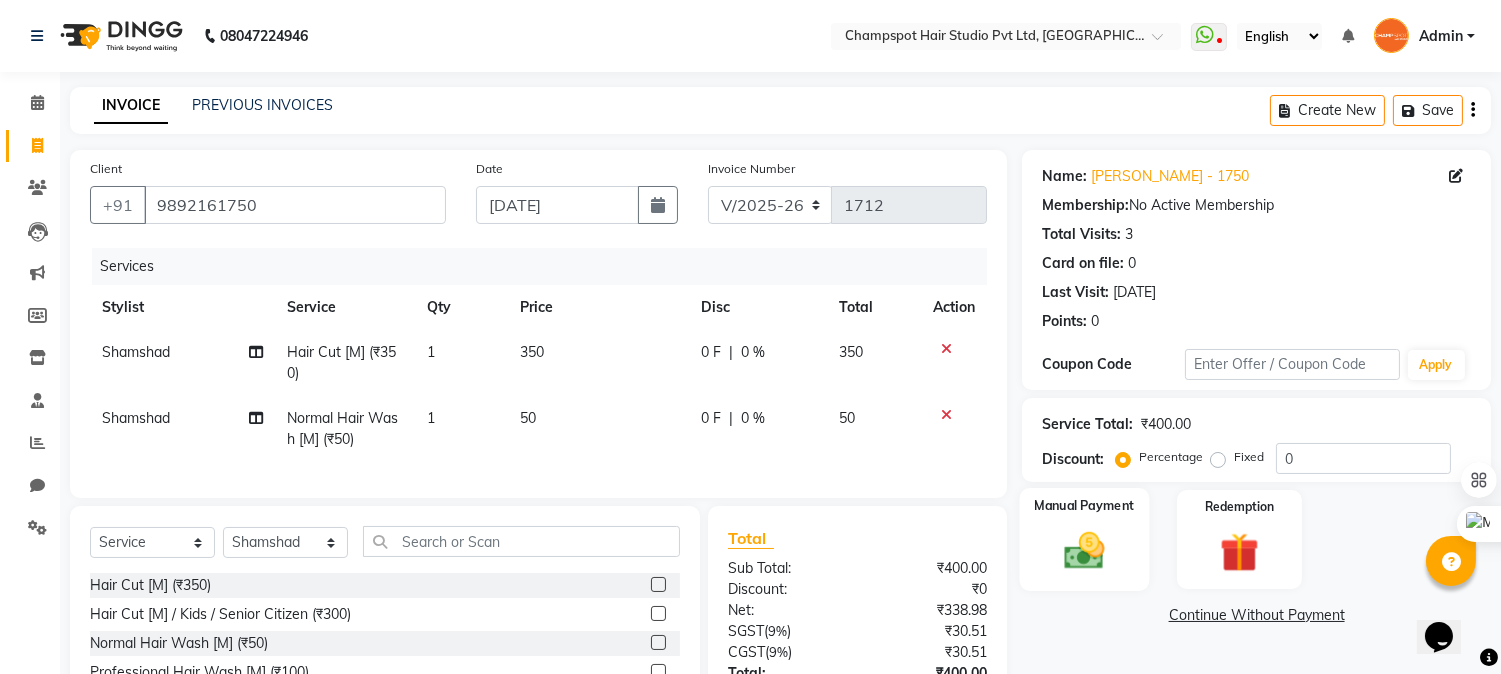 scroll, scrollTop: 173, scrollLeft: 0, axis: vertical 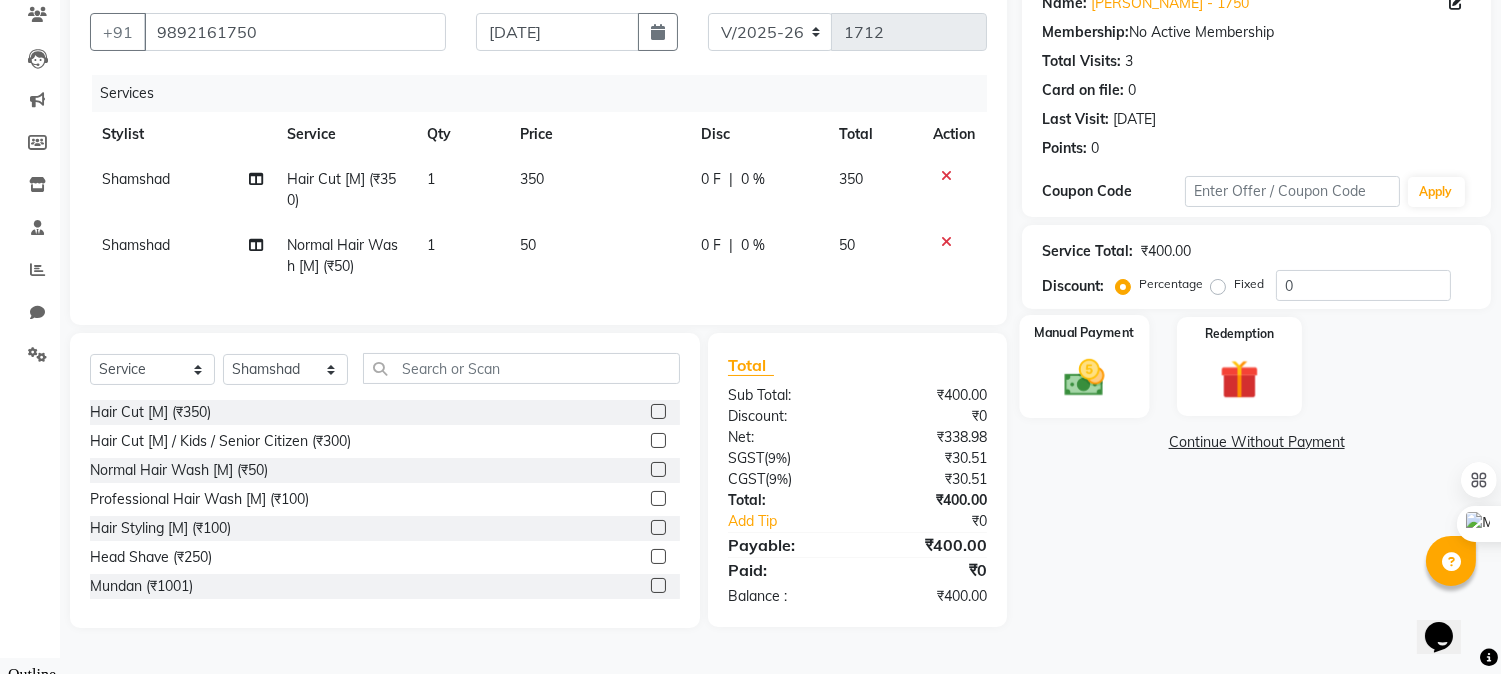 click 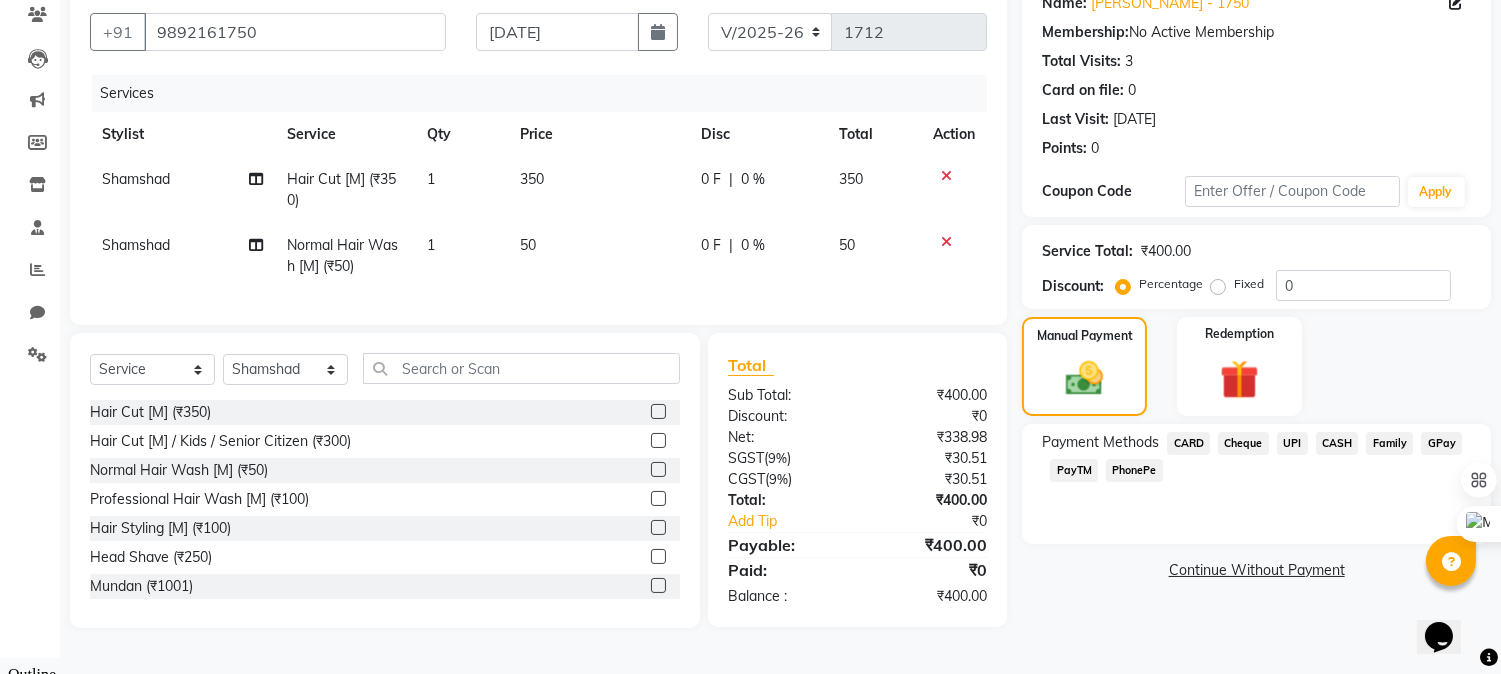 click on "Cheque" 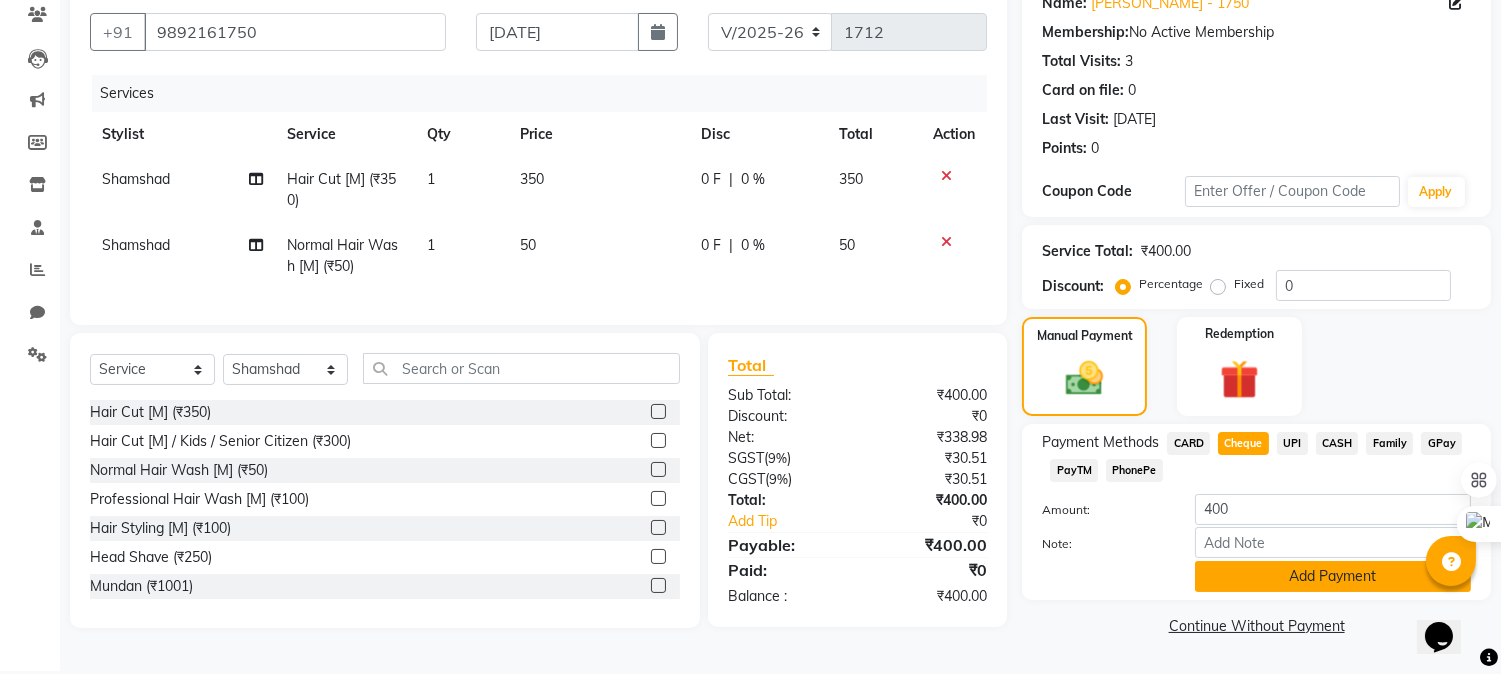 click on "Add Payment" 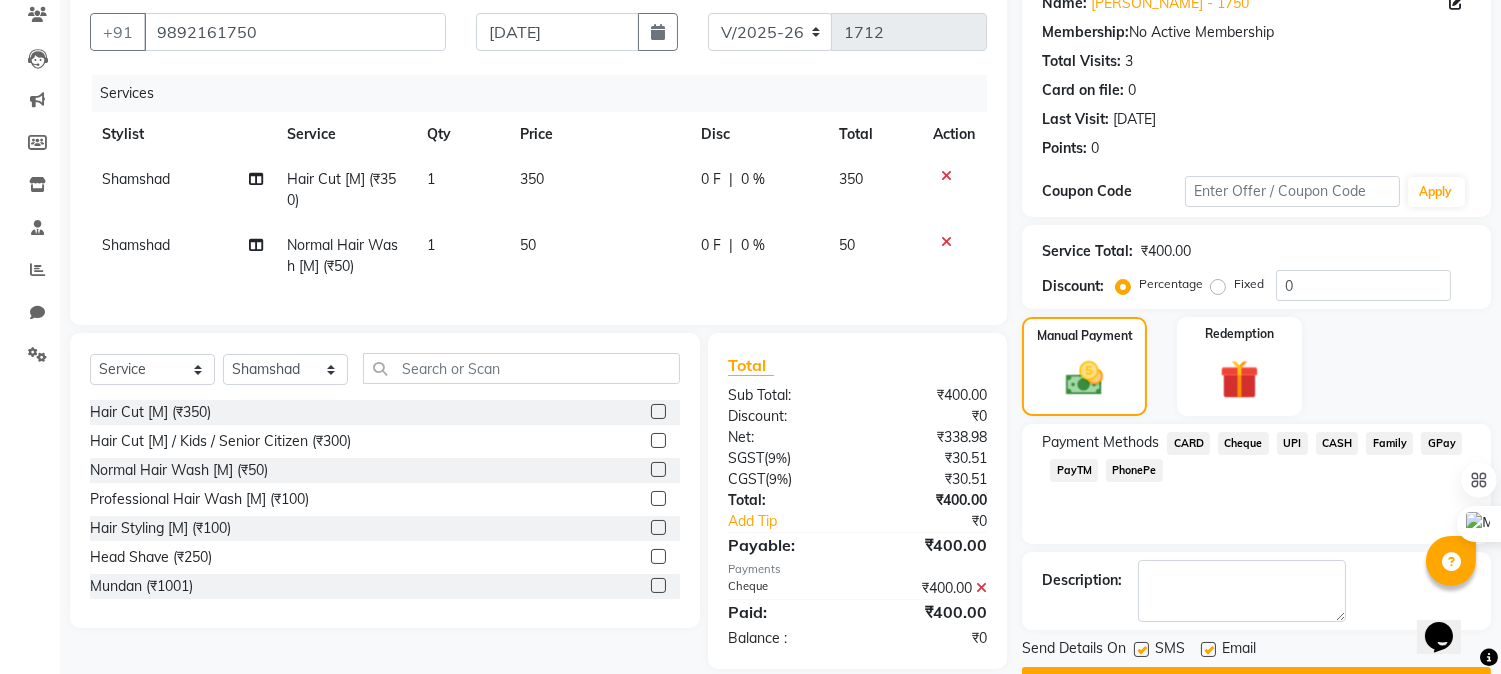 click on "UPI" 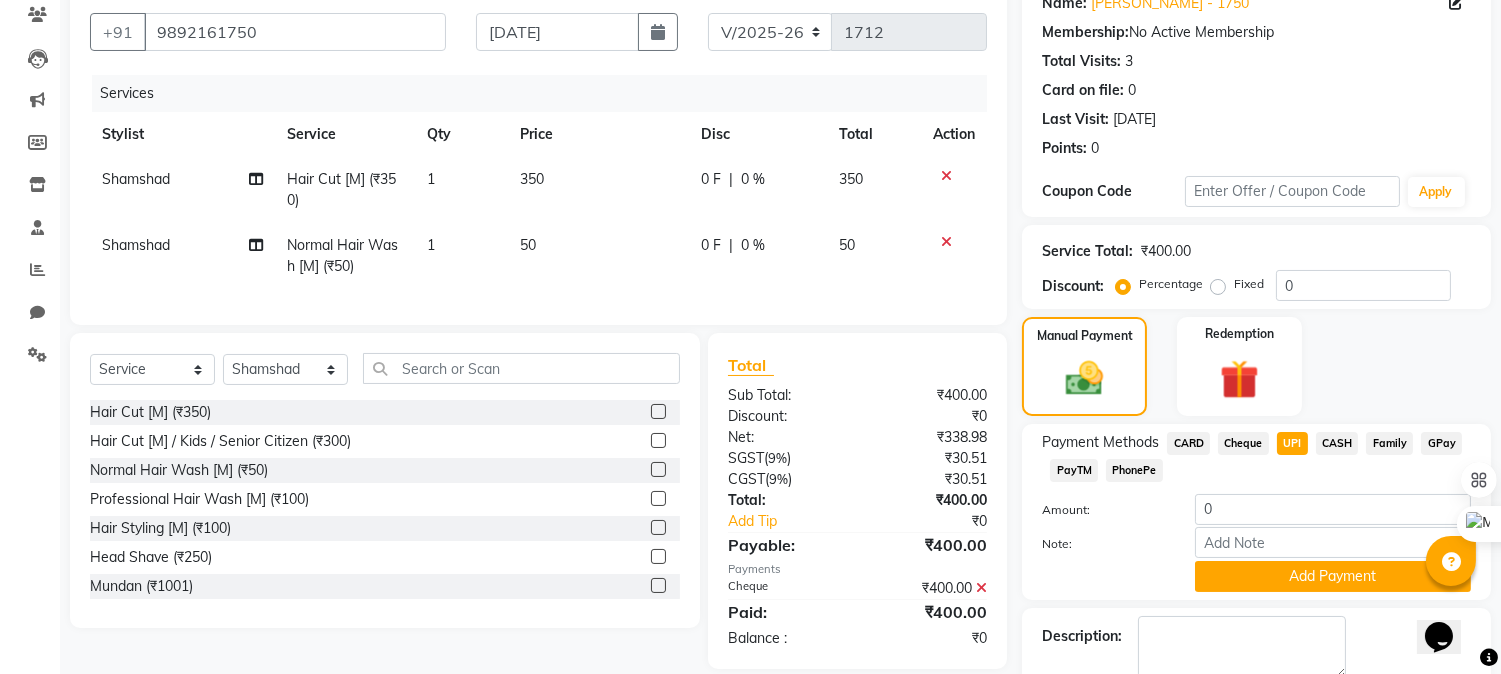 click 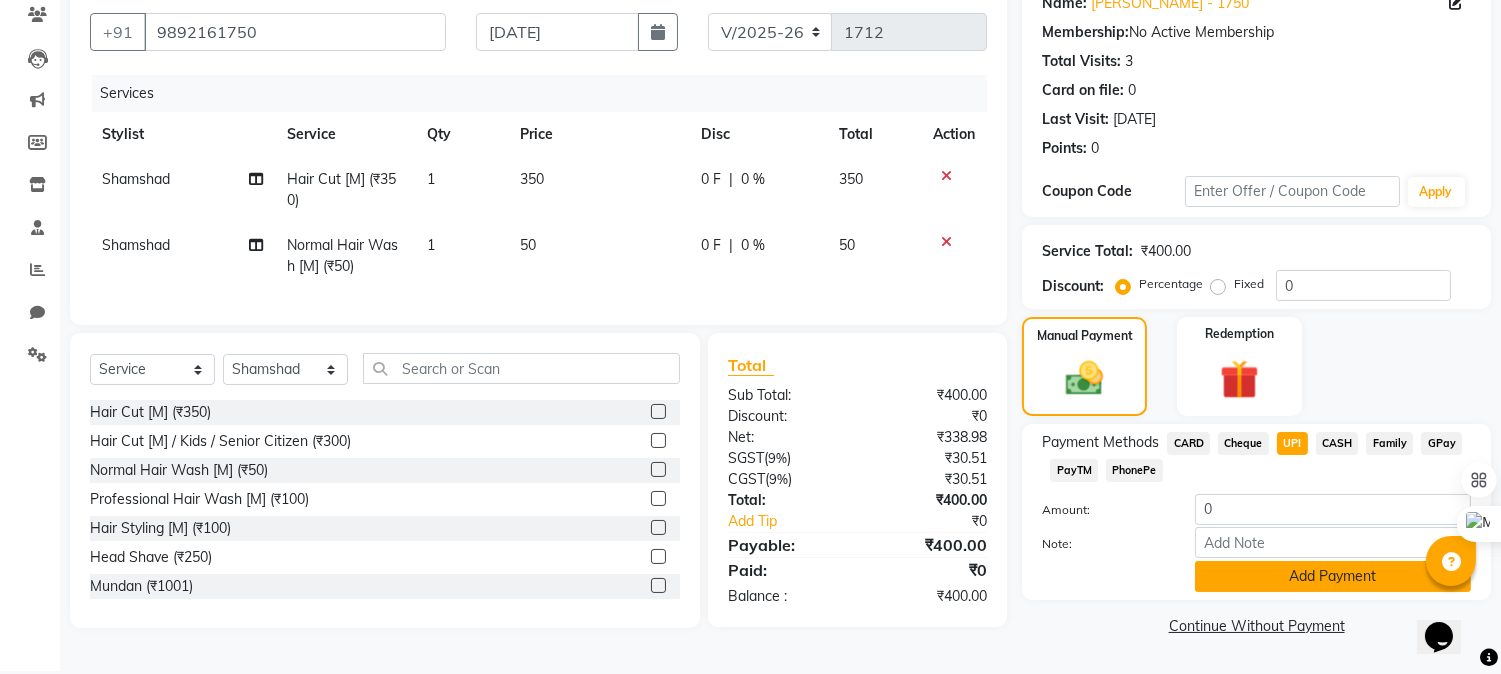 click on "Add Payment" 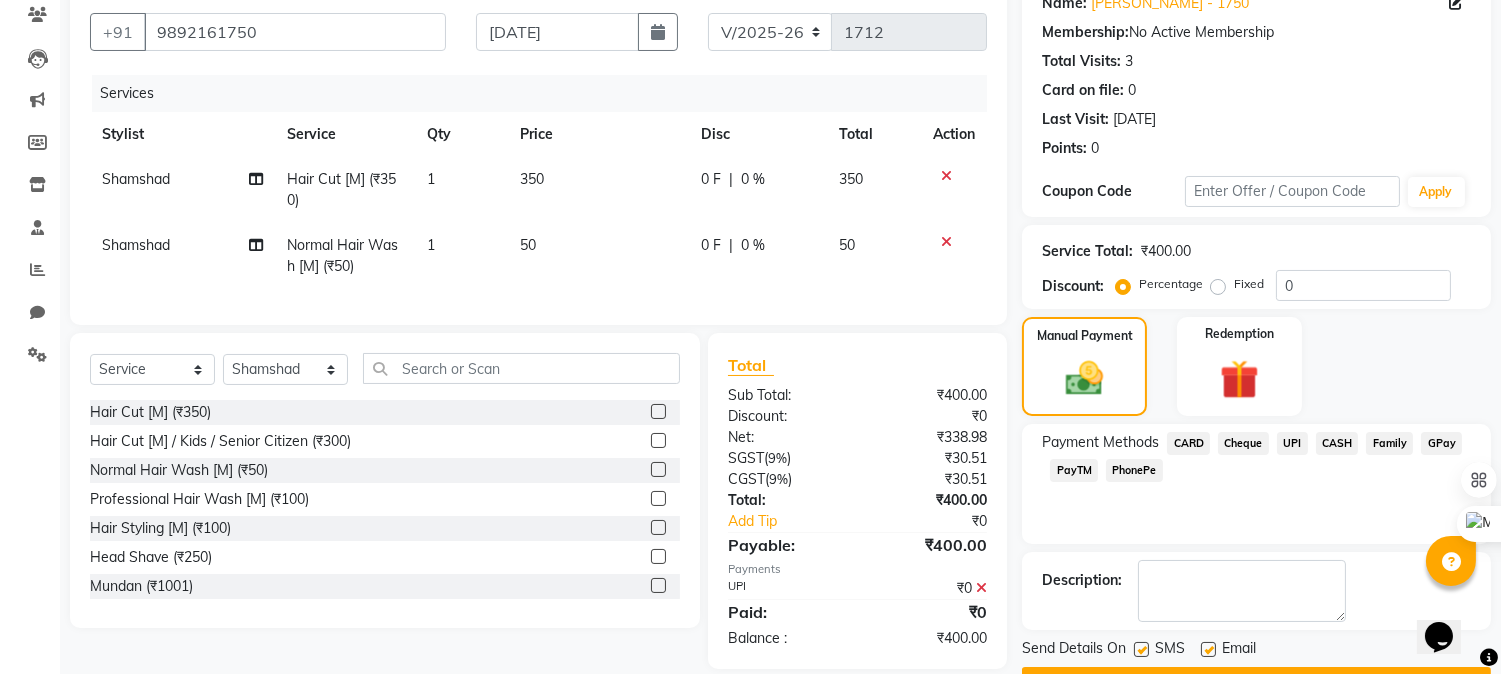 scroll, scrollTop: 225, scrollLeft: 0, axis: vertical 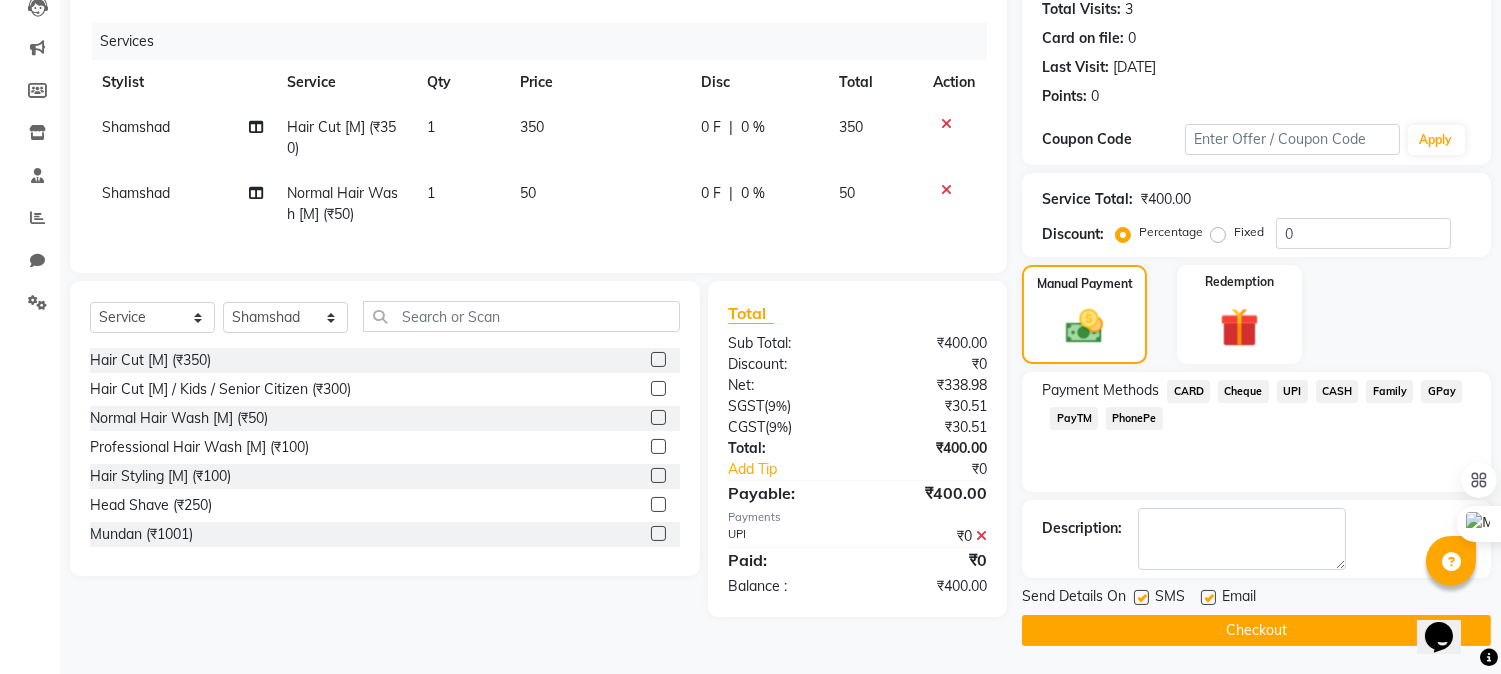click on "Checkout" 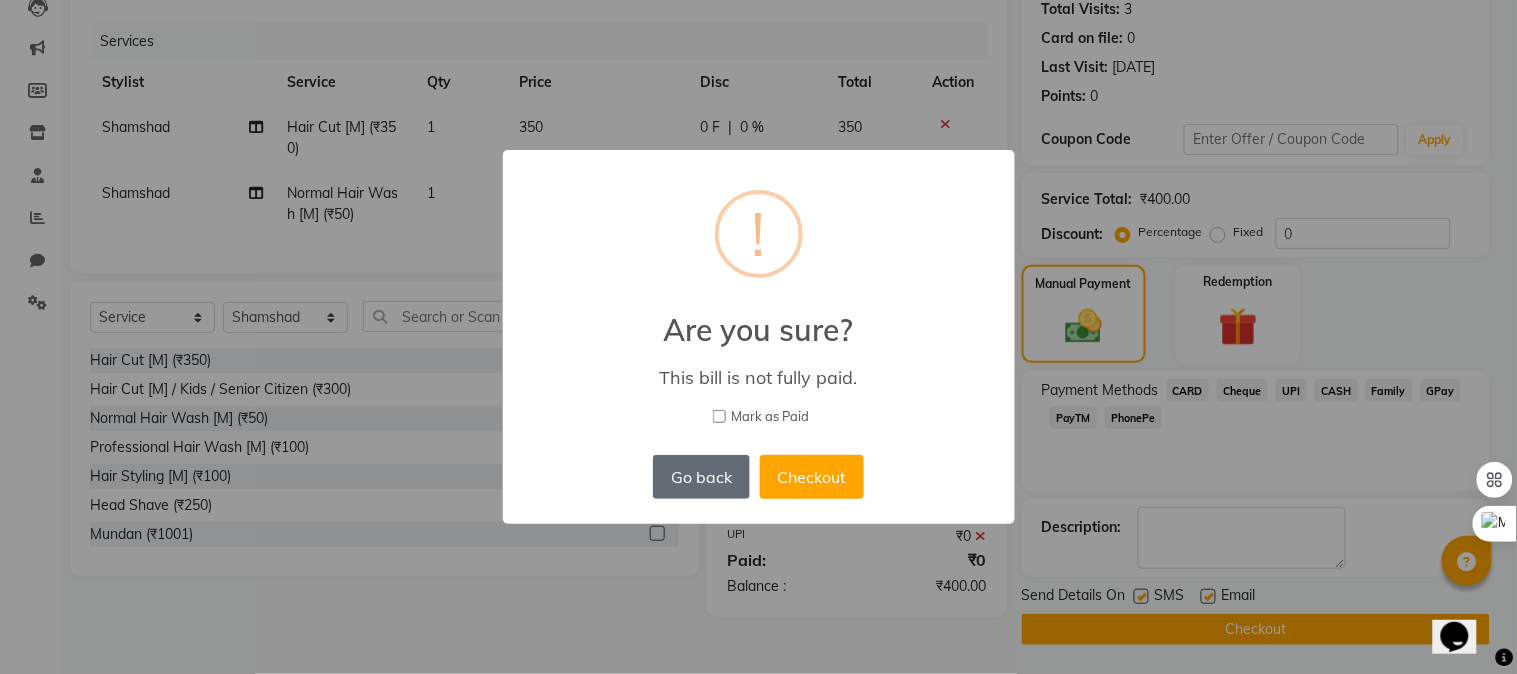 click on "Go back" at bounding box center (701, 477) 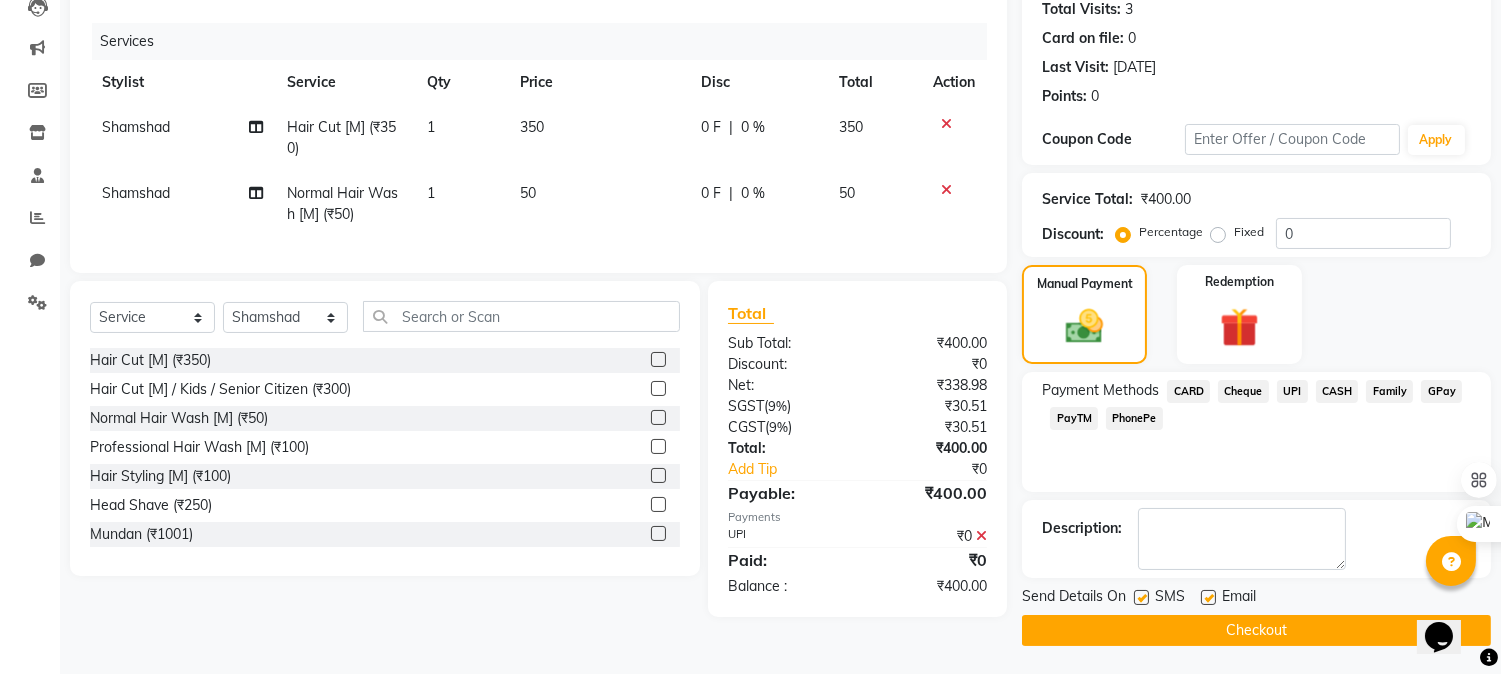 click 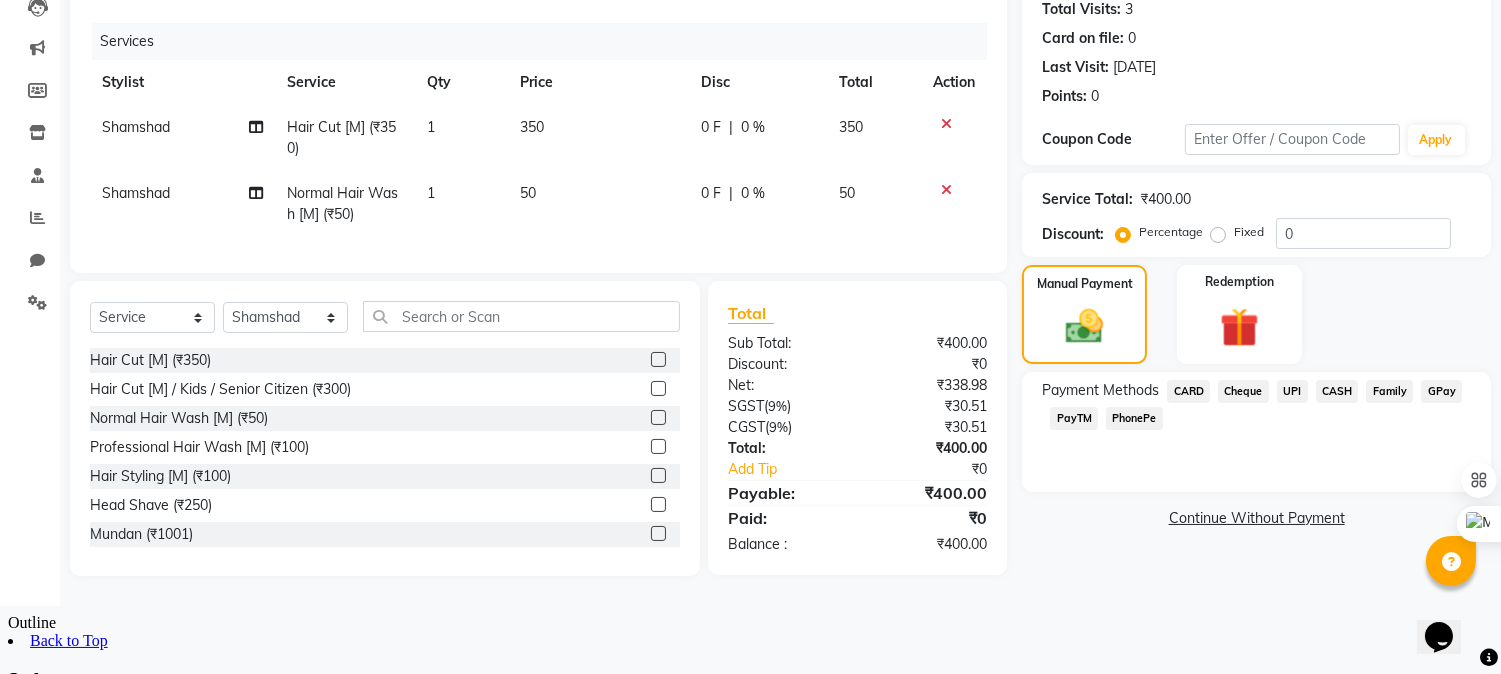 scroll, scrollTop: 173, scrollLeft: 0, axis: vertical 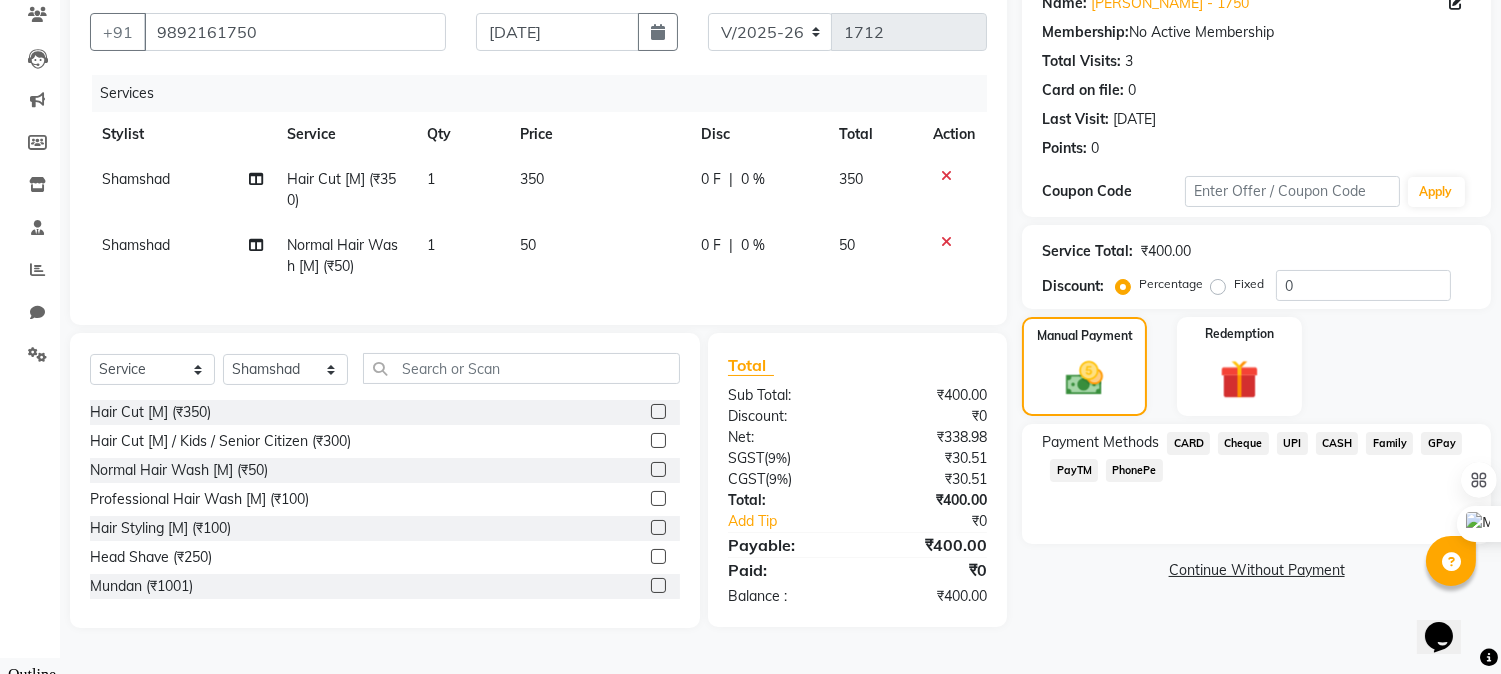 click on "UPI" 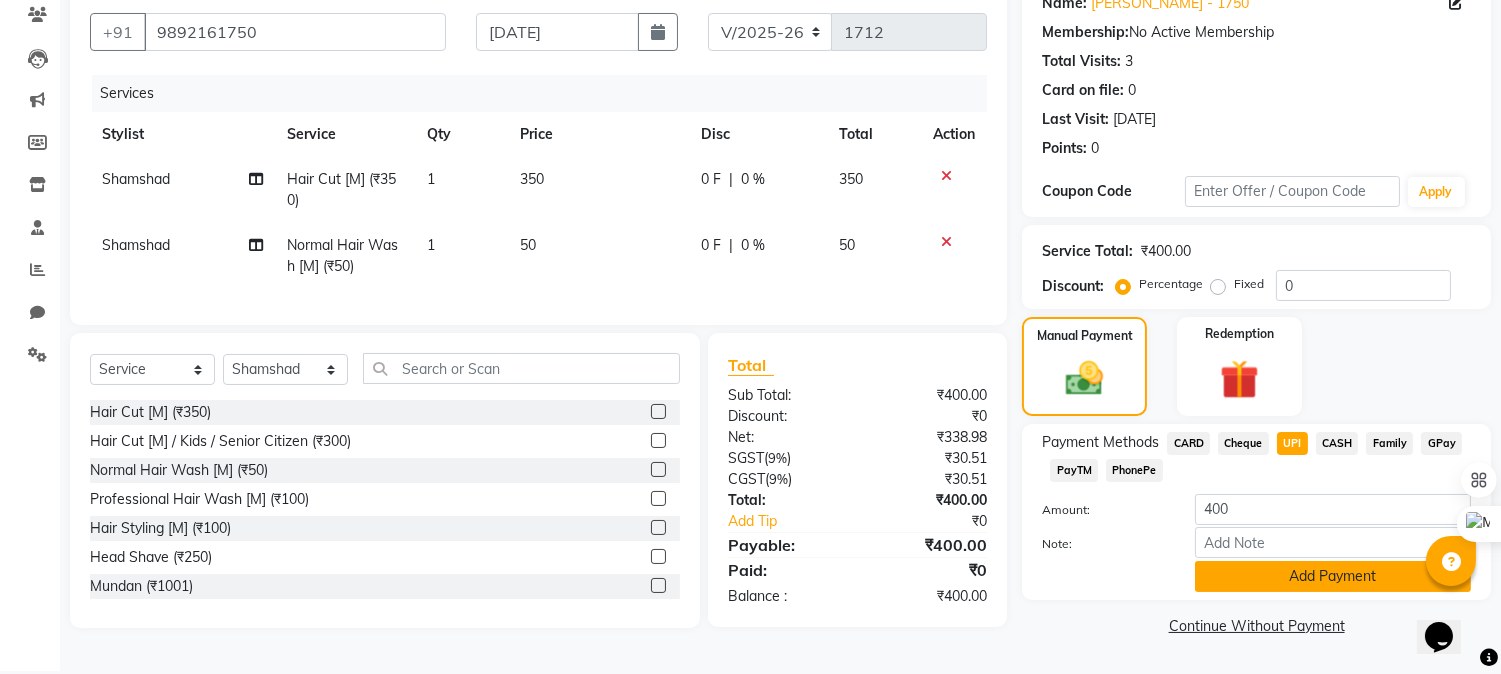 click on "Add Payment" 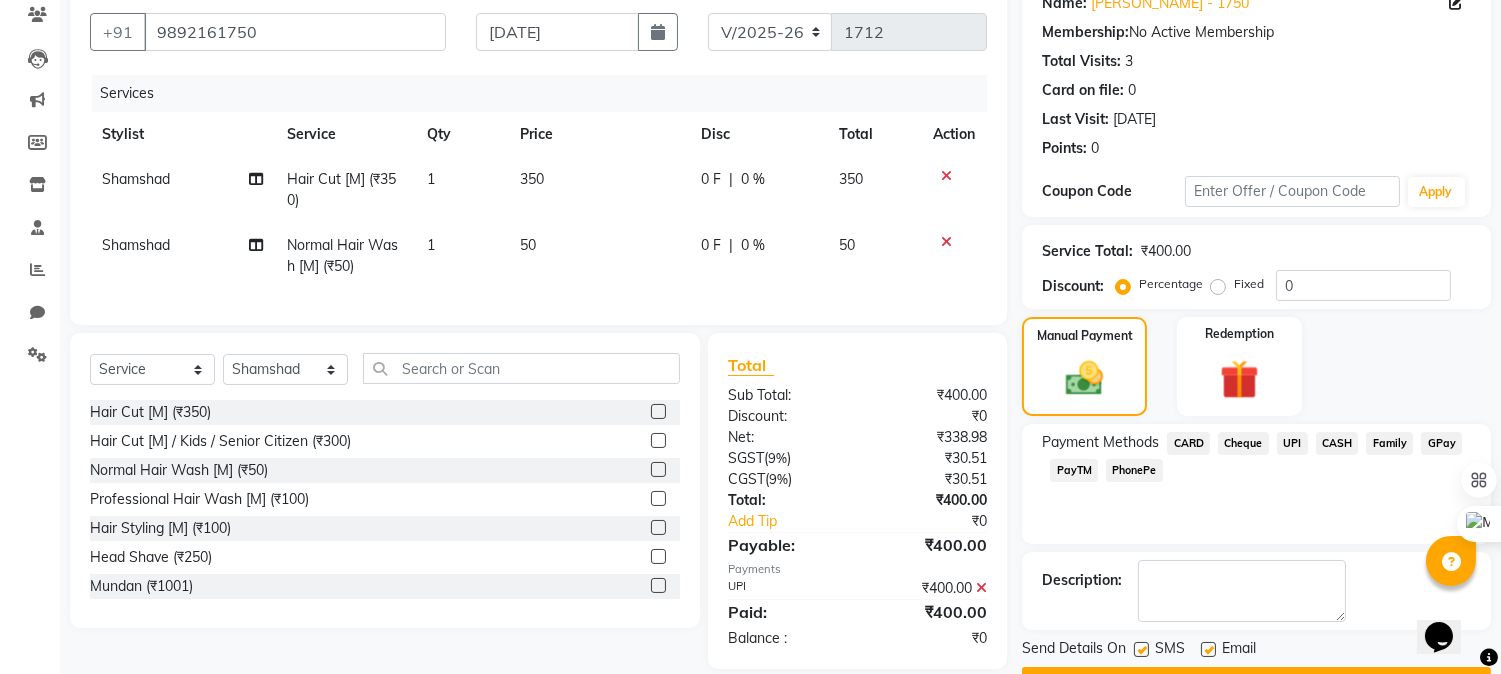 scroll, scrollTop: 225, scrollLeft: 0, axis: vertical 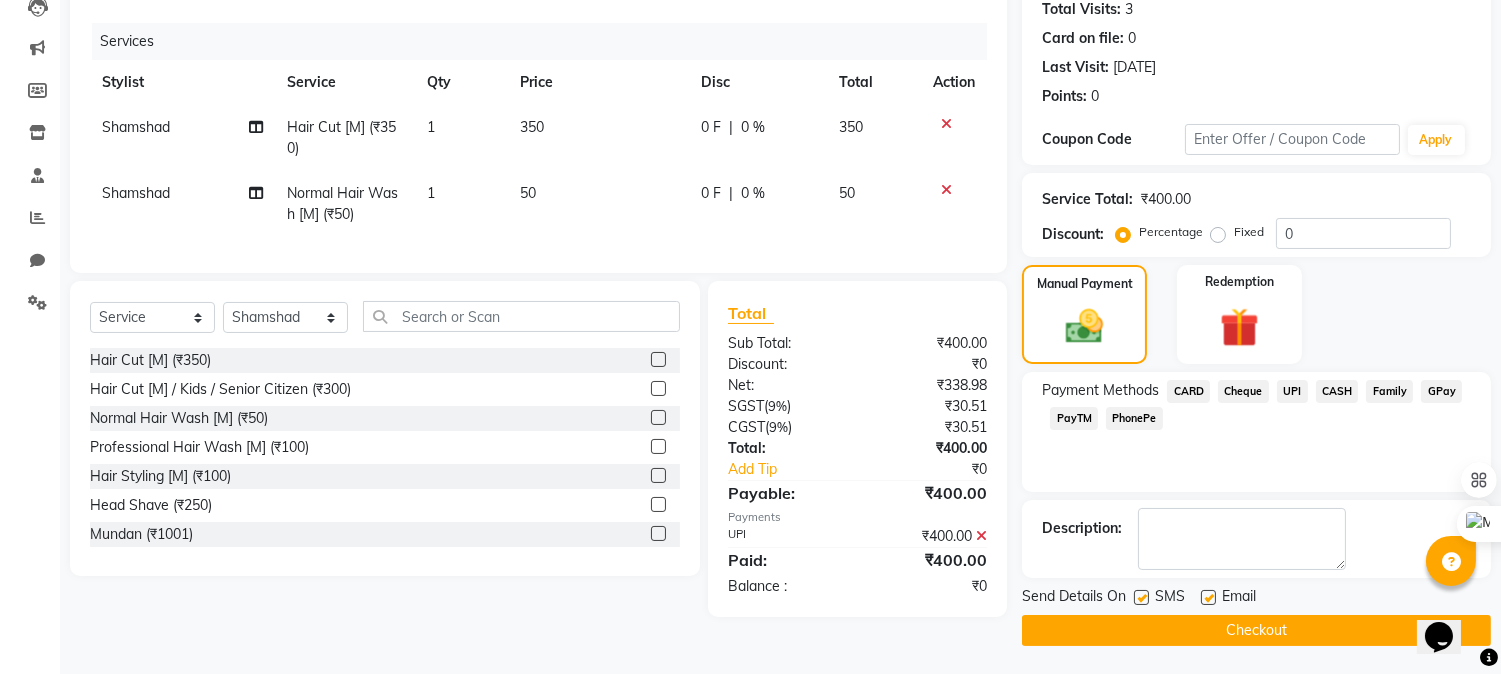 click on "Checkout" 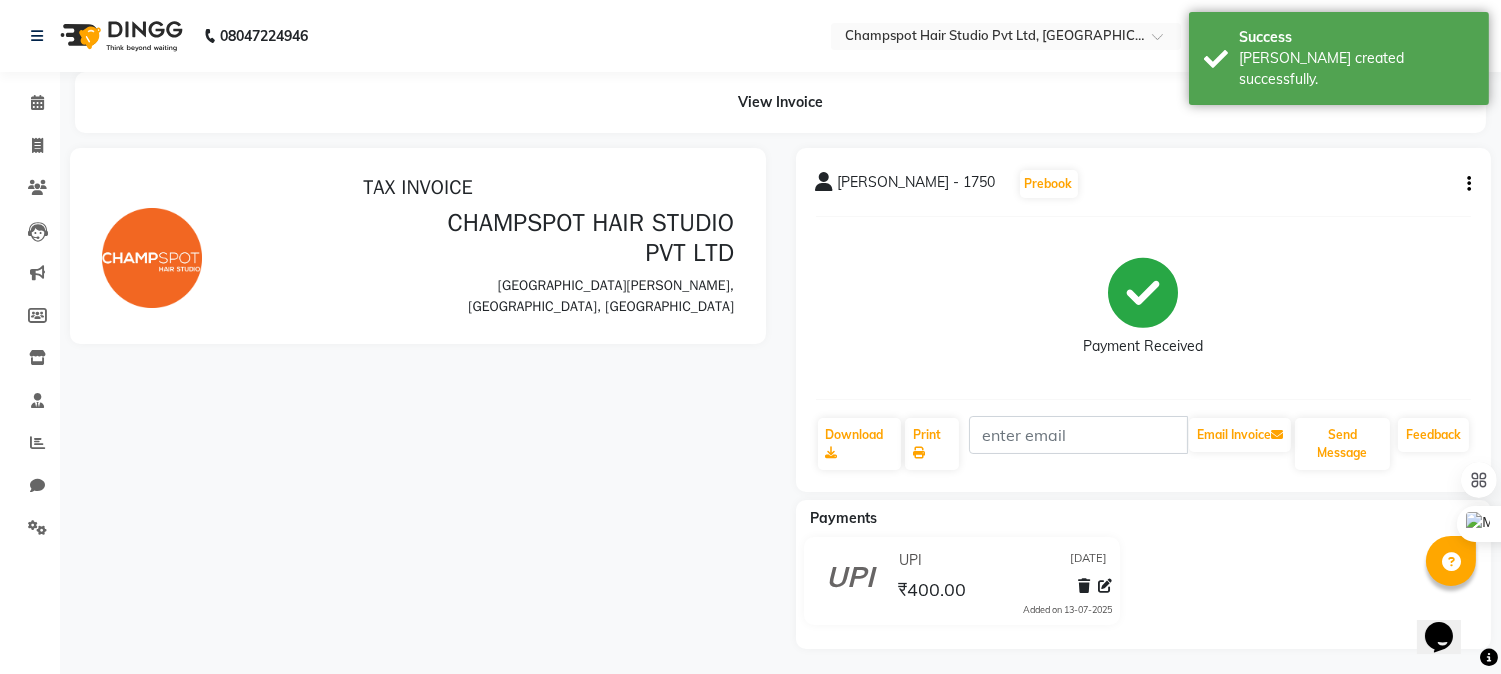 scroll, scrollTop: 0, scrollLeft: 0, axis: both 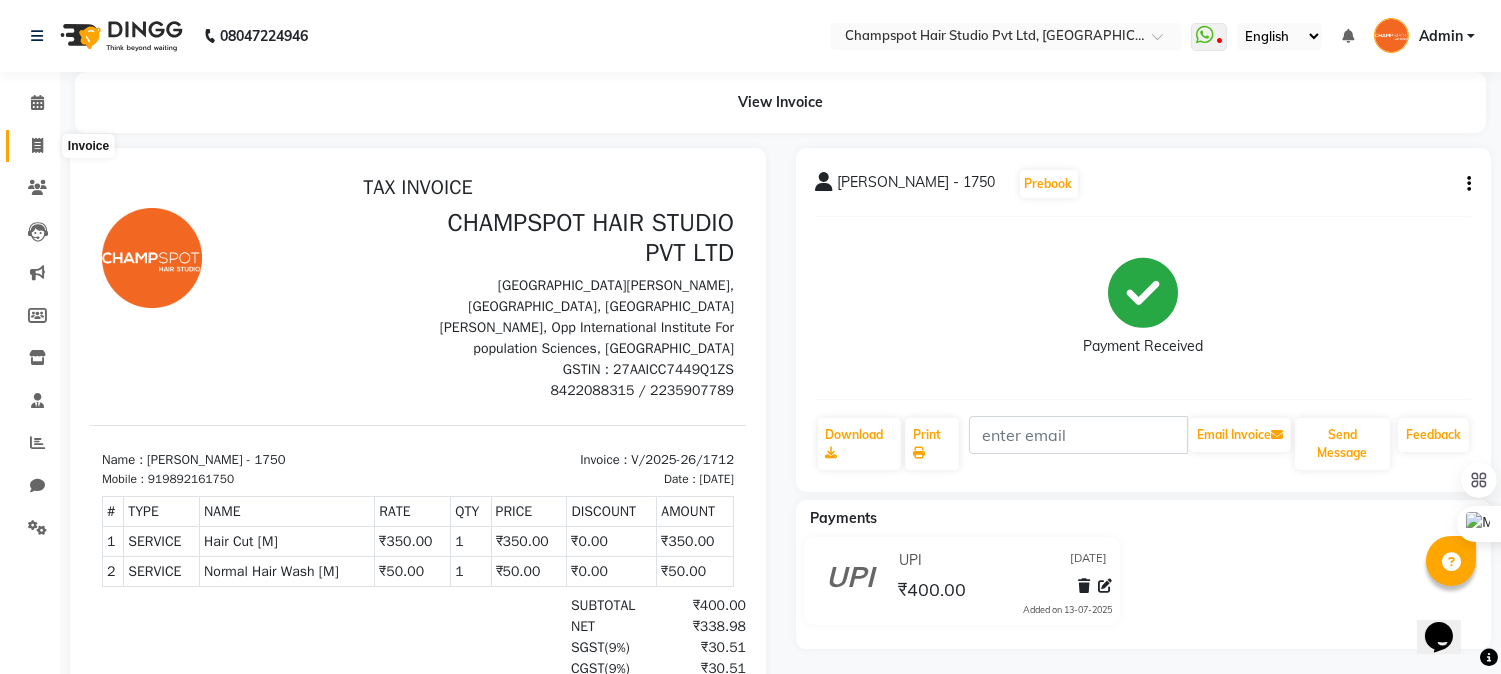 click 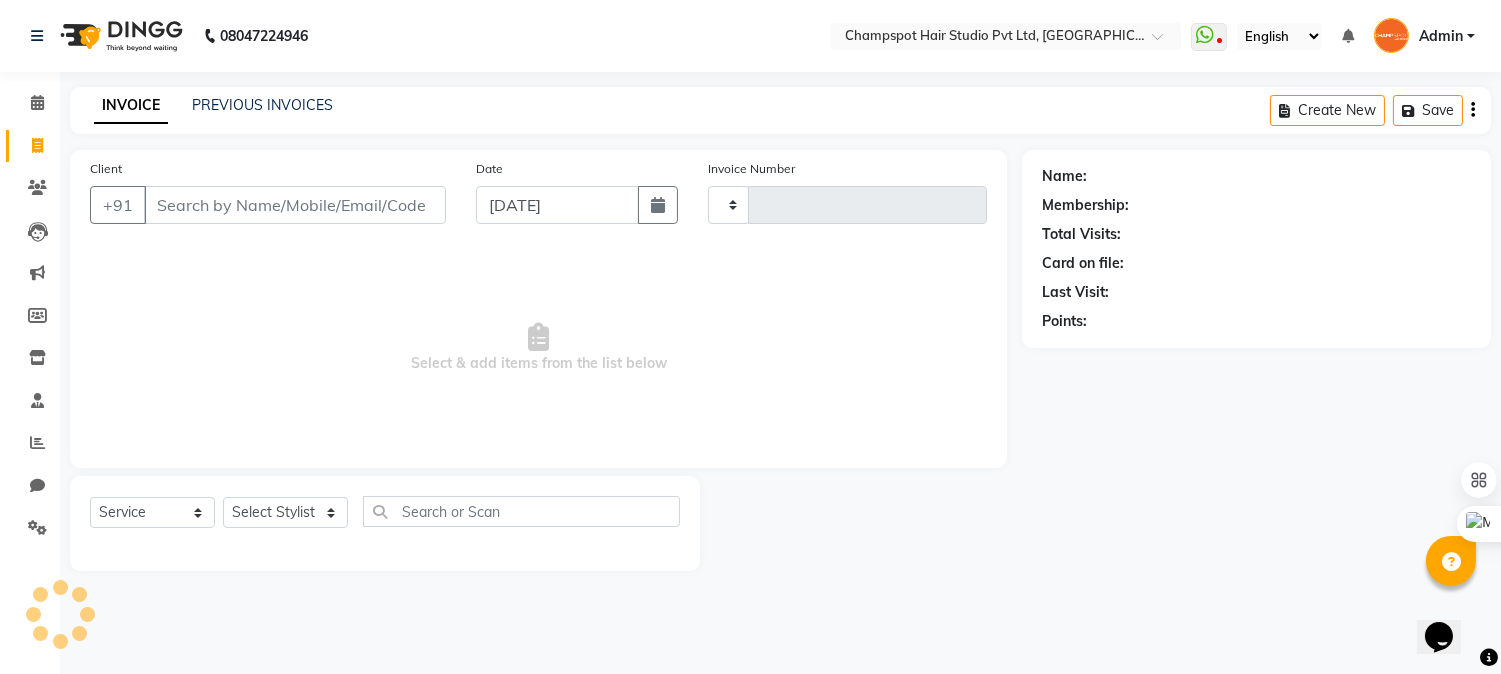 type on "1713" 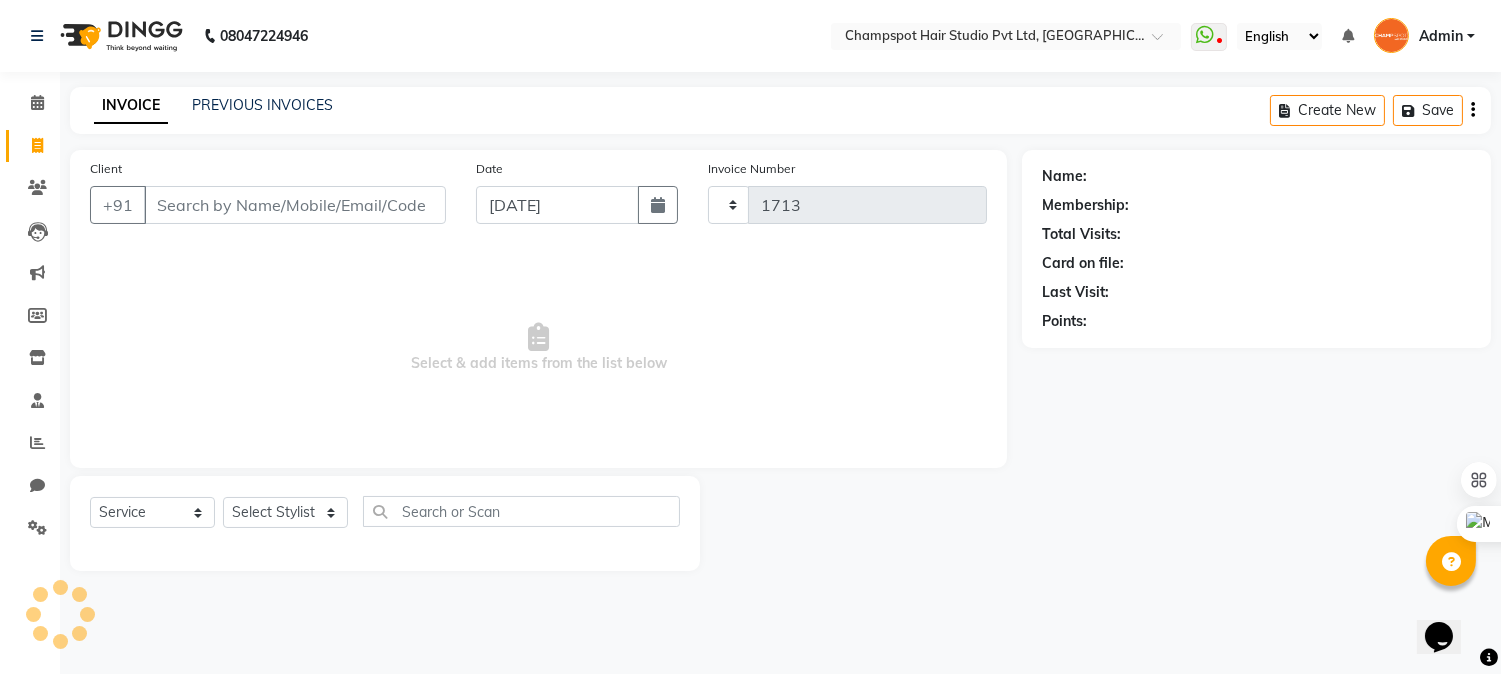 select on "7690" 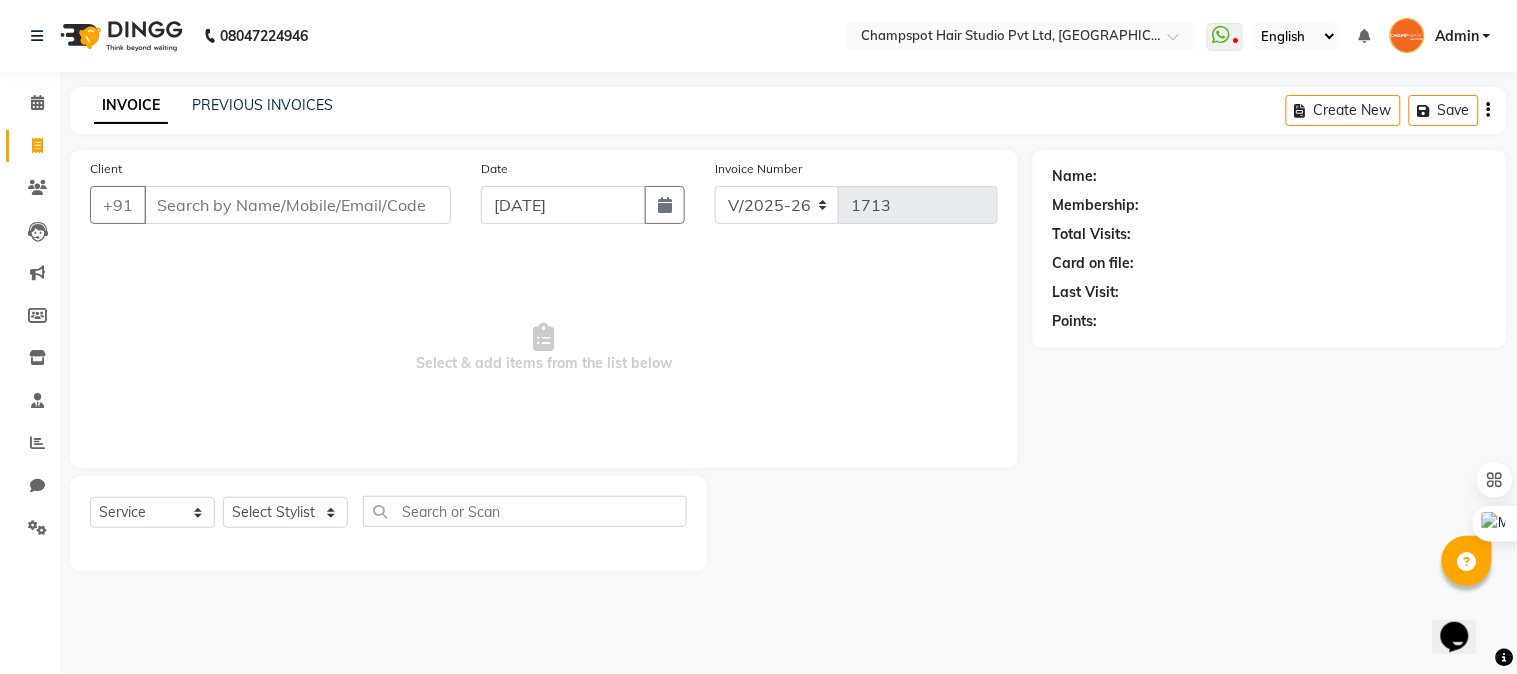 click on "Client" at bounding box center (297, 205) 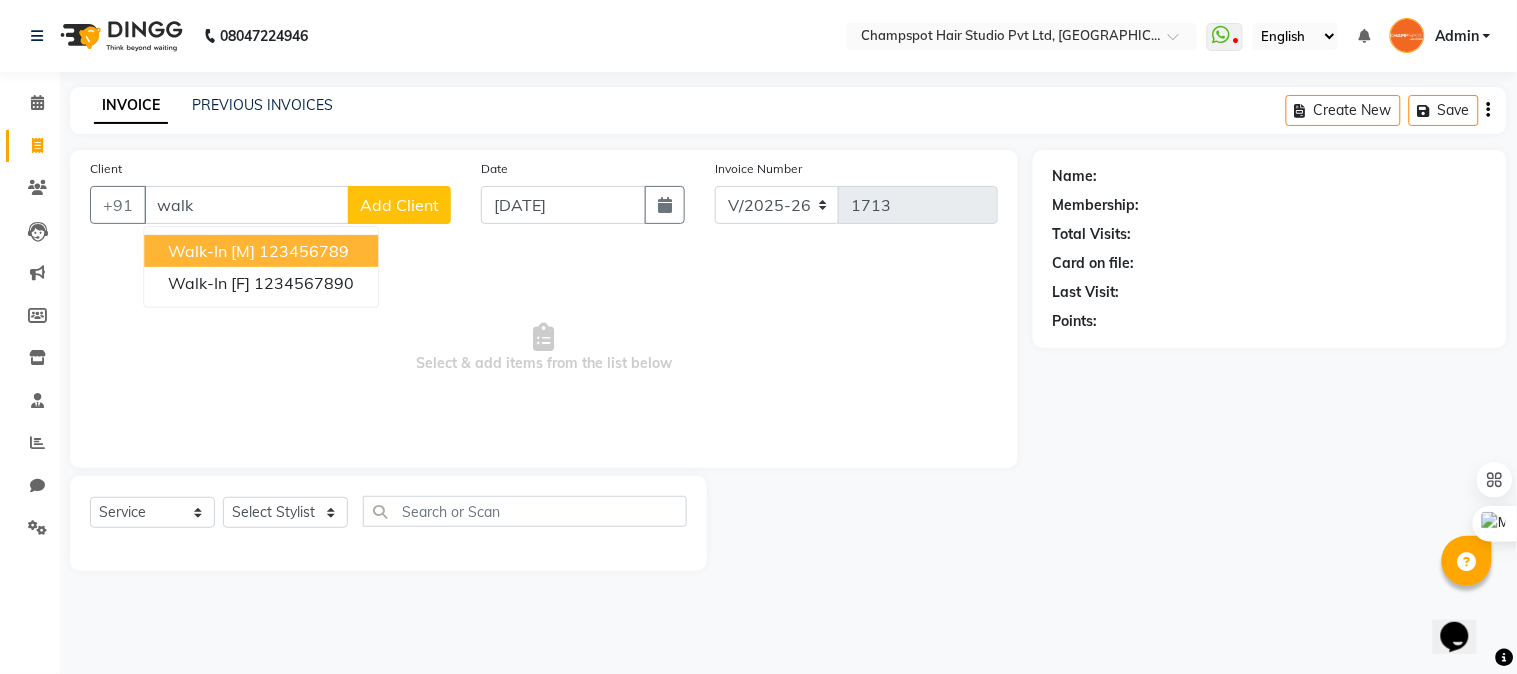 click on "123456789" at bounding box center [304, 251] 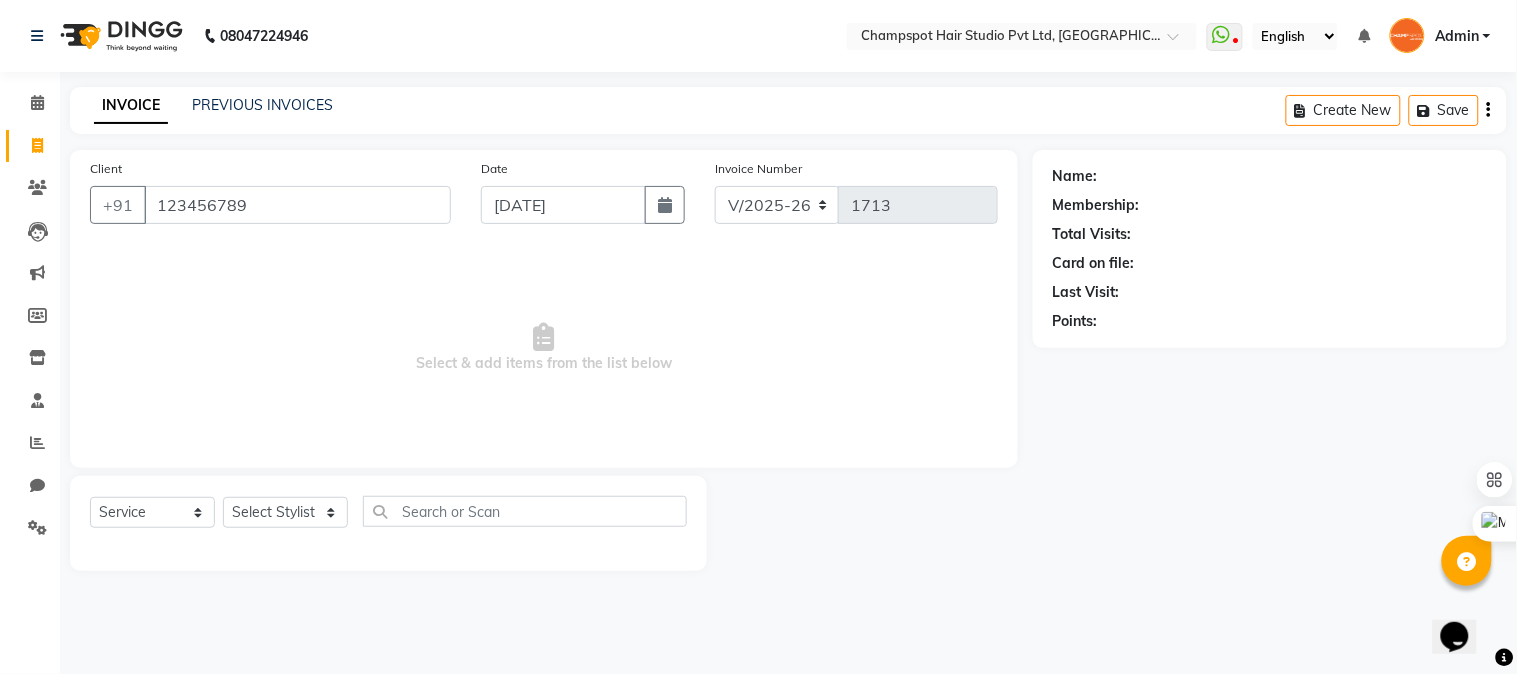 type on "123456789" 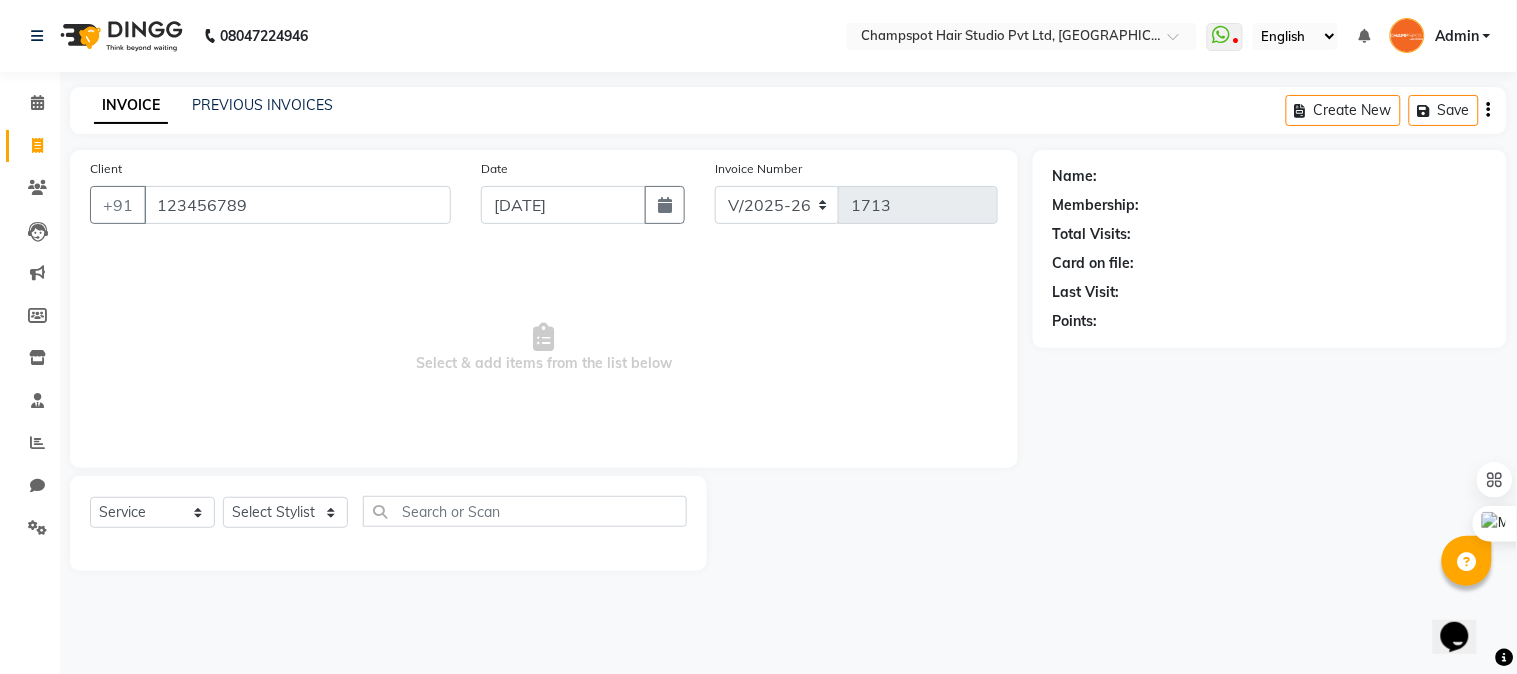 select on "1: Object" 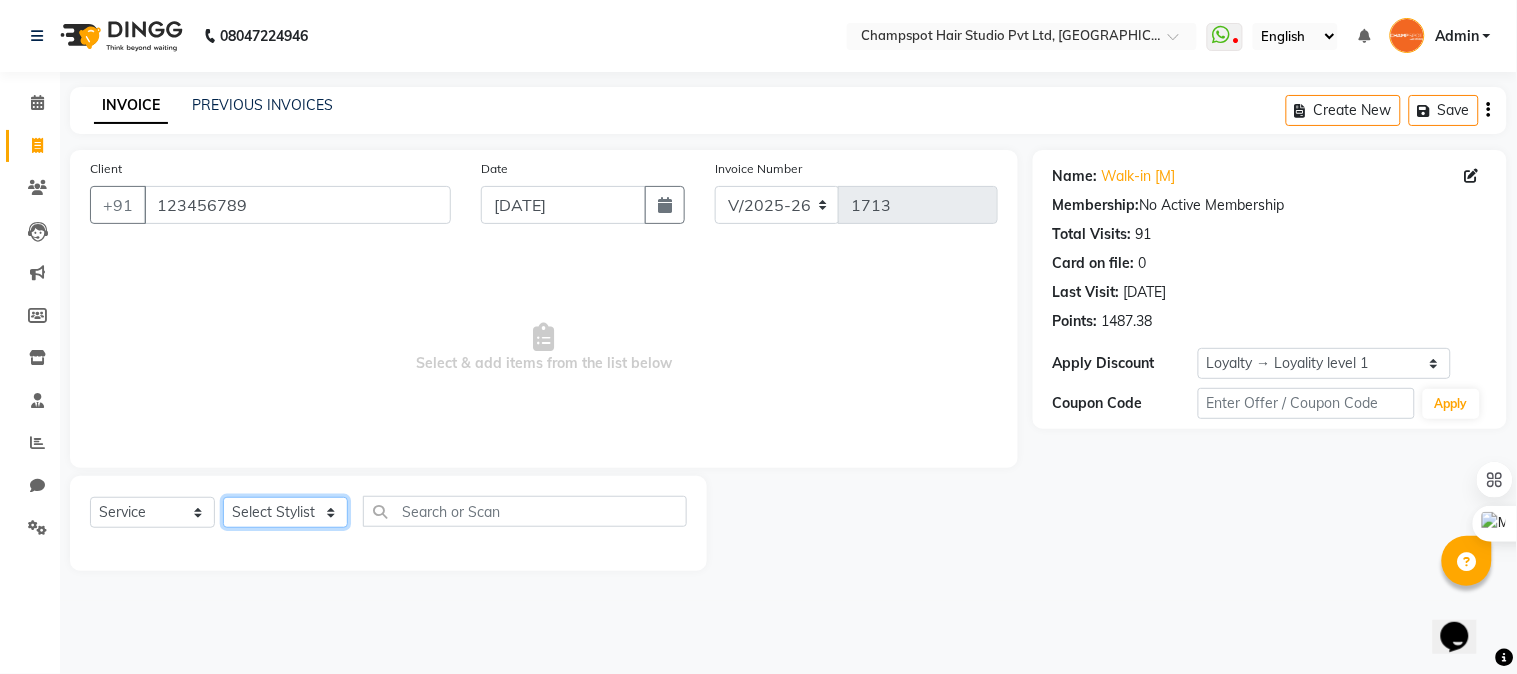 click on "Select Stylist Admin Ahmad Bhavesh Limbachia Falak Shaikh 	Hemant Limbachia Mamta Divekar Mukhtar Shamshad" 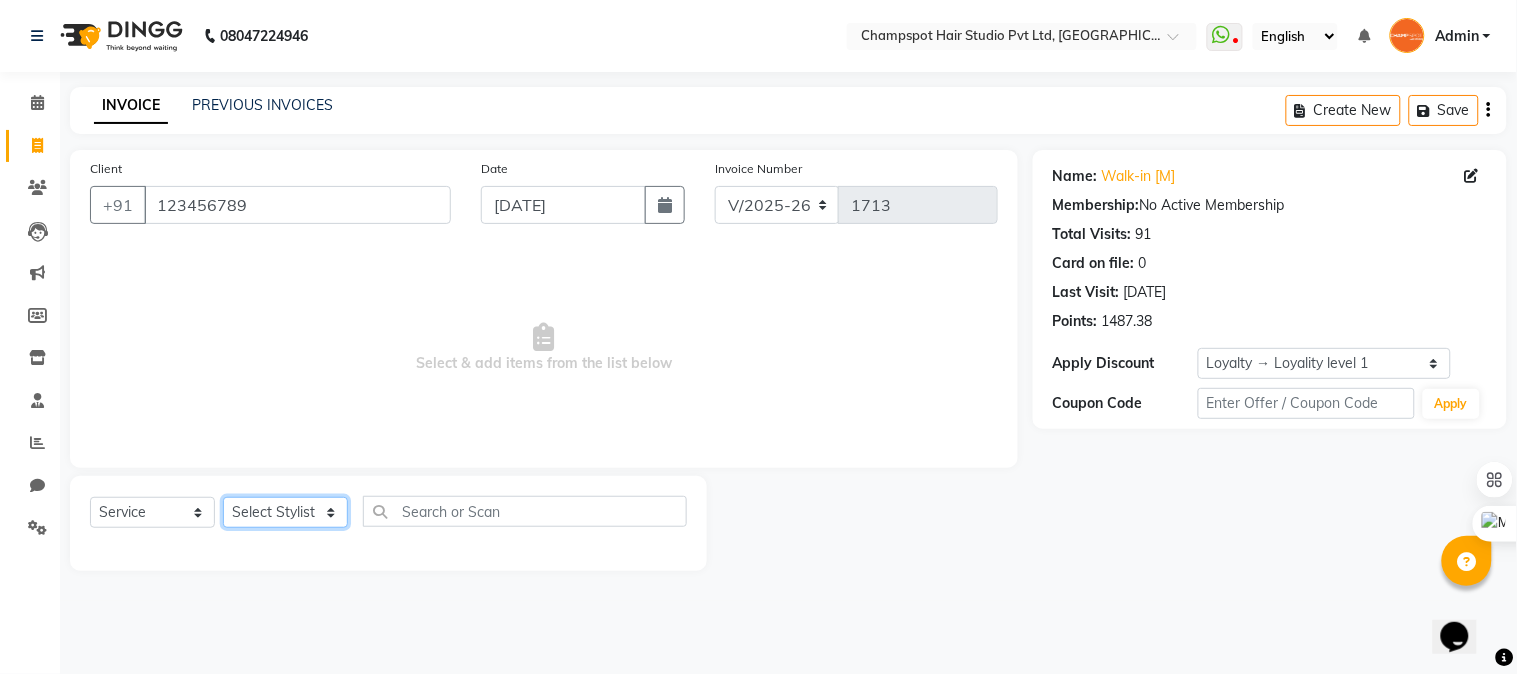 select on "69008" 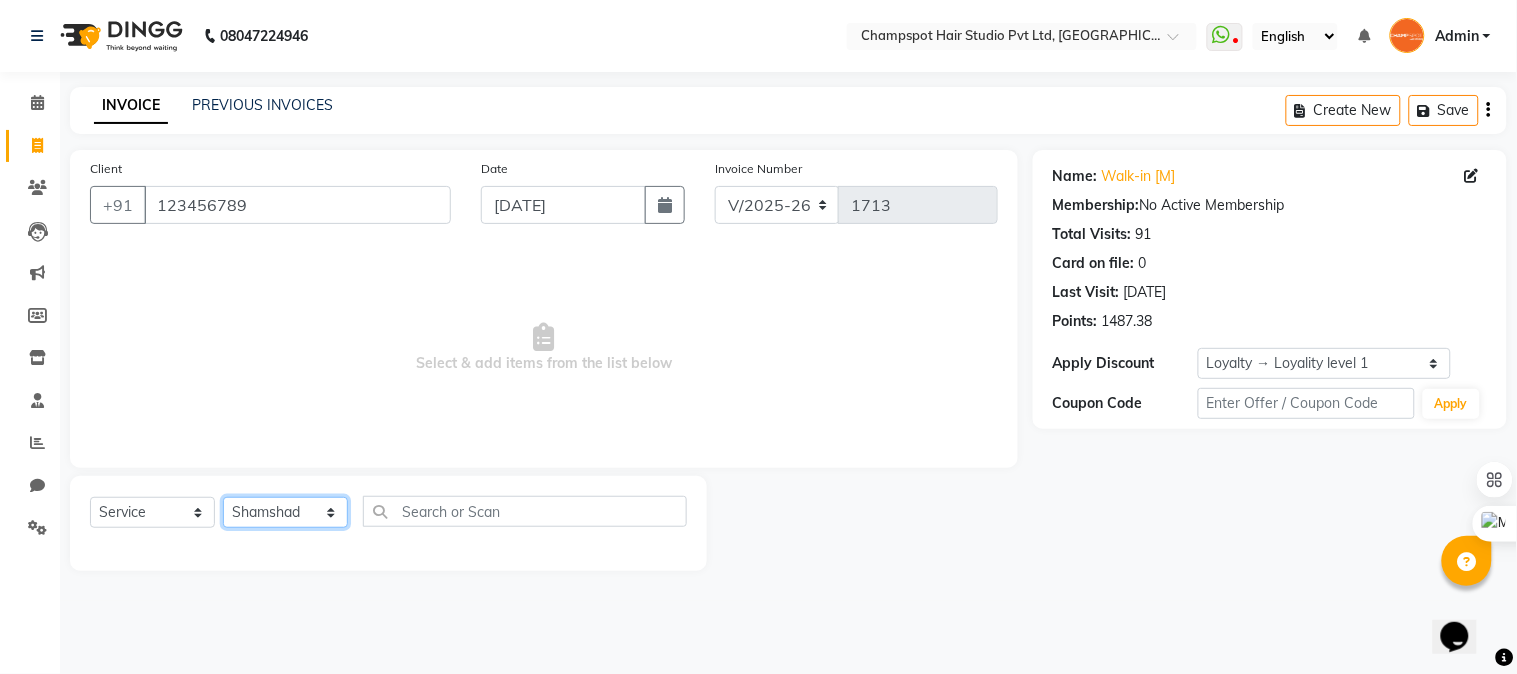 click on "Select Stylist Admin Ahmad Bhavesh Limbachia Falak Shaikh 	Hemant Limbachia Mamta Divekar Mukhtar Shamshad" 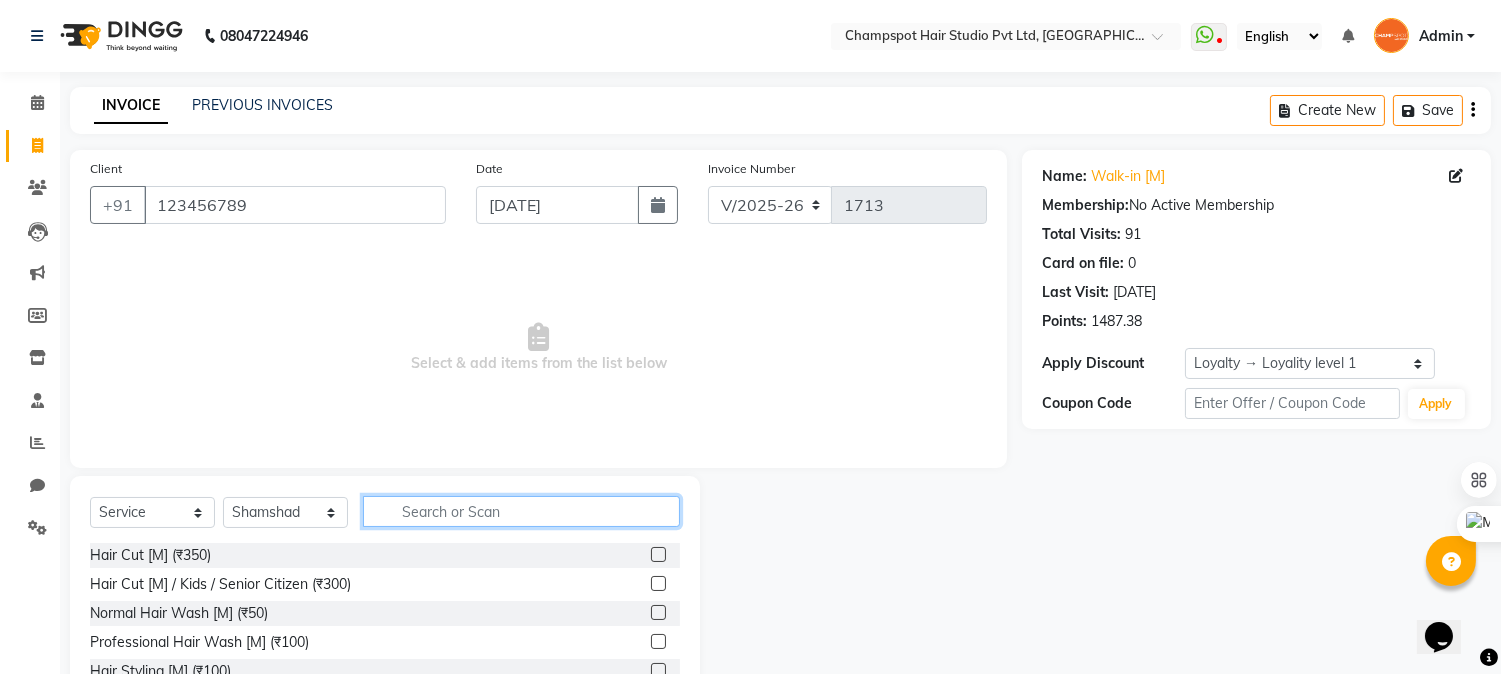 click 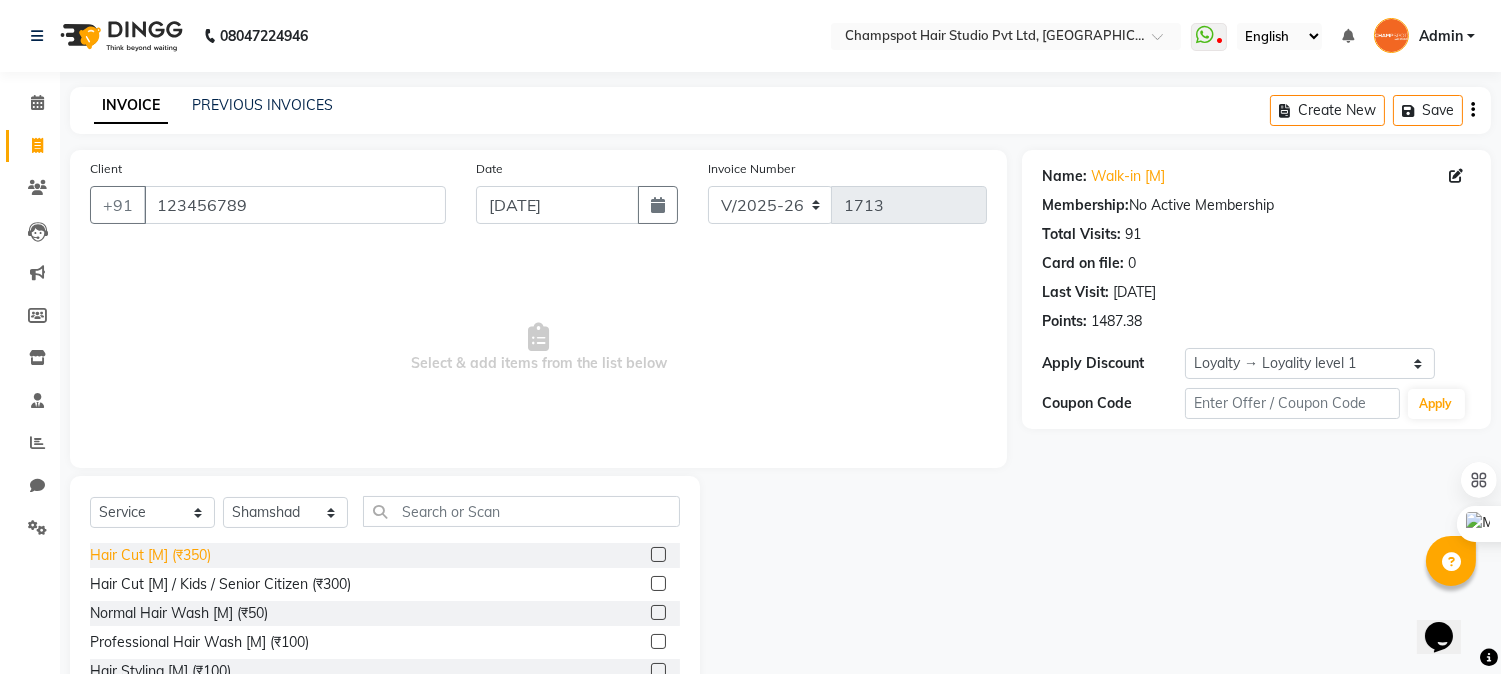 click on "Hair Cut [M] (₹350)" 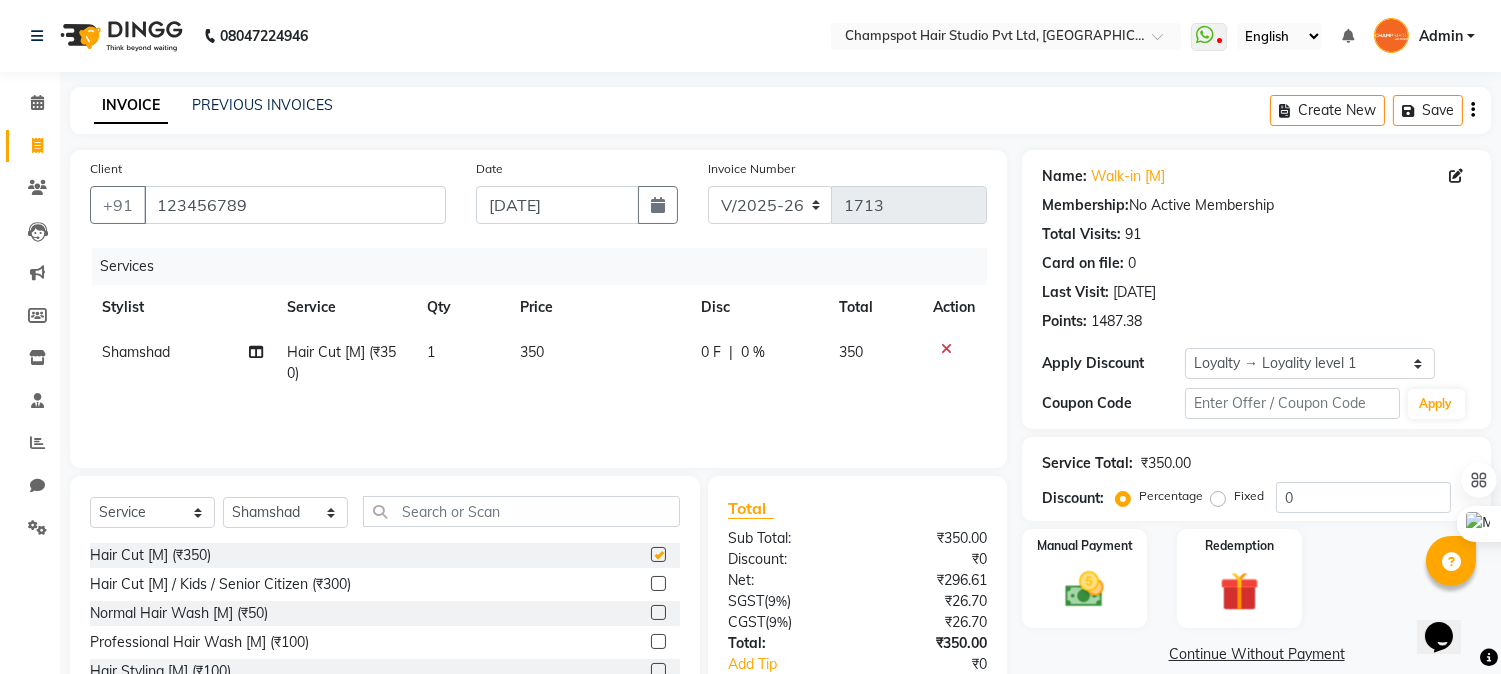 checkbox on "false" 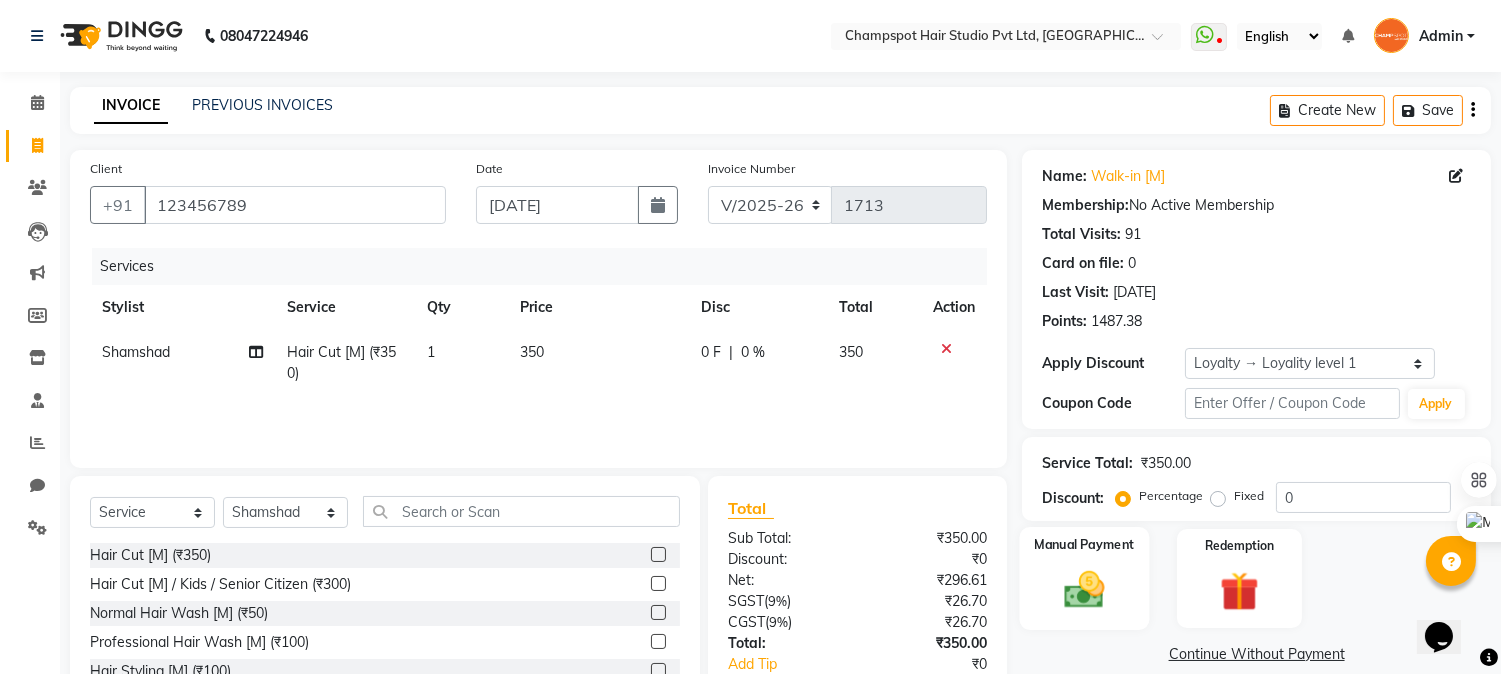 scroll, scrollTop: 126, scrollLeft: 0, axis: vertical 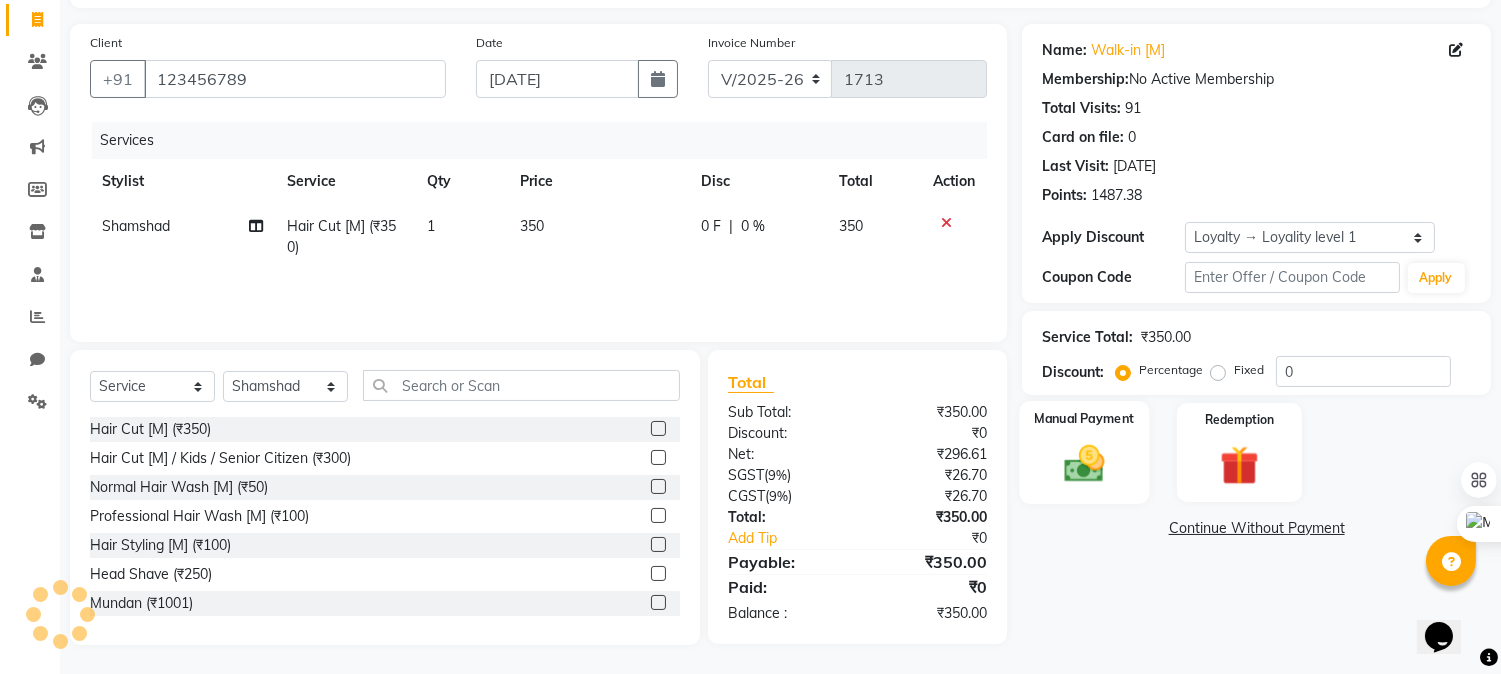 click on "Manual Payment" 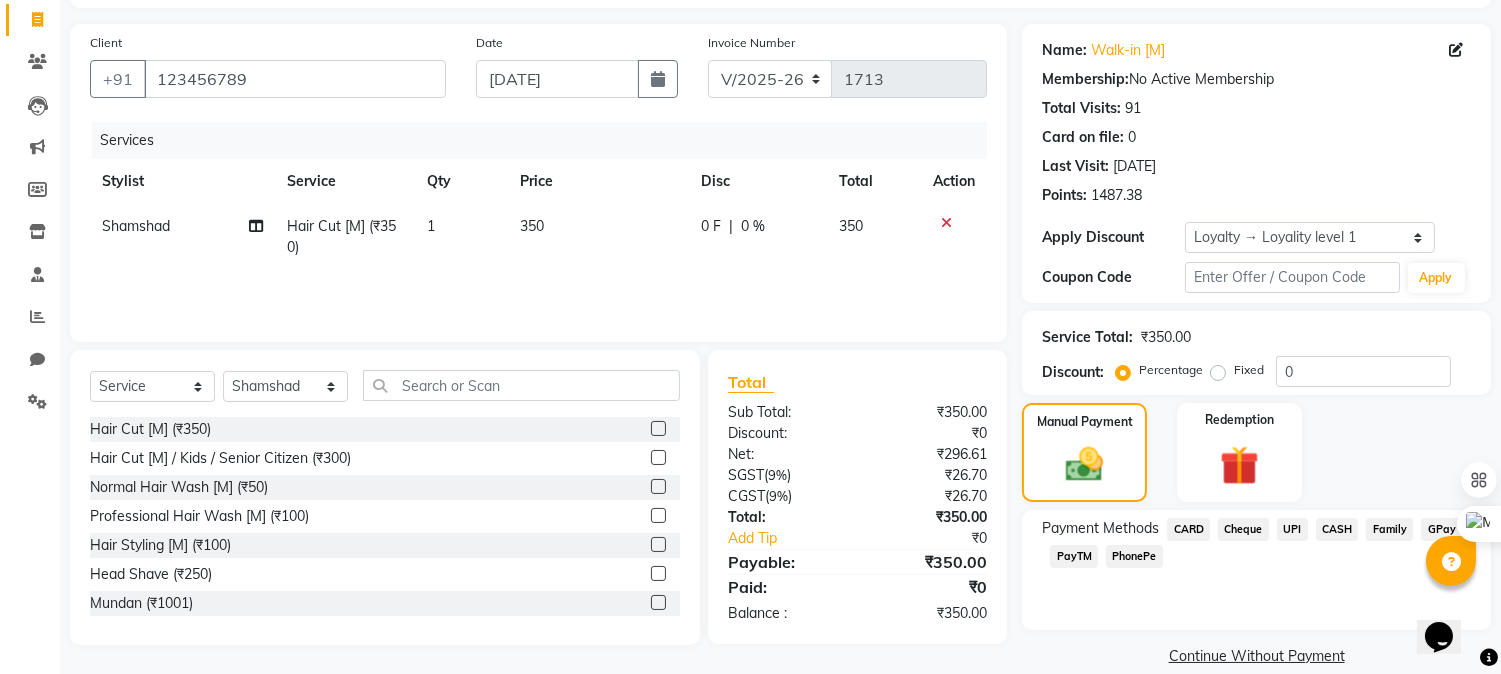 click on "Cheque" 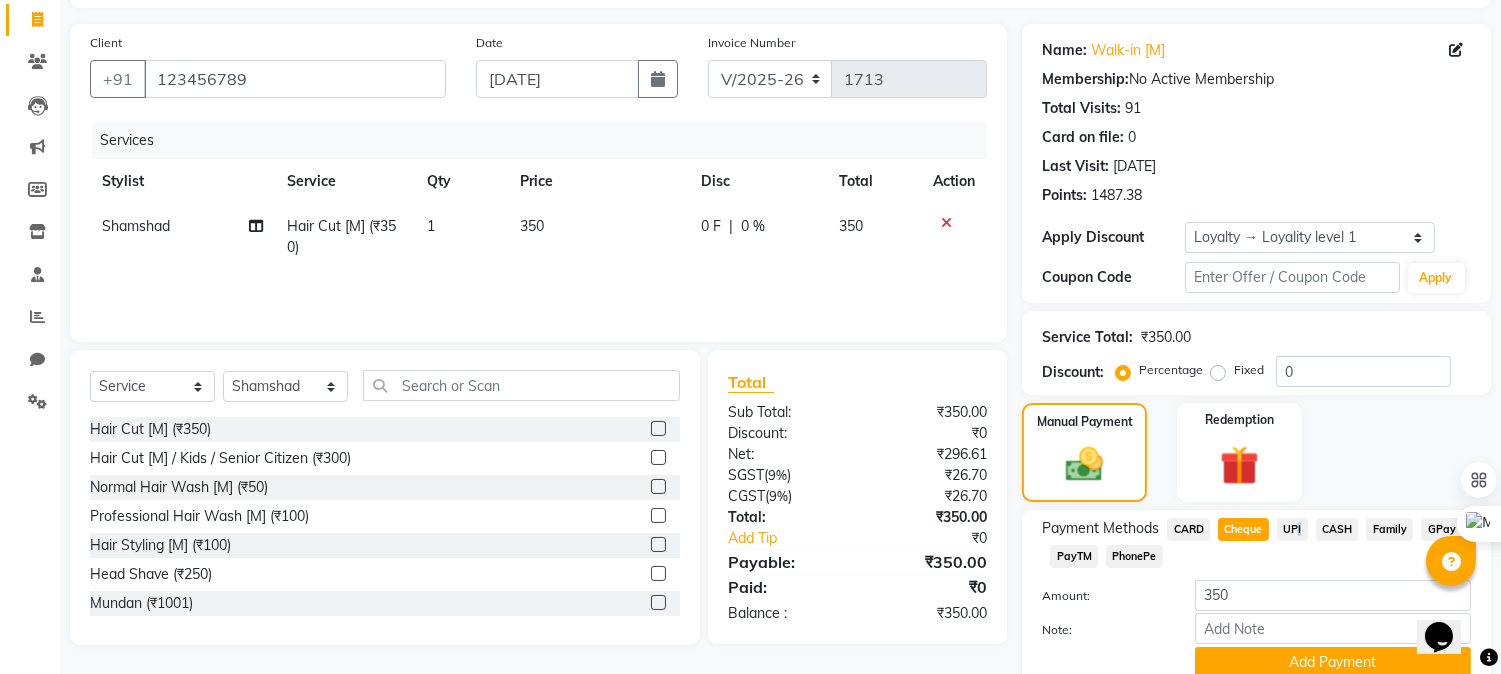 click on "UPI" 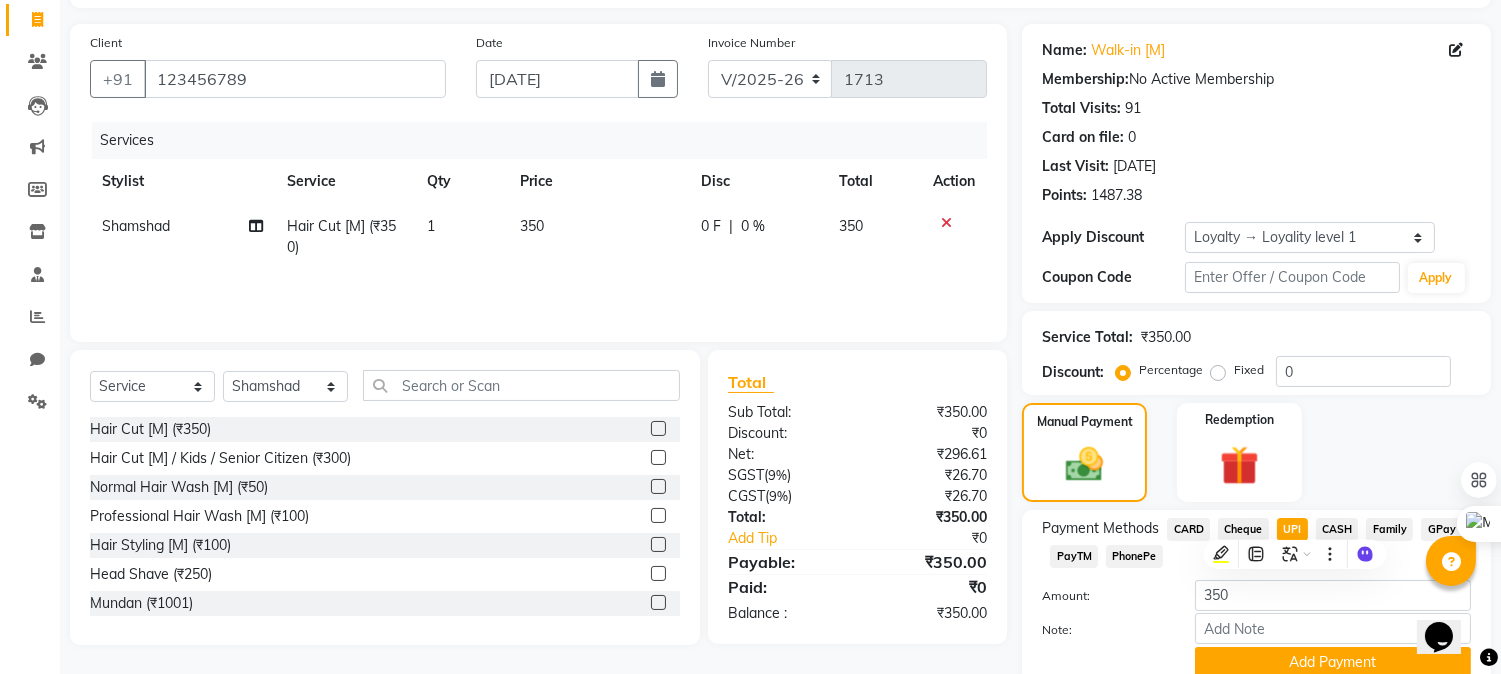 click on "Manual Payment Redemption" 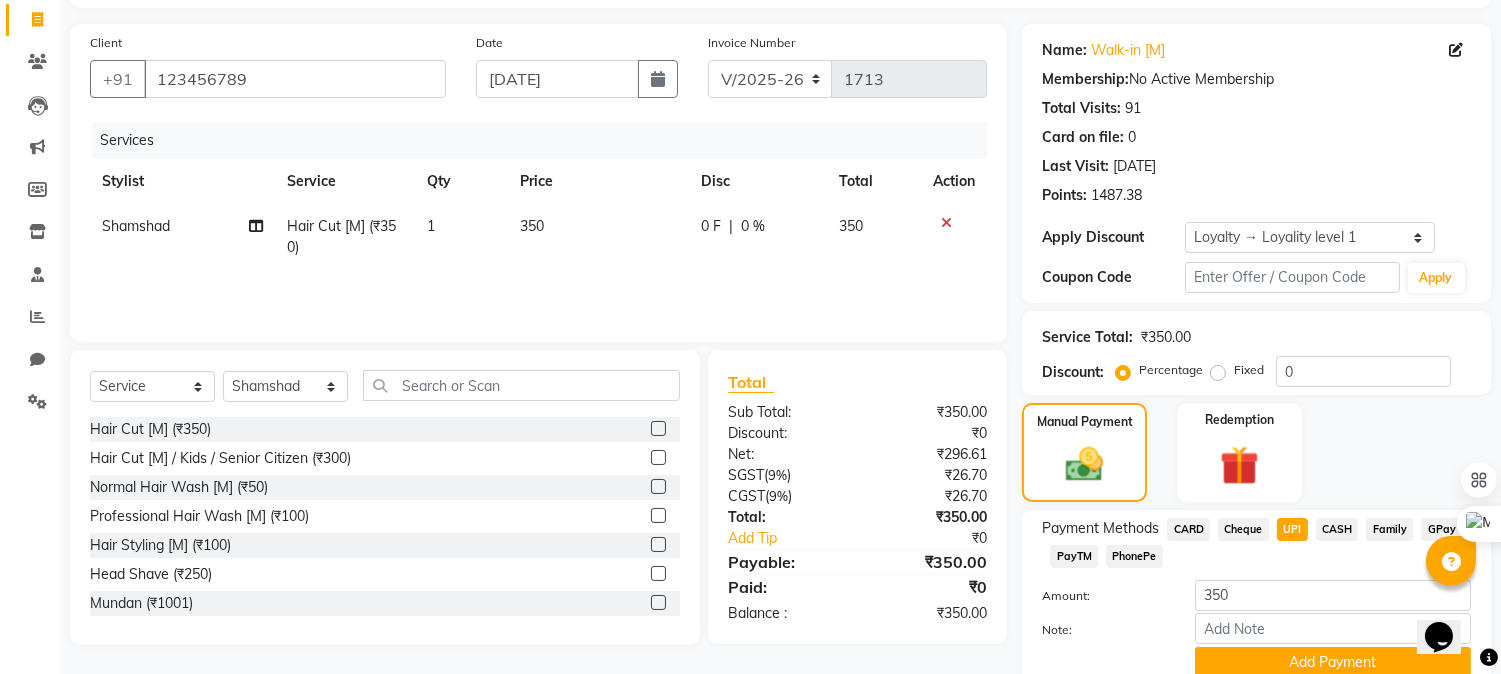 scroll, scrollTop: 208, scrollLeft: 0, axis: vertical 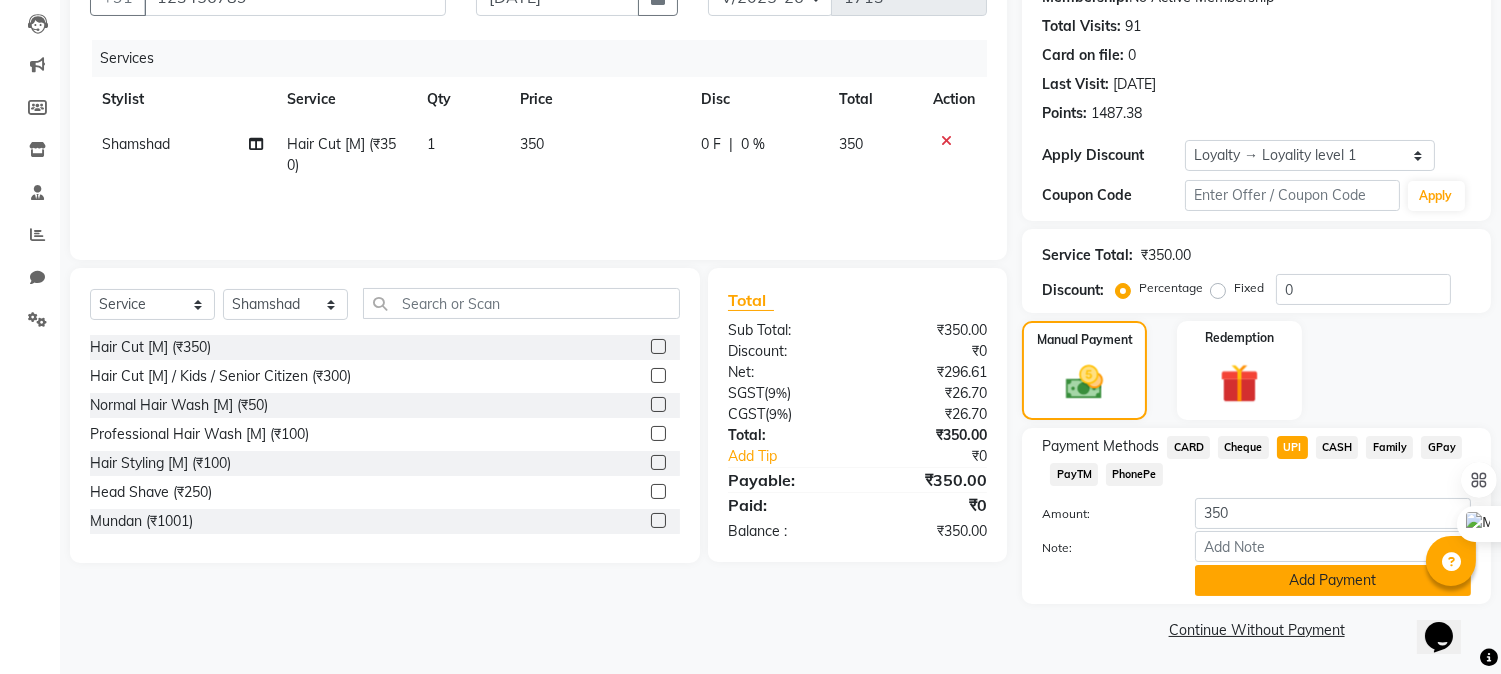 click on "Add Payment" 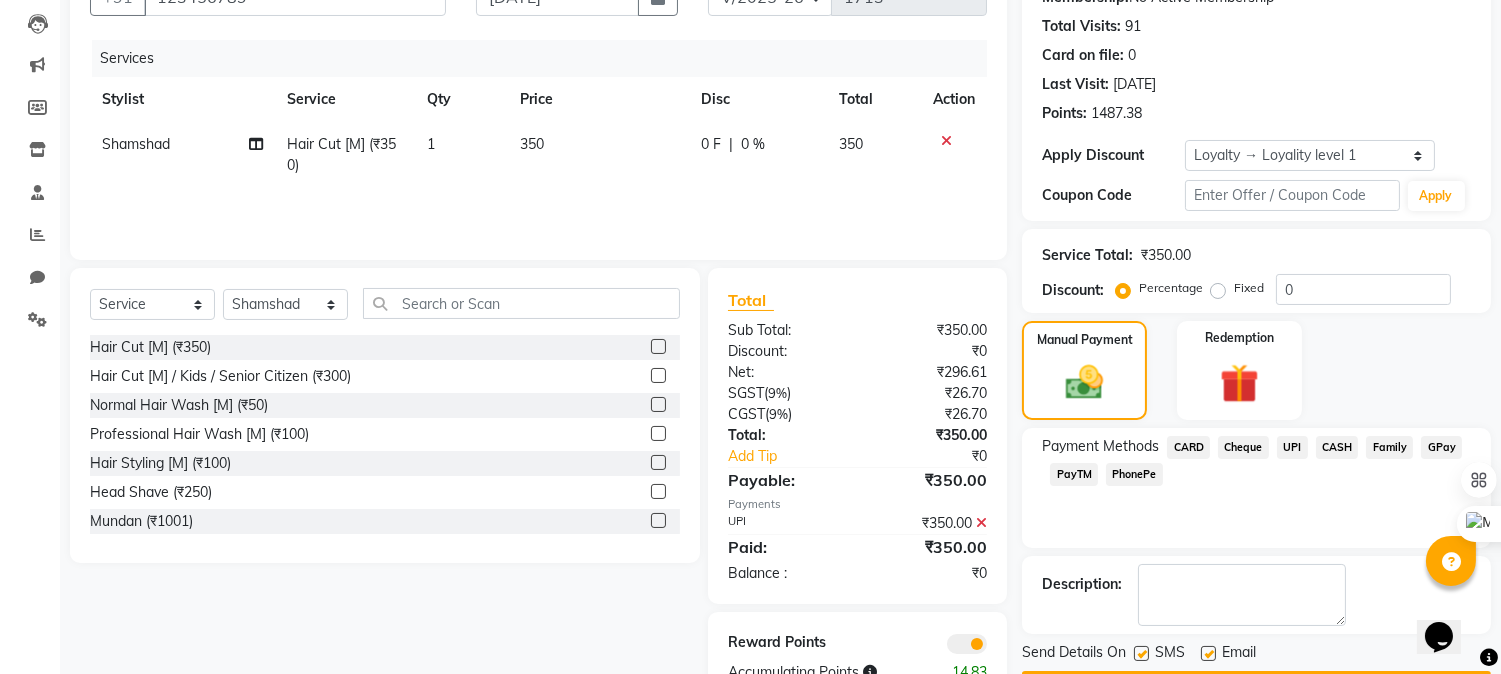 scroll, scrollTop: 266, scrollLeft: 0, axis: vertical 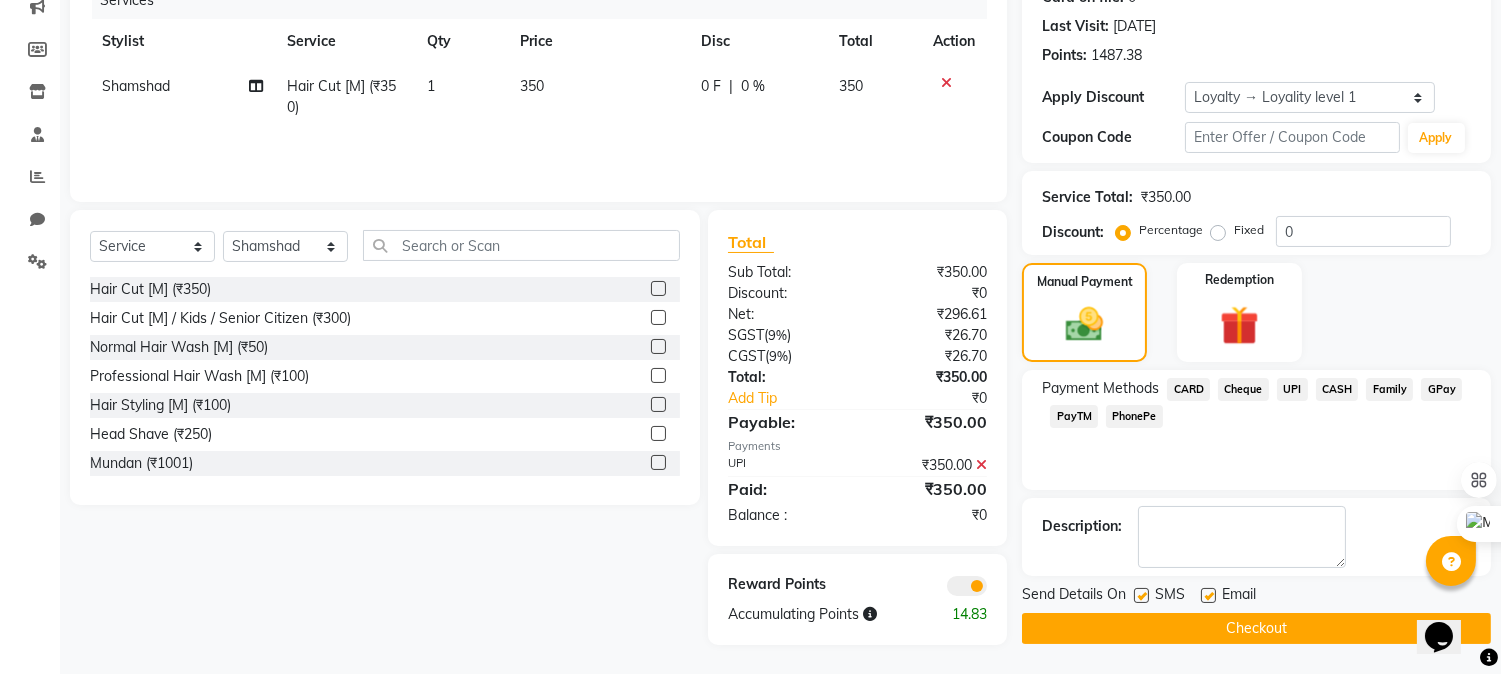 click on "Checkout" 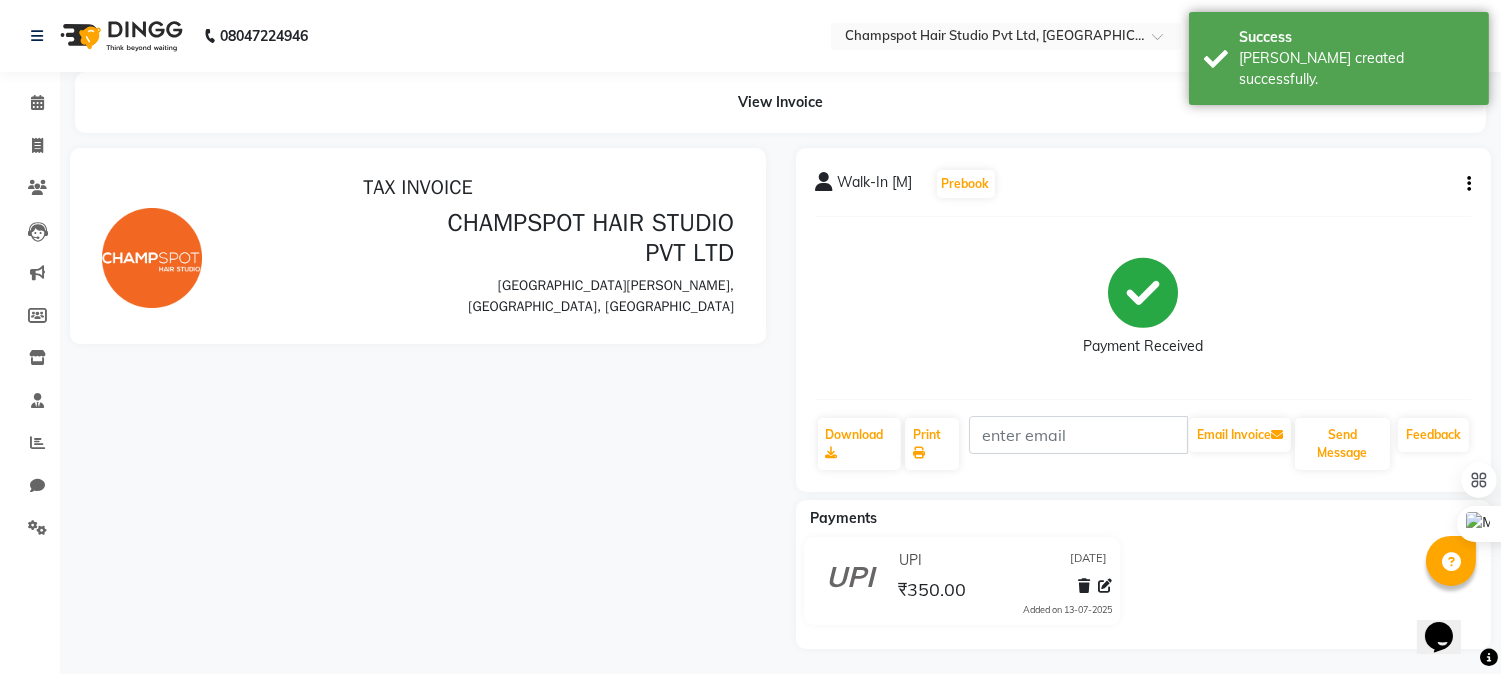 scroll, scrollTop: 0, scrollLeft: 0, axis: both 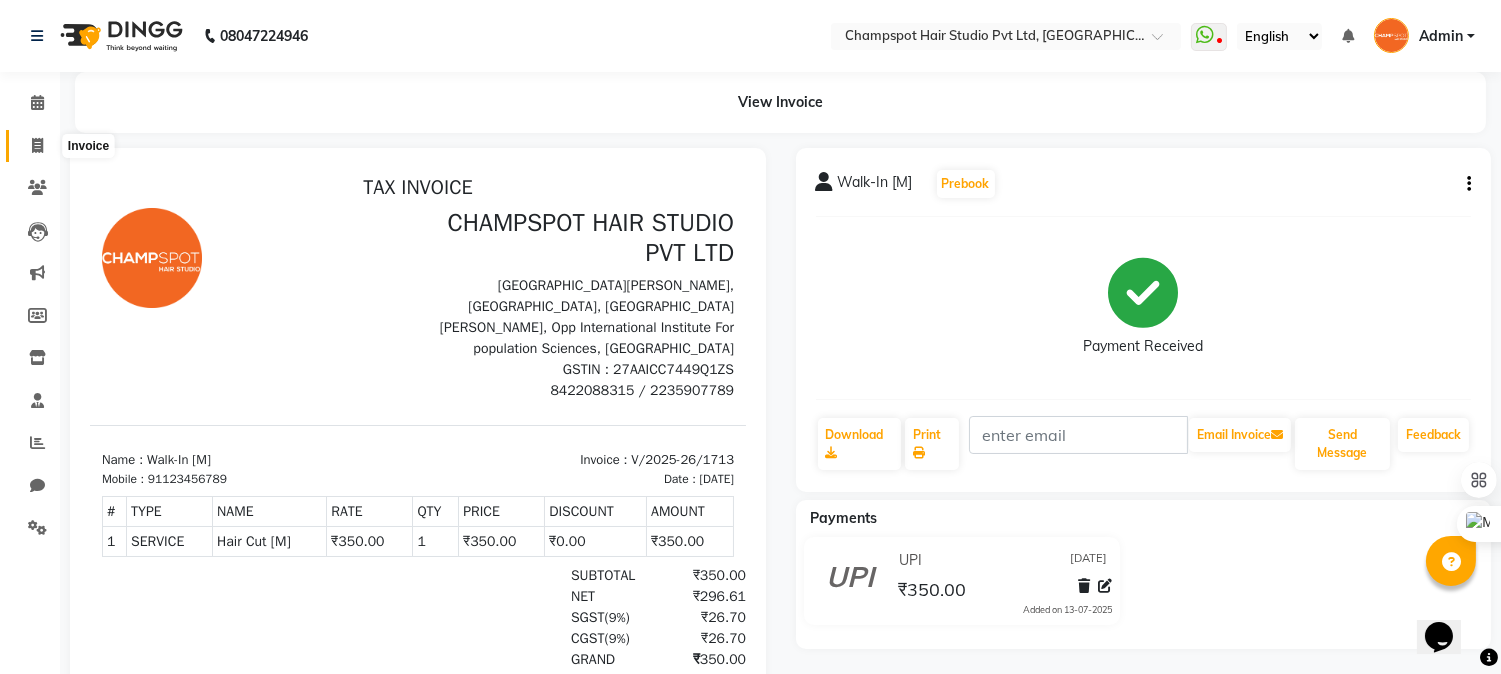 click 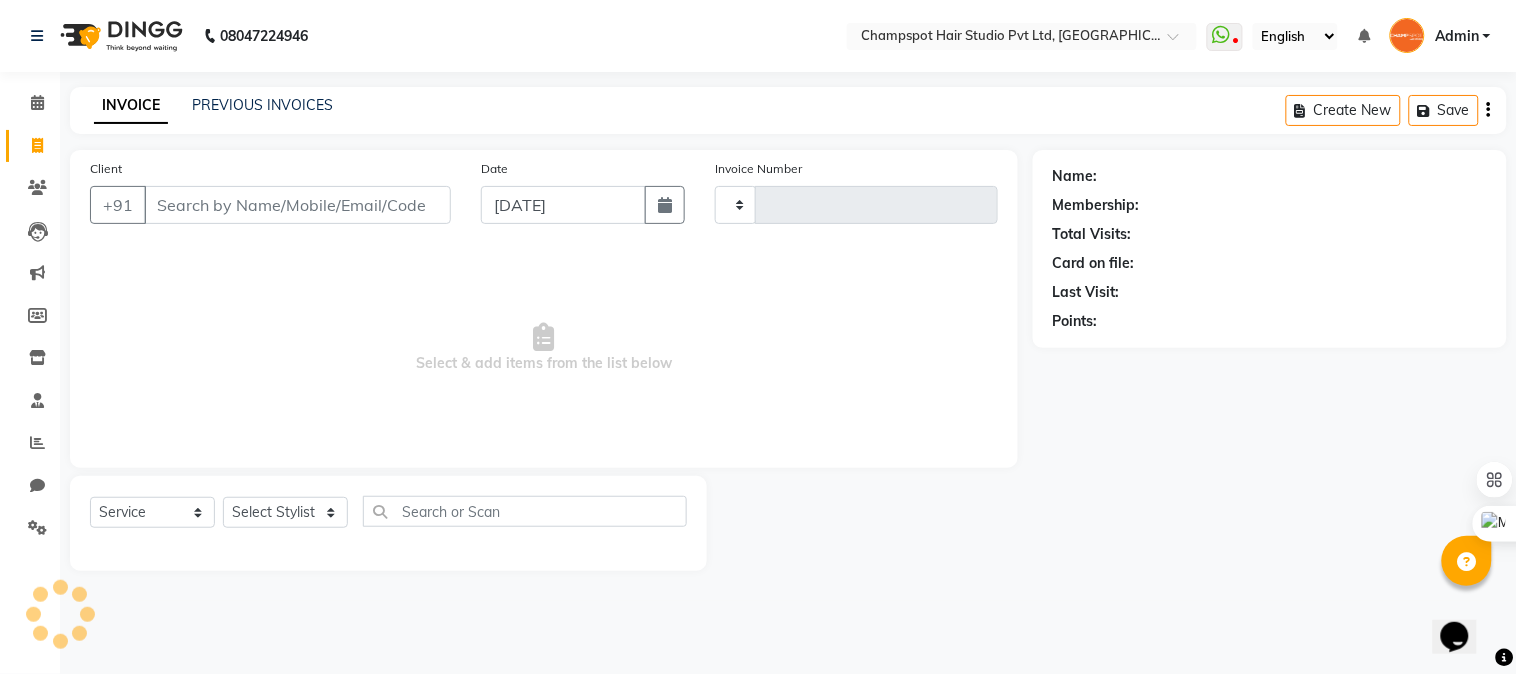type on "1714" 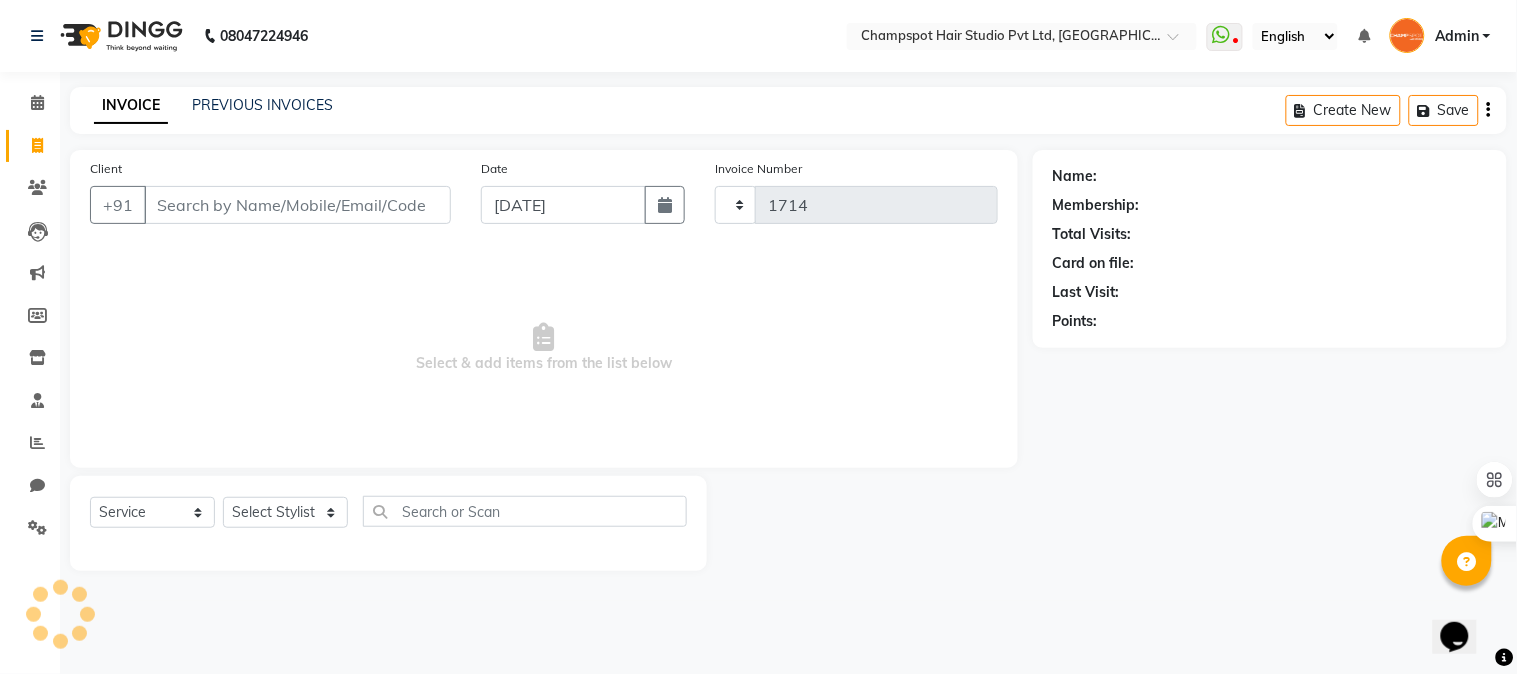 select on "7690" 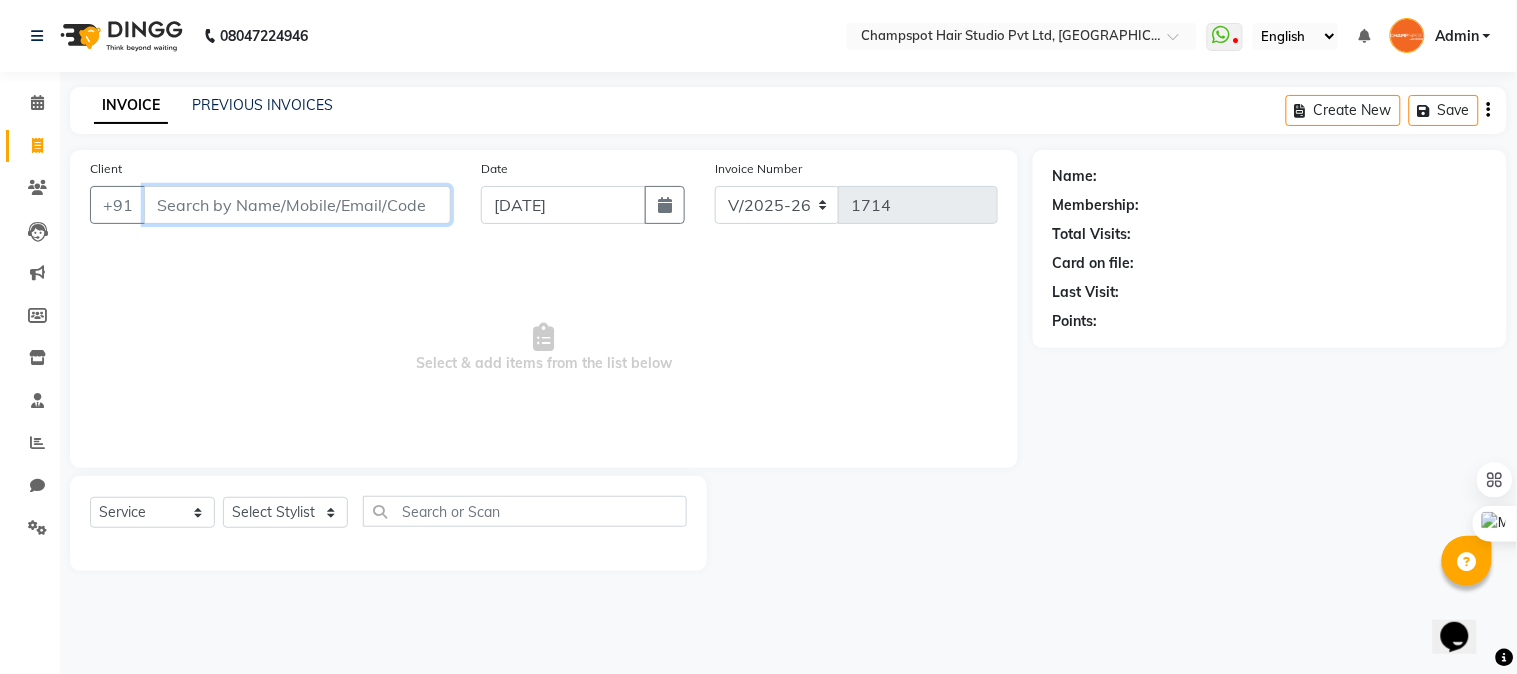 click on "Client" at bounding box center [297, 205] 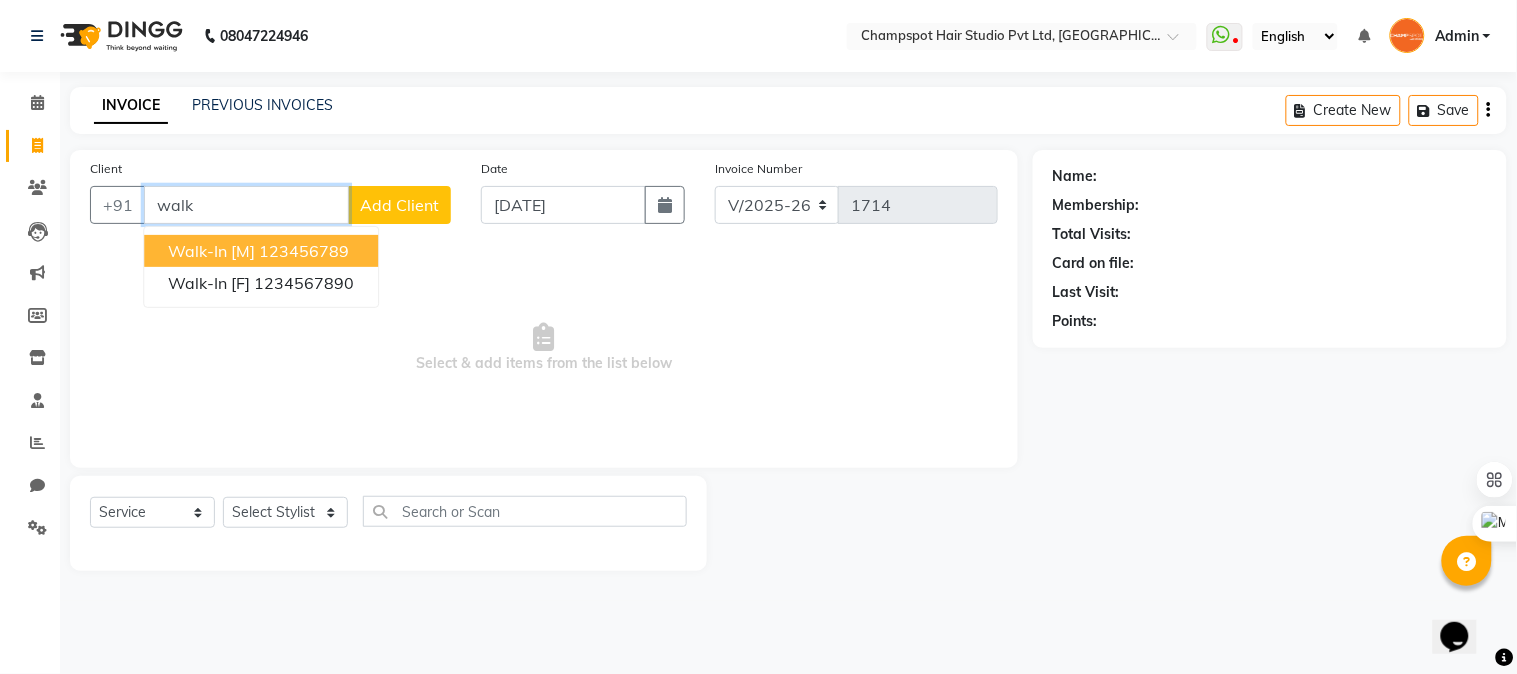 click on "123456789" at bounding box center [304, 251] 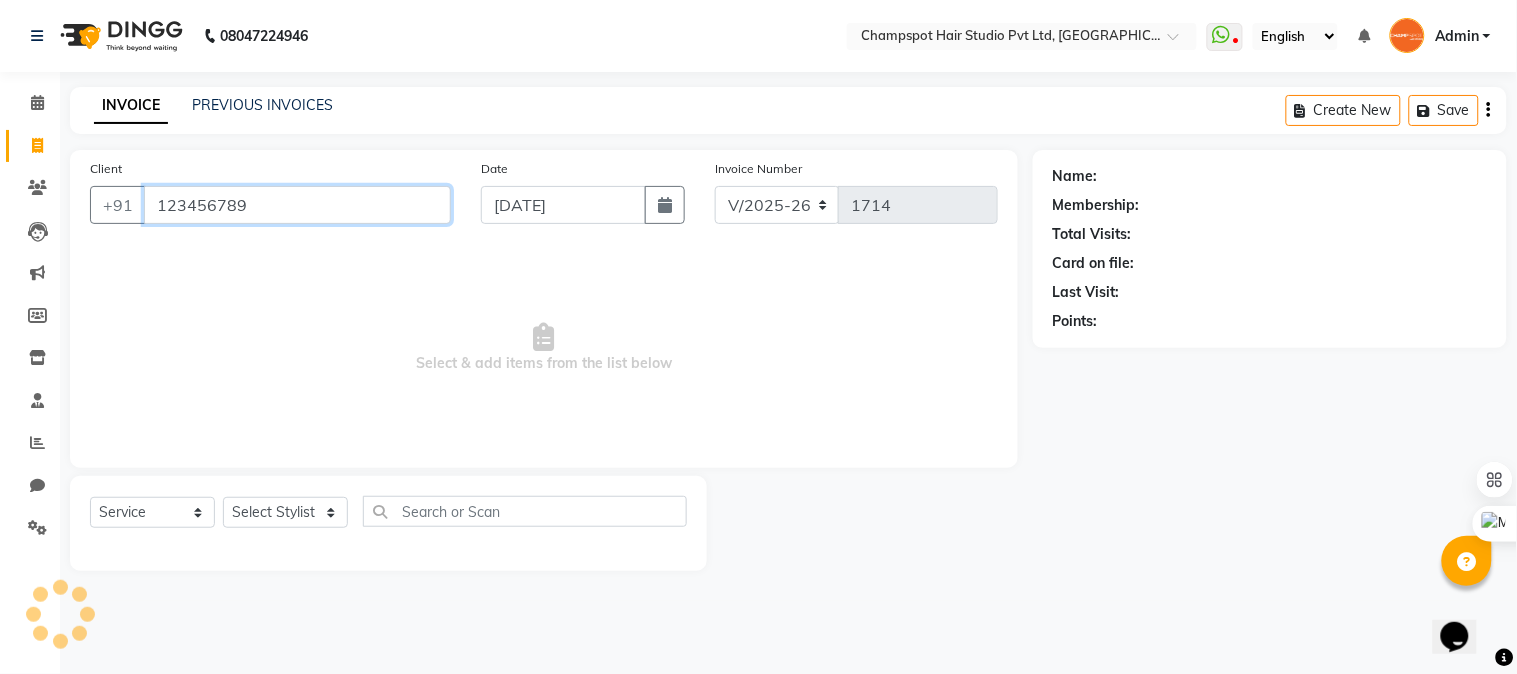 type on "123456789" 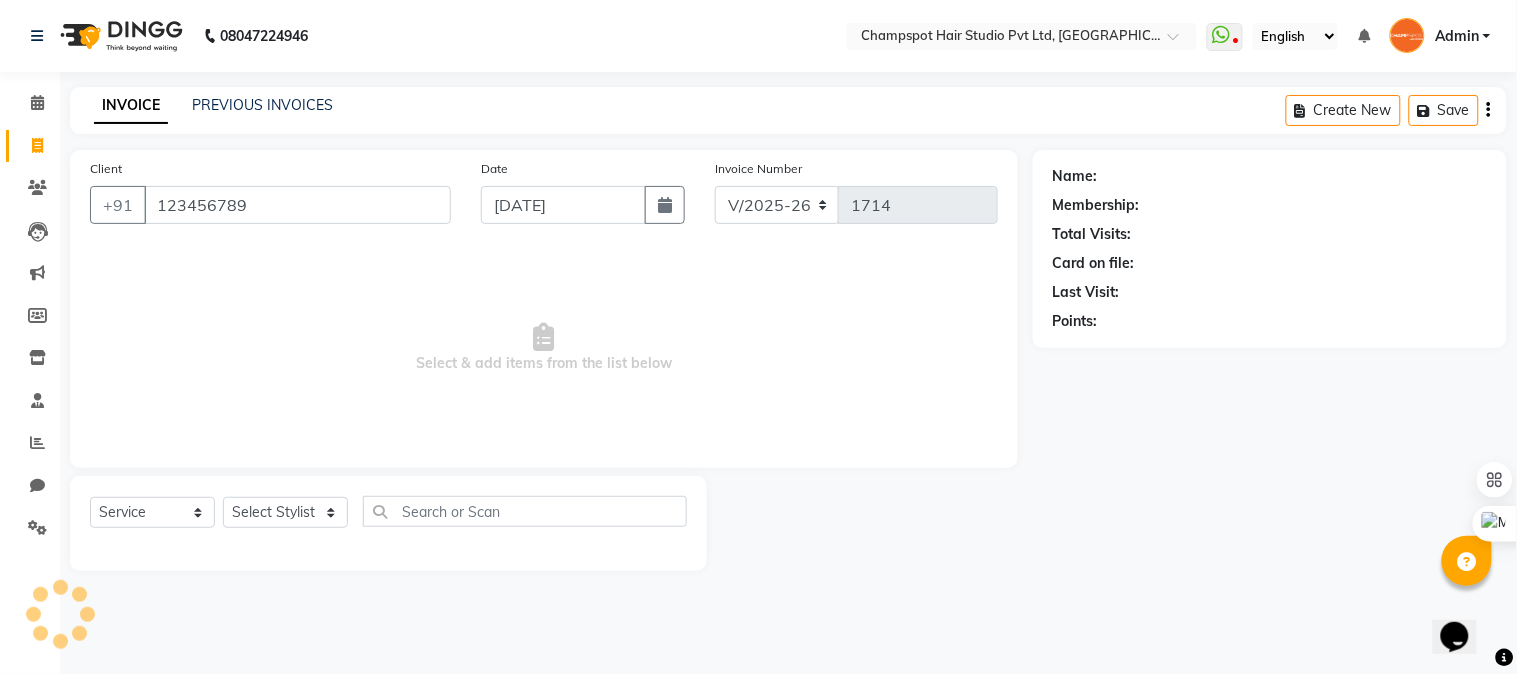 select on "1: Object" 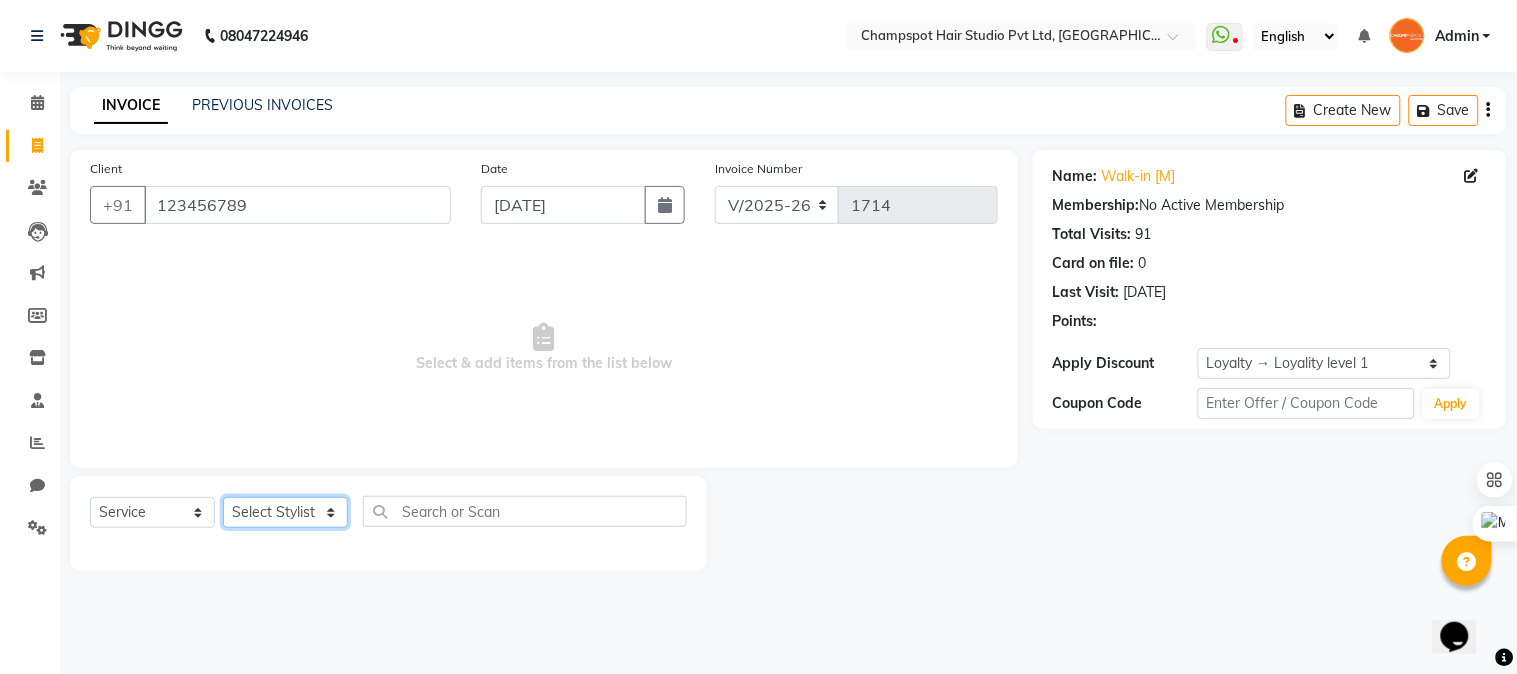 click on "Select Stylist Admin Ahmad Bhavesh Limbachia Falak Shaikh 	Hemant Limbachia Mamta Divekar Mukhtar Shamshad" 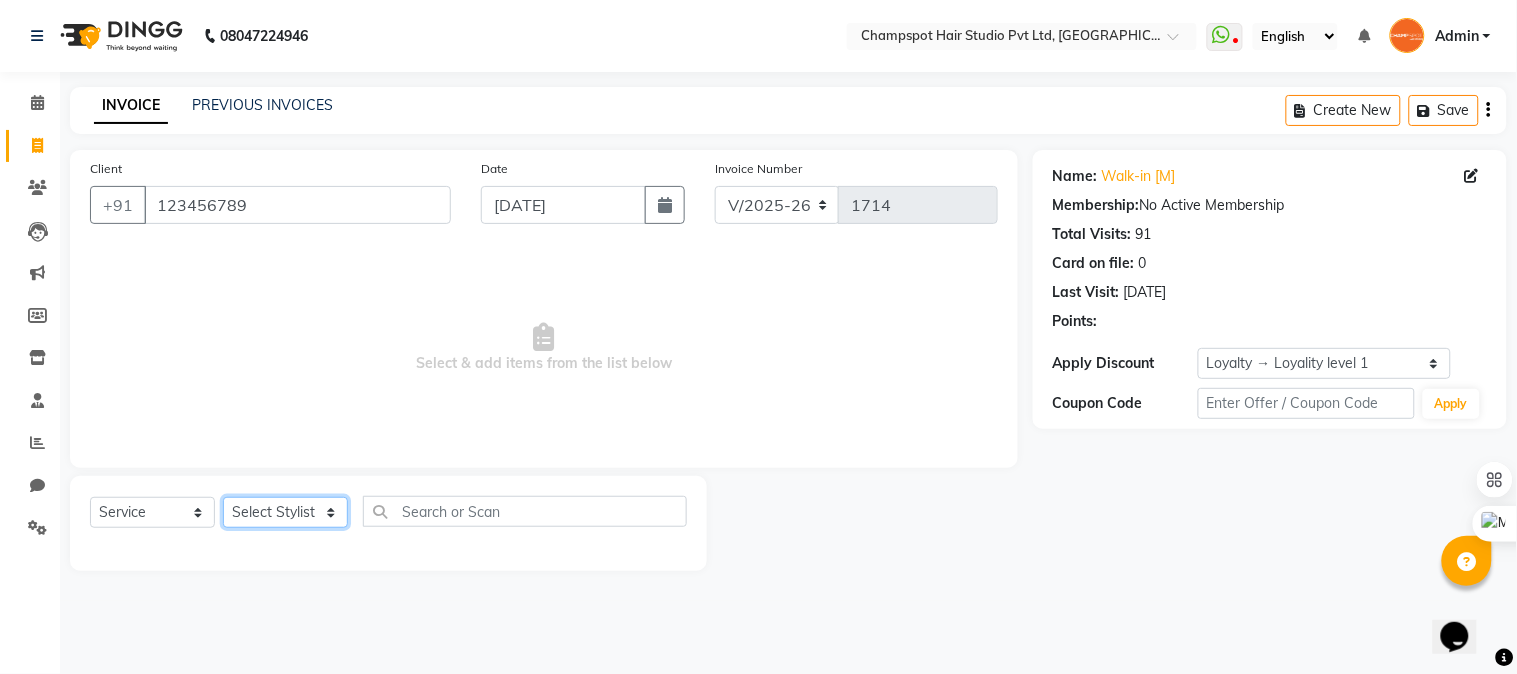 select on "69005" 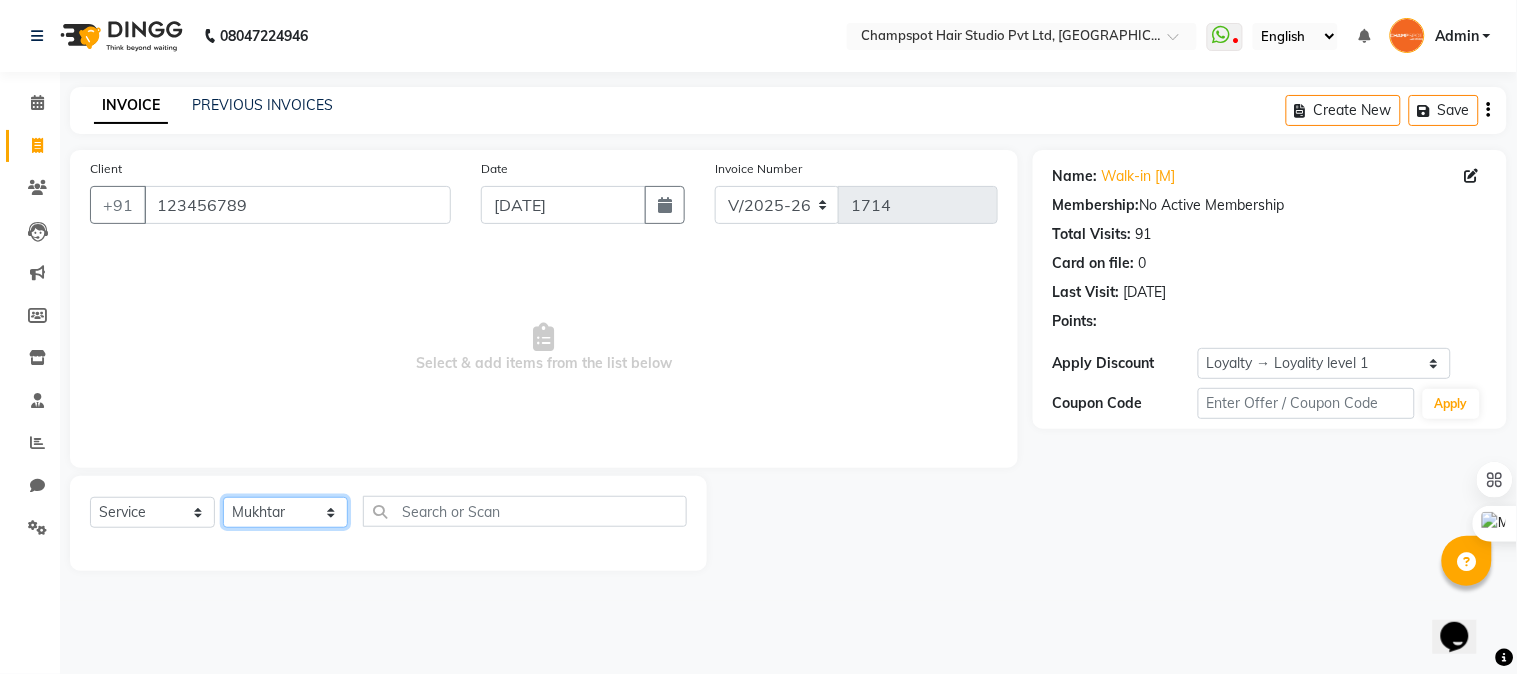 click on "Select Stylist Admin Ahmad Bhavesh Limbachia Falak Shaikh 	Hemant Limbachia Mamta Divekar Mukhtar Shamshad" 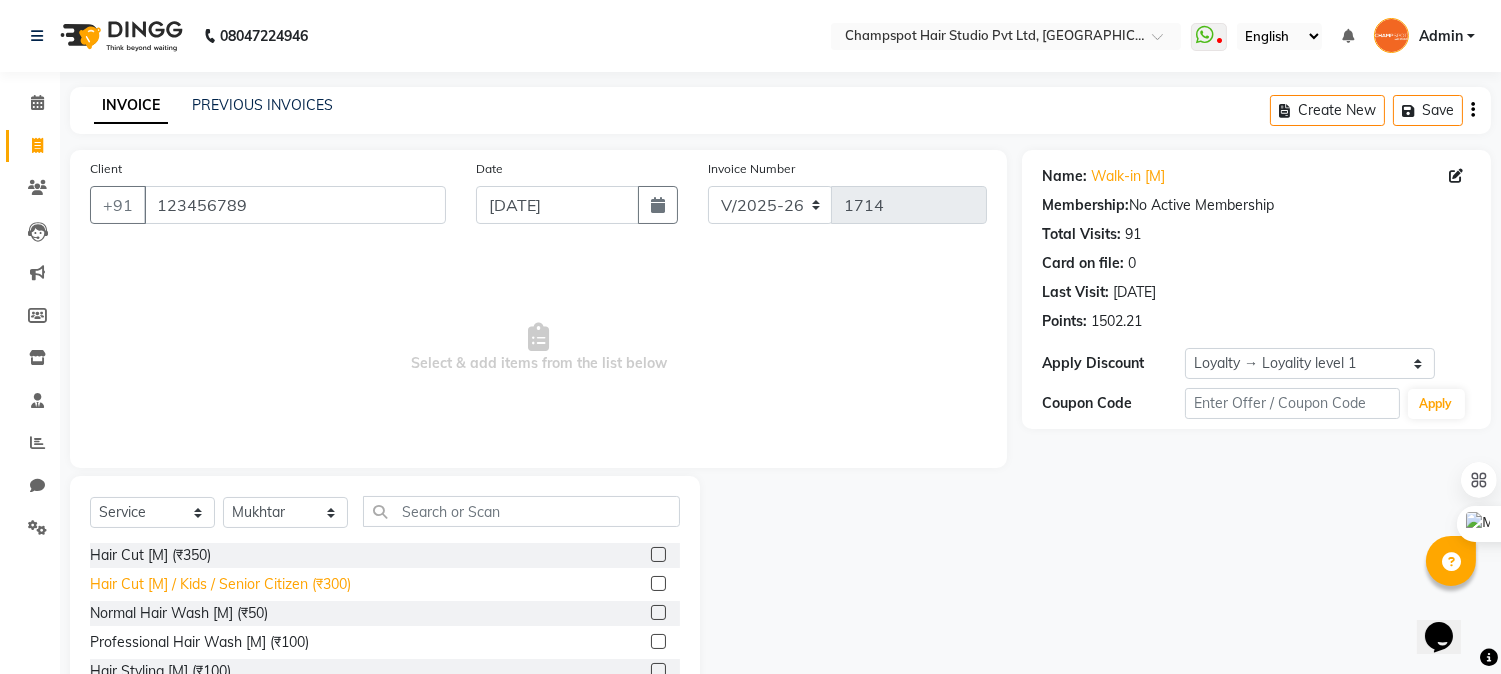 click on "Hair Cut [M] / Kids / Senior Citizen (₹300)" 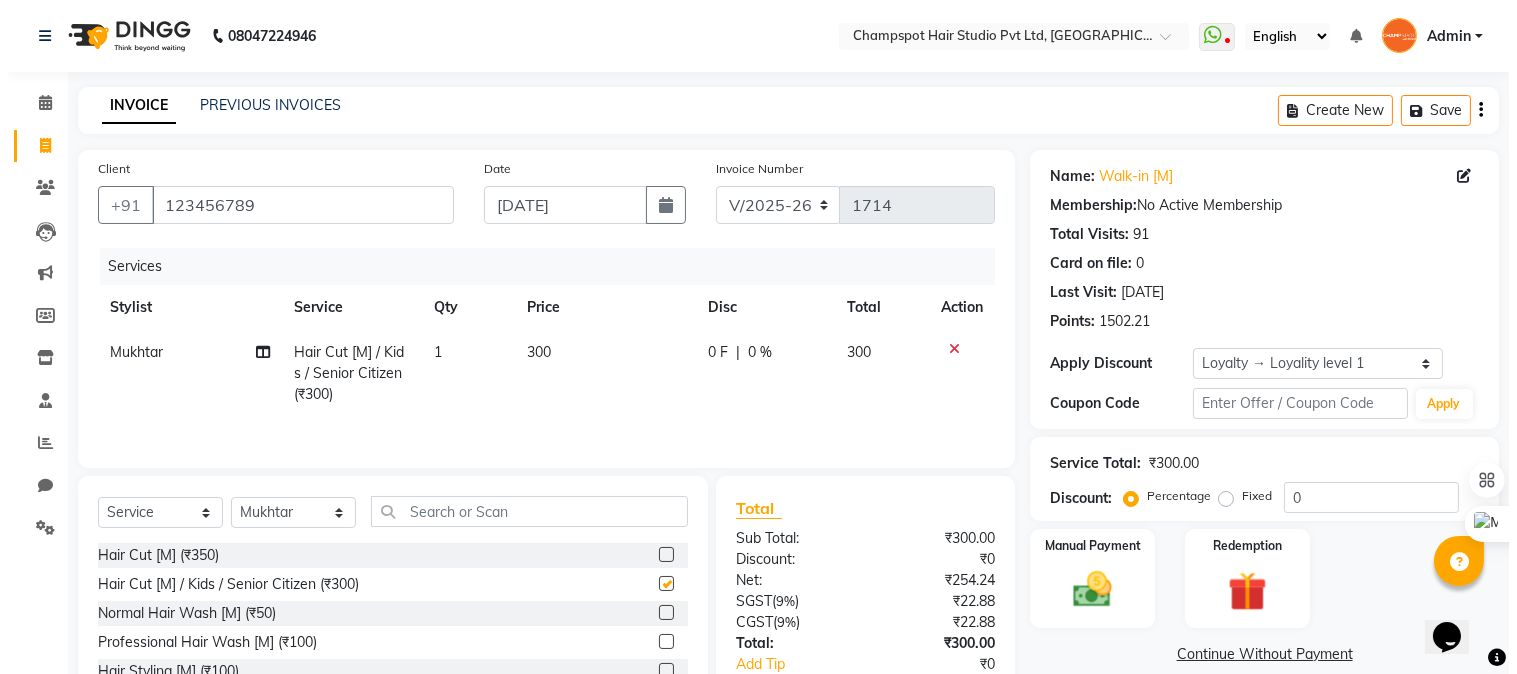 type 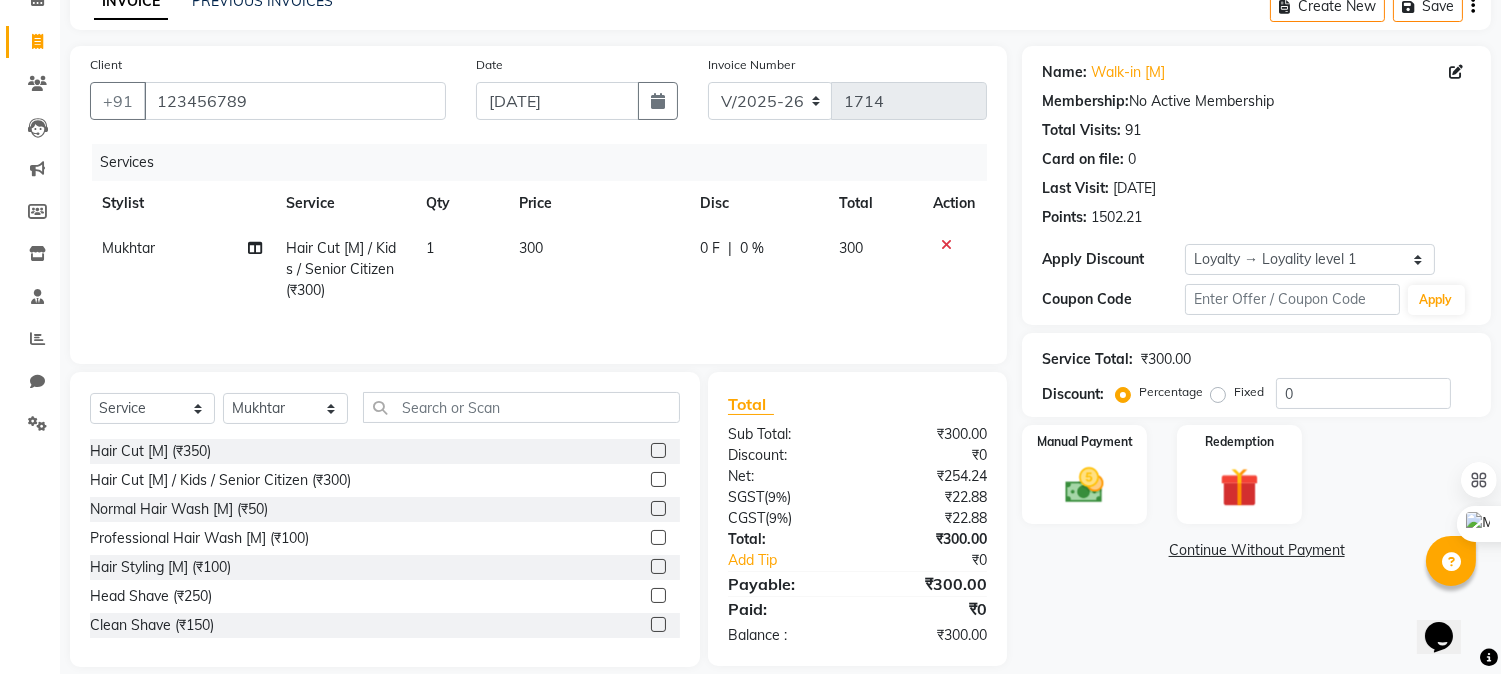 scroll, scrollTop: 128, scrollLeft: 0, axis: vertical 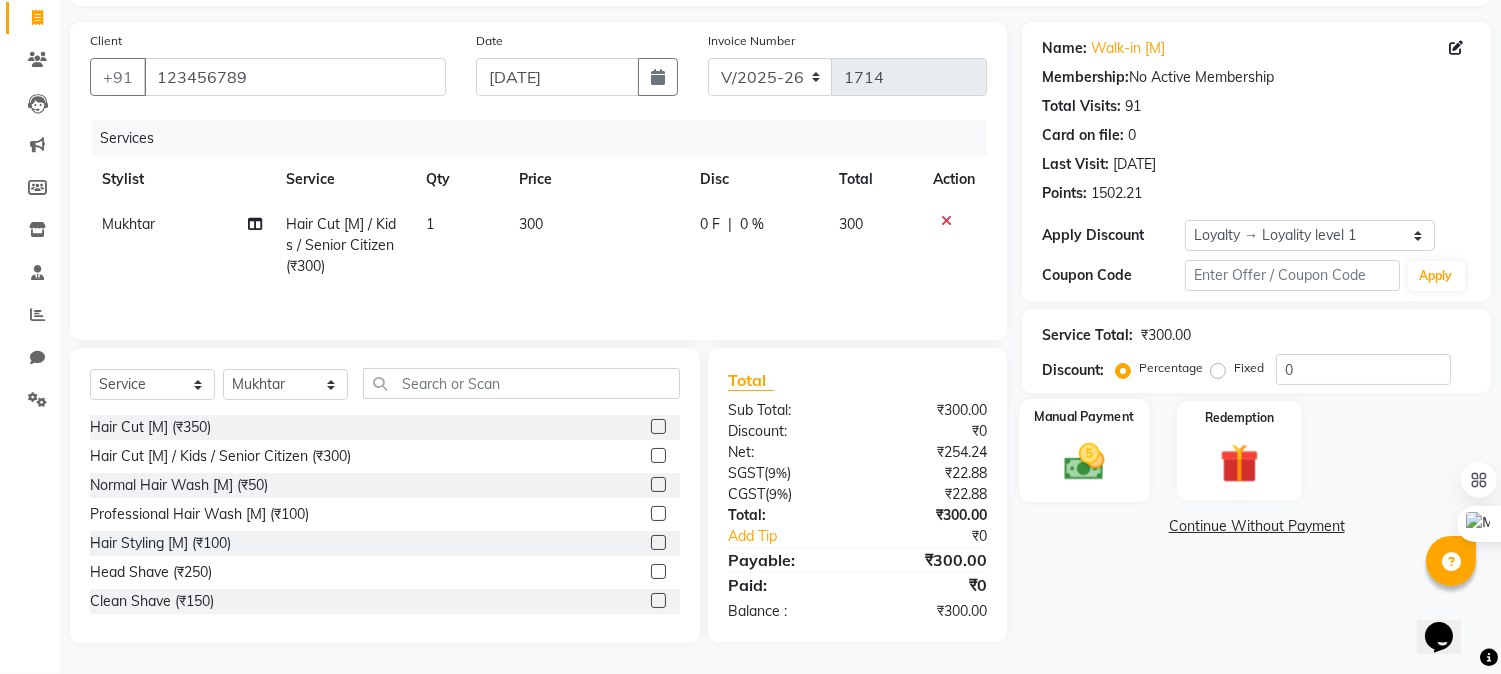 drag, startPoint x: 1078, startPoint y: 483, endPoint x: 1185, endPoint y: 486, distance: 107.042046 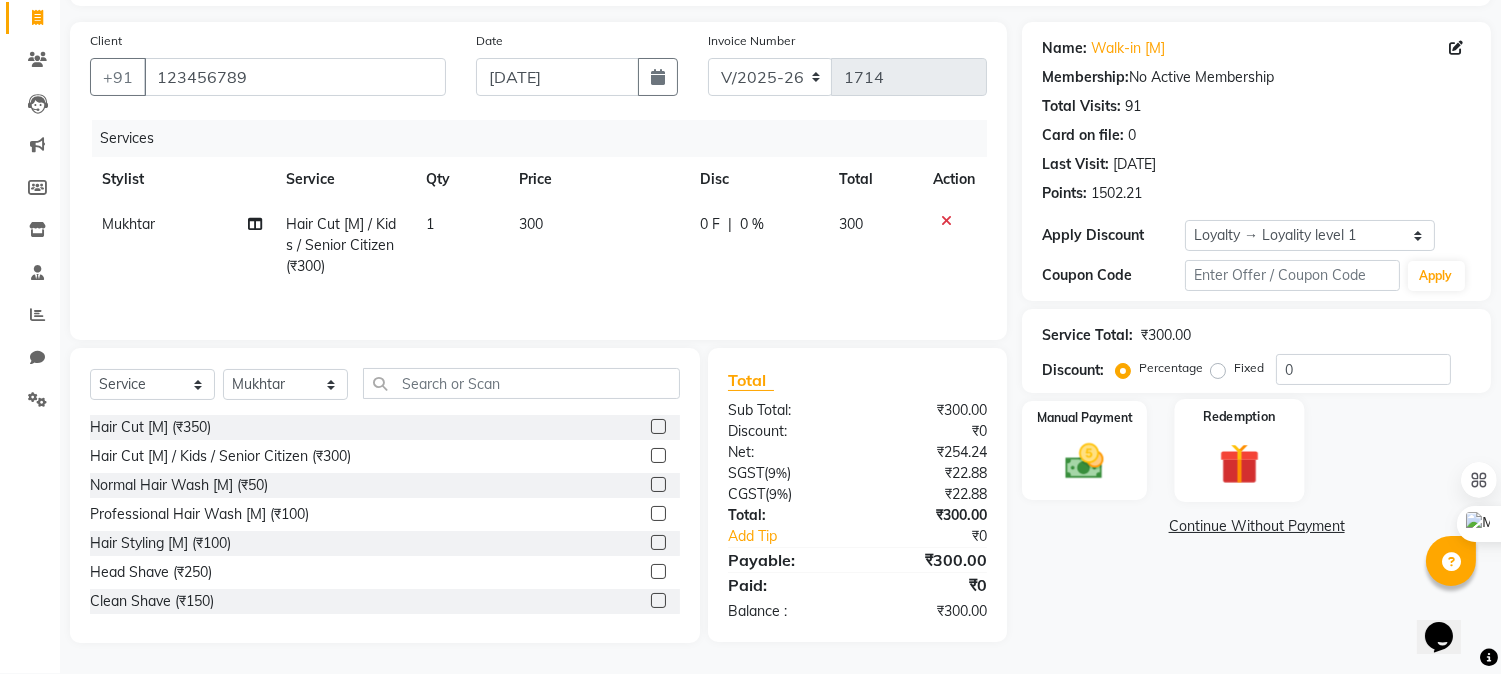 click 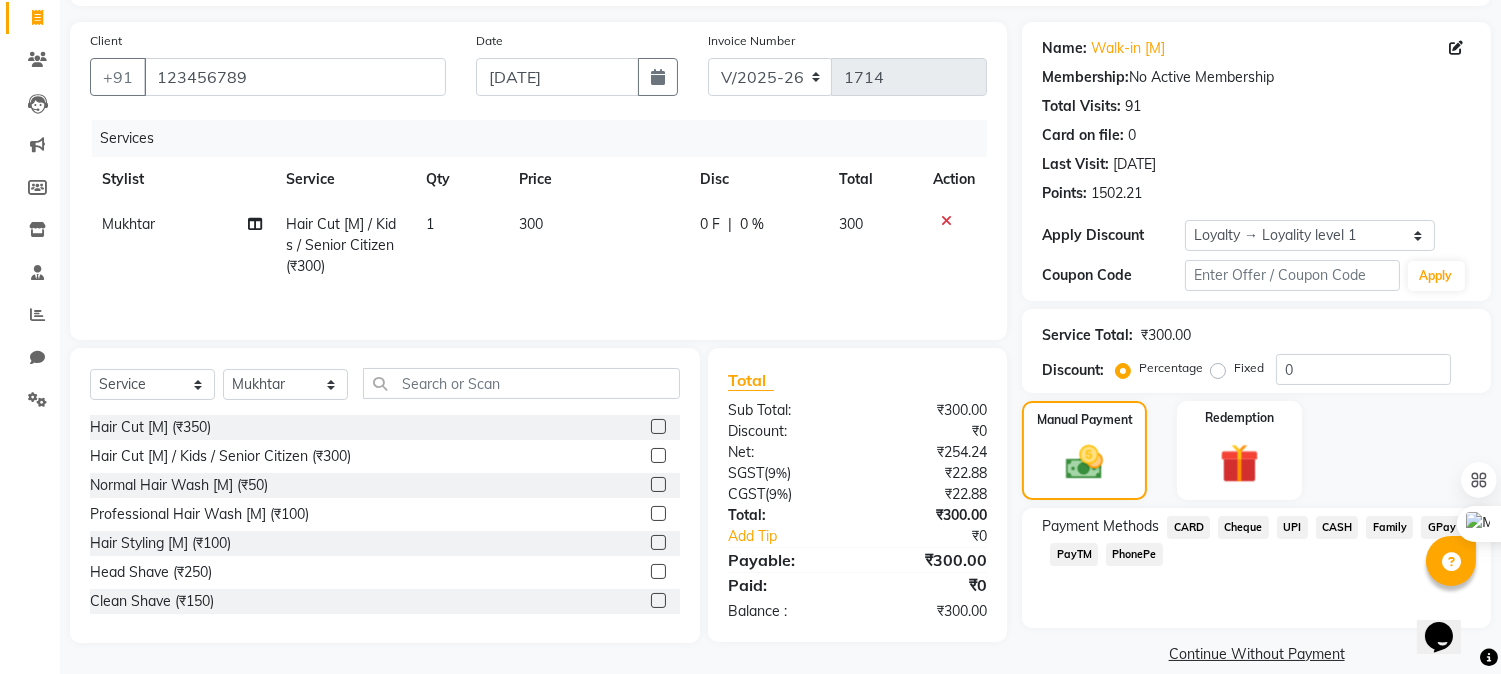 click on "Cheque" 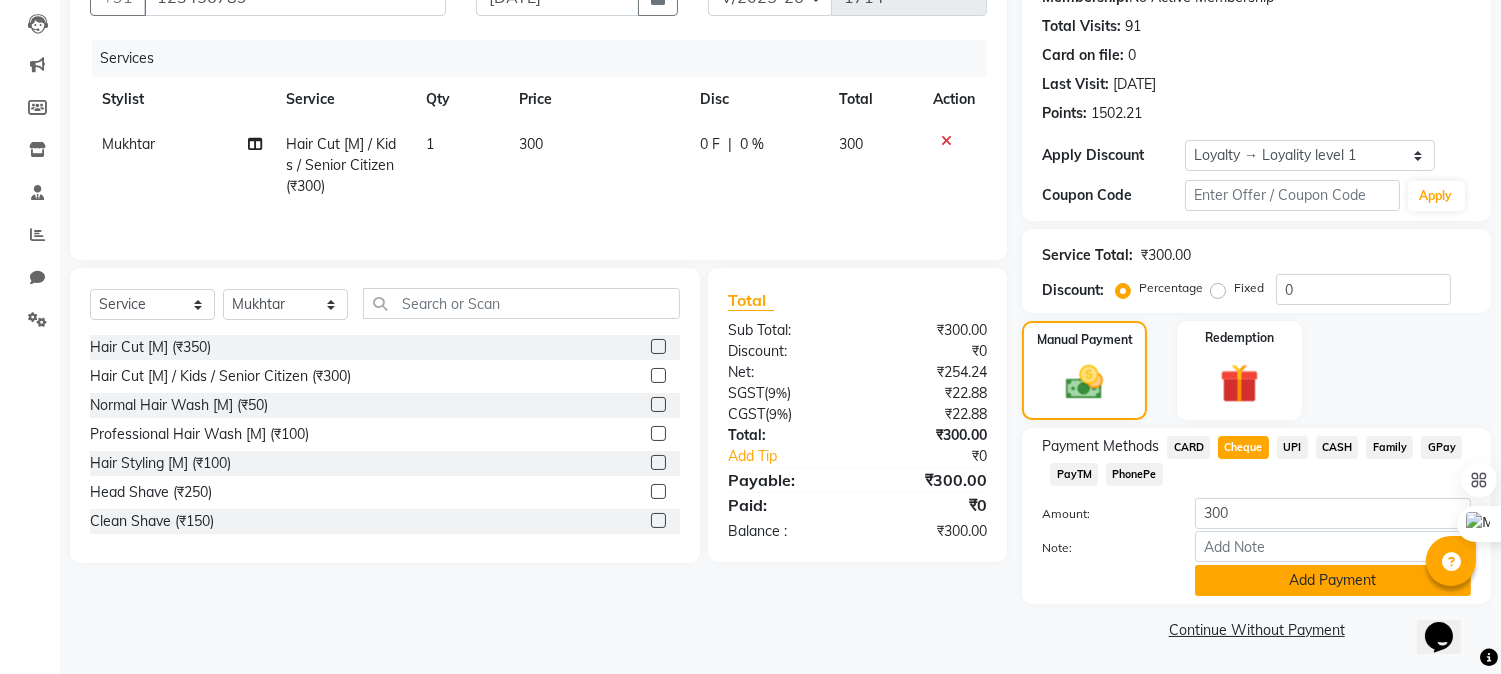click on "Add Payment" 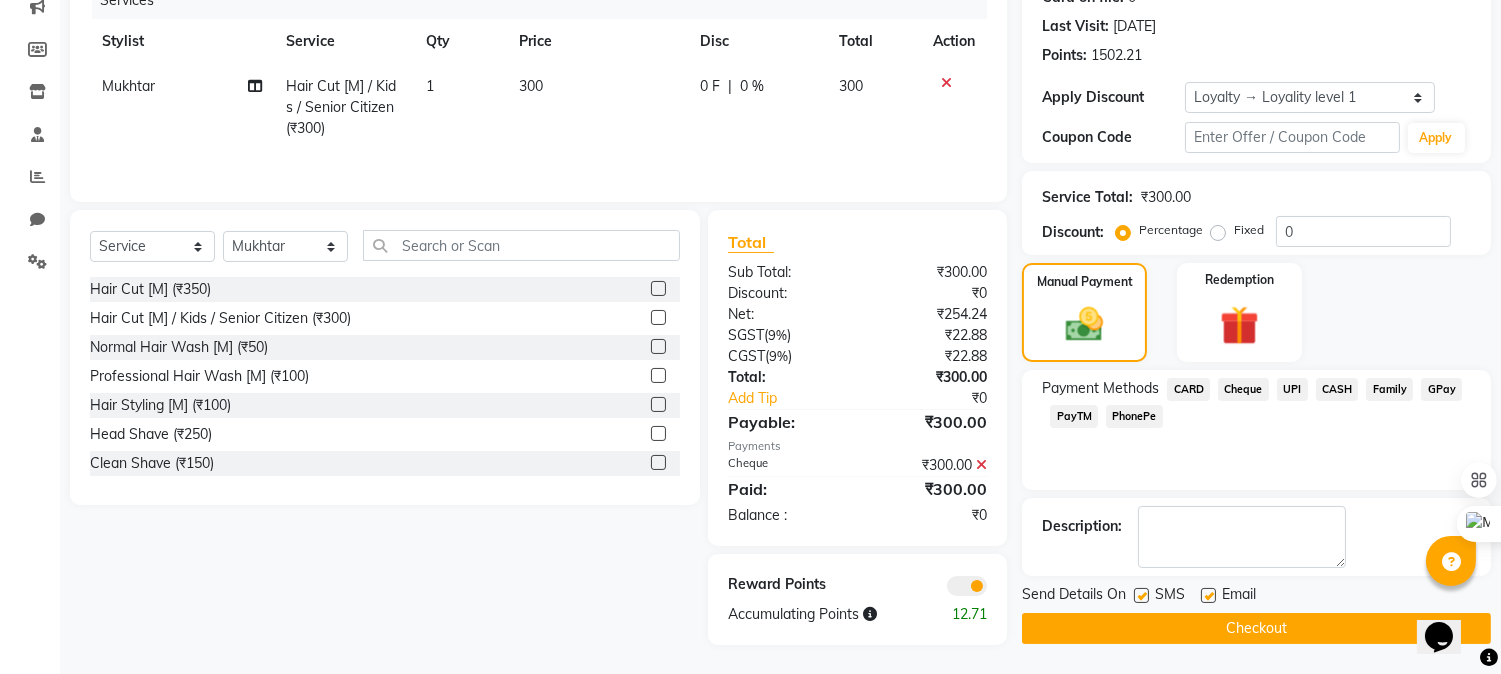 scroll, scrollTop: 268, scrollLeft: 0, axis: vertical 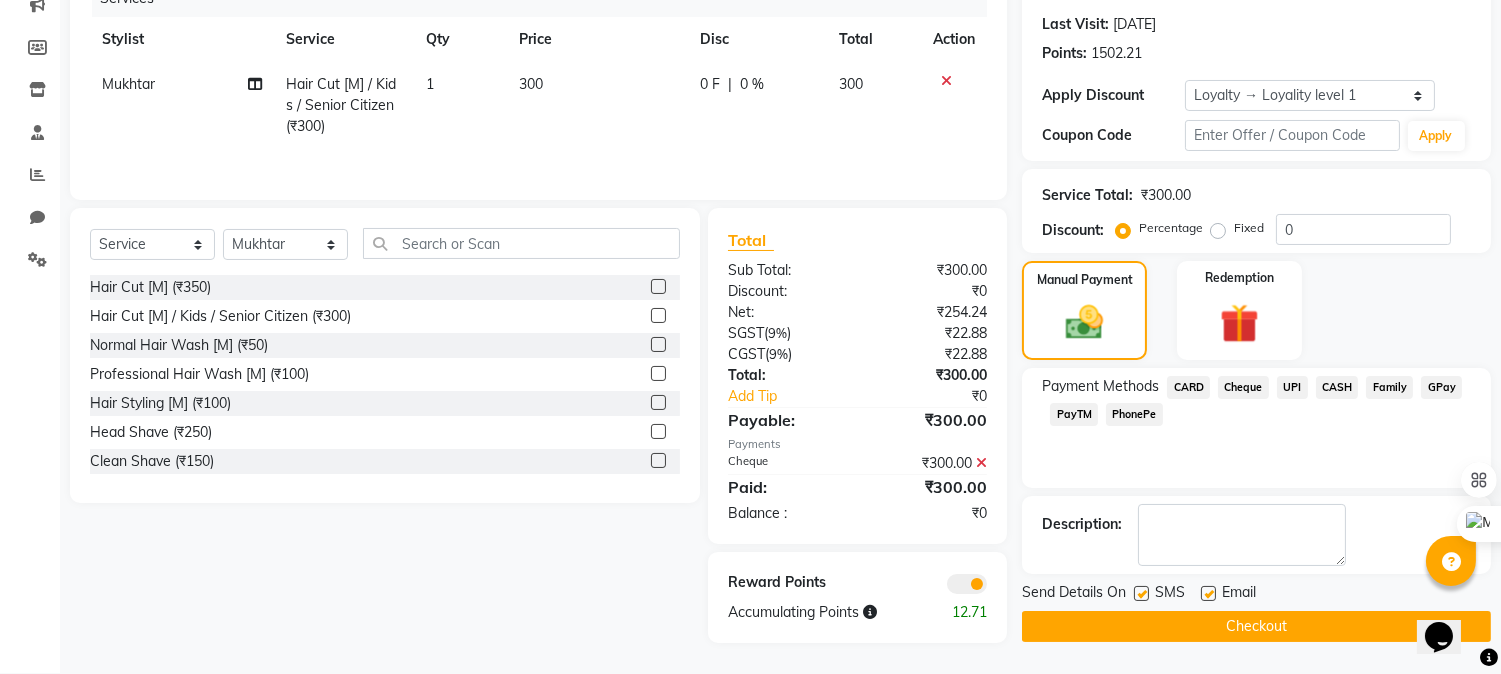 click on "Checkout" 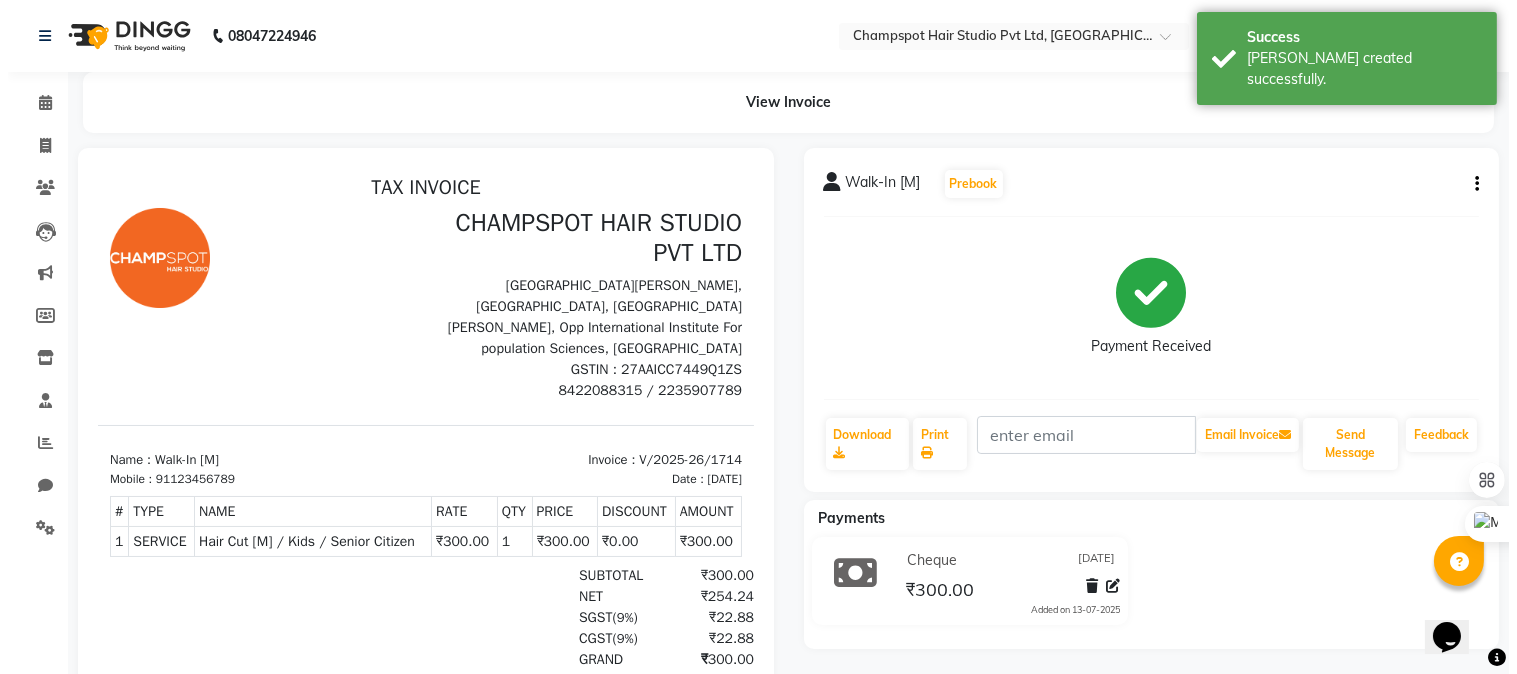 scroll, scrollTop: 0, scrollLeft: 0, axis: both 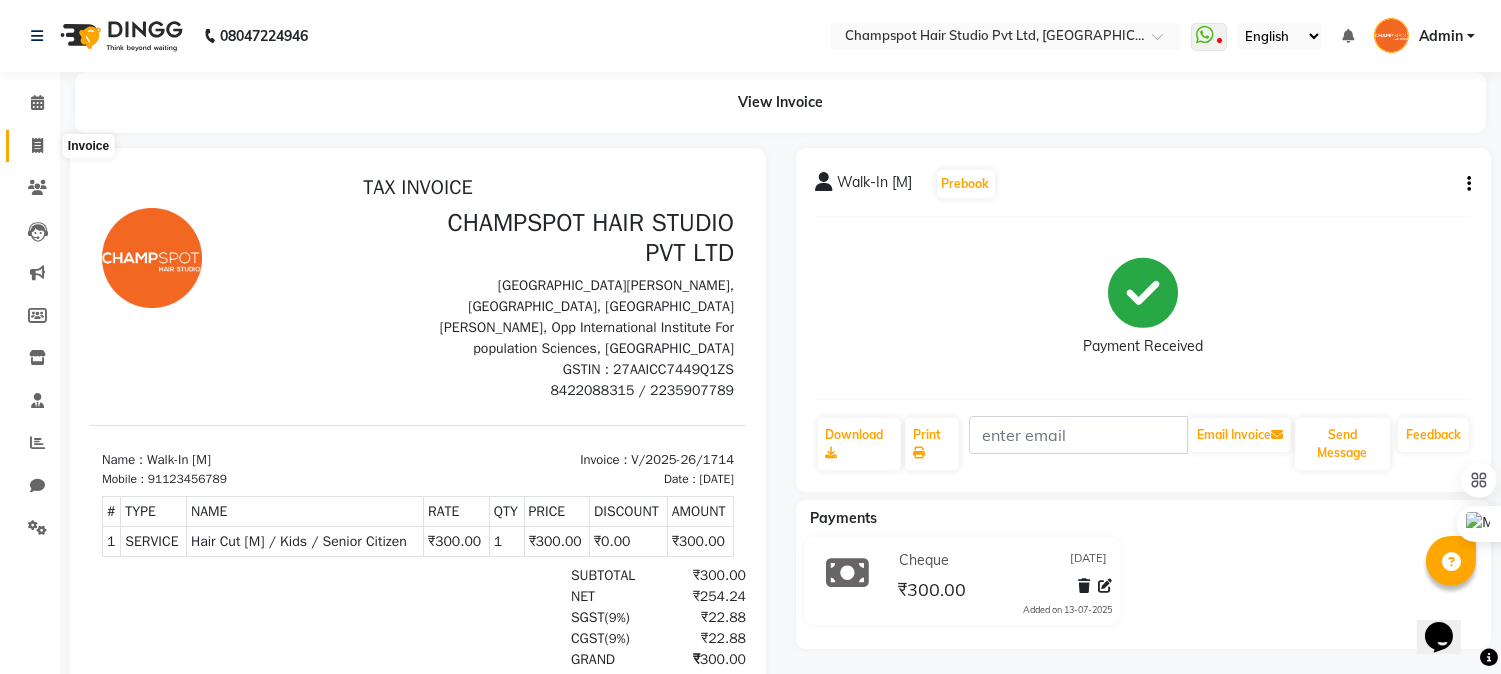 click 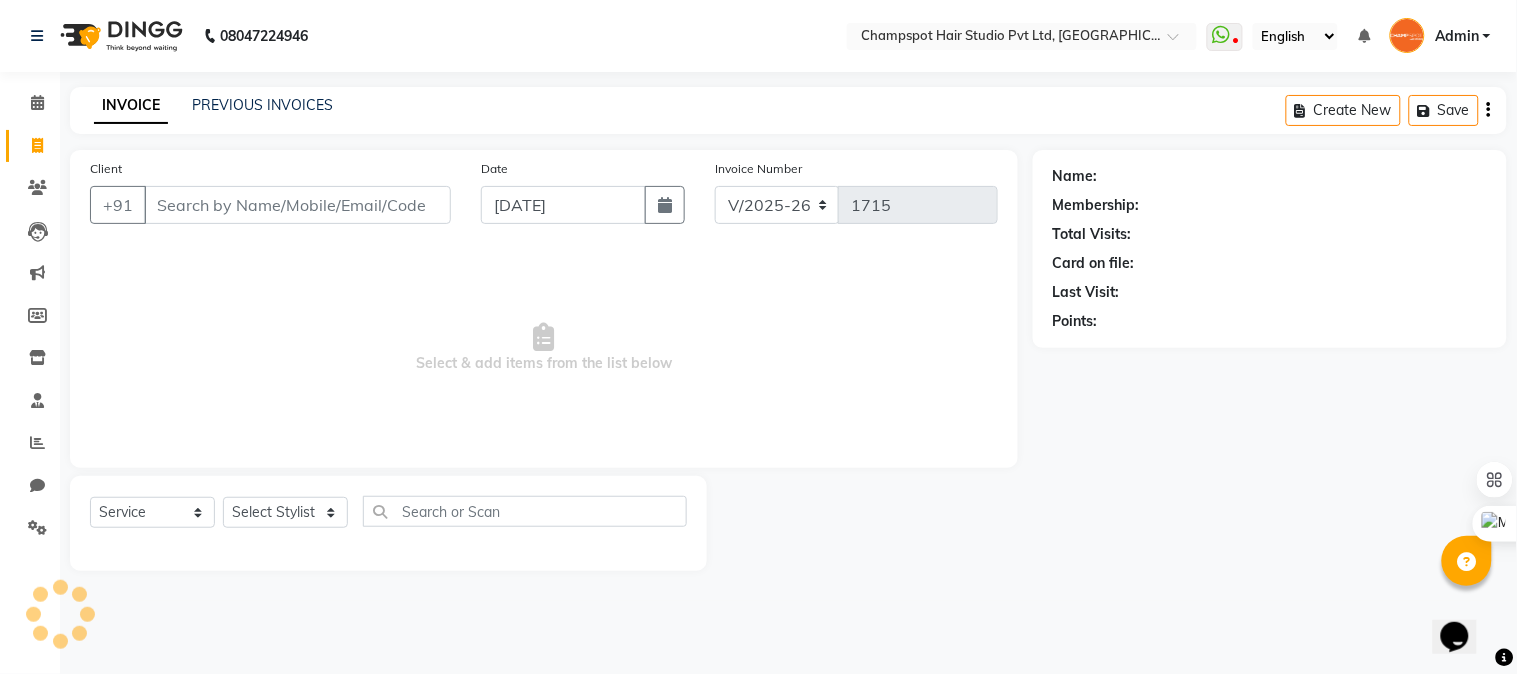click on "Client" at bounding box center [297, 205] 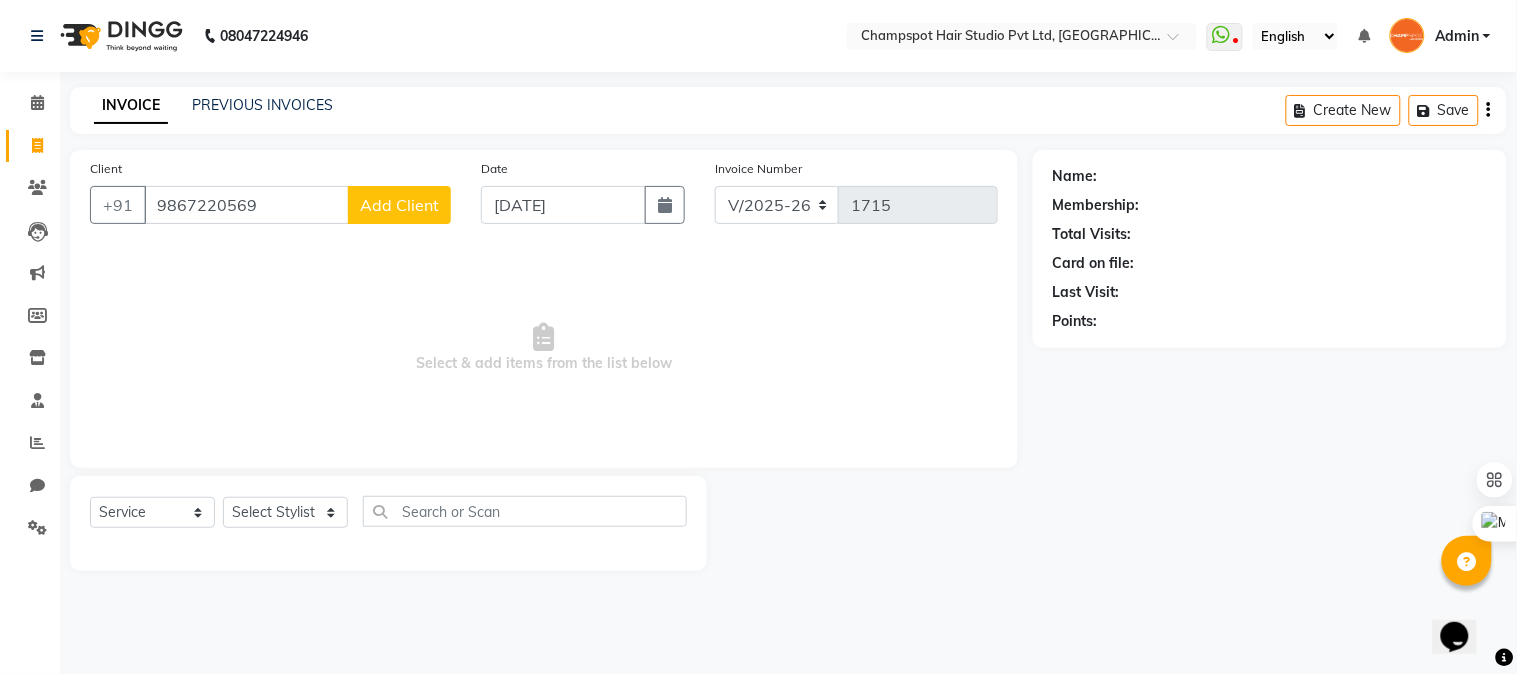 click on "Add Client" 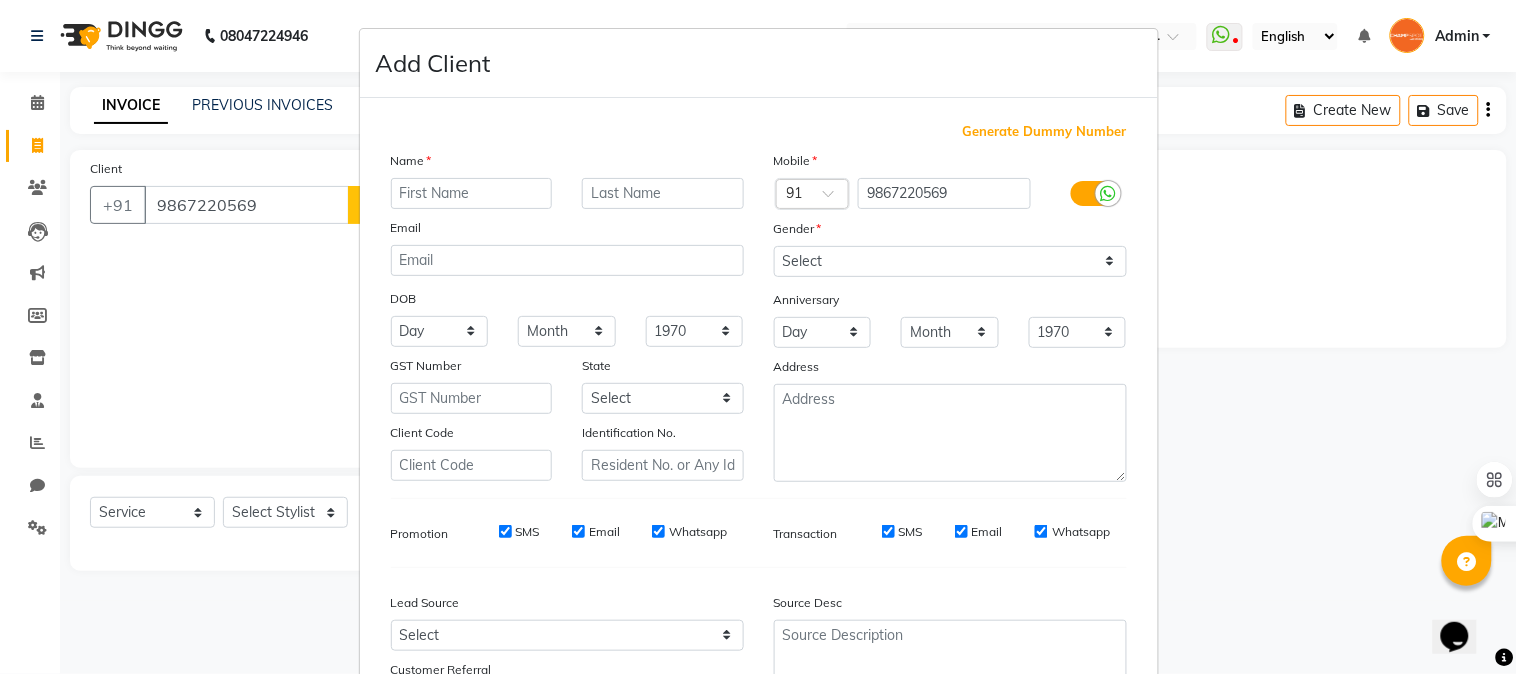click at bounding box center (472, 193) 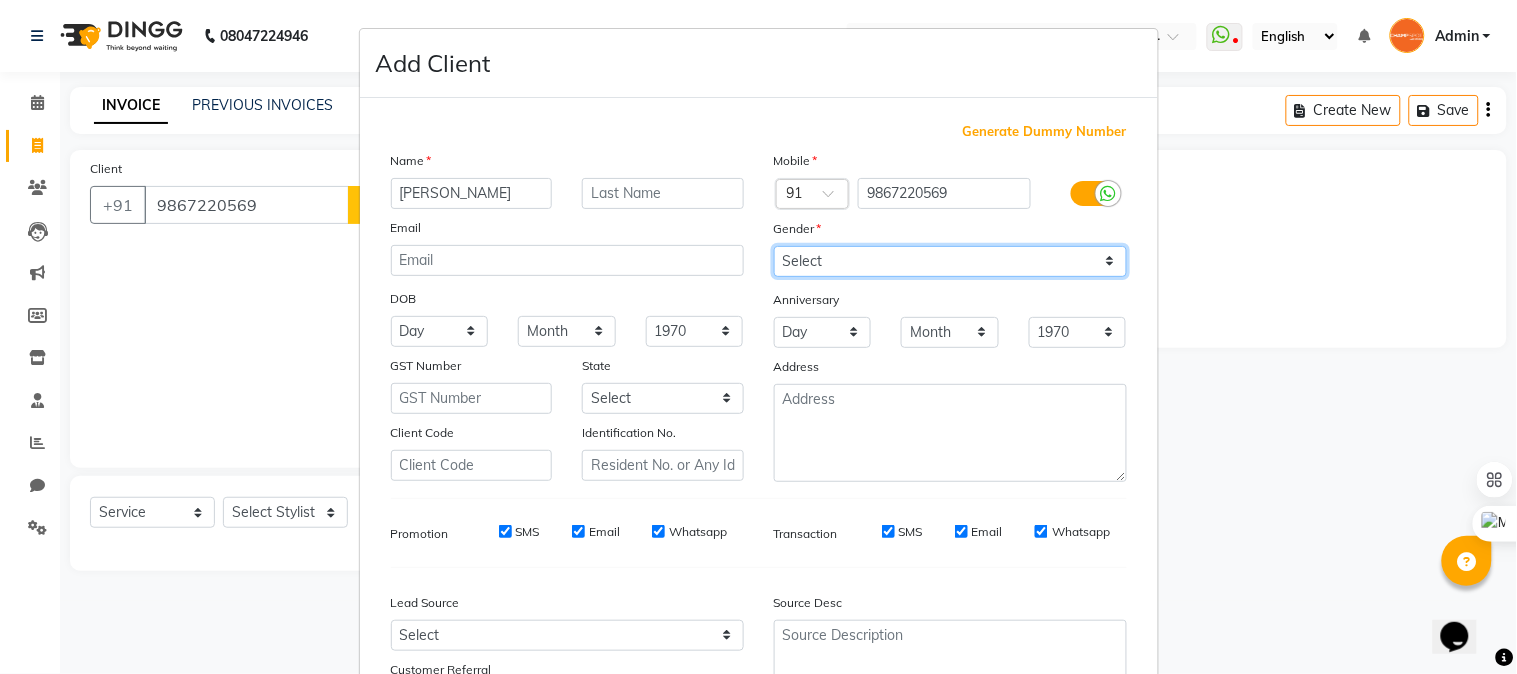 click on "Select Male Female Other Prefer Not To Say" at bounding box center (950, 261) 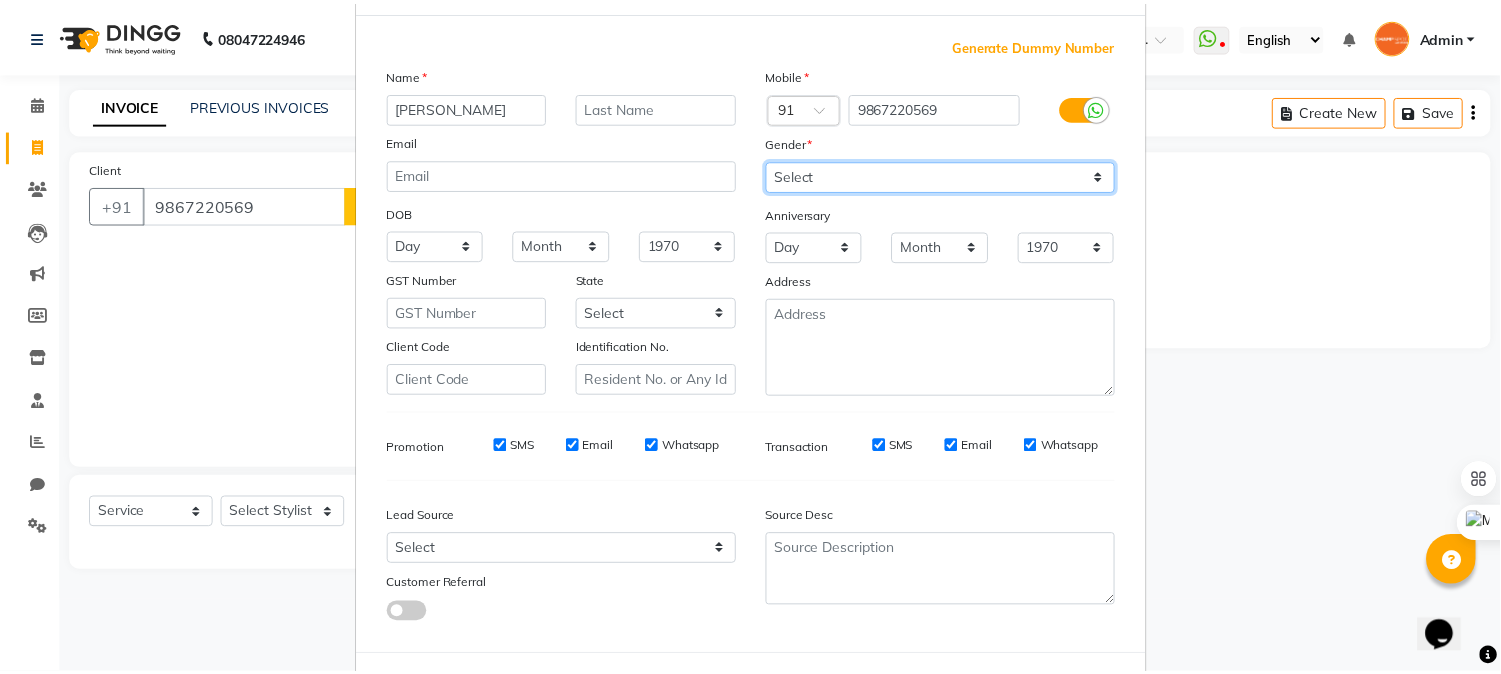 scroll, scrollTop: 176, scrollLeft: 0, axis: vertical 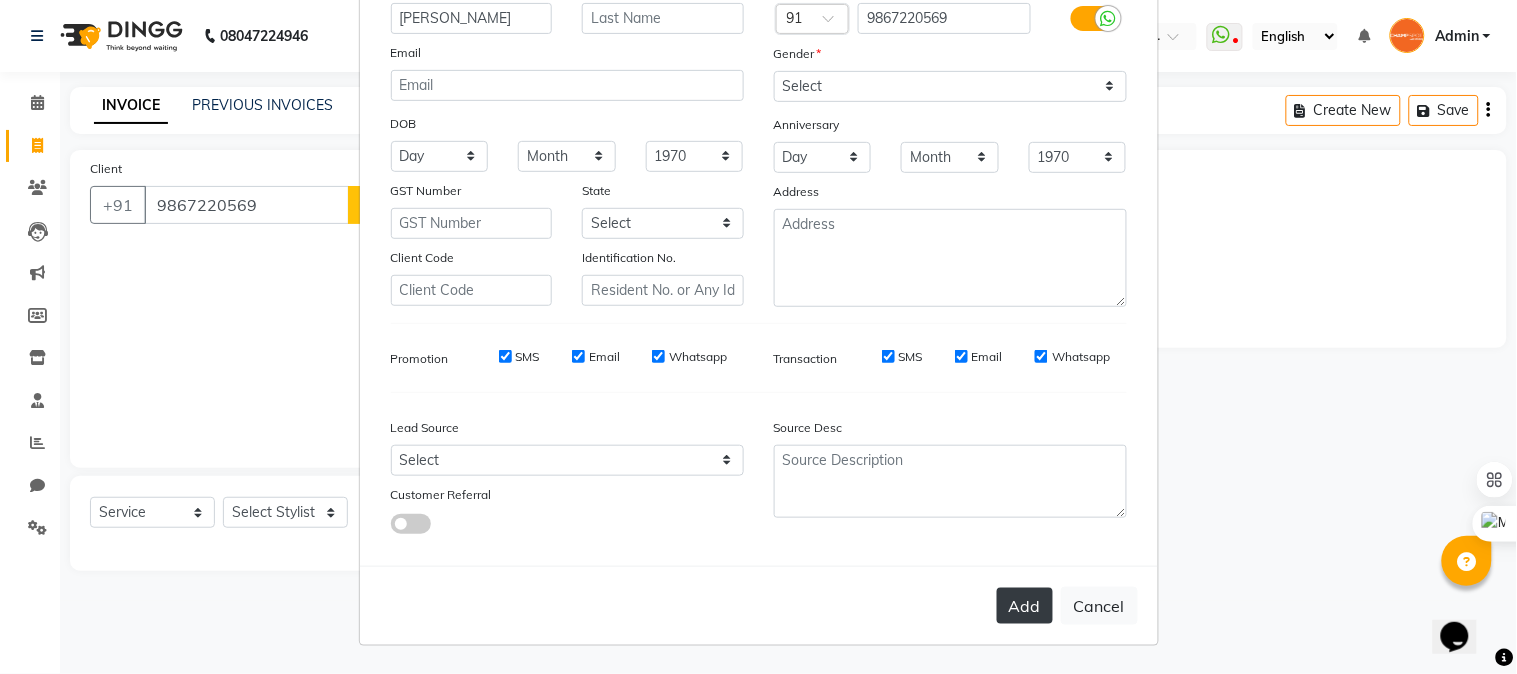 click on "Add" at bounding box center [1025, 606] 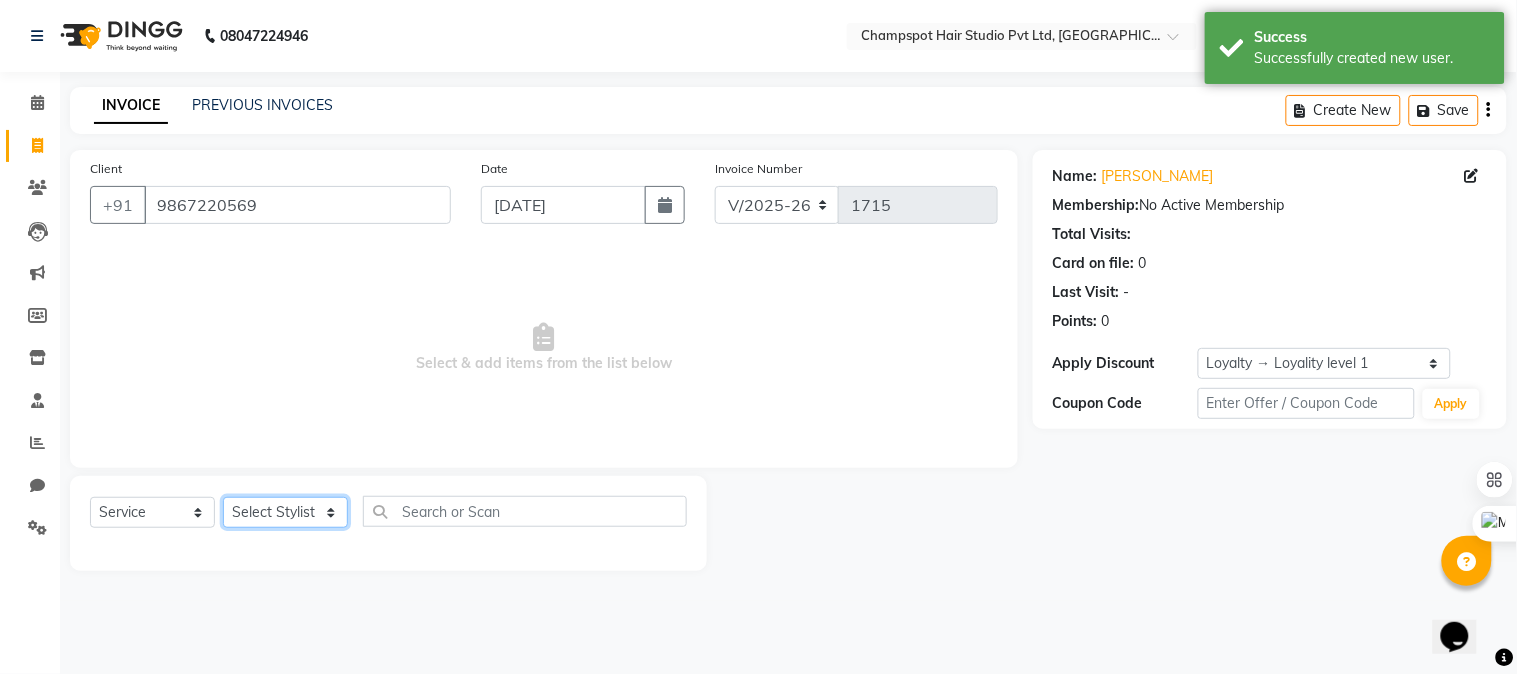 click on "Select Stylist Admin Ahmad Bhavesh Limbachia Falak Shaikh 	Hemant Limbachia Mamta Divekar Mukhtar Shamshad" 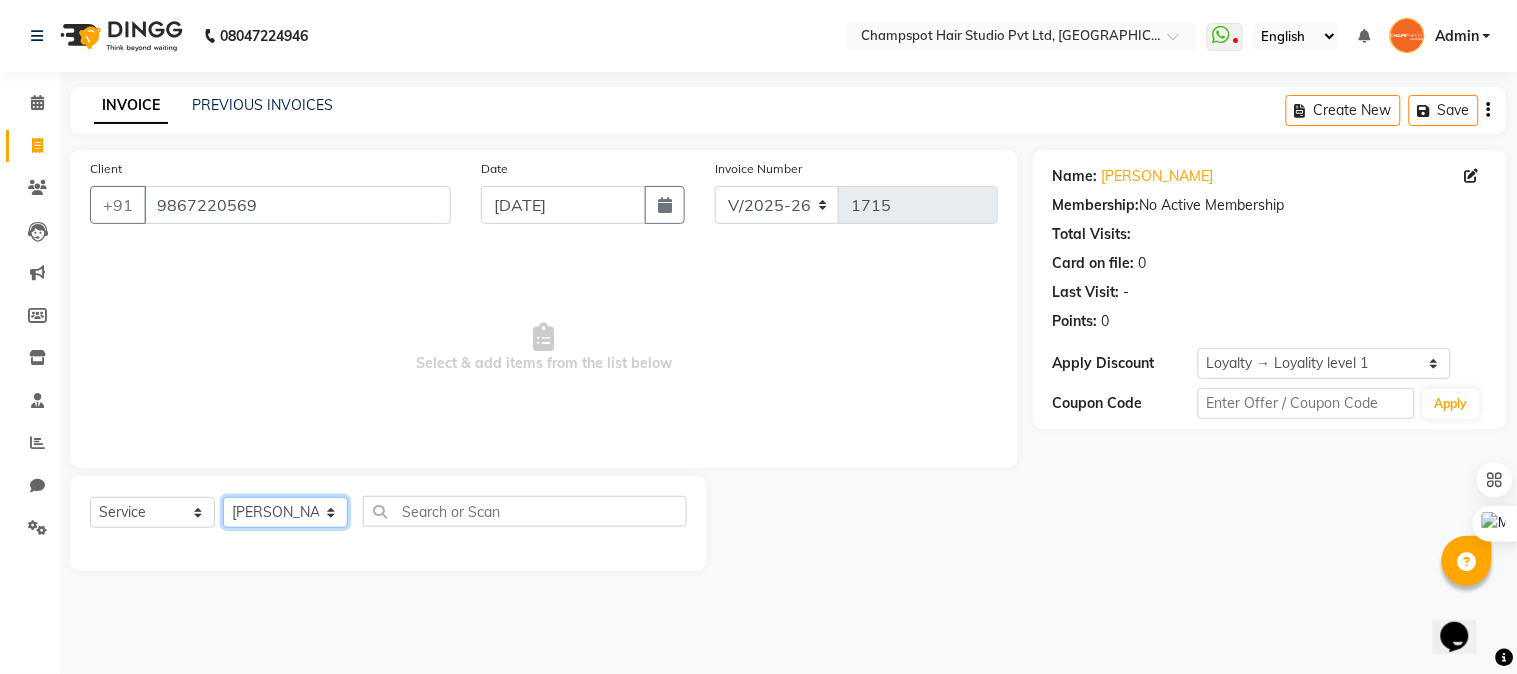 click on "Select Stylist Admin Ahmad Bhavesh Limbachia Falak Shaikh 	Hemant Limbachia Mamta Divekar Mukhtar Shamshad" 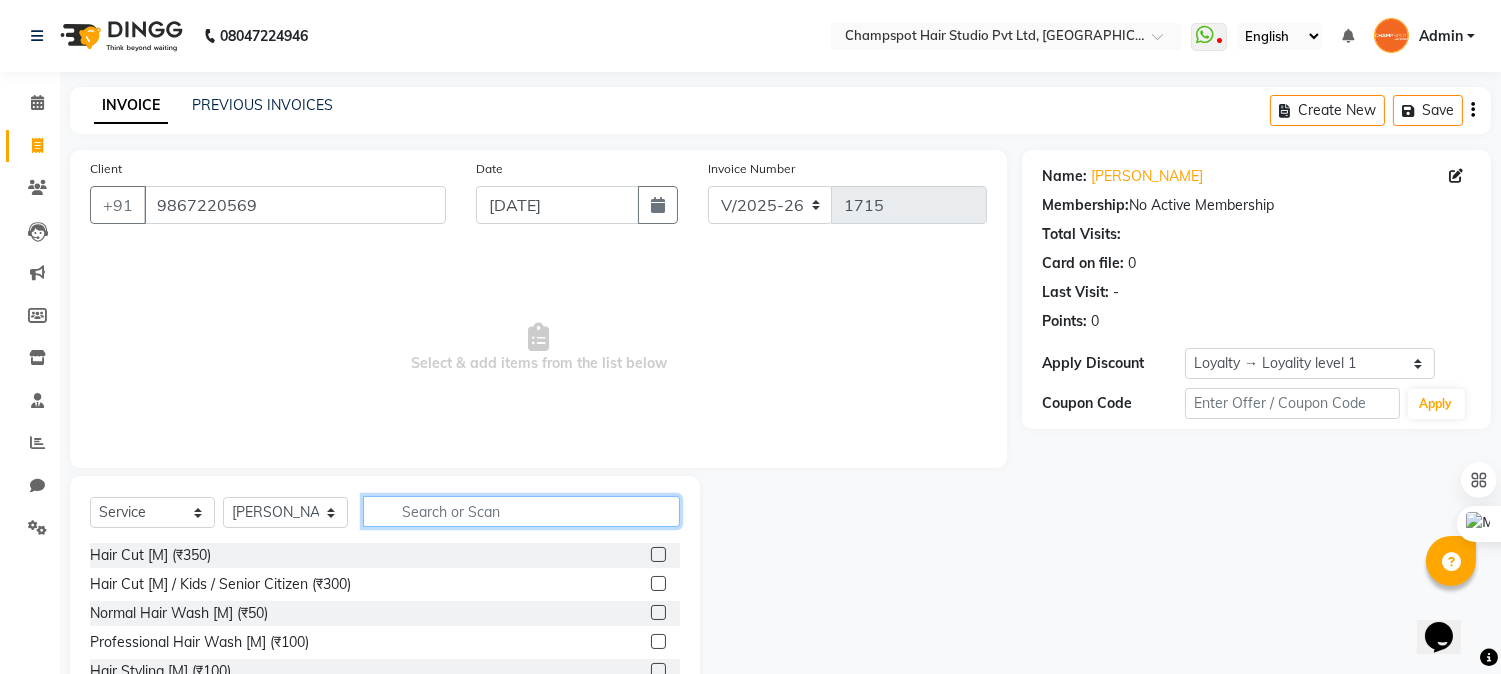 click 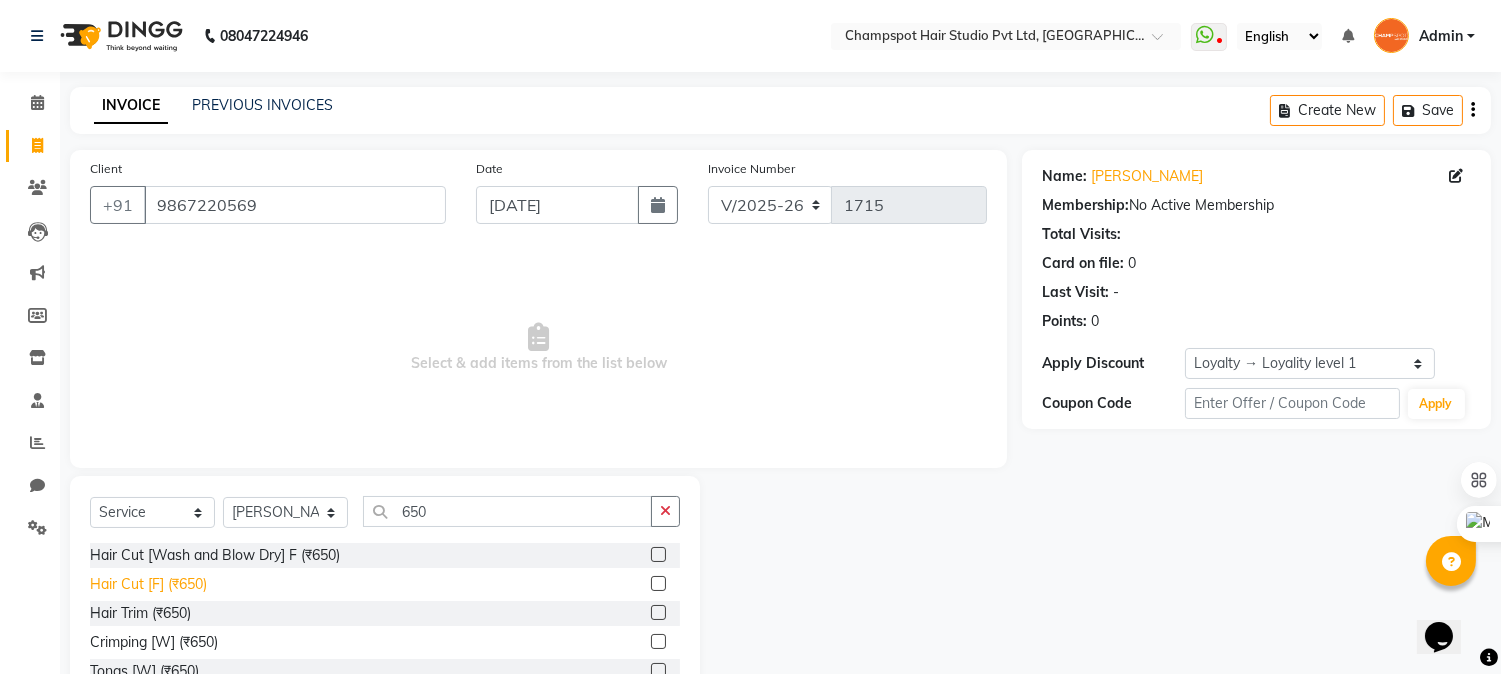 click on "Hair Cut [F] (₹650)" 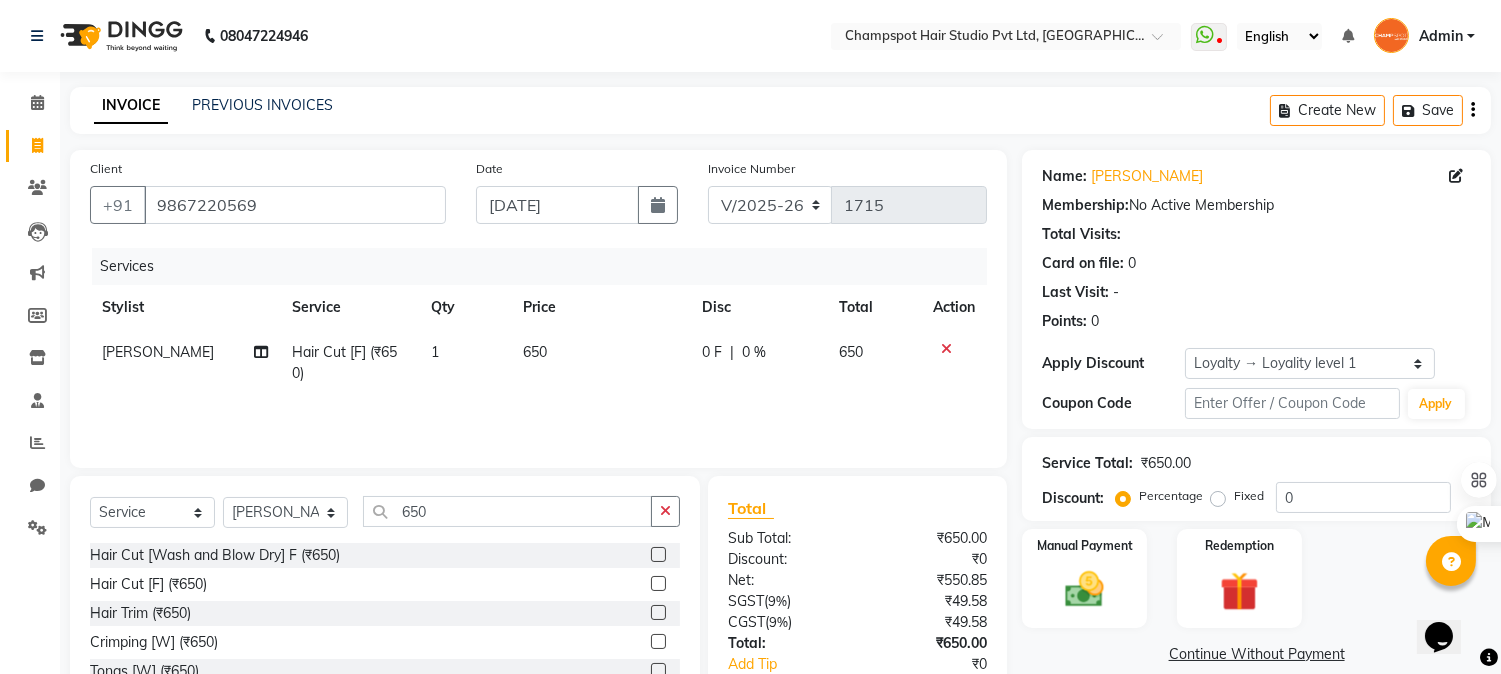 scroll, scrollTop: 126, scrollLeft: 0, axis: vertical 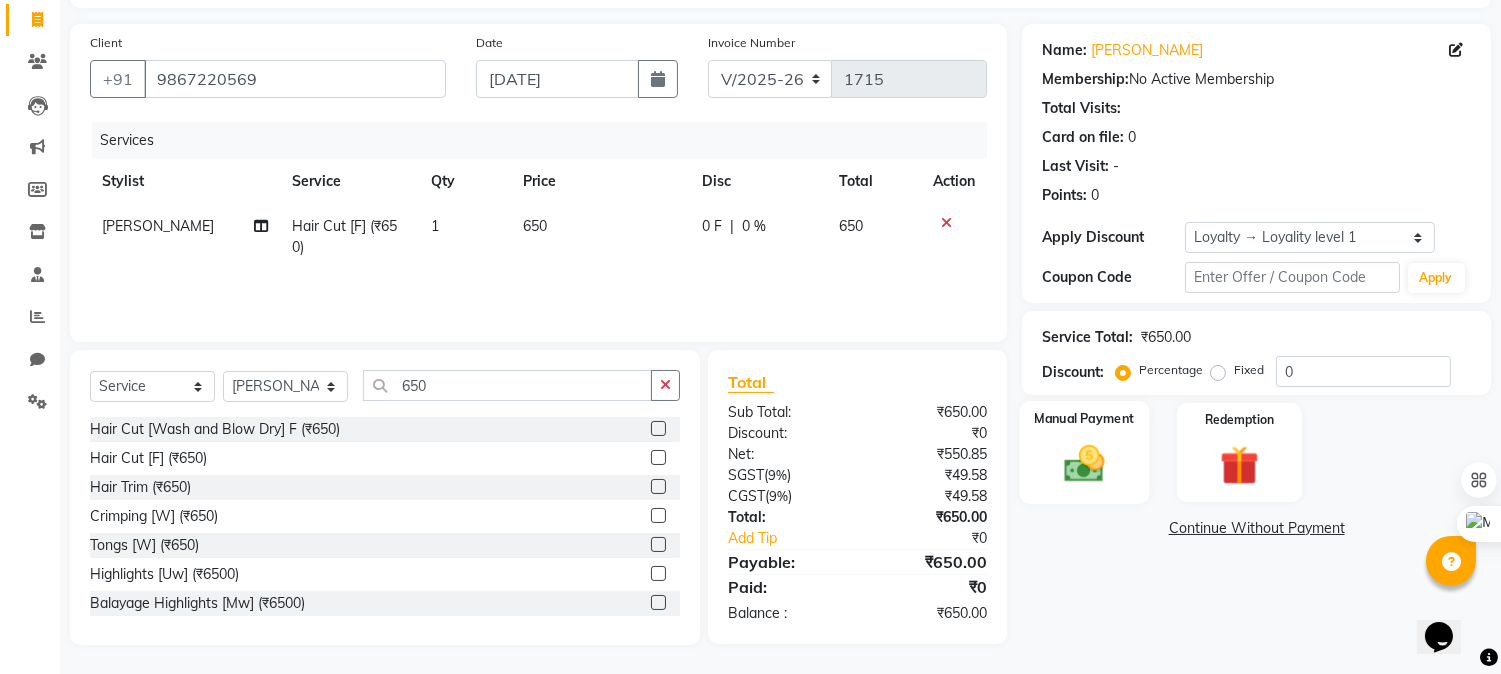 click 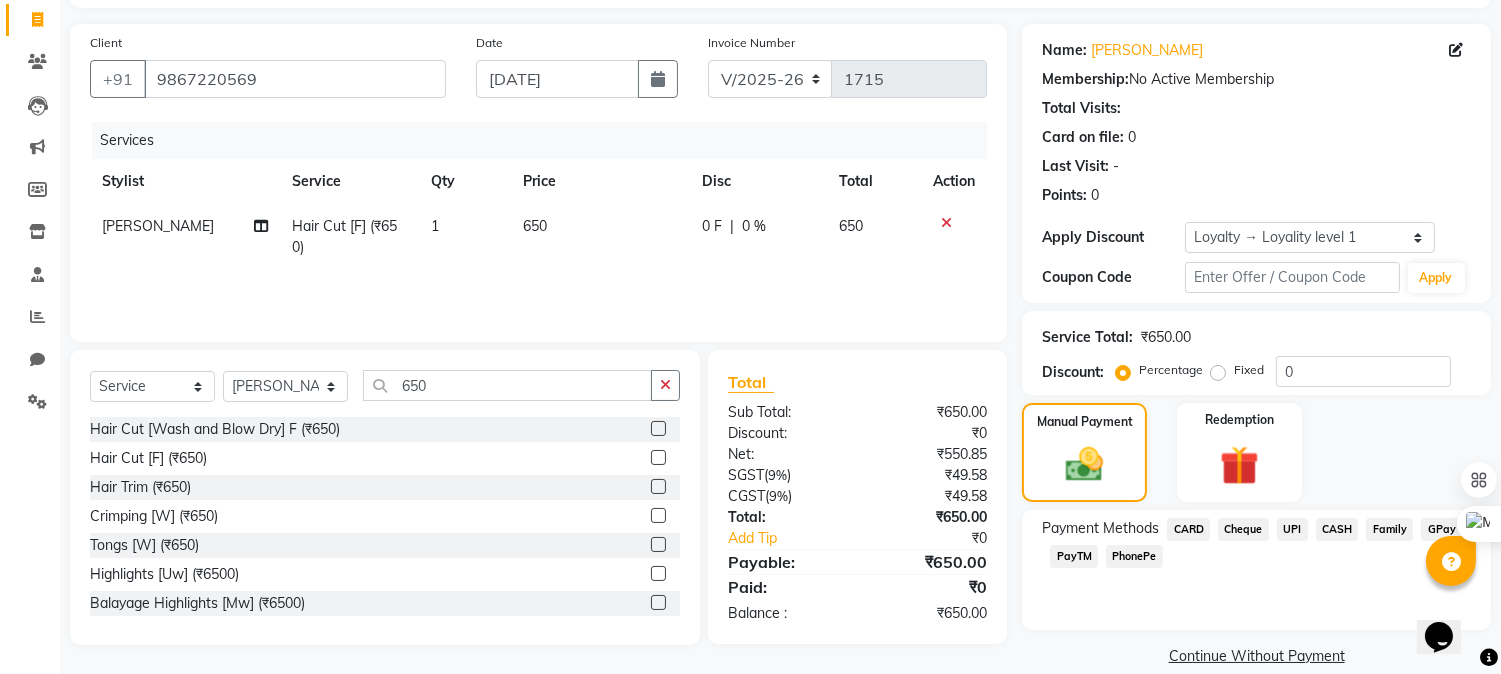 click on "Client +91 9867220569 Date 13-07-2025 Invoice Number V/2025 V/2025-26 1715 Services Stylist Service Qty Price Disc Total Action Ahmad Hair Cut [F] (₹650) 1 650 0 F | 0 % 650" 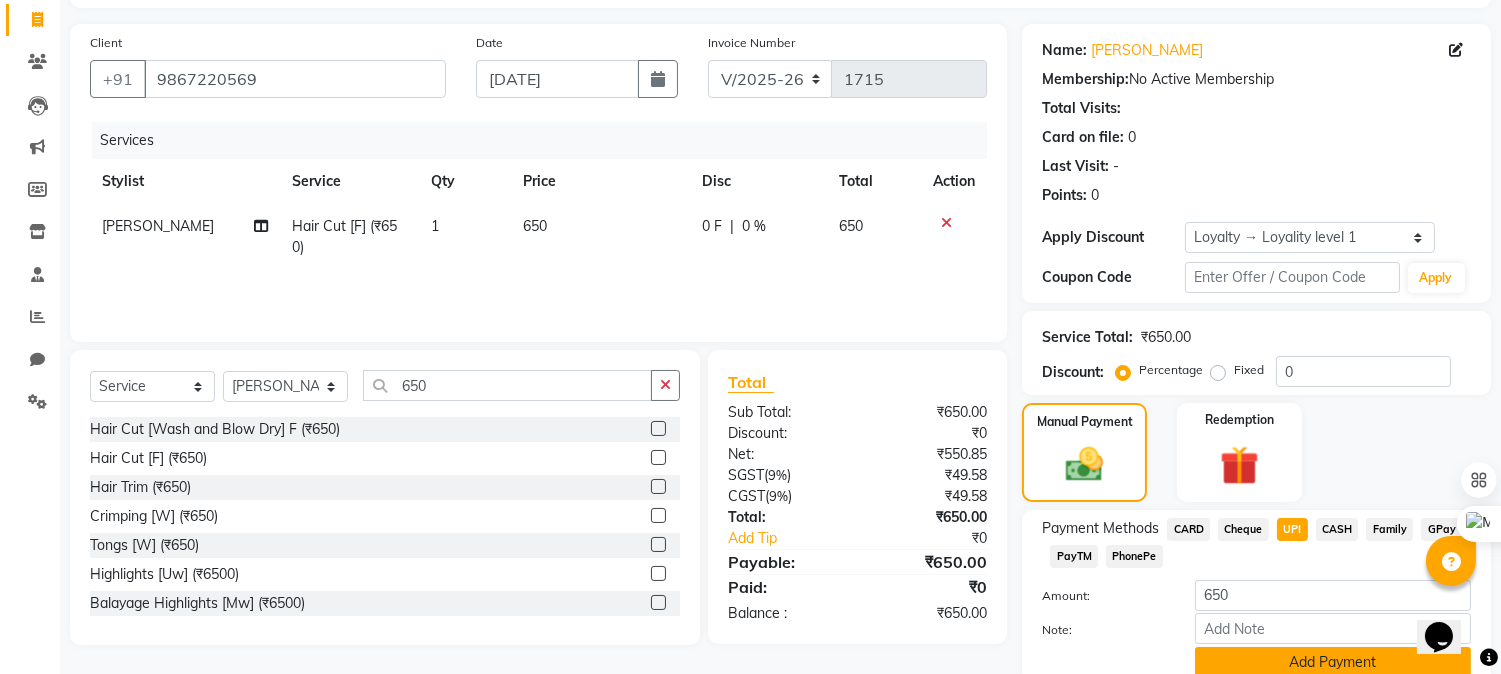 scroll, scrollTop: 208, scrollLeft: 0, axis: vertical 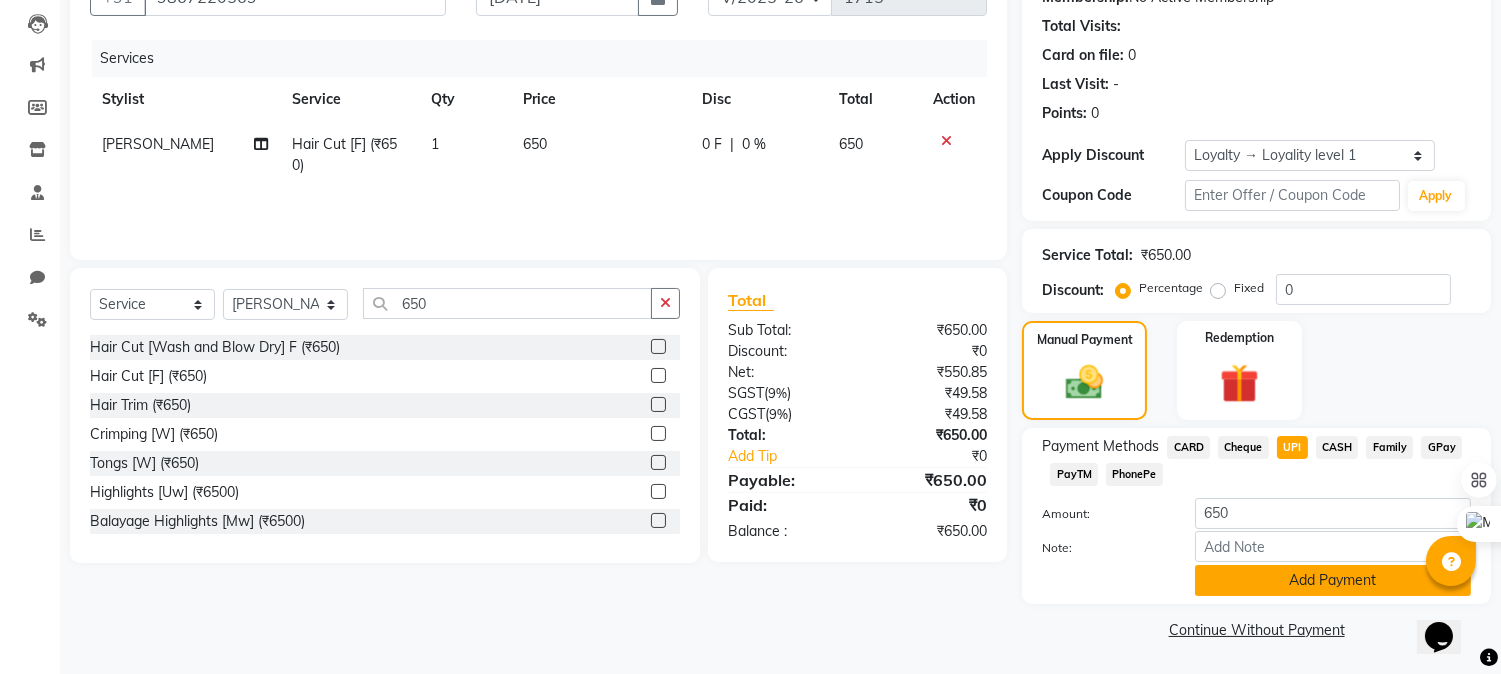 click on "Add Payment" 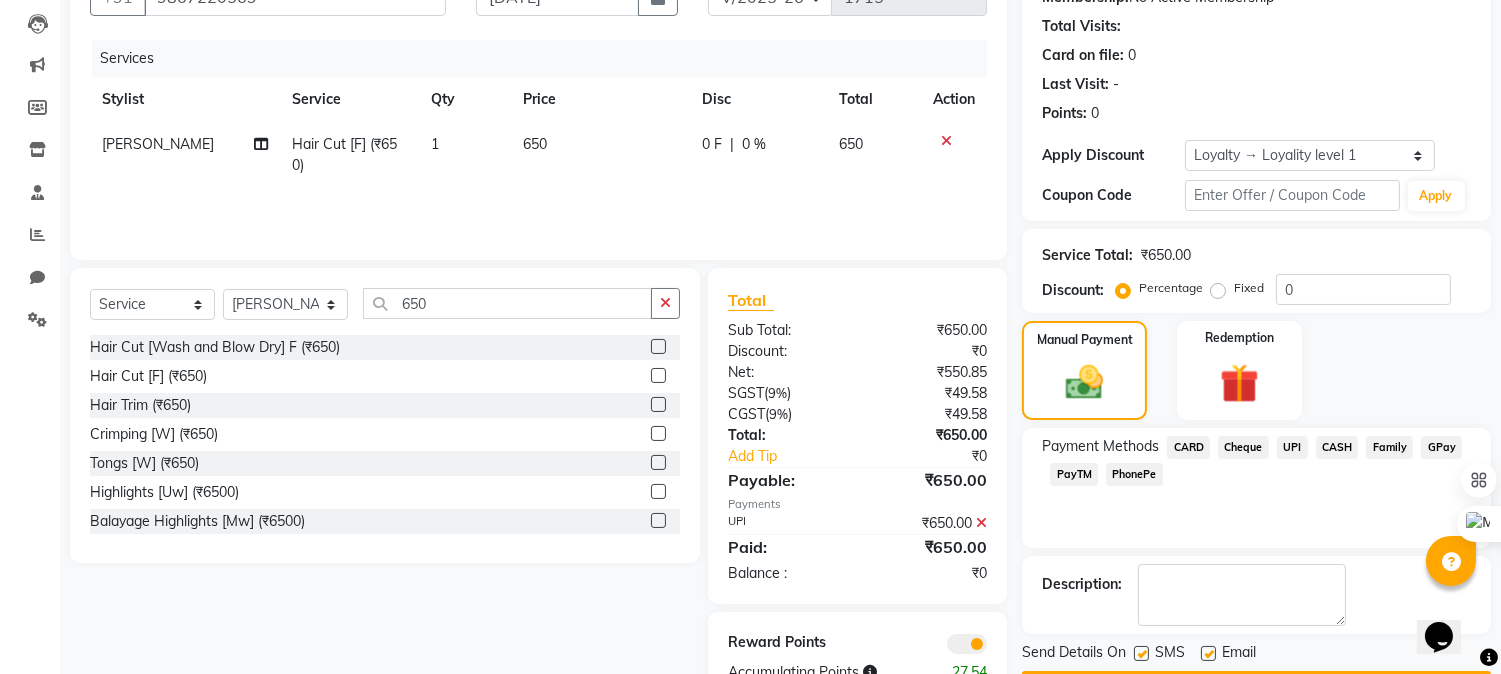 scroll, scrollTop: 266, scrollLeft: 0, axis: vertical 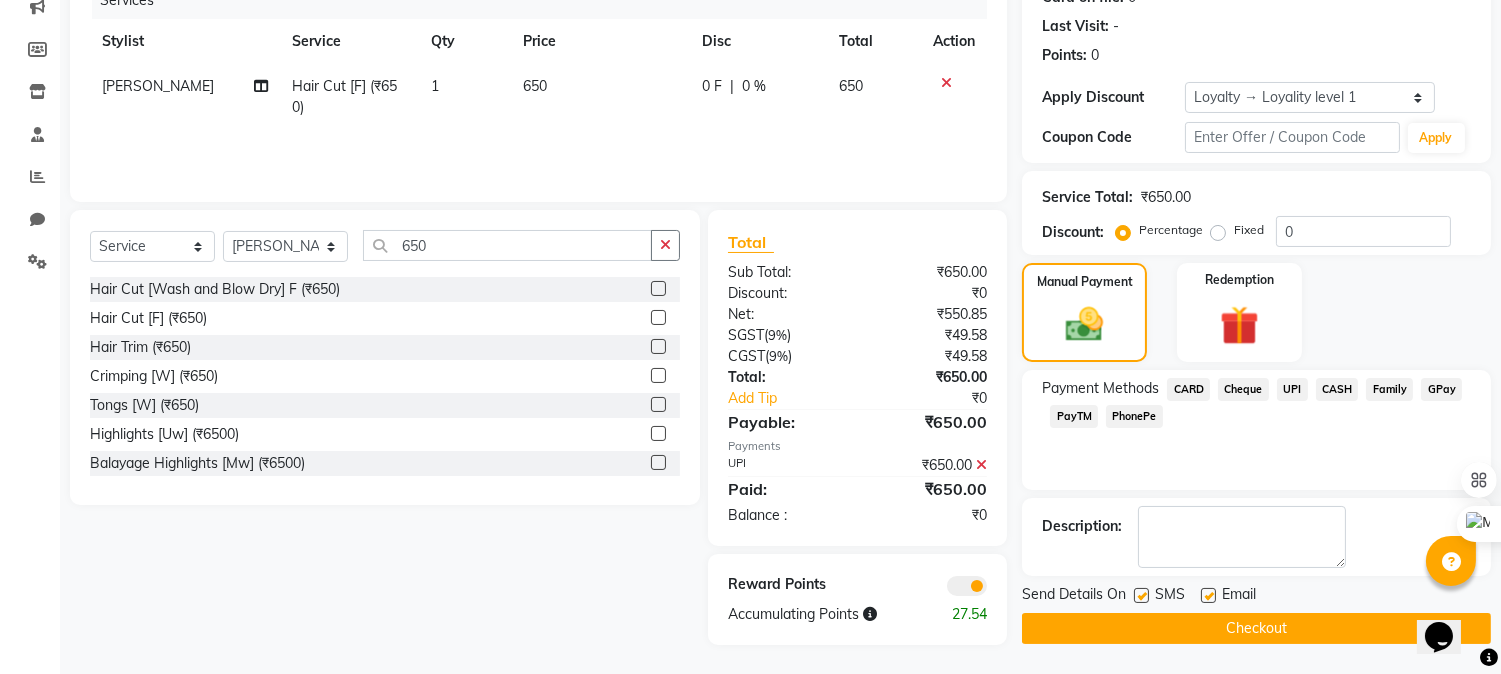 click on "Checkout" 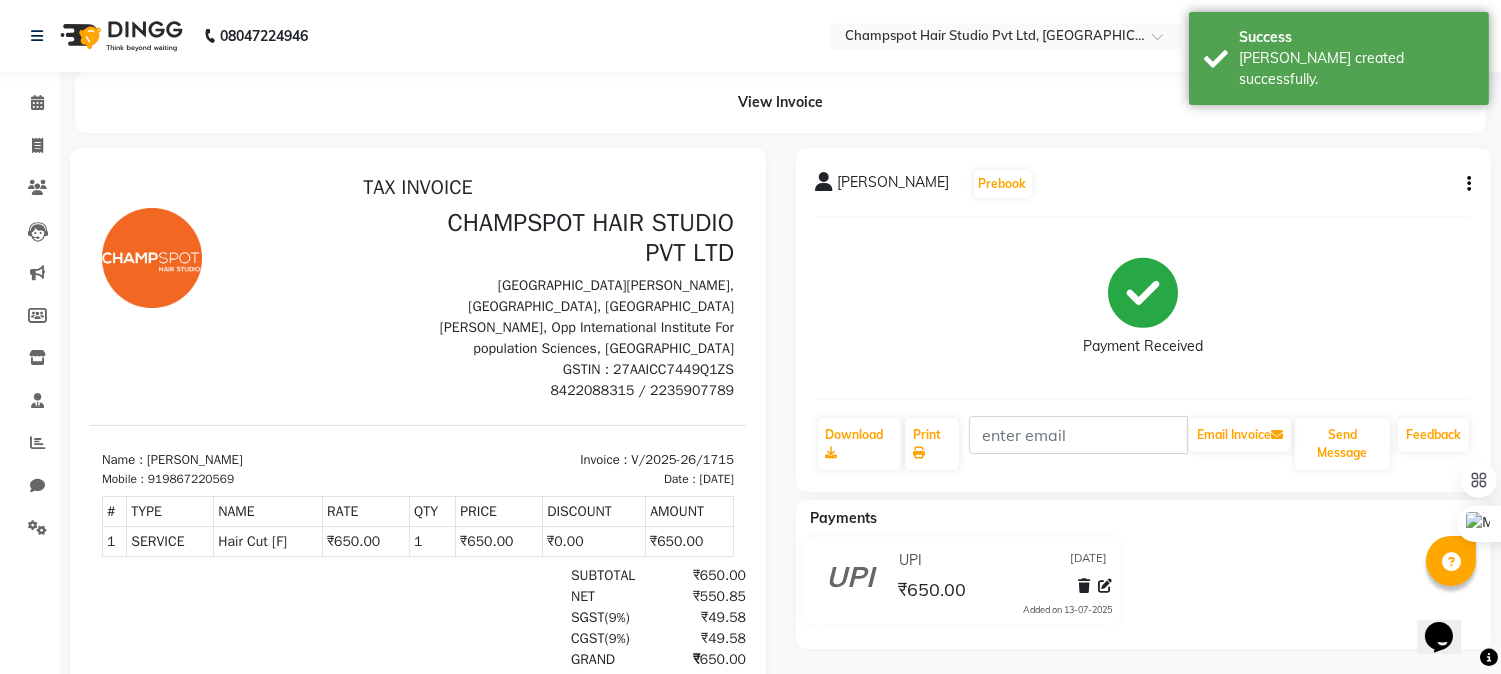 scroll, scrollTop: 0, scrollLeft: 0, axis: both 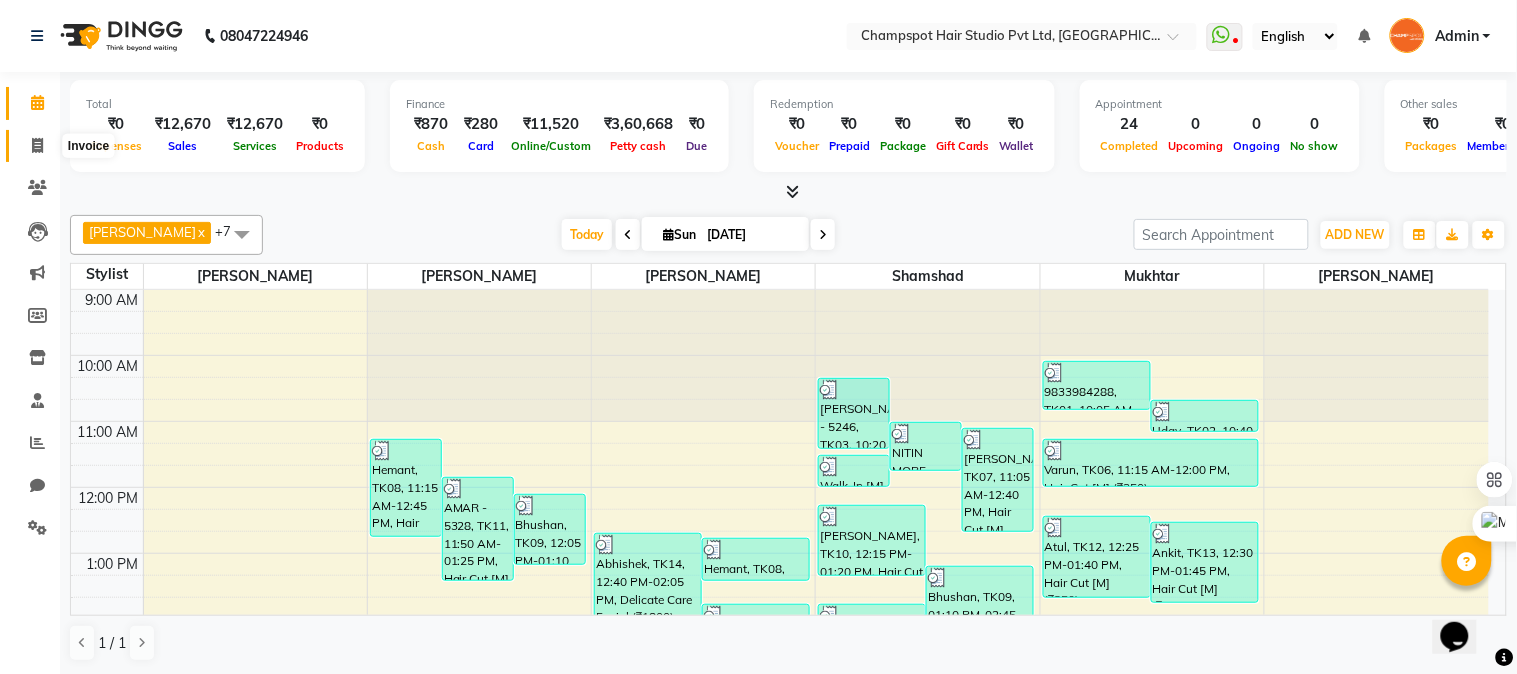 click 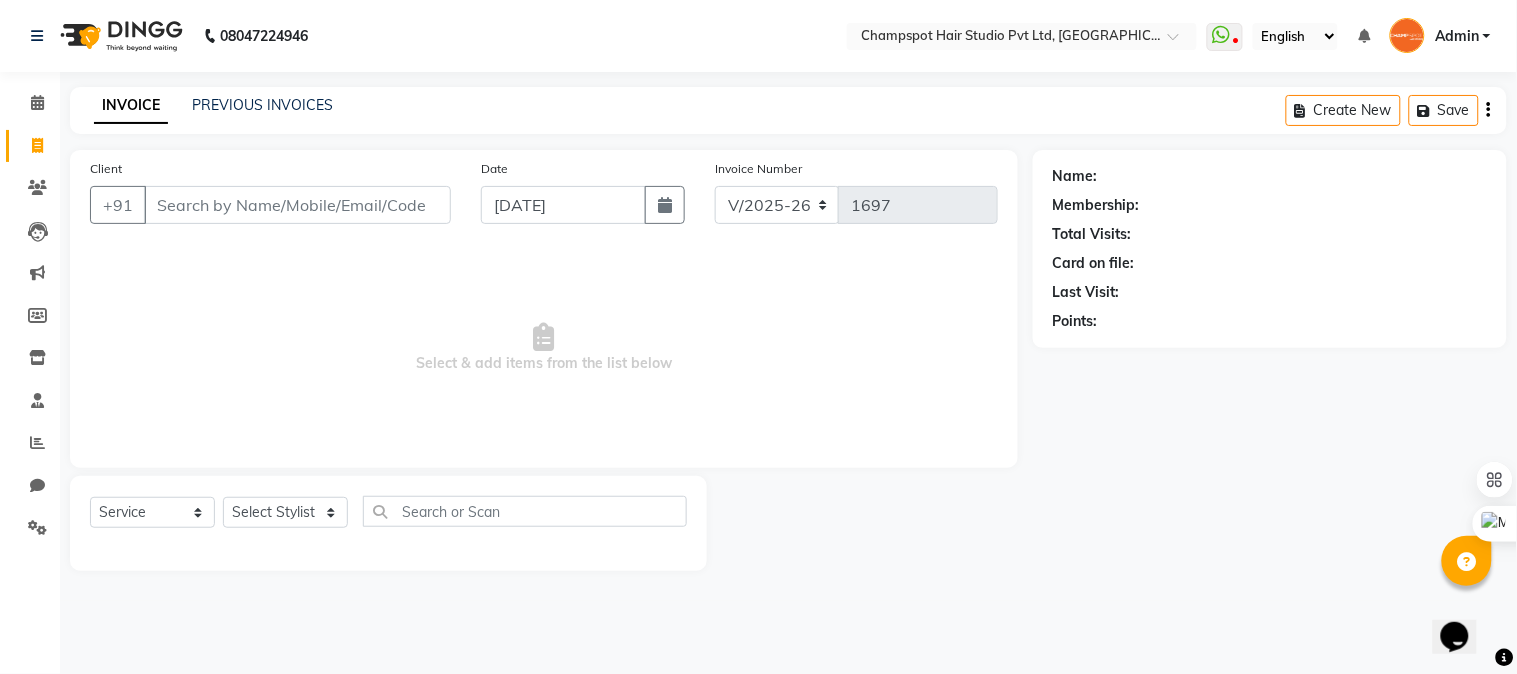click on "Client" at bounding box center (297, 205) 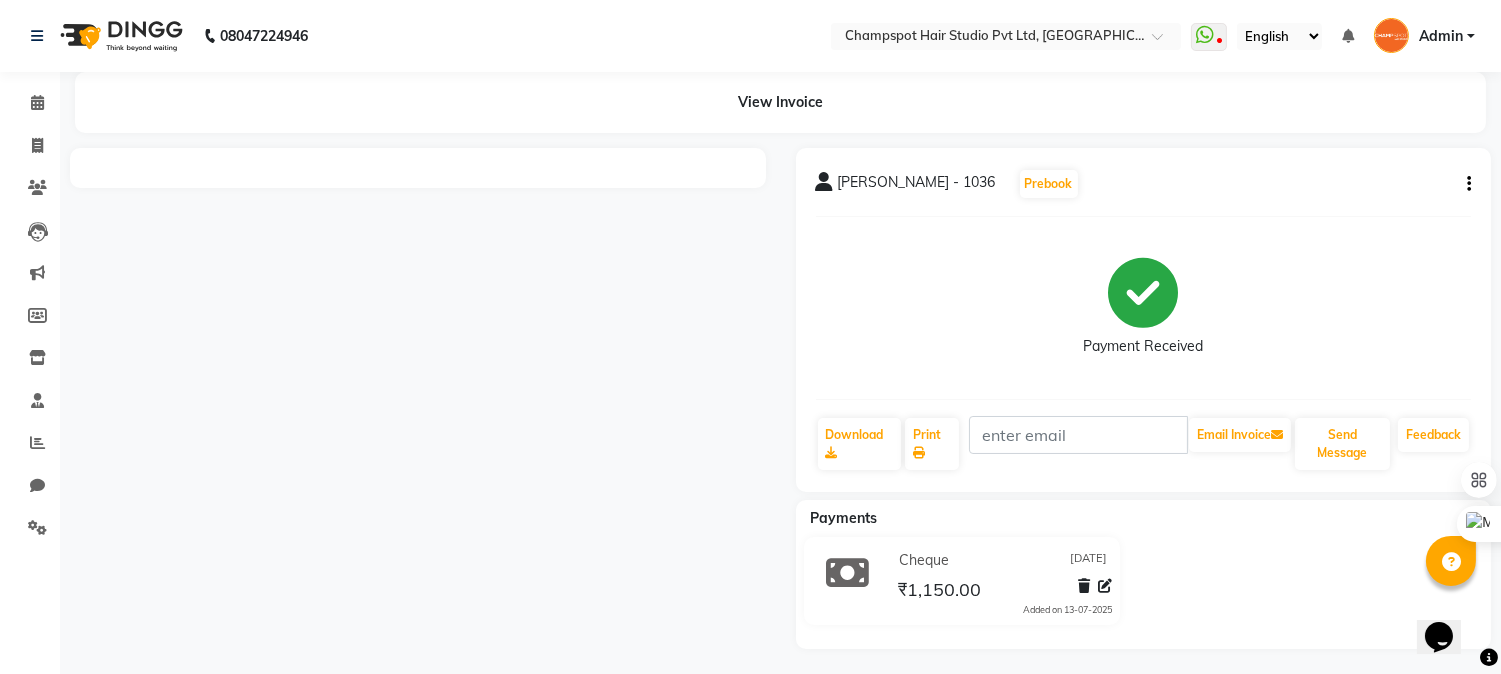 scroll, scrollTop: 0, scrollLeft: 0, axis: both 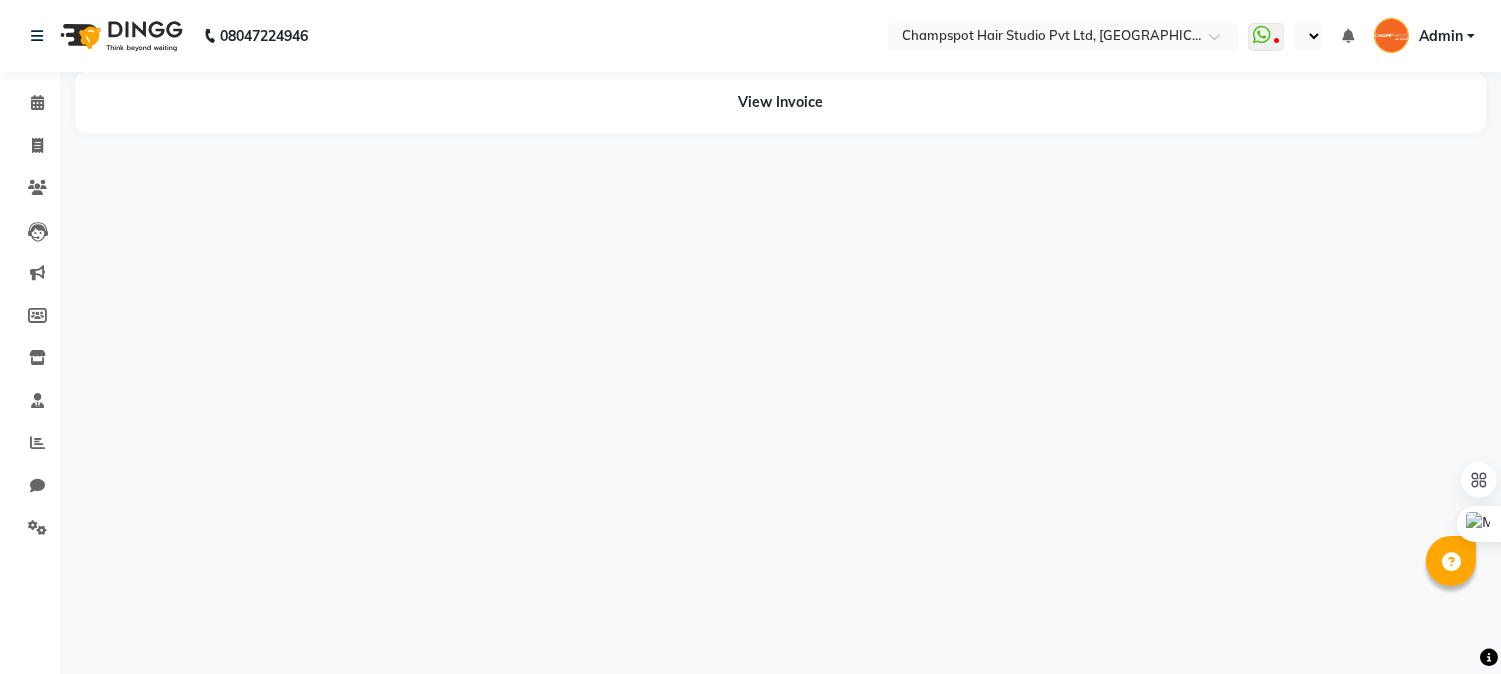 select on "en" 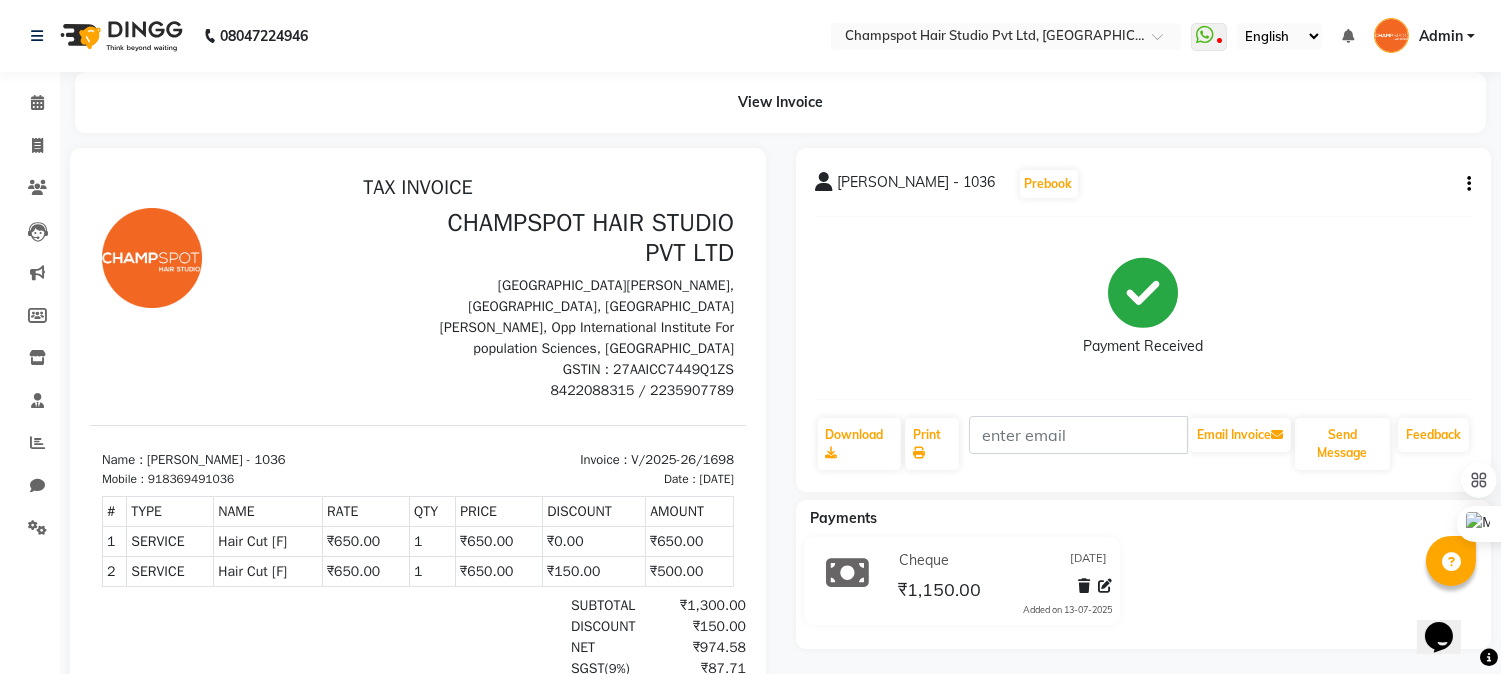 scroll, scrollTop: 0, scrollLeft: 0, axis: both 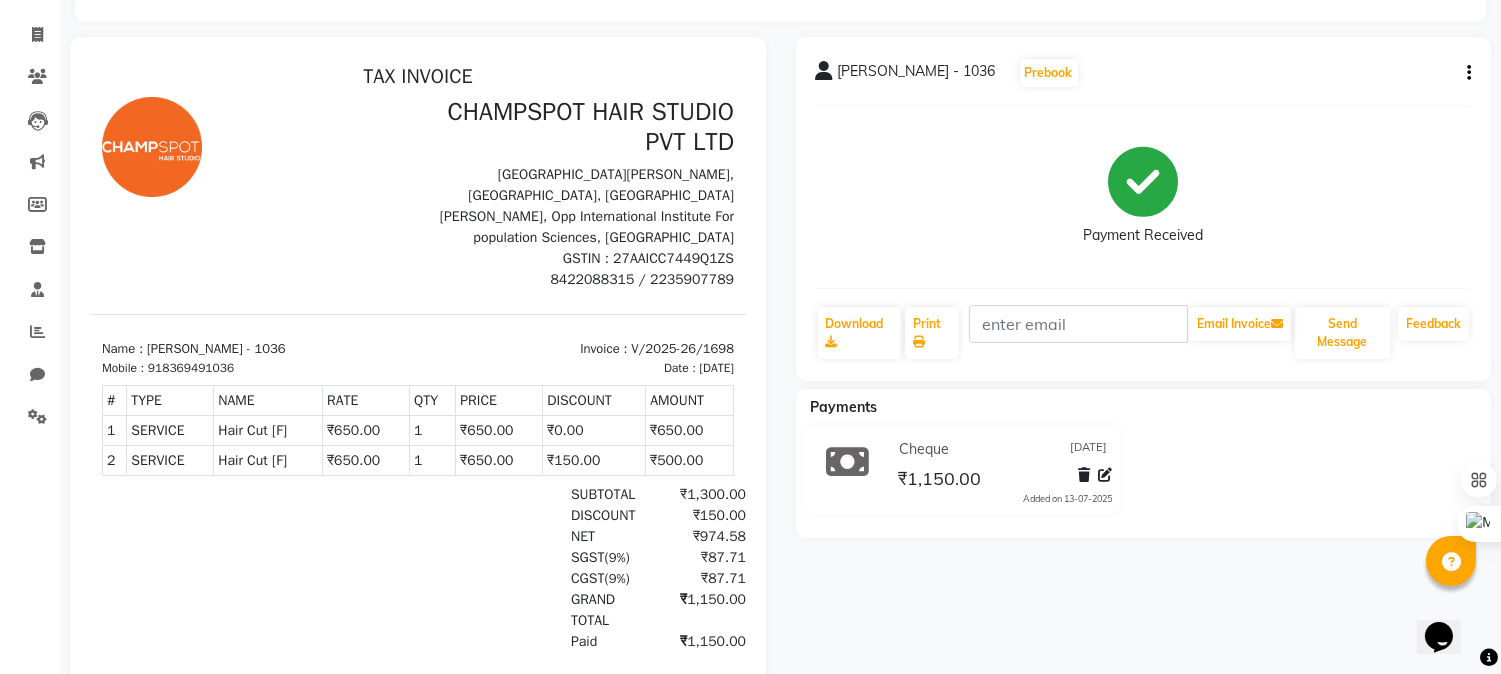 click 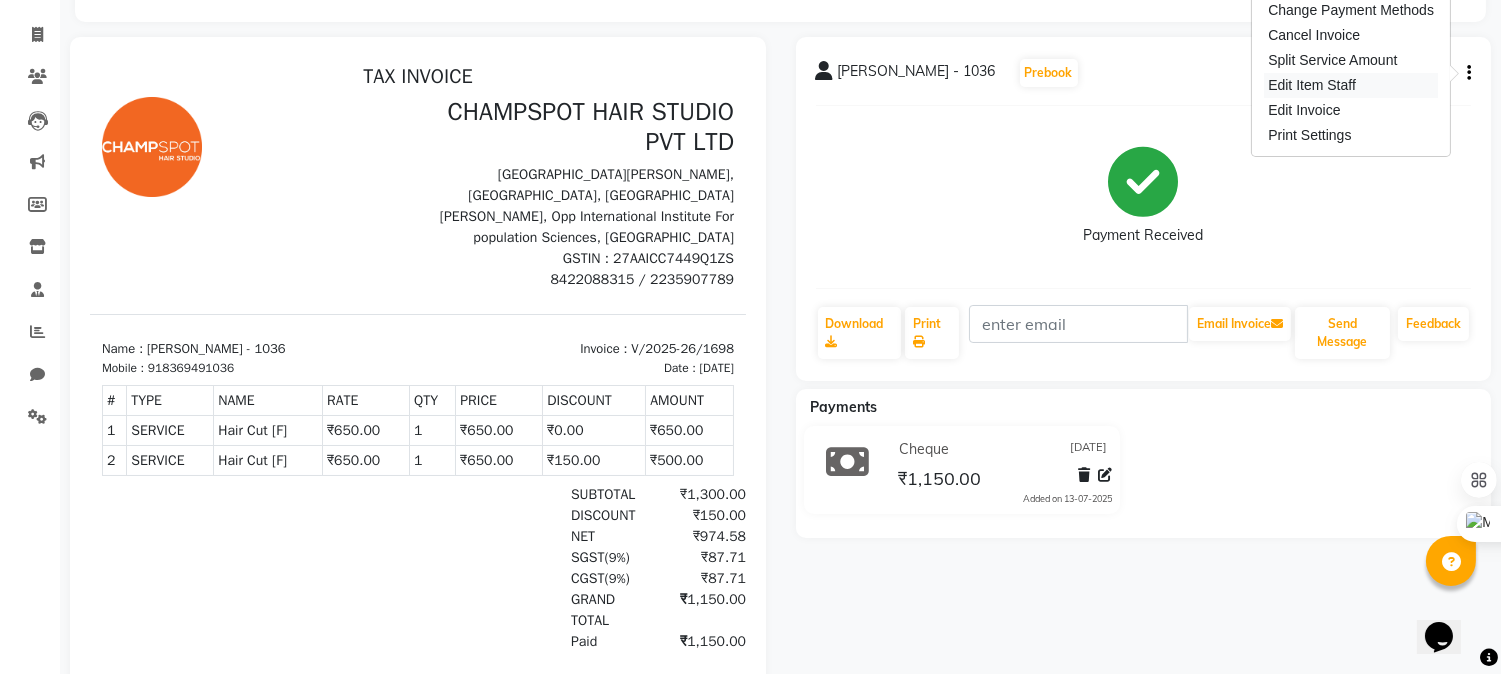 click on "Edit Item Staff" at bounding box center (1351, 85) 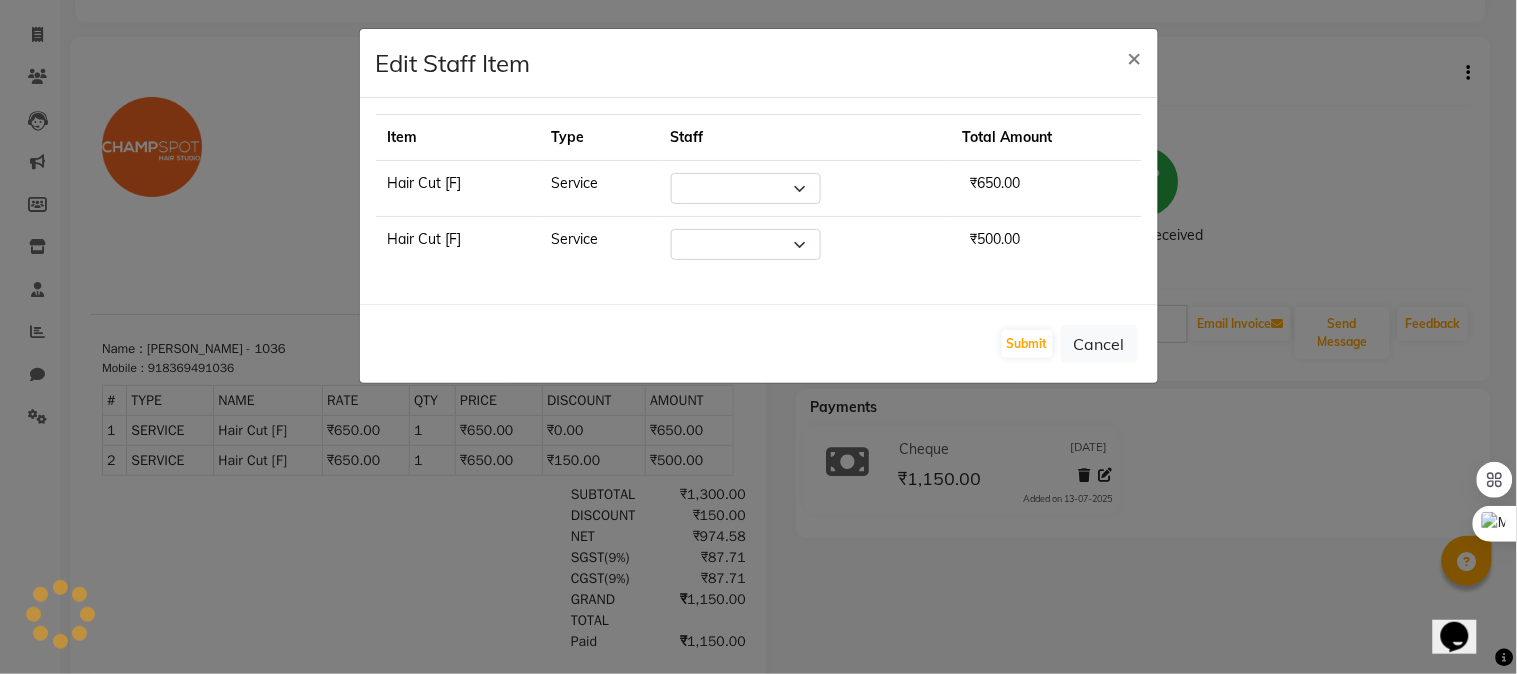 select on "69009" 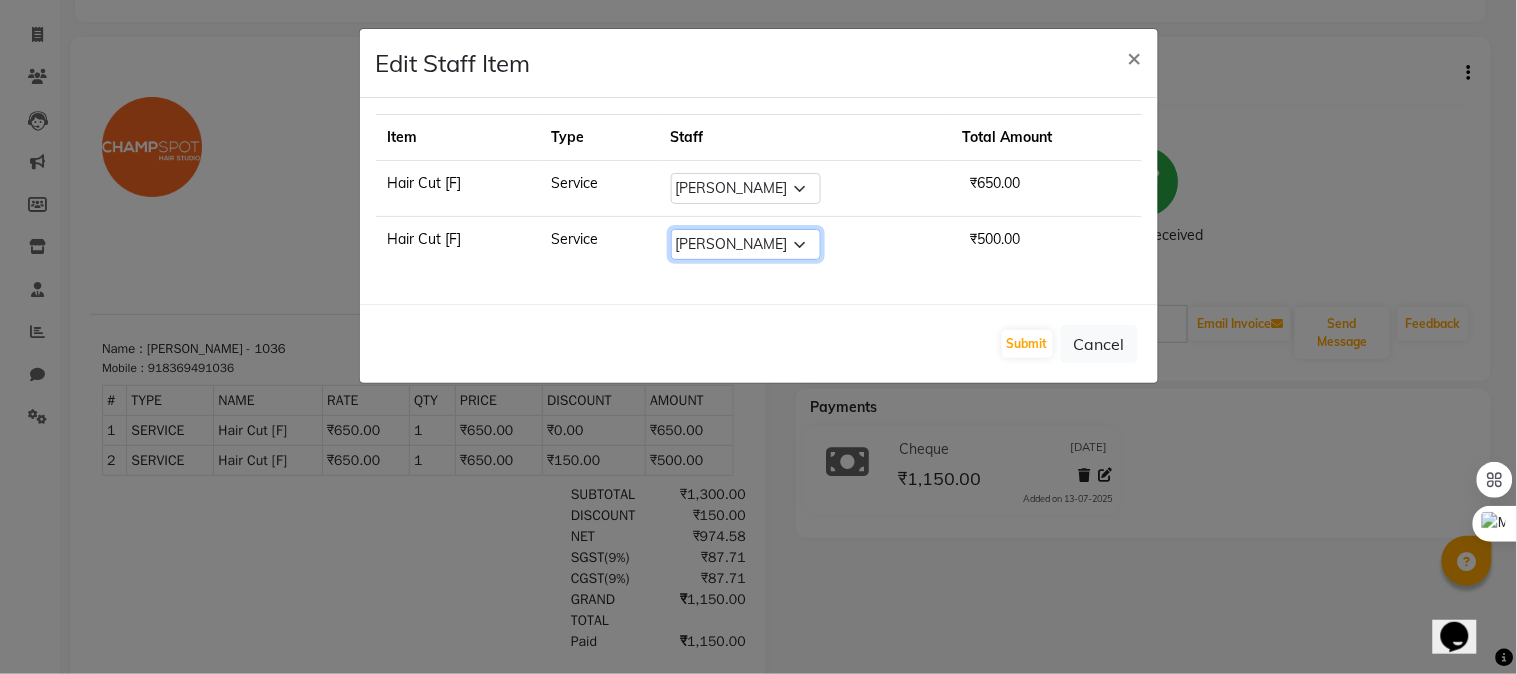 click on "Select  Admin   Ahmad   Bhavesh Limbachia   Falak Shaikh   	Hemant Limbachia   Mamta Divekar   Mukhtar   Shamshad" 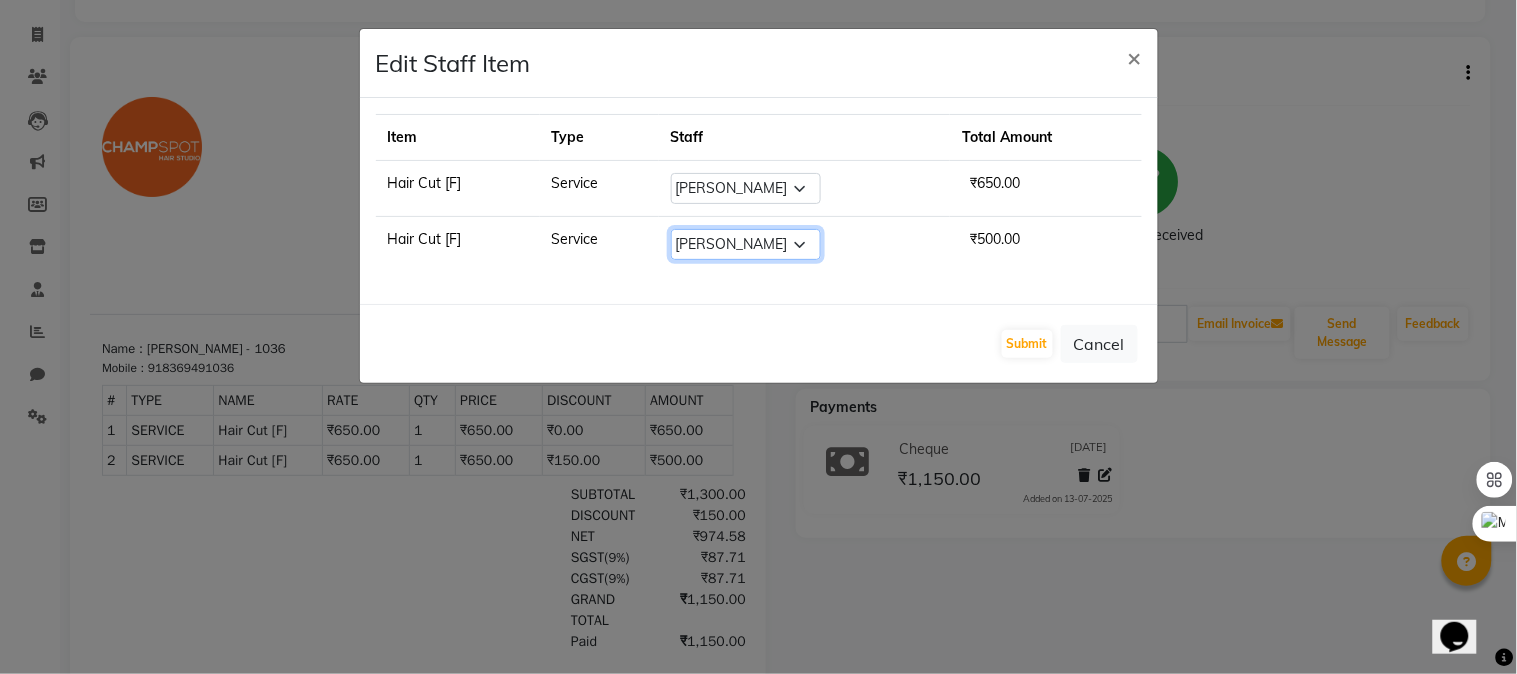 select on "69008" 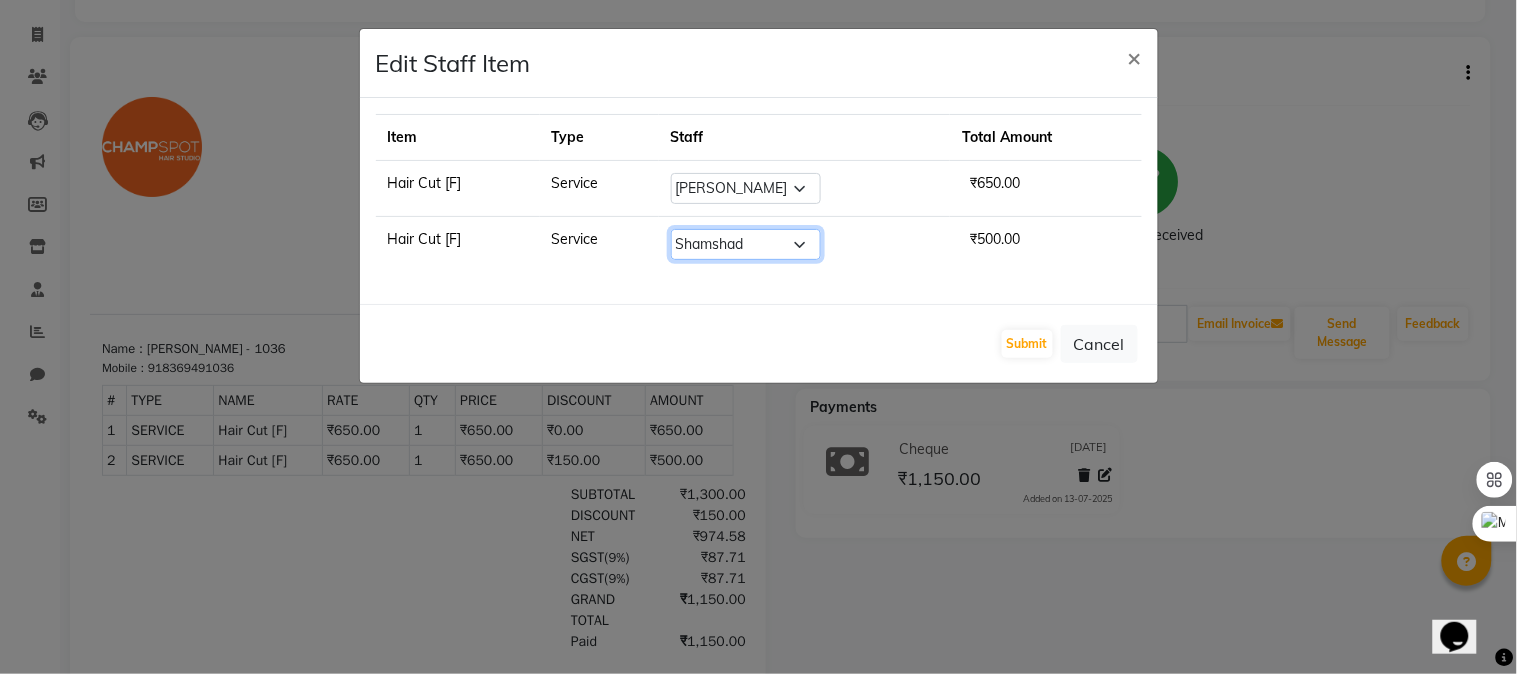 click on "Select  Admin   Ahmad   Bhavesh Limbachia   Falak Shaikh   	Hemant Limbachia   Mamta Divekar   Mukhtar   Shamshad" 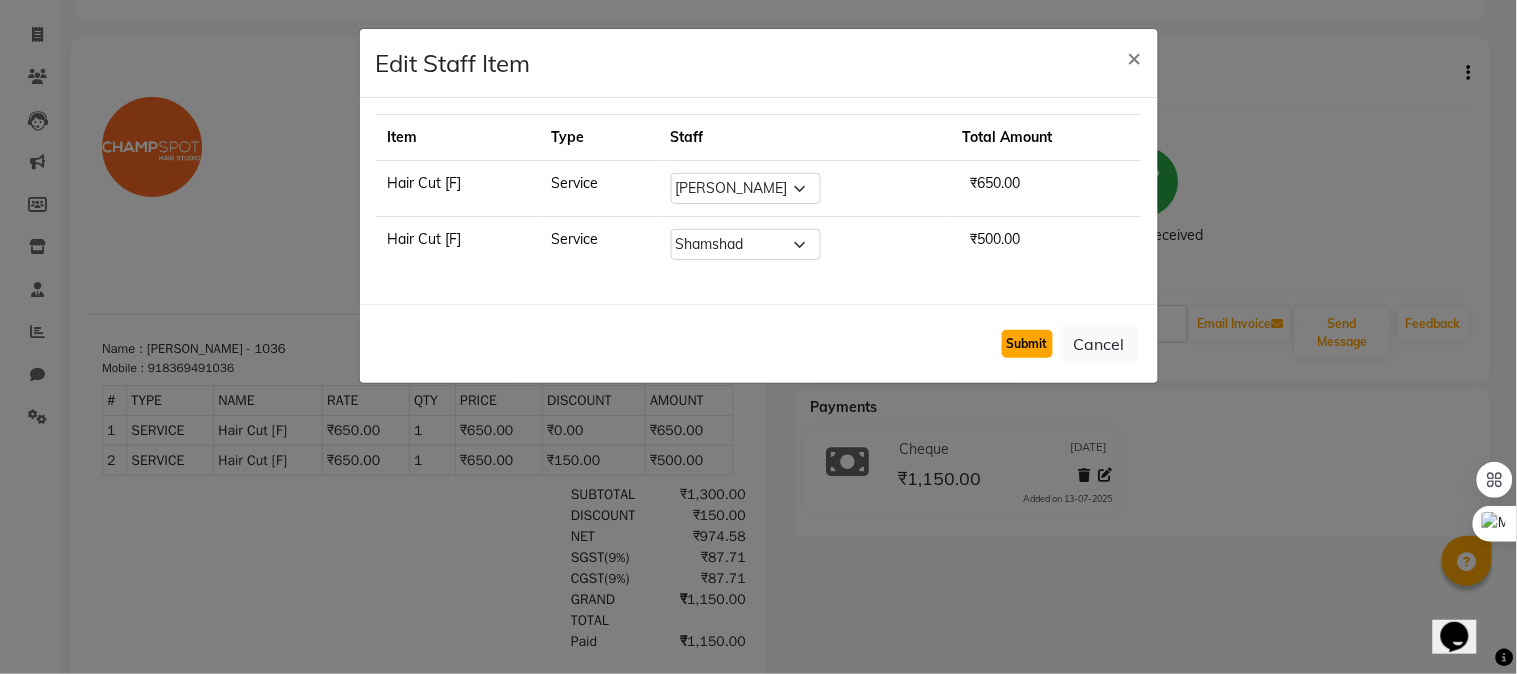 click on "Submit" 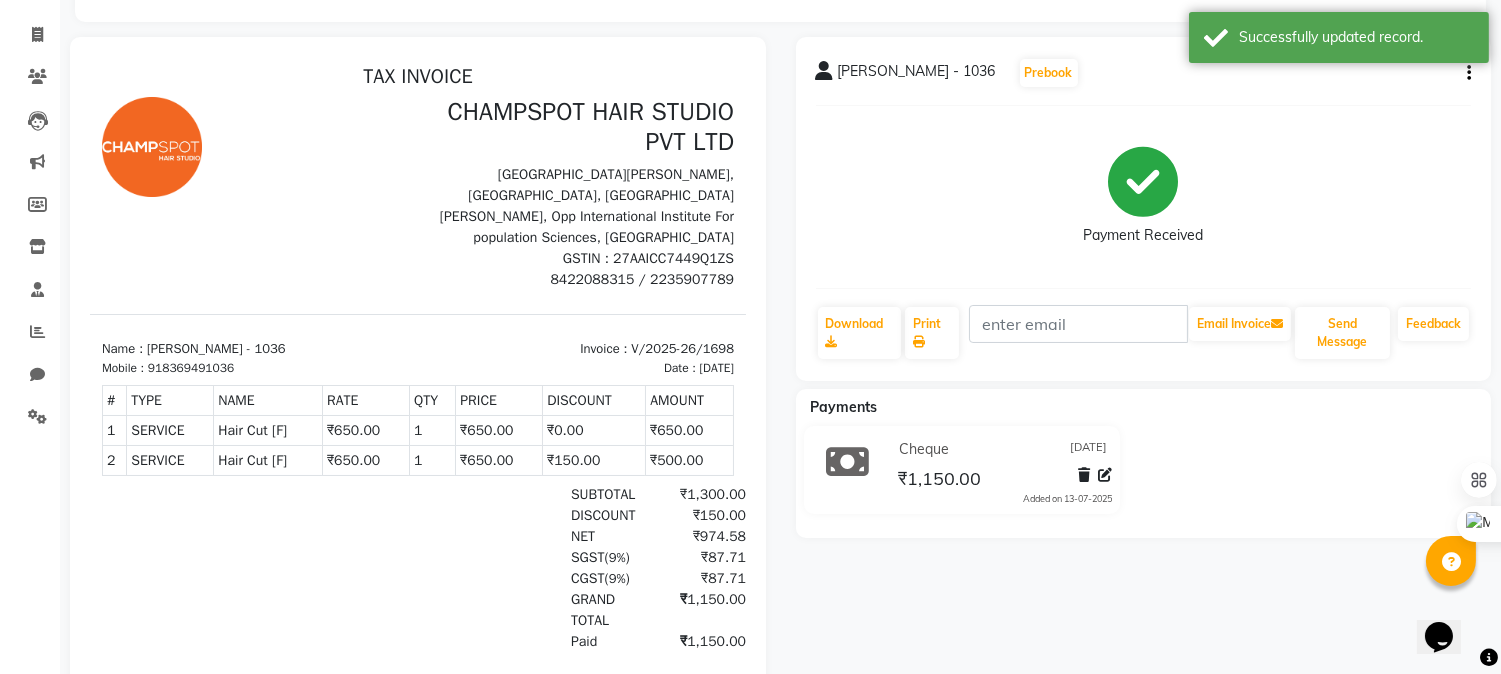 scroll, scrollTop: 0, scrollLeft: 0, axis: both 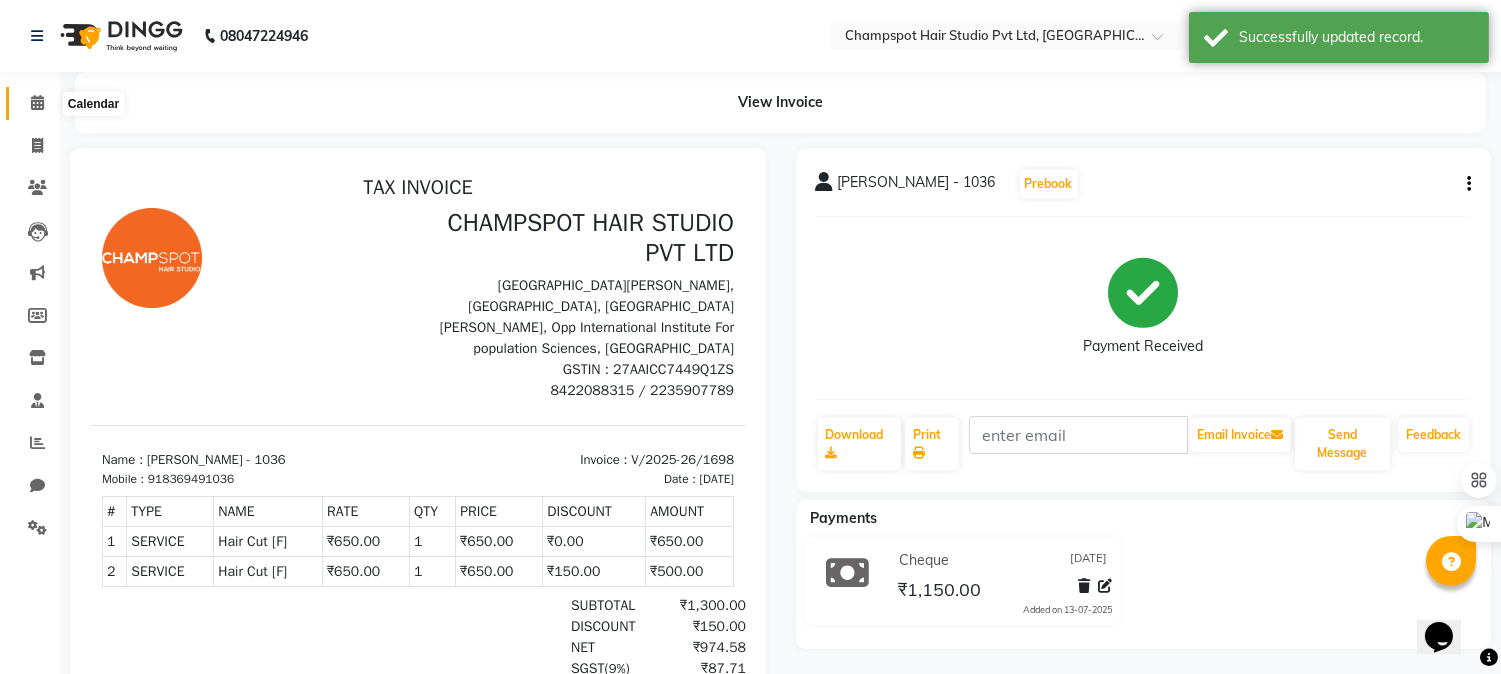 click 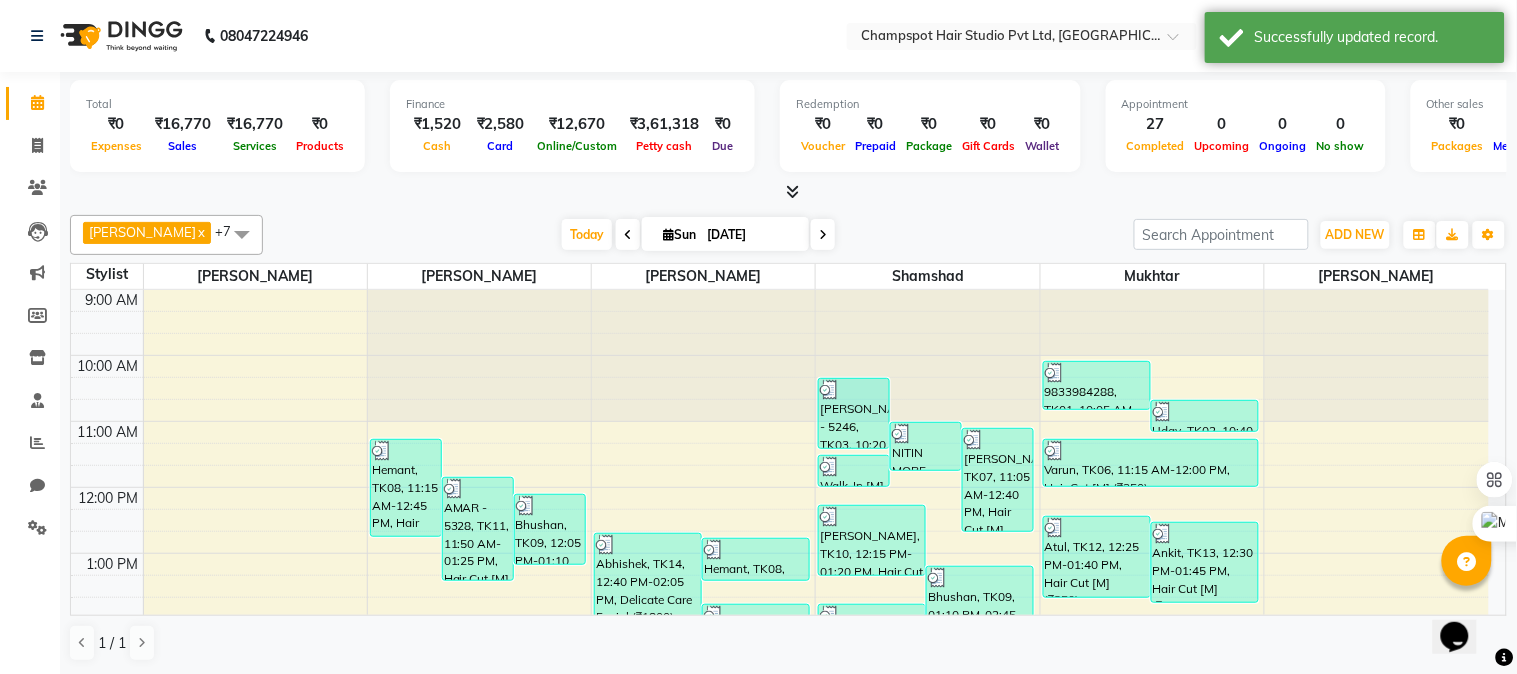 click at bounding box center (792, 191) 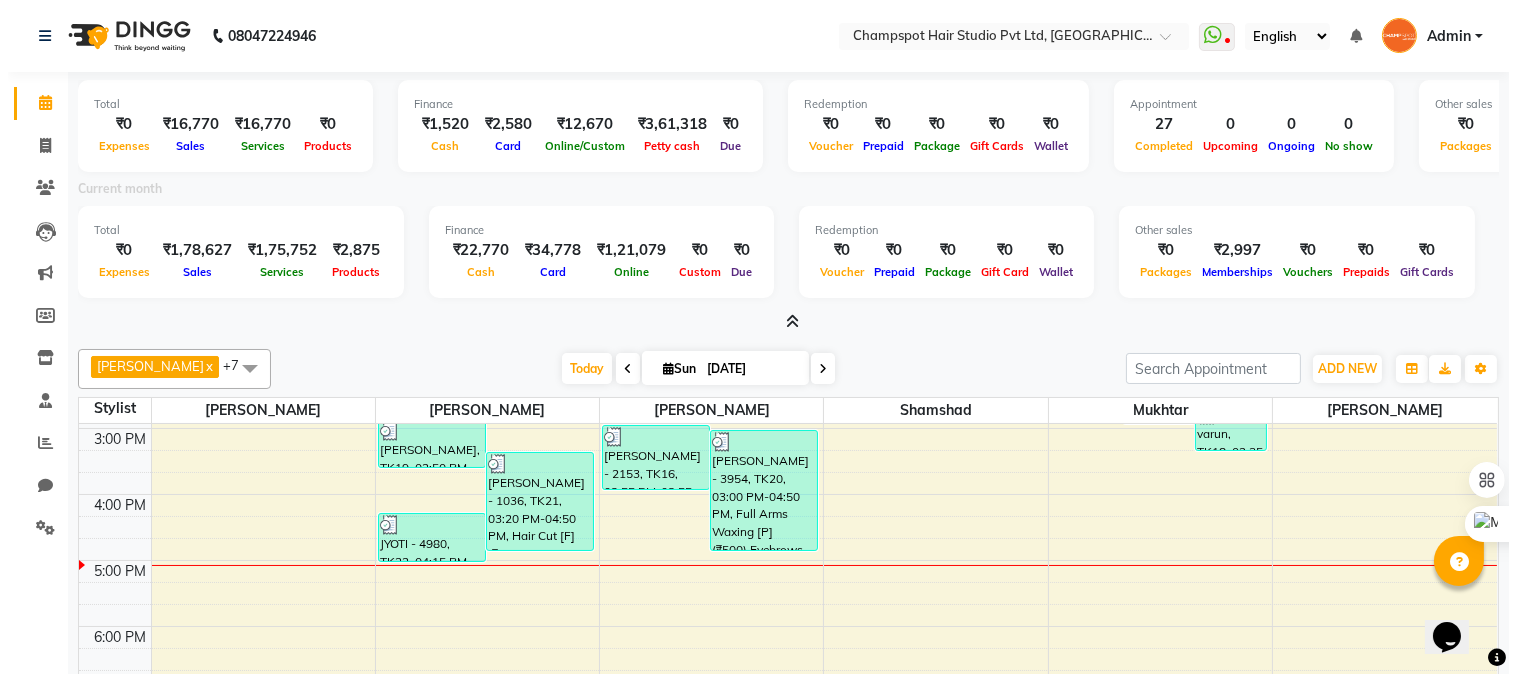 scroll, scrollTop: 424, scrollLeft: 0, axis: vertical 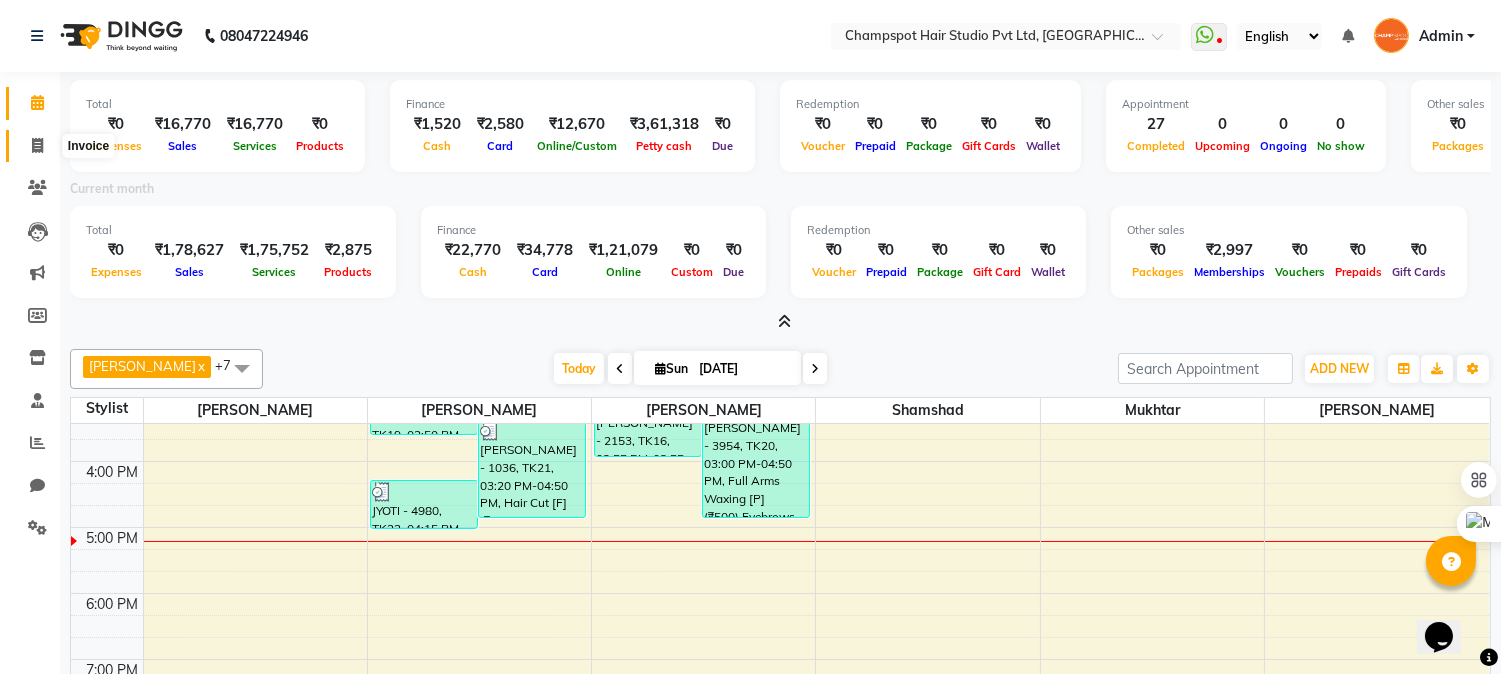 click 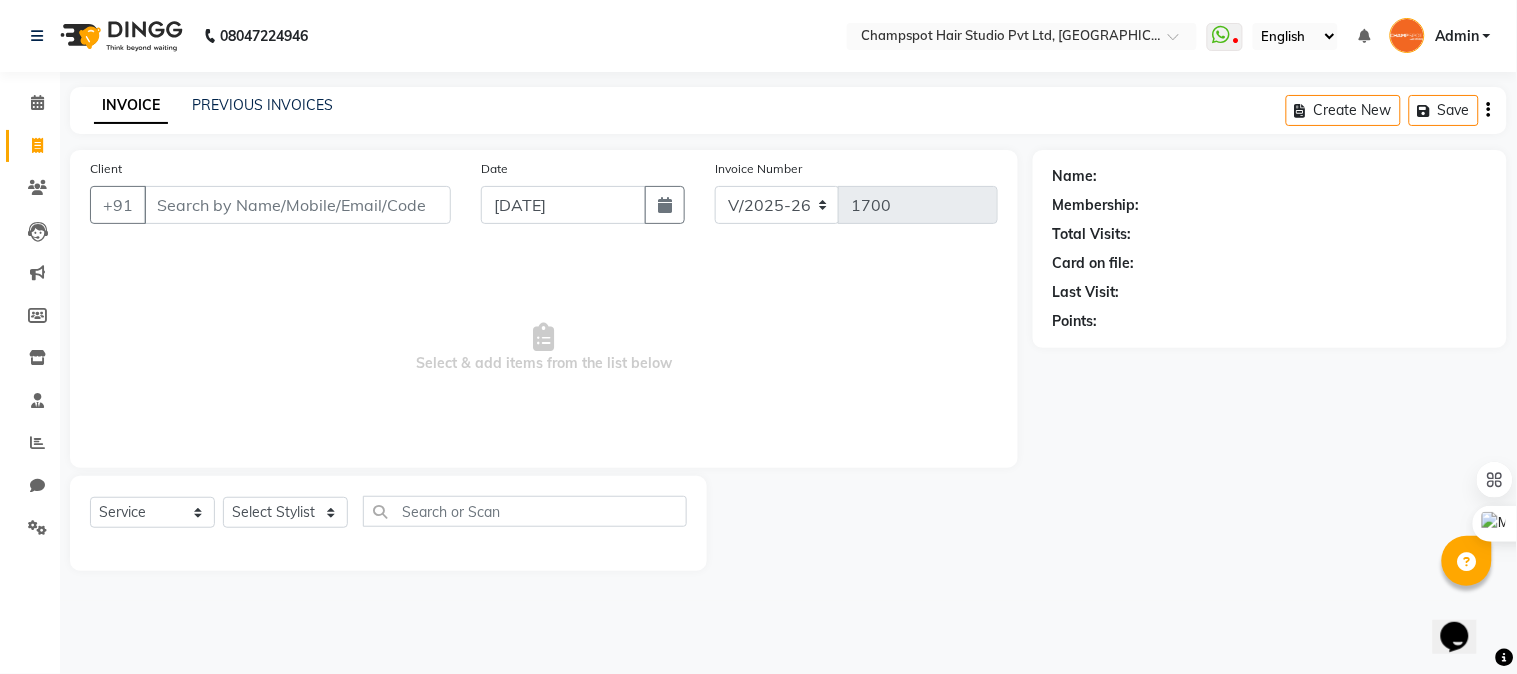 click on "Client" at bounding box center [297, 205] 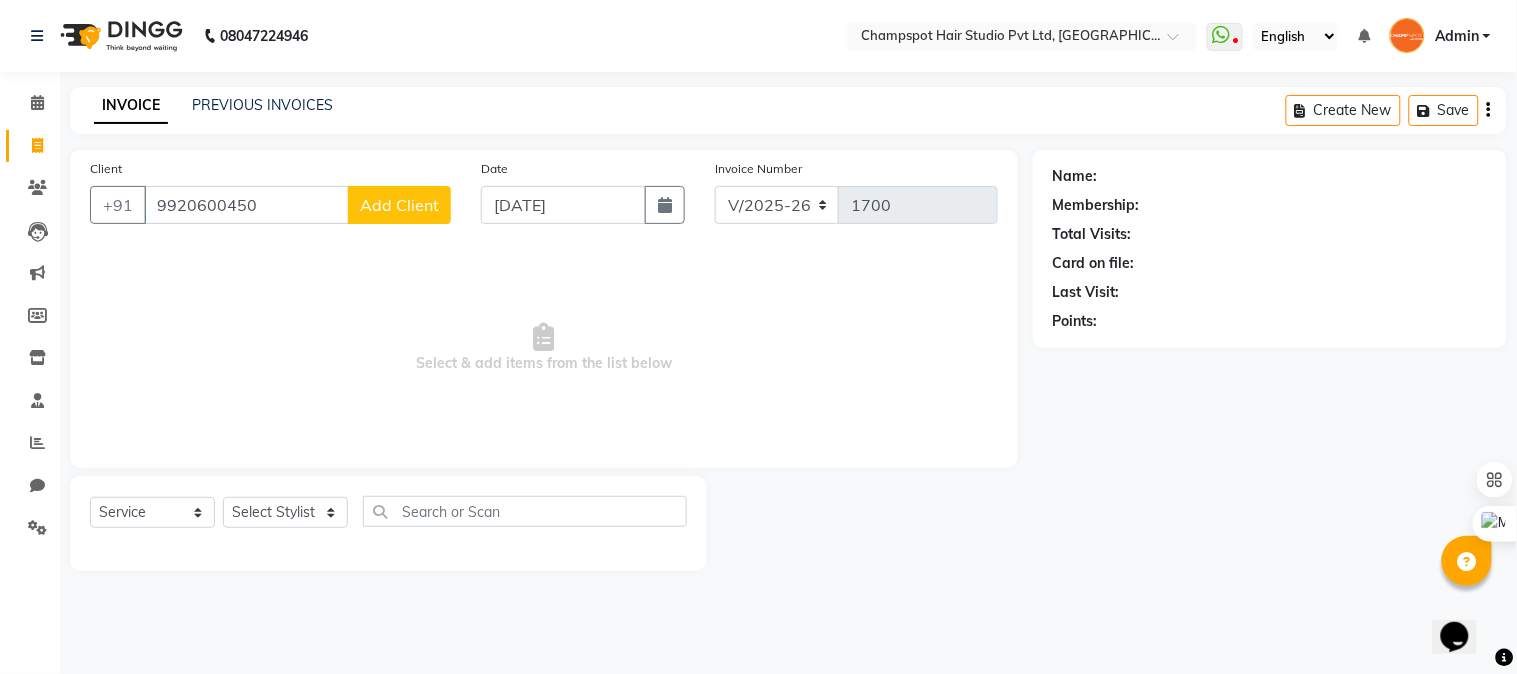 type on "9920600450" 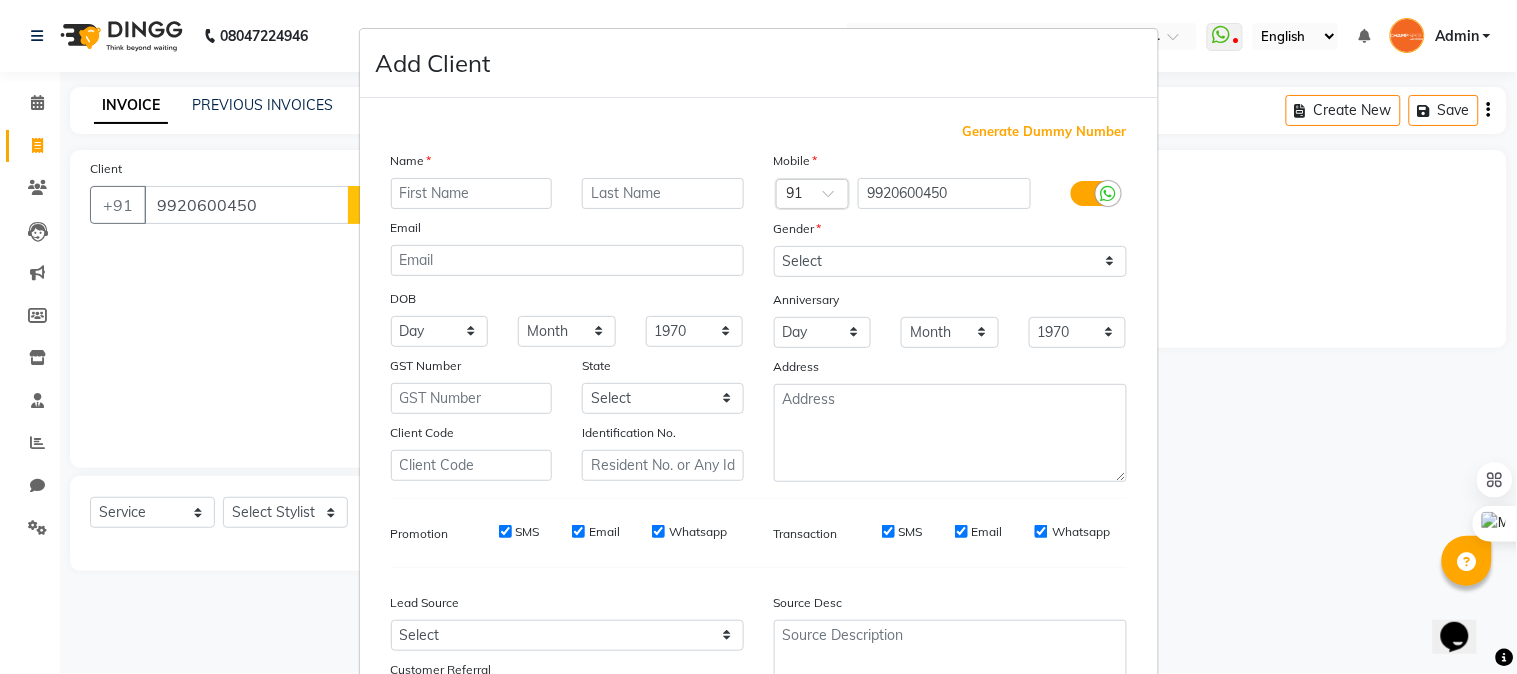 click at bounding box center (472, 193) 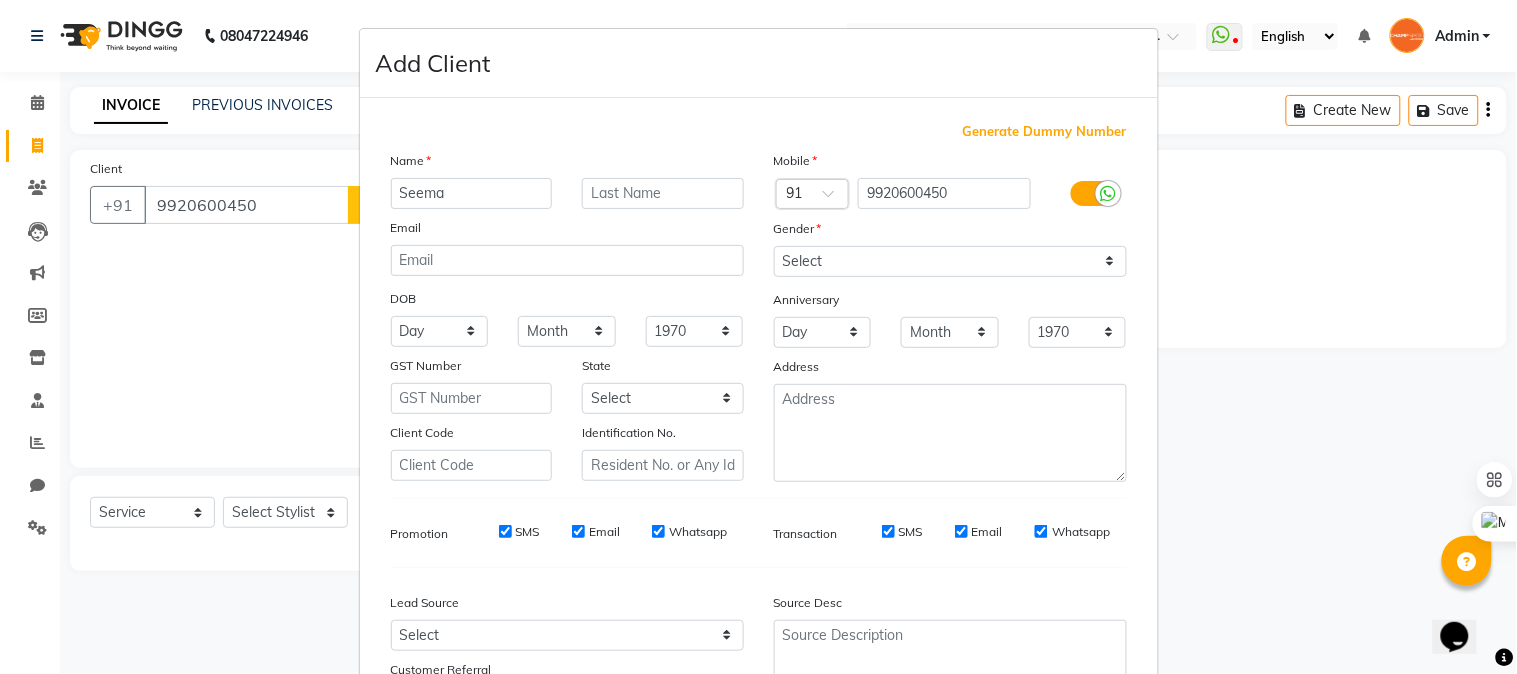 type on "Seema" 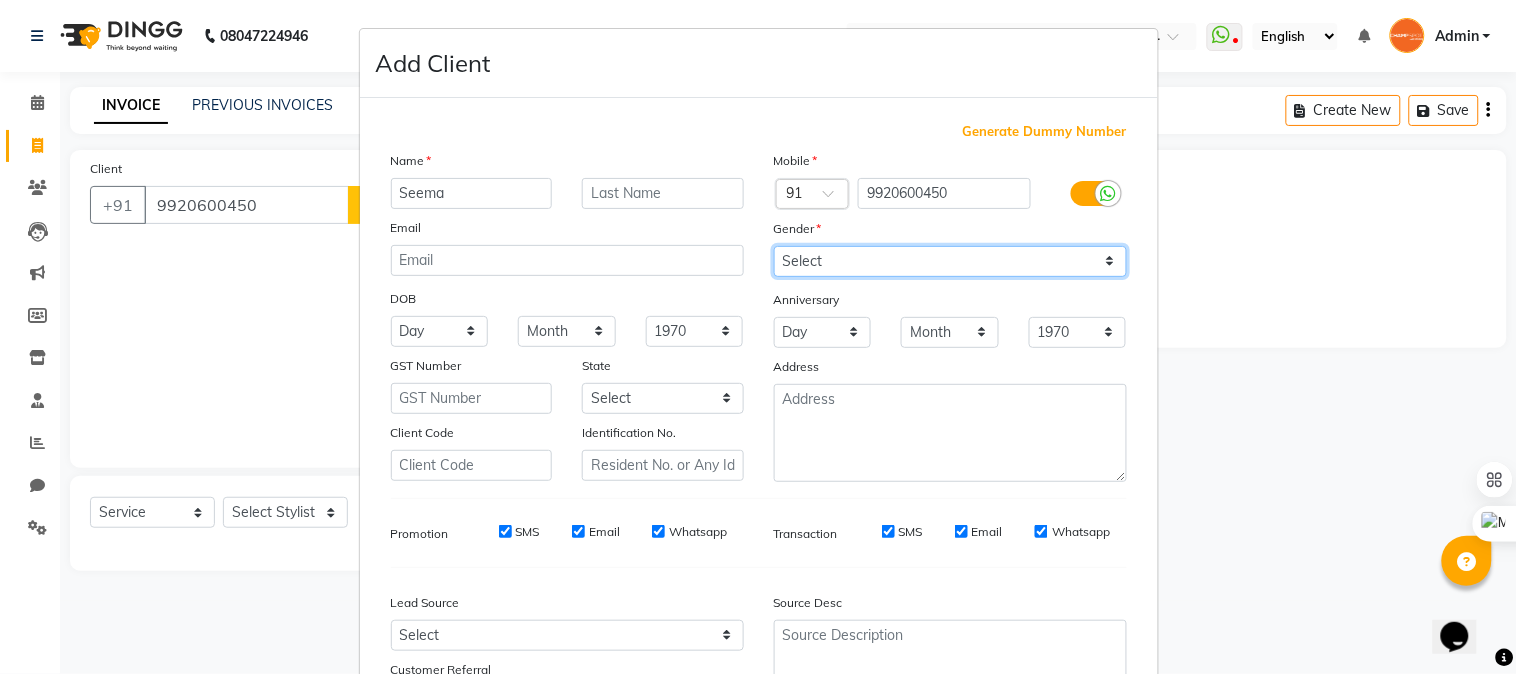 click on "Select Male Female Other Prefer Not To Say" at bounding box center (950, 261) 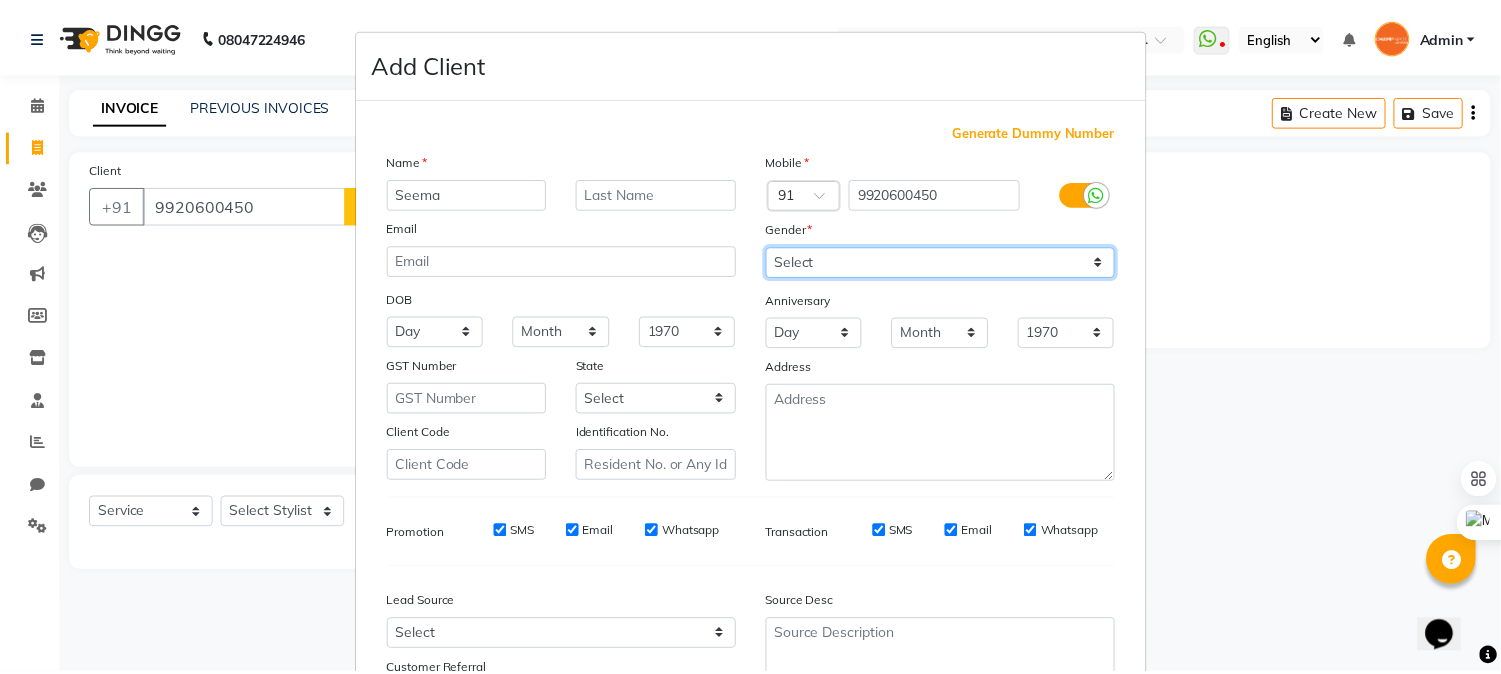 scroll, scrollTop: 176, scrollLeft: 0, axis: vertical 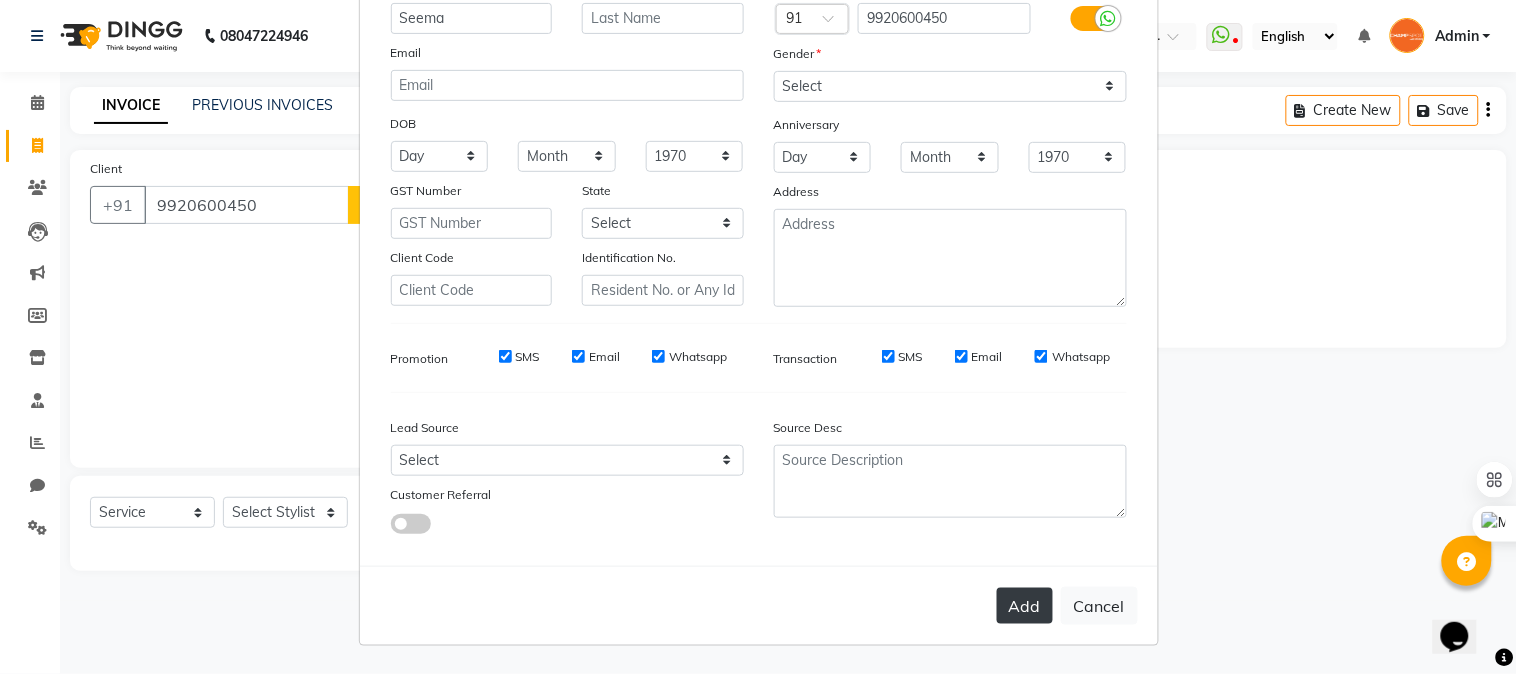 click on "Add" at bounding box center (1025, 606) 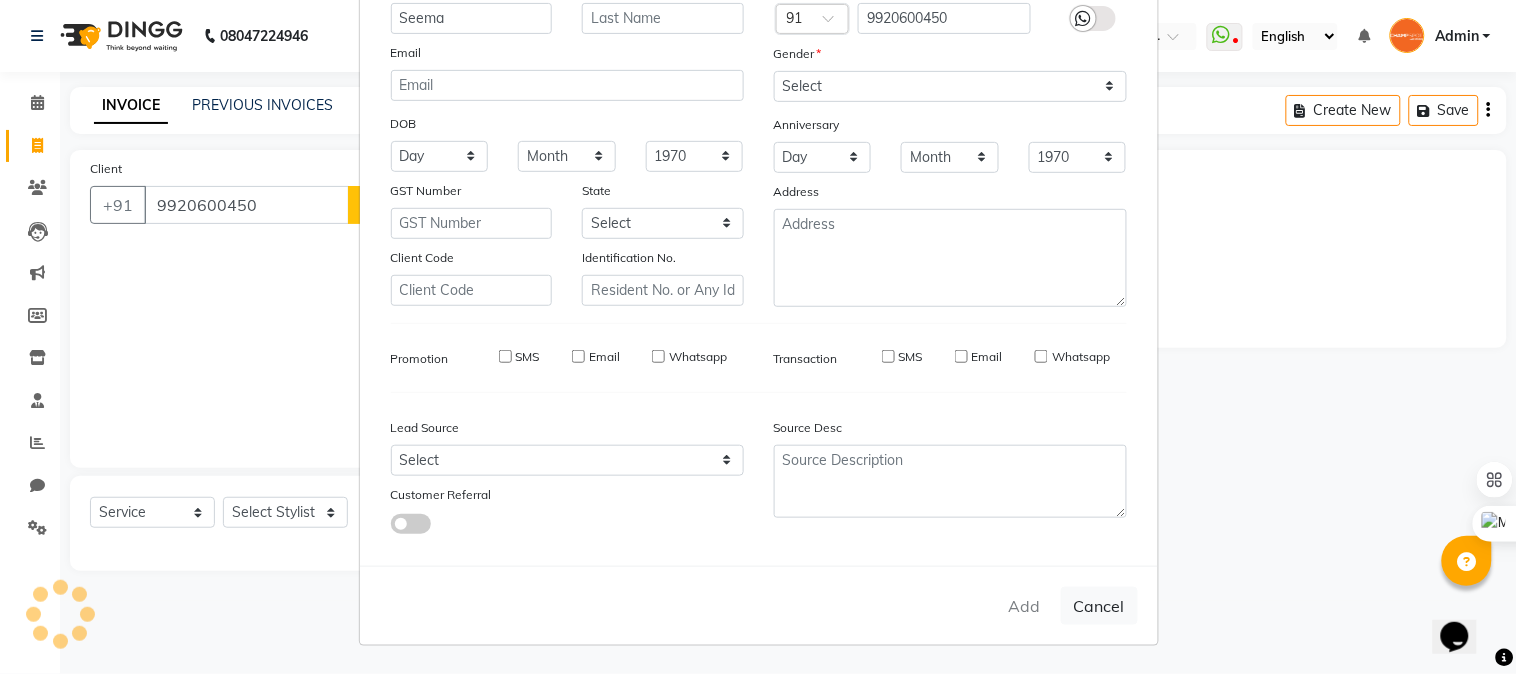type 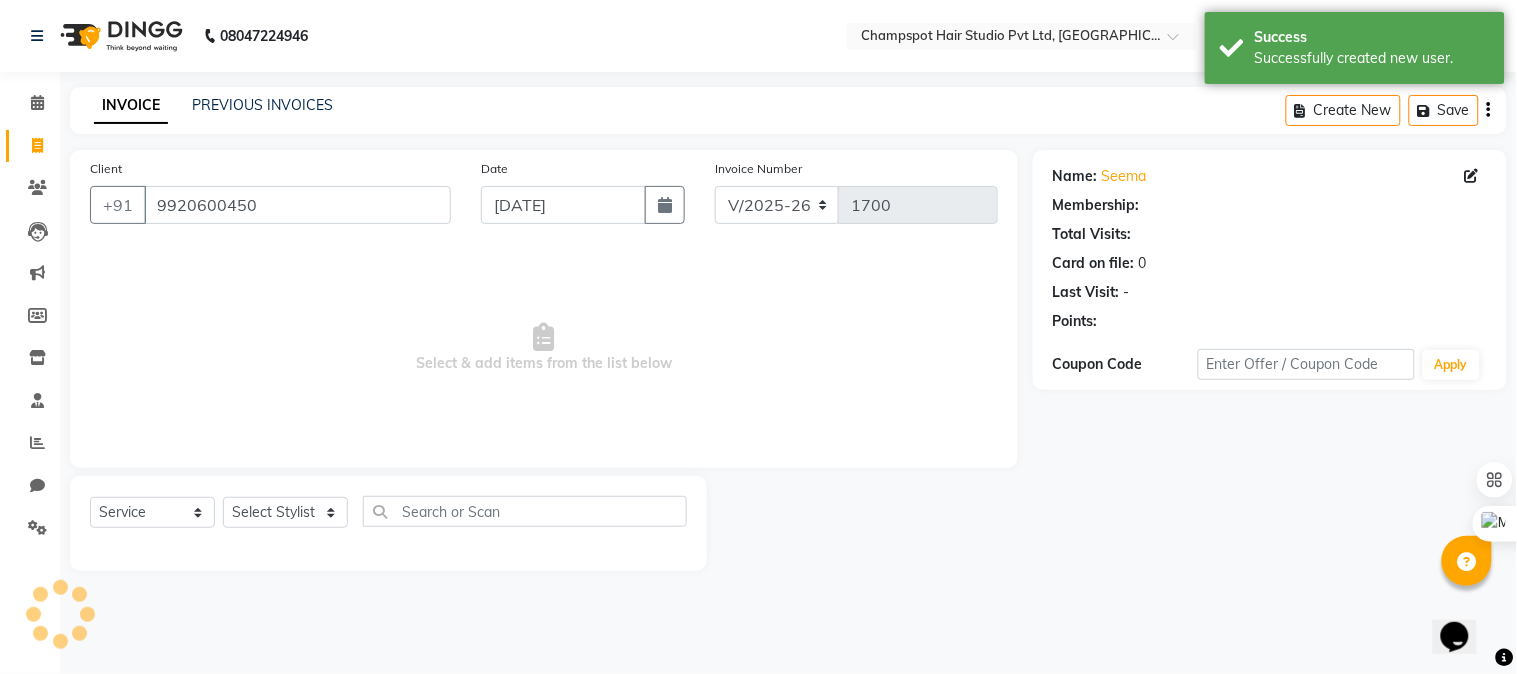 select on "1: Object" 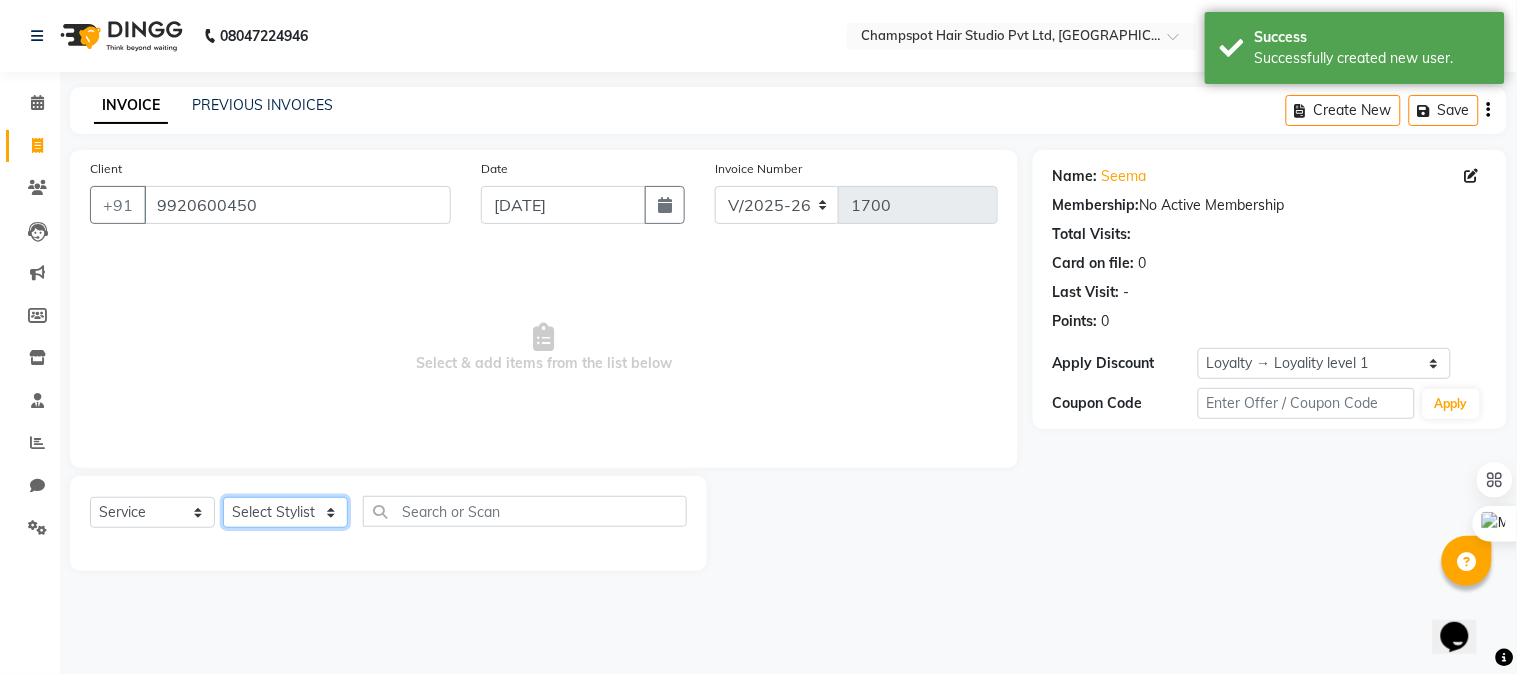 click on "Select Stylist Admin Ahmad Bhavesh Limbachia Falak Shaikh 	Hemant Limbachia Mamta Divekar Mukhtar Shamshad" 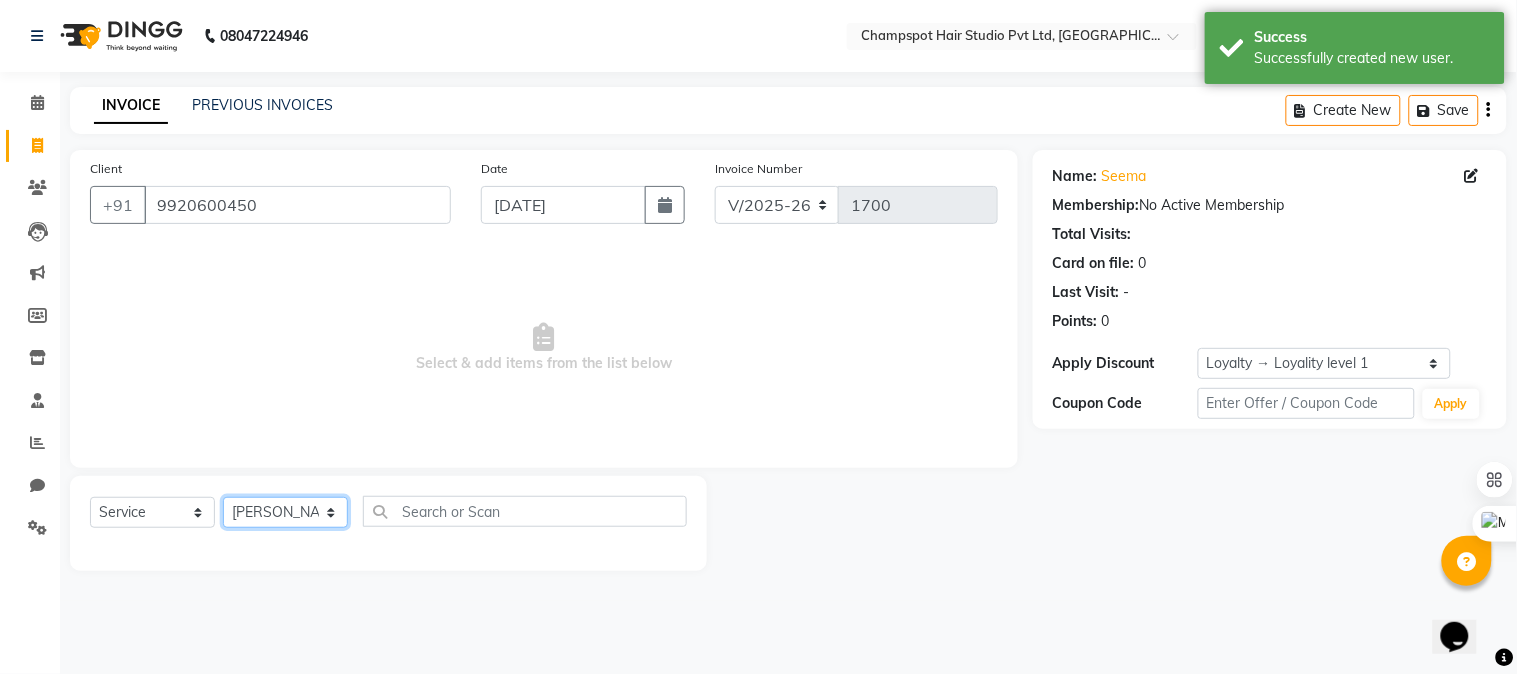 click on "Select Stylist Admin Ahmad Bhavesh Limbachia Falak Shaikh 	Hemant Limbachia Mamta Divekar Mukhtar Shamshad" 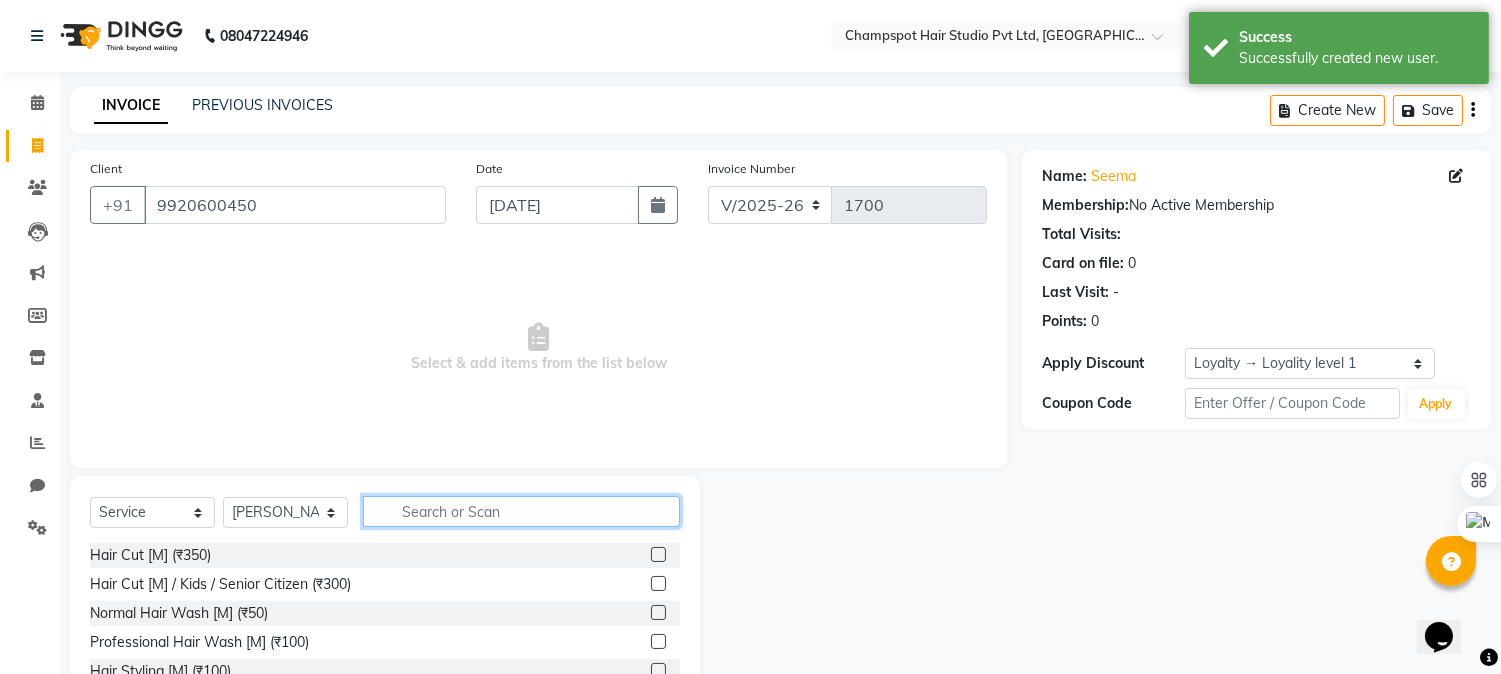 click 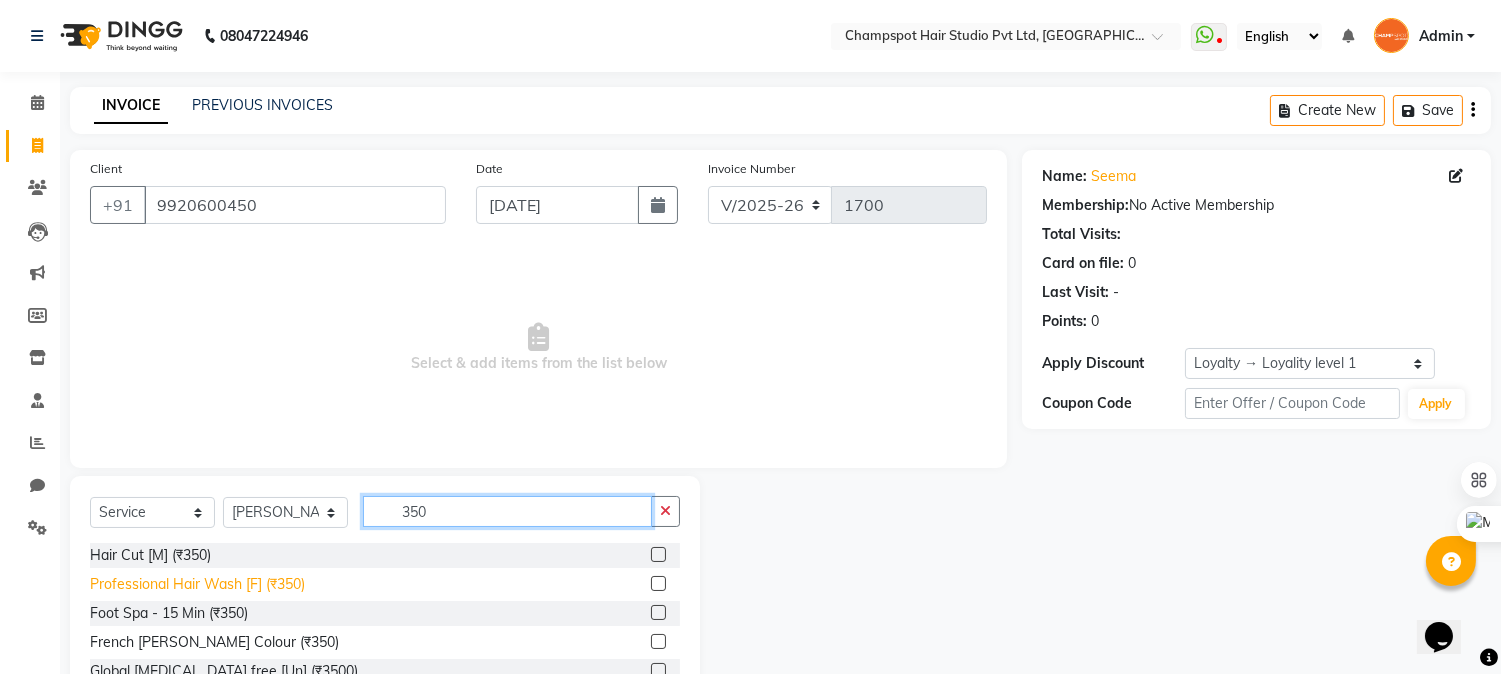 type on "350" 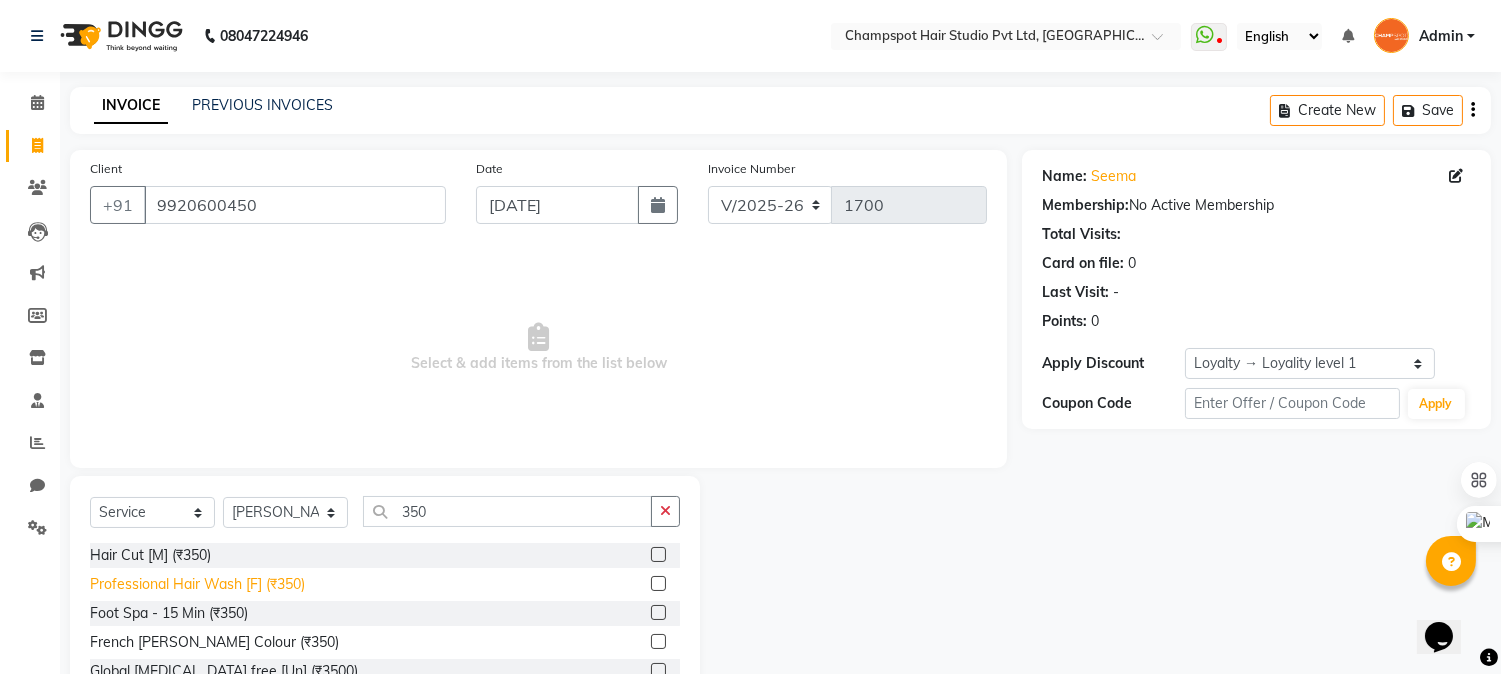 click on "Professional Hair Wash [F] (₹350)" 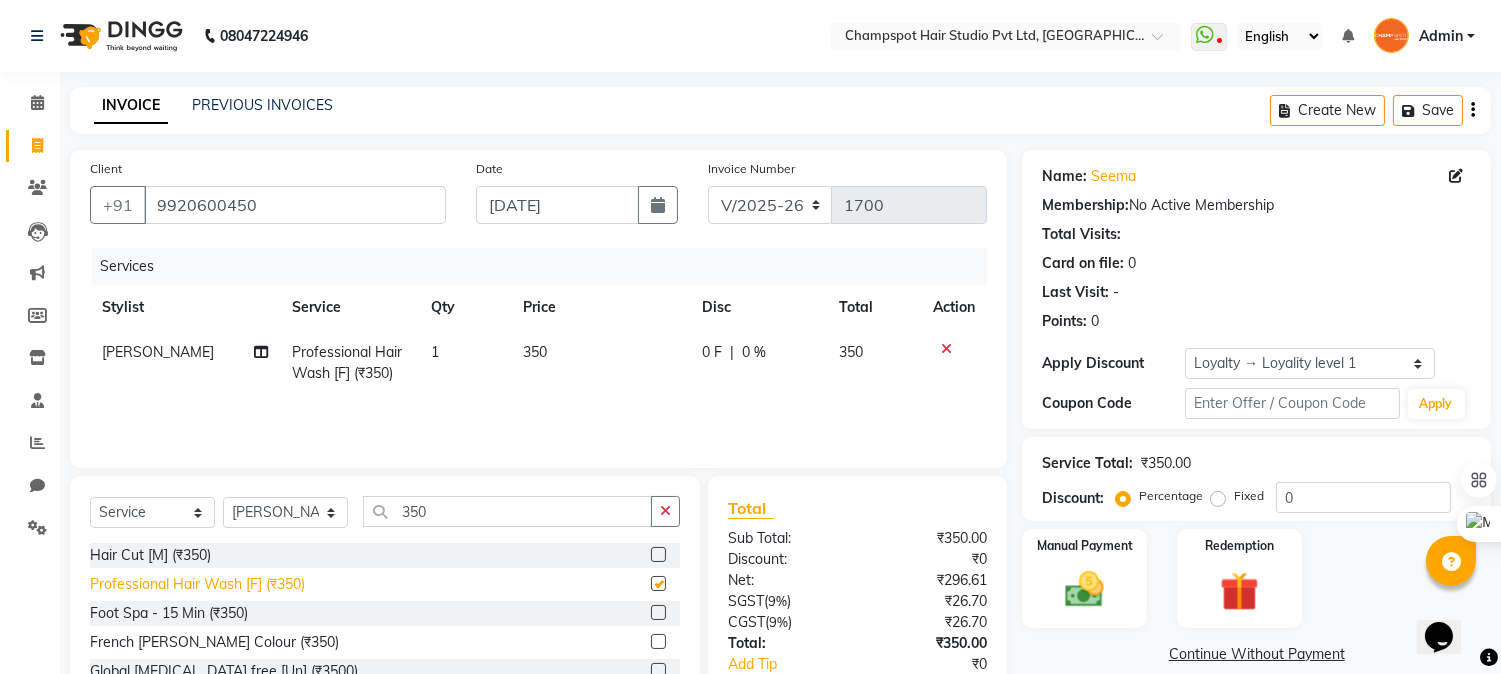 checkbox on "false" 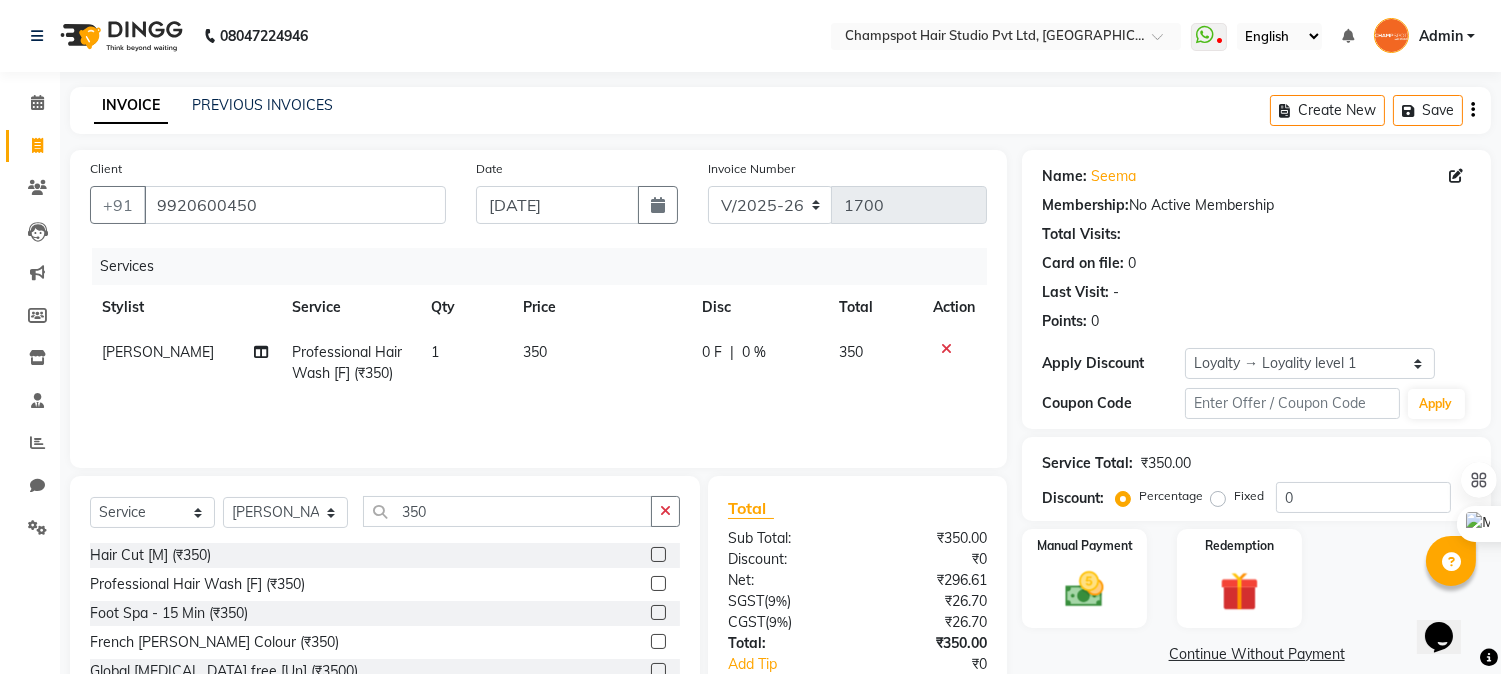 scroll, scrollTop: 126, scrollLeft: 0, axis: vertical 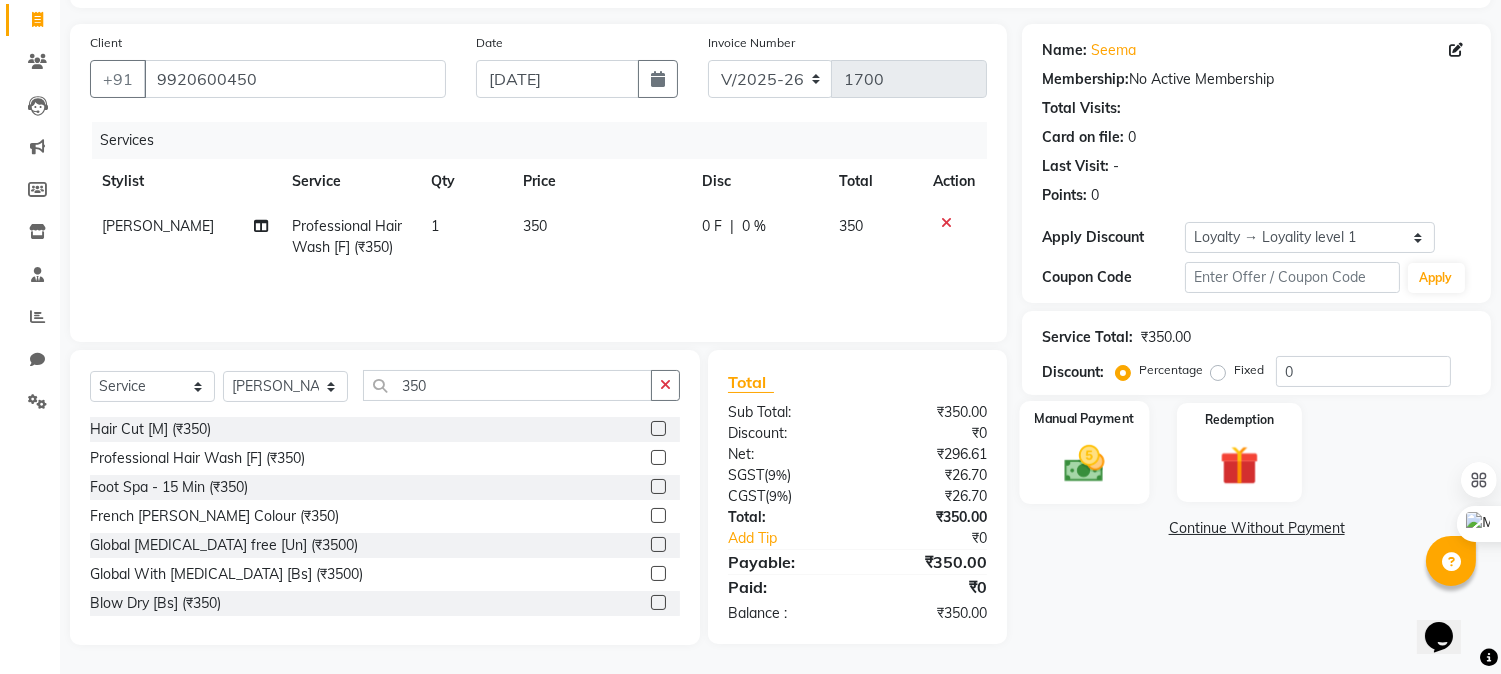 click 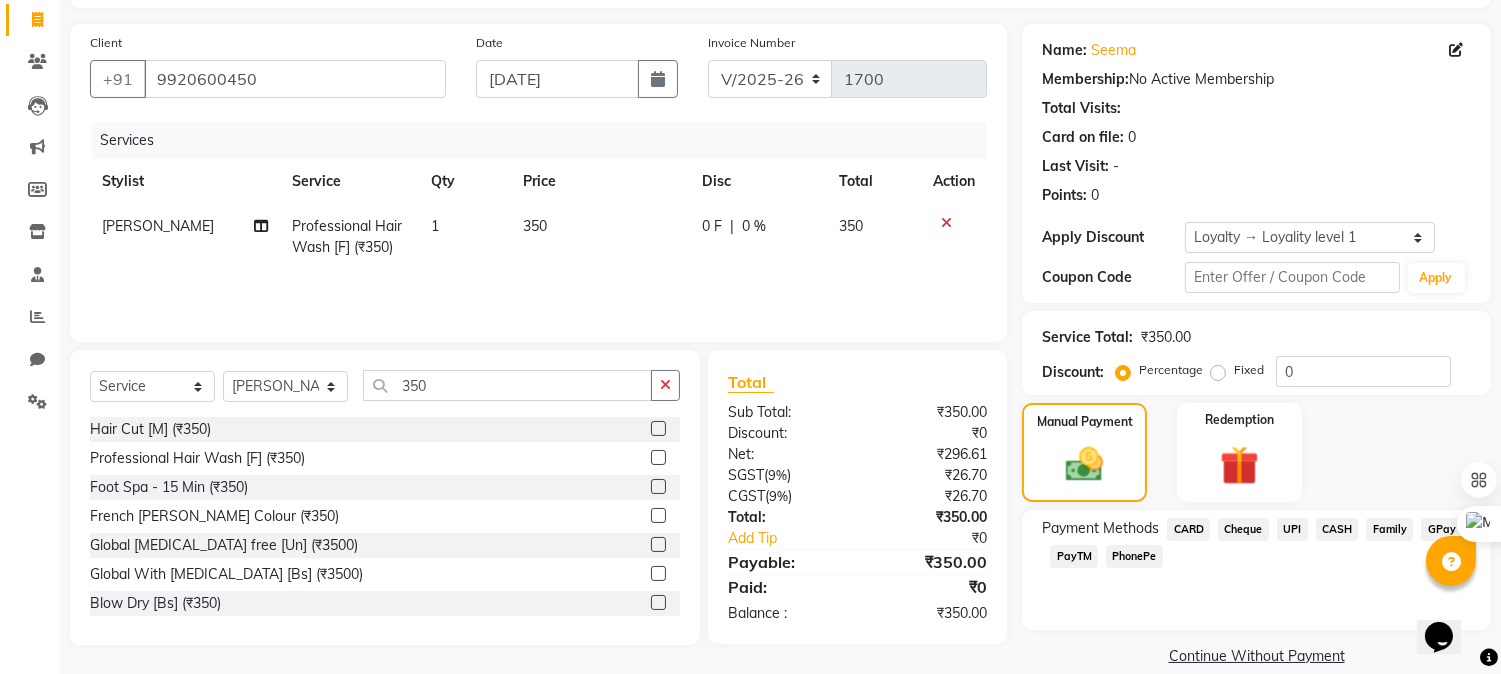 scroll, scrollTop: 152, scrollLeft: 0, axis: vertical 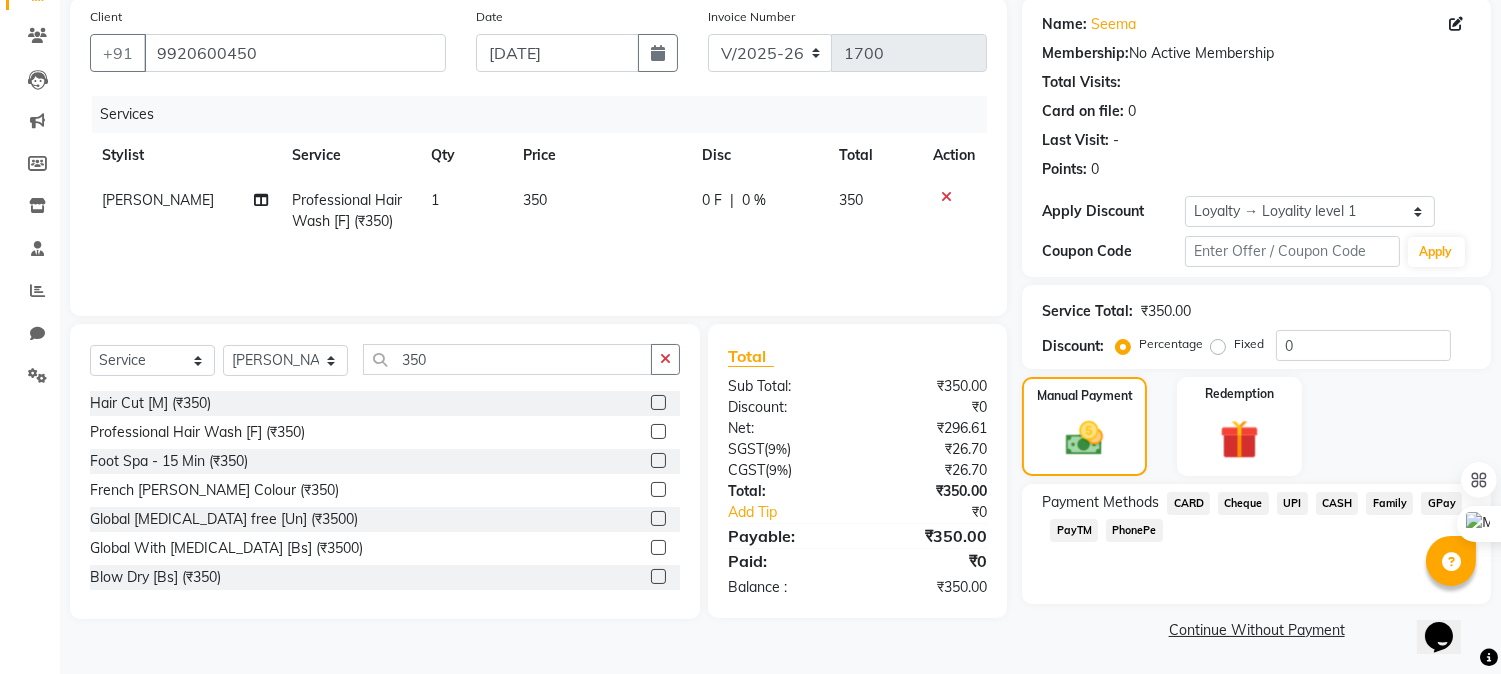 click on "CASH" 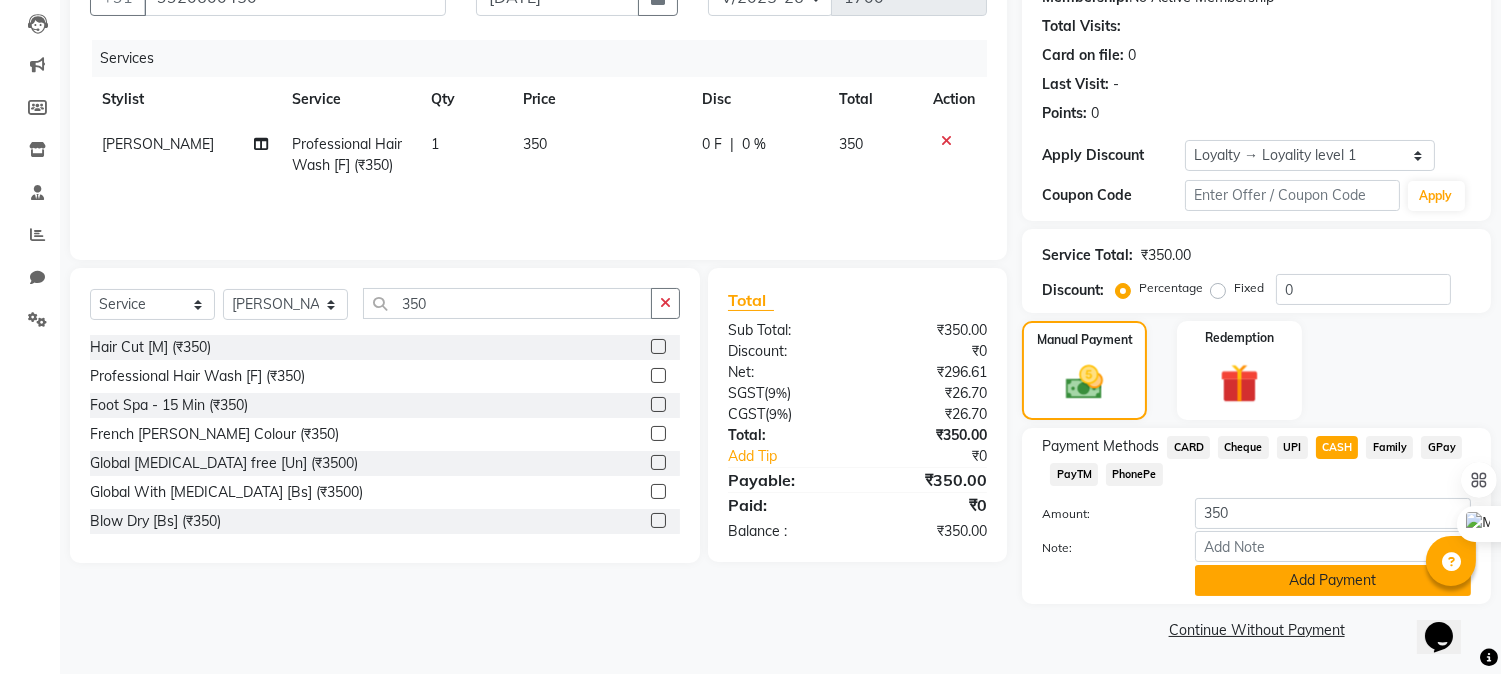 click on "Add Payment" 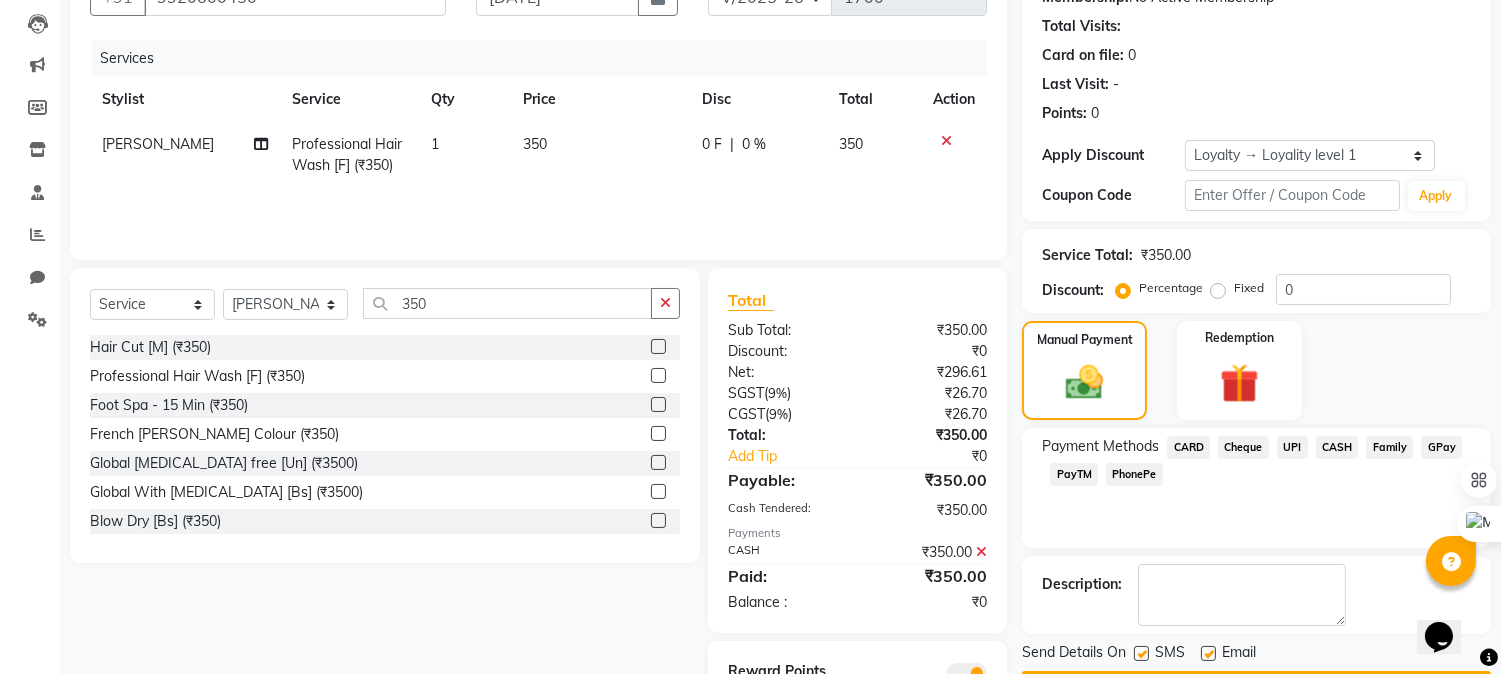 scroll, scrollTop: 295, scrollLeft: 0, axis: vertical 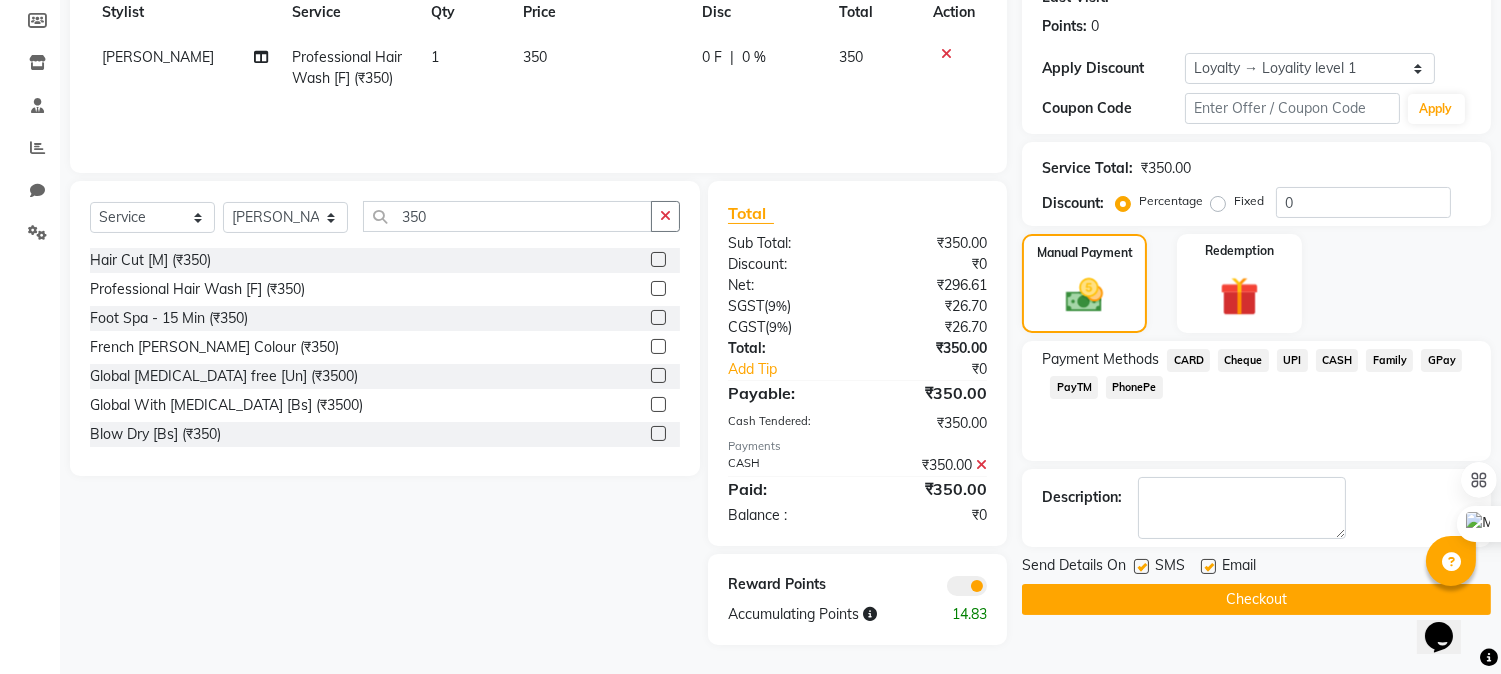click on "Checkout" 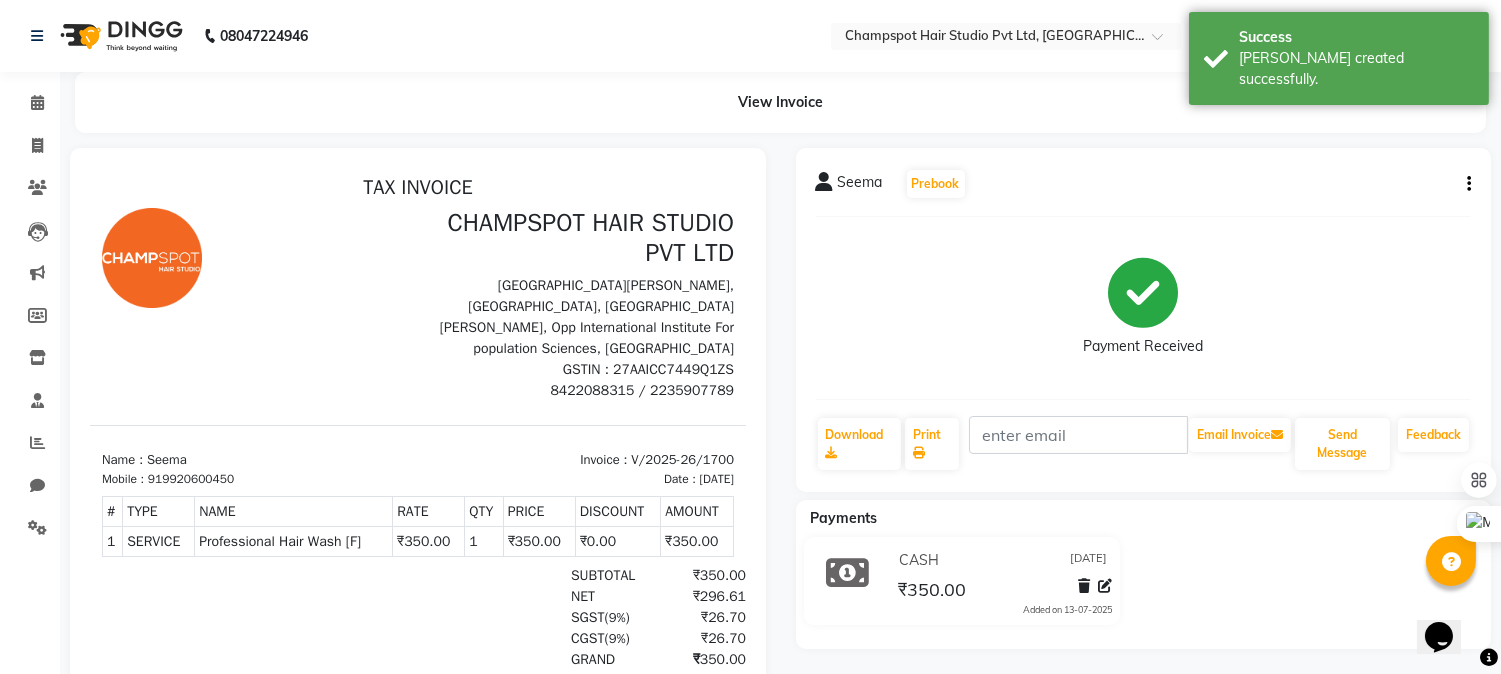 scroll, scrollTop: 0, scrollLeft: 0, axis: both 